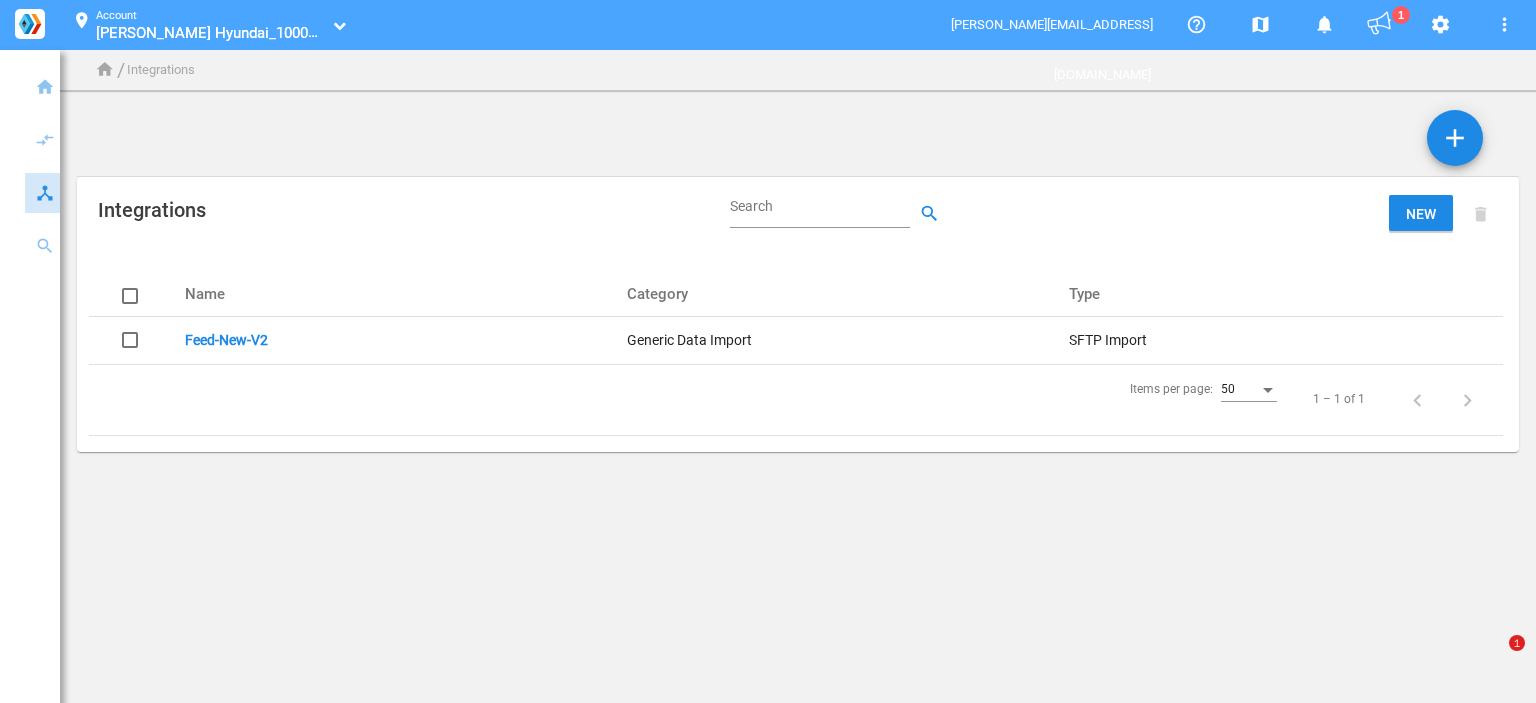 scroll, scrollTop: 0, scrollLeft: 0, axis: both 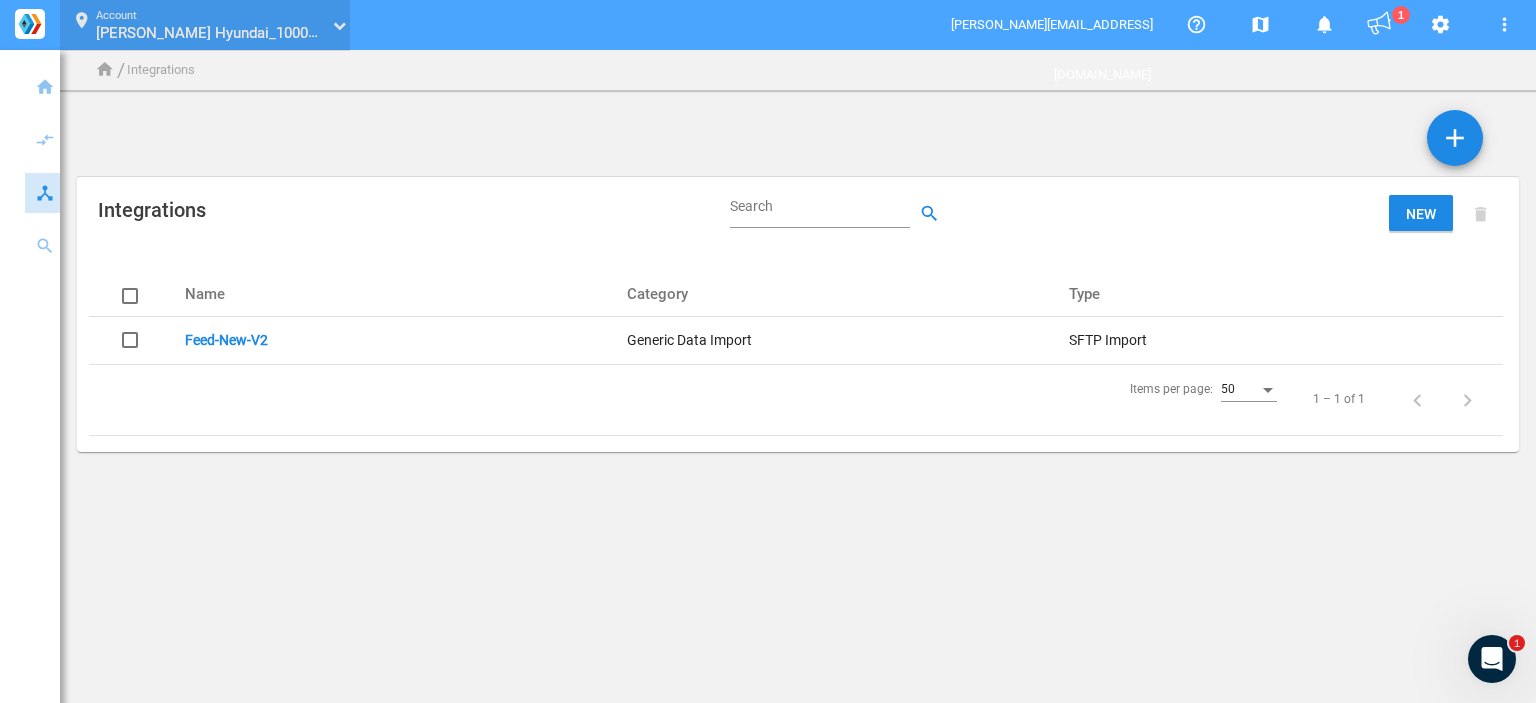 click on "location_on Account Thomas Cumberland Hyundai_100001091 Thomas Cumberland Hyundai_100001091" at bounding box center [205, 25] 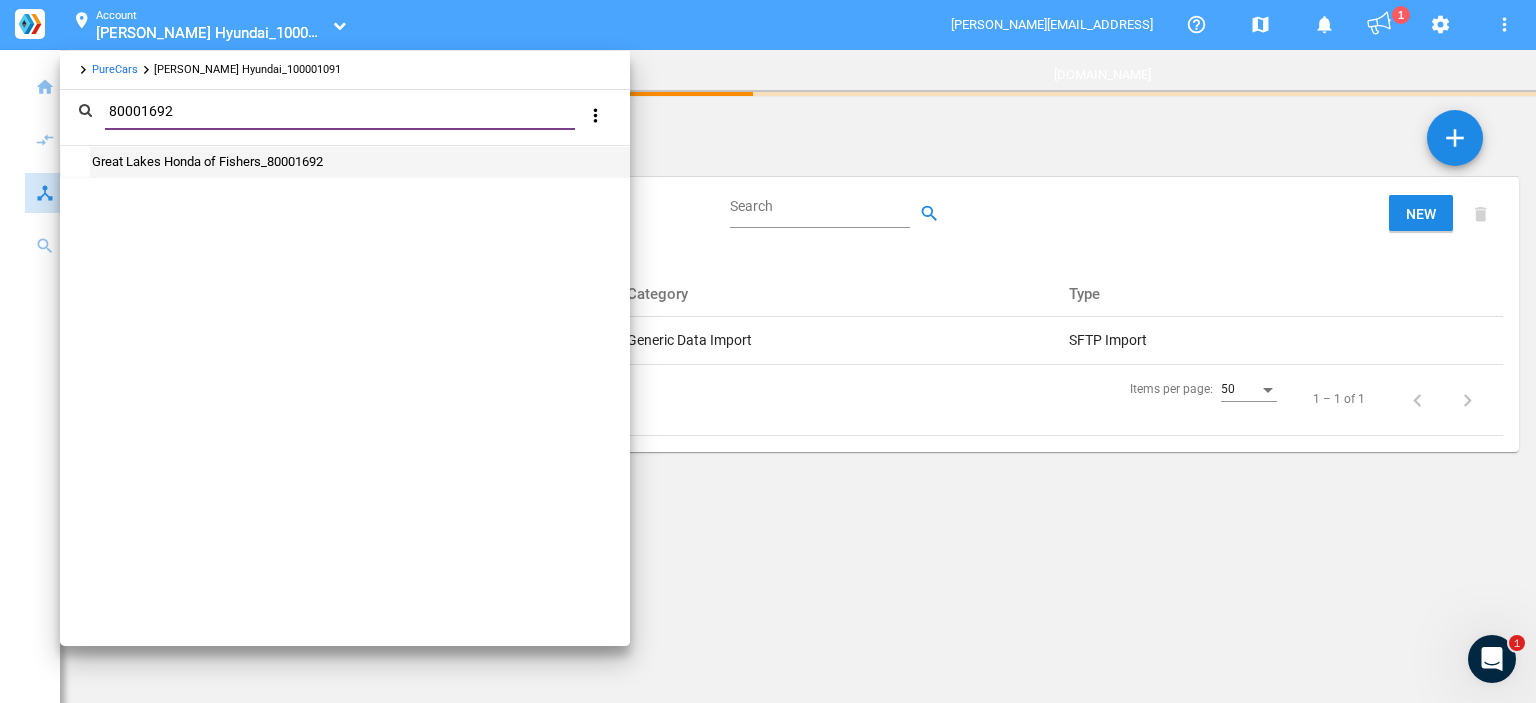 type on "80001692" 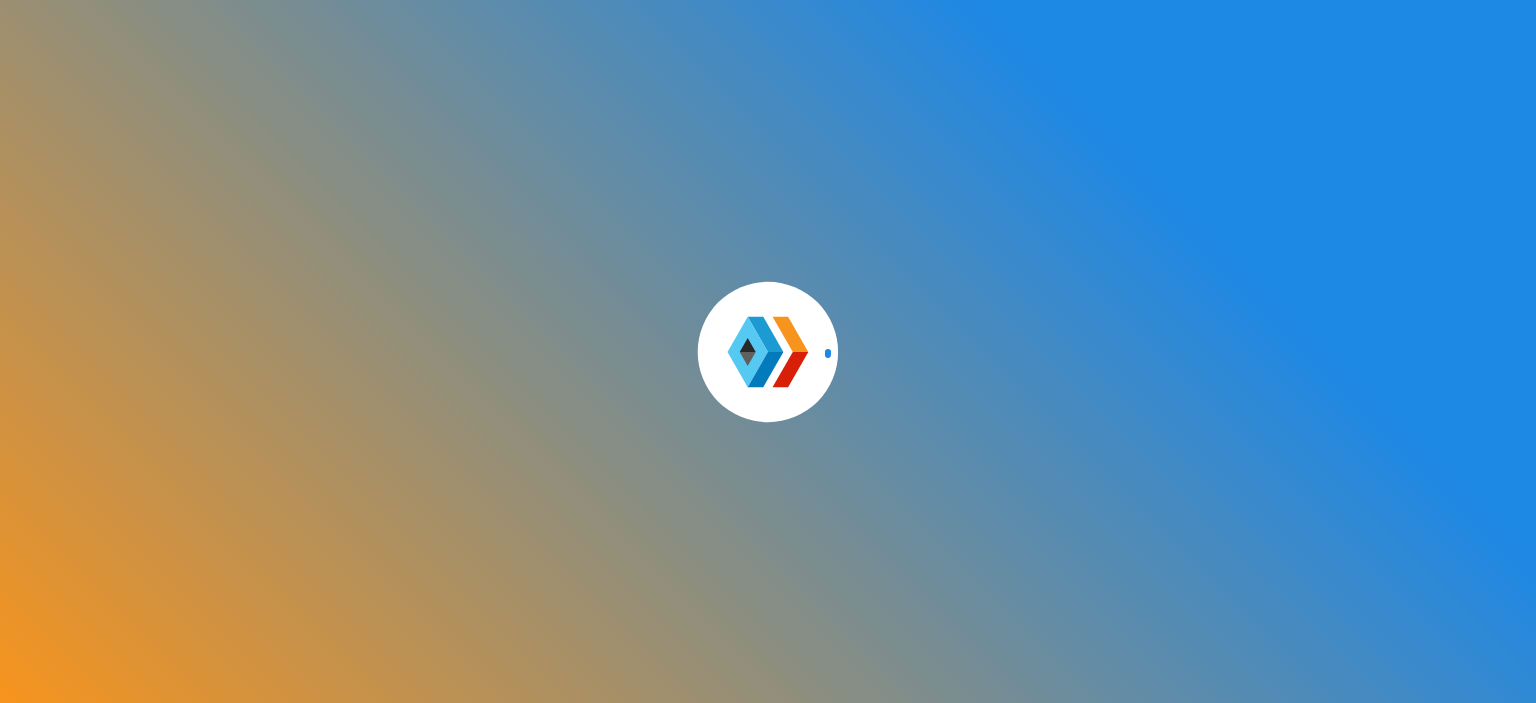scroll, scrollTop: 0, scrollLeft: 0, axis: both 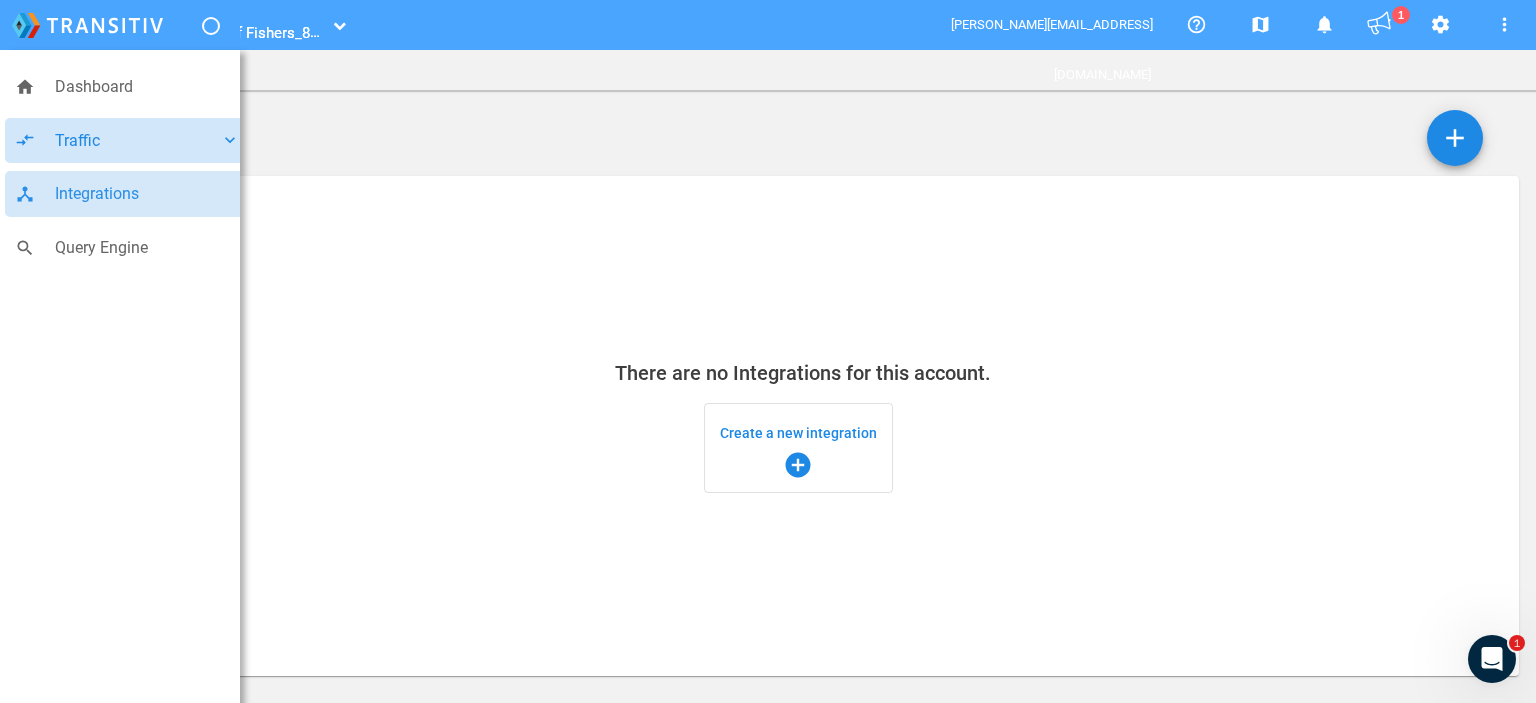 click on "Traffic" at bounding box center [137, 141] 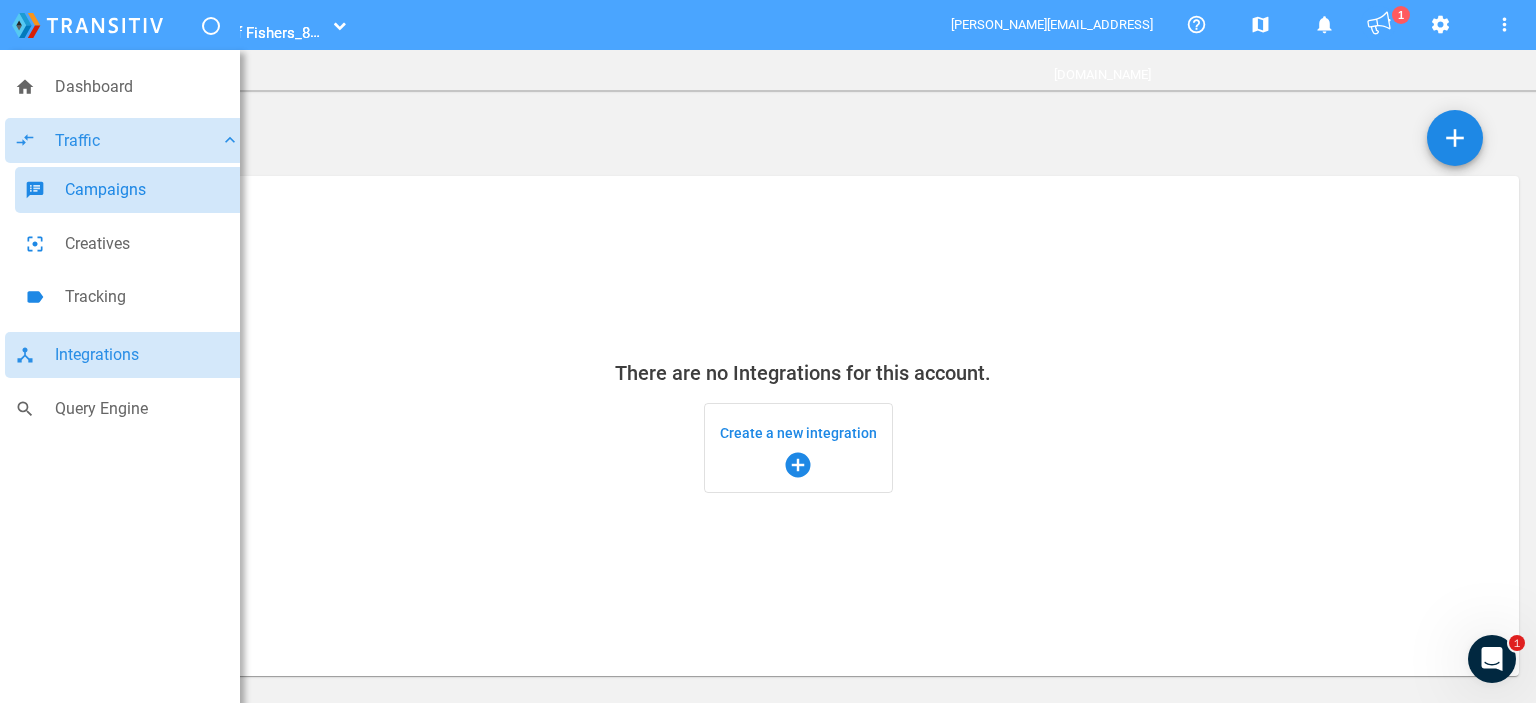 click on "Campaigns" at bounding box center (152, 190) 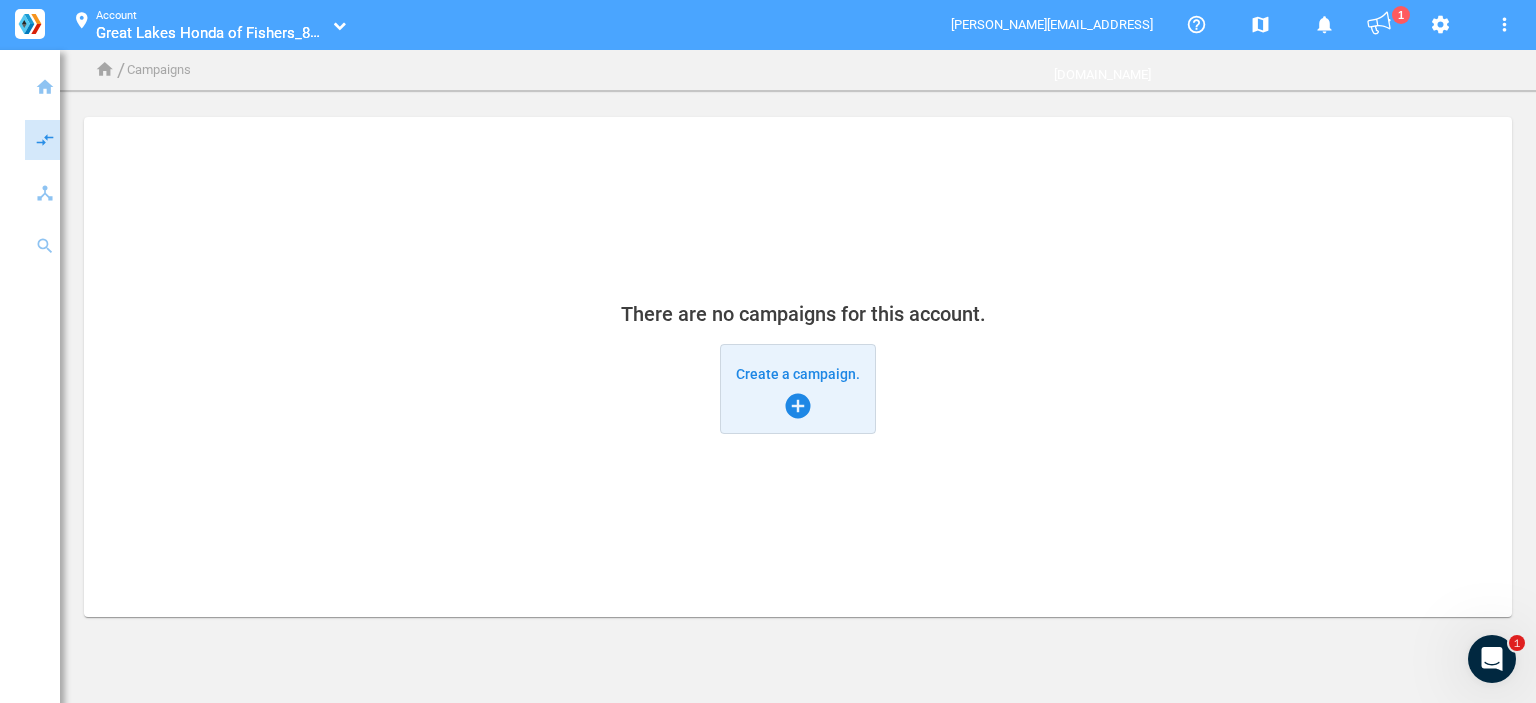 click on "add_circle" at bounding box center (798, 406) 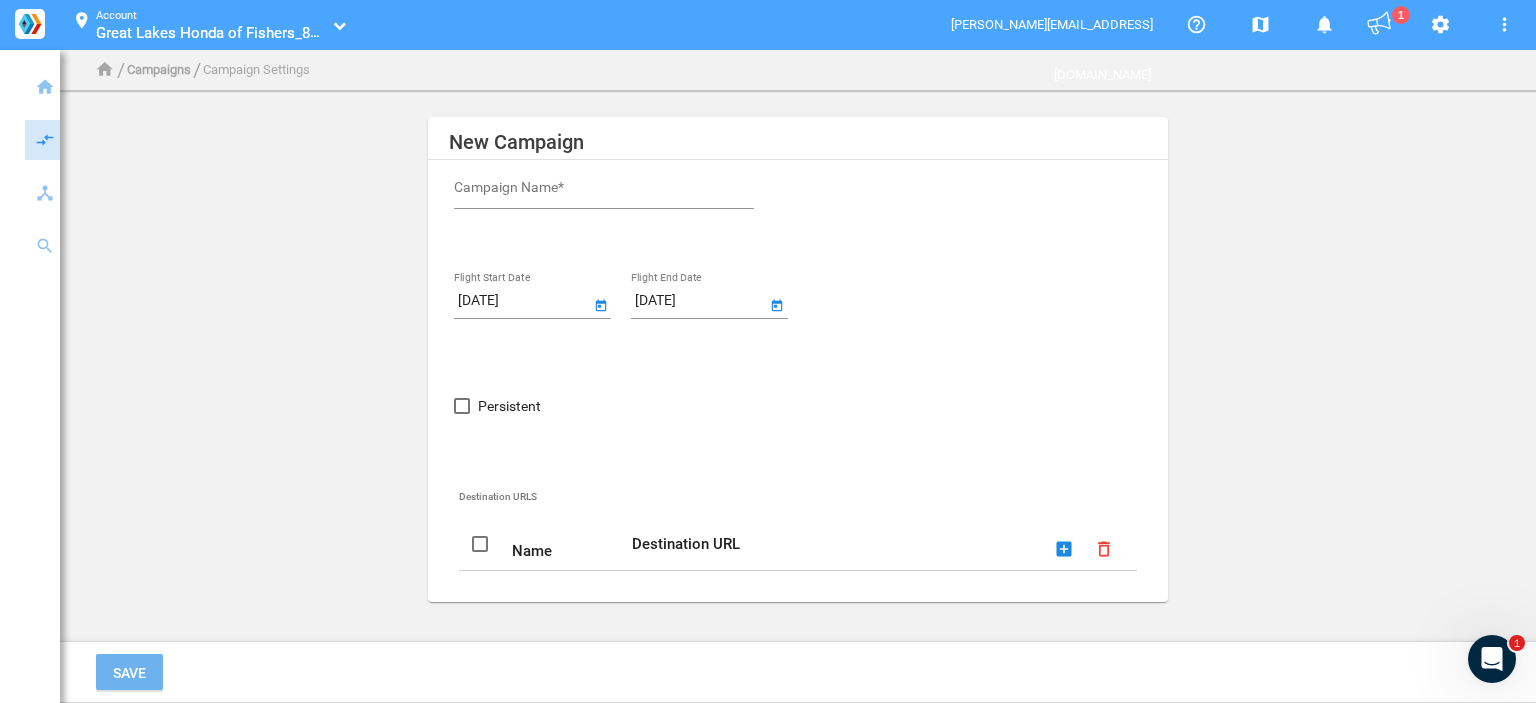 click on "Campaign Name*" at bounding box center [608, 191] 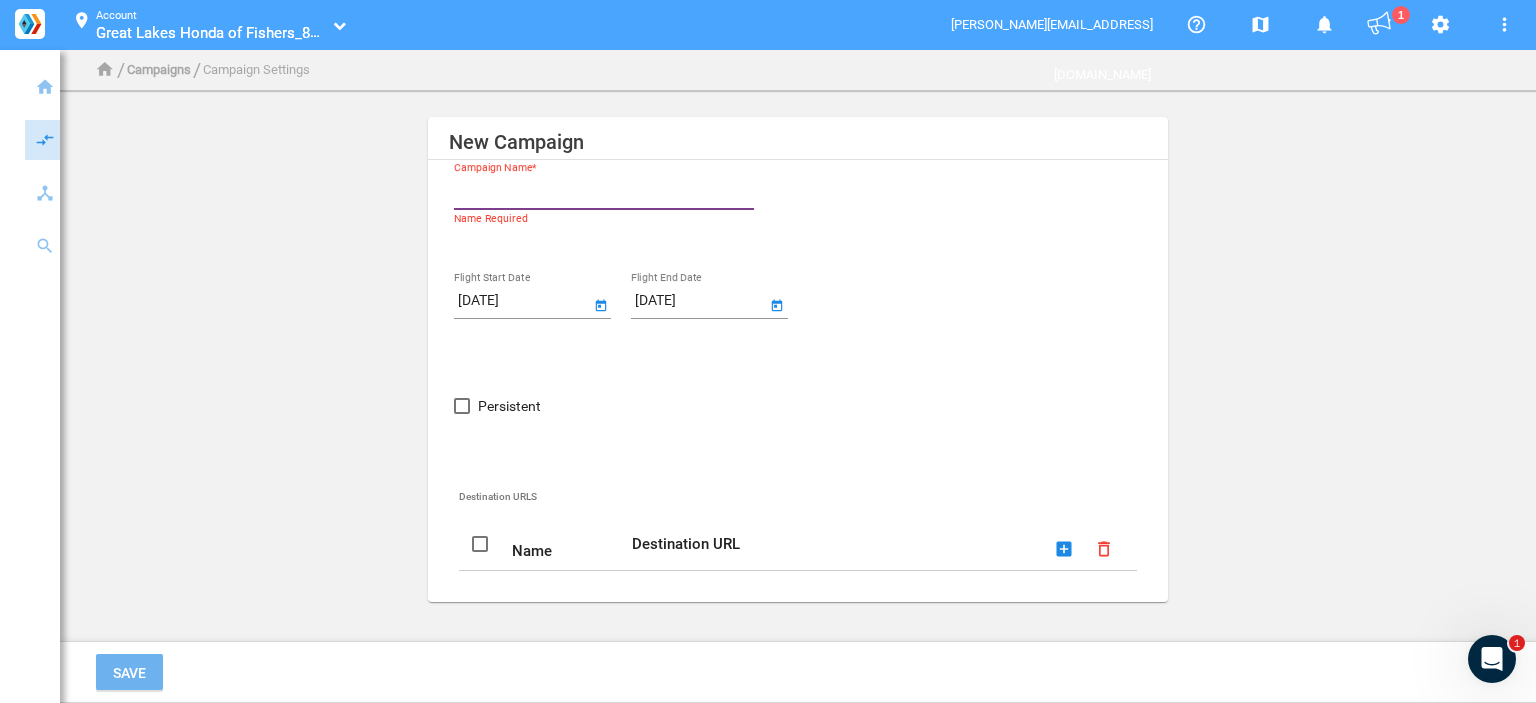 paste on "Great Lakes Honda of Fishers" 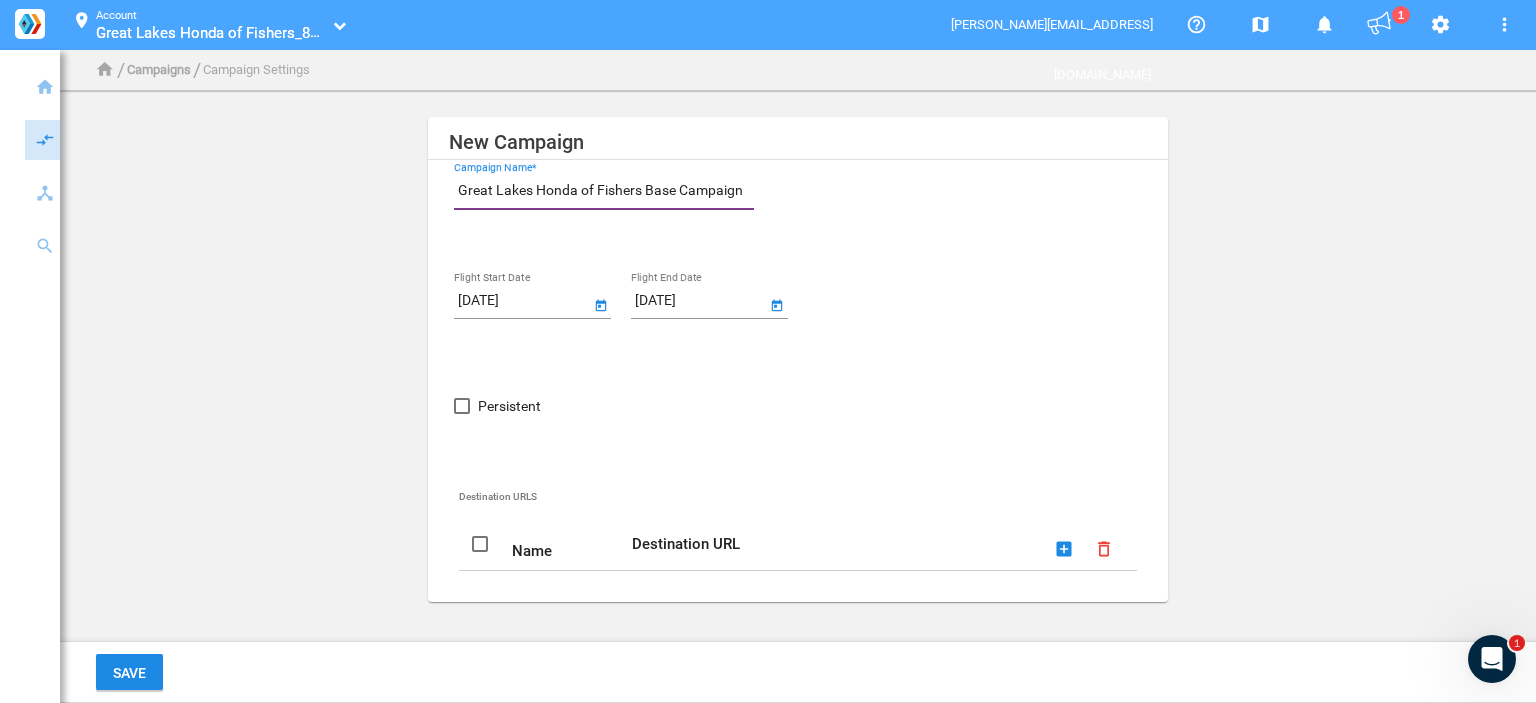 type on "Great Lakes Honda of Fishers Base Campaign" 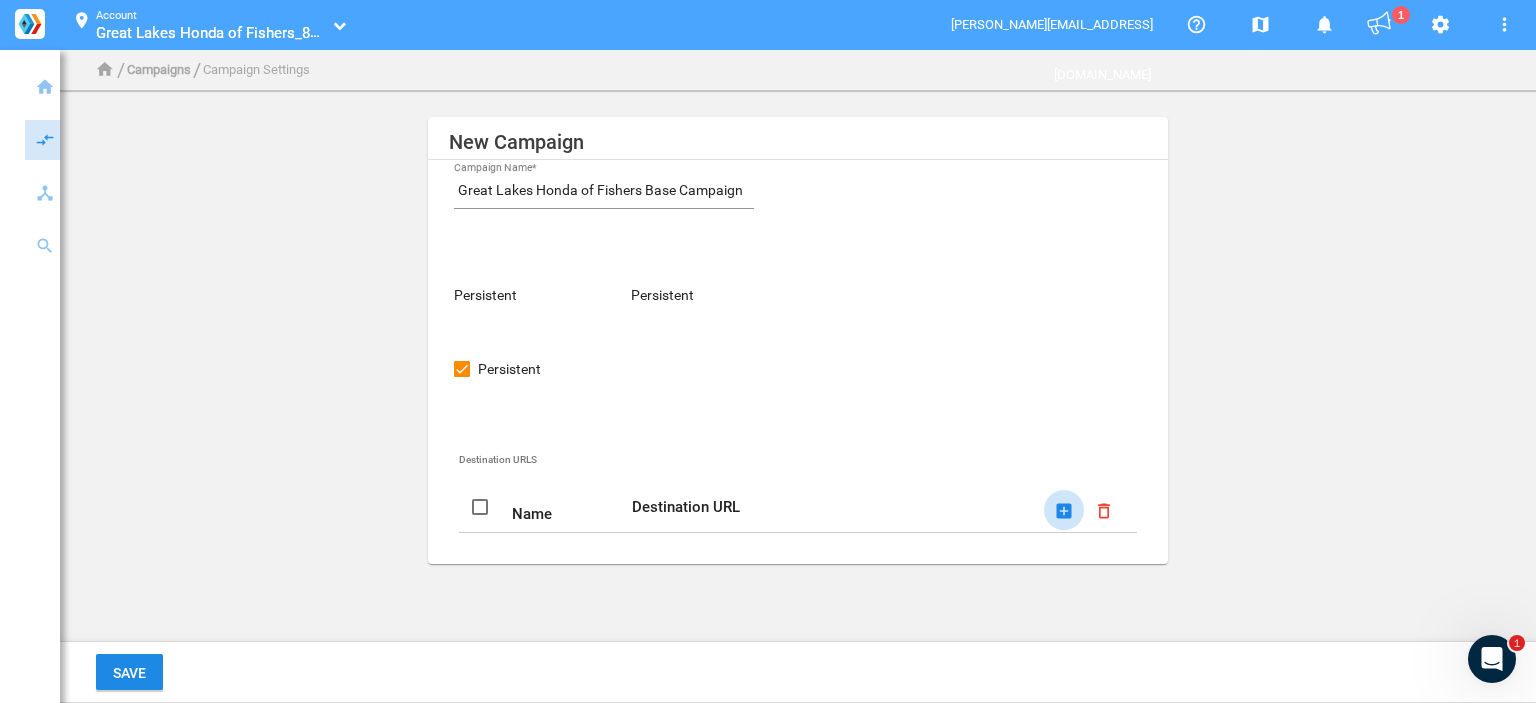 click on "add_box" 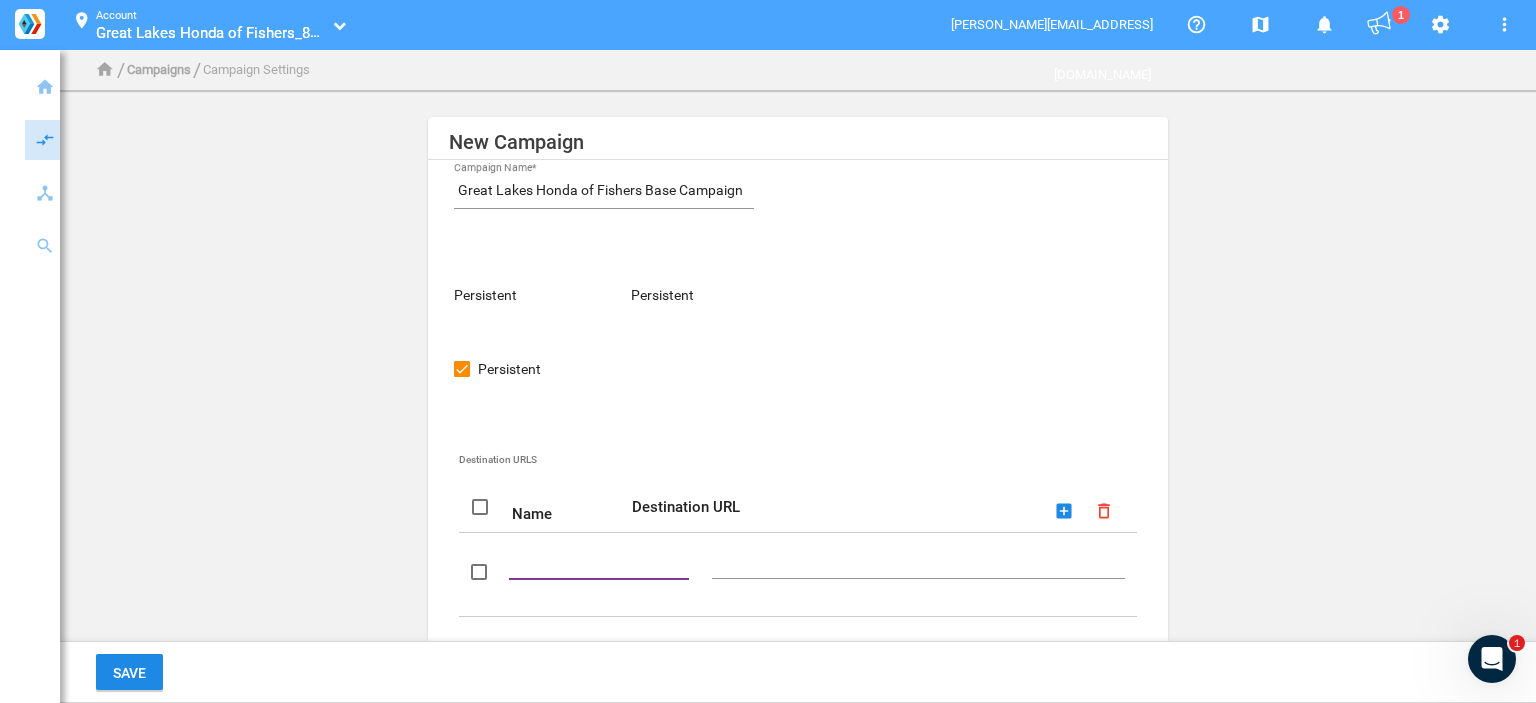 click at bounding box center (603, 561) 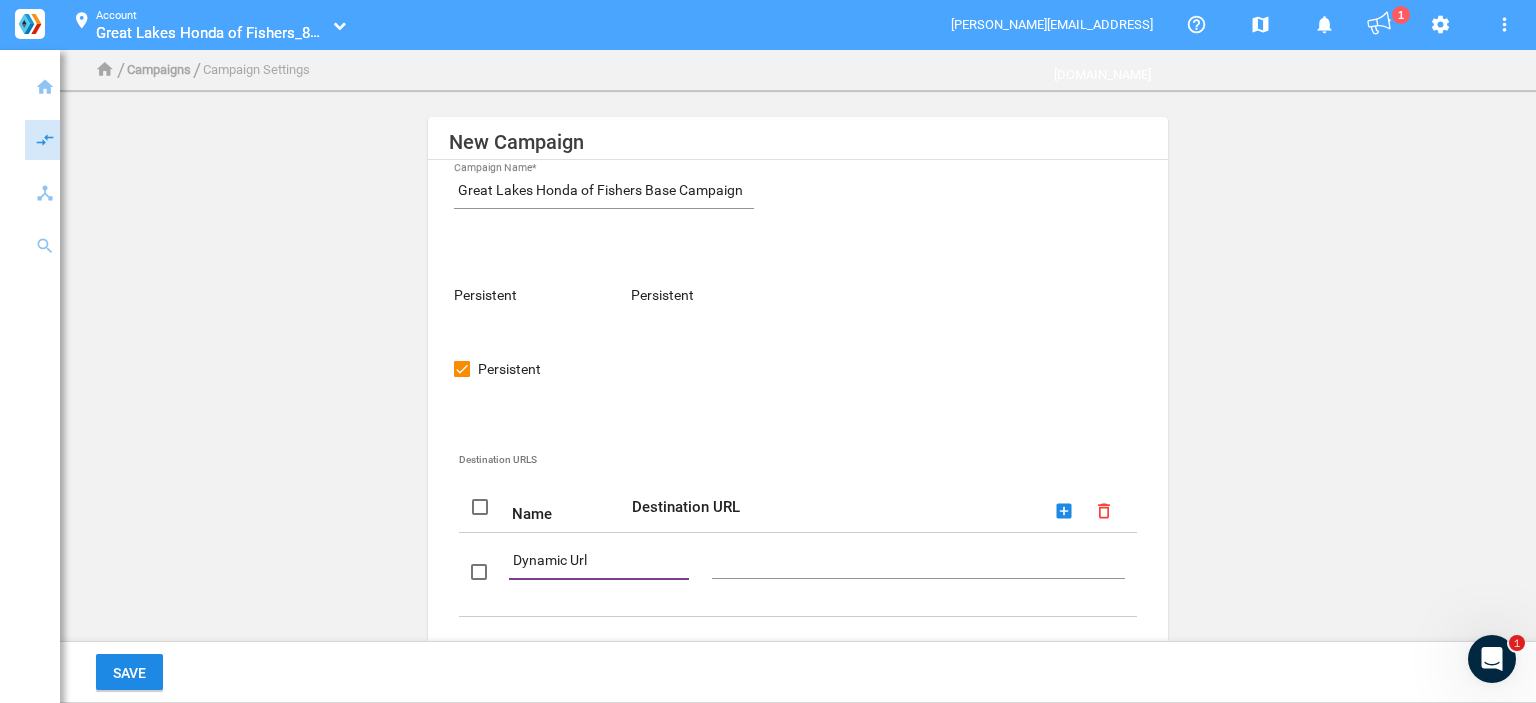 type on "Dynamic Url" 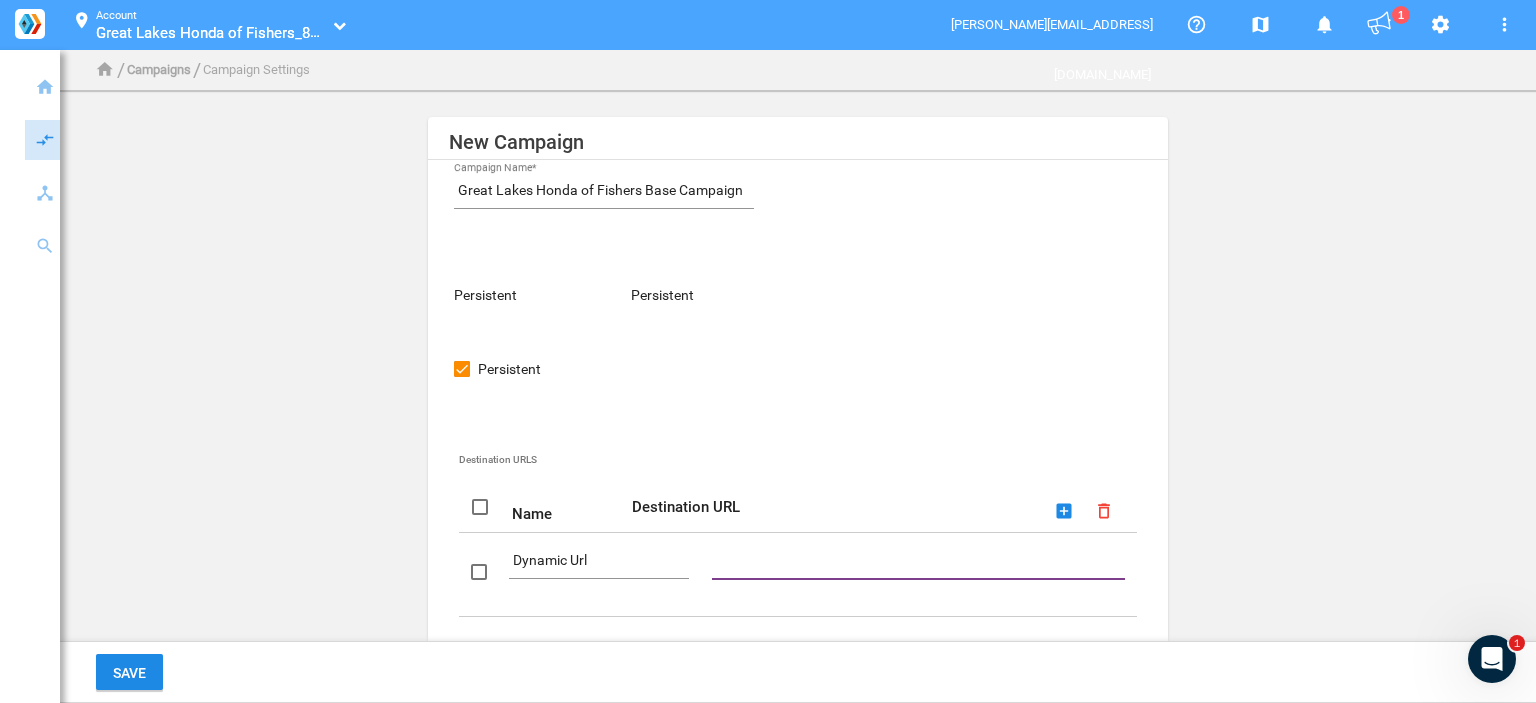 click at bounding box center [922, 561] 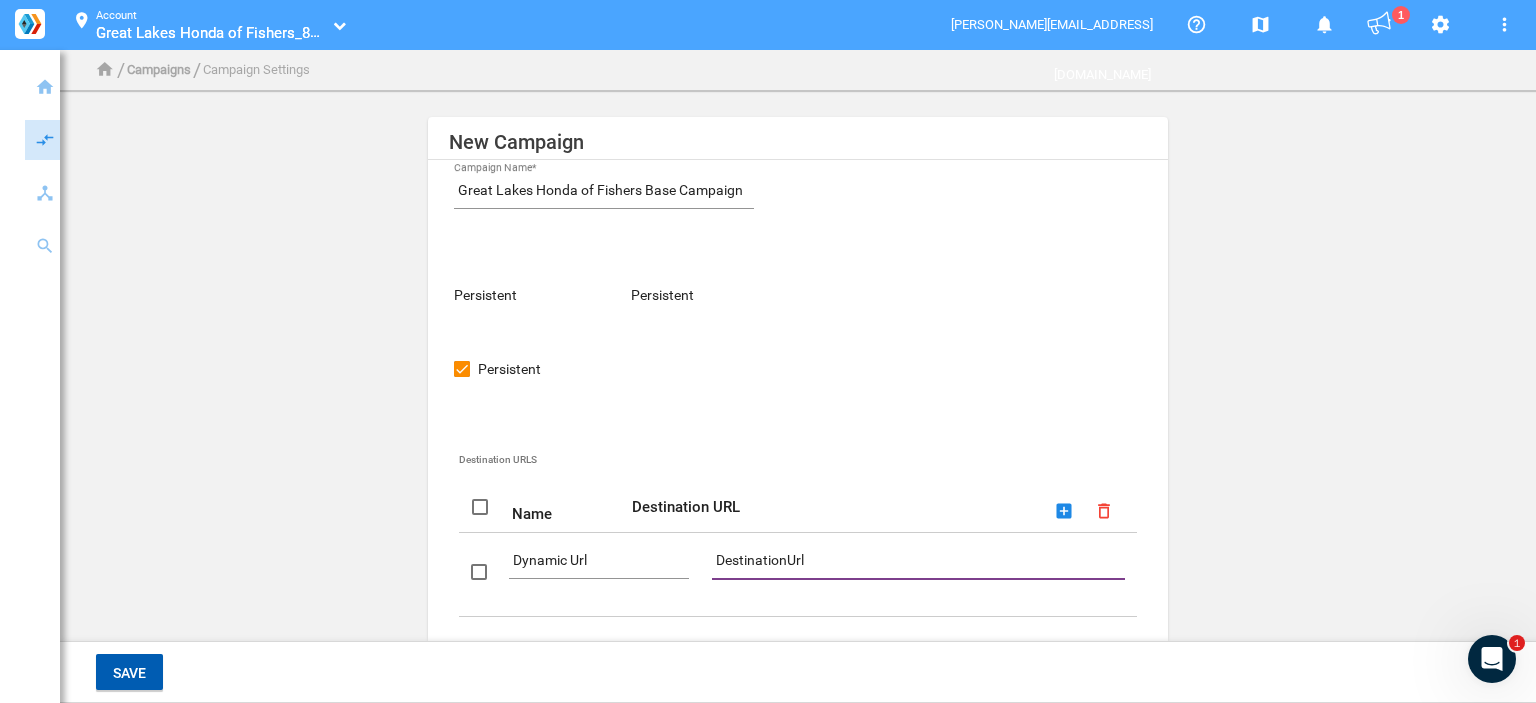 type on "DestinationUrl" 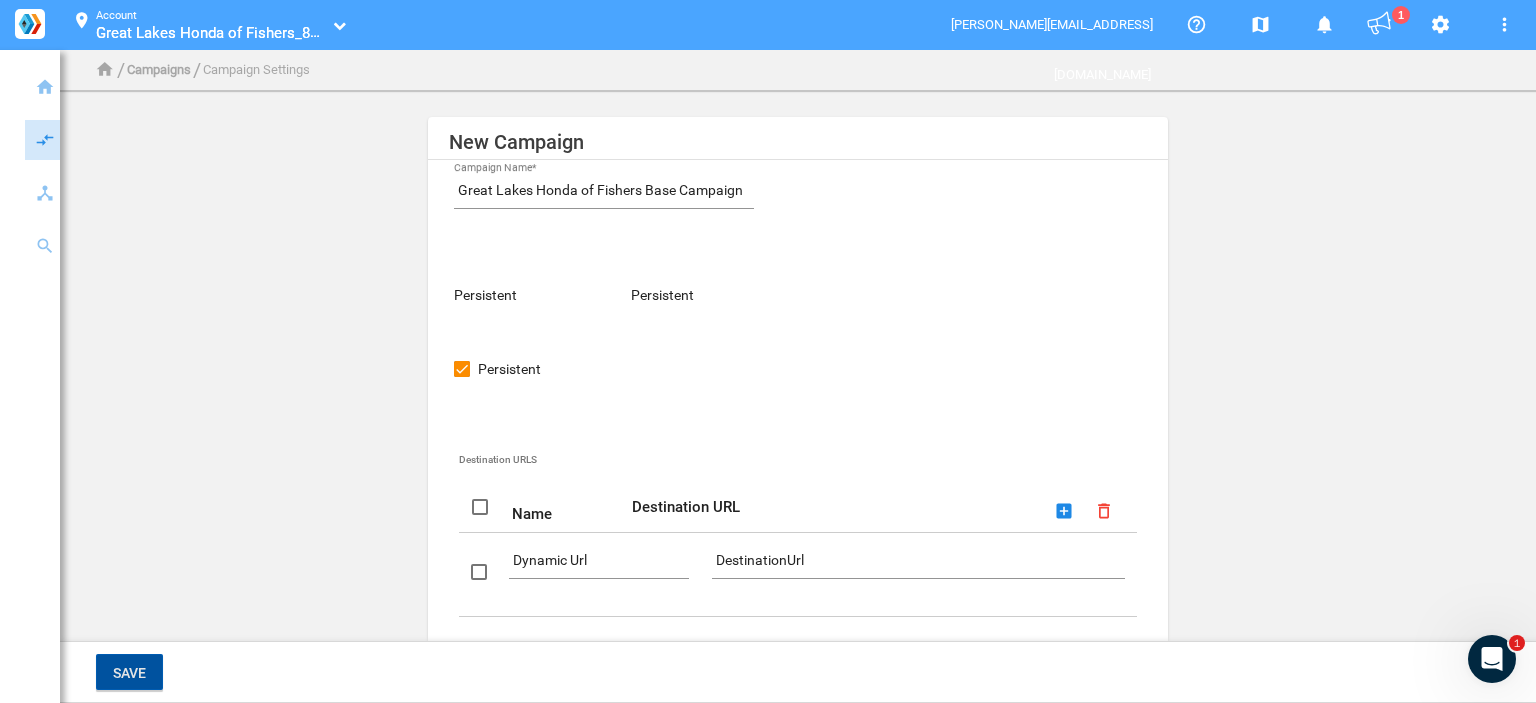 click on "Save" at bounding box center (129, 673) 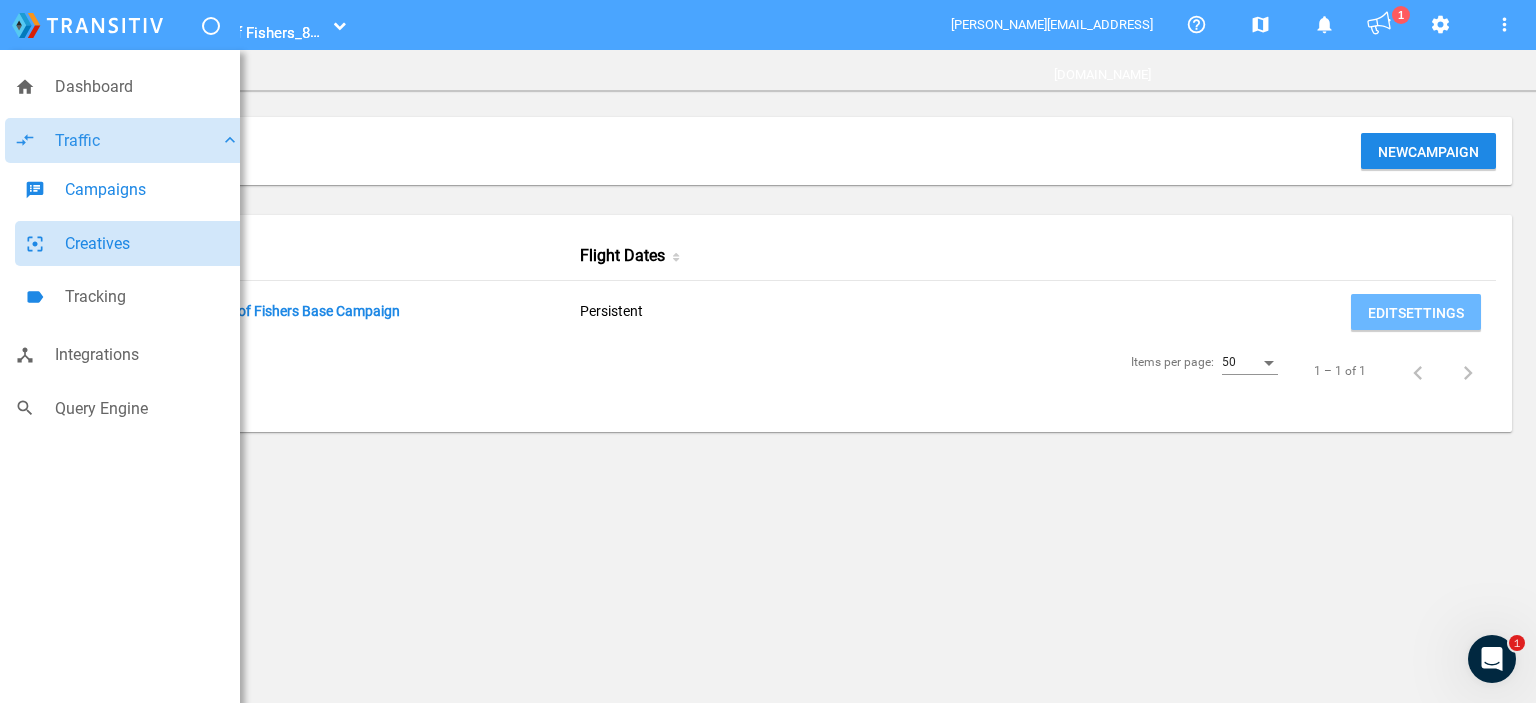 click on "Creatives" at bounding box center [152, 244] 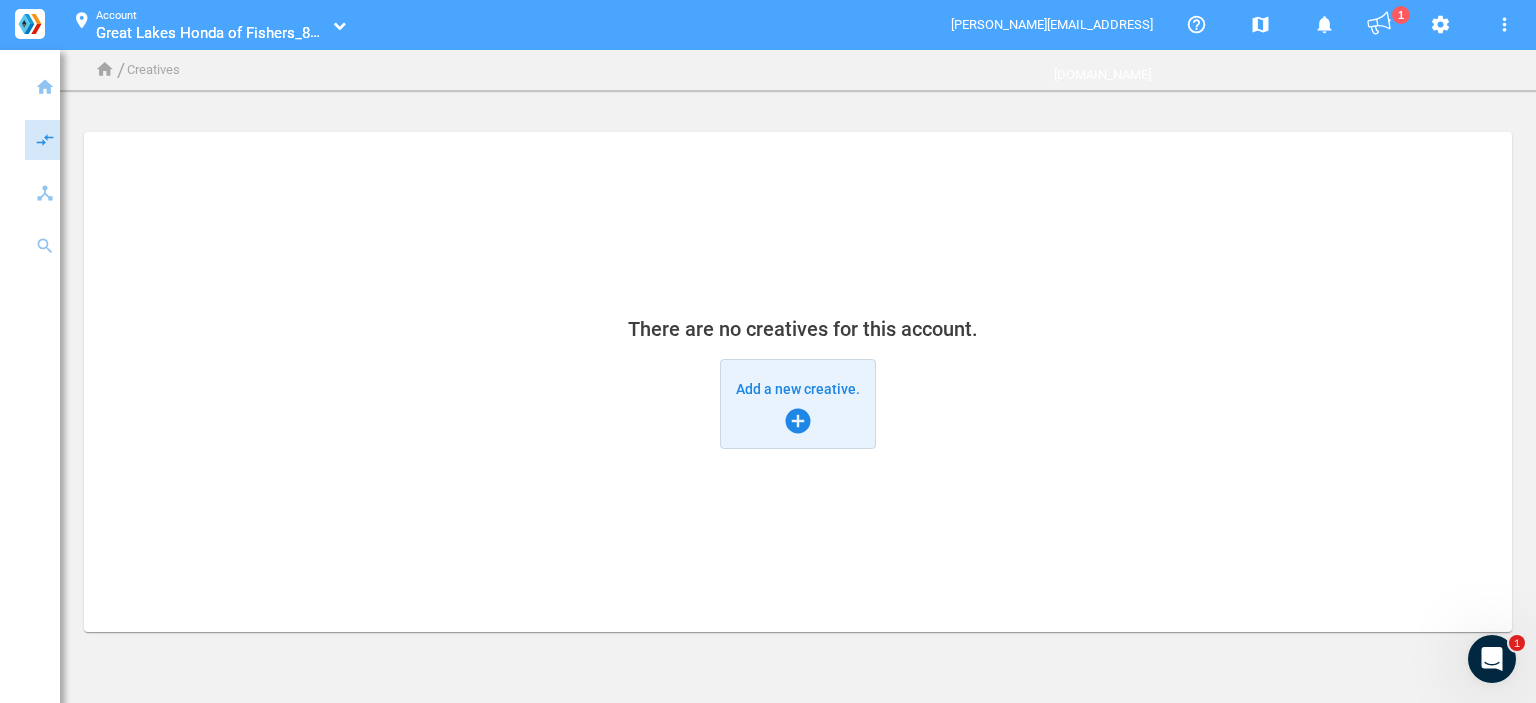 click on "Add a new creative.  add_circle" at bounding box center (798, 404) 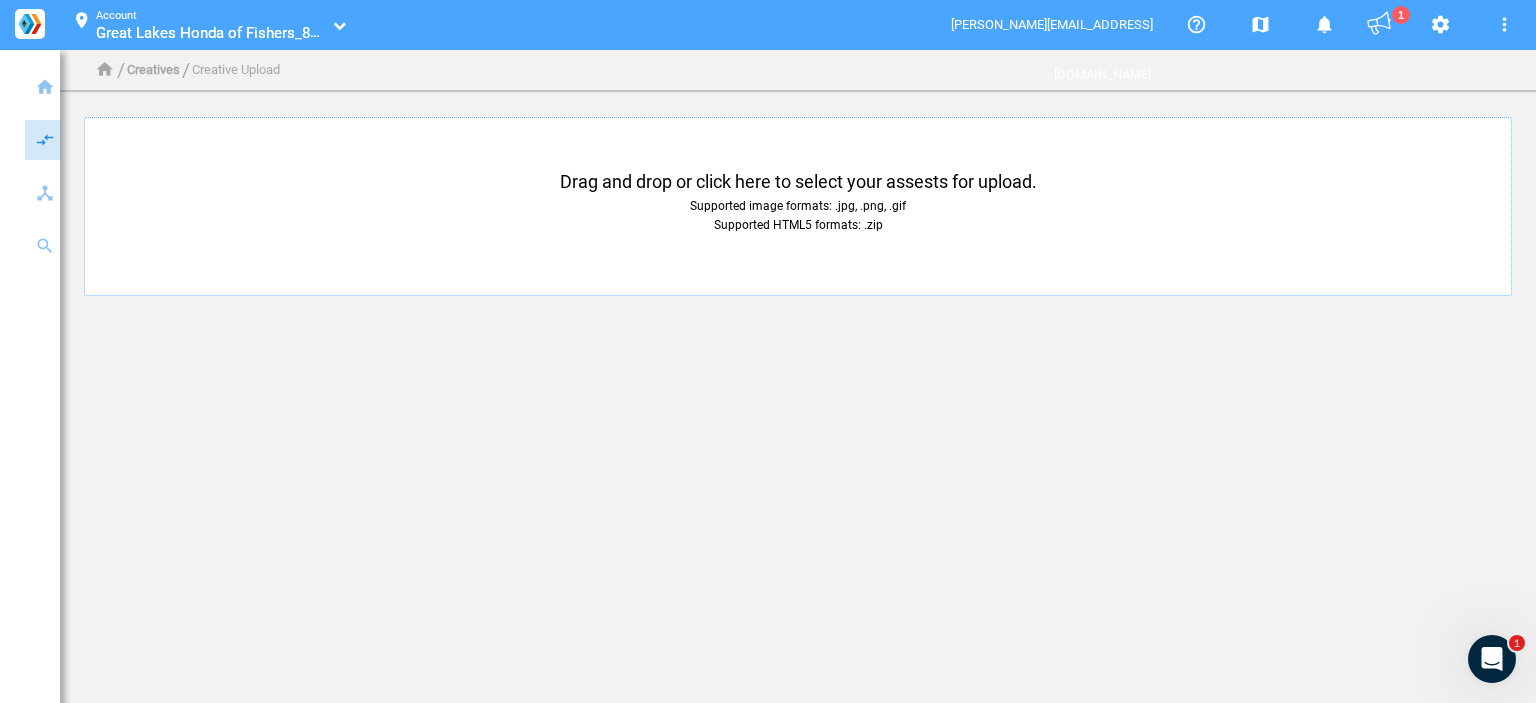 click on "Supported image formats: .jpg, .png, .gif  Supported HTML5 formats: .zip" 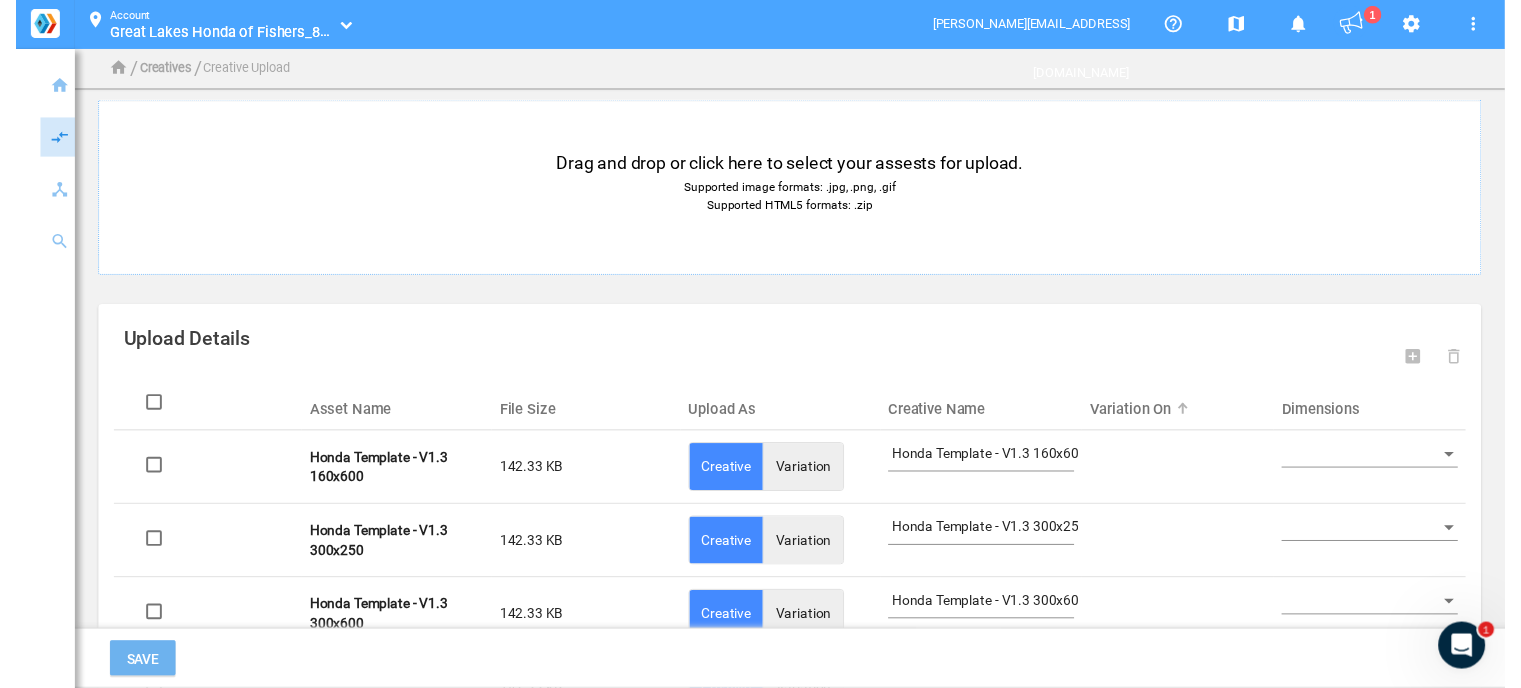 scroll, scrollTop: 172, scrollLeft: 0, axis: vertical 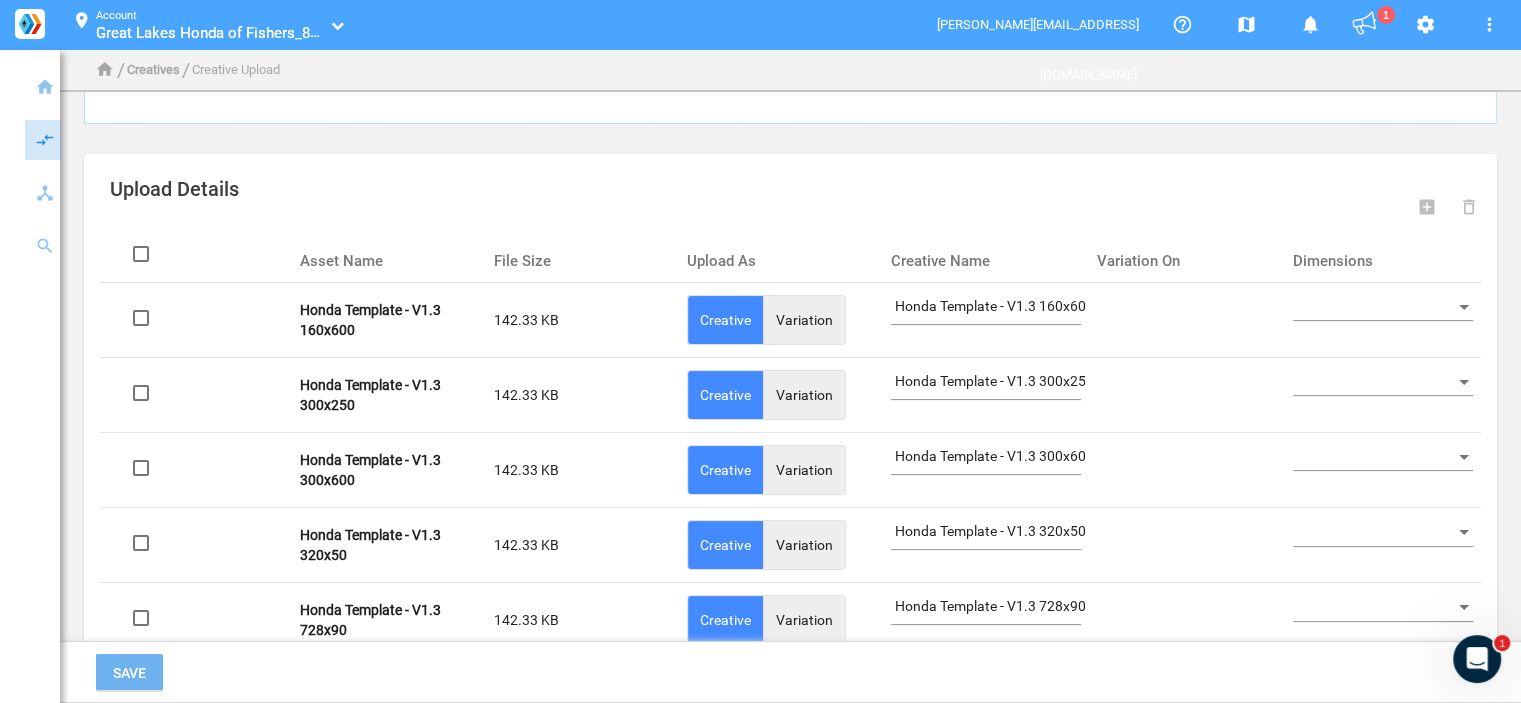 click at bounding box center (1374, 307) 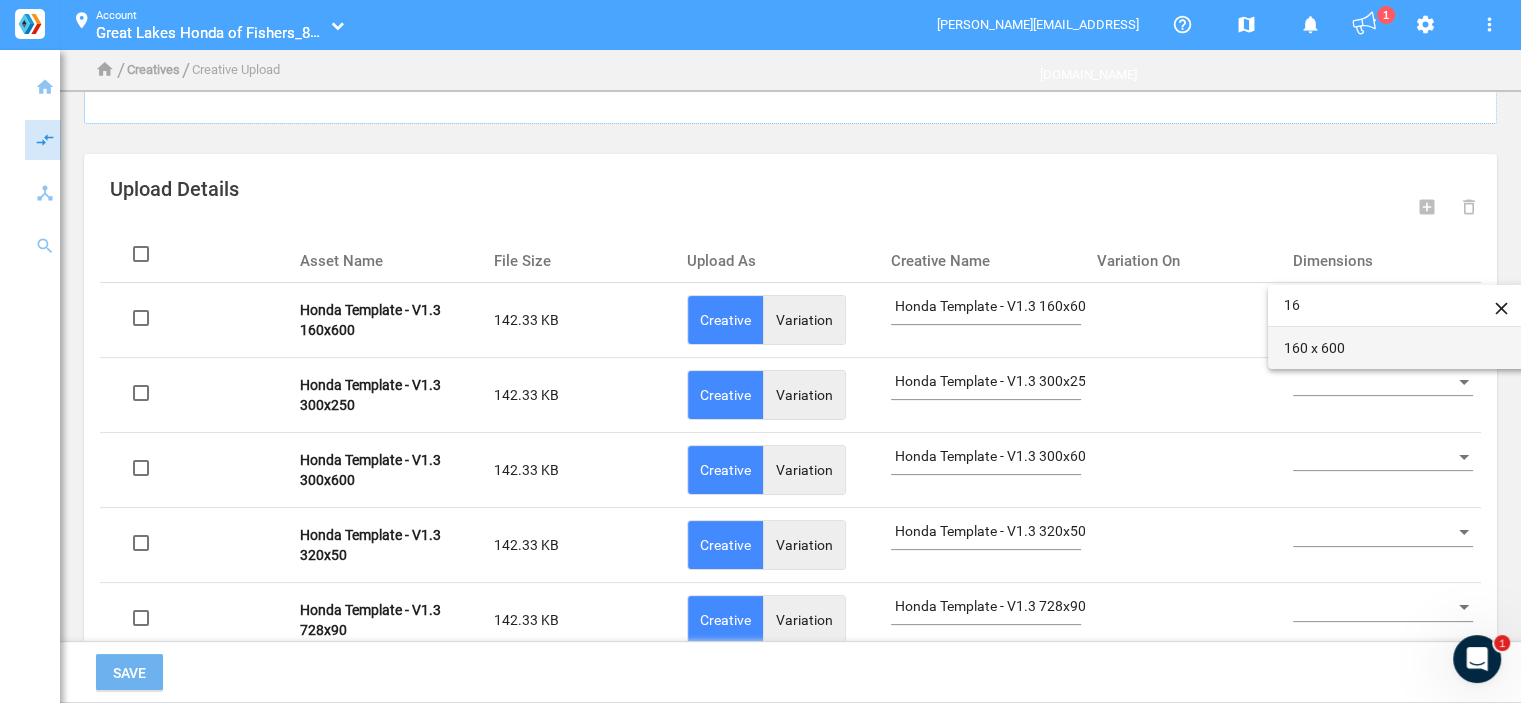 type on "16" 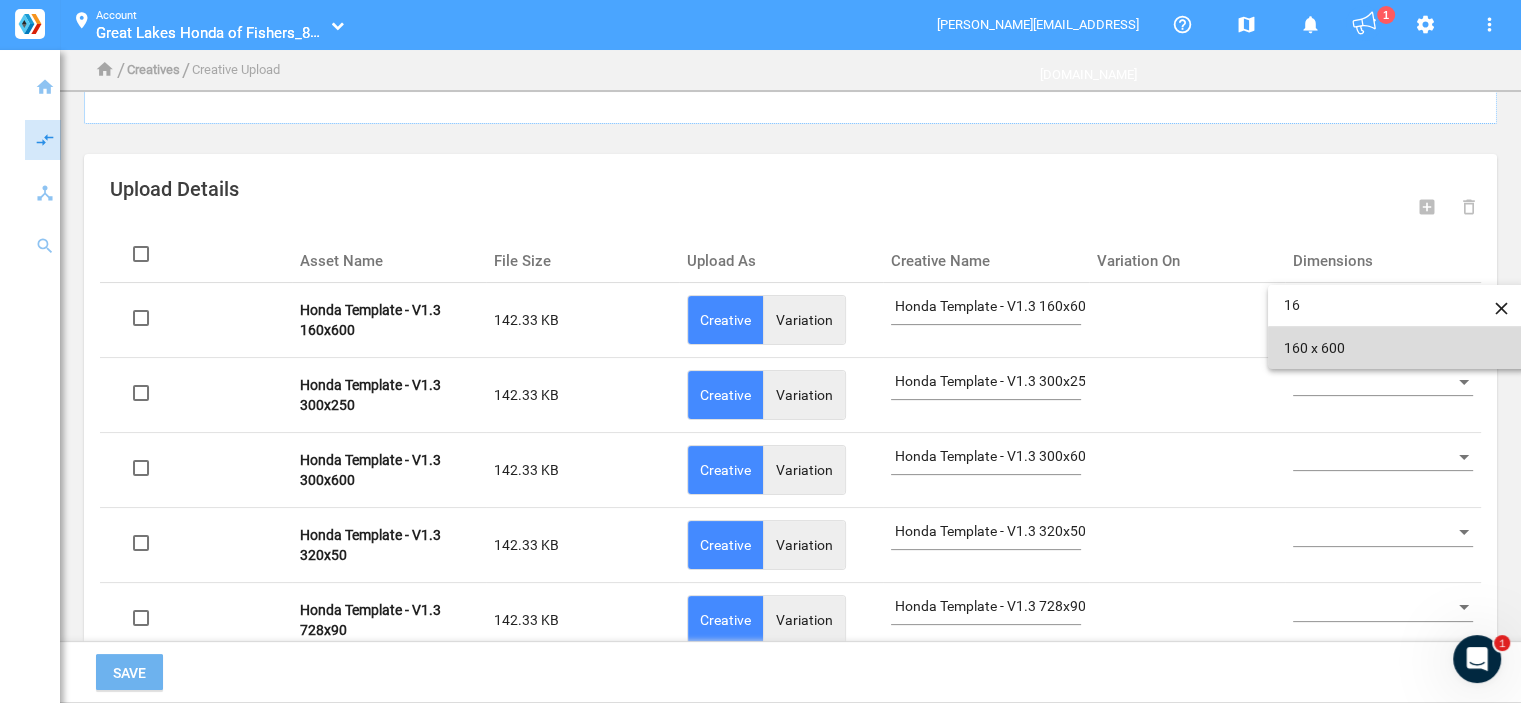 click on "160 x 600" at bounding box center (1398, 348) 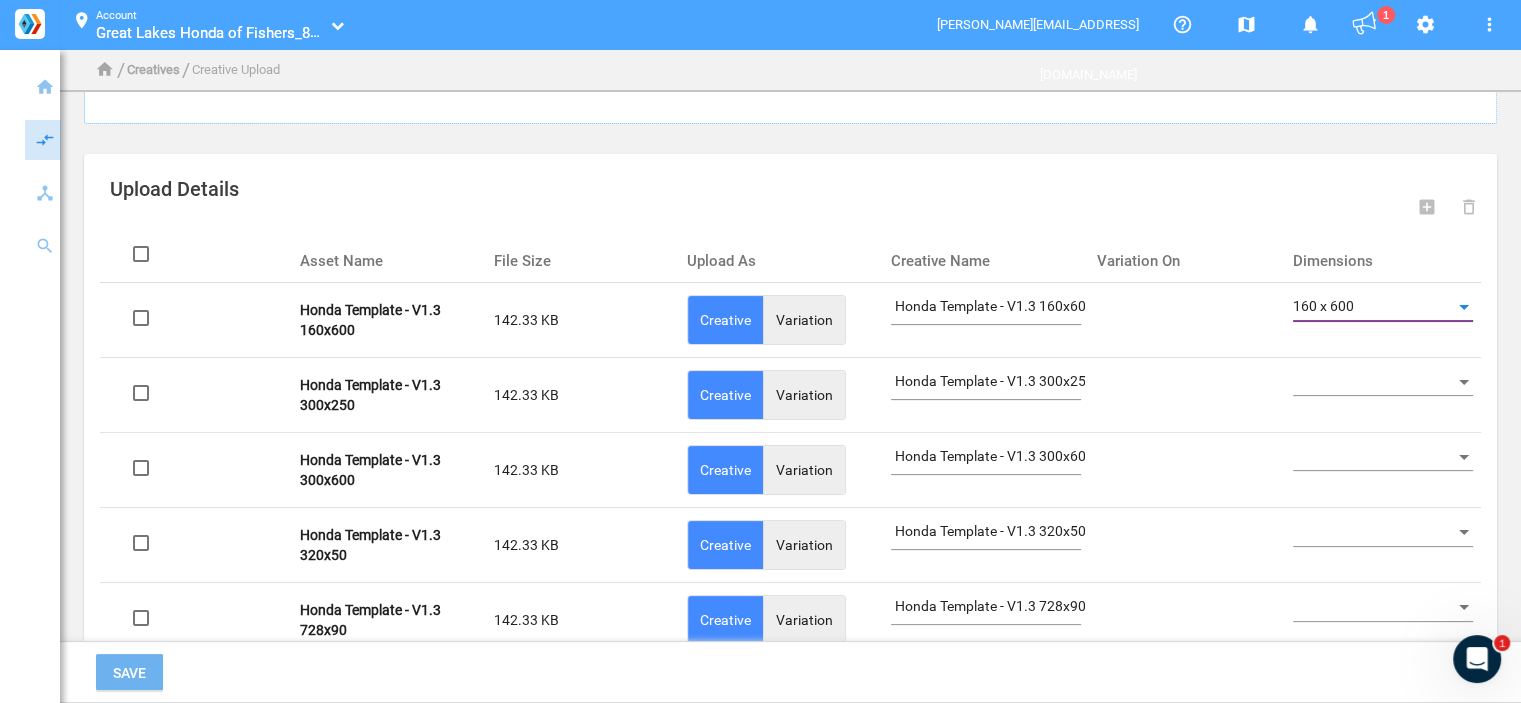 click 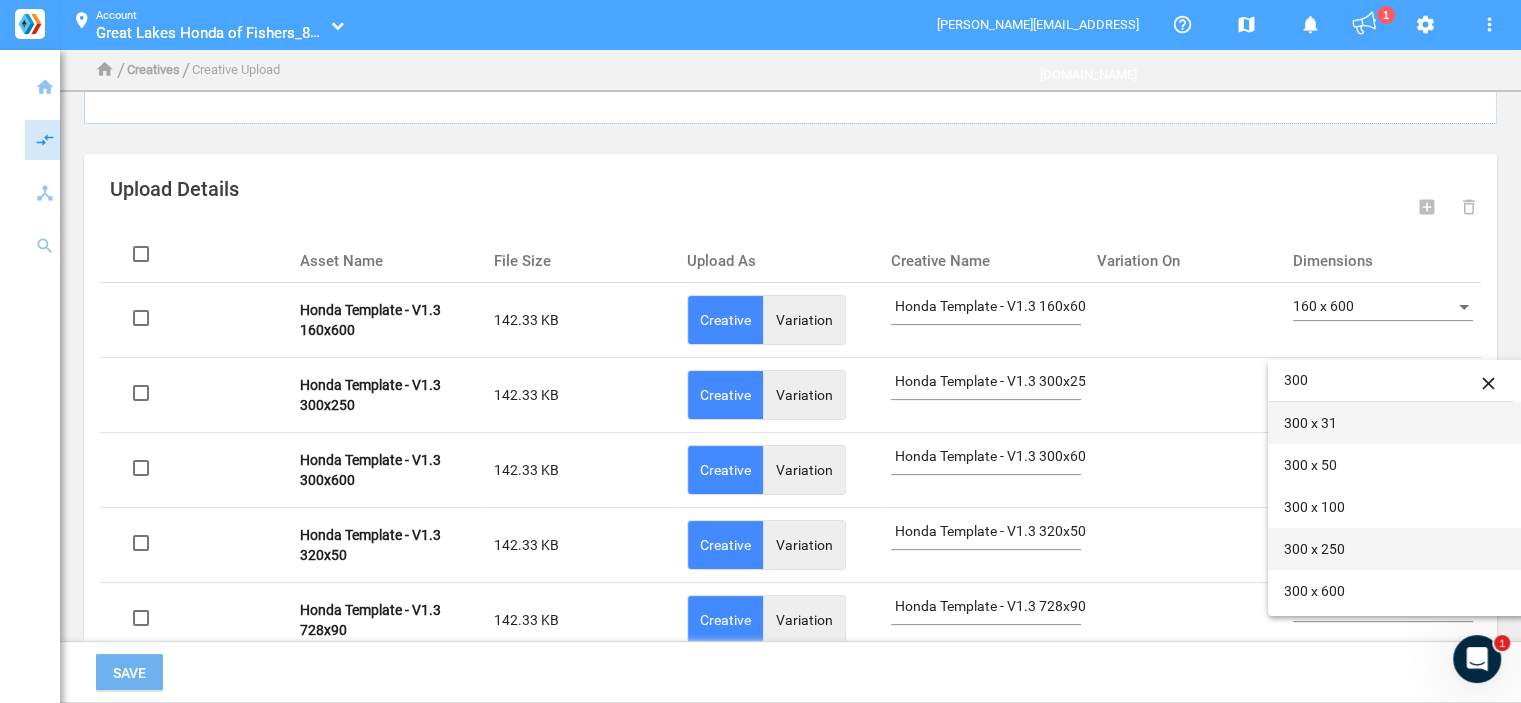 type on "300" 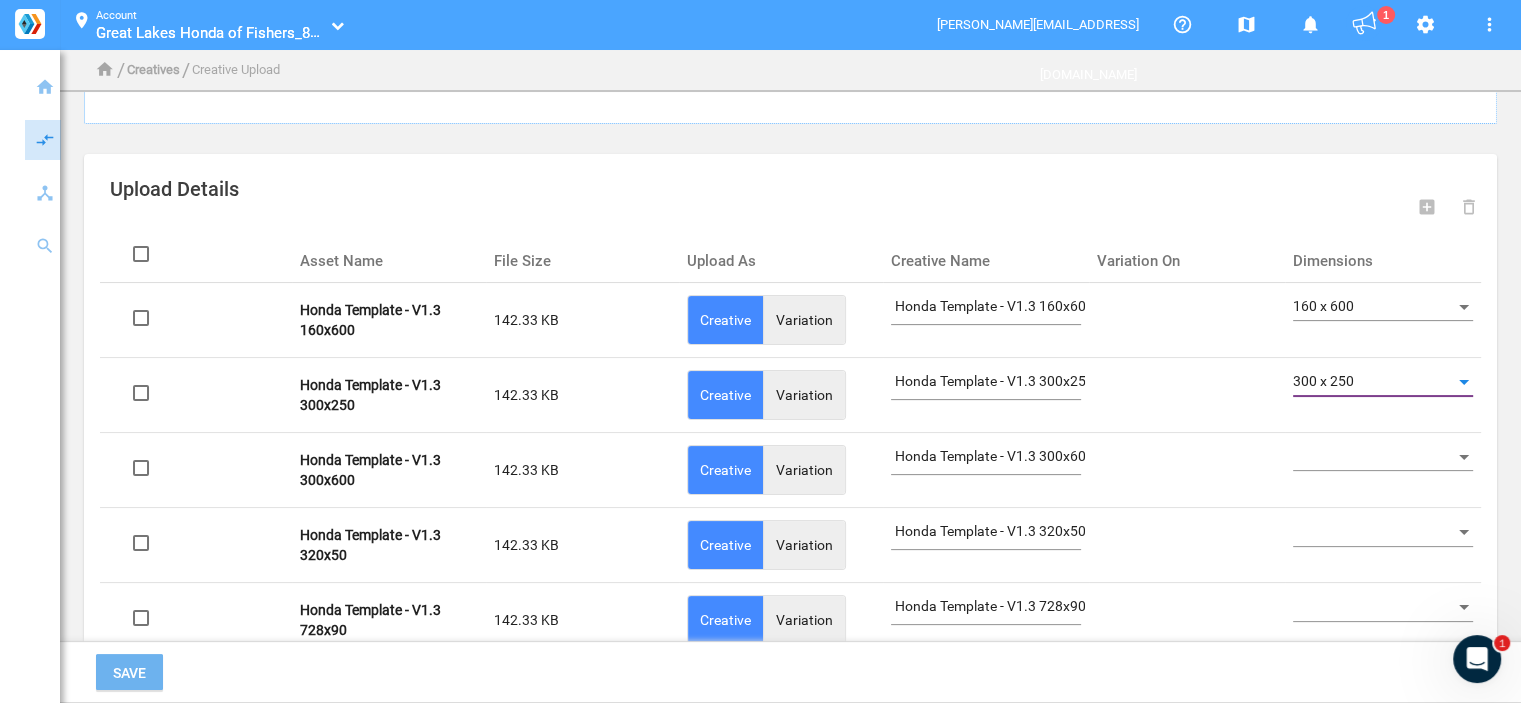click 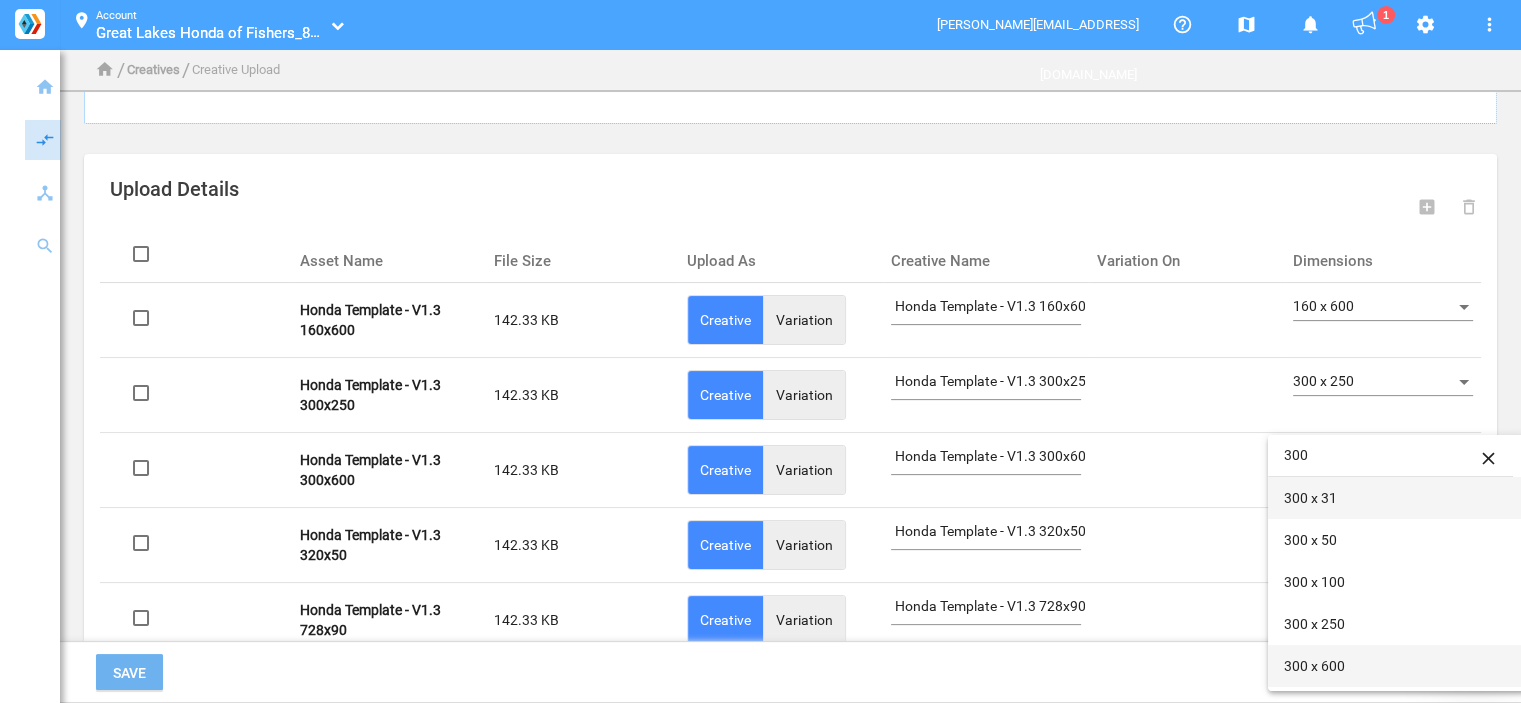 type on "300" 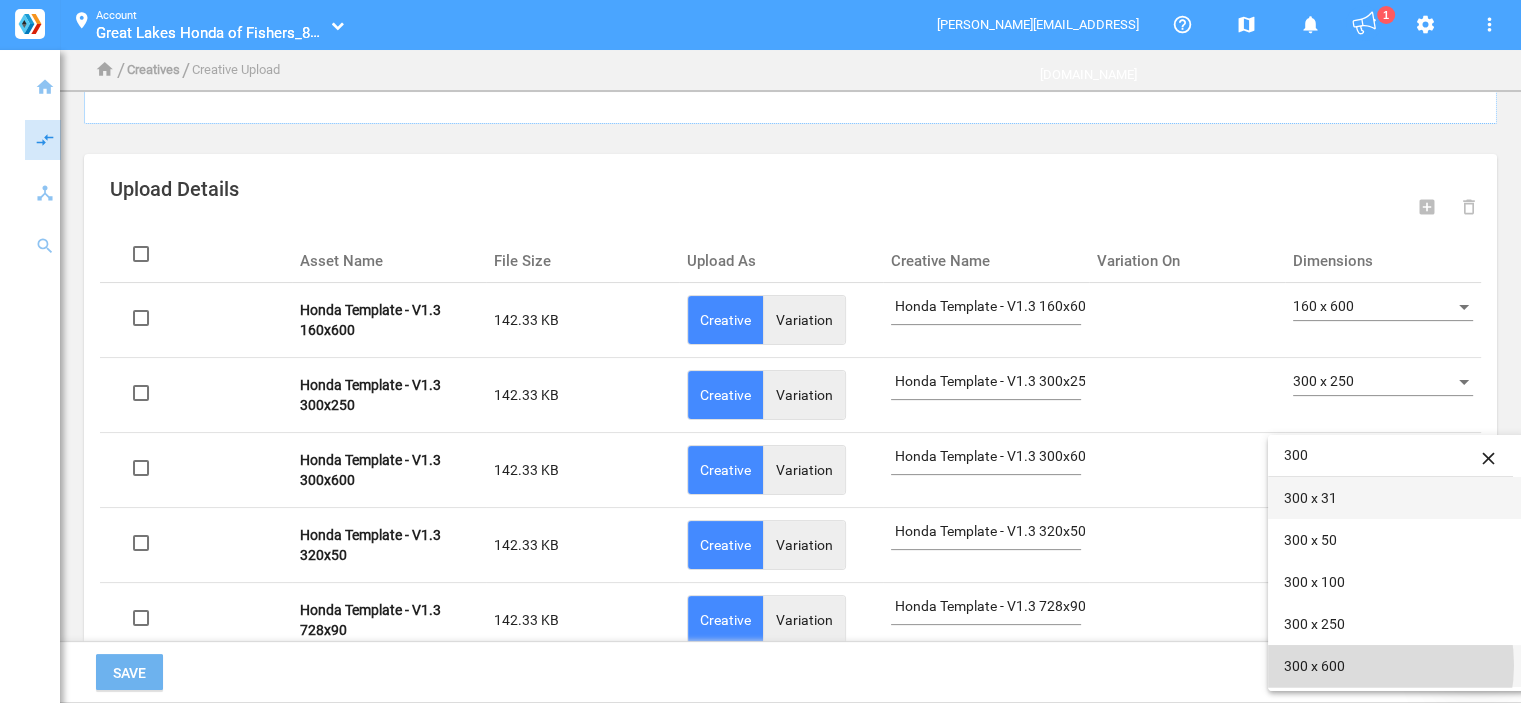 click on "300 x 600" at bounding box center (1398, 666) 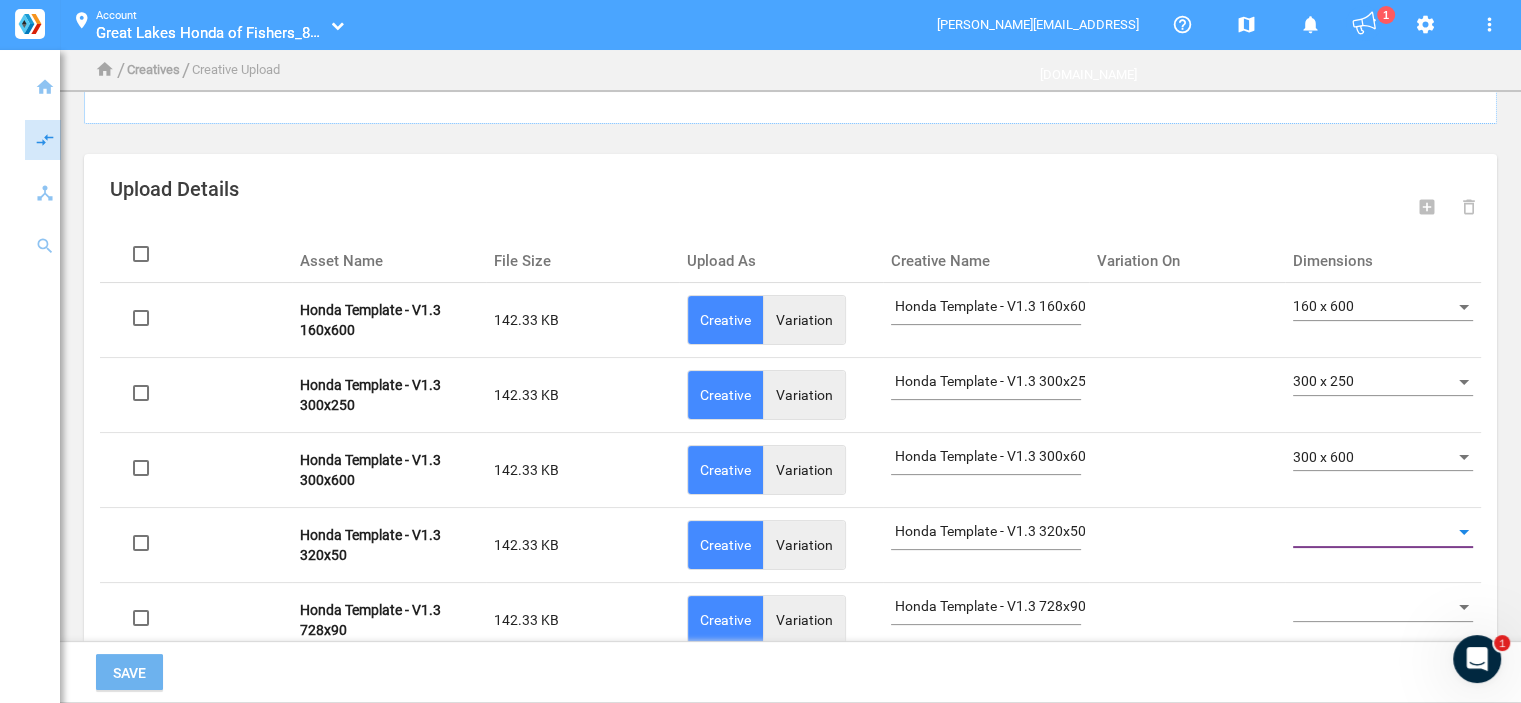 click at bounding box center (1374, 533) 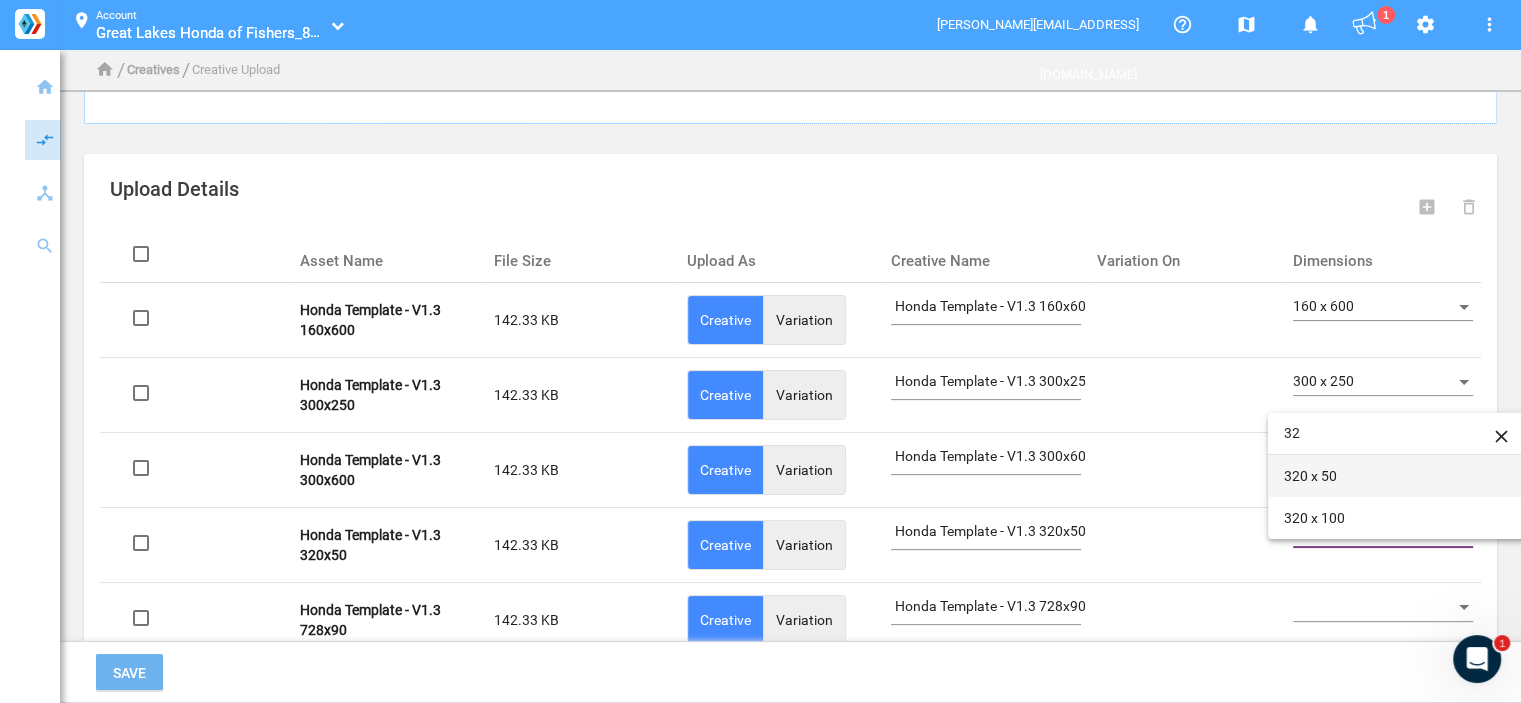 type on "32" 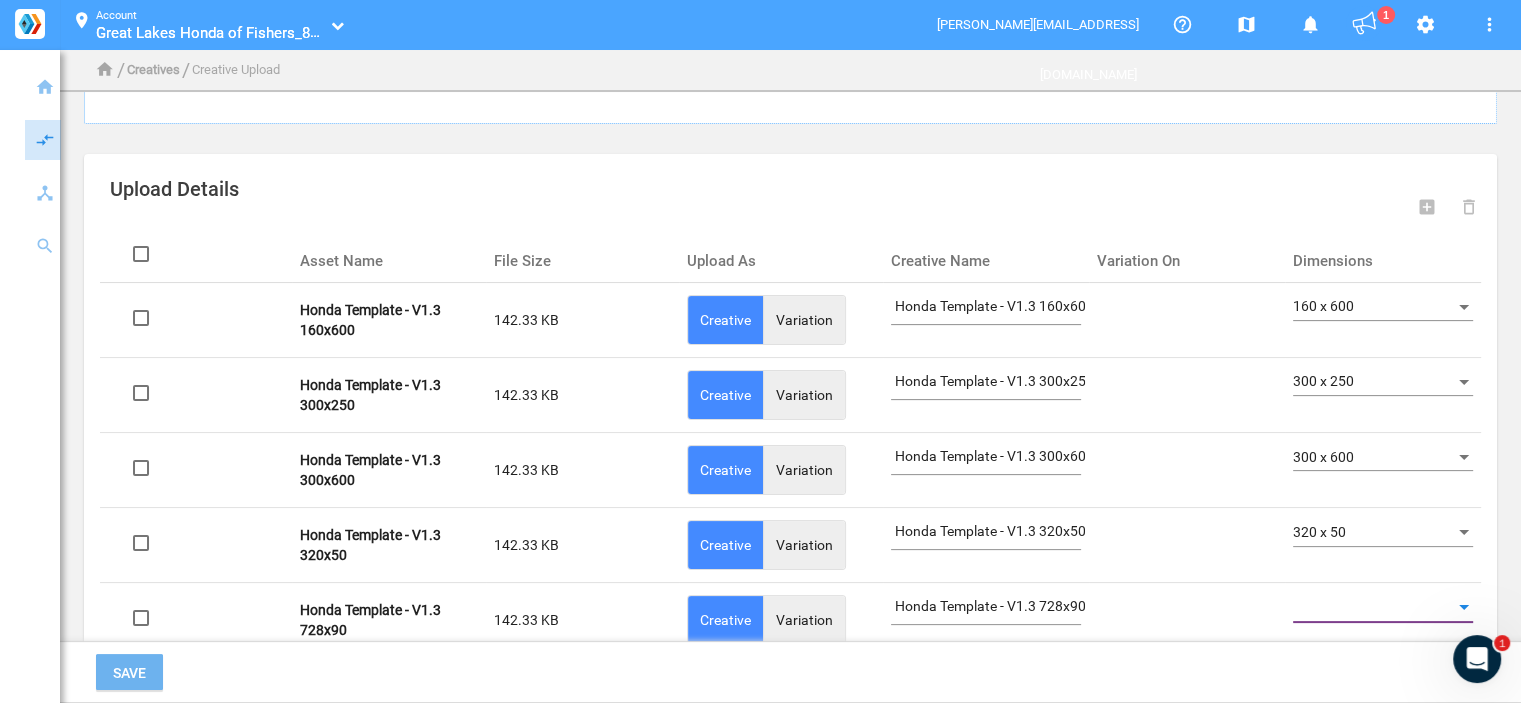 click at bounding box center [1374, 608] 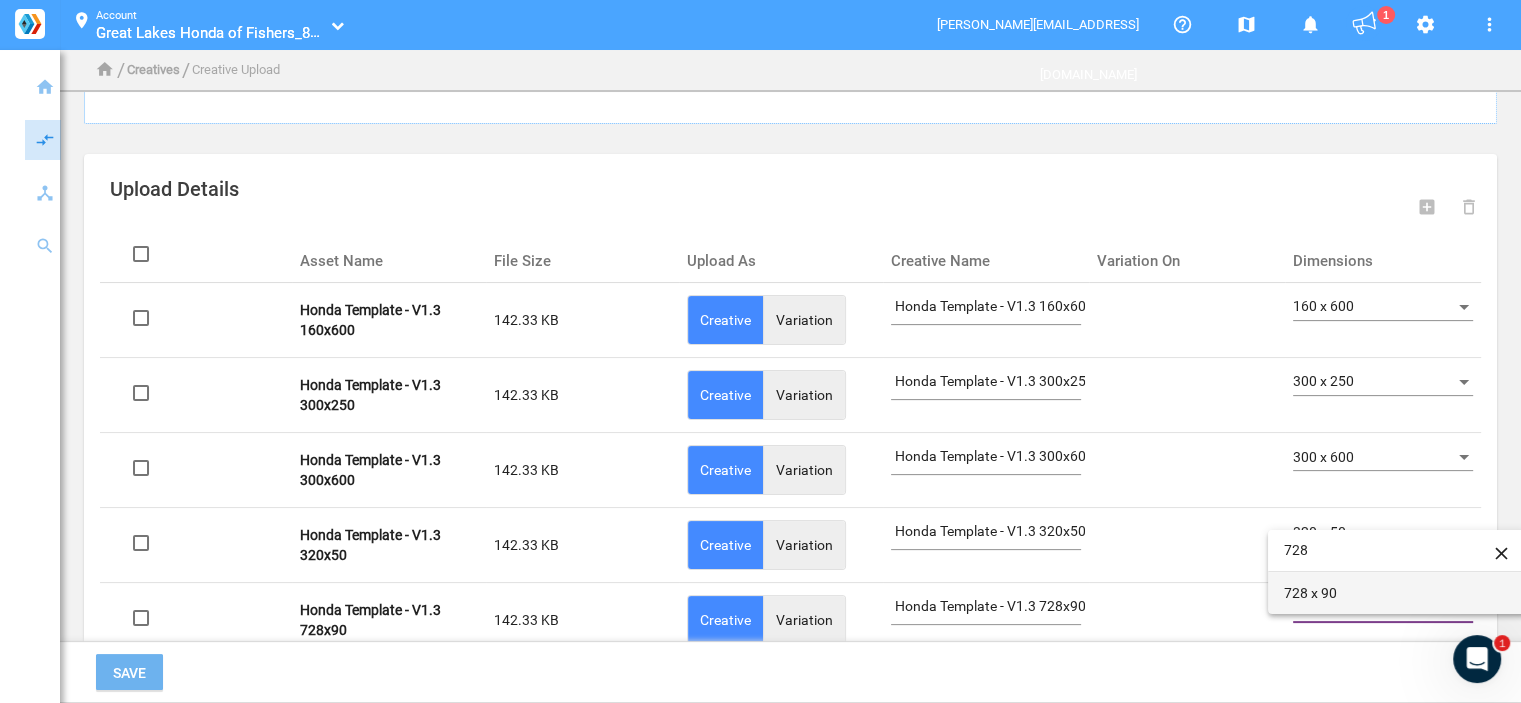 type on "728" 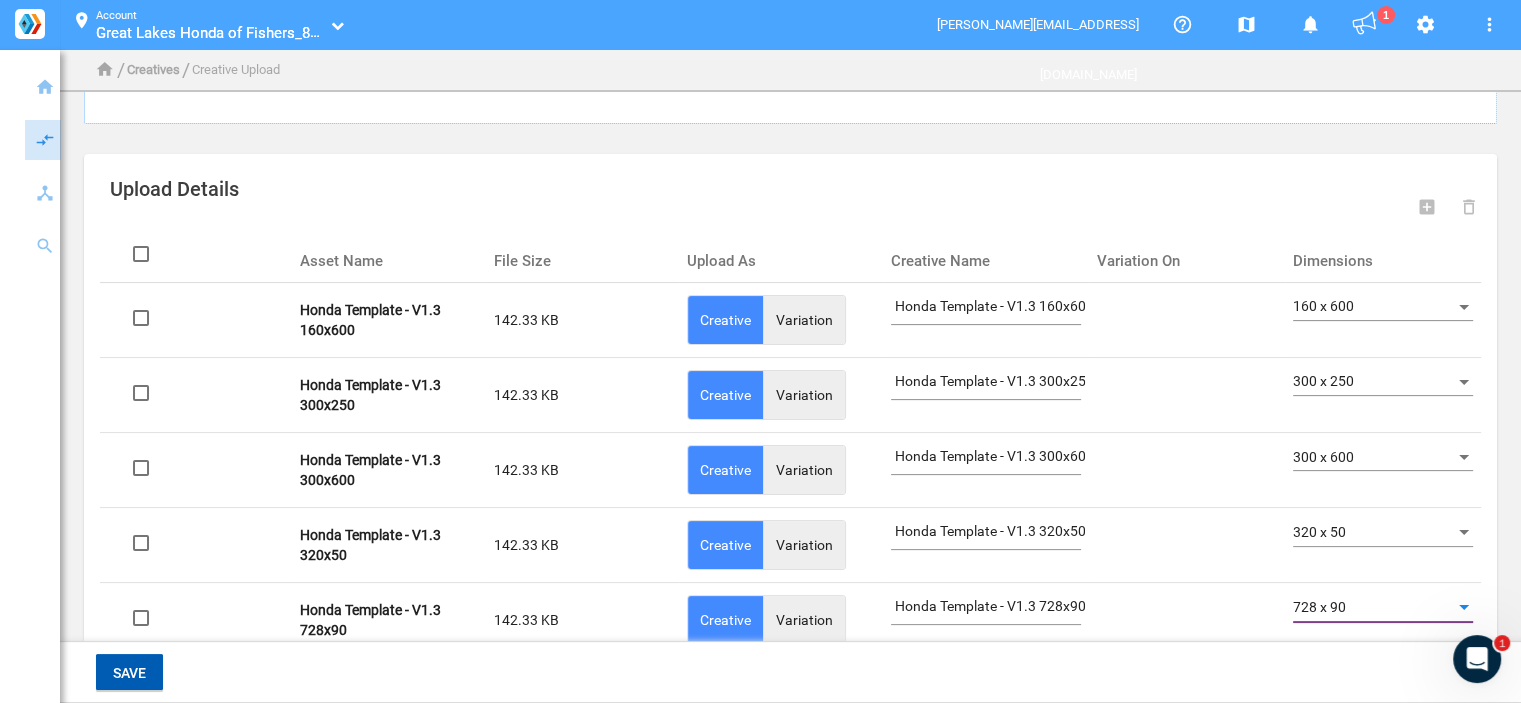click on "Save" at bounding box center (129, 673) 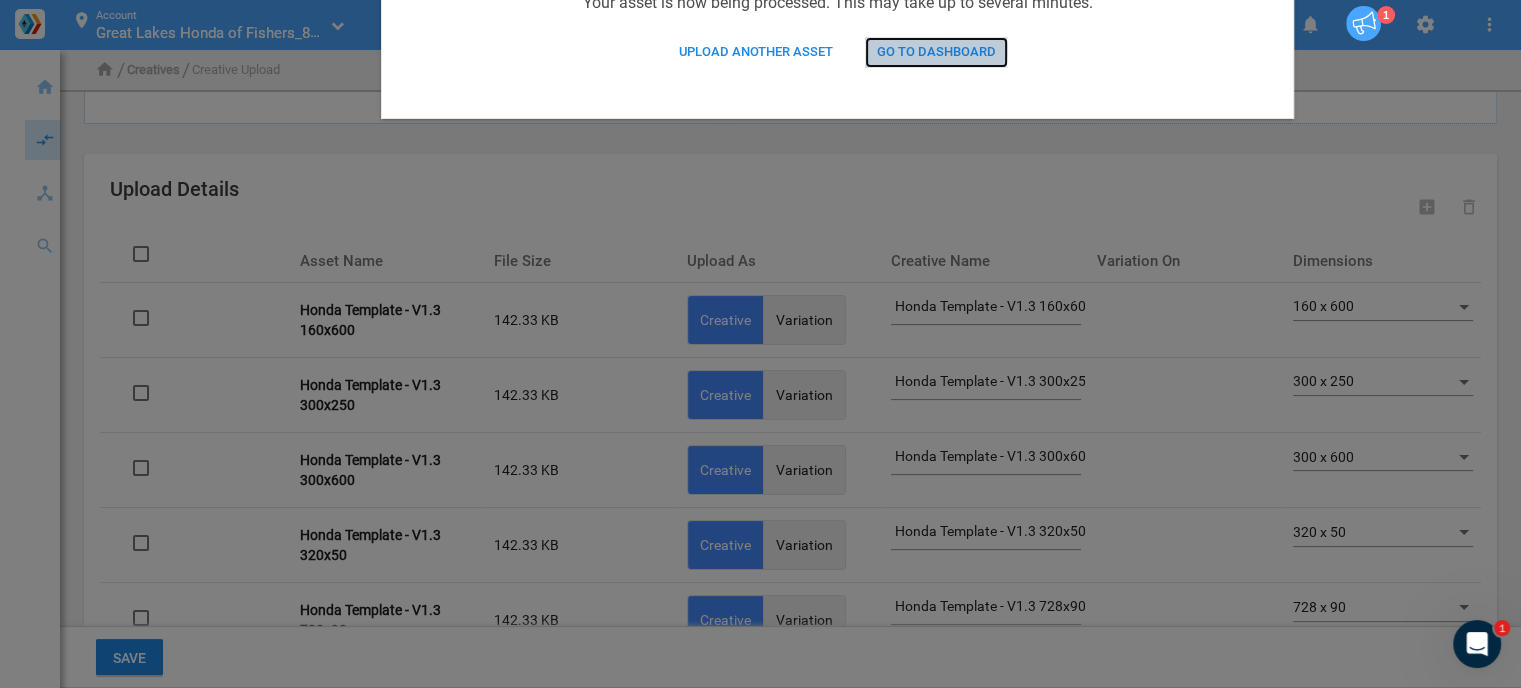 click on "Go to Dashboard" 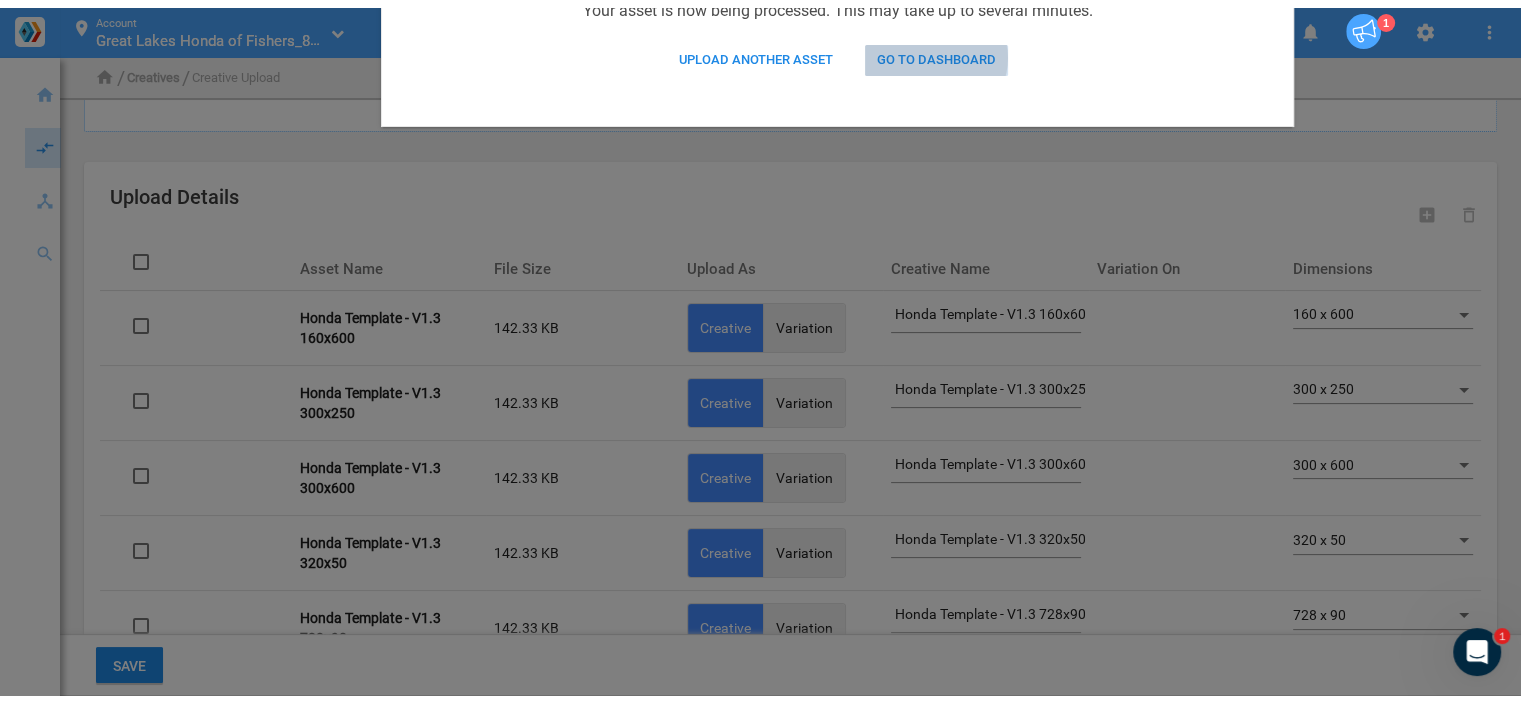 scroll, scrollTop: 0, scrollLeft: 0, axis: both 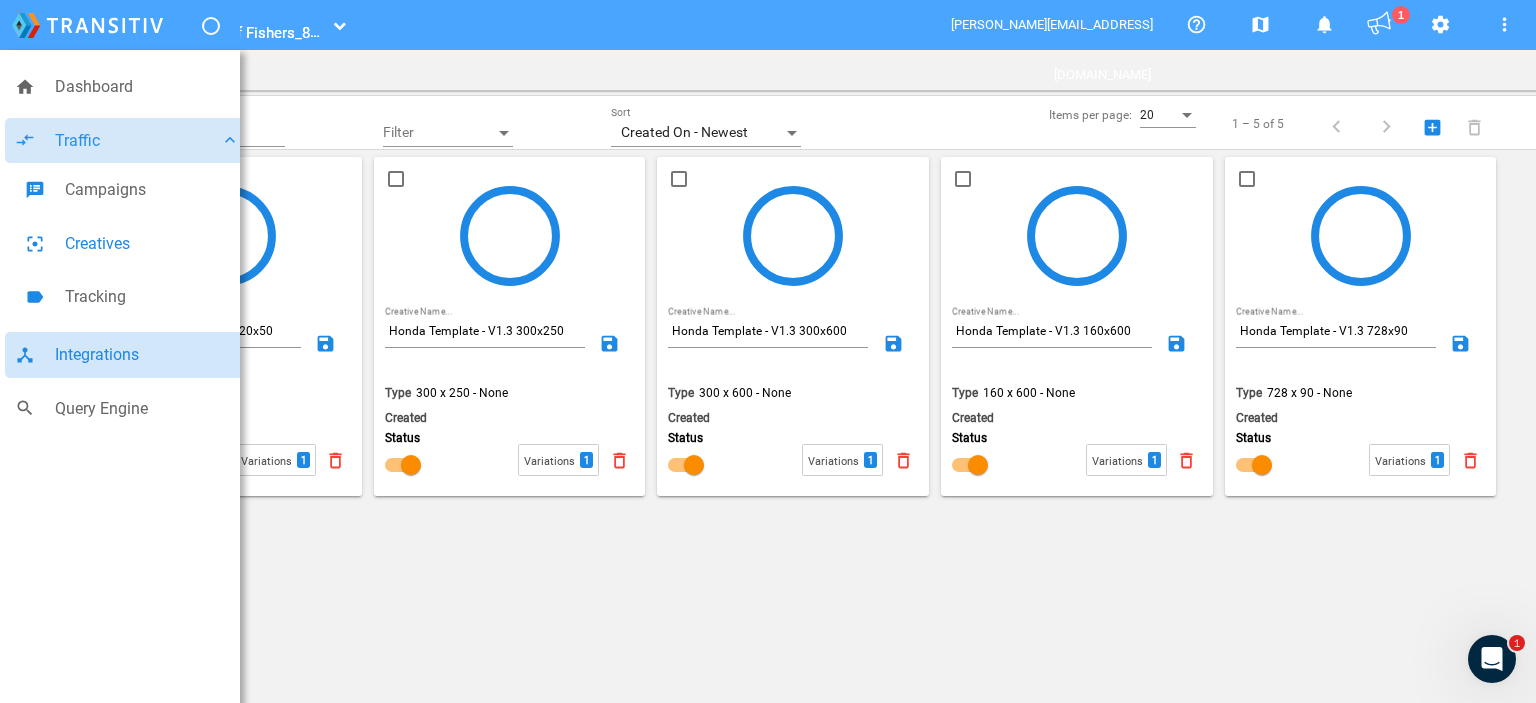 click on "Integrations" at bounding box center [147, 355] 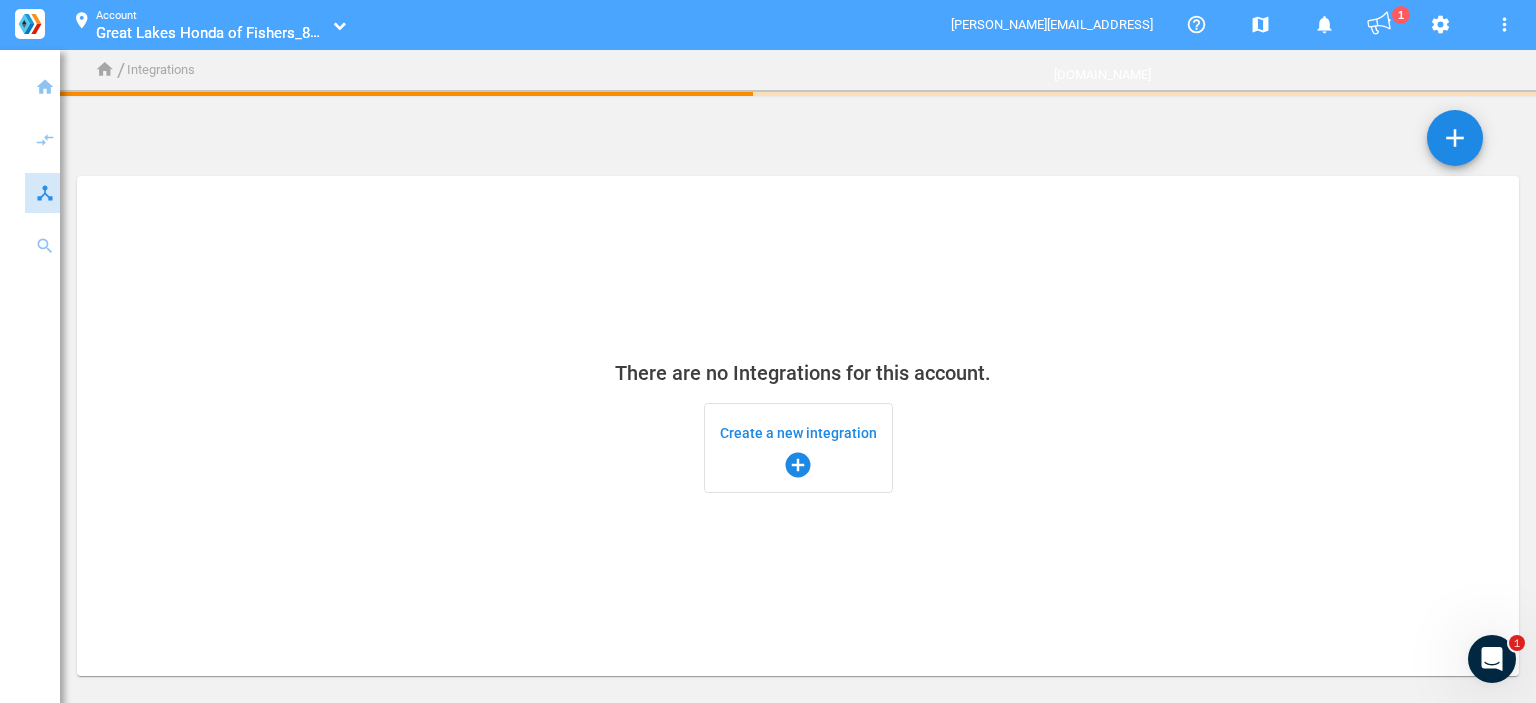 click on "Create a new integration  add_circle" at bounding box center [798, 448] 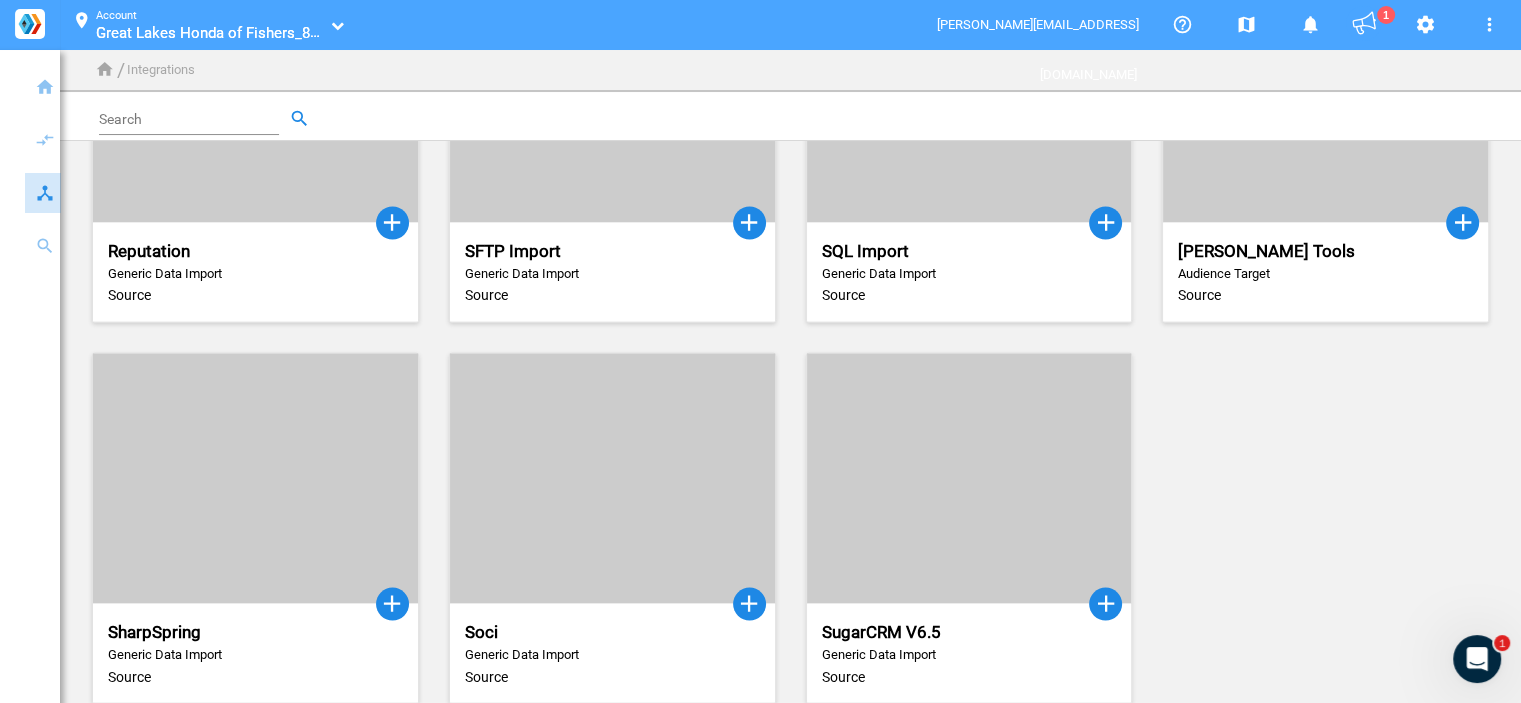 scroll, scrollTop: 3590, scrollLeft: 0, axis: vertical 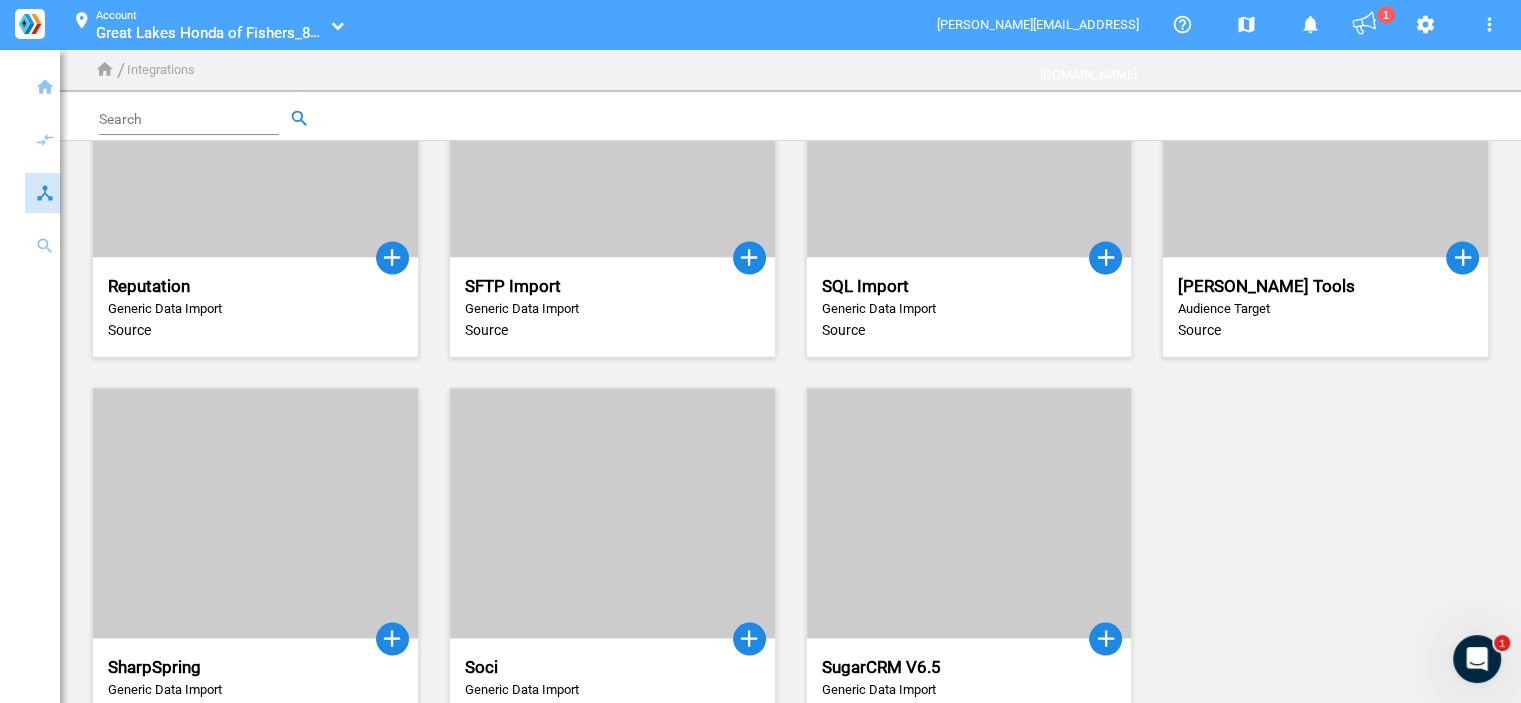 click 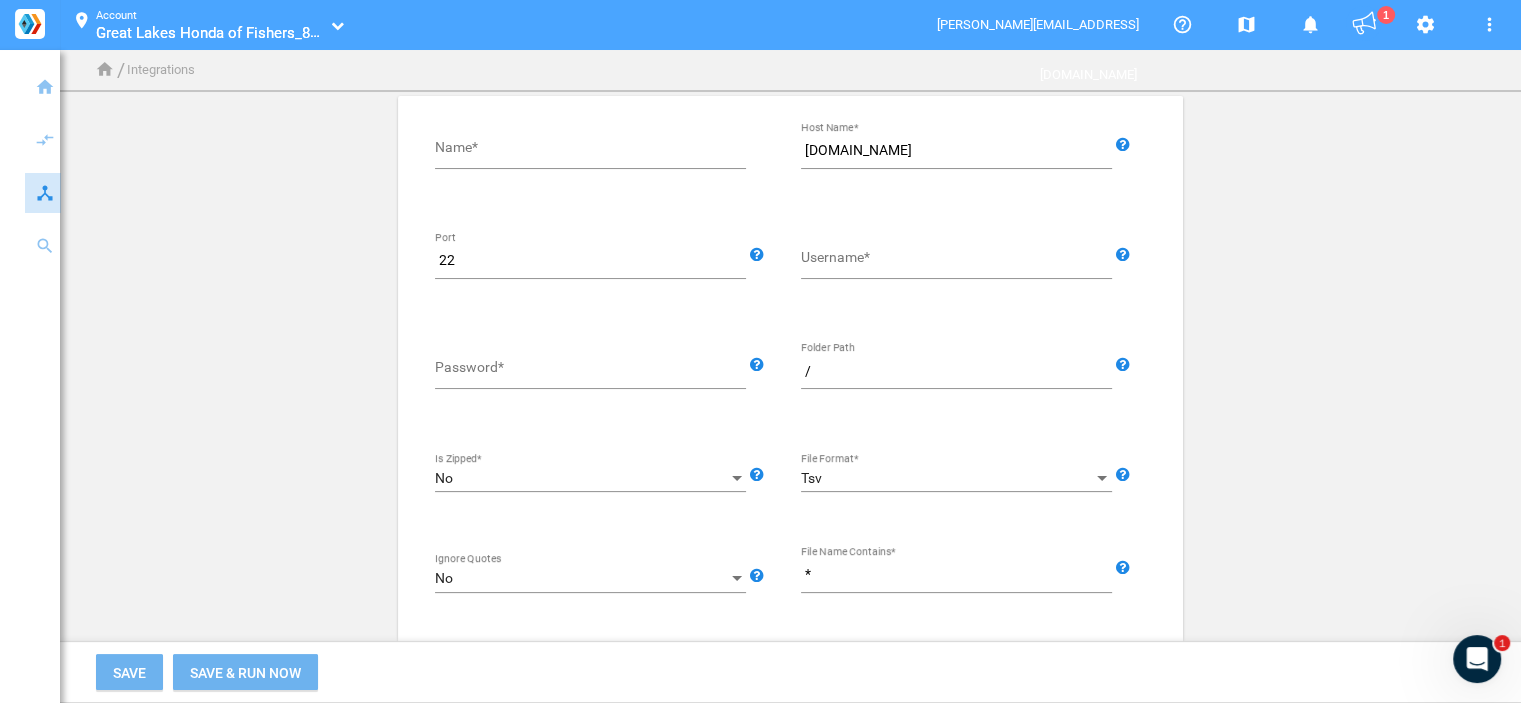 scroll, scrollTop: 0, scrollLeft: 0, axis: both 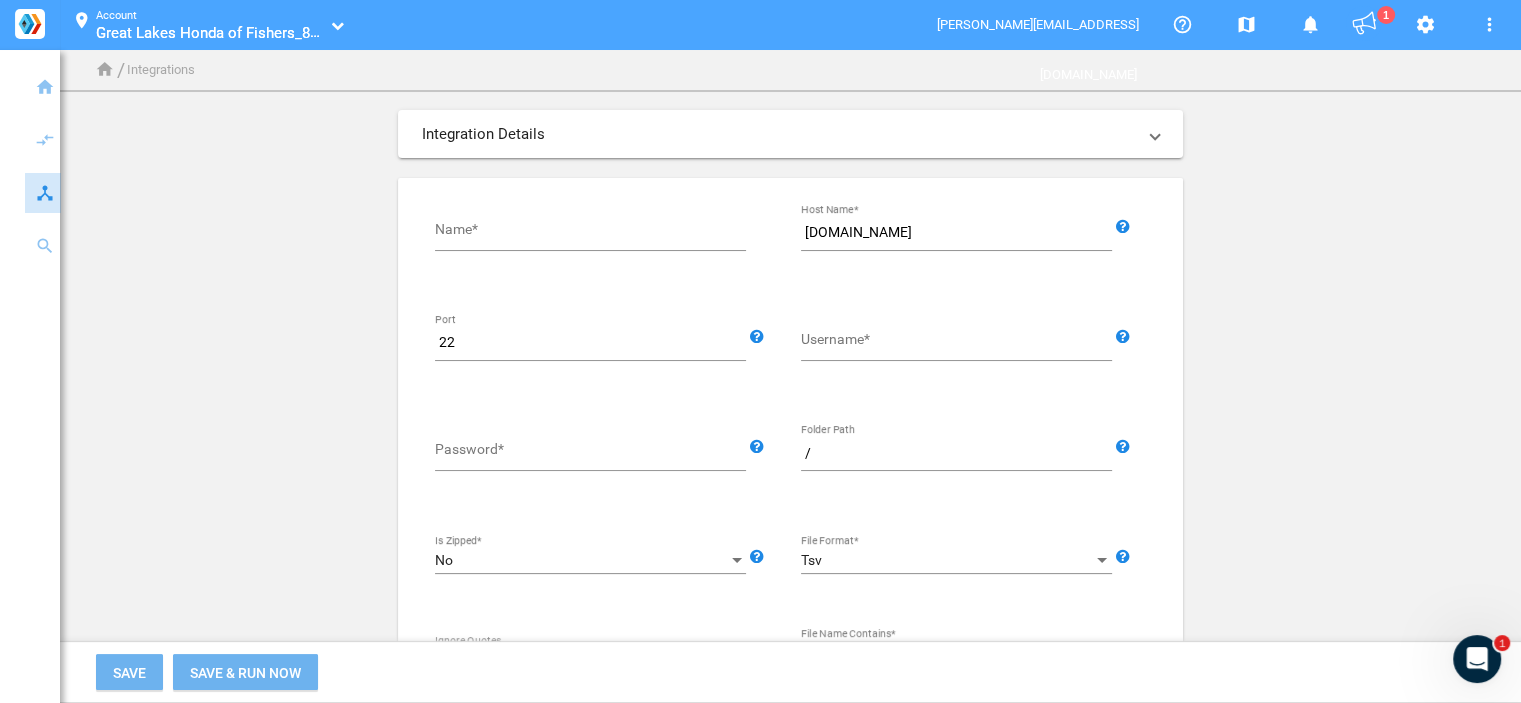 click on "Name*" at bounding box center (594, 233) 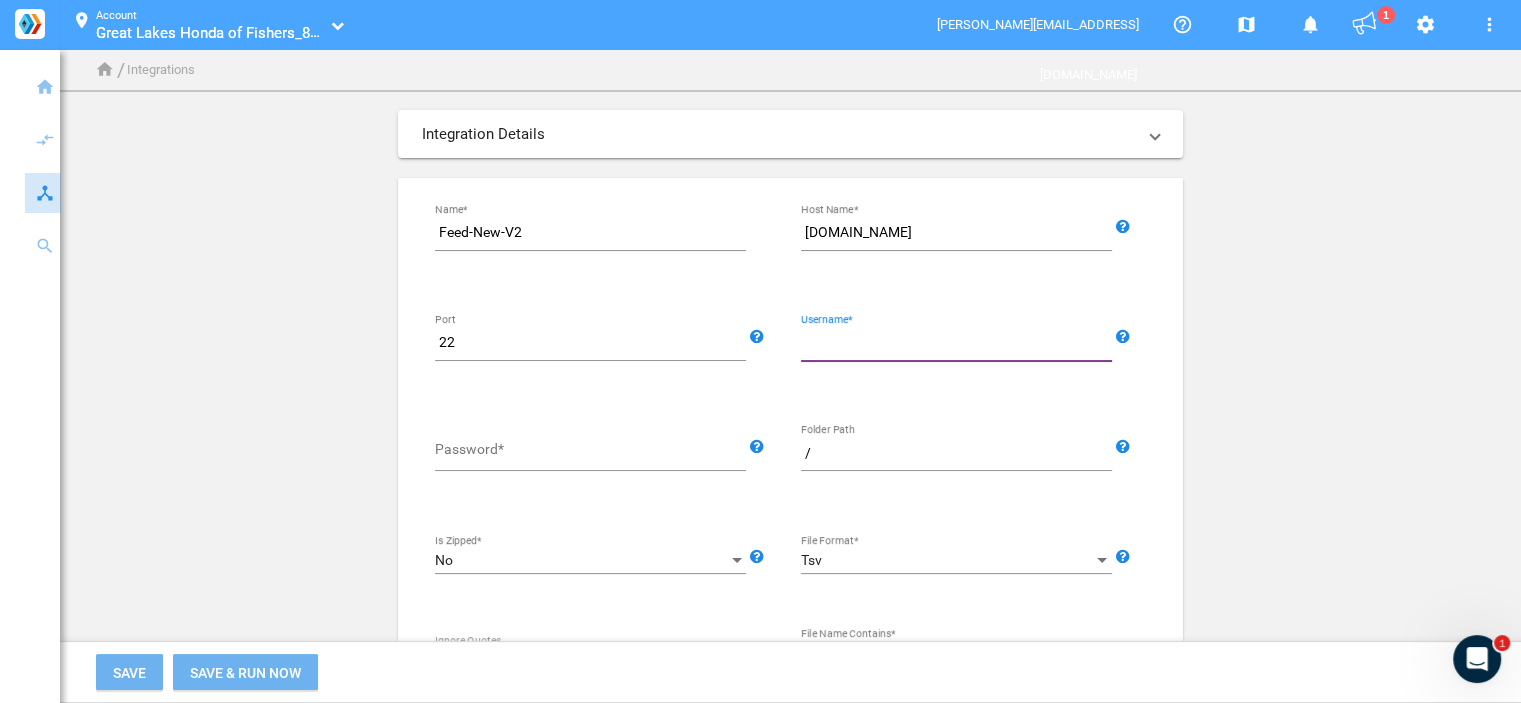 click on "Username*" at bounding box center [960, 343] 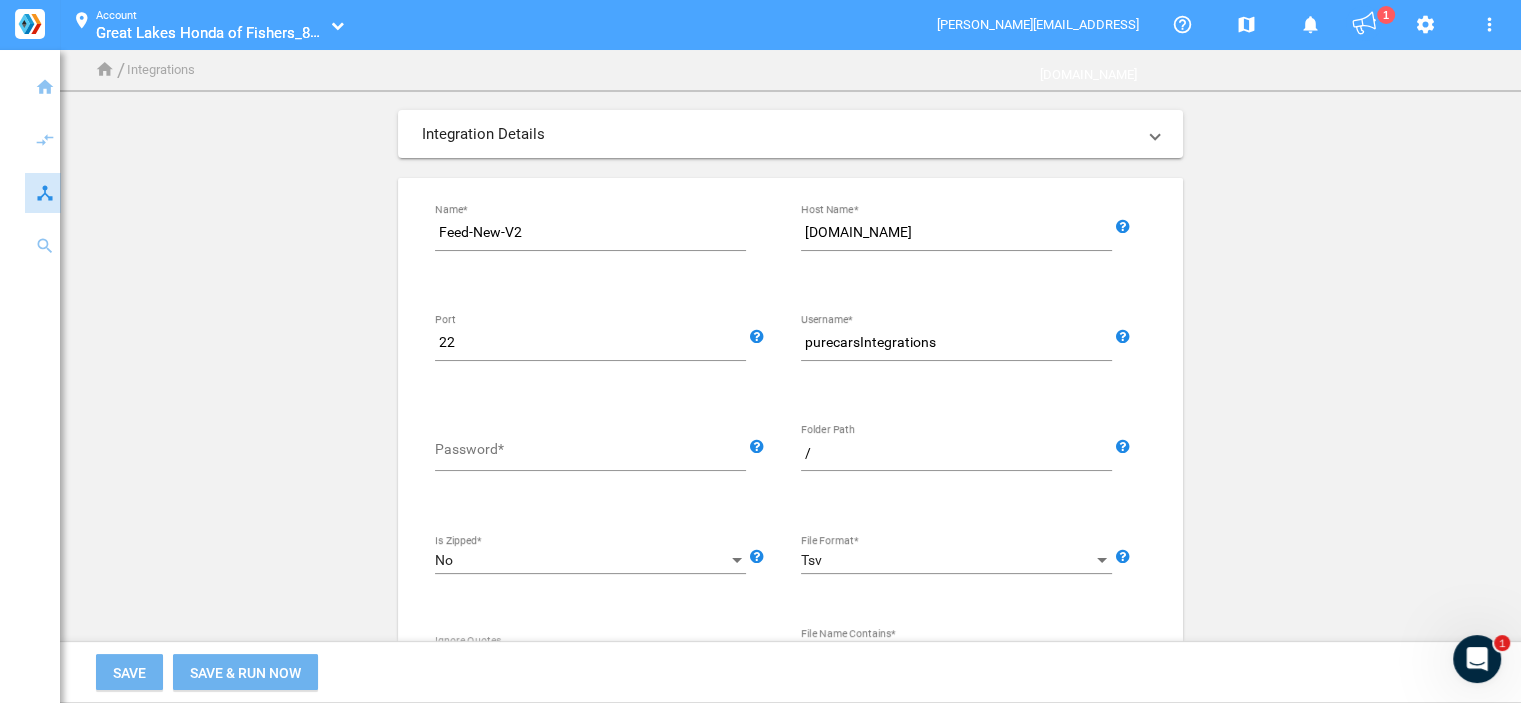 click on "Password*" at bounding box center [594, 454] 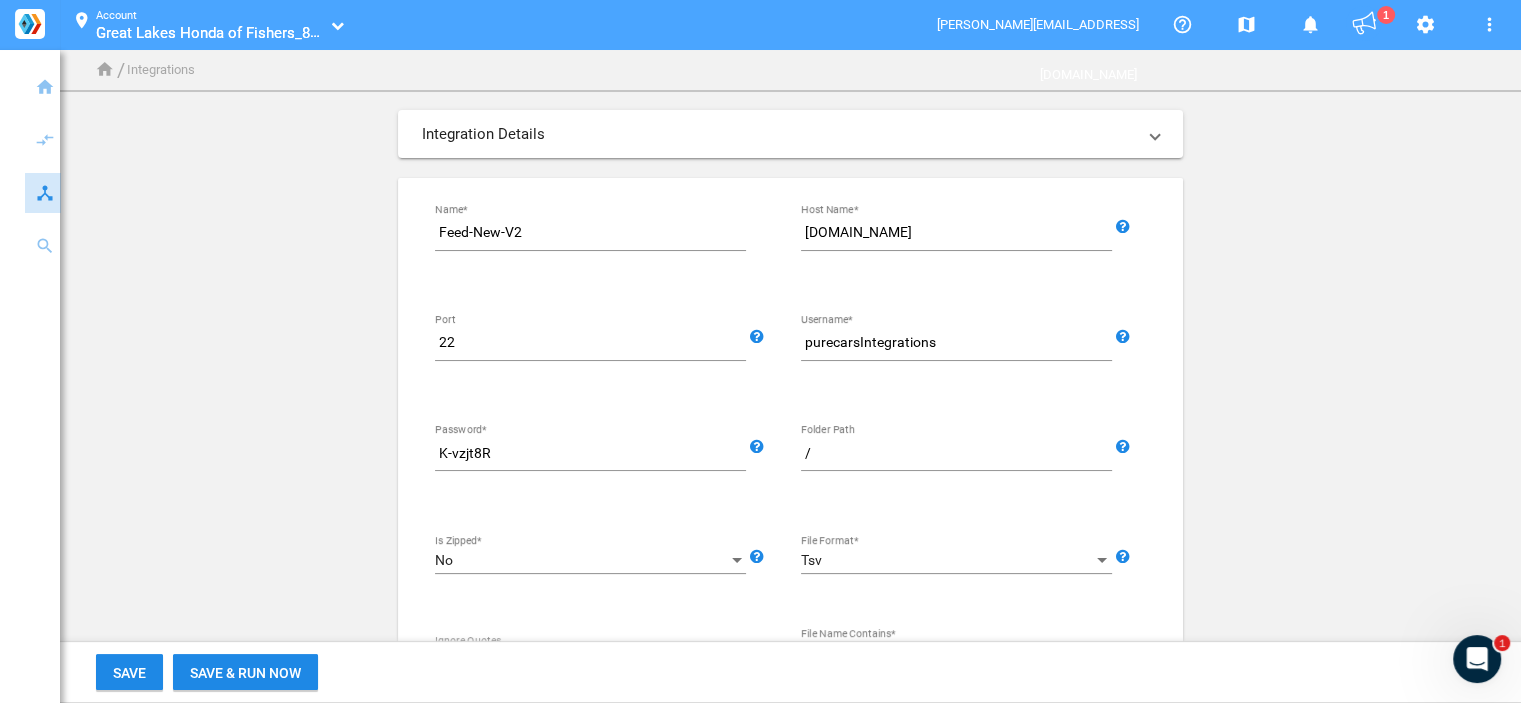 drag, startPoint x: 872, startPoint y: 453, endPoint x: 855, endPoint y: 463, distance: 19.723083 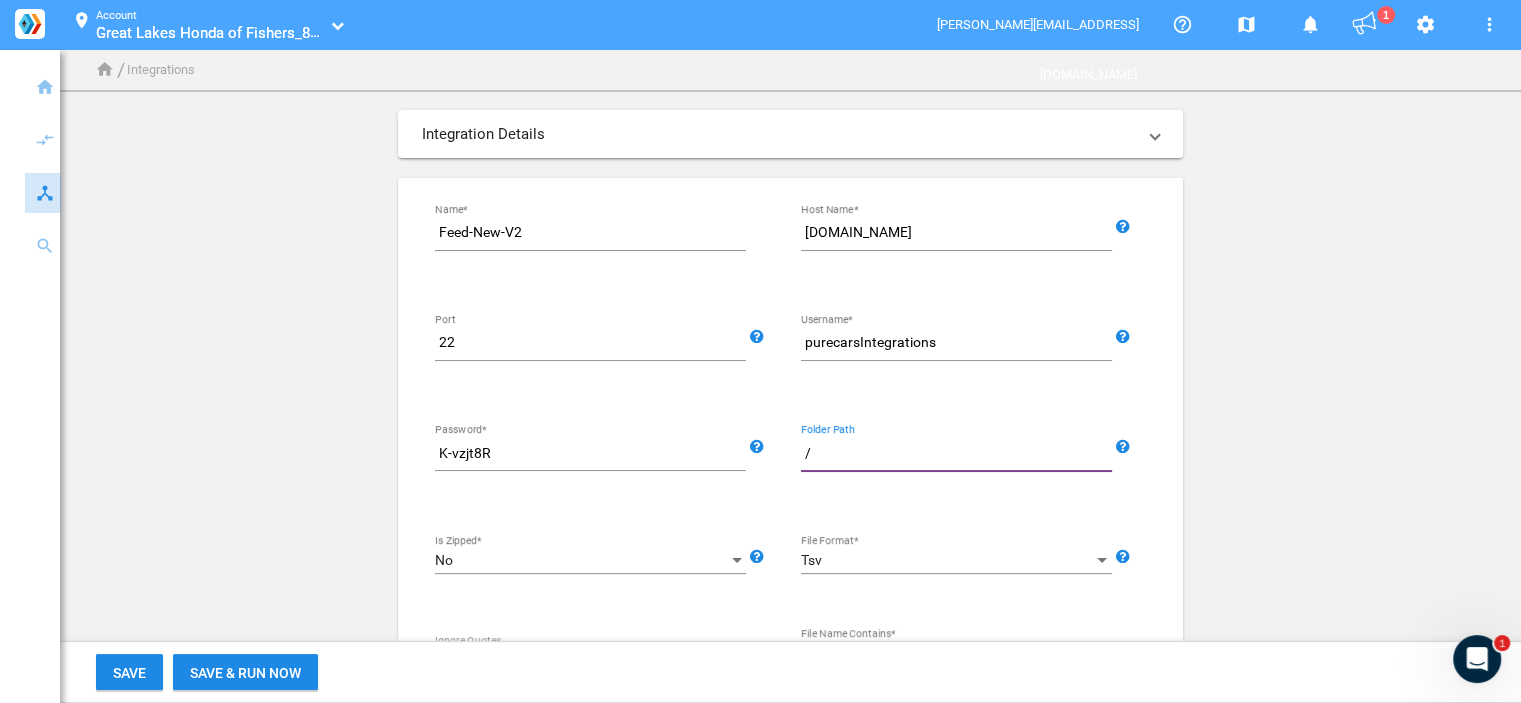 paste on "ca971c3debd54b2e902329160c962f42" 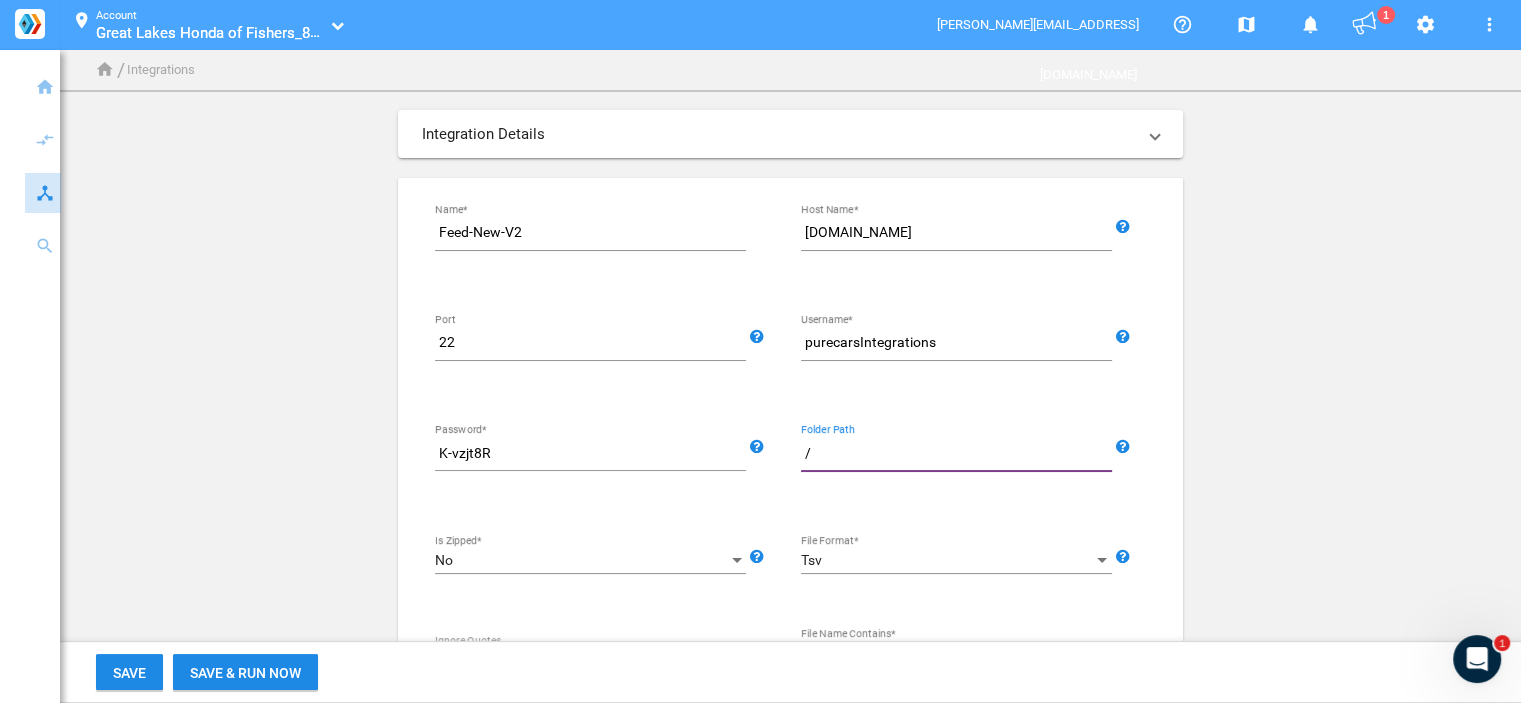 type on "/ca971c3debd54b2e902329160c962f42" 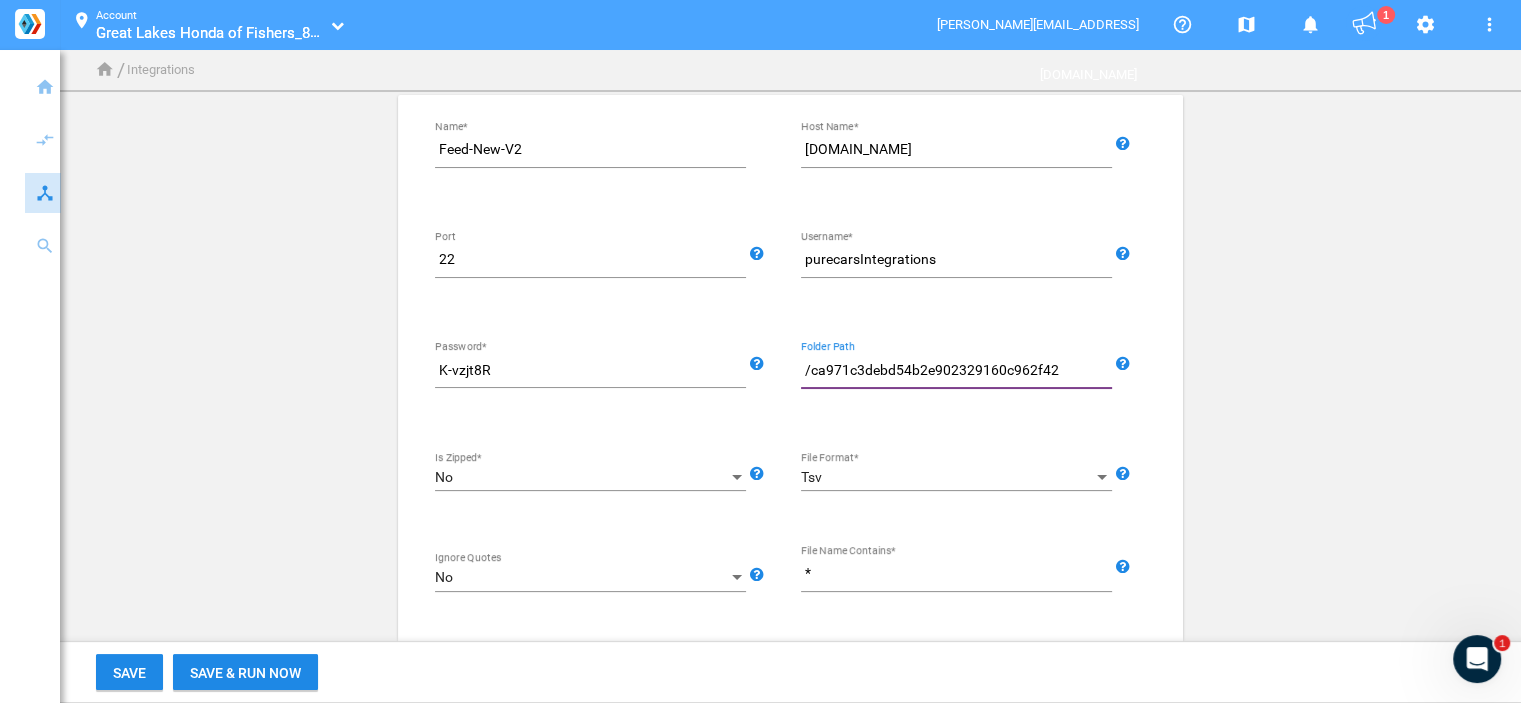 scroll, scrollTop: 181, scrollLeft: 0, axis: vertical 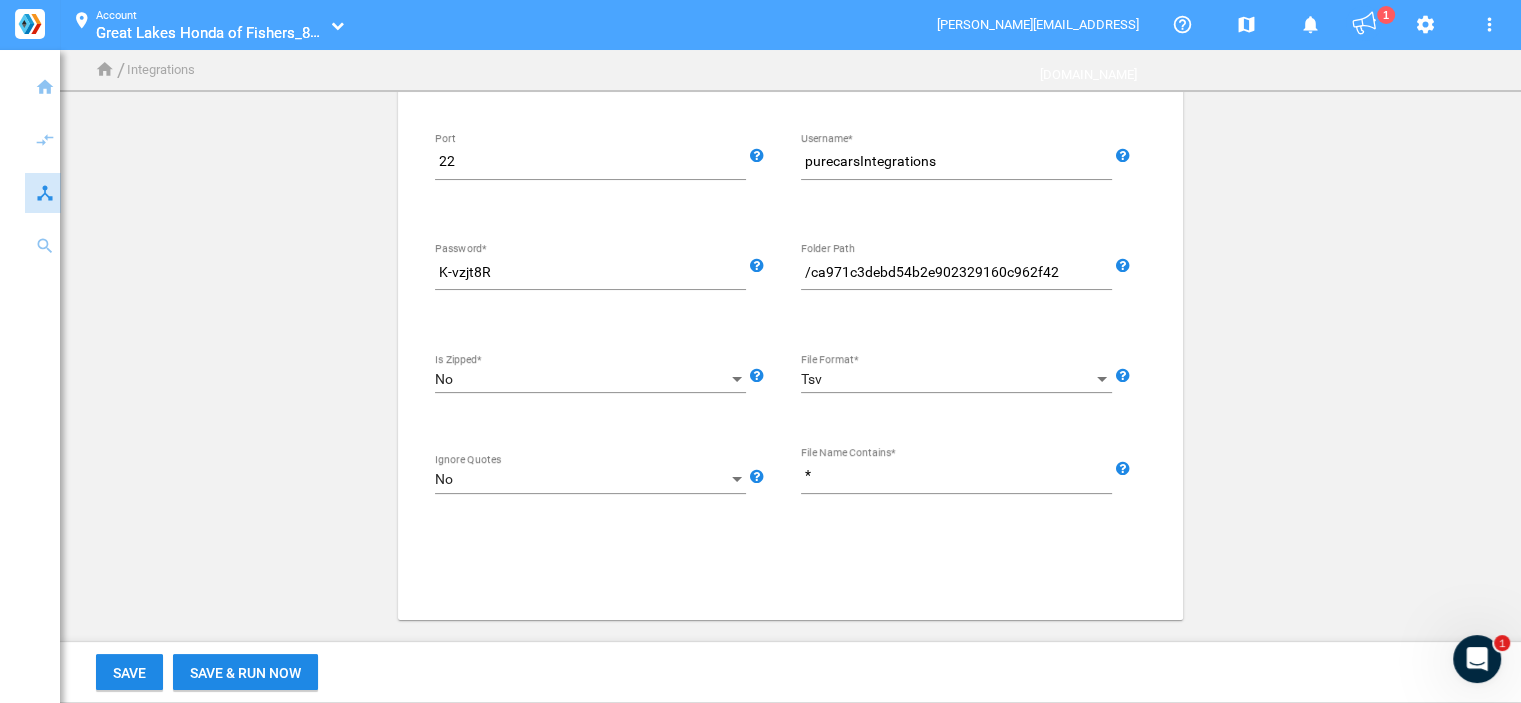 click on "*" at bounding box center (960, 476) 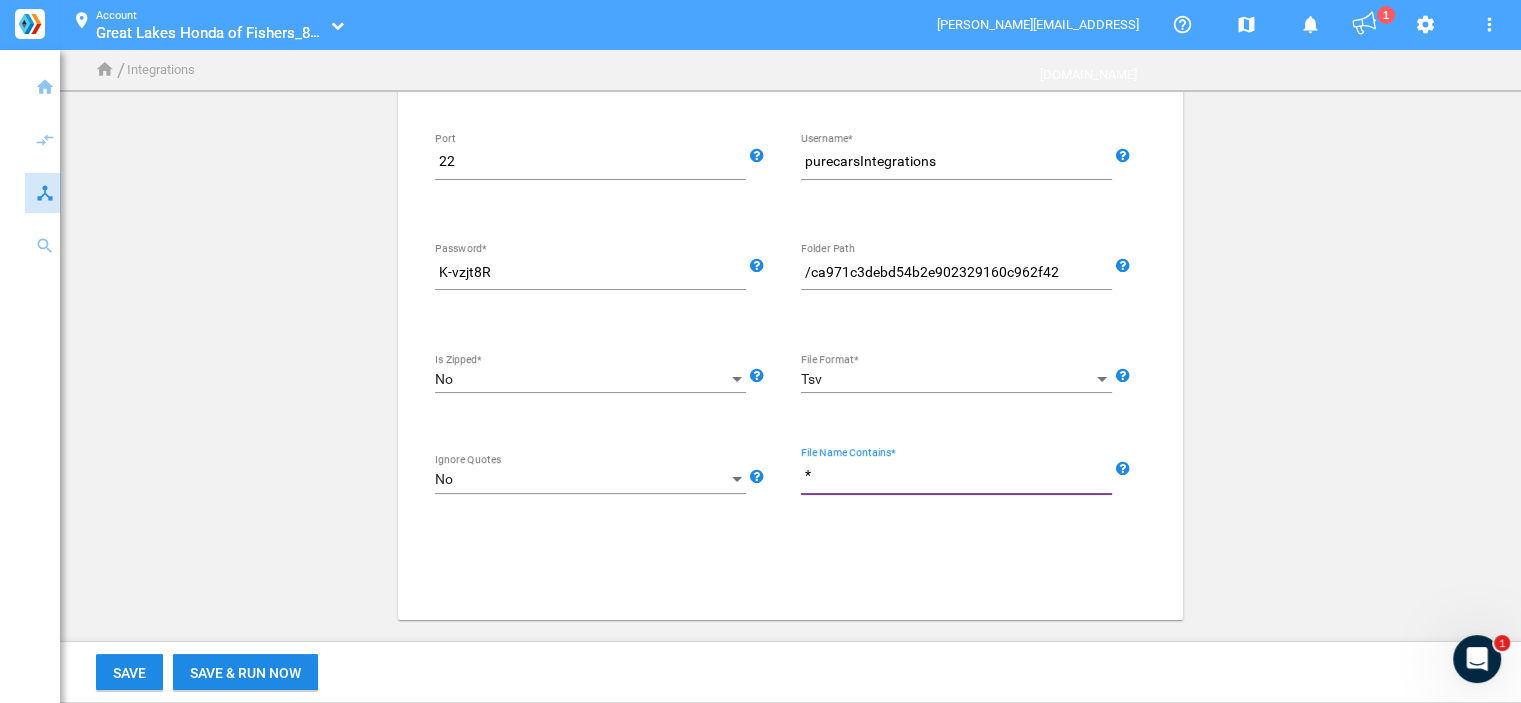 click on "*" at bounding box center [960, 476] 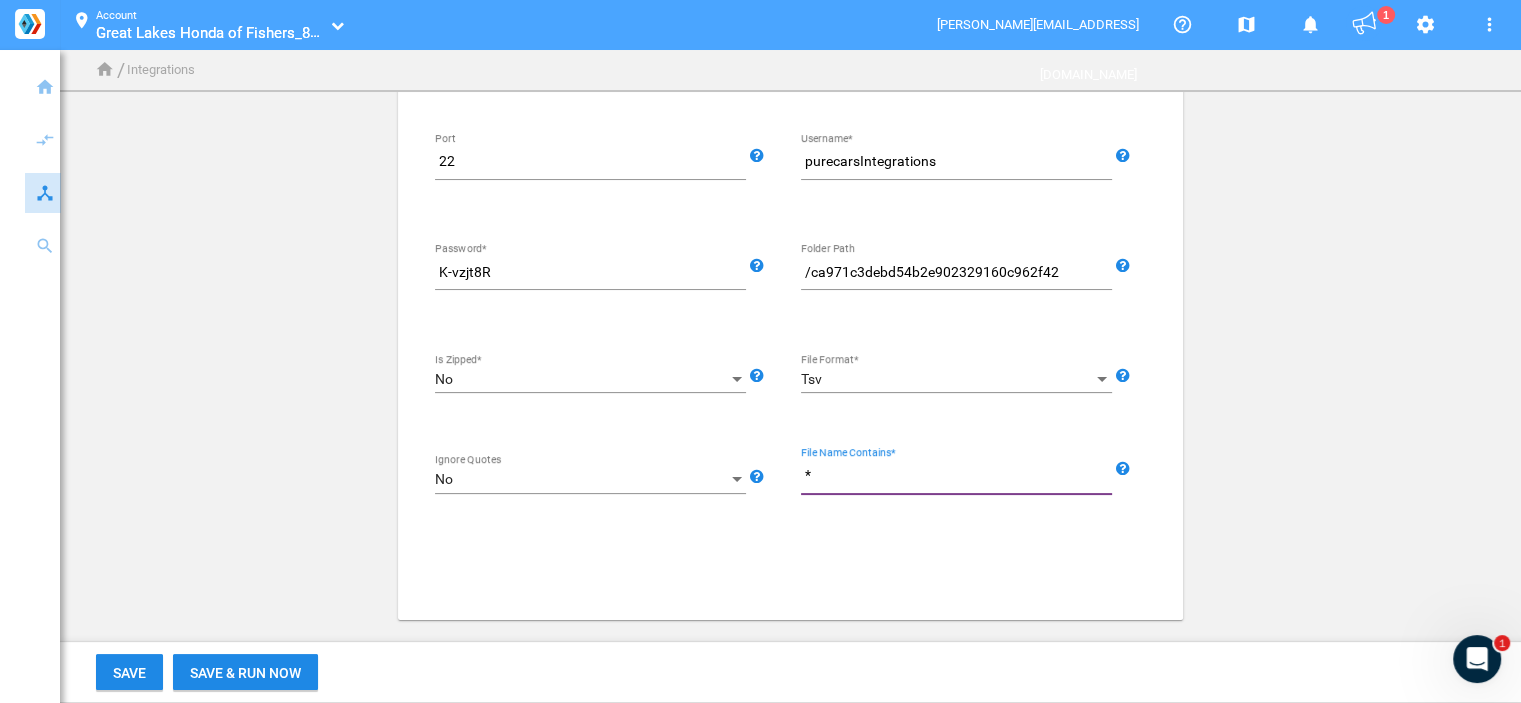 click on "*" at bounding box center (960, 476) 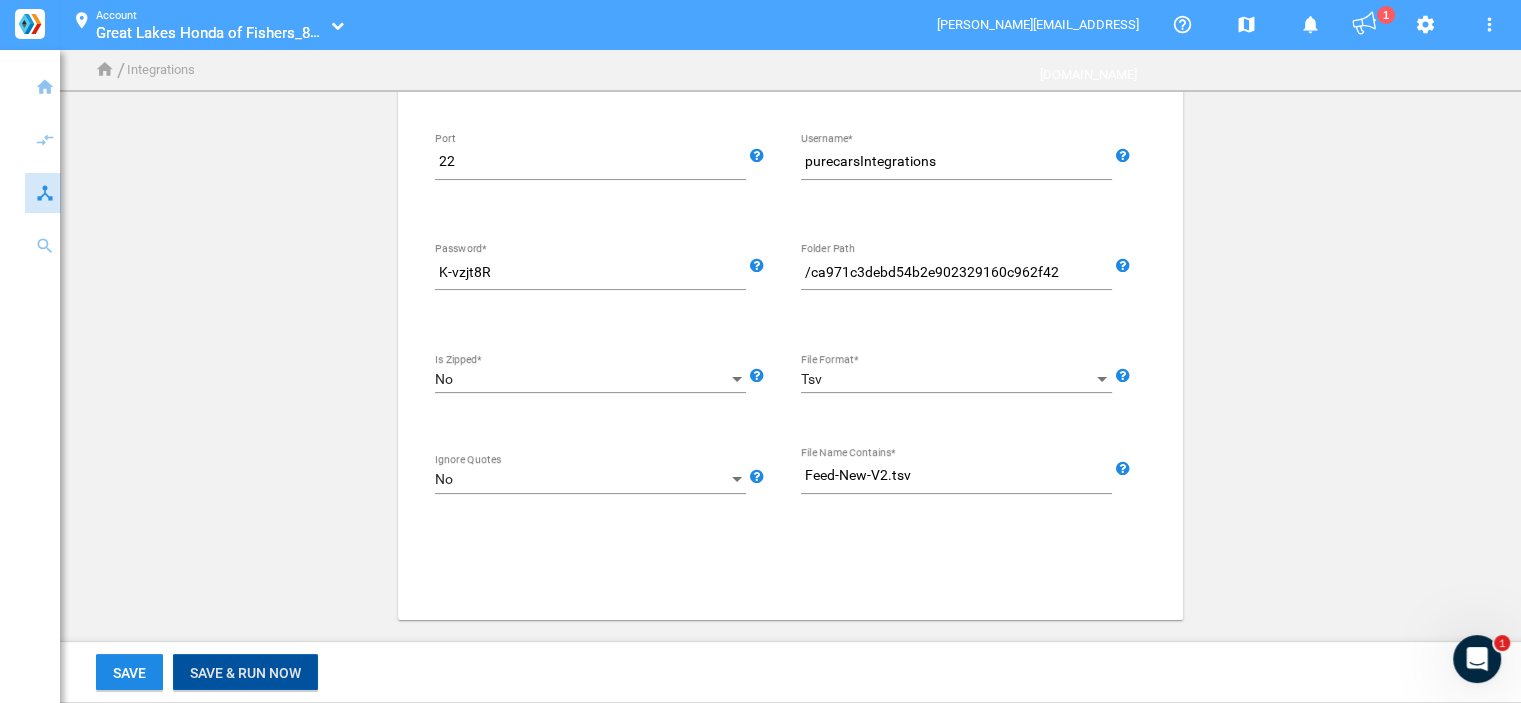click on "Save & Run Now" at bounding box center (245, 672) 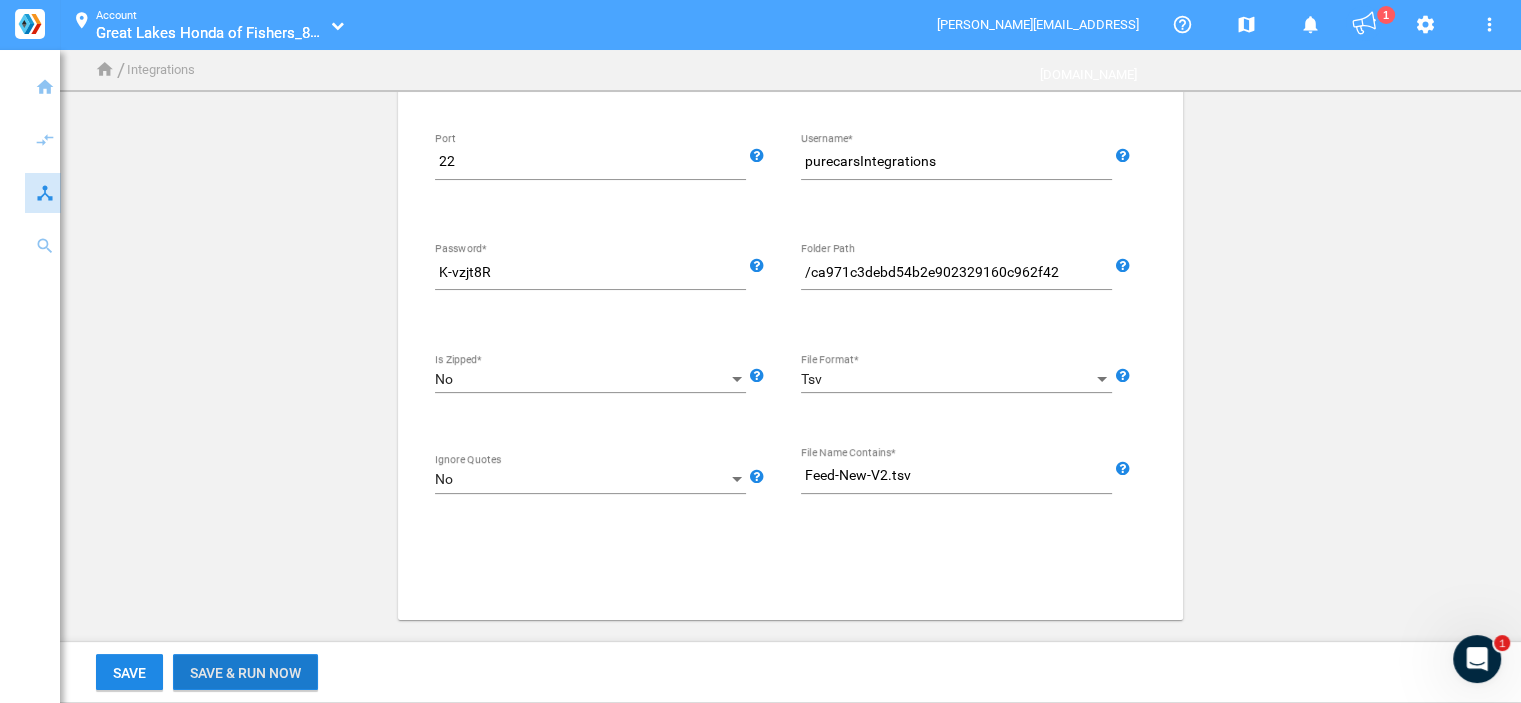 scroll, scrollTop: 0, scrollLeft: 0, axis: both 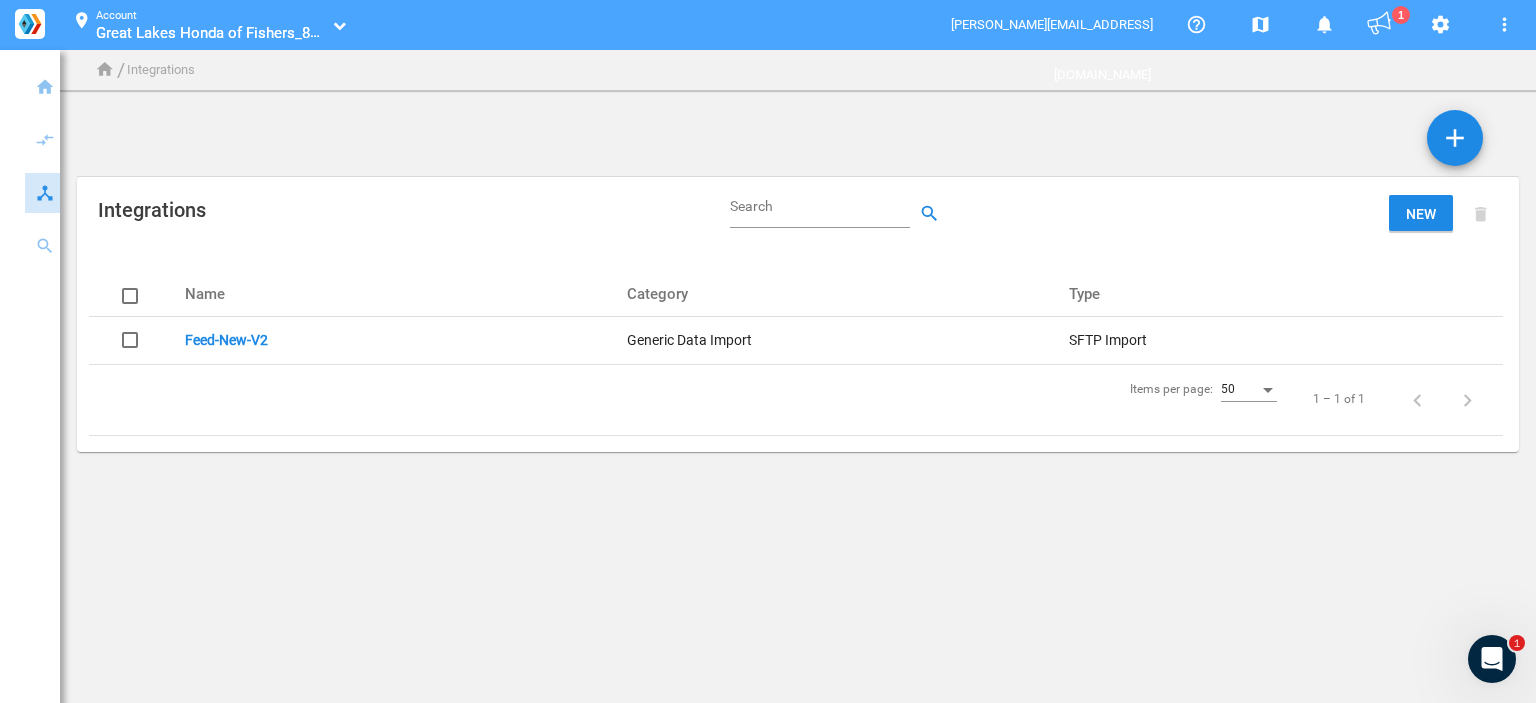 click 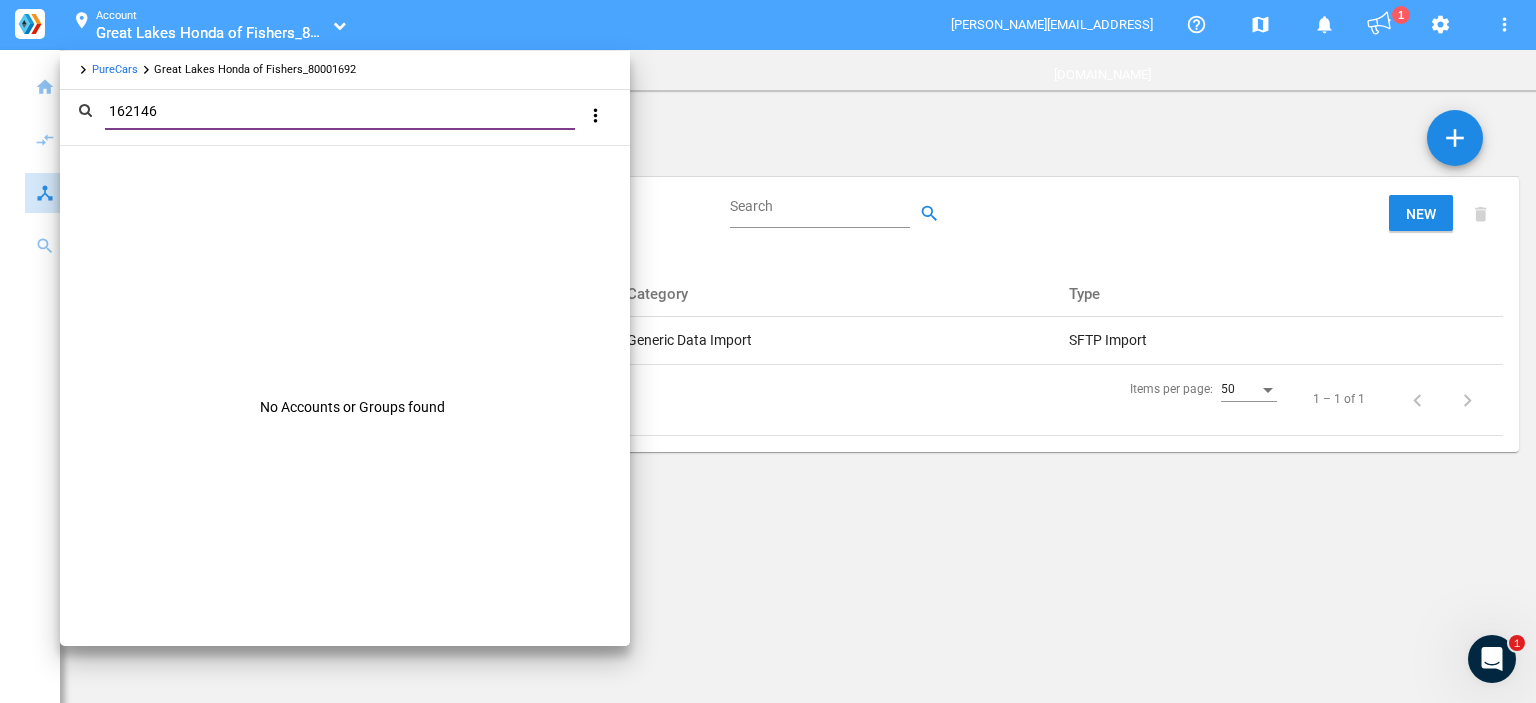 click on "162146" at bounding box center (344, 111) 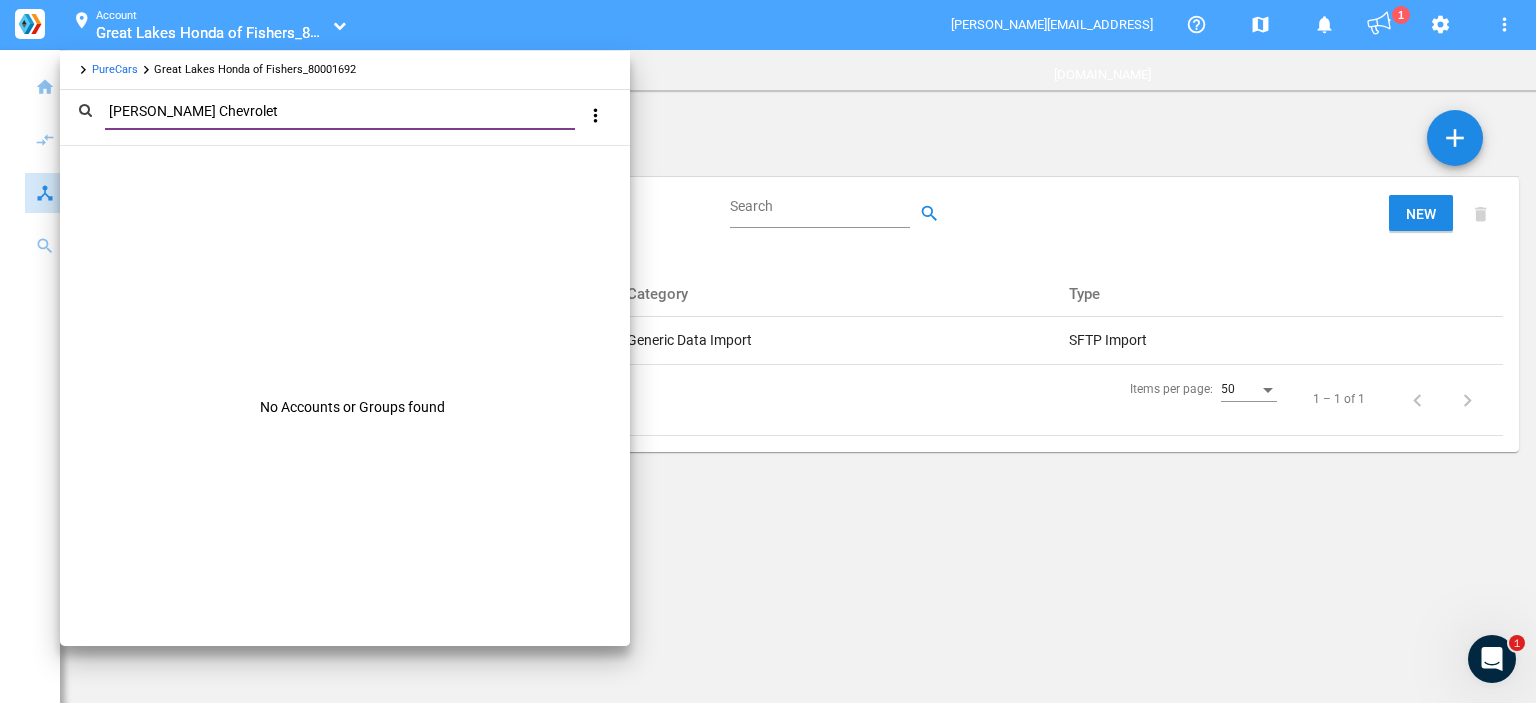 type on "Cavender Chevrolet" 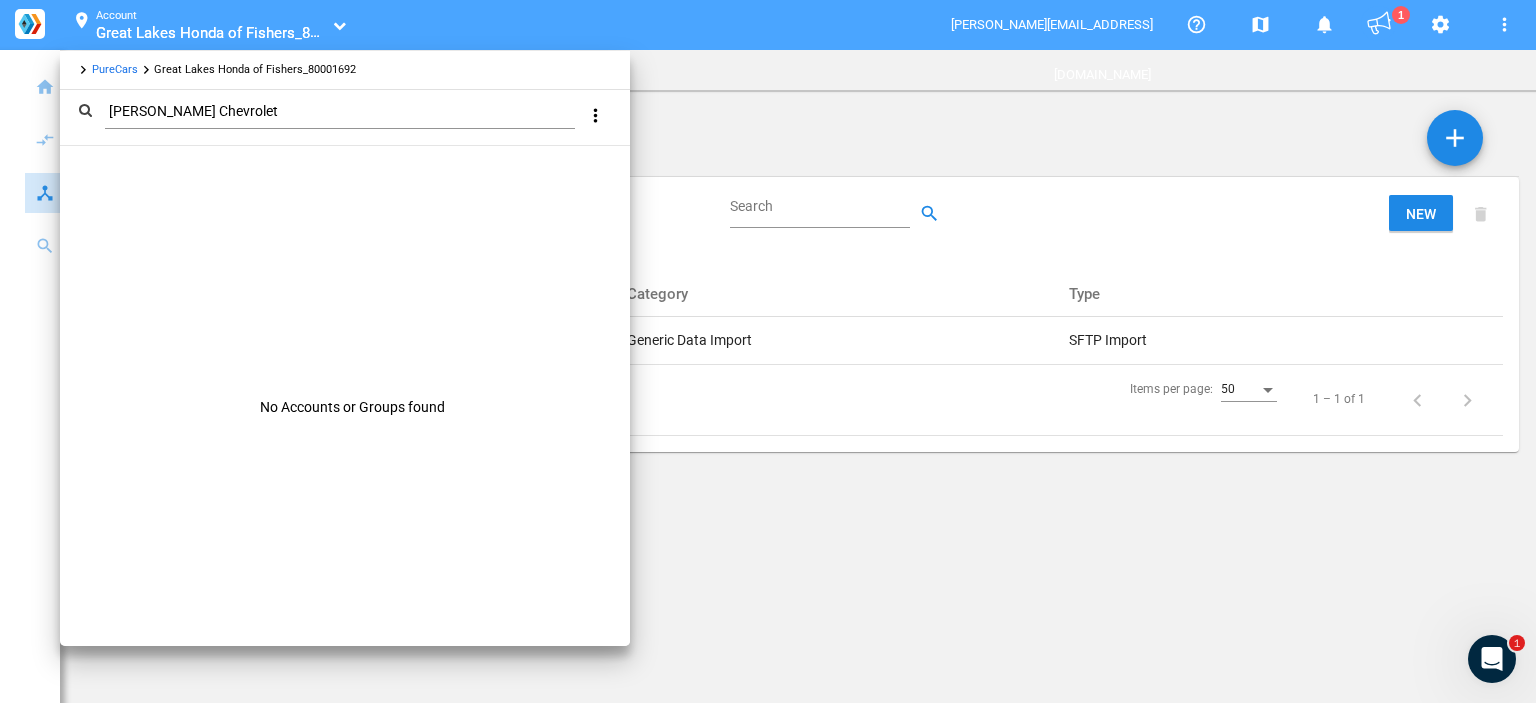 click on "PureCars" at bounding box center [115, 69] 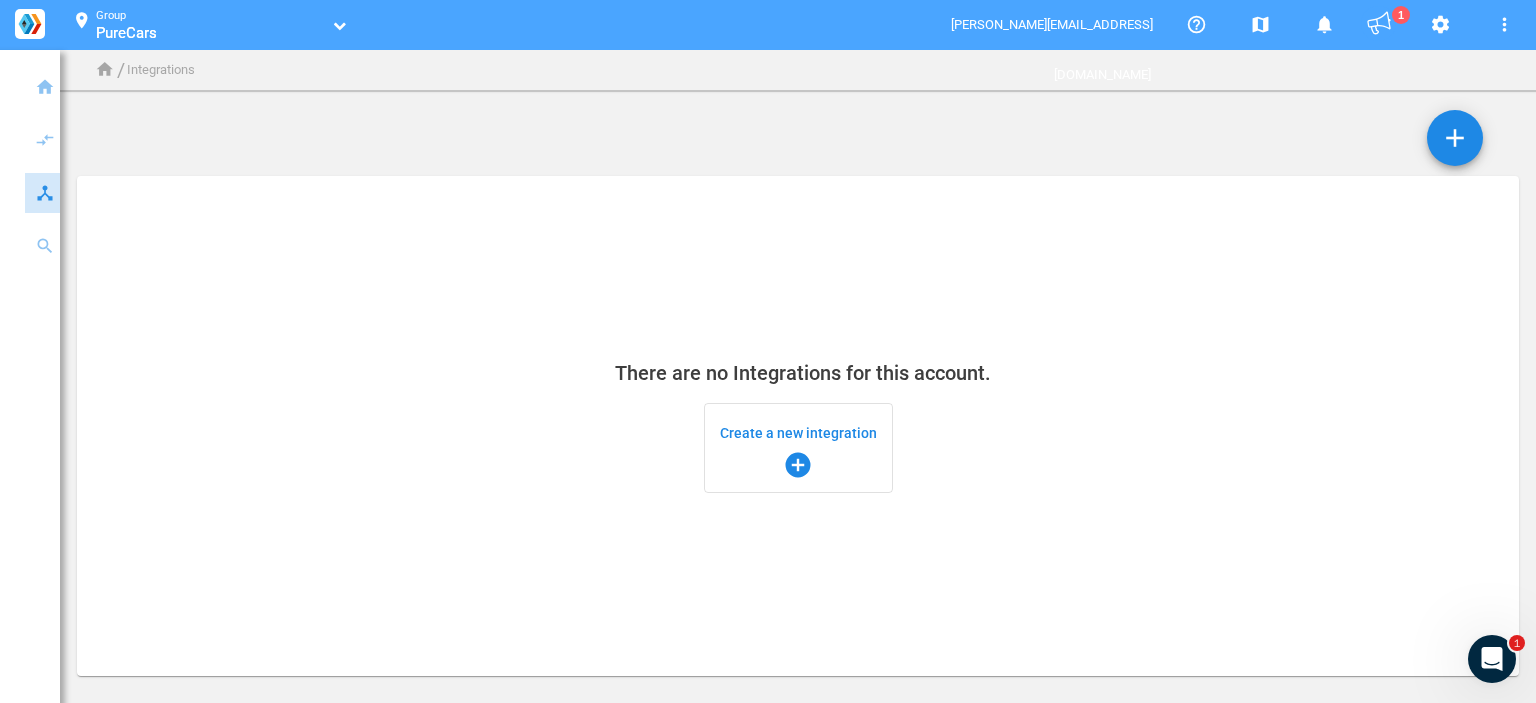 click on "location_on Group PureCars PureCars" at bounding box center (205, 25) 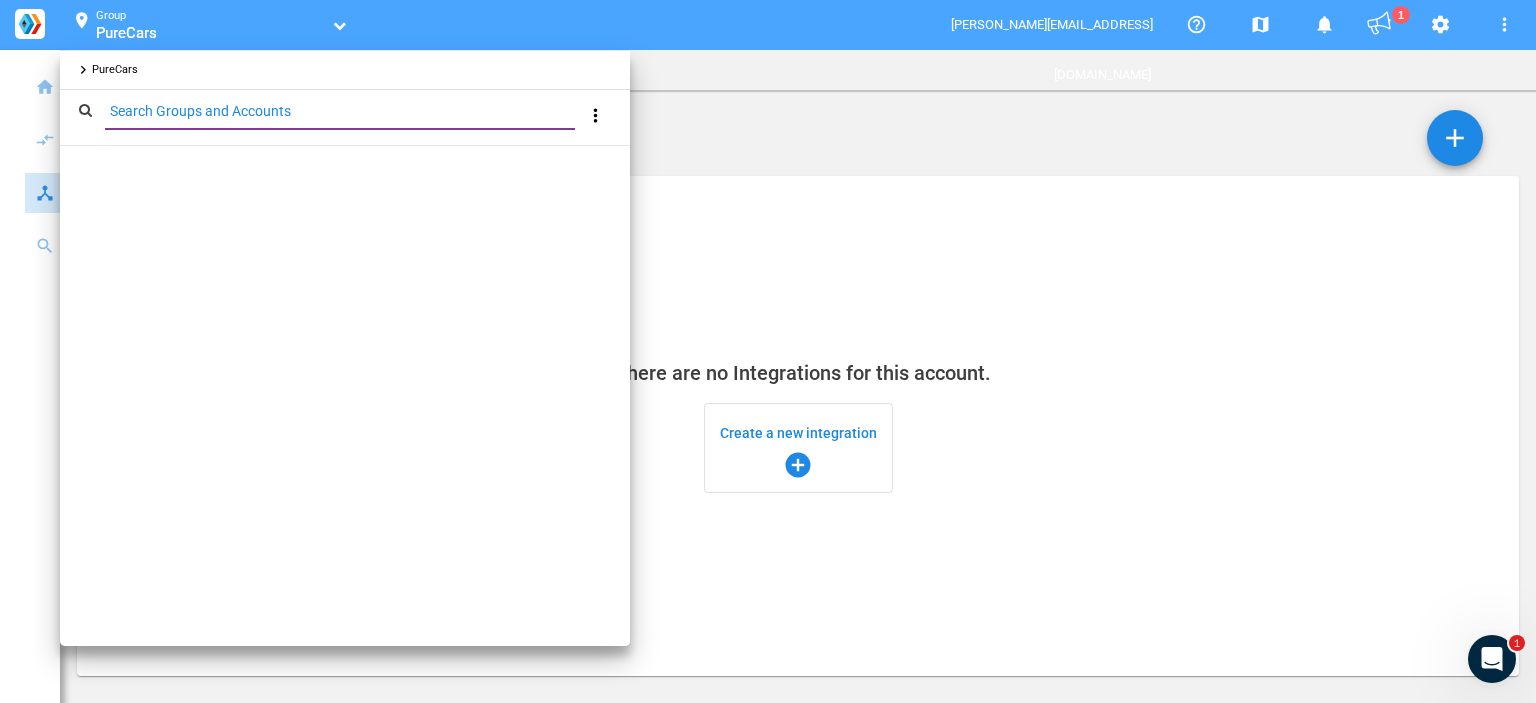 click on "Search Groups and Accounts" at bounding box center [344, 111] 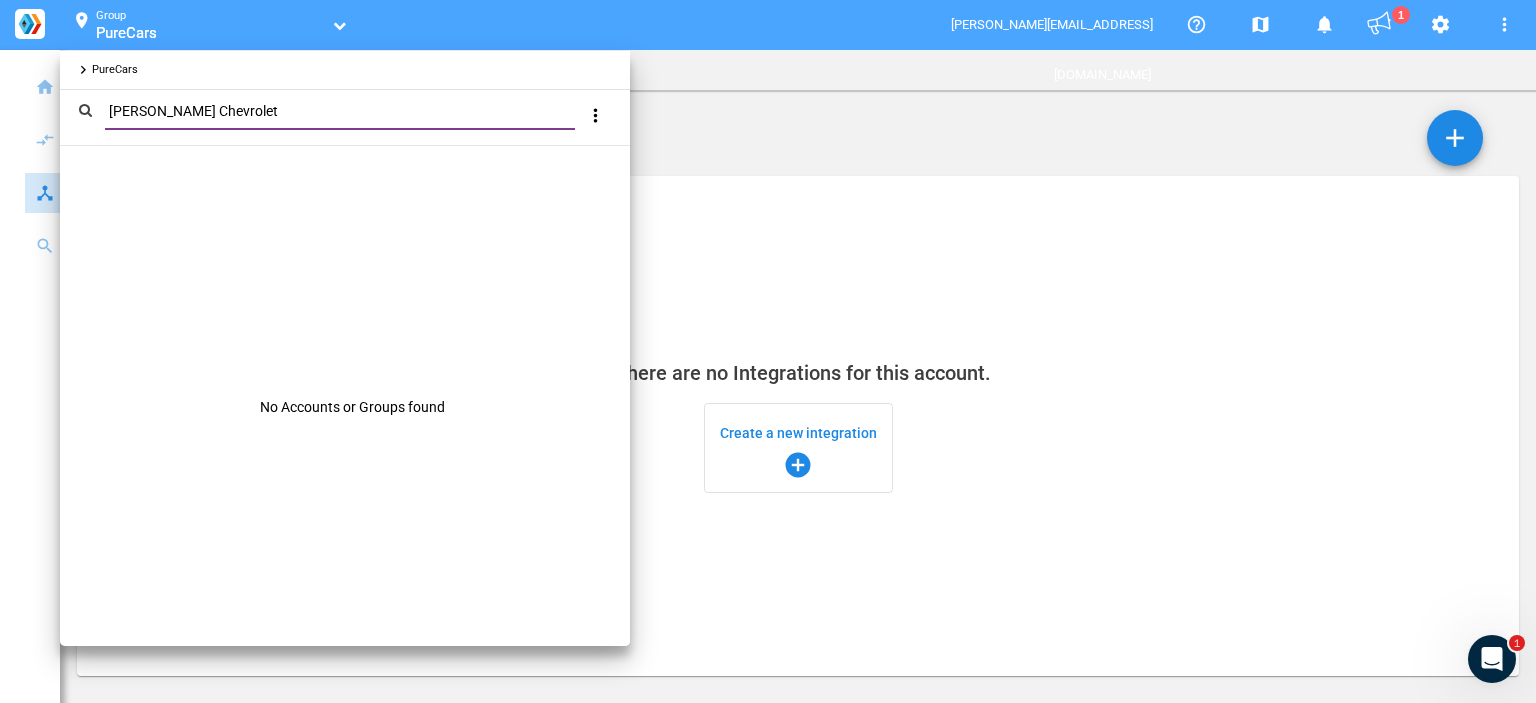 click on "Cavender Chevrolet" at bounding box center (344, 111) 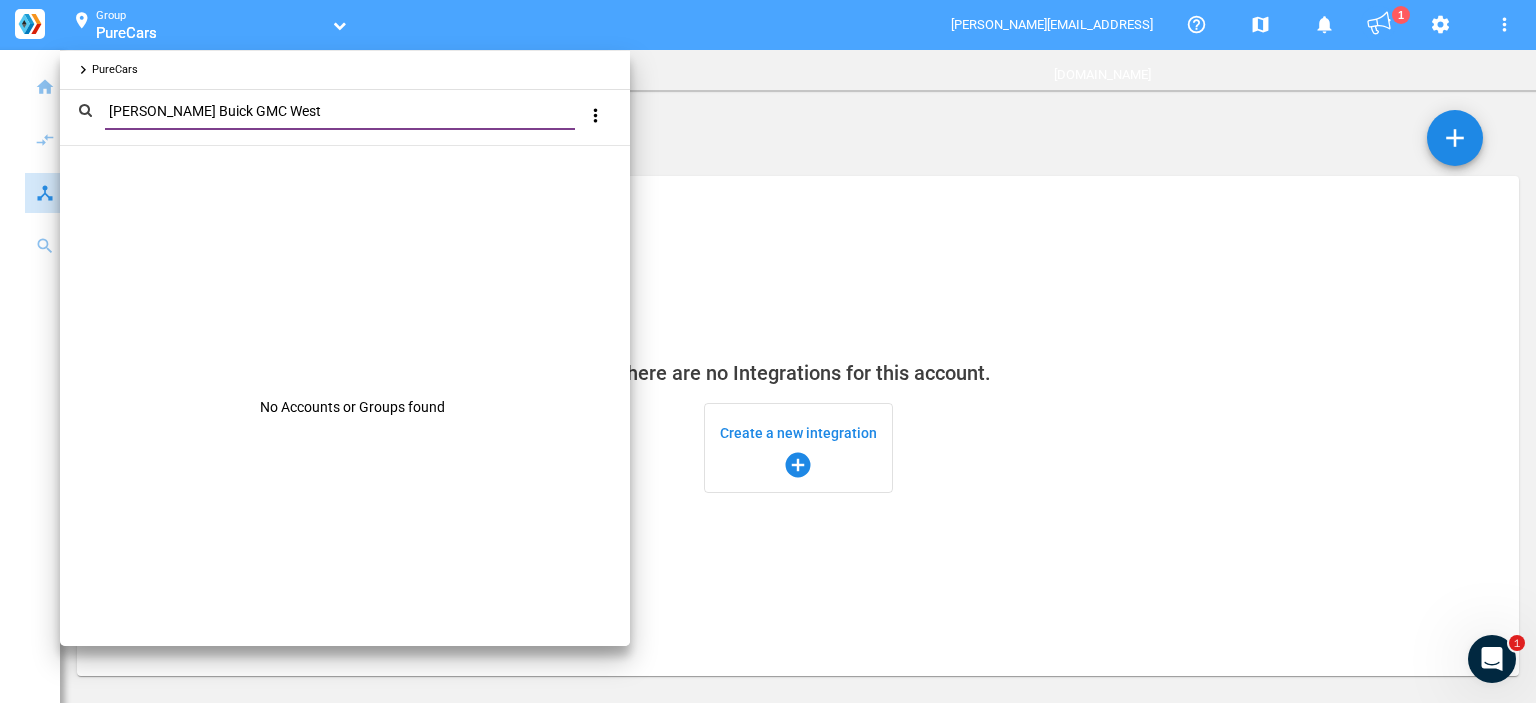 click on "Cavender Buick GMC West" at bounding box center [344, 111] 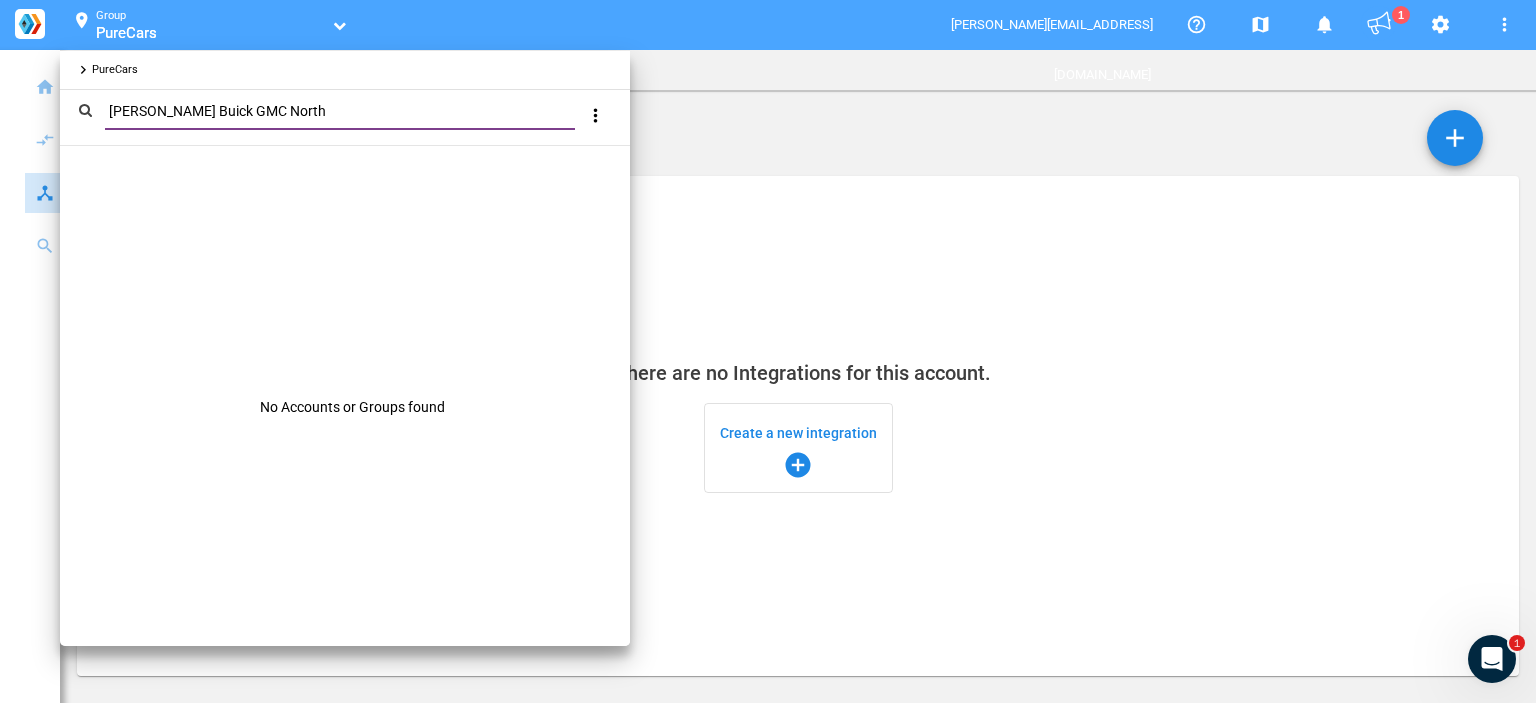 type on "Cavender Buick GMC North" 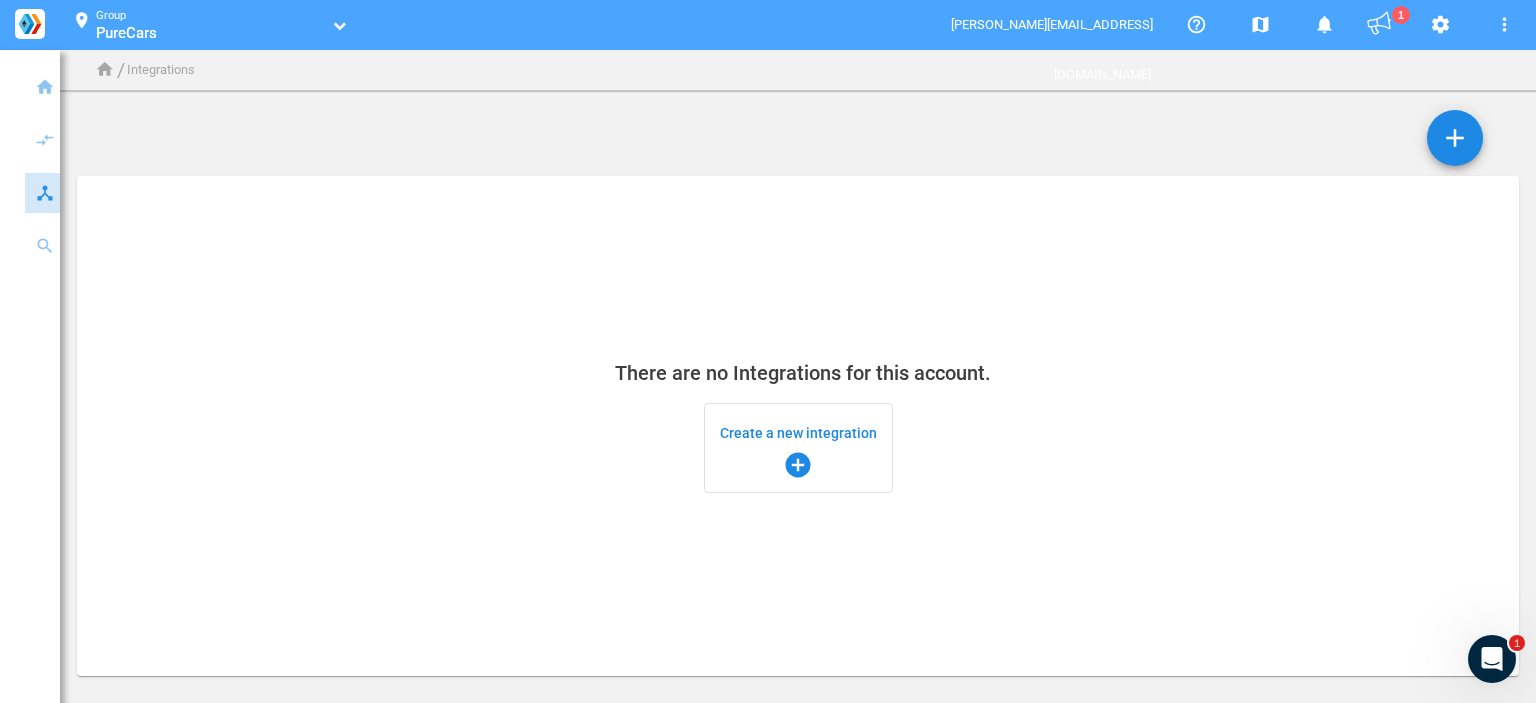 click 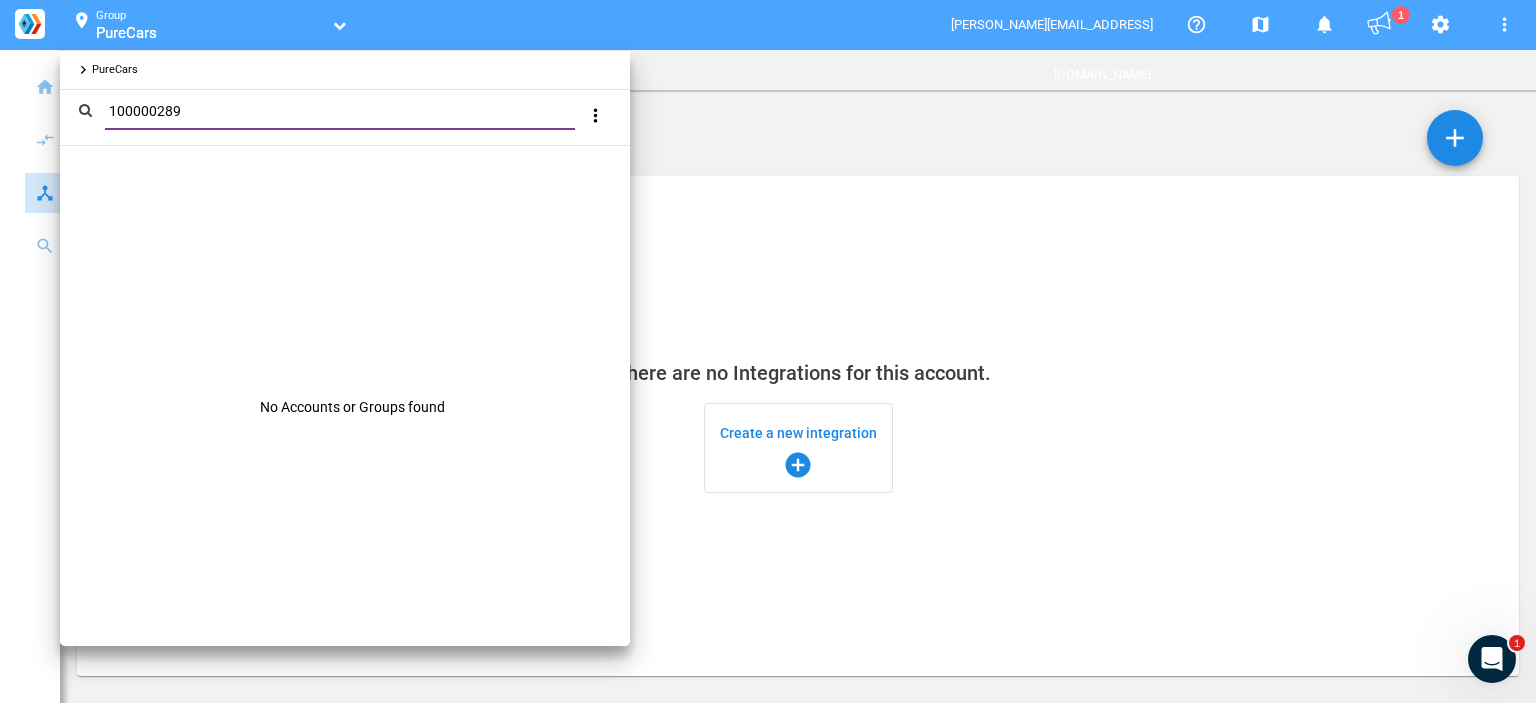 click on "100000289 Search Groups and Accounts more_vert" at bounding box center [345, 112] 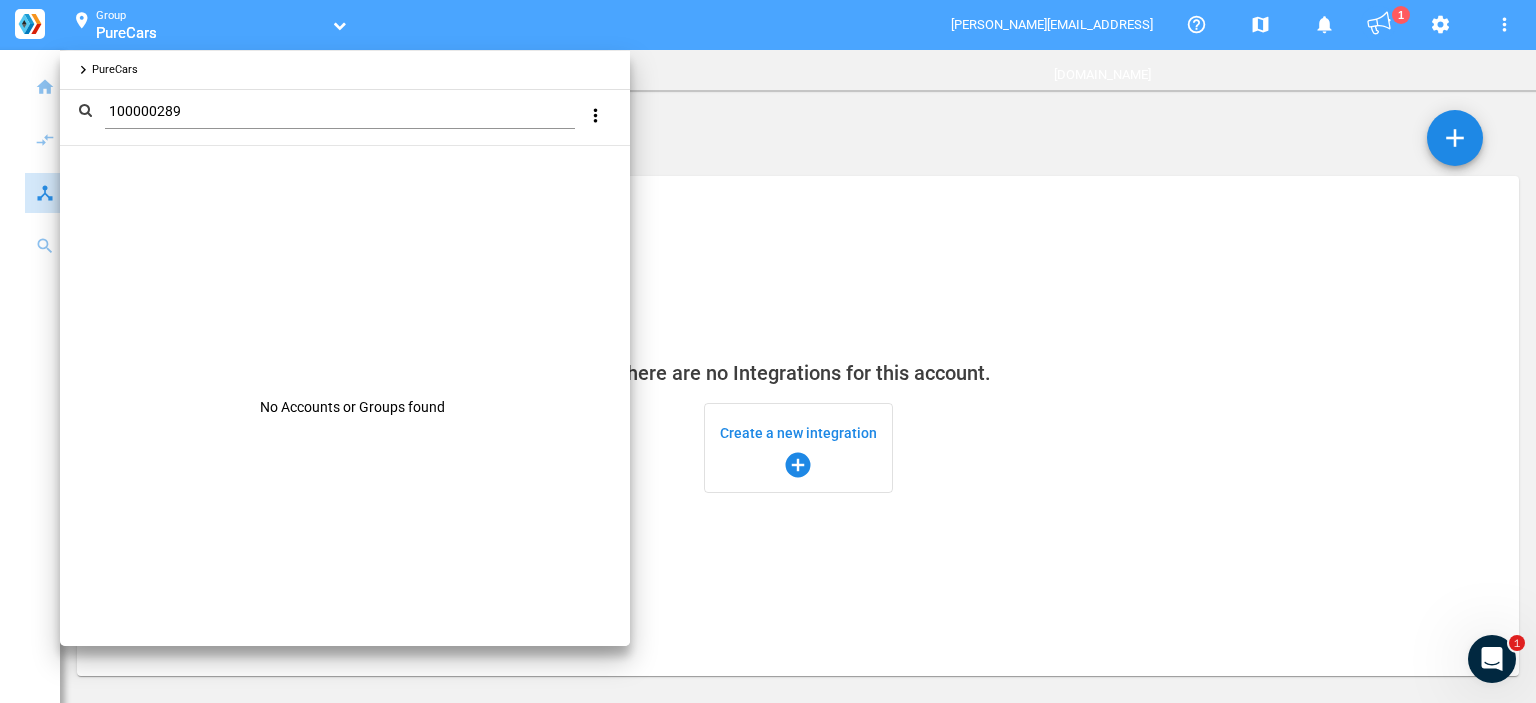 click on "100000289 Search Groups and Accounts more_vert" at bounding box center [345, 112] 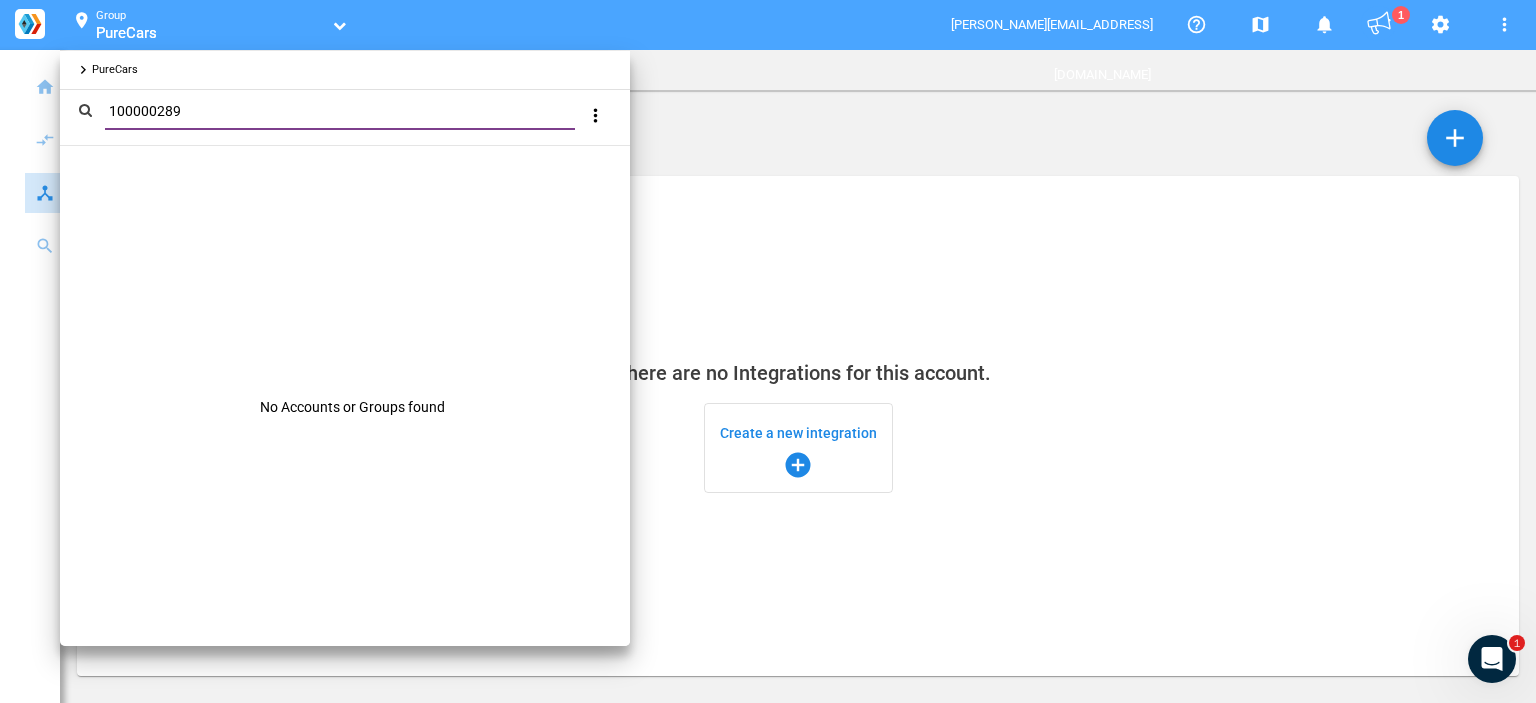 click on "100000289" at bounding box center [344, 111] 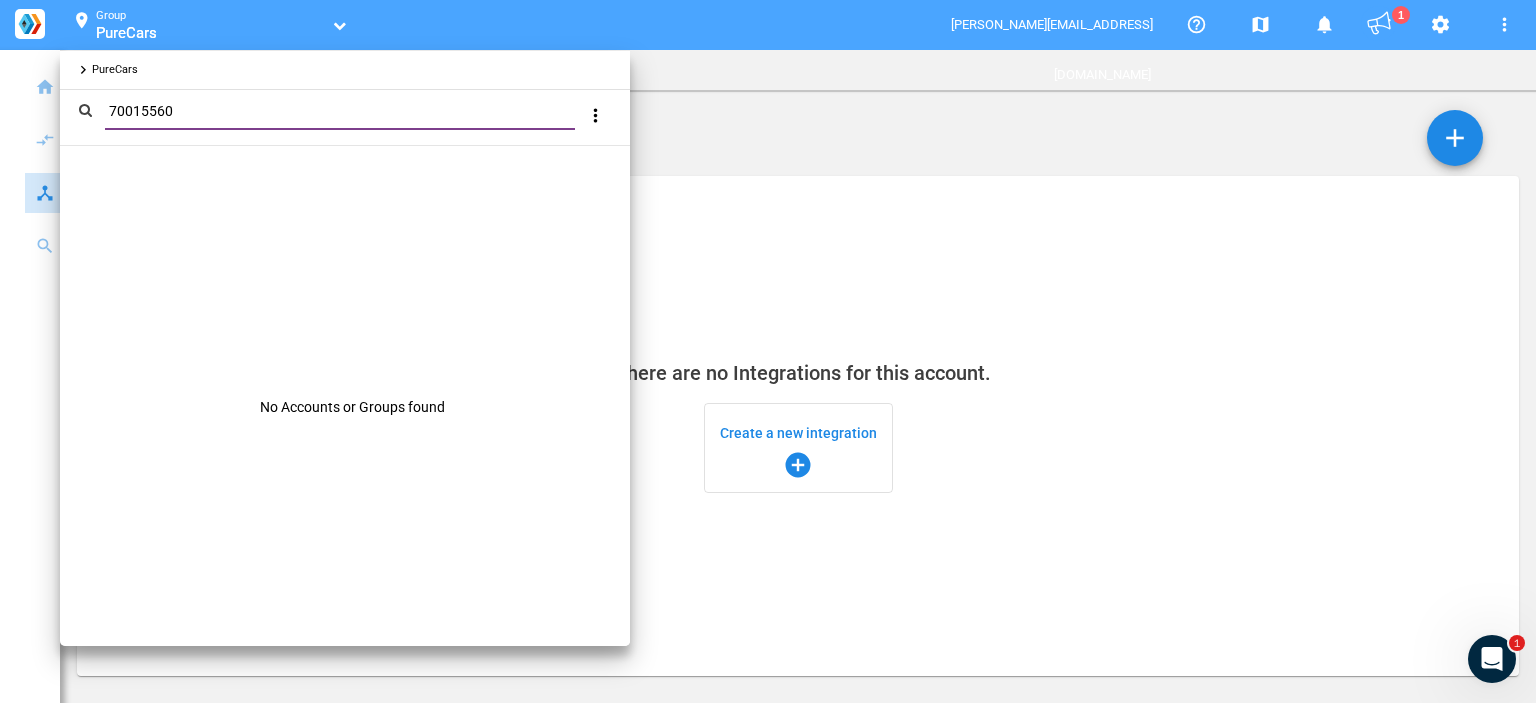 click on "70015560" at bounding box center (344, 111) 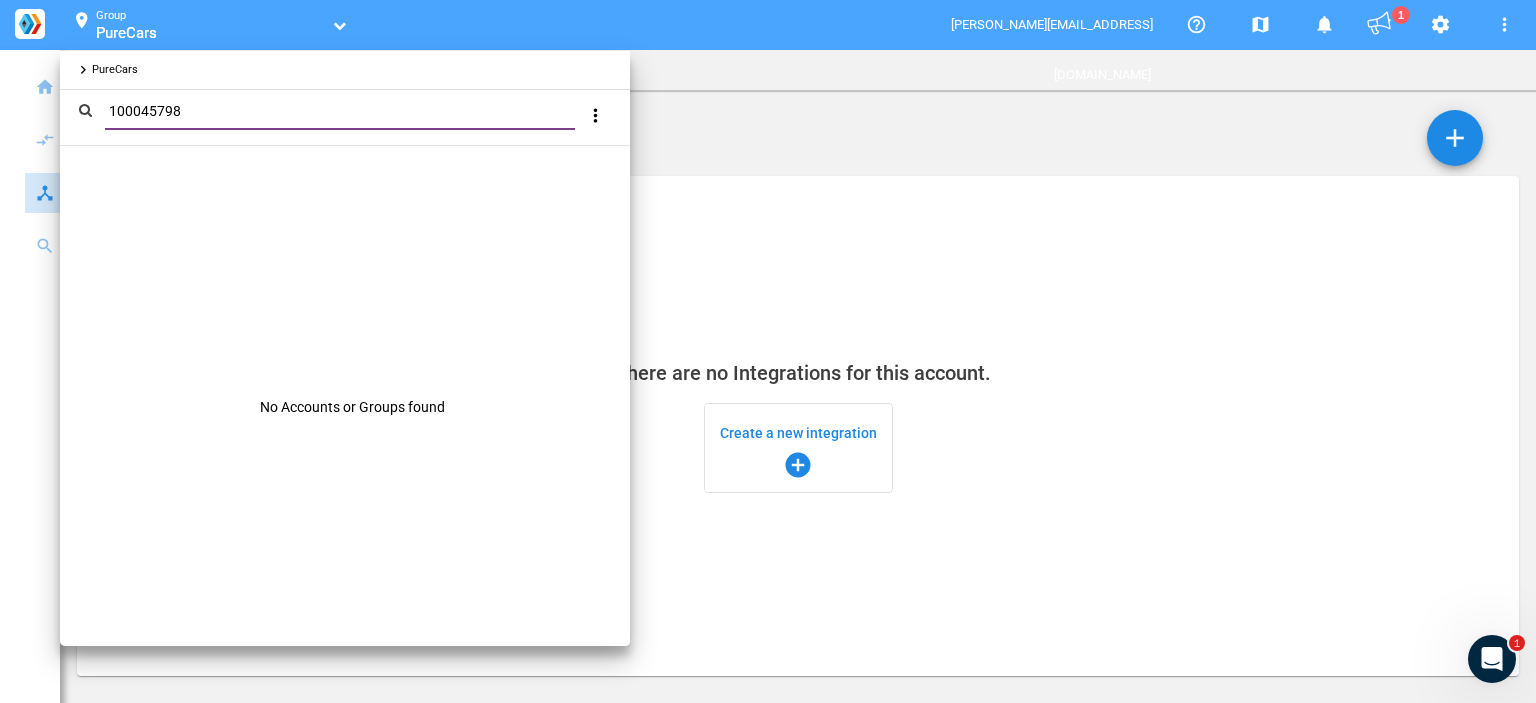 click on "100045798" at bounding box center [344, 111] 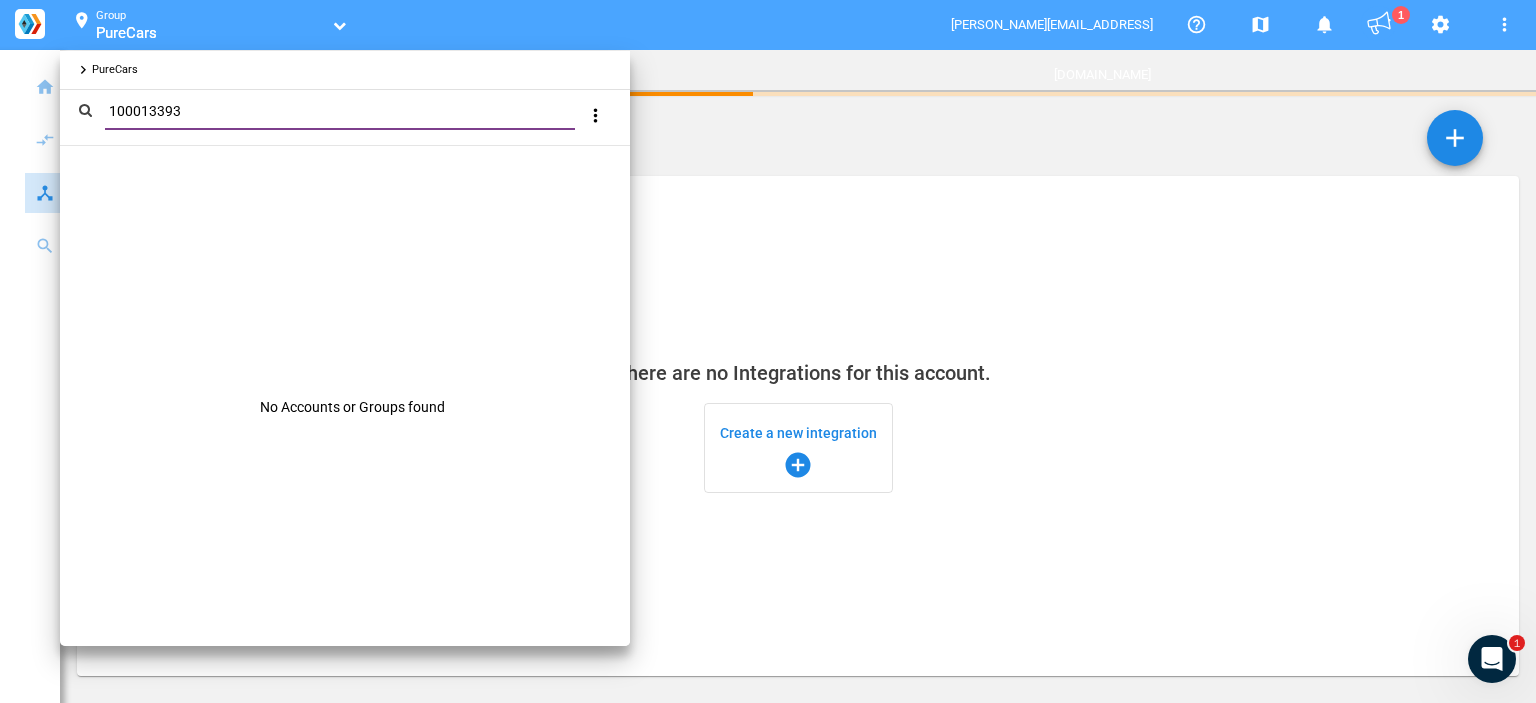 type on "100013393" 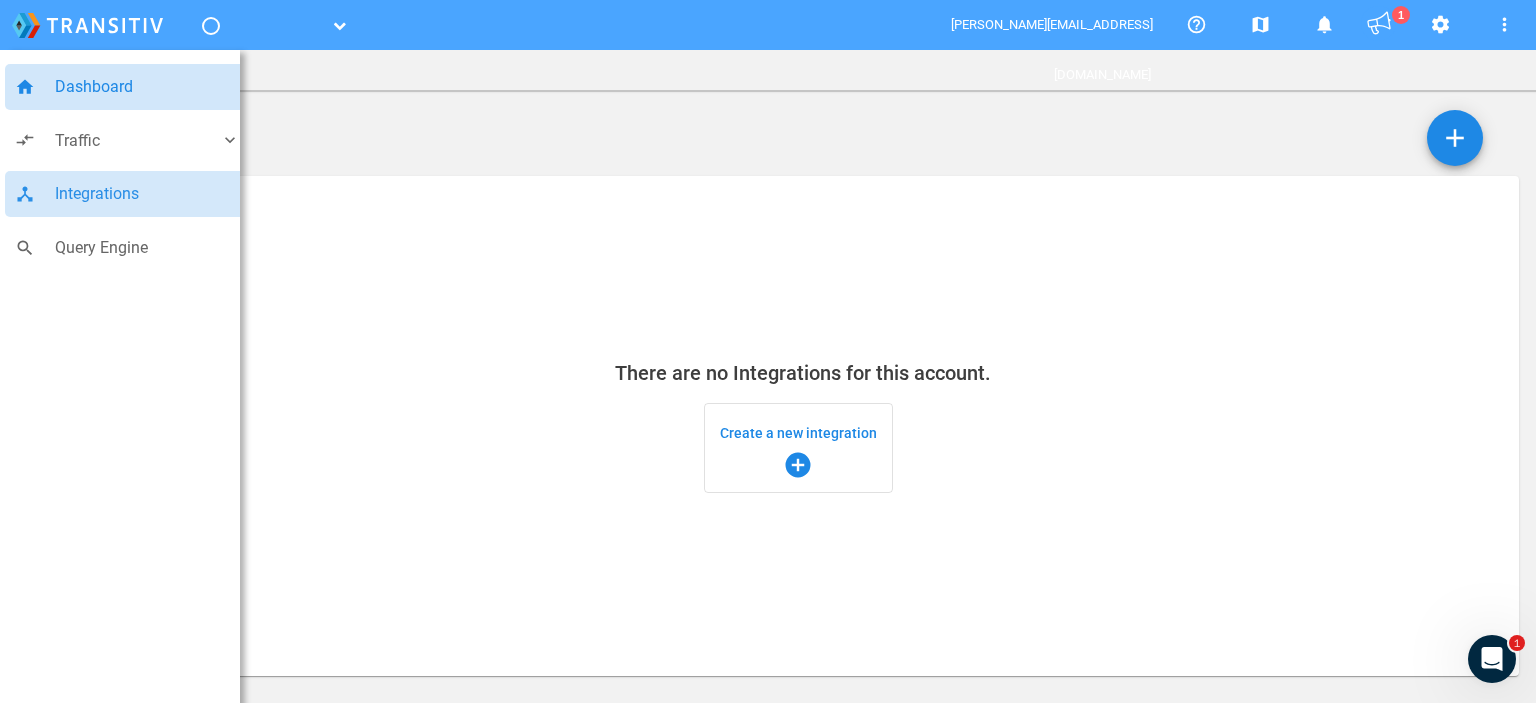 click on "Dashboard" at bounding box center [147, 87] 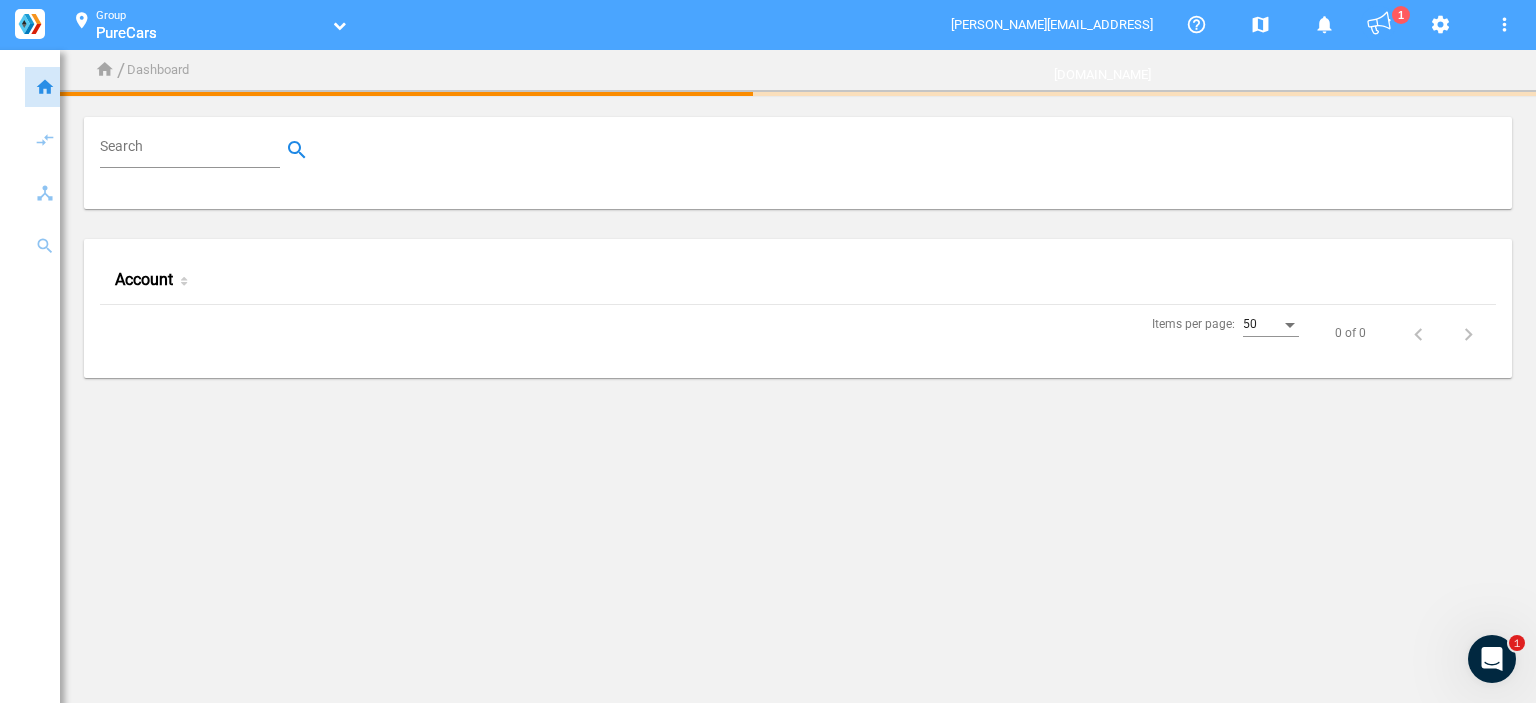 click on "Search" at bounding box center [190, 150] 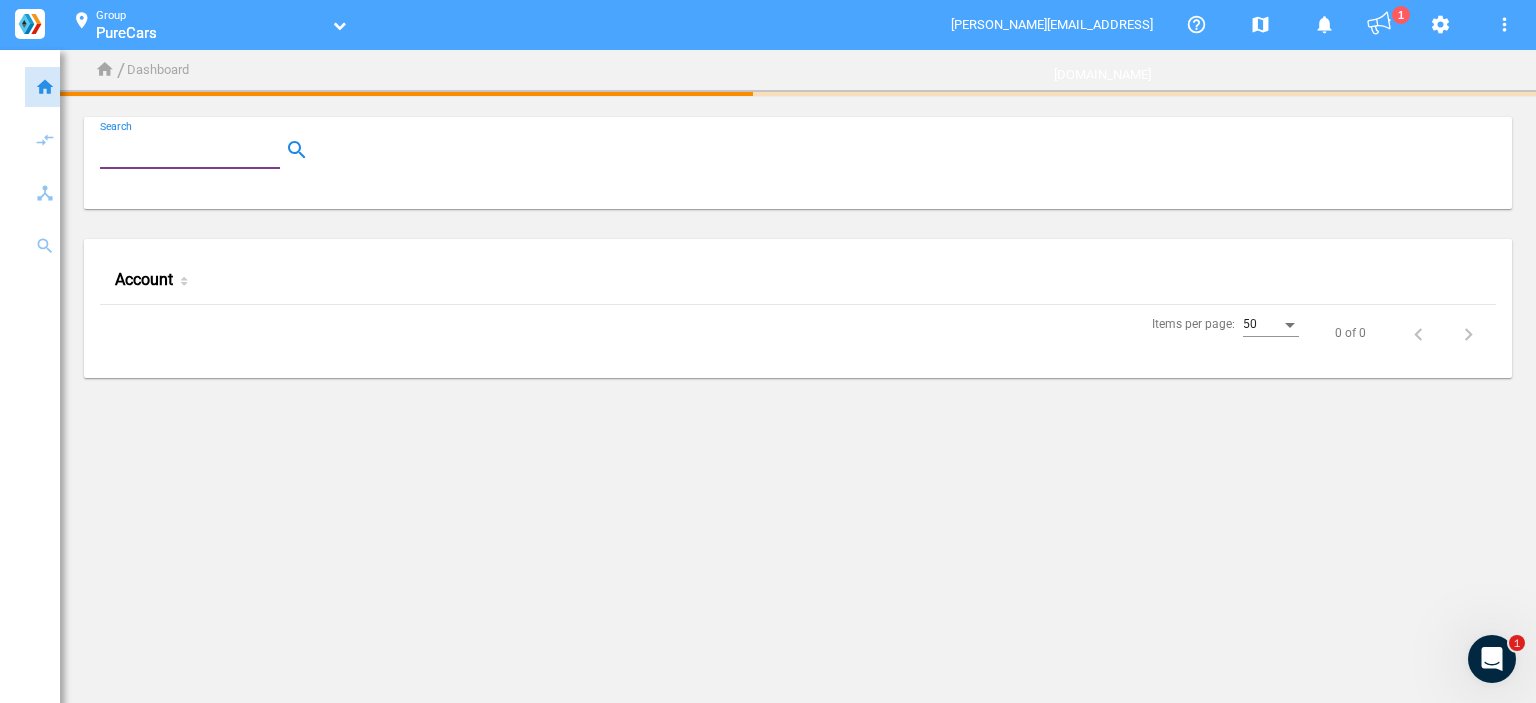 paste on "100013393" 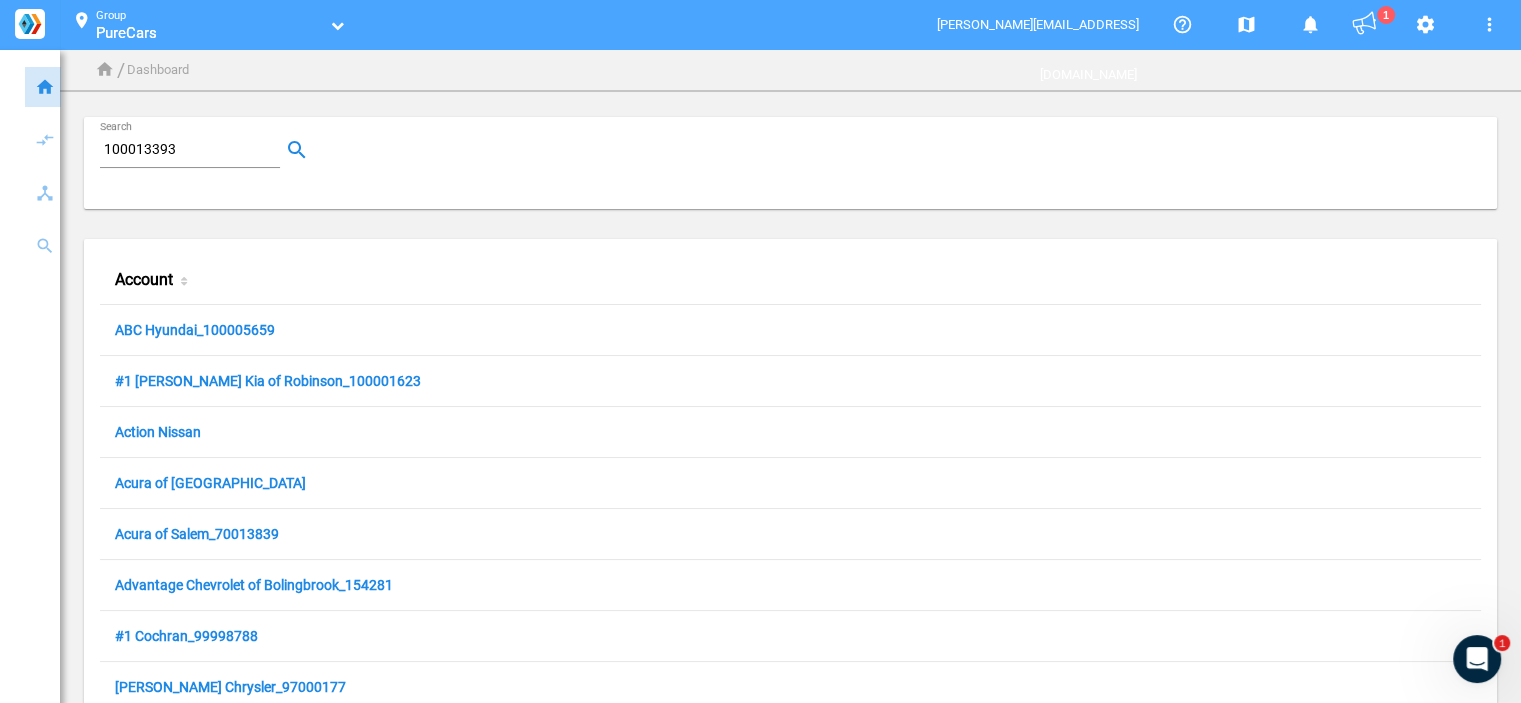 click on "100013393" at bounding box center (194, 150) 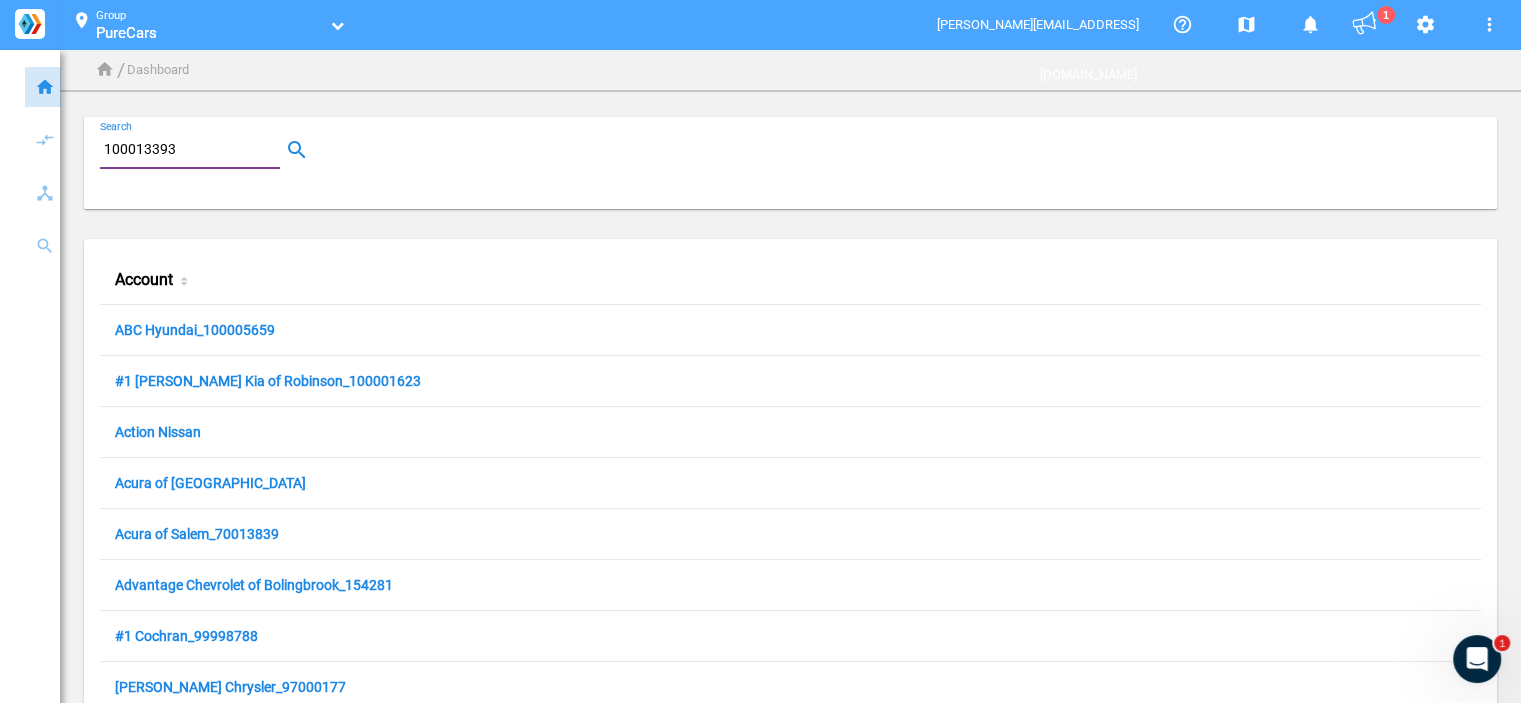 click on "100013393" at bounding box center [194, 150] 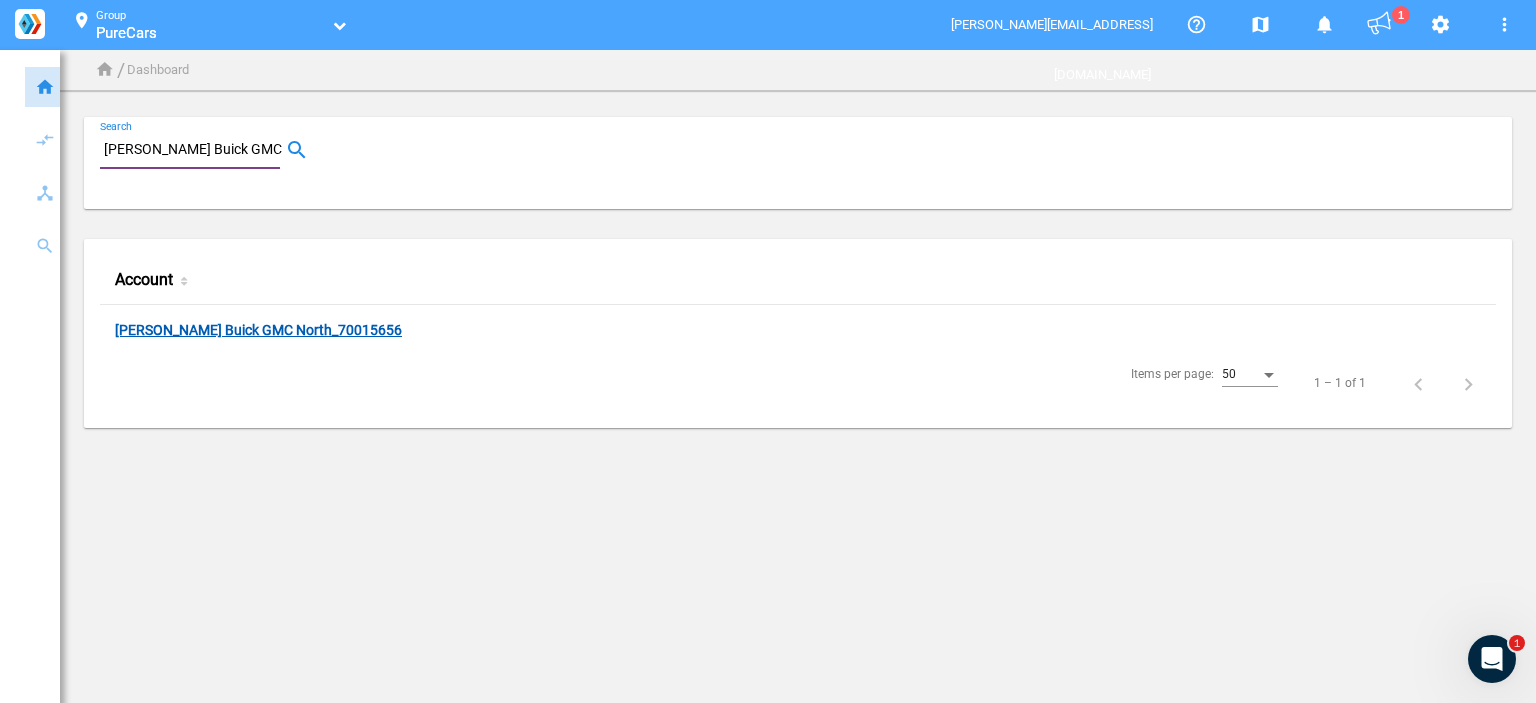 type on "Cavender Buick GMC North" 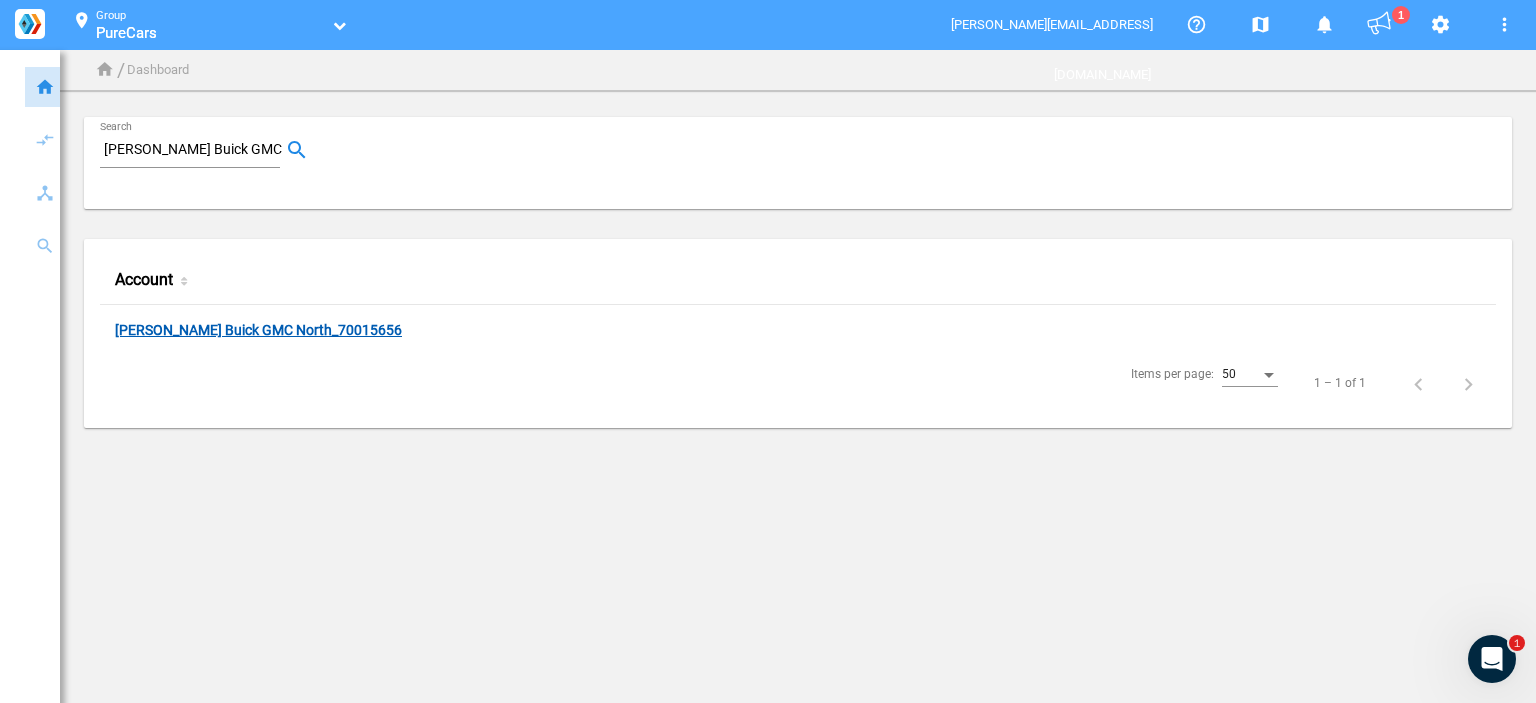 click on "[PERSON_NAME] Buick GMC North_70015656" 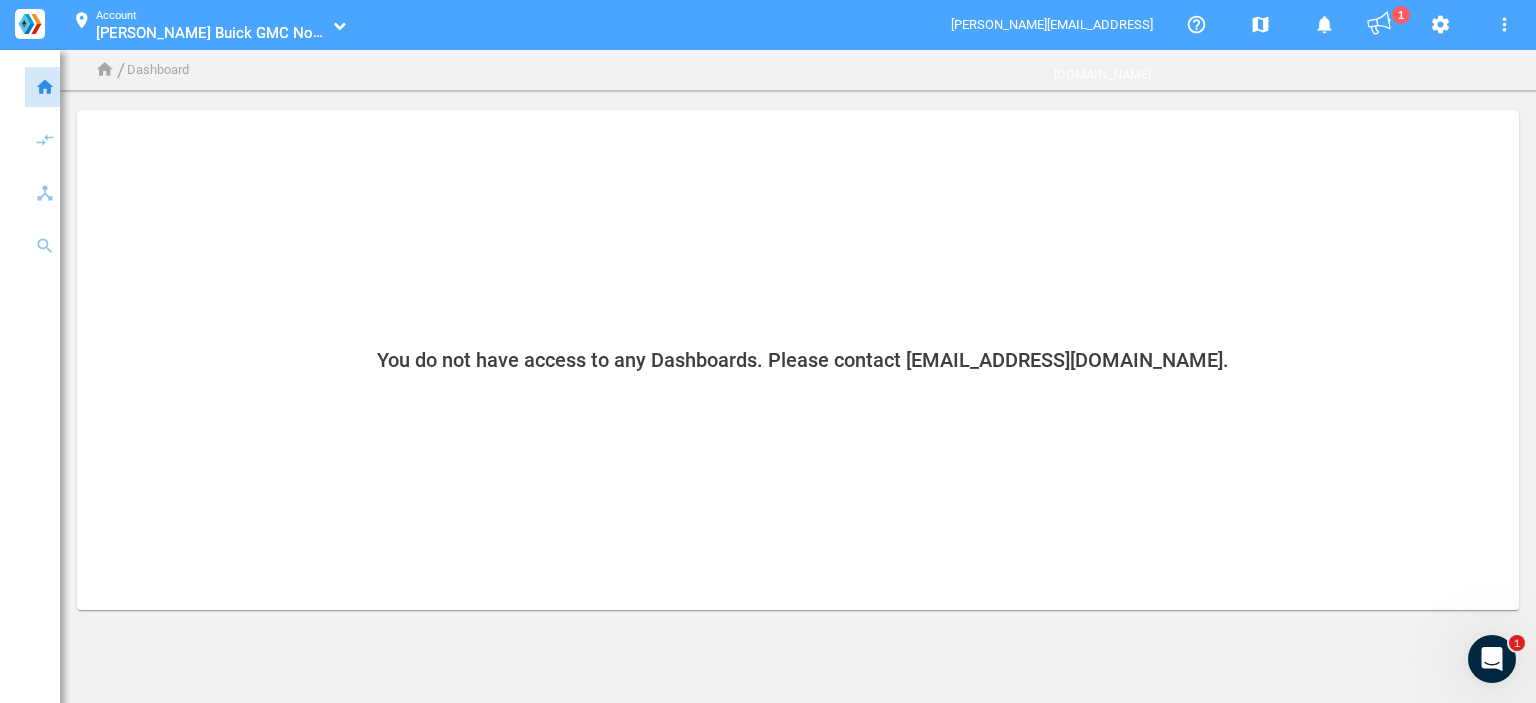 click on "You do not have access to any Dashboards. Please contact support@transitiv.io." 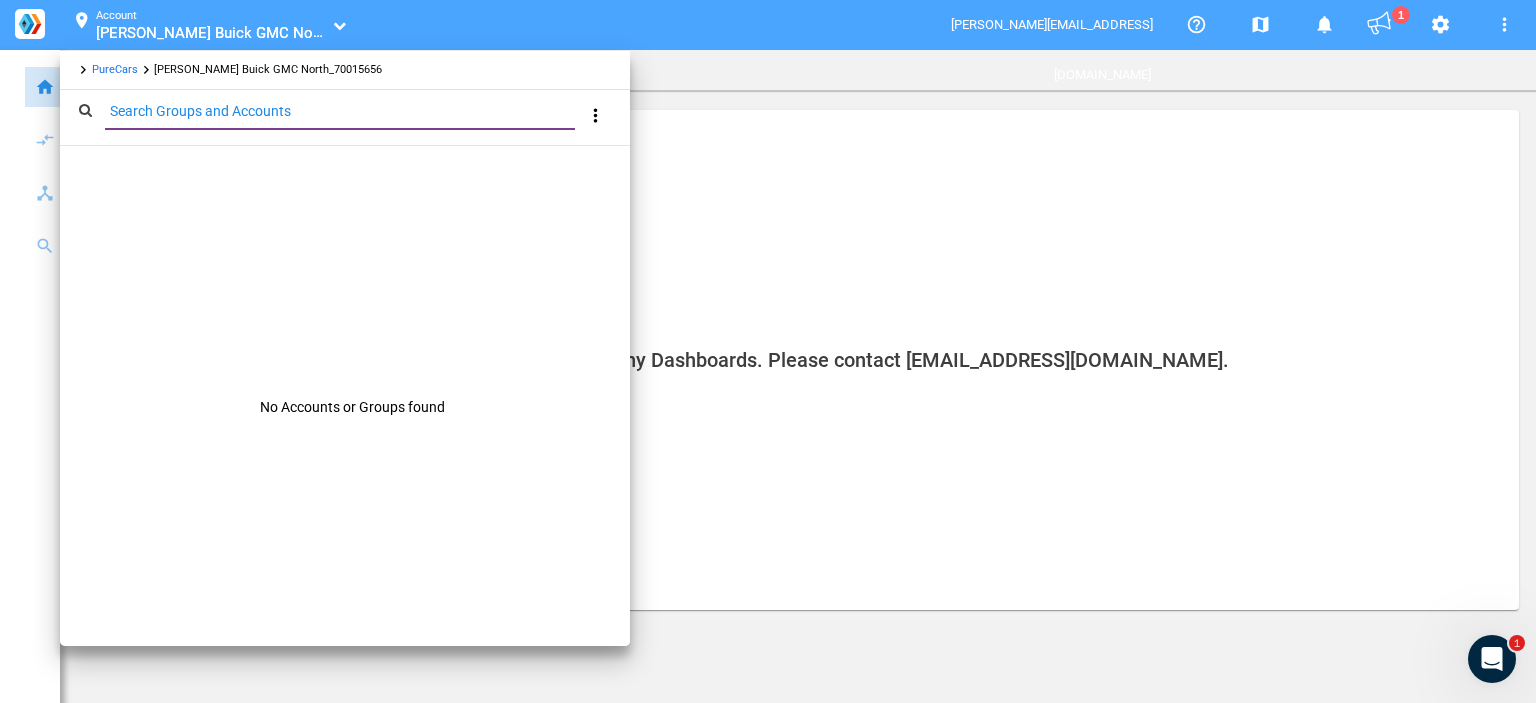 paste on "100000289" 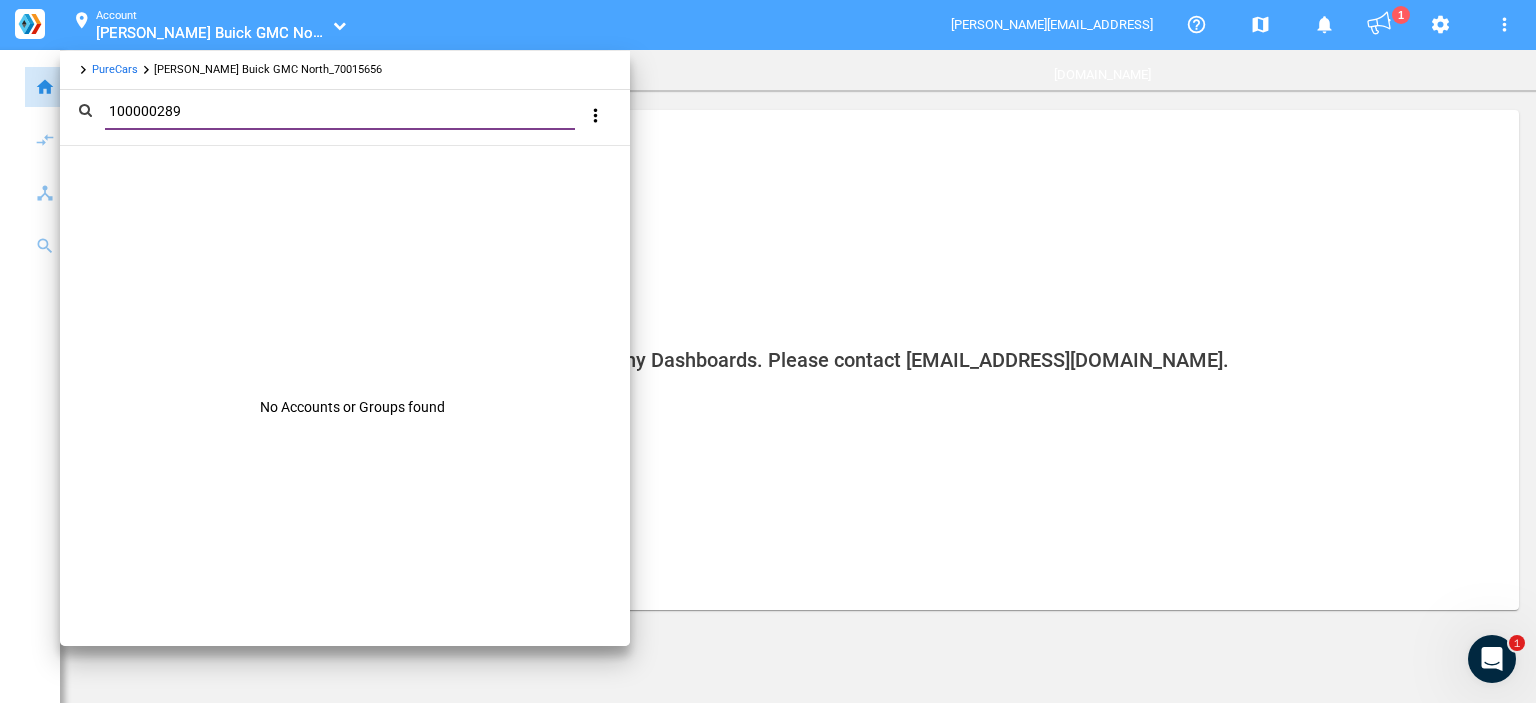 click on "100000289" at bounding box center (344, 111) 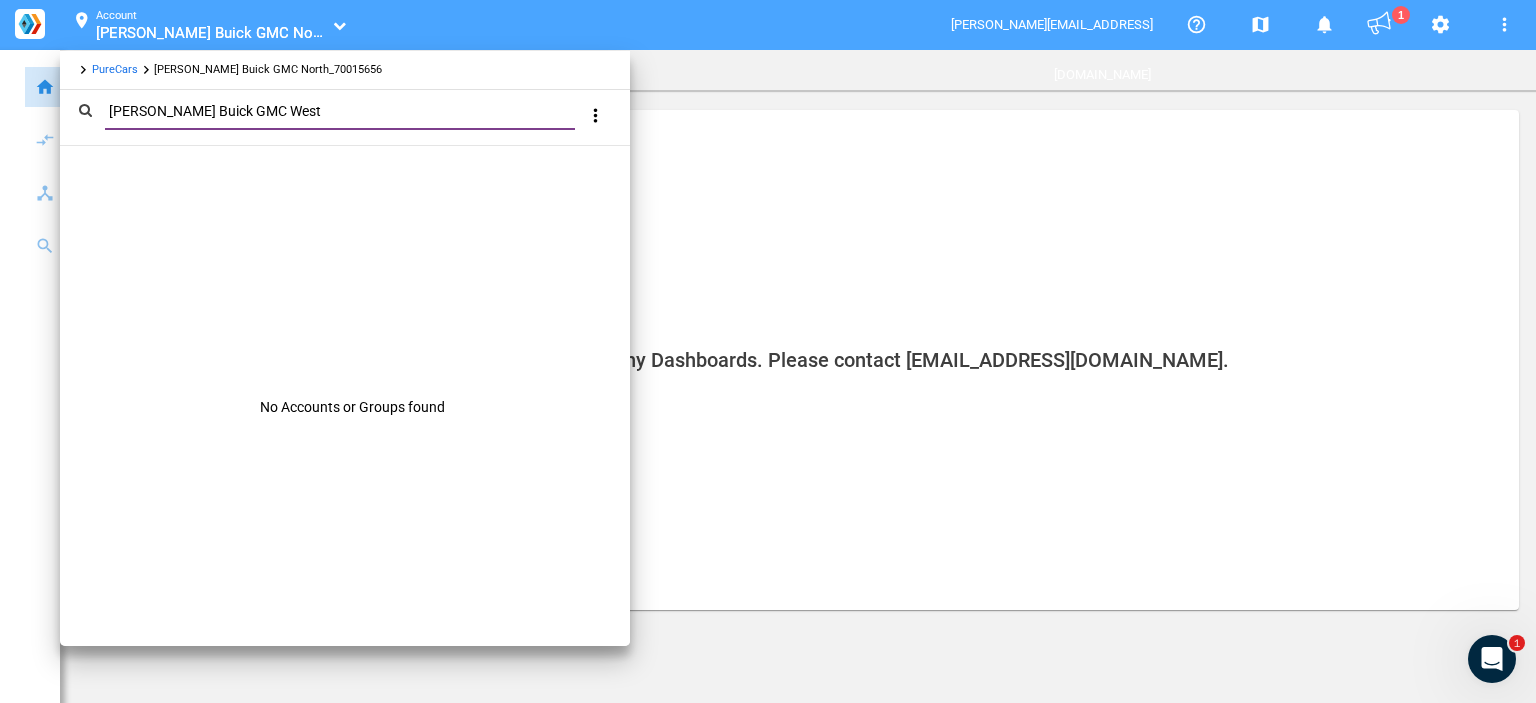 type on "Cavender Buick GMC West" 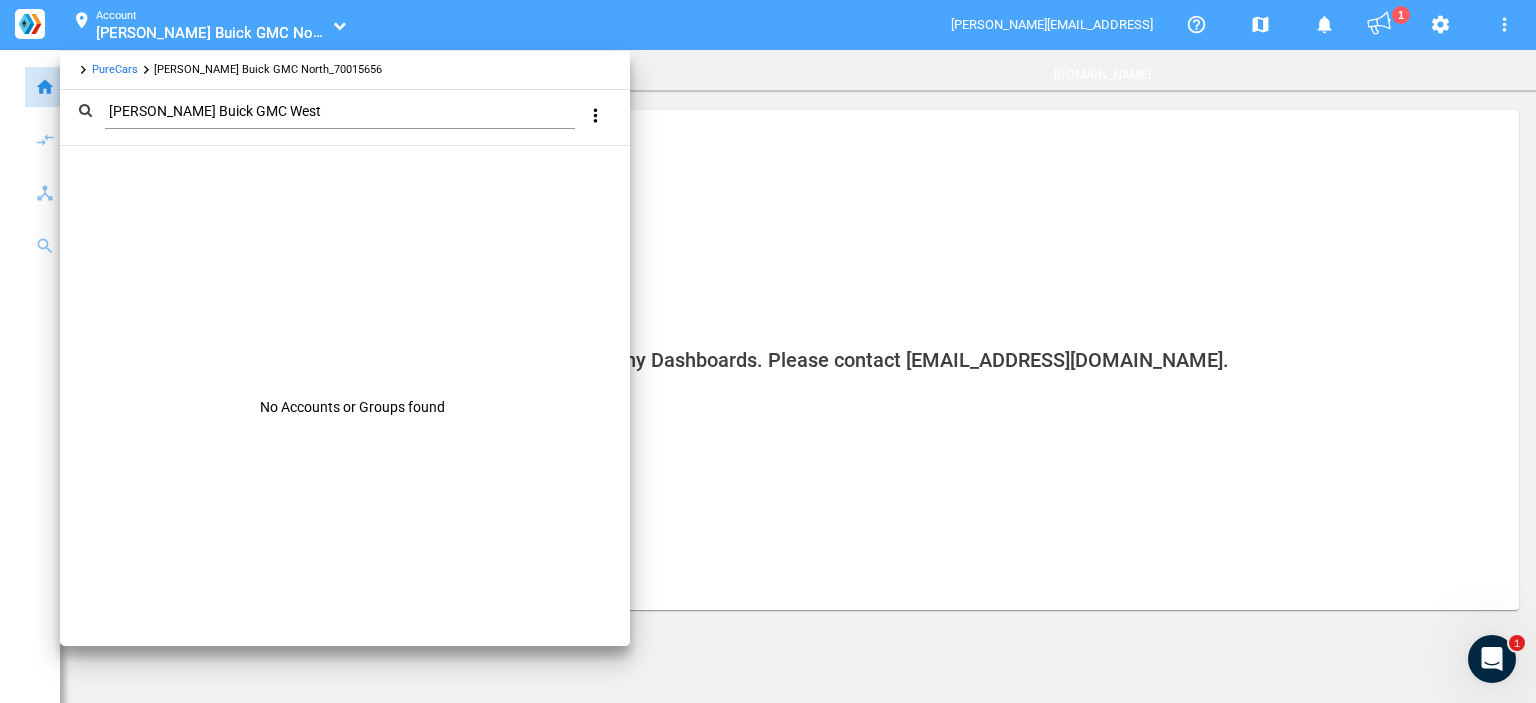 click at bounding box center [768, 351] 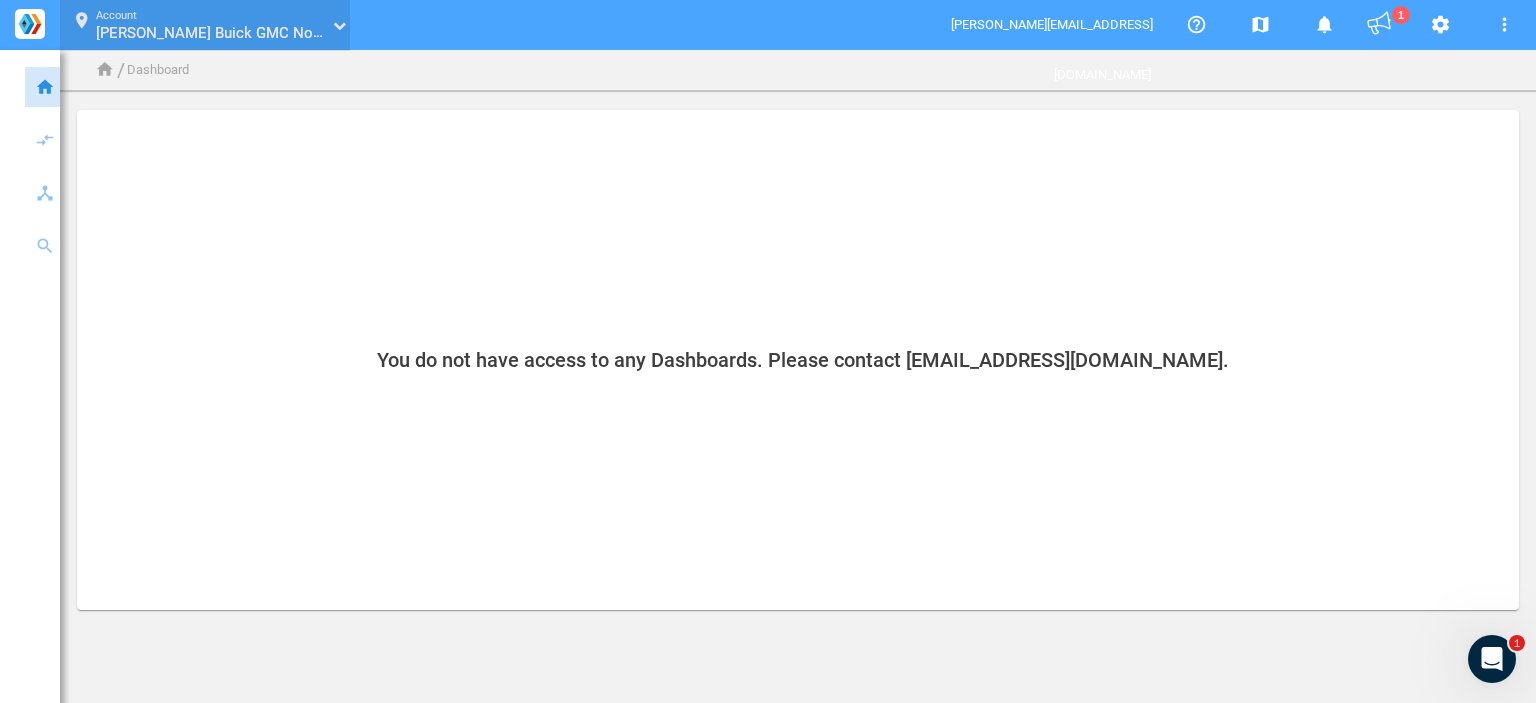 click on "[PERSON_NAME] Buick GMC North_70015656" at bounding box center (249, 32) 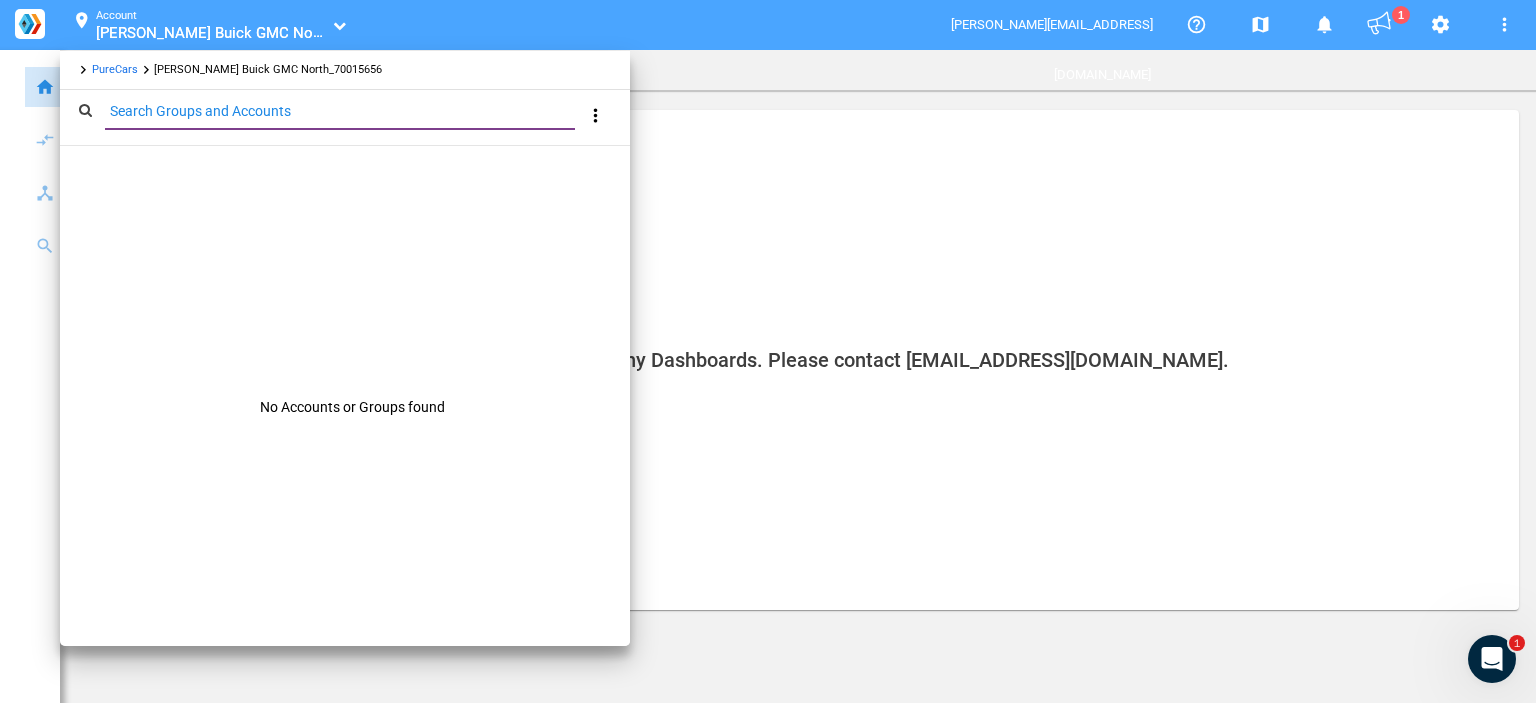 click on "PureCars" at bounding box center (115, 69) 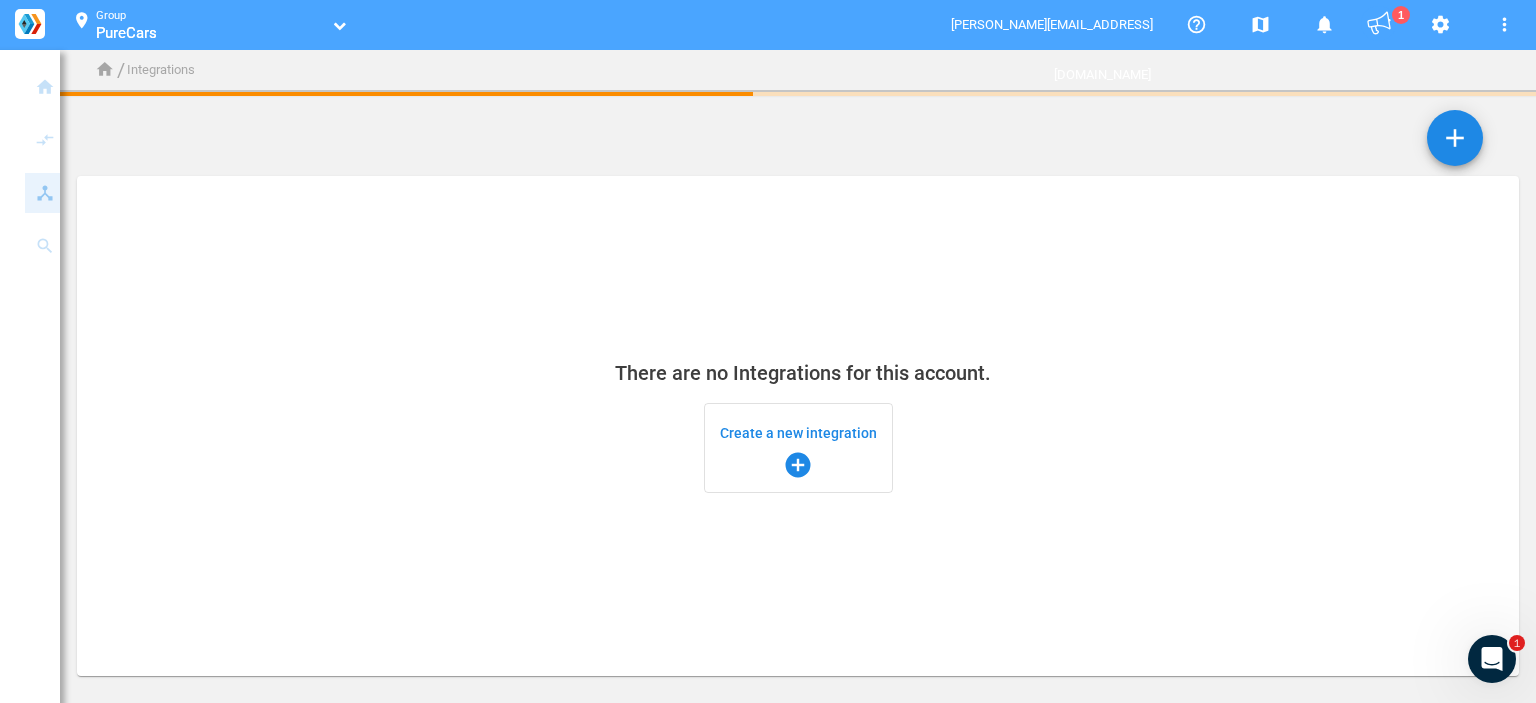 click on "location_on Group PureCars PureCars" at bounding box center [205, 25] 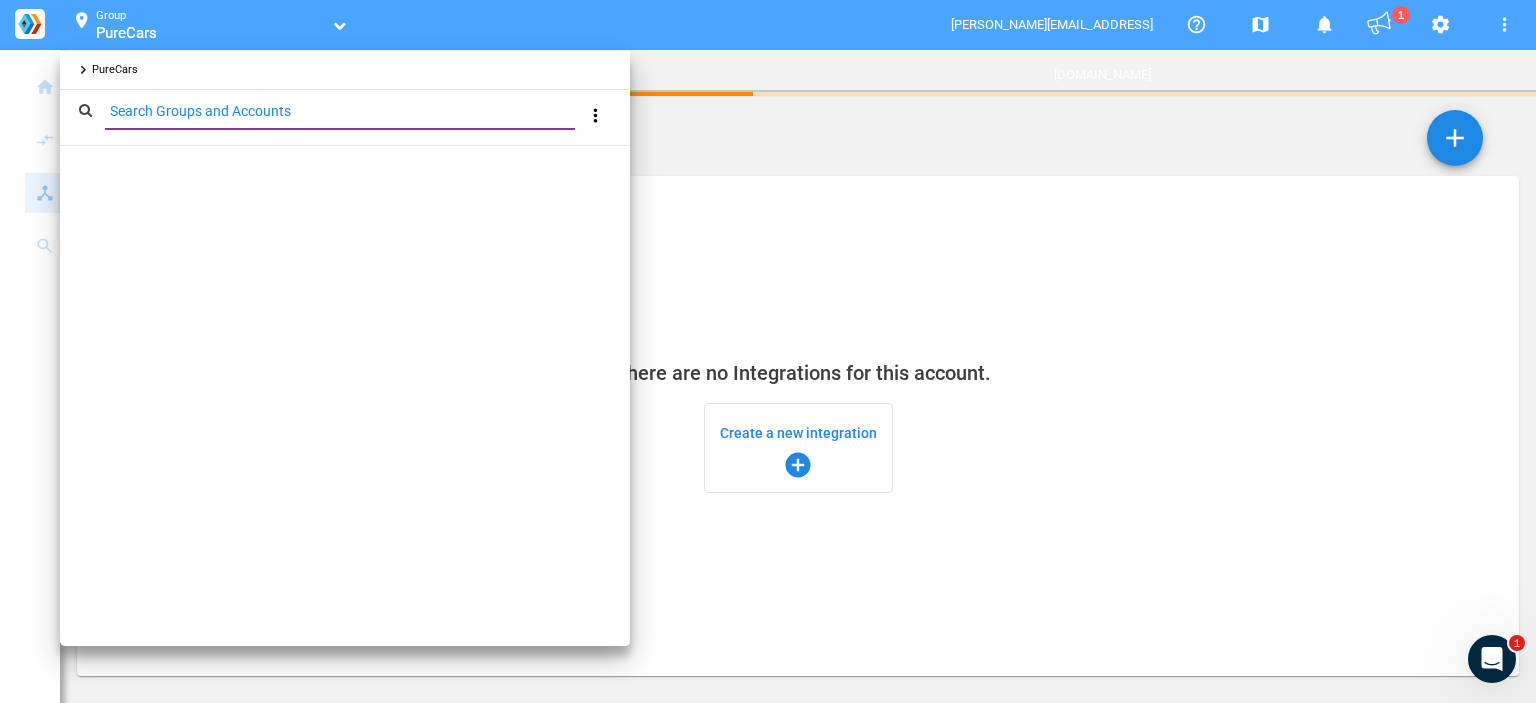 click at bounding box center (768, 351) 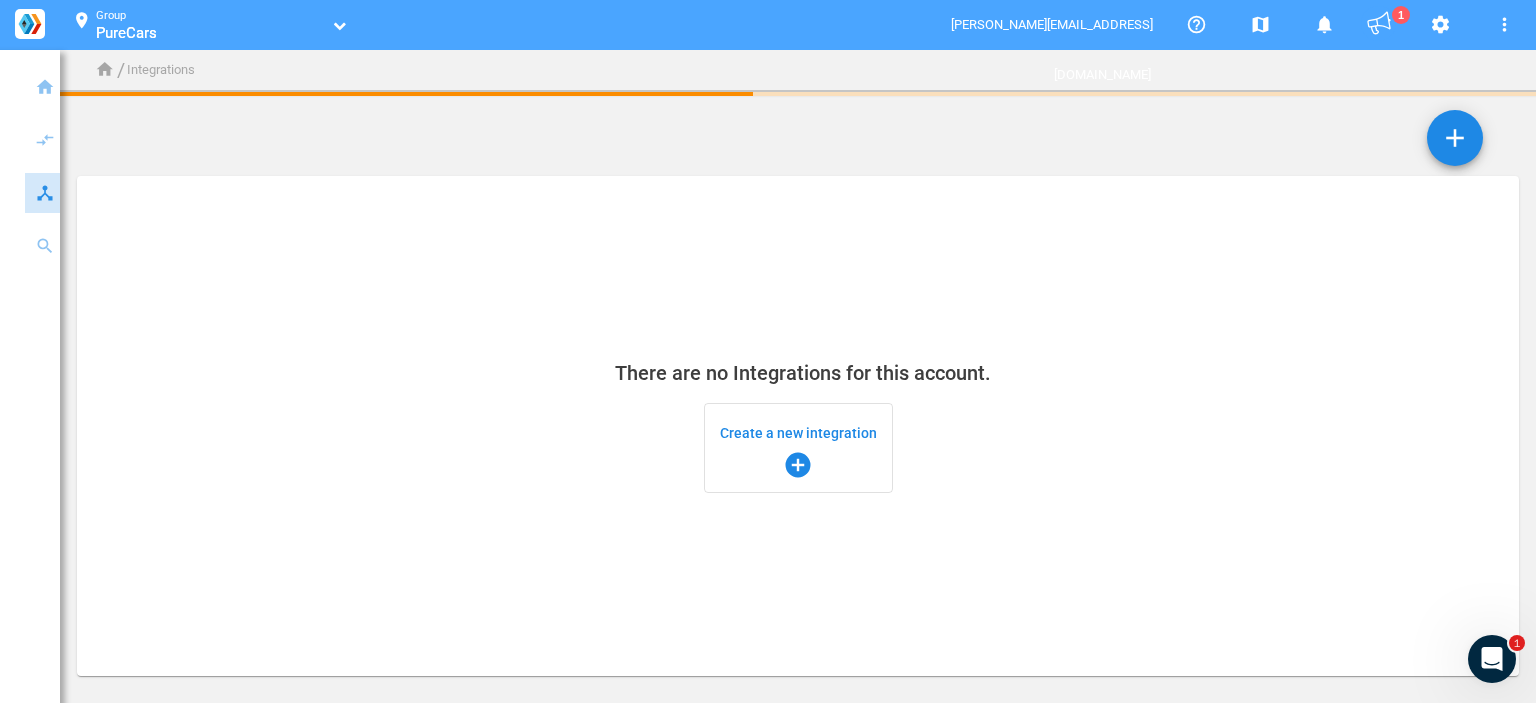 click on "home / Integrations" 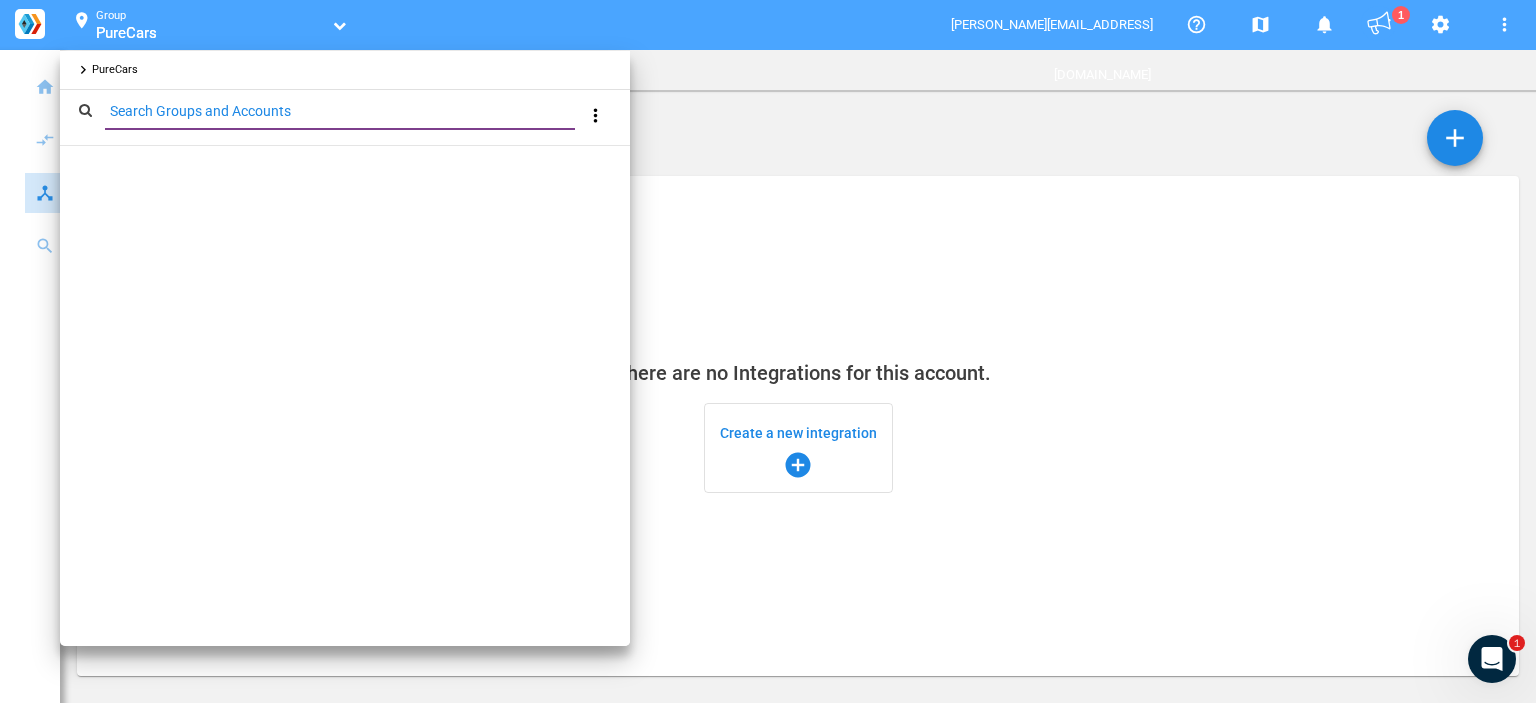 click on "Search Groups and Accounts" at bounding box center [344, 111] 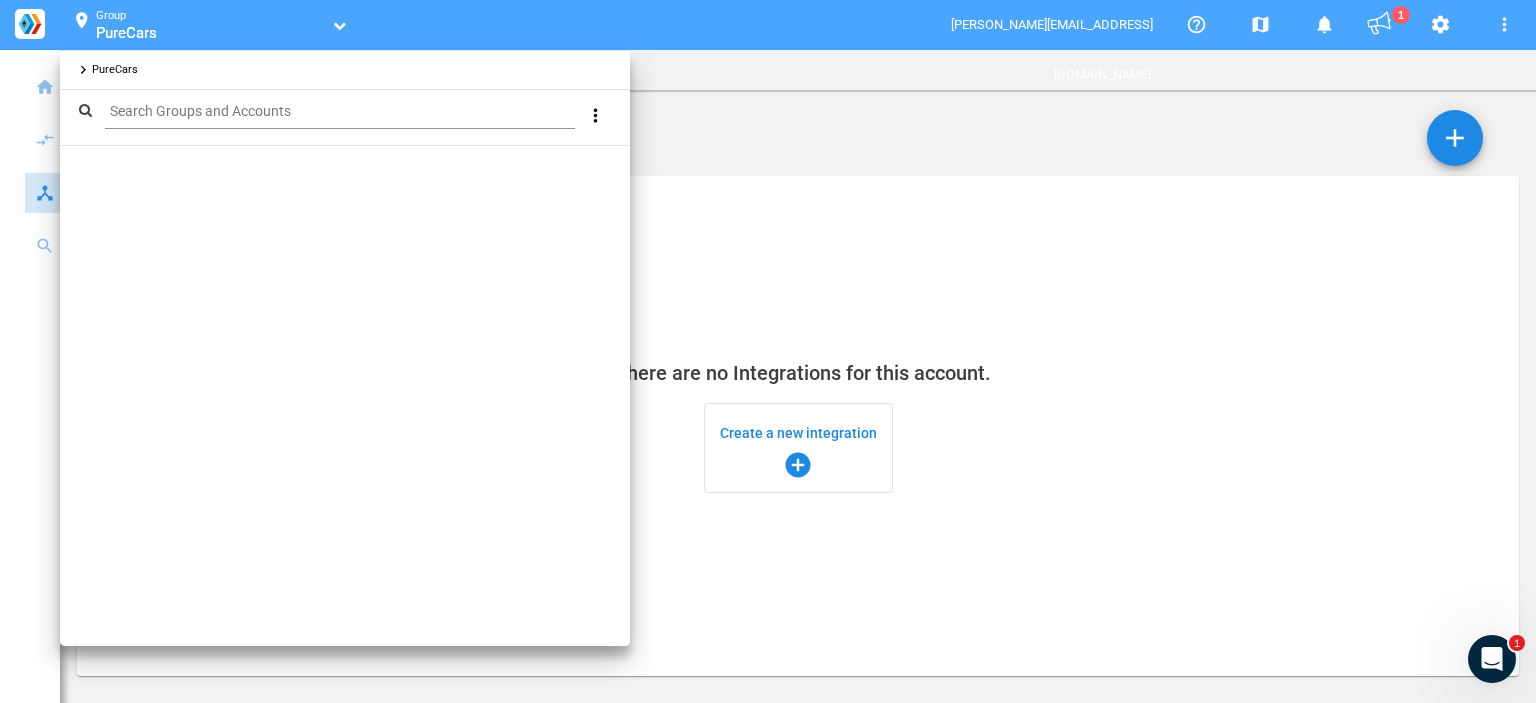 drag, startPoint x: 61, startPoint y: 77, endPoint x: 47, endPoint y: 85, distance: 16.124516 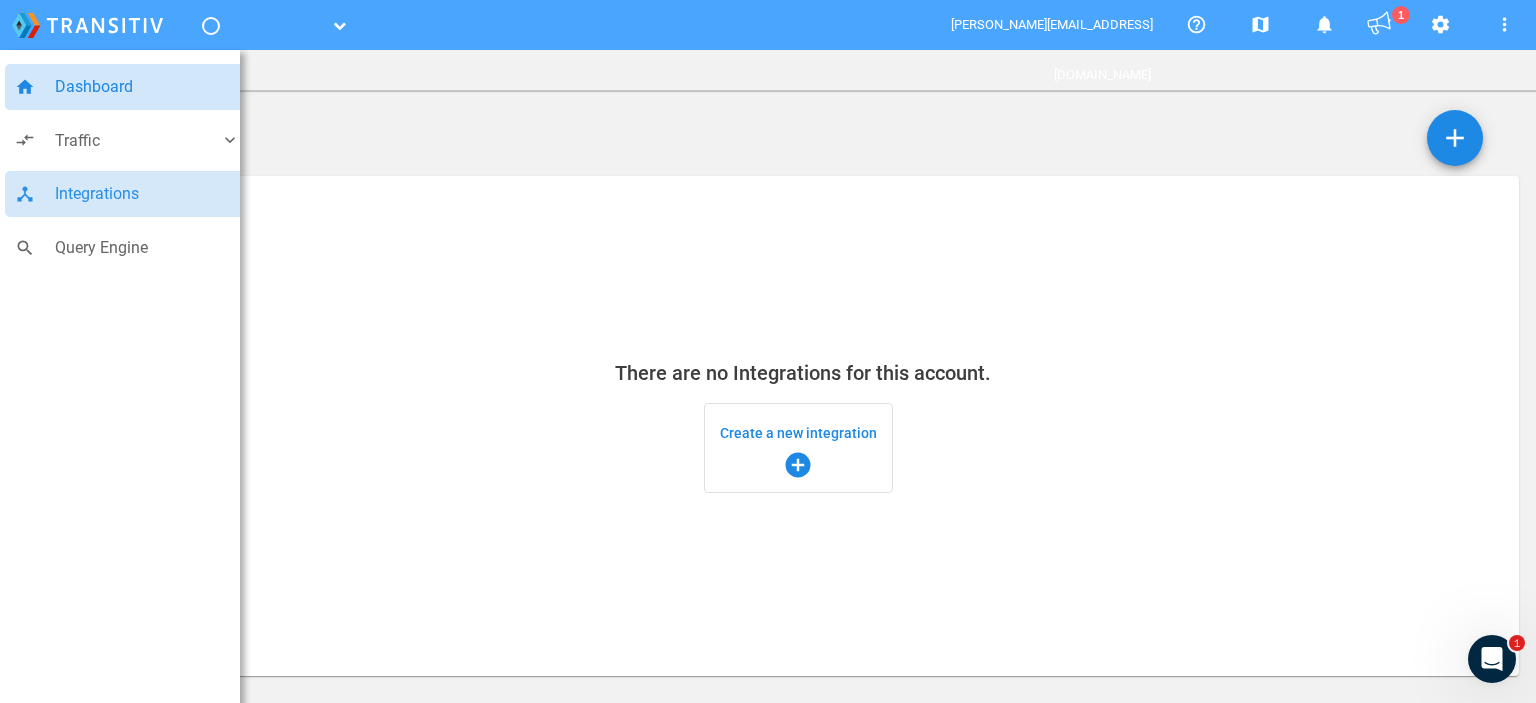 click on "home" at bounding box center [25, 87] 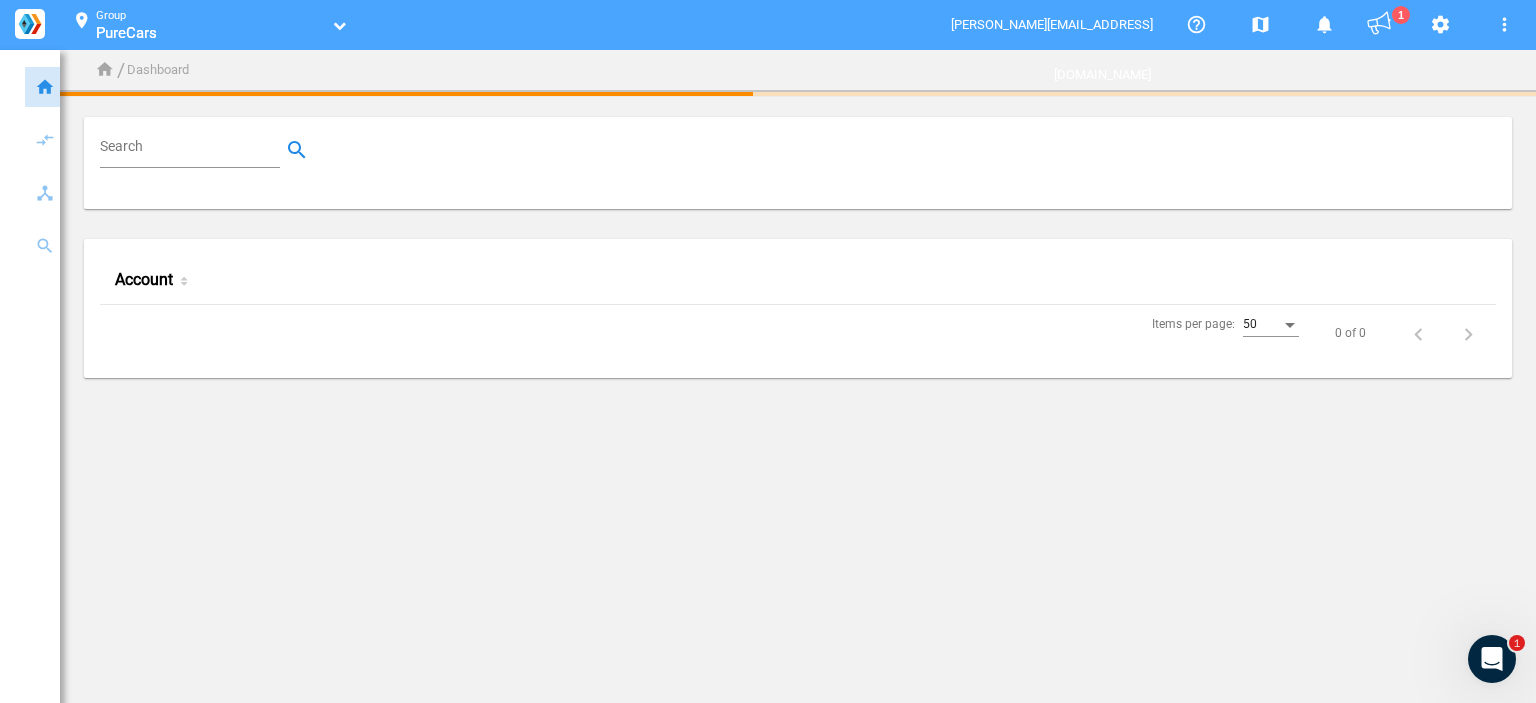click on "Search" at bounding box center (194, 150) 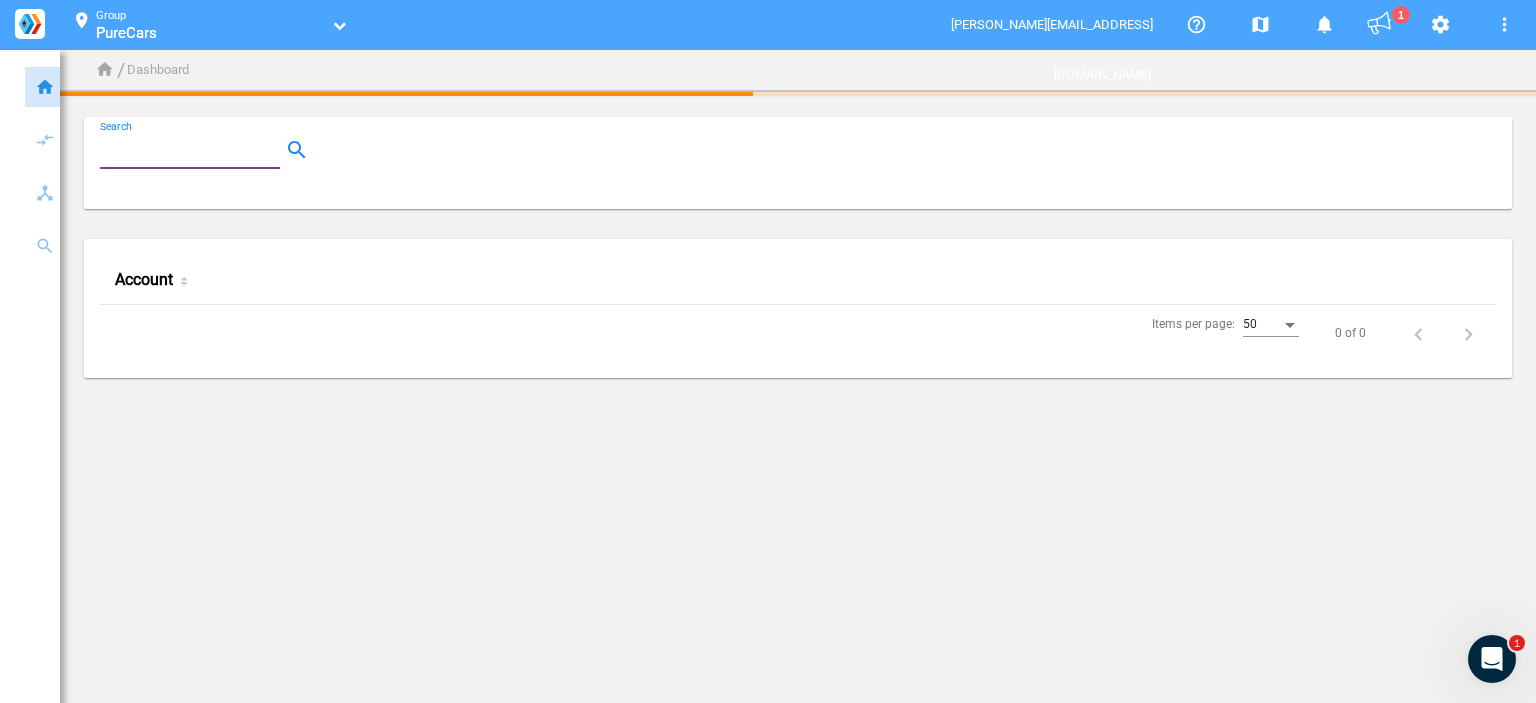 paste on "Cavender Buick GMC West" 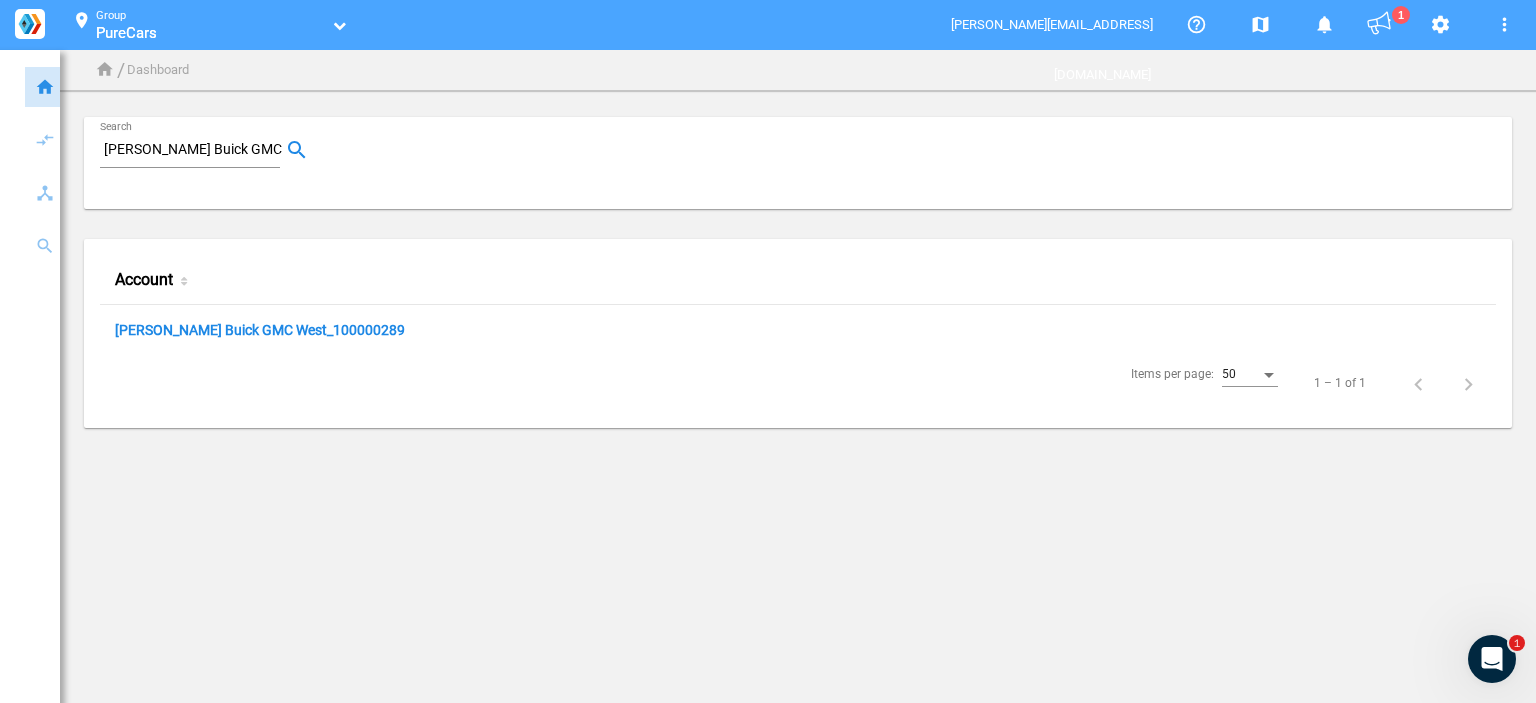 drag, startPoint x: 177, startPoint y: 500, endPoint x: 151, endPoint y: 391, distance: 112.05802 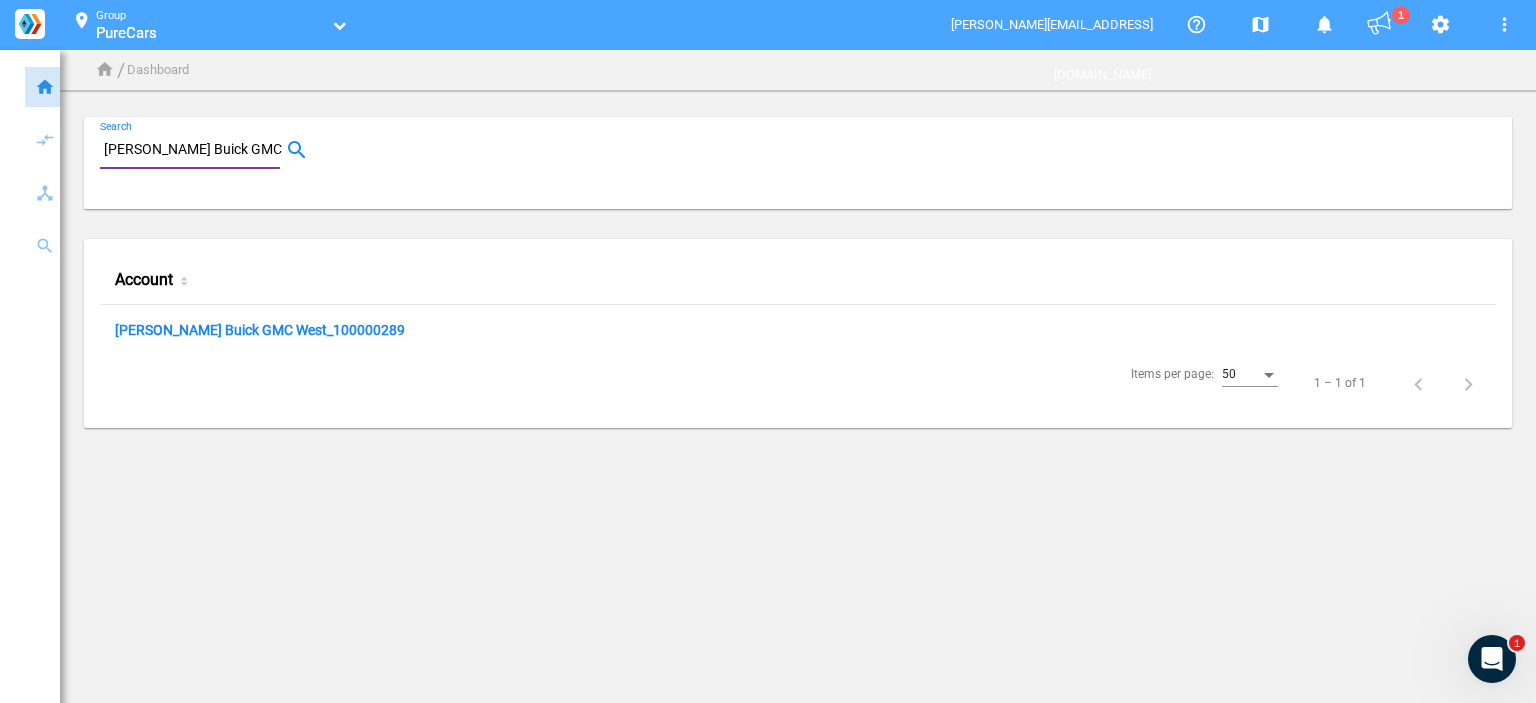 click on "Cavender Buick GMC West" at bounding box center (194, 150) 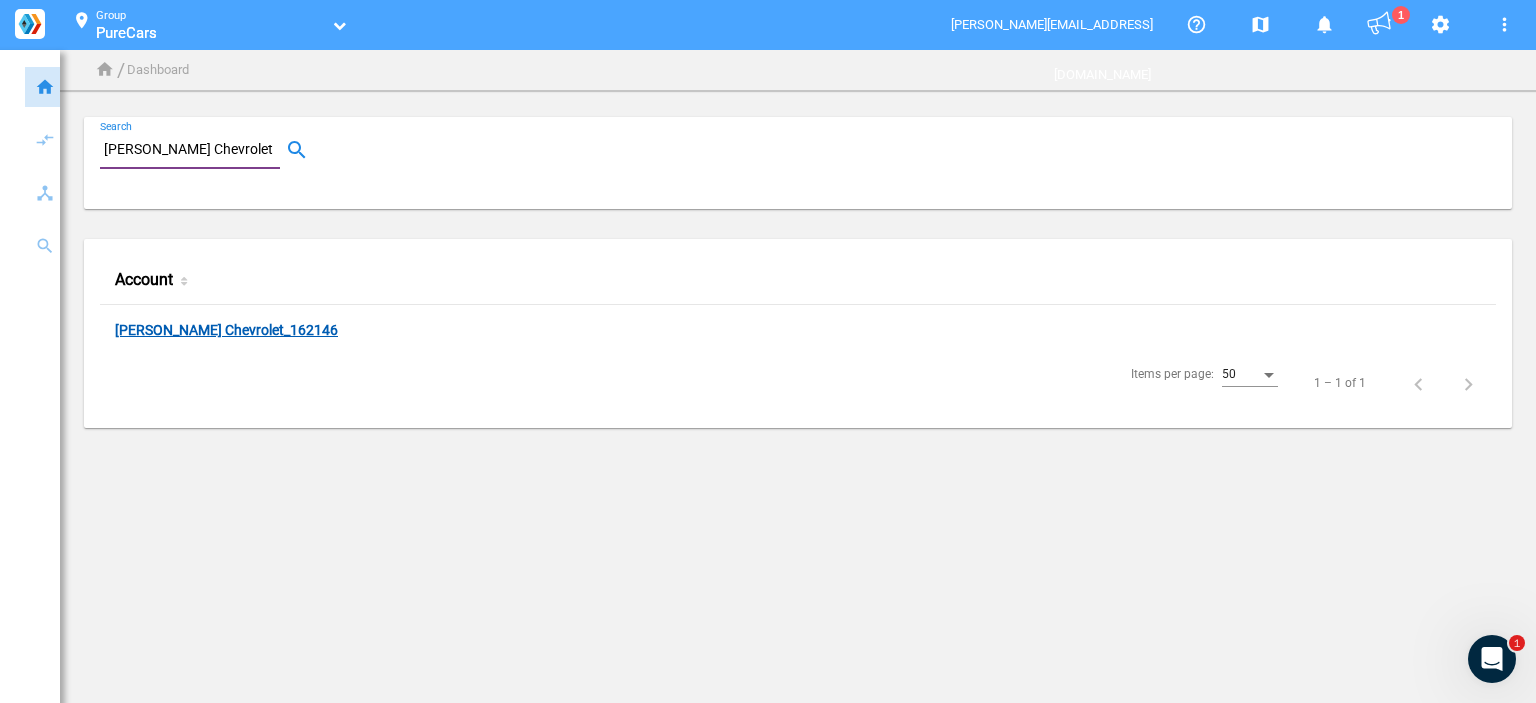 type on "Cavender Chevrolet" 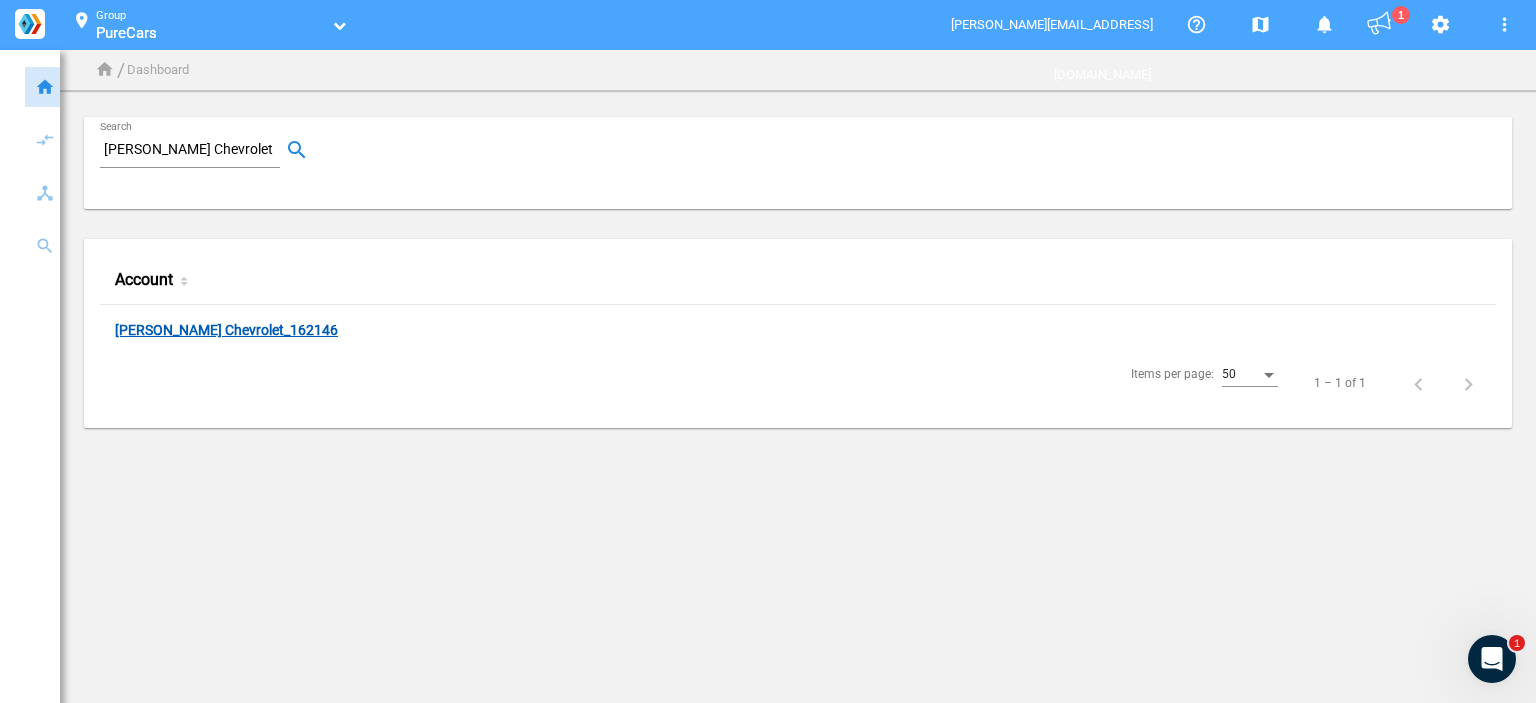 click on "Cavender Chevrolet_162146" 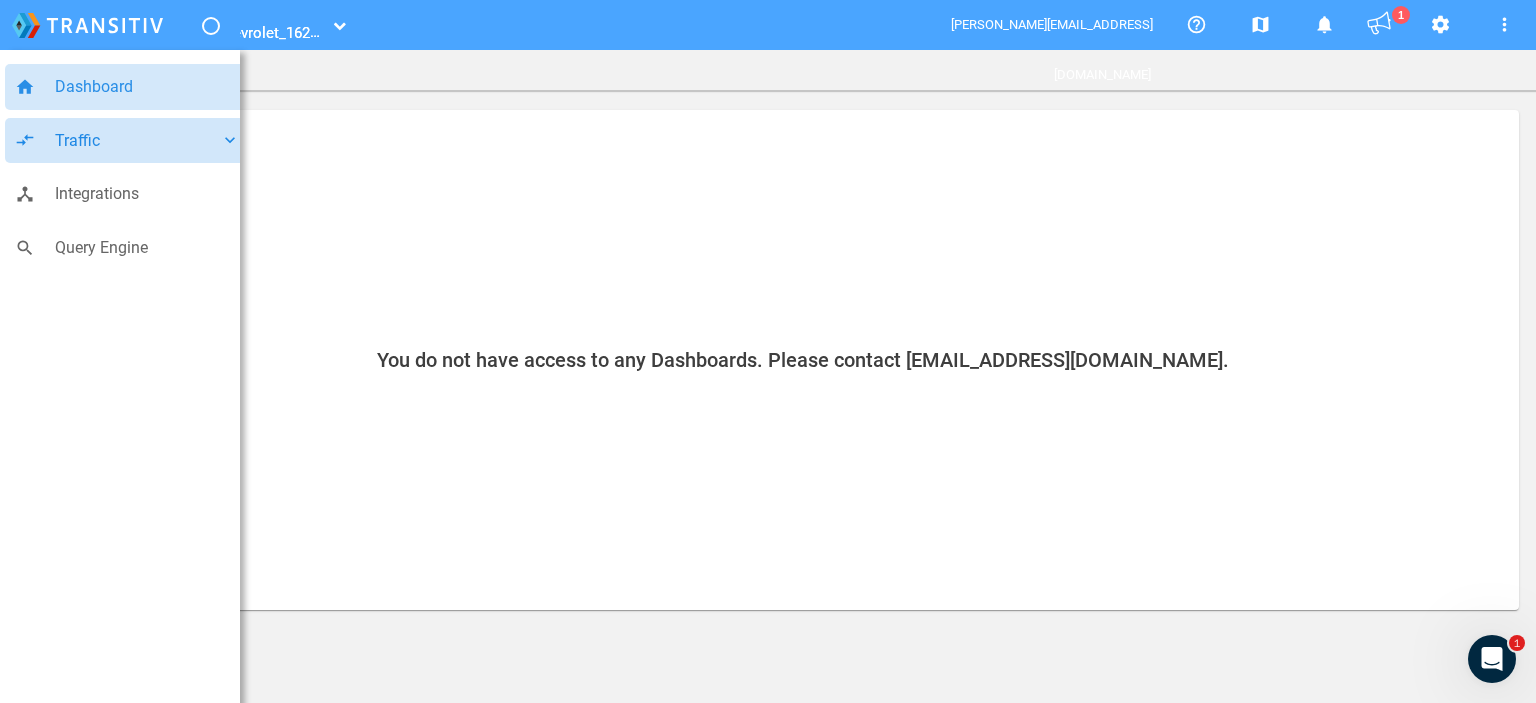 click on "Traffic" at bounding box center (137, 141) 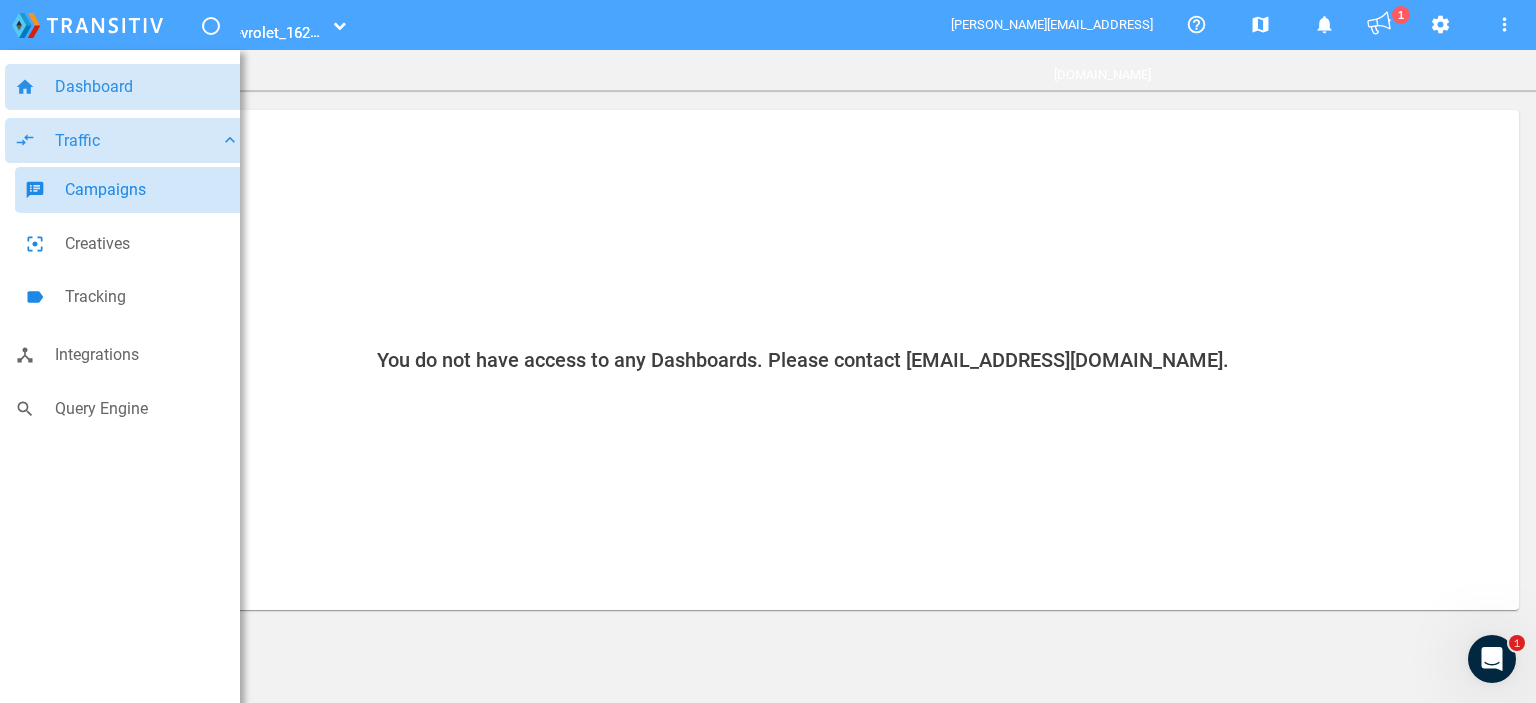 click on "Campaigns" at bounding box center (152, 190) 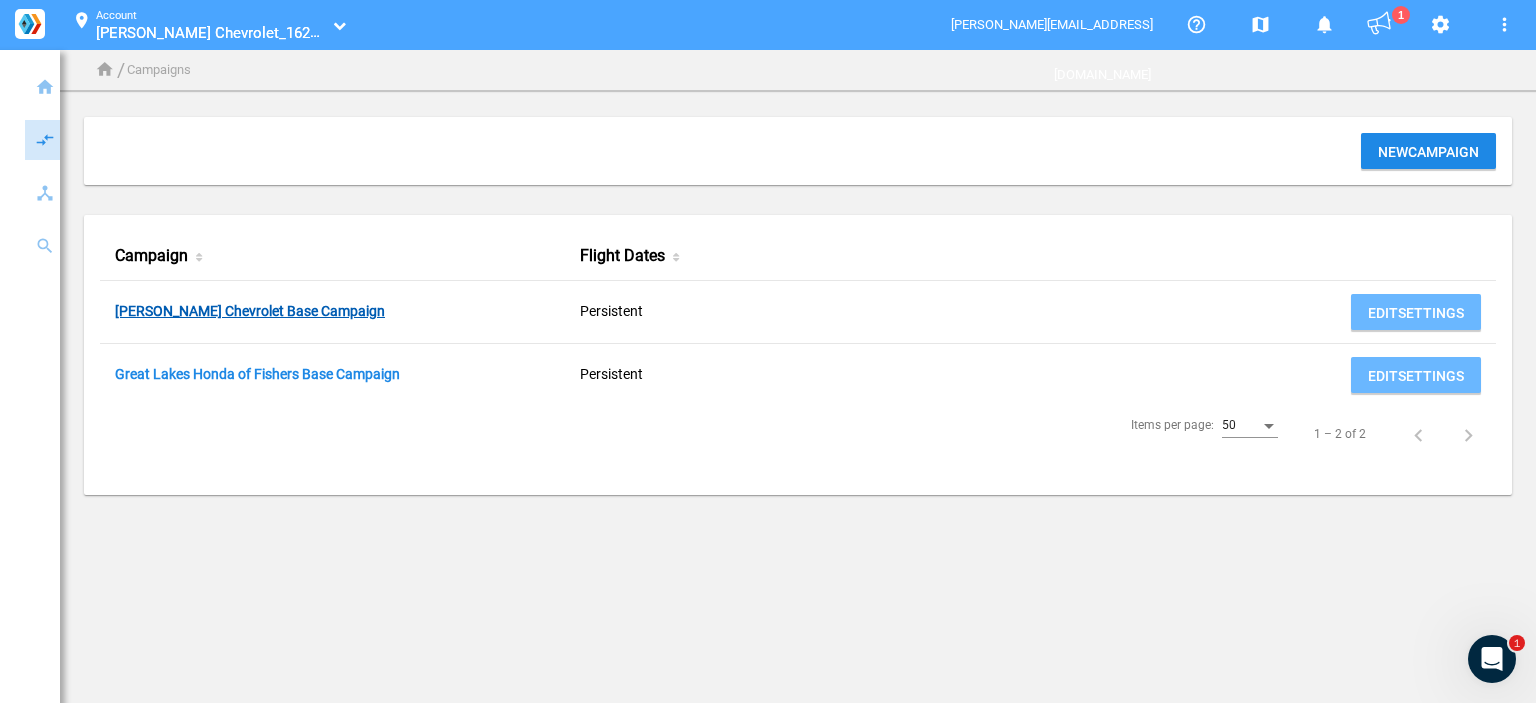 click on "Cavender Chevrolet Base Campaign" 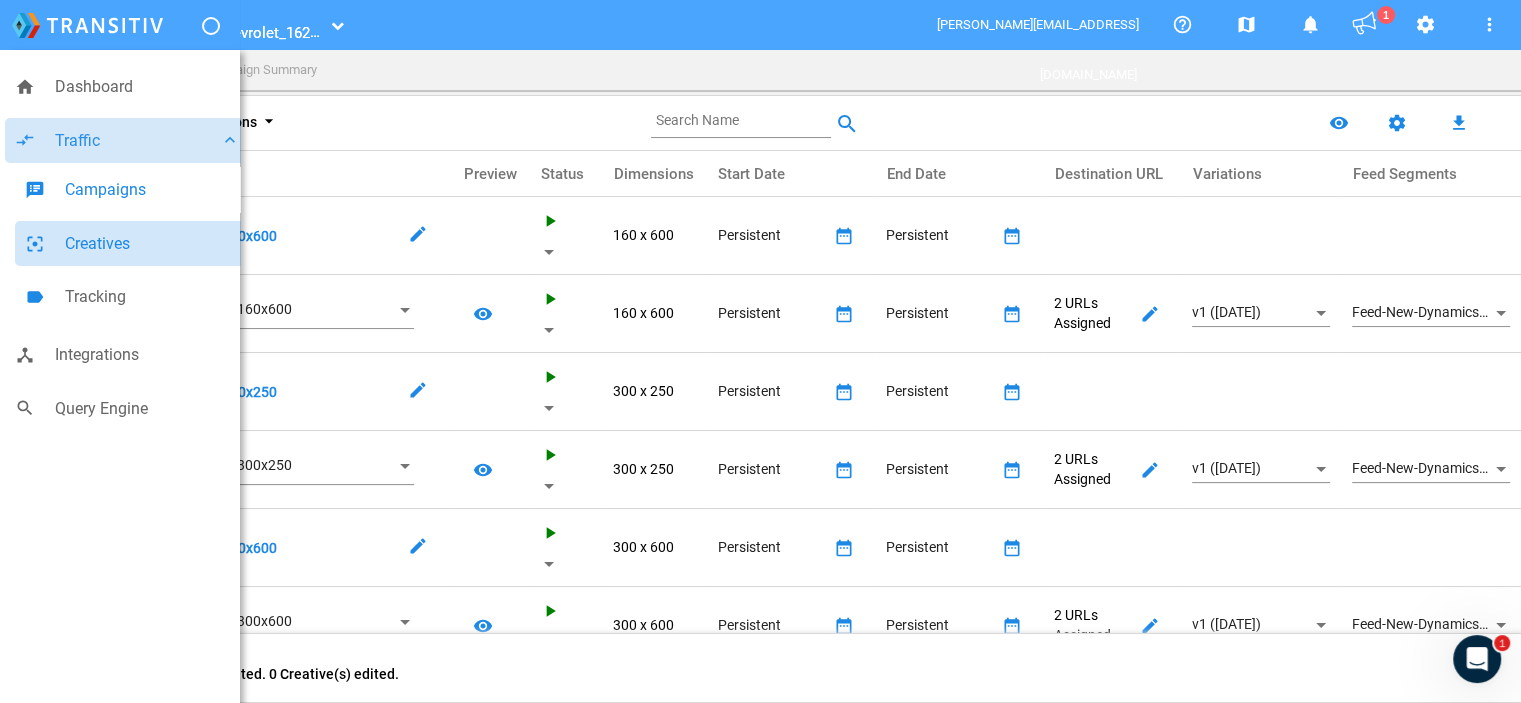 click on "Creatives" at bounding box center (152, 244) 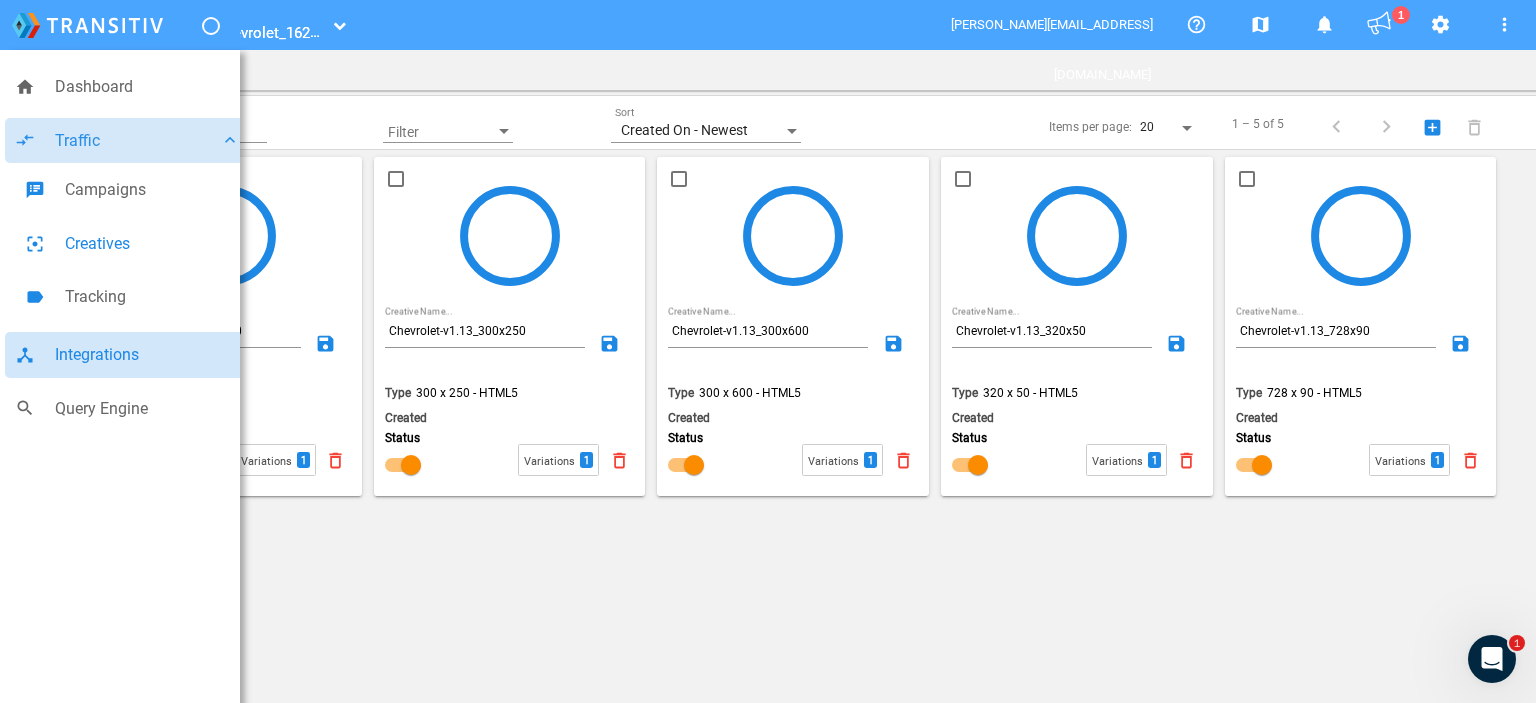 click on "Integrations" at bounding box center (147, 355) 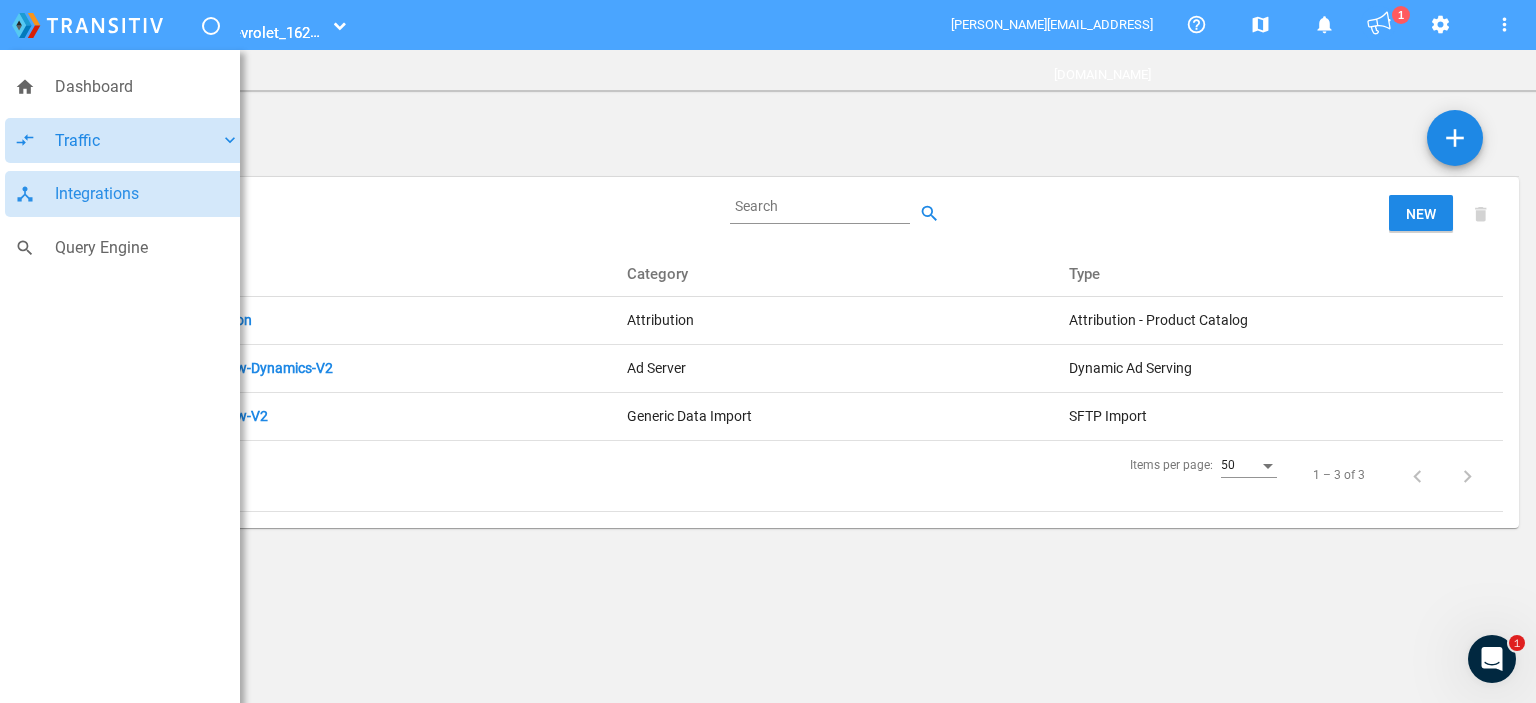 click on "Traffic" at bounding box center [137, 141] 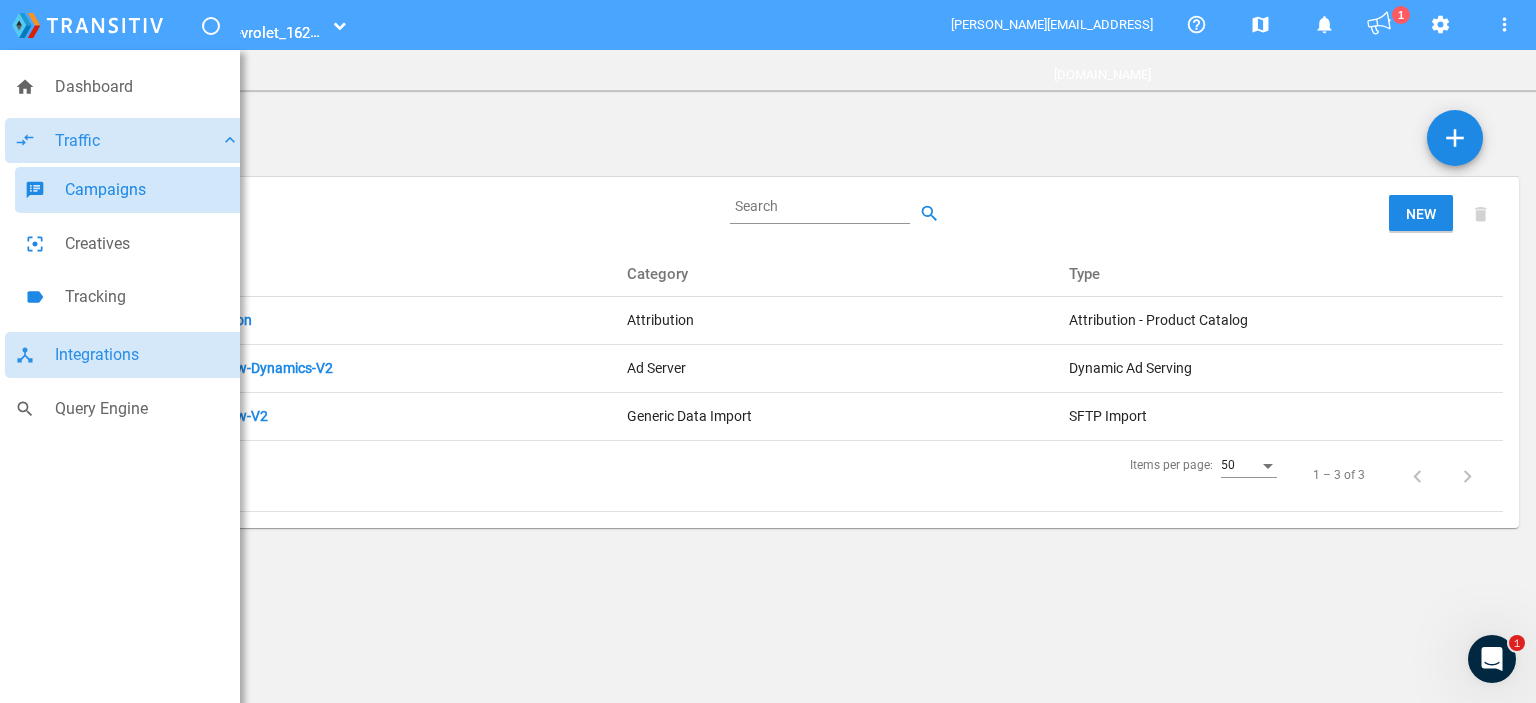 click on "Campaigns" at bounding box center [152, 190] 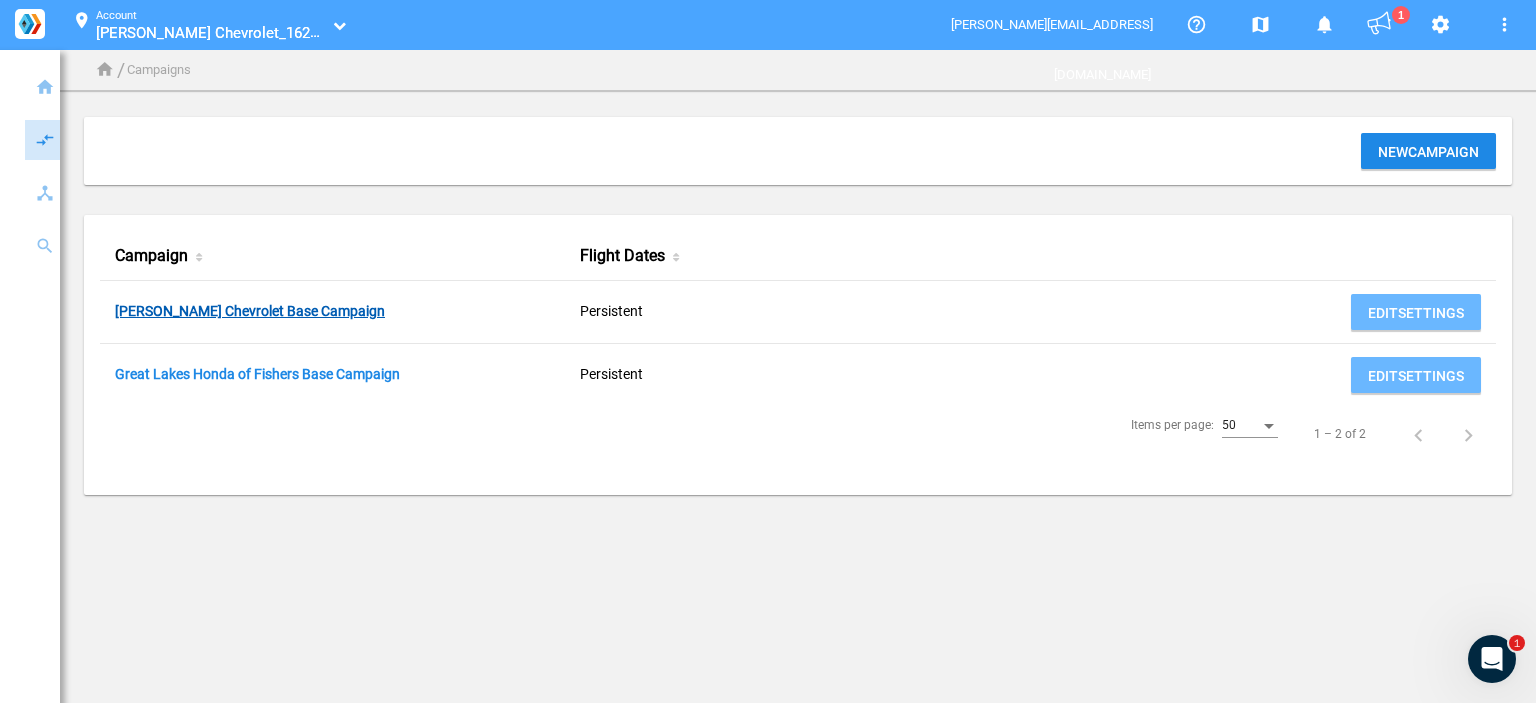 click on "Cavender Chevrolet Base Campaign" 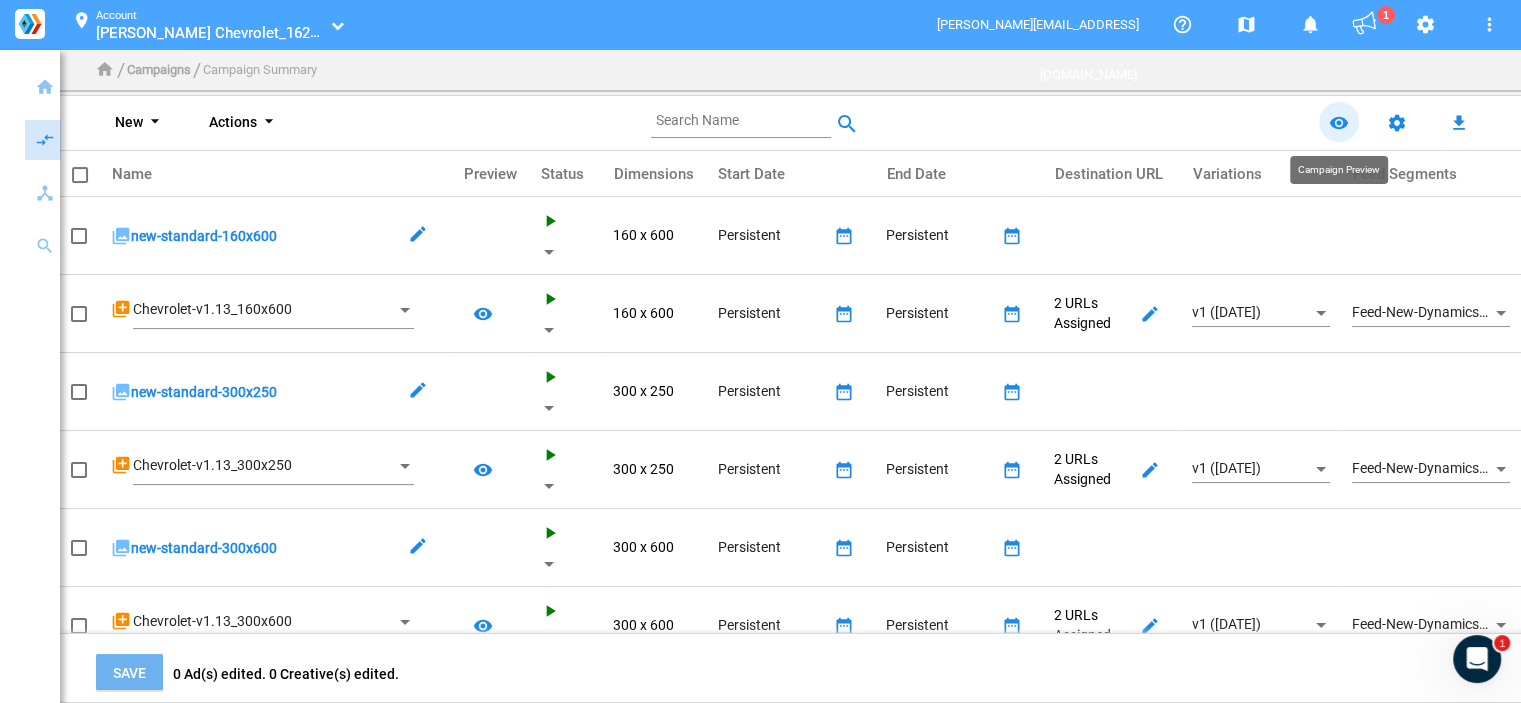 click on "remove_red_eye" 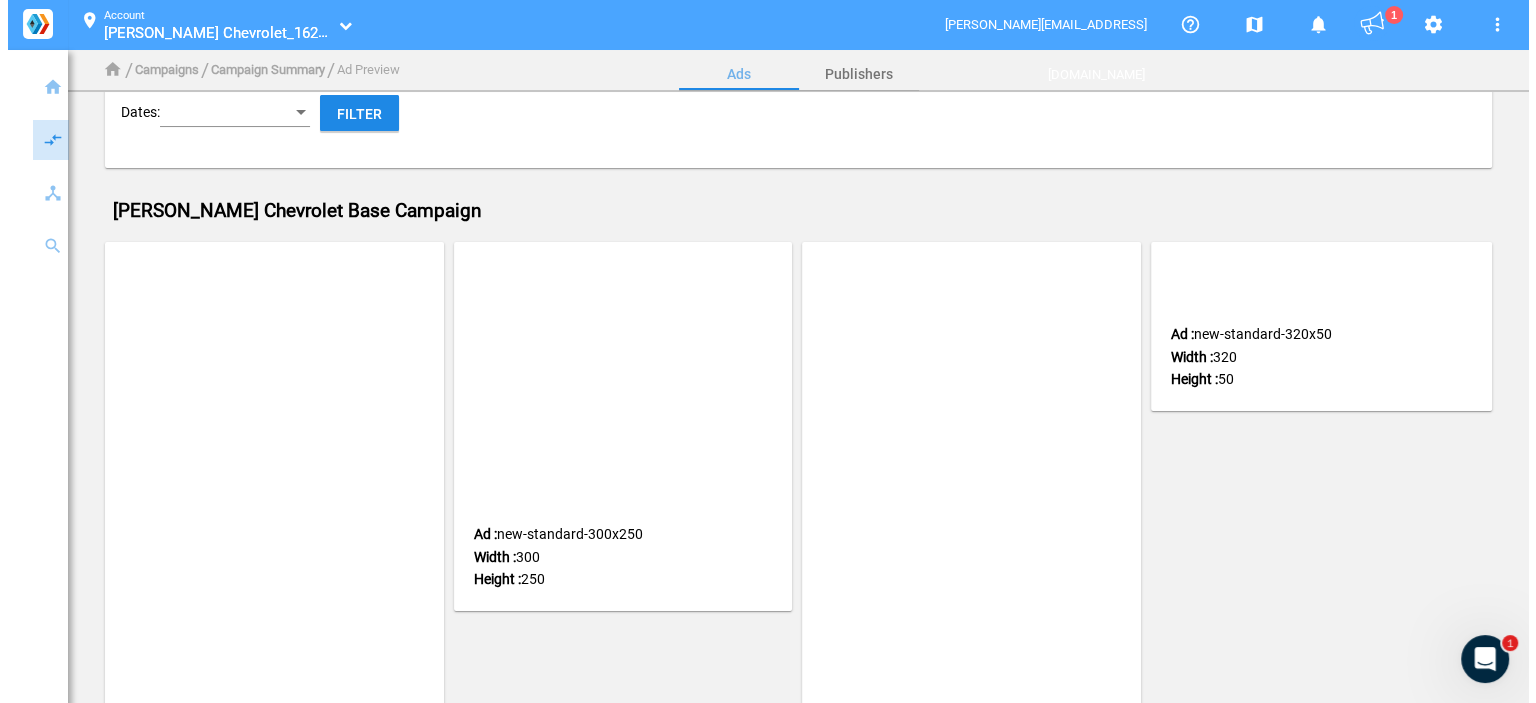 scroll, scrollTop: 0, scrollLeft: 0, axis: both 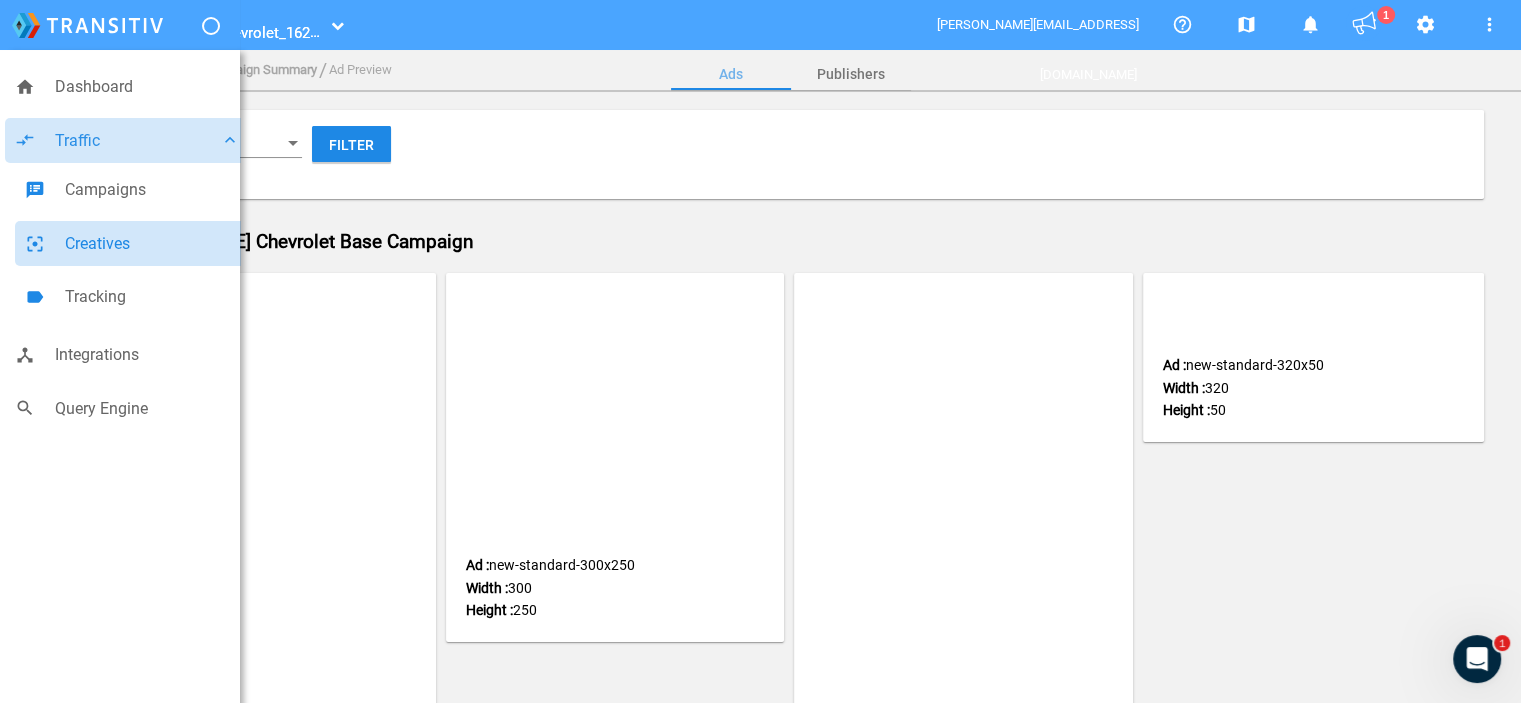 click on "Creatives" at bounding box center (152, 244) 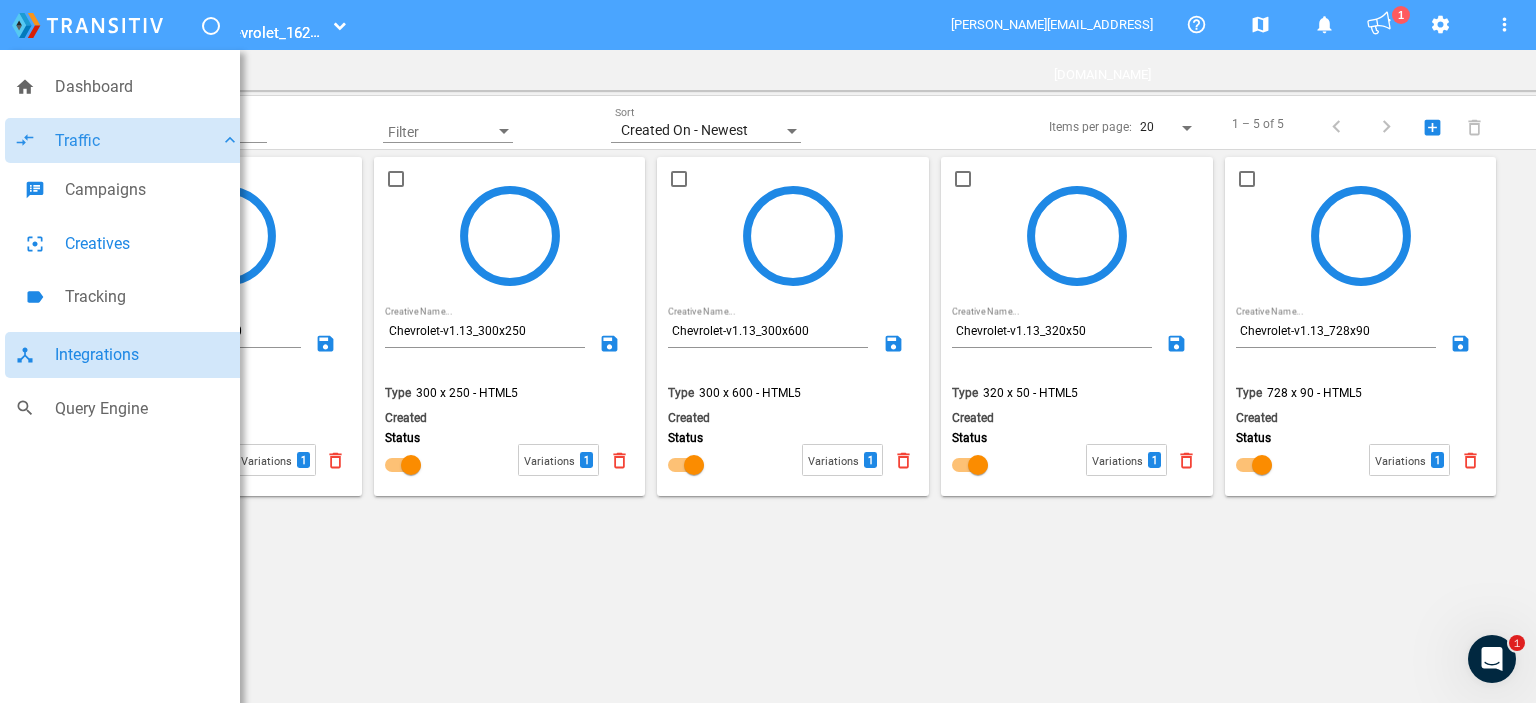 click on "Integrations" at bounding box center [147, 355] 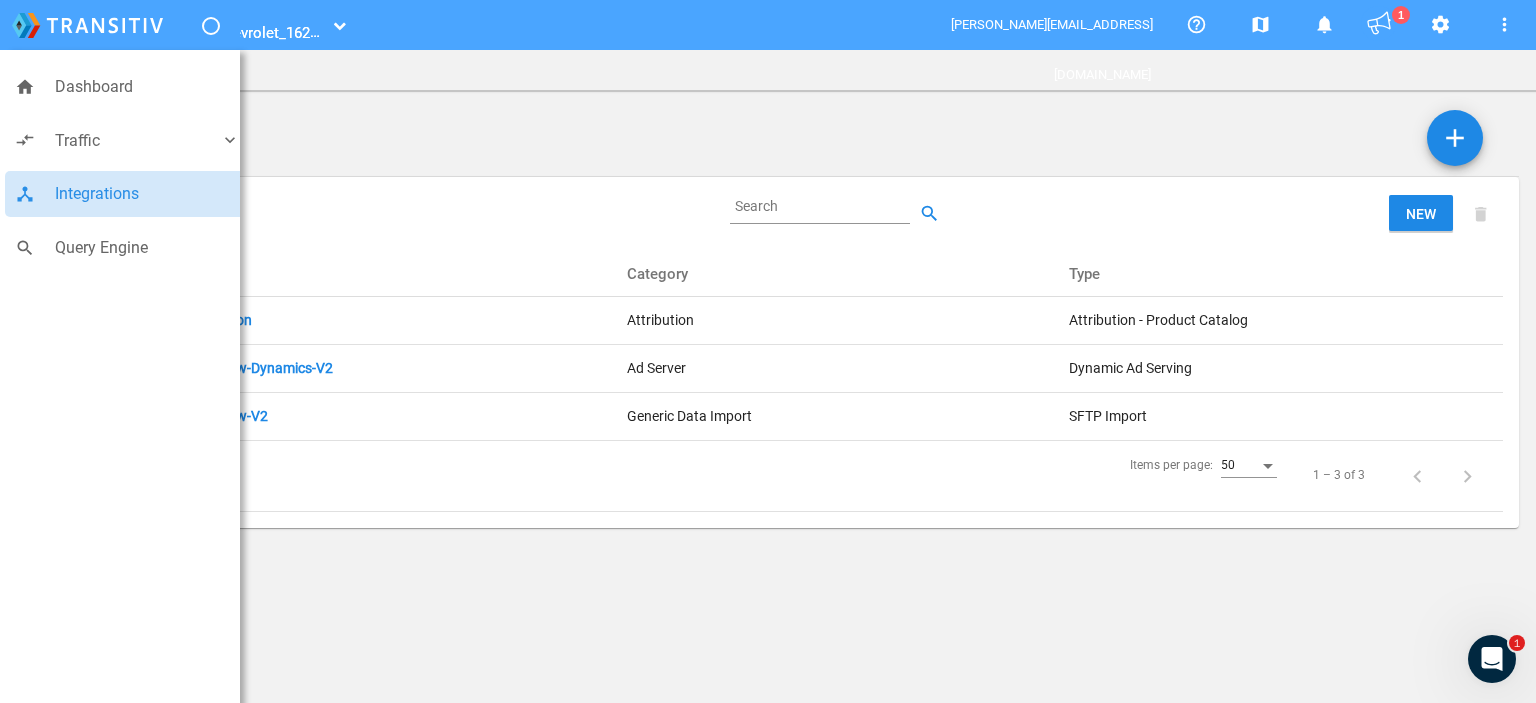click on "device_hub Integrations" at bounding box center (127, 194) 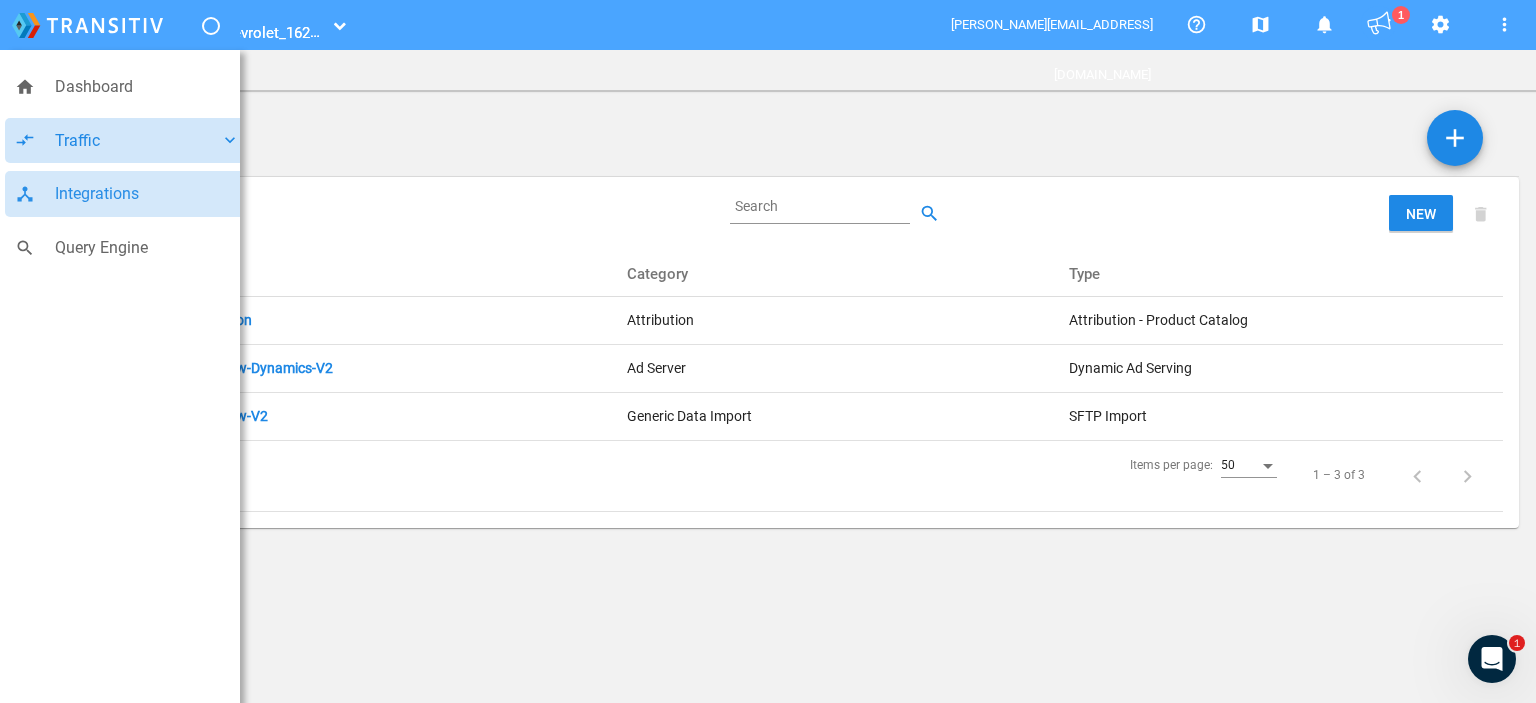click on "Traffic" at bounding box center (137, 141) 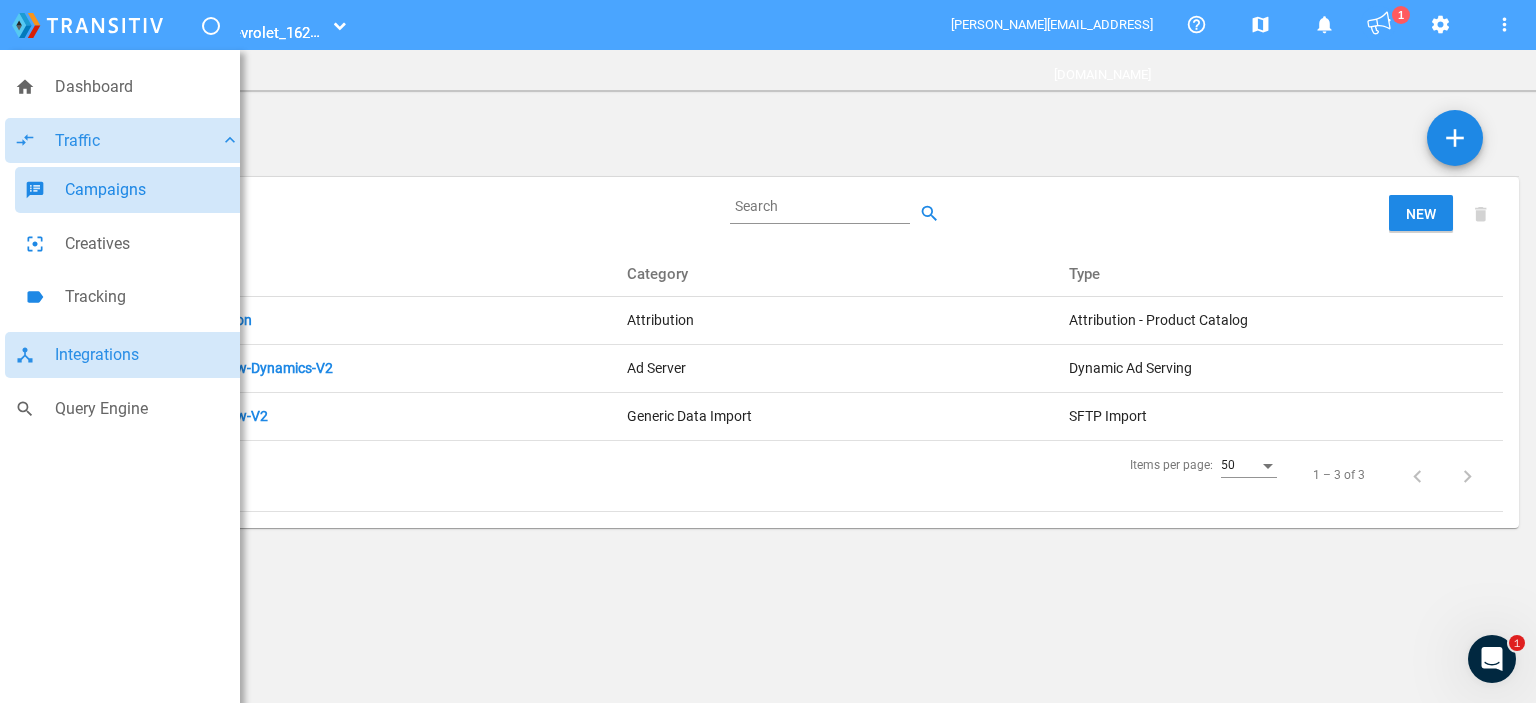 click on "Campaigns" at bounding box center [152, 190] 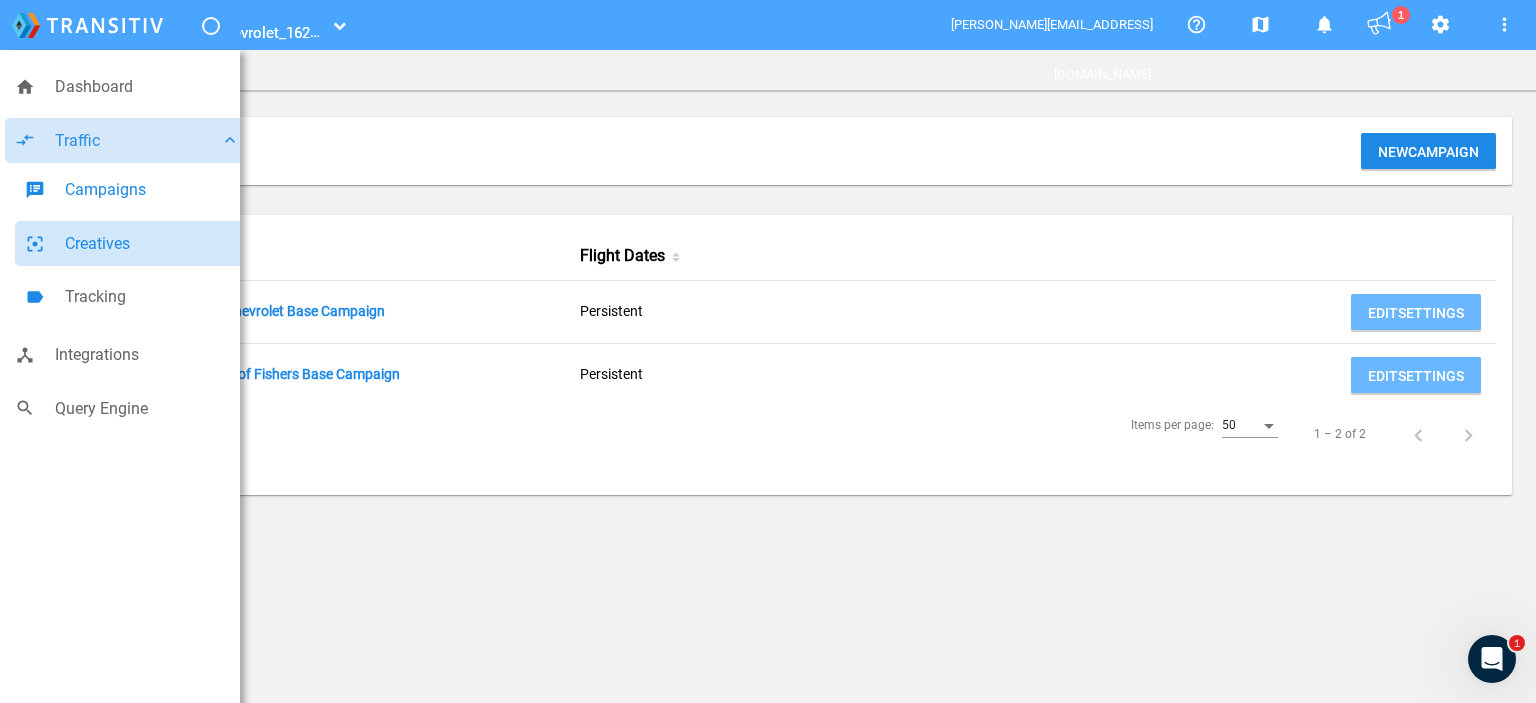 click on "filter_center_focus Creatives" at bounding box center (132, 244) 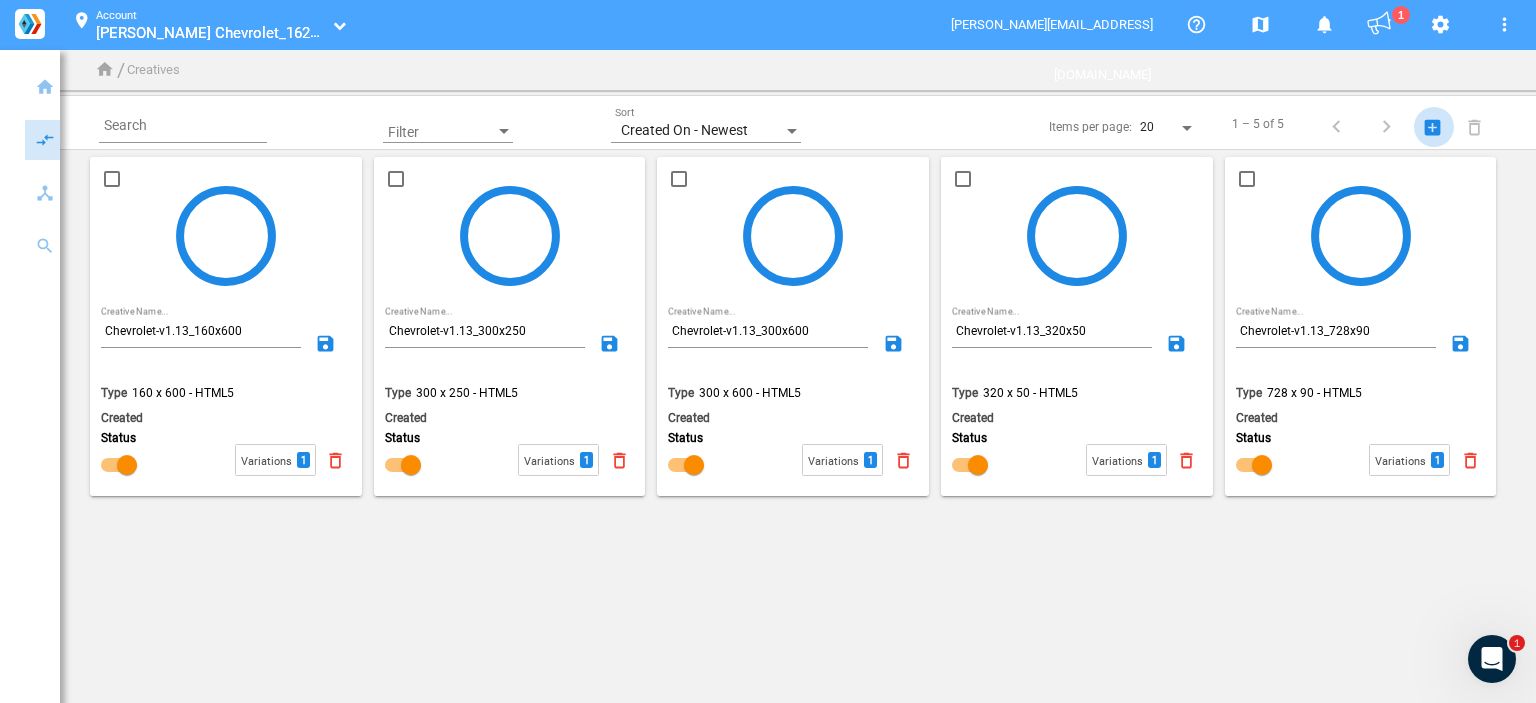 click on "add_box_main" at bounding box center [1434, 128] 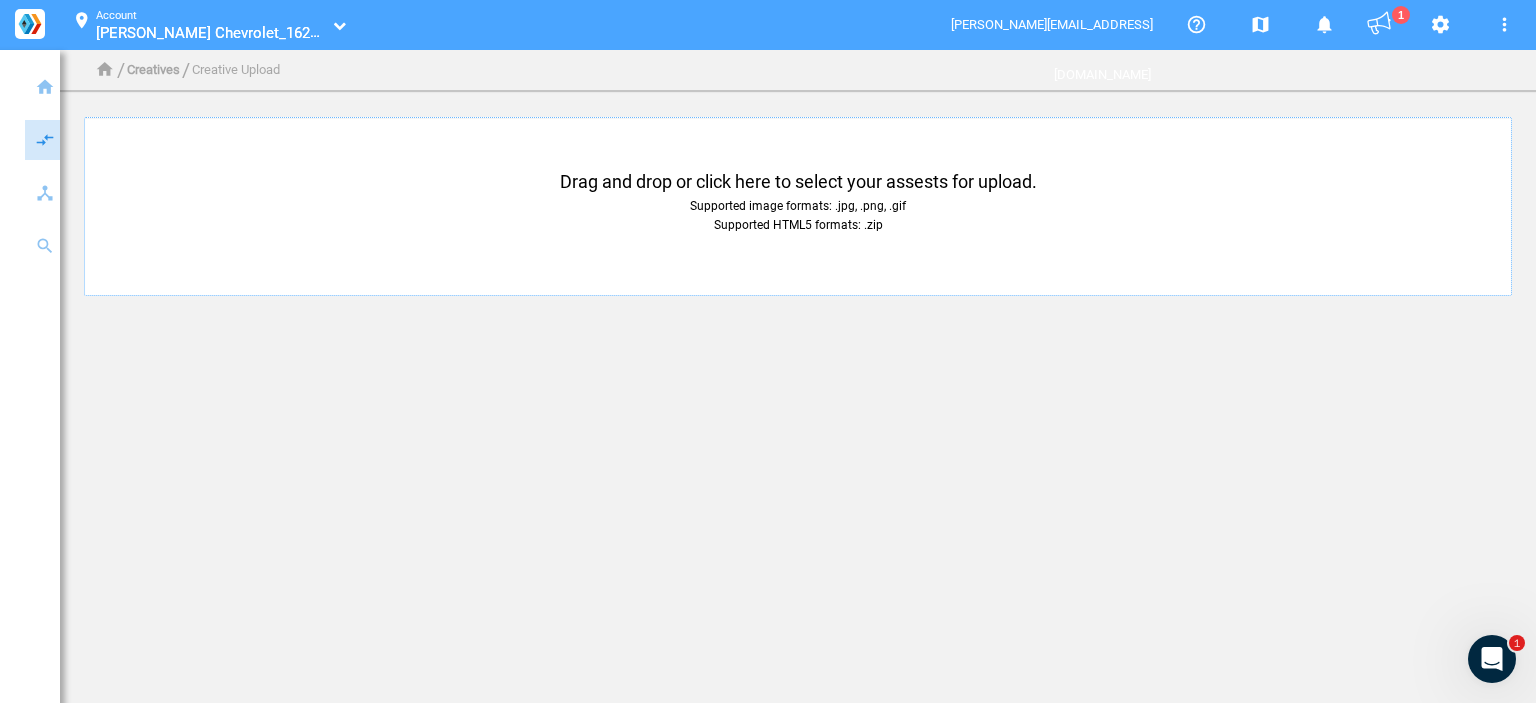click on "Supported image formats: .jpg, .png, .gif  Supported HTML5 formats: .zip" 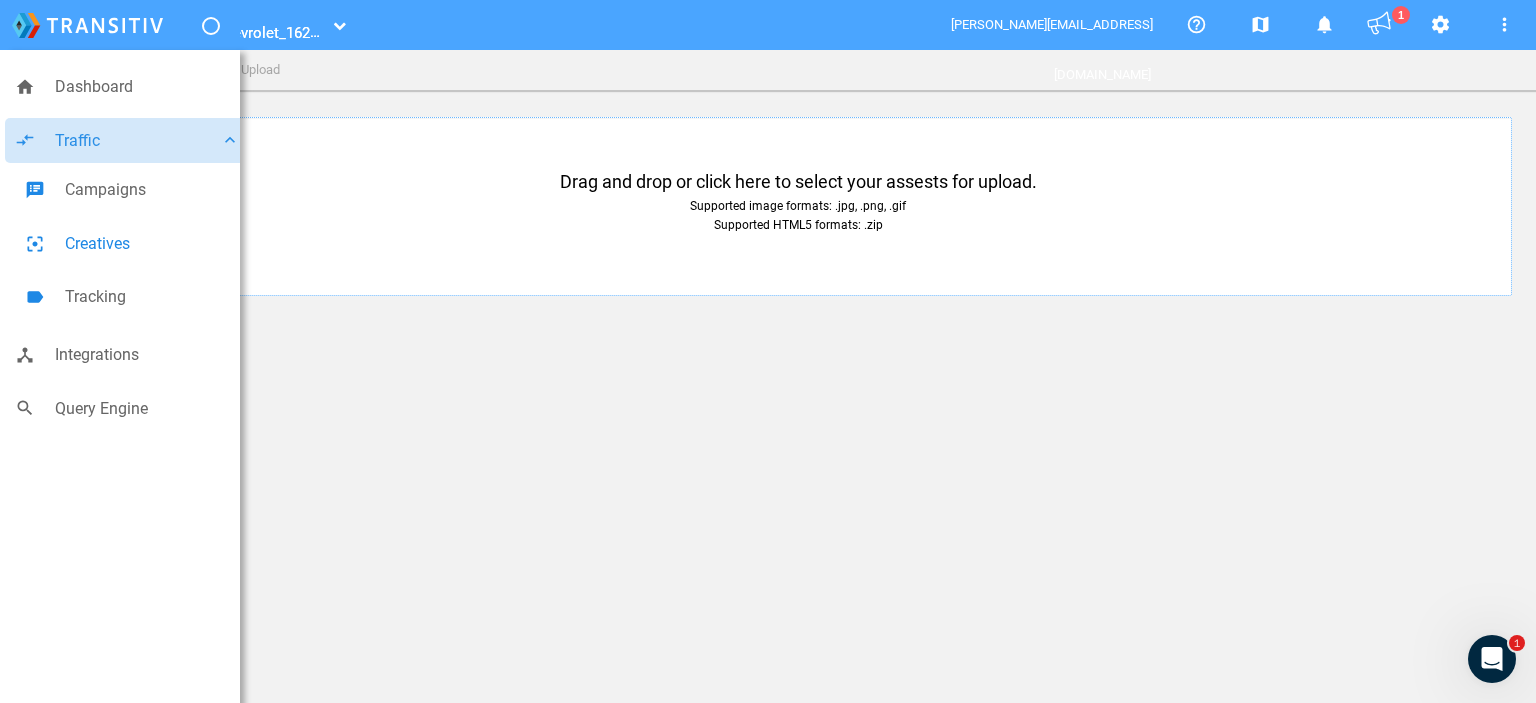 click on "Traffic" at bounding box center [137, 141] 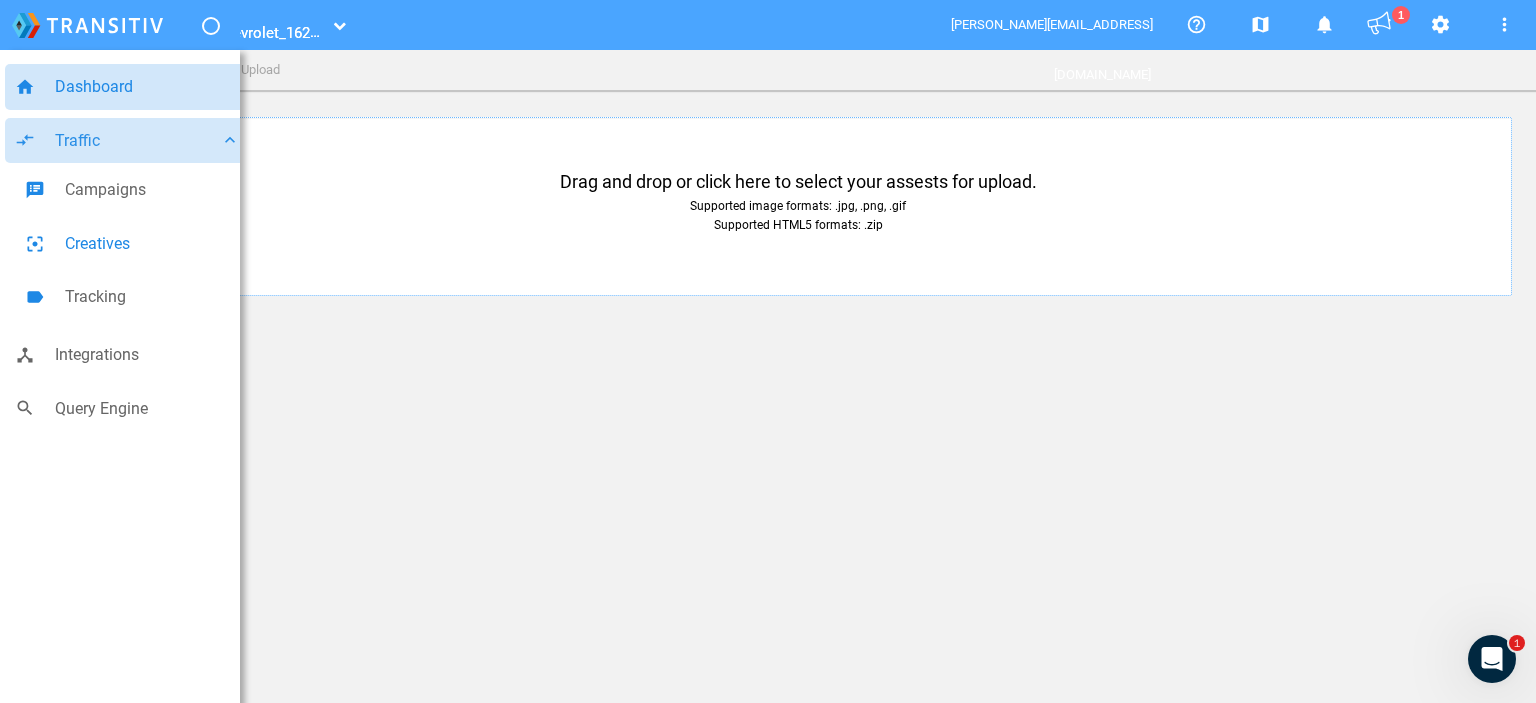 click on "Dashboard" at bounding box center (147, 87) 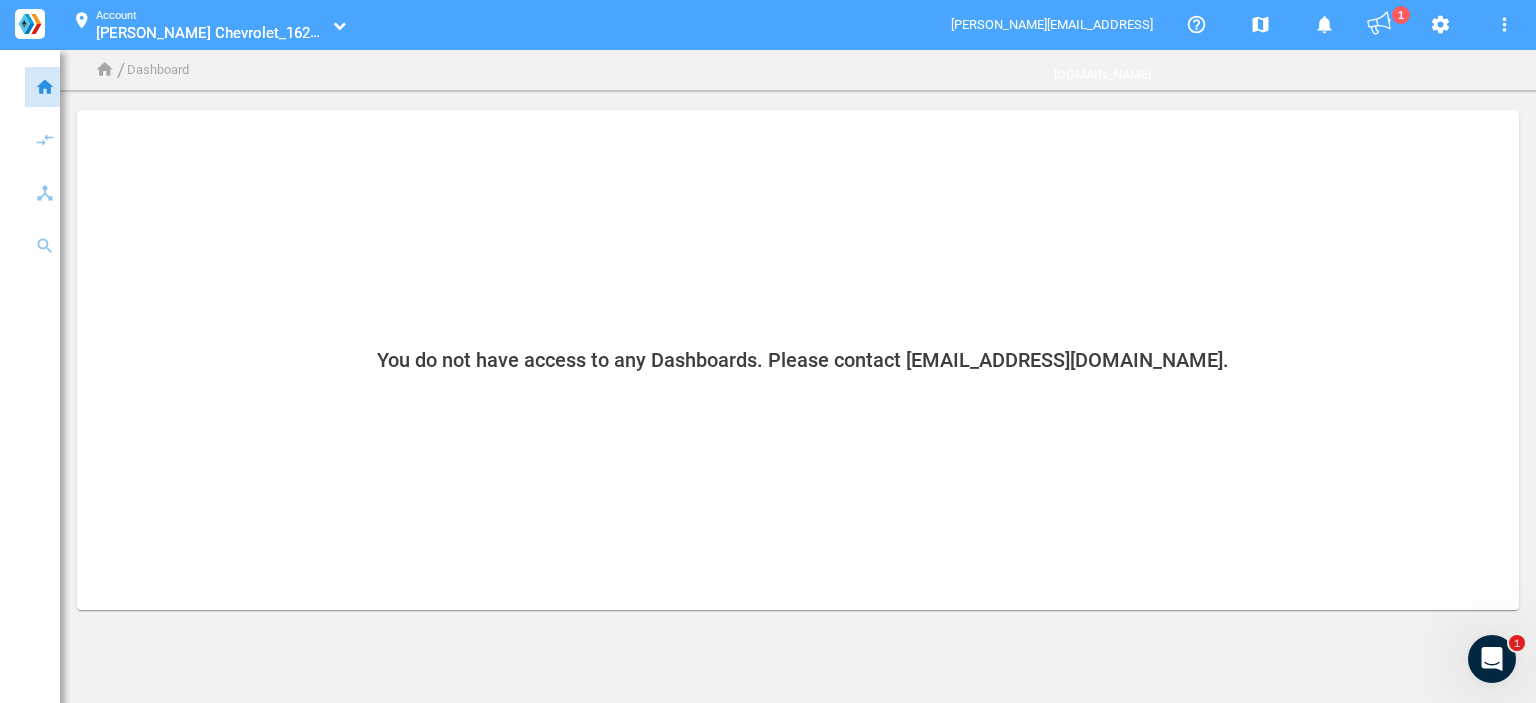 click on "You do not have access to any Dashboards. Please contact support@transitiv.io." 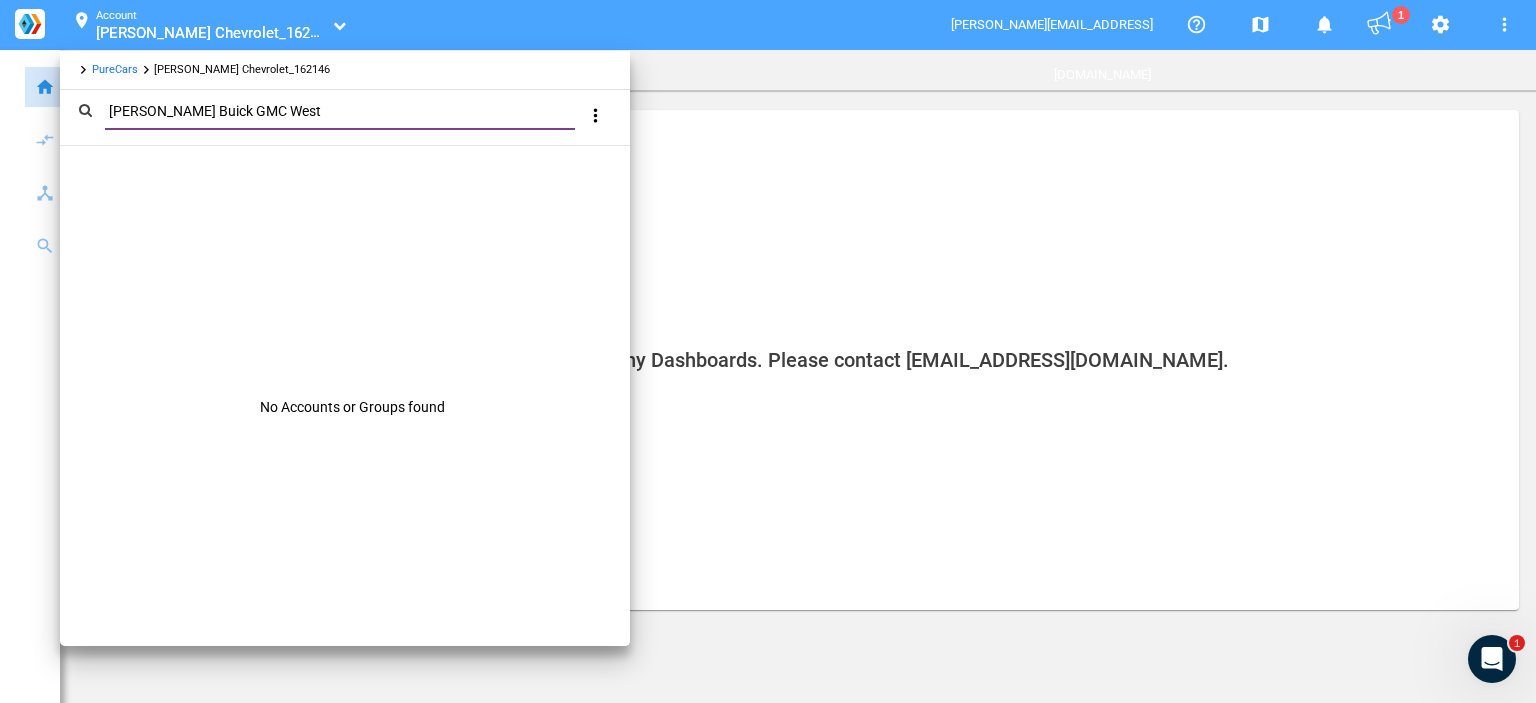 type on "Cavender Buick GMC West" 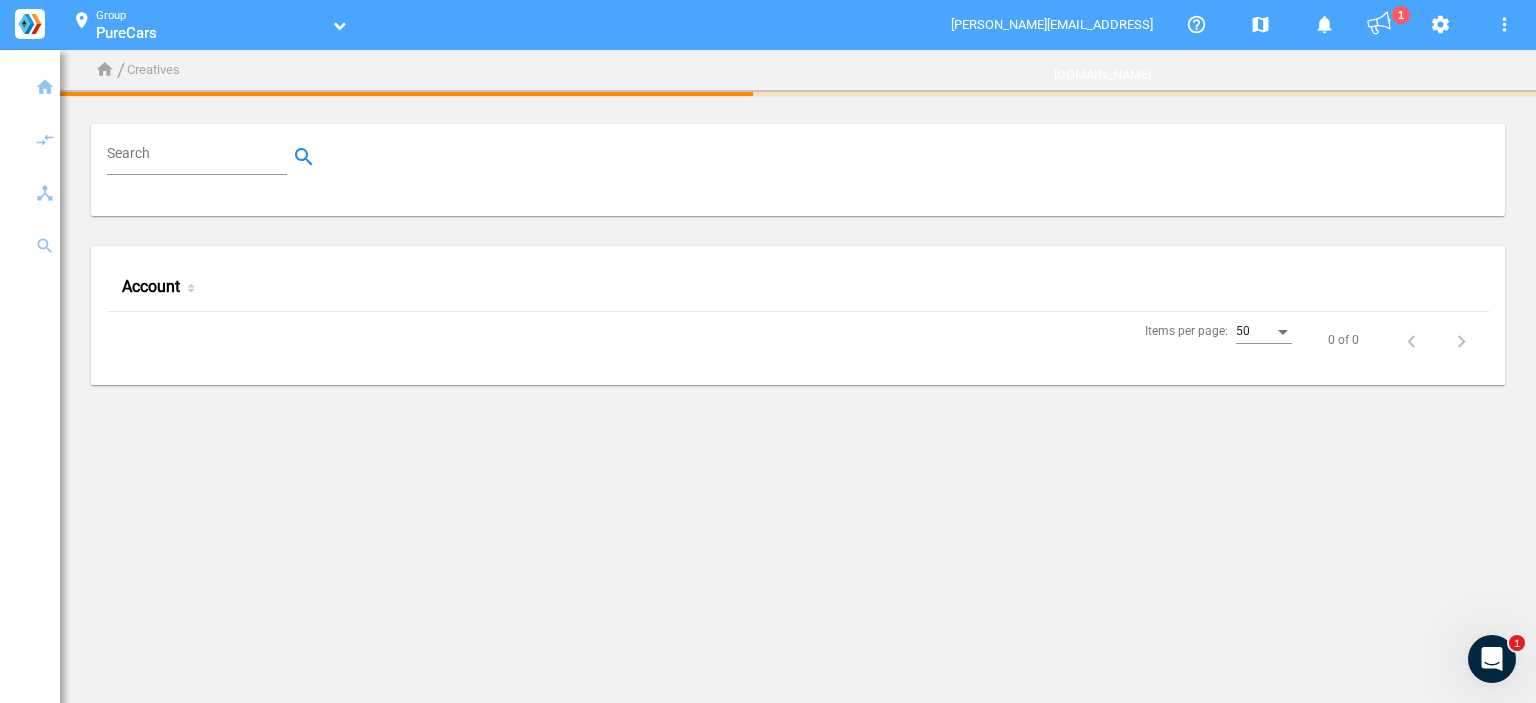 click on "Search" at bounding box center [201, 157] 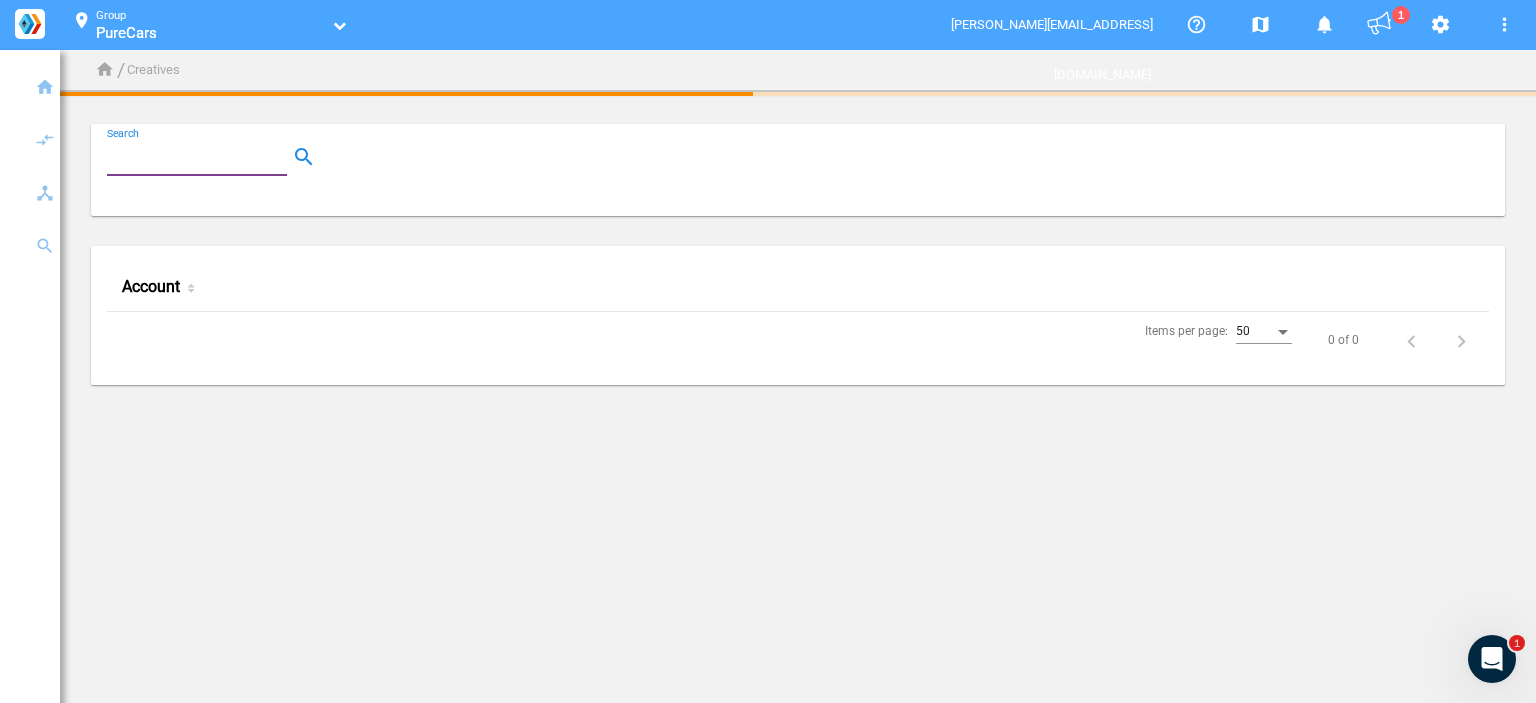 paste on "Cavender Buick GMC West" 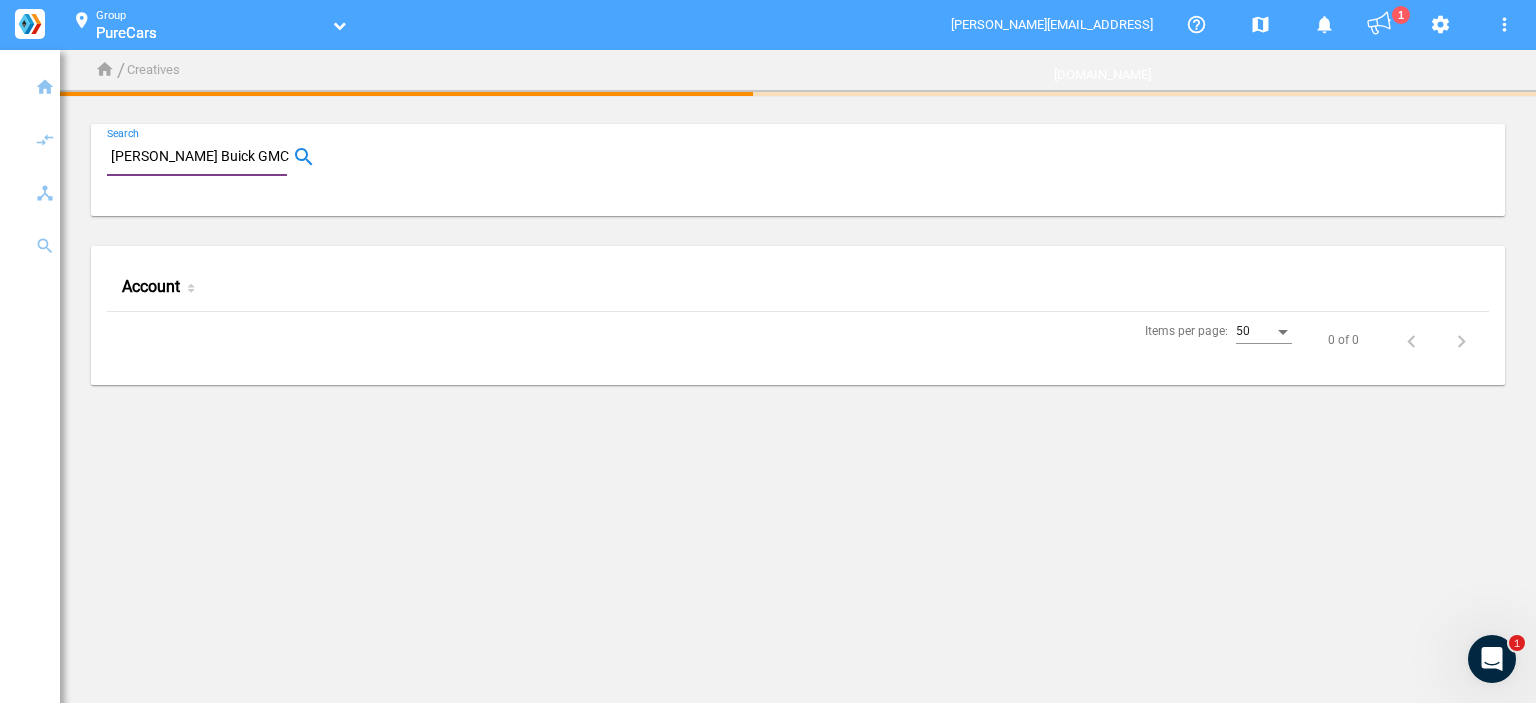 type on "Cavender Buick GMC West" 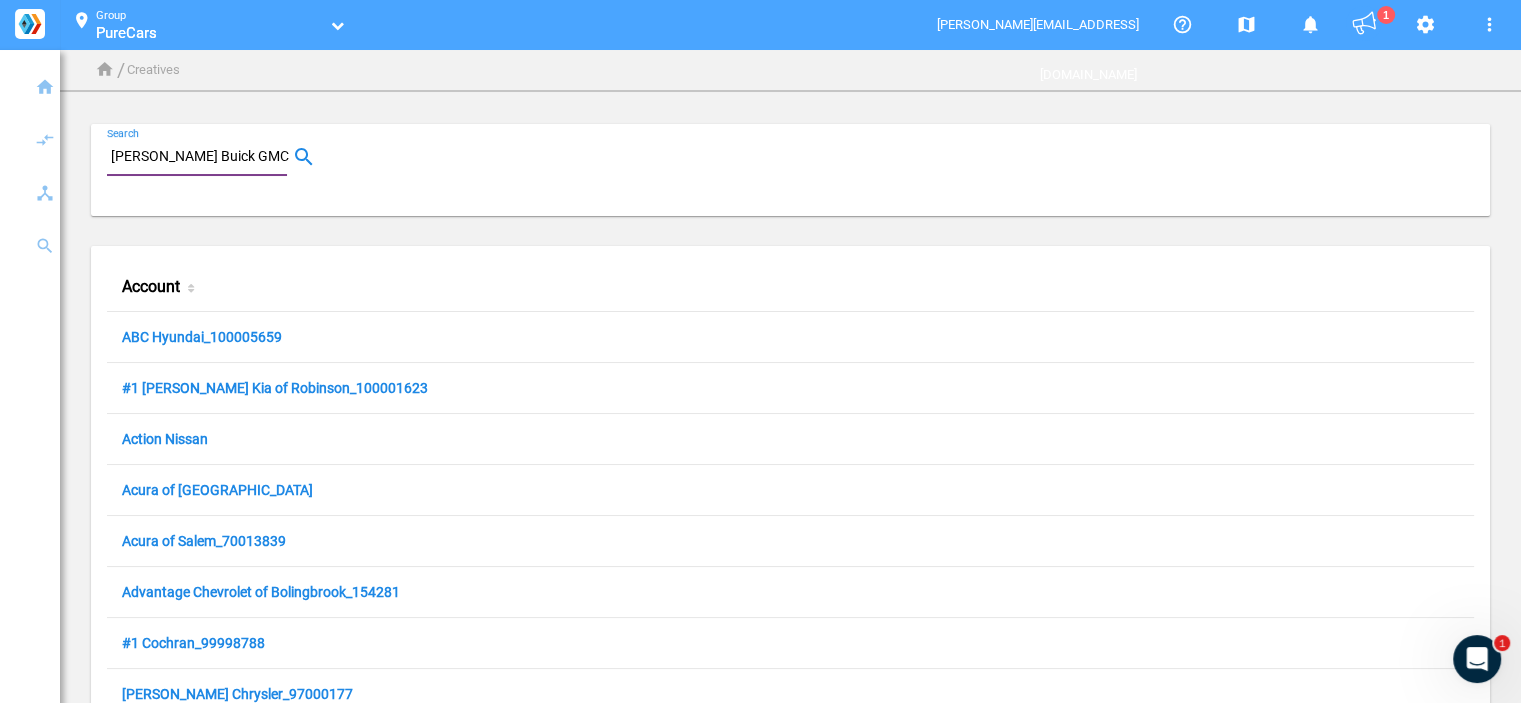 click on "Cavender Buick GMC West" at bounding box center [201, 157] 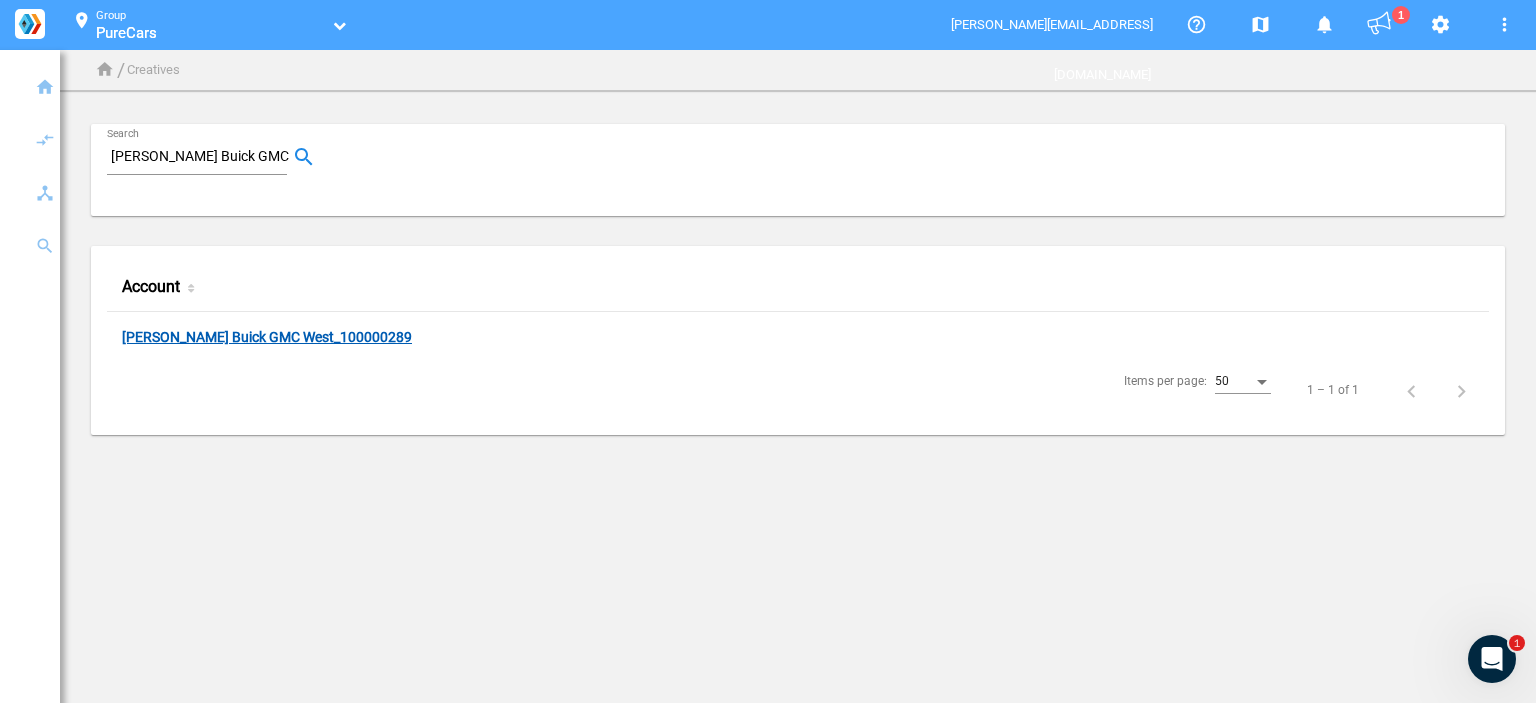 click on "Cavender Buick GMC West_100000289" at bounding box center [267, 338] 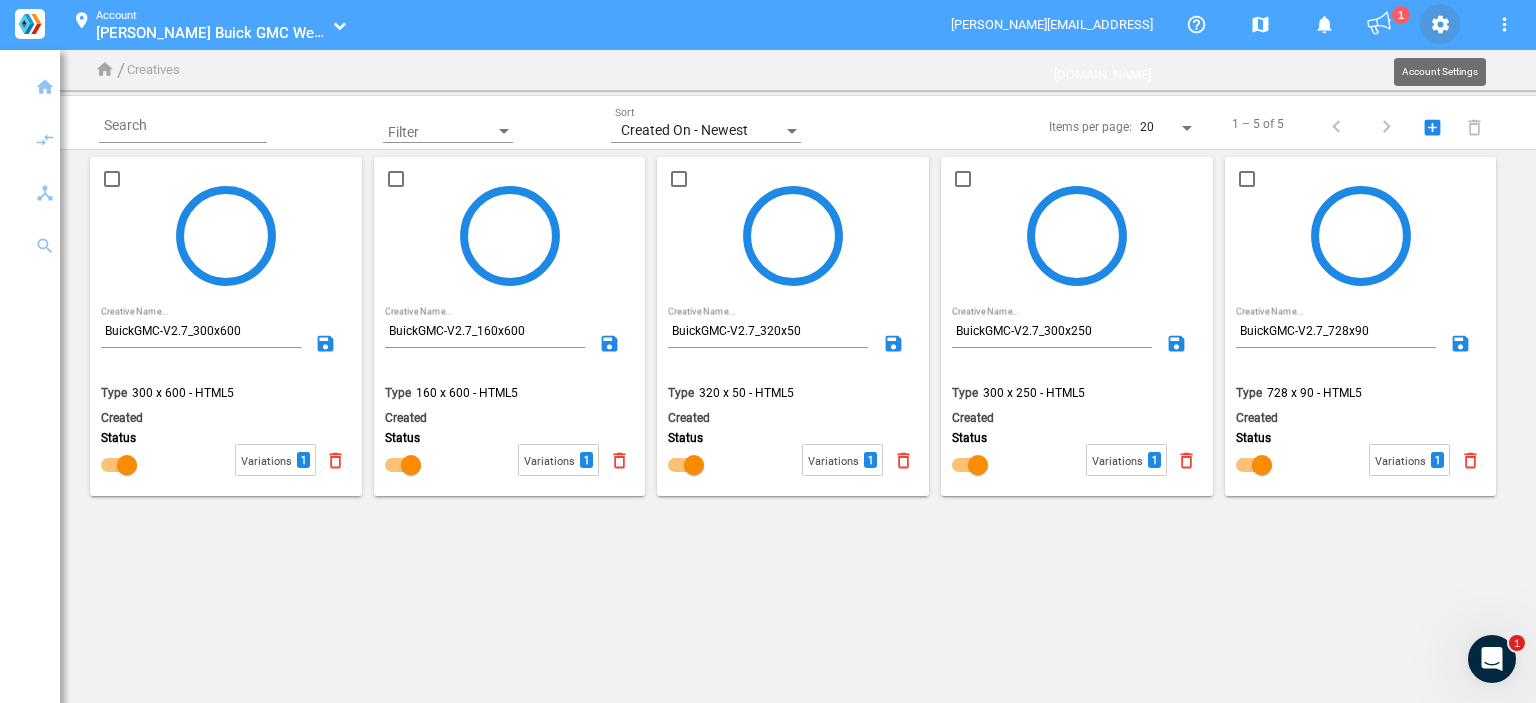 click on "settings" at bounding box center (1440, 25) 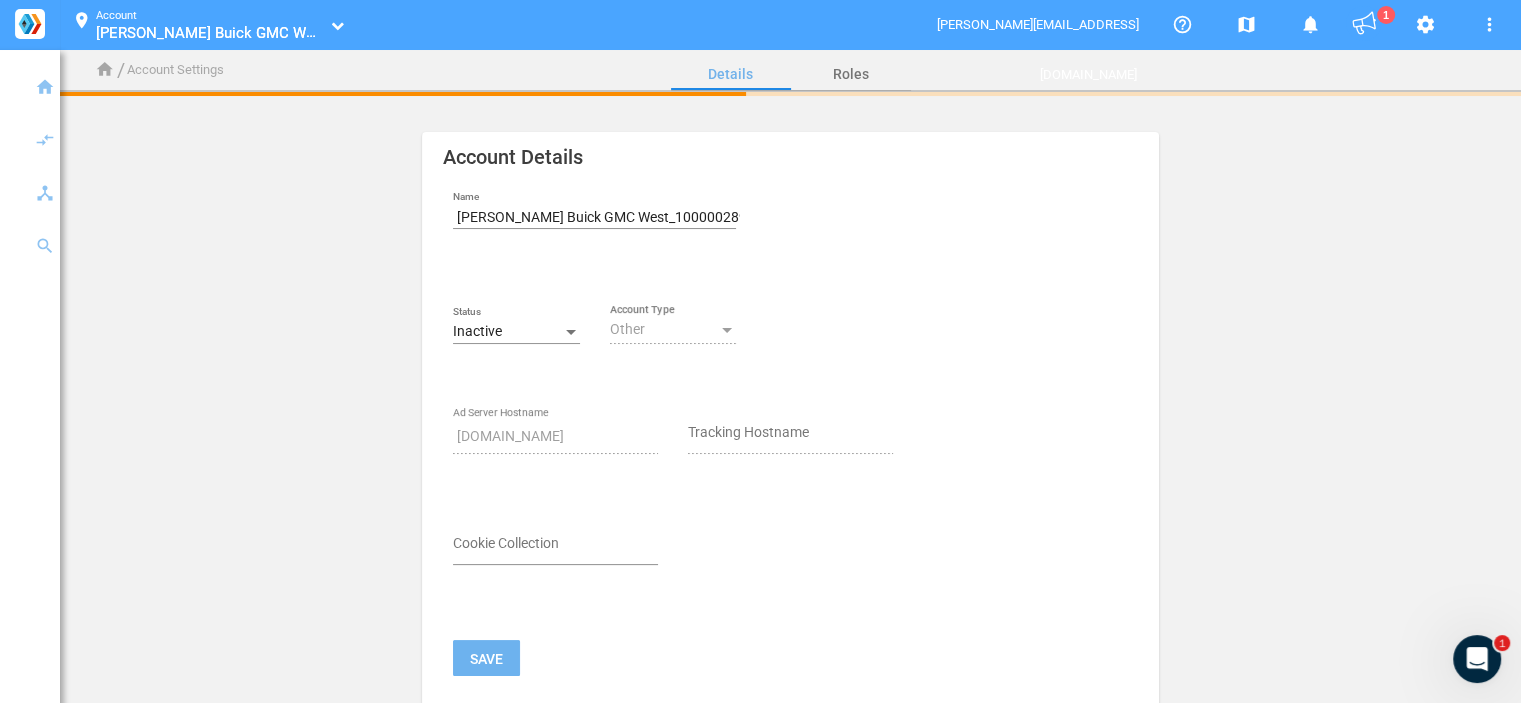 click on "Inactive" at bounding box center [507, 332] 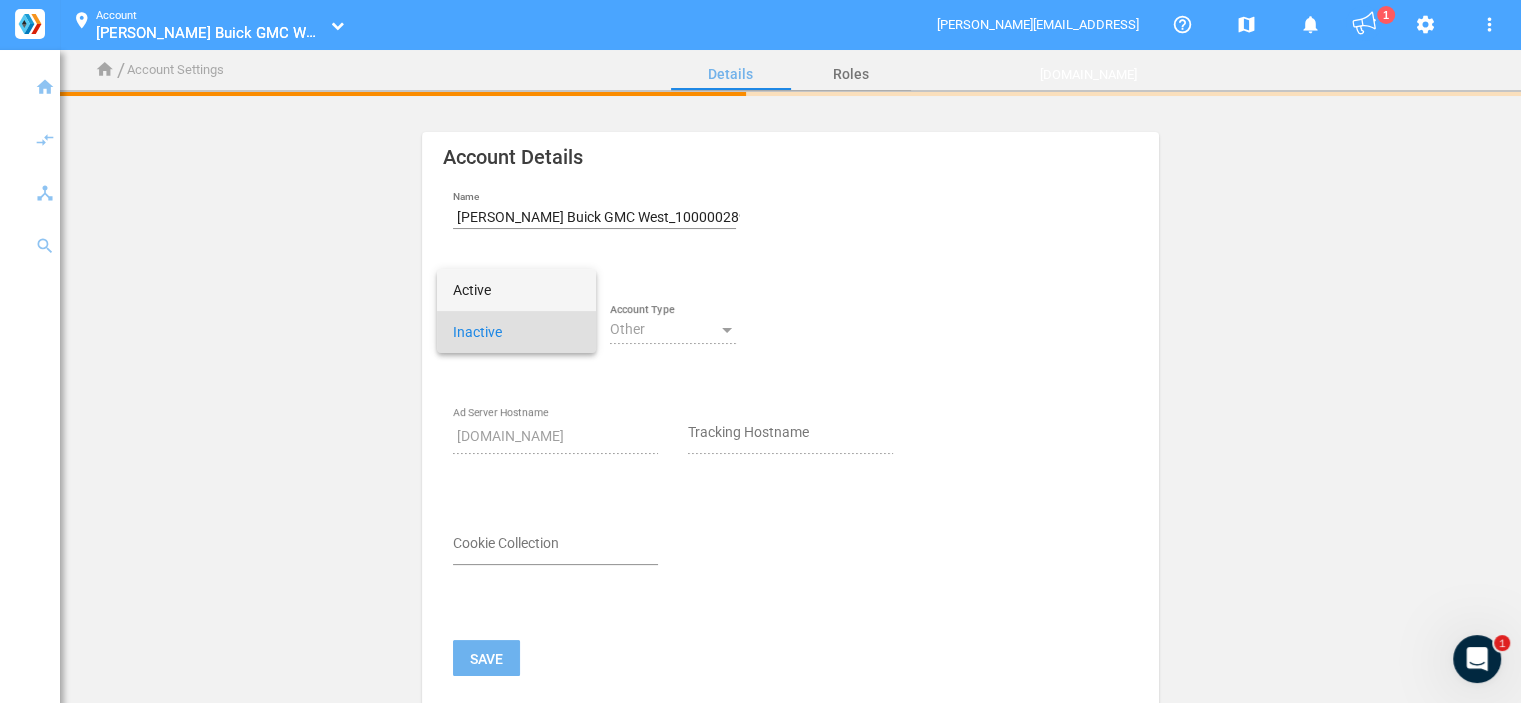 click on "Active" at bounding box center [516, 290] 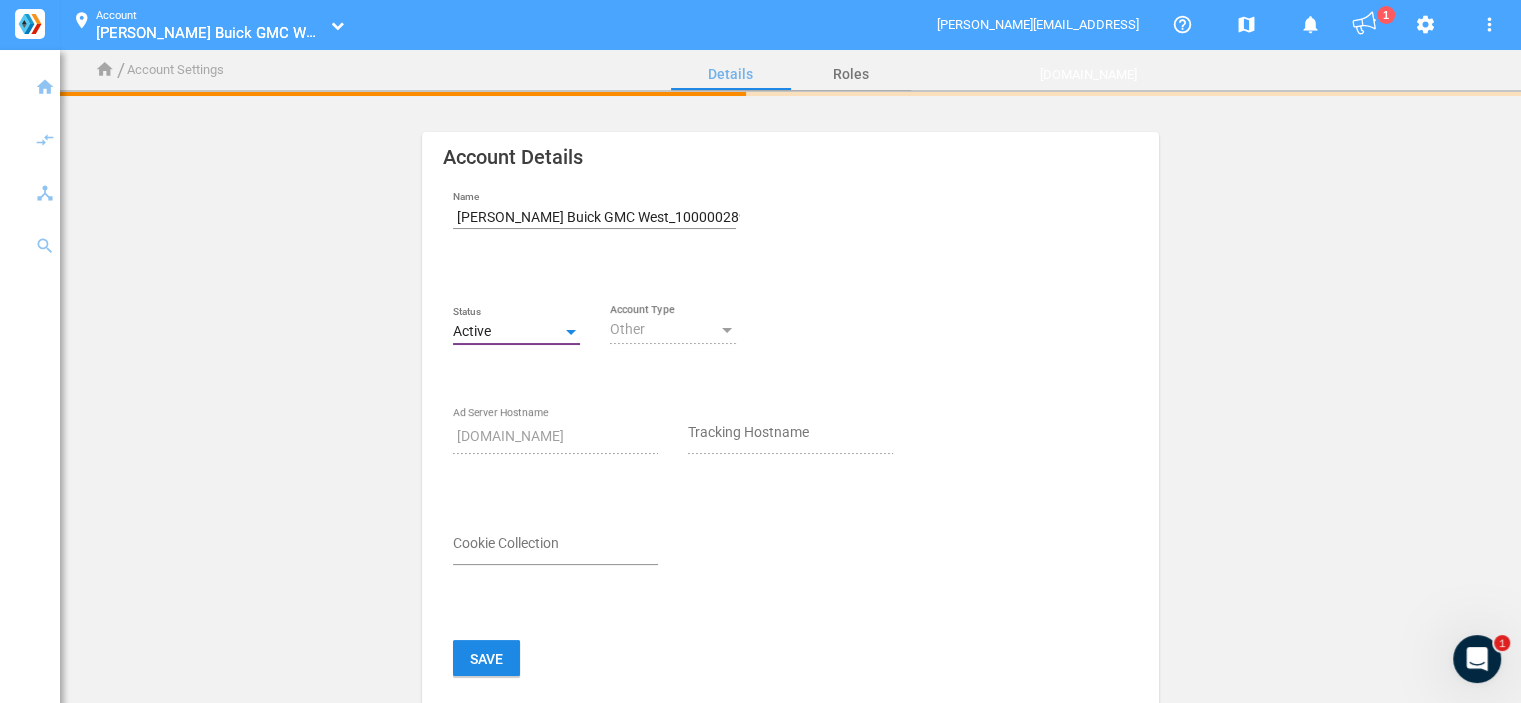 click on "Active" at bounding box center [507, 332] 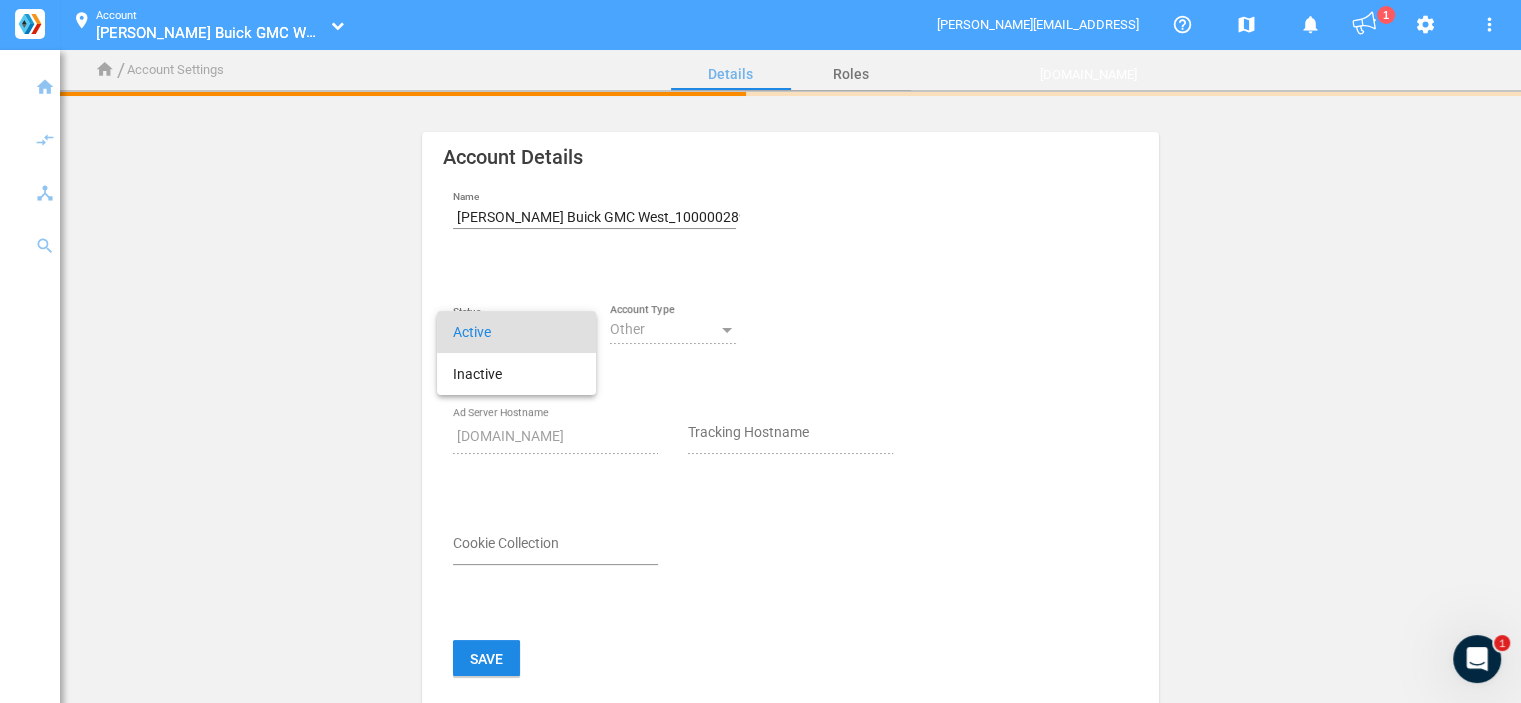 drag, startPoint x: 800, startPoint y: 534, endPoint x: 732, endPoint y: 610, distance: 101.98039 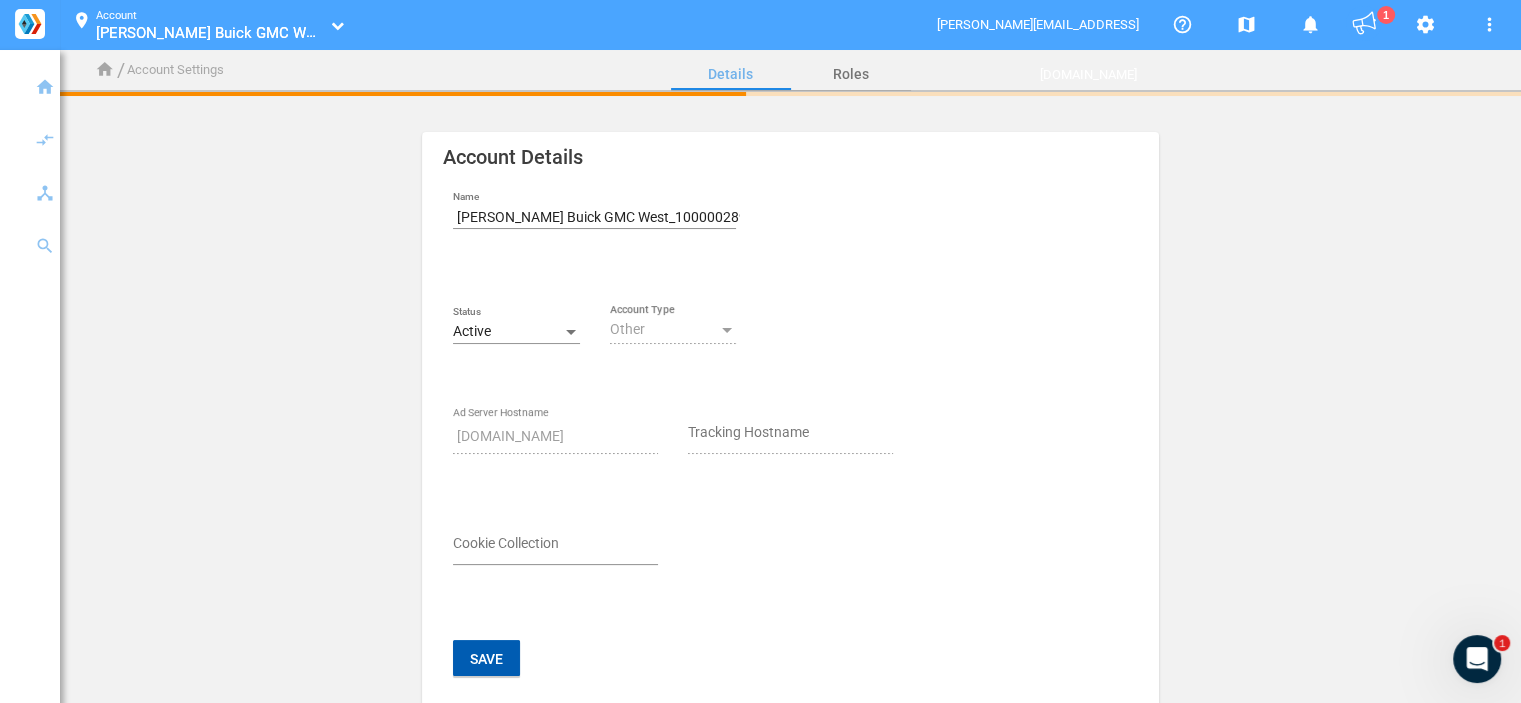 click on "Save" at bounding box center [486, 658] 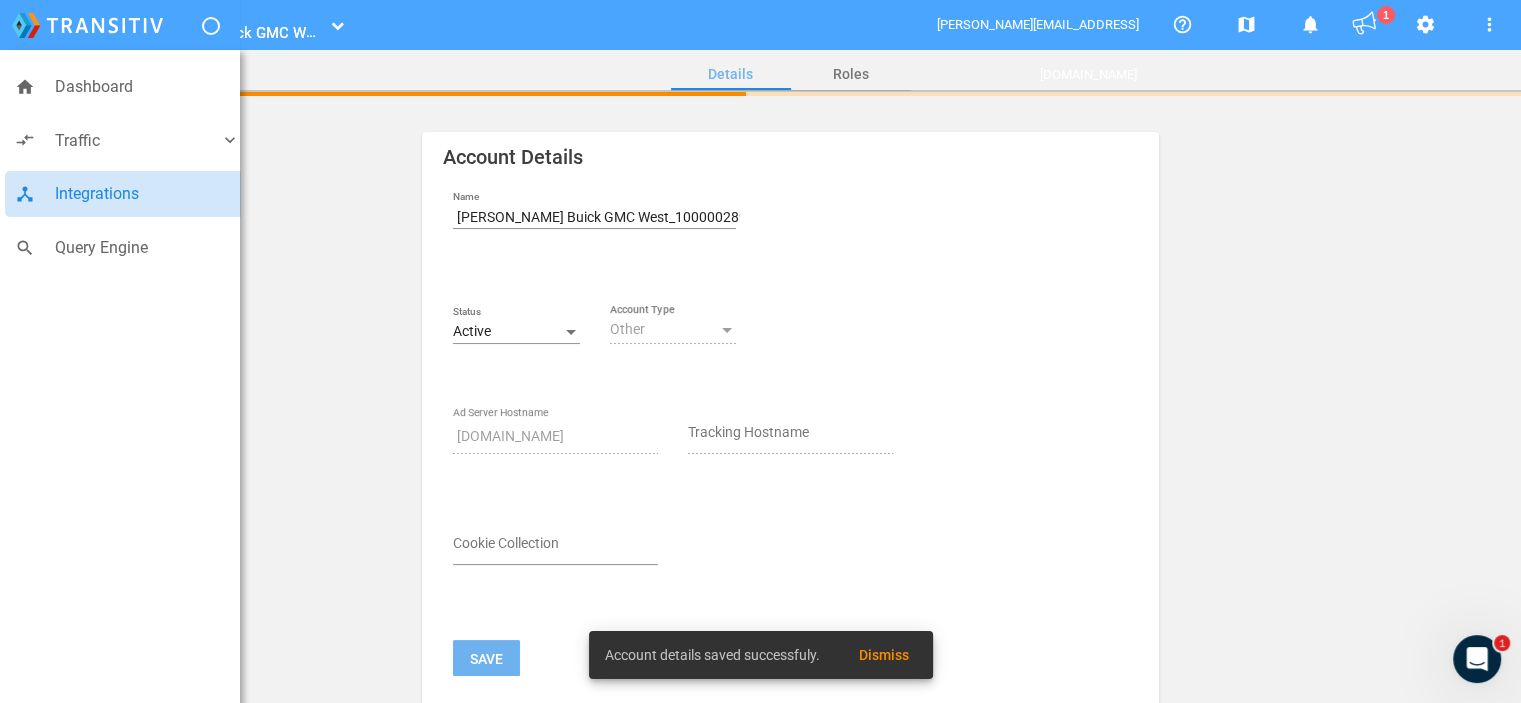 click on "Integrations" at bounding box center [147, 194] 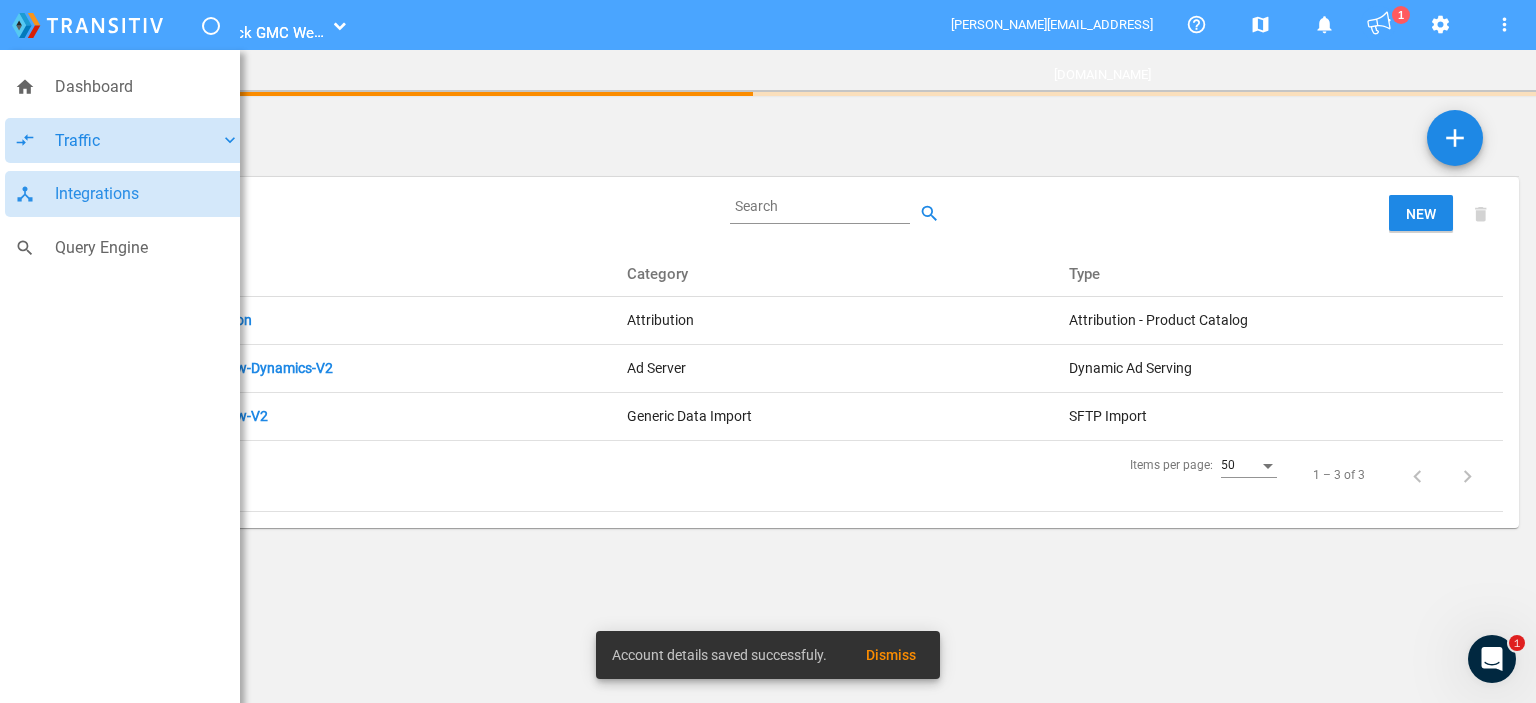click on "Traffic" at bounding box center [137, 141] 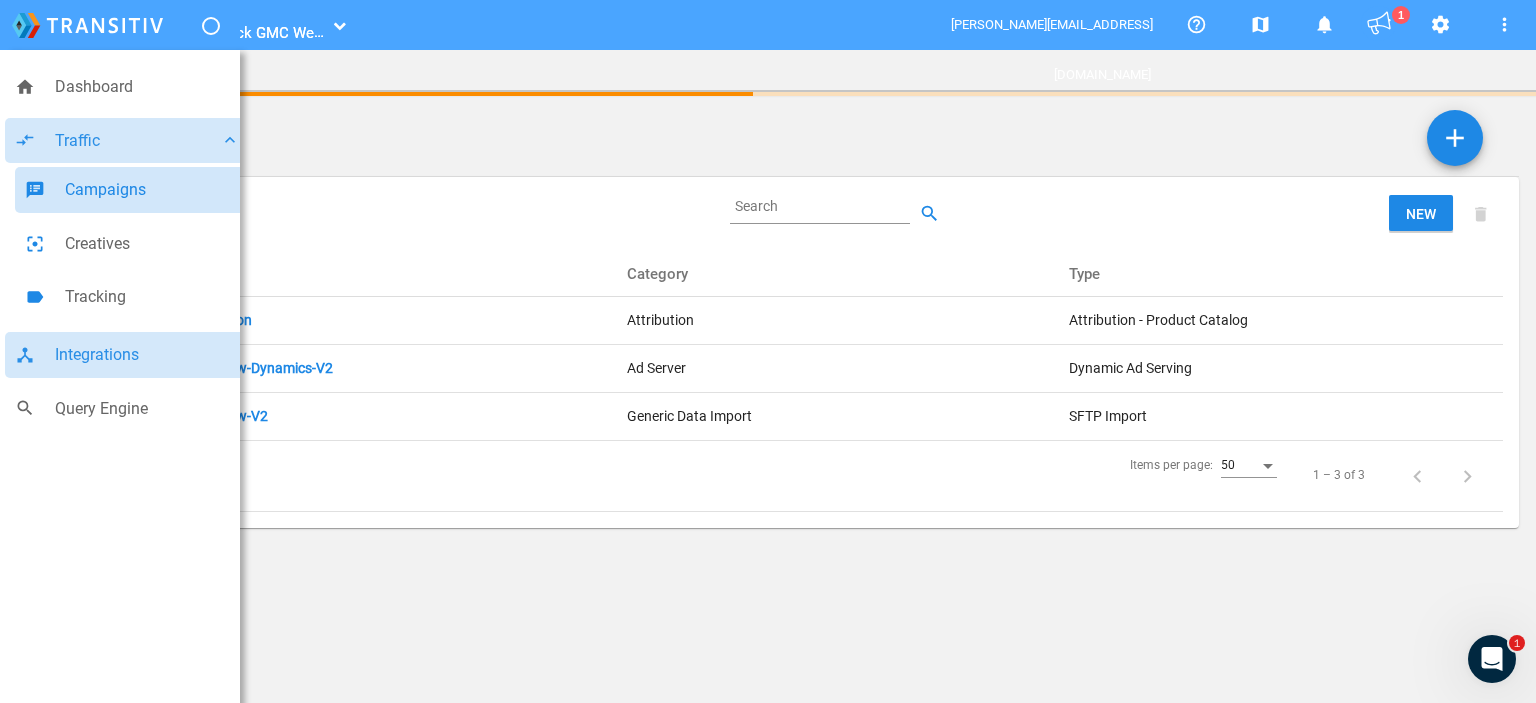 click on "Campaigns" at bounding box center (152, 190) 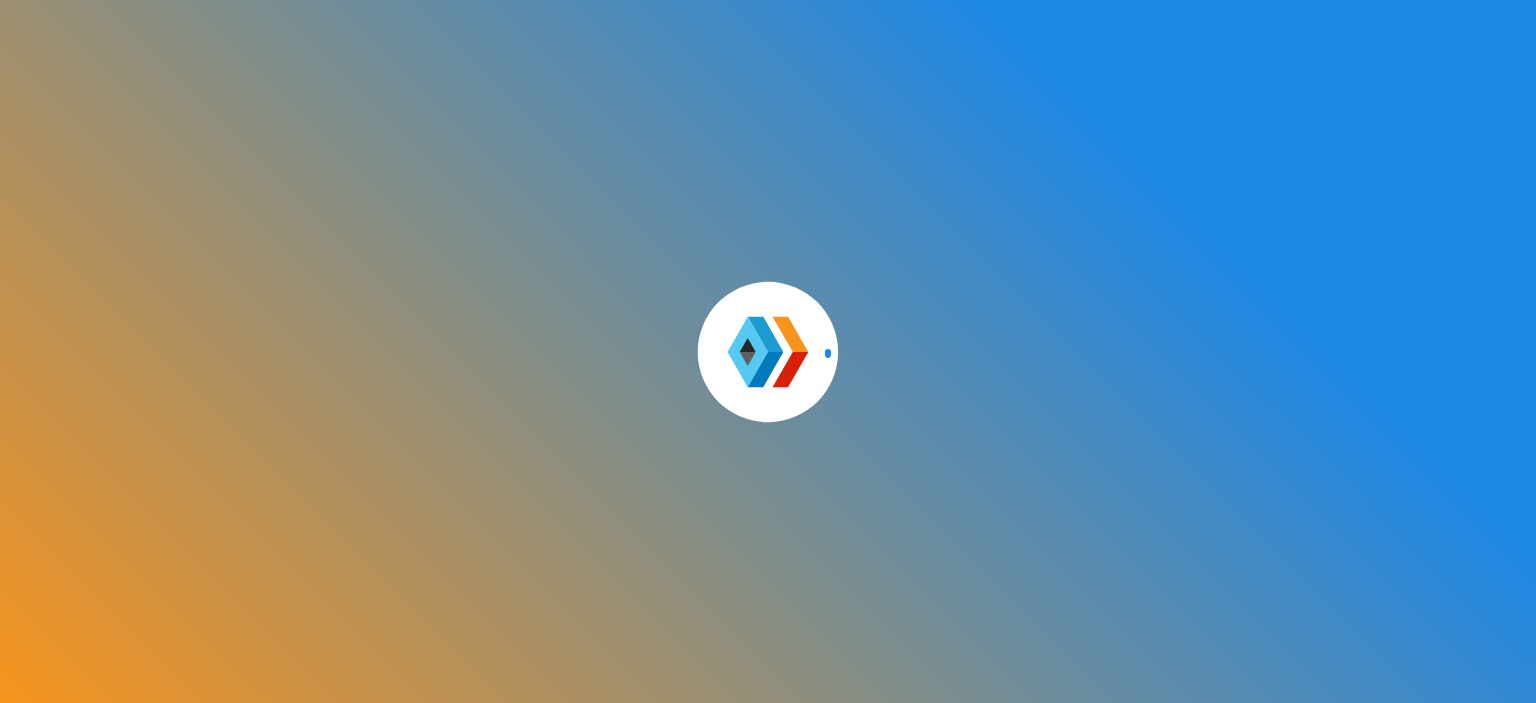 scroll, scrollTop: 0, scrollLeft: 0, axis: both 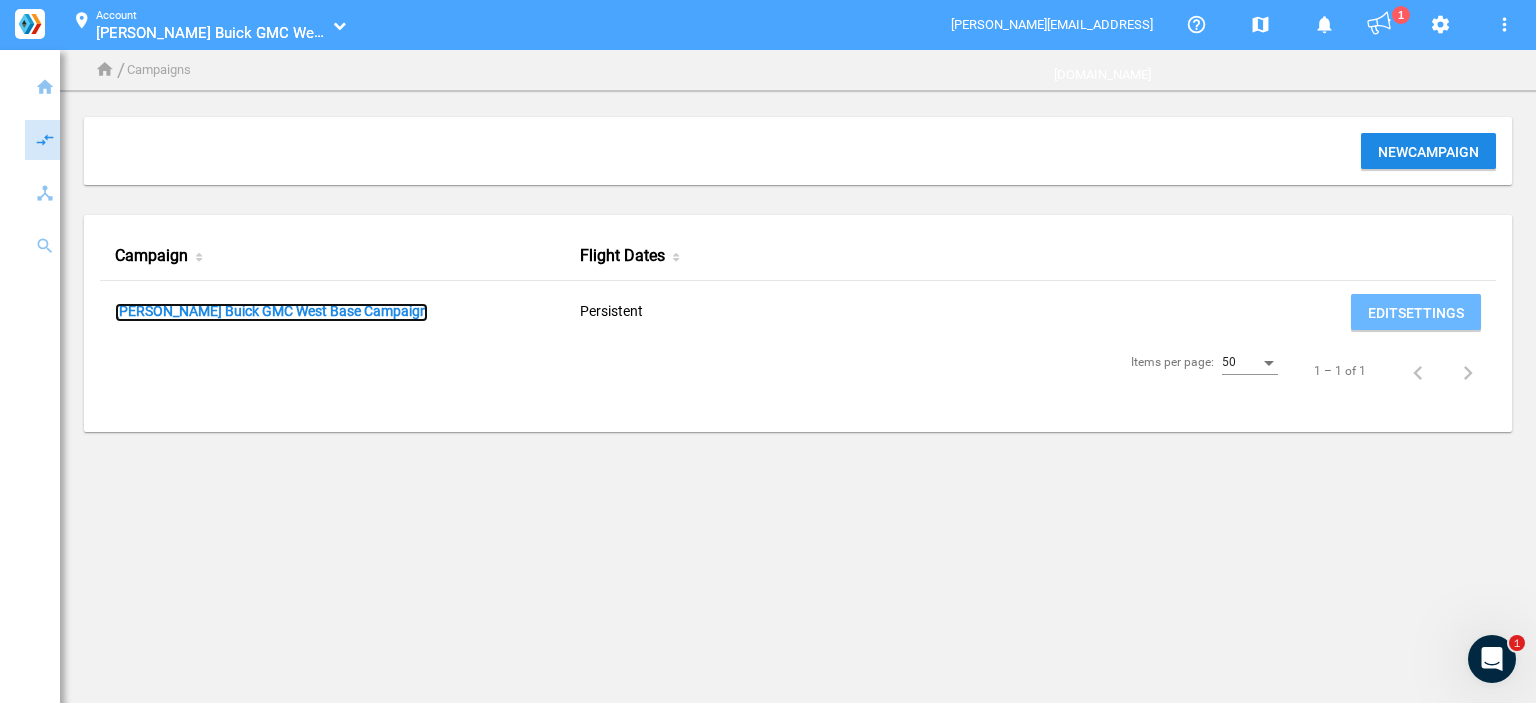 click on "[PERSON_NAME] Buick GMC West Base Campaign" 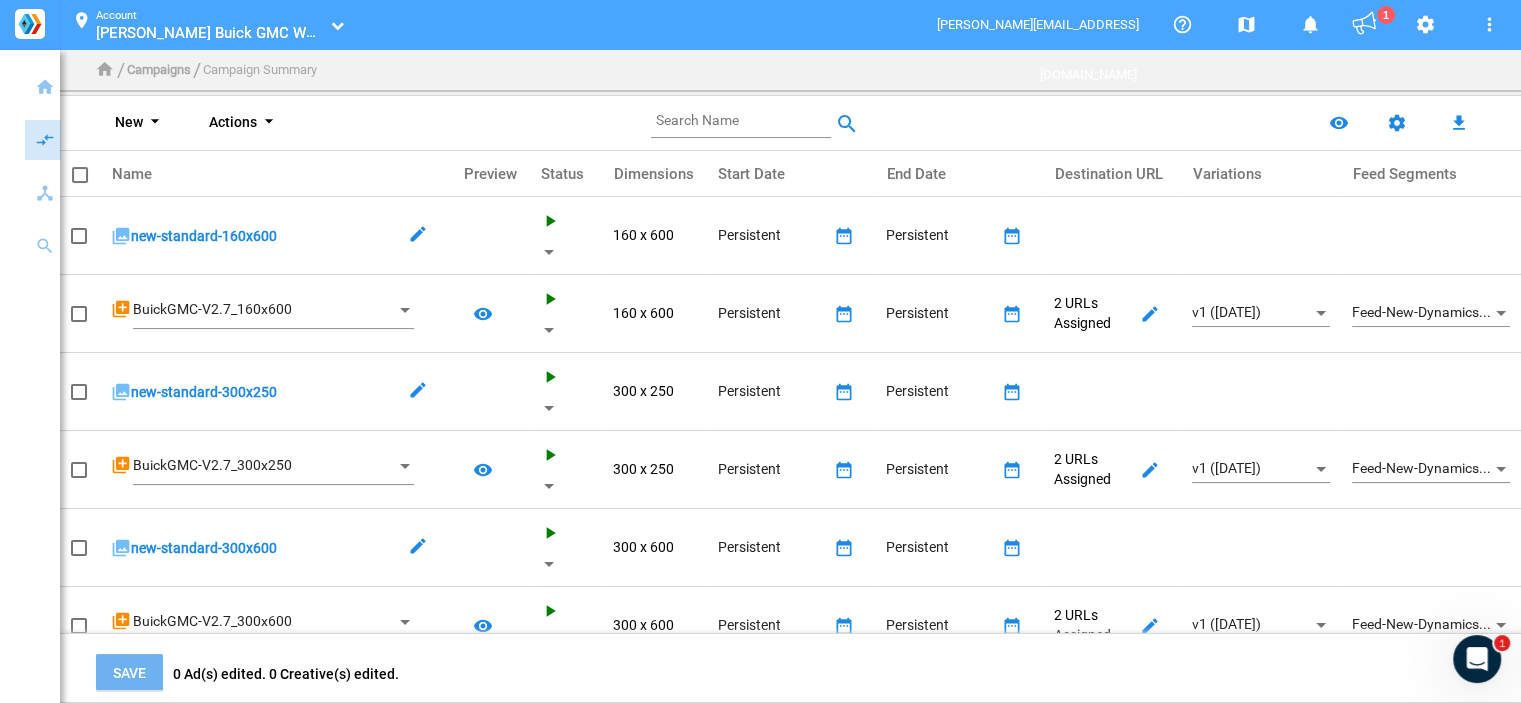 click on "remove_red_eye settings_main file_download" 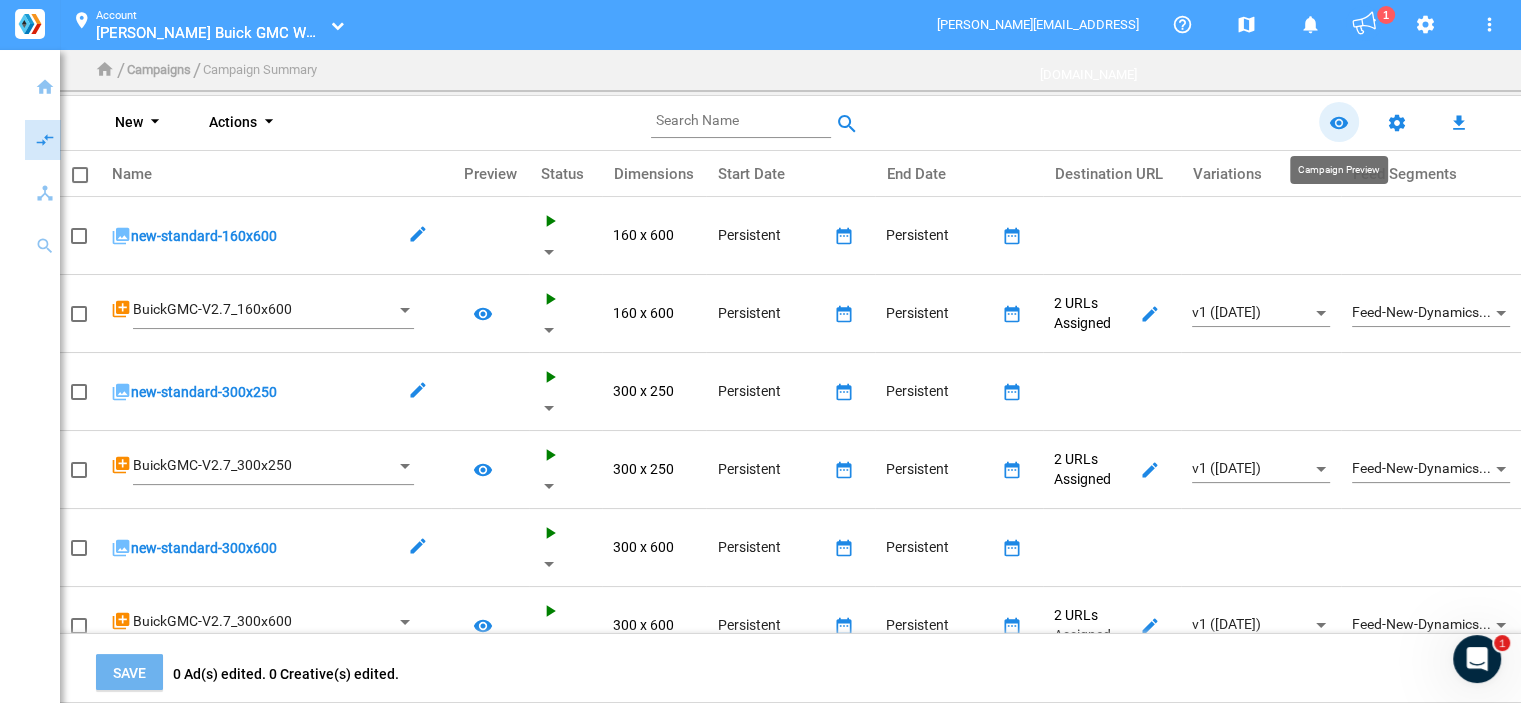 click on "remove_red_eye" 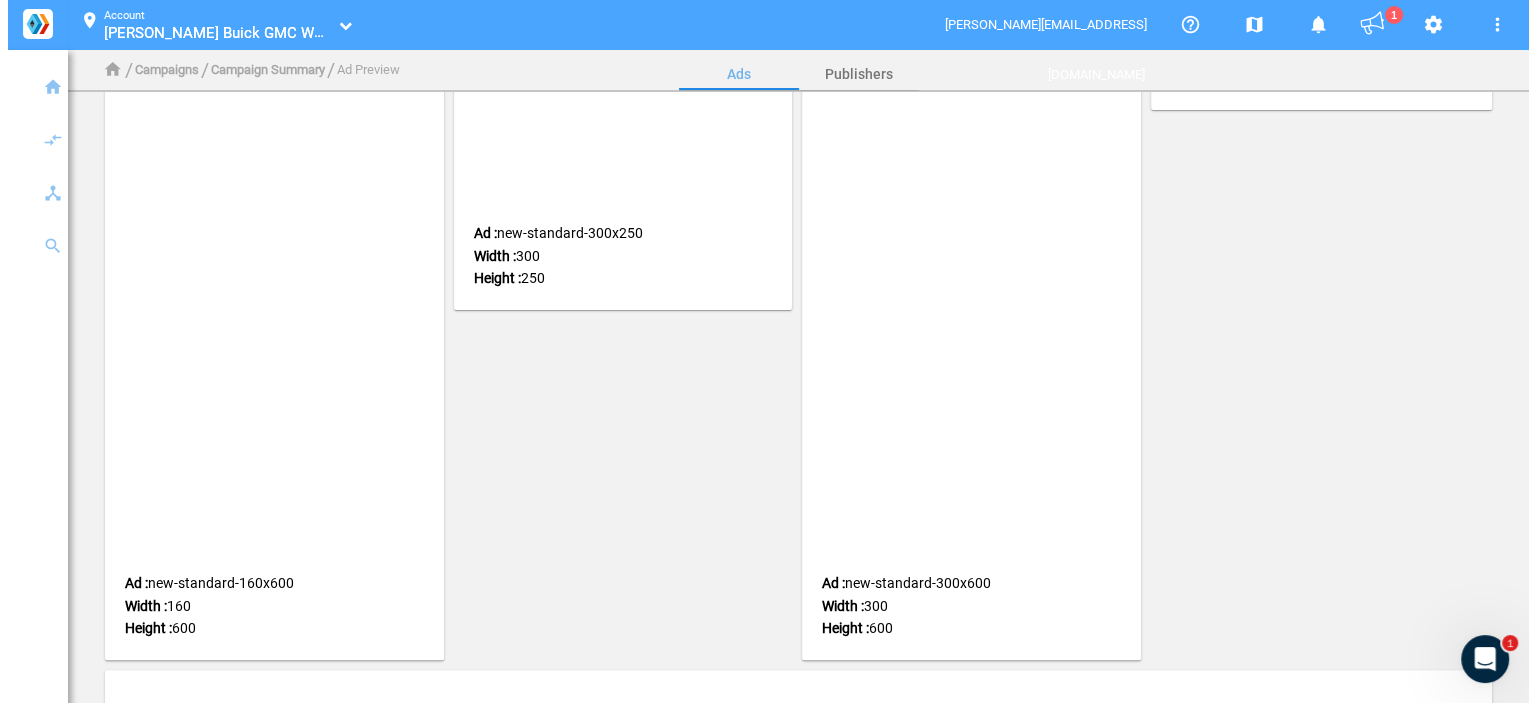 scroll, scrollTop: 0, scrollLeft: 0, axis: both 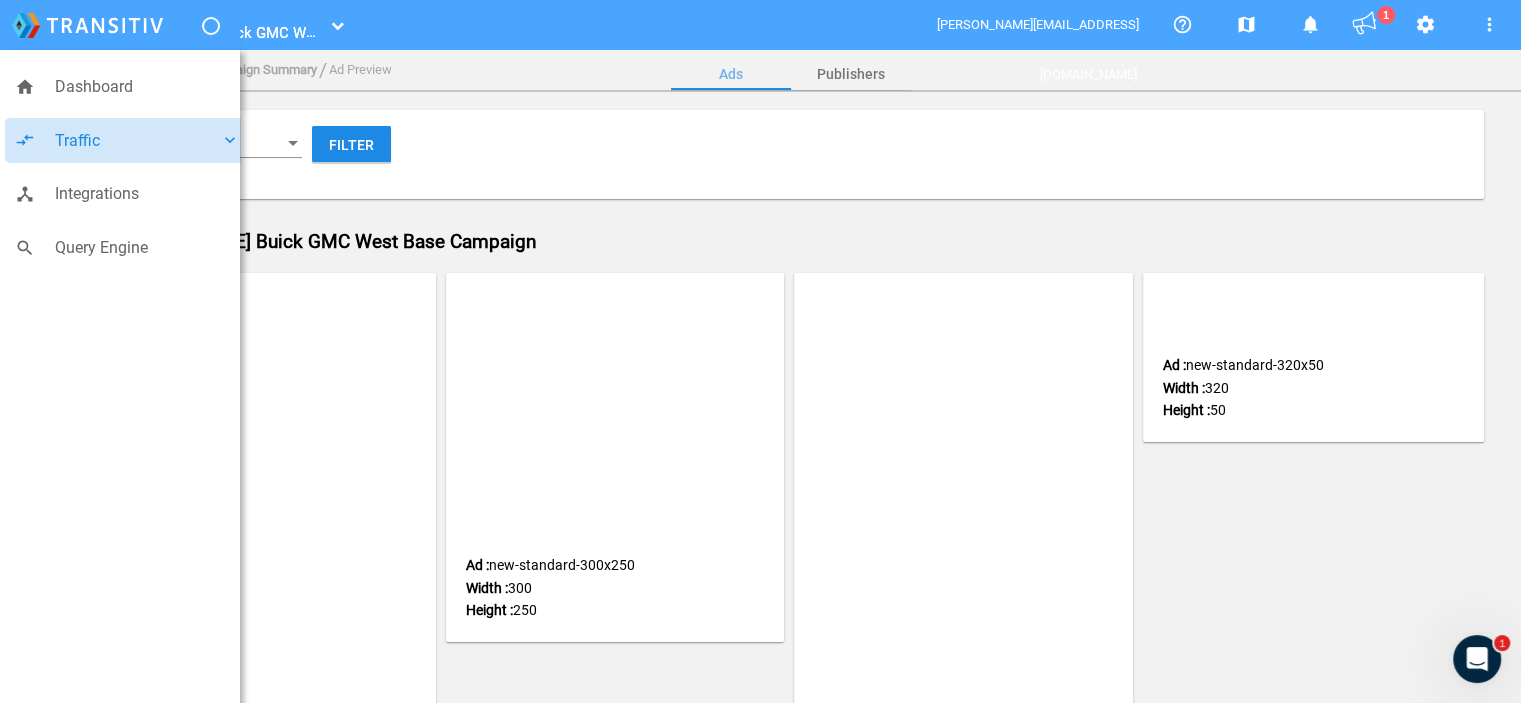 click on "Traffic" at bounding box center [137, 141] 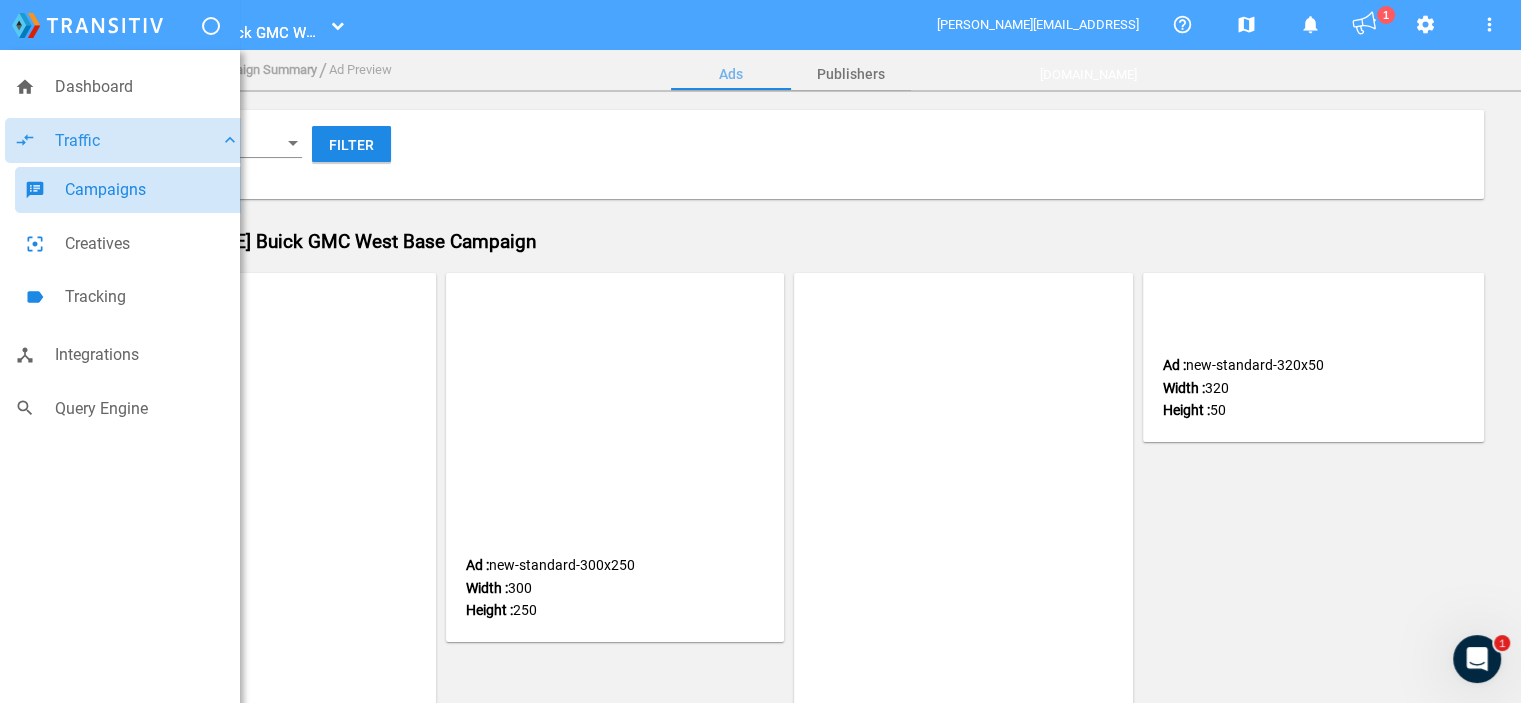 click on "Campaigns" at bounding box center (152, 190) 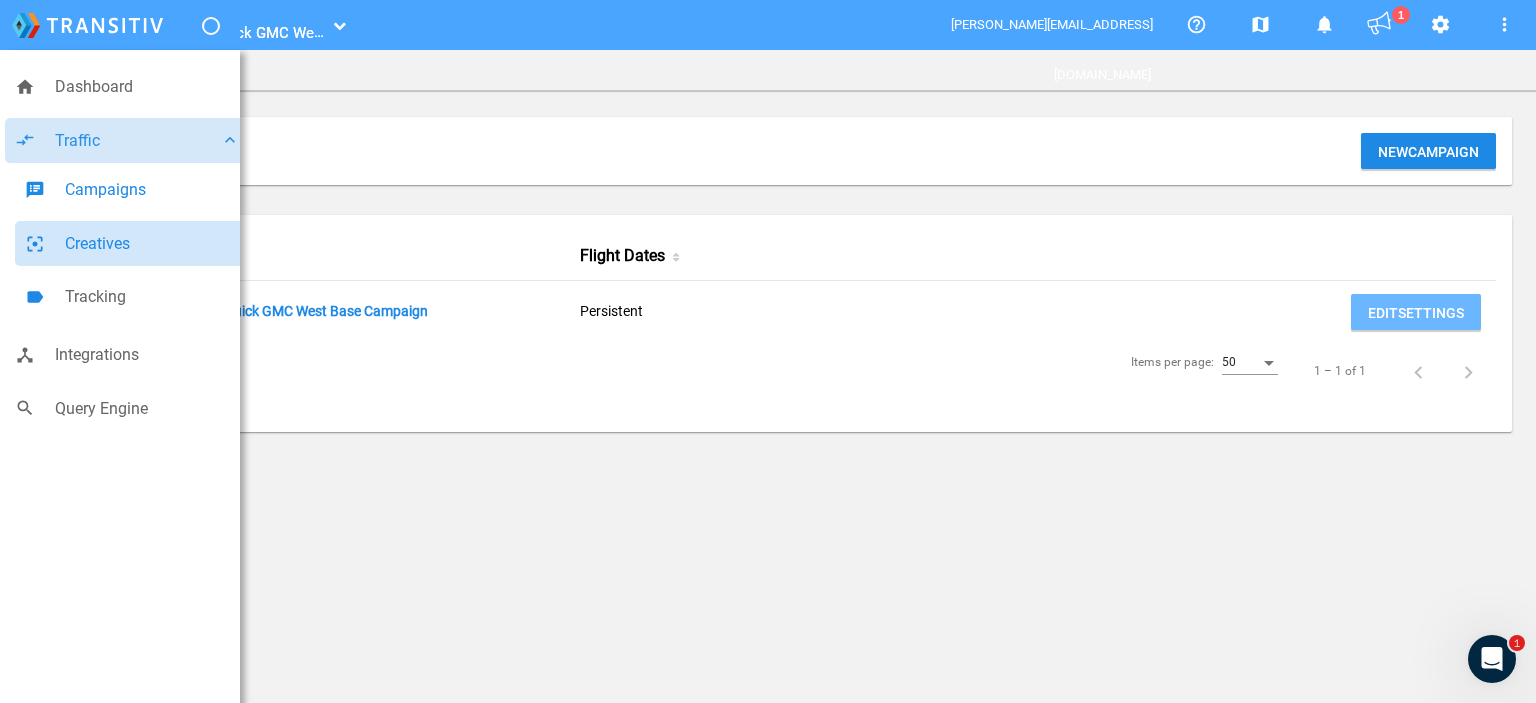 click on "filter_center_focus Creatives" at bounding box center (132, 244) 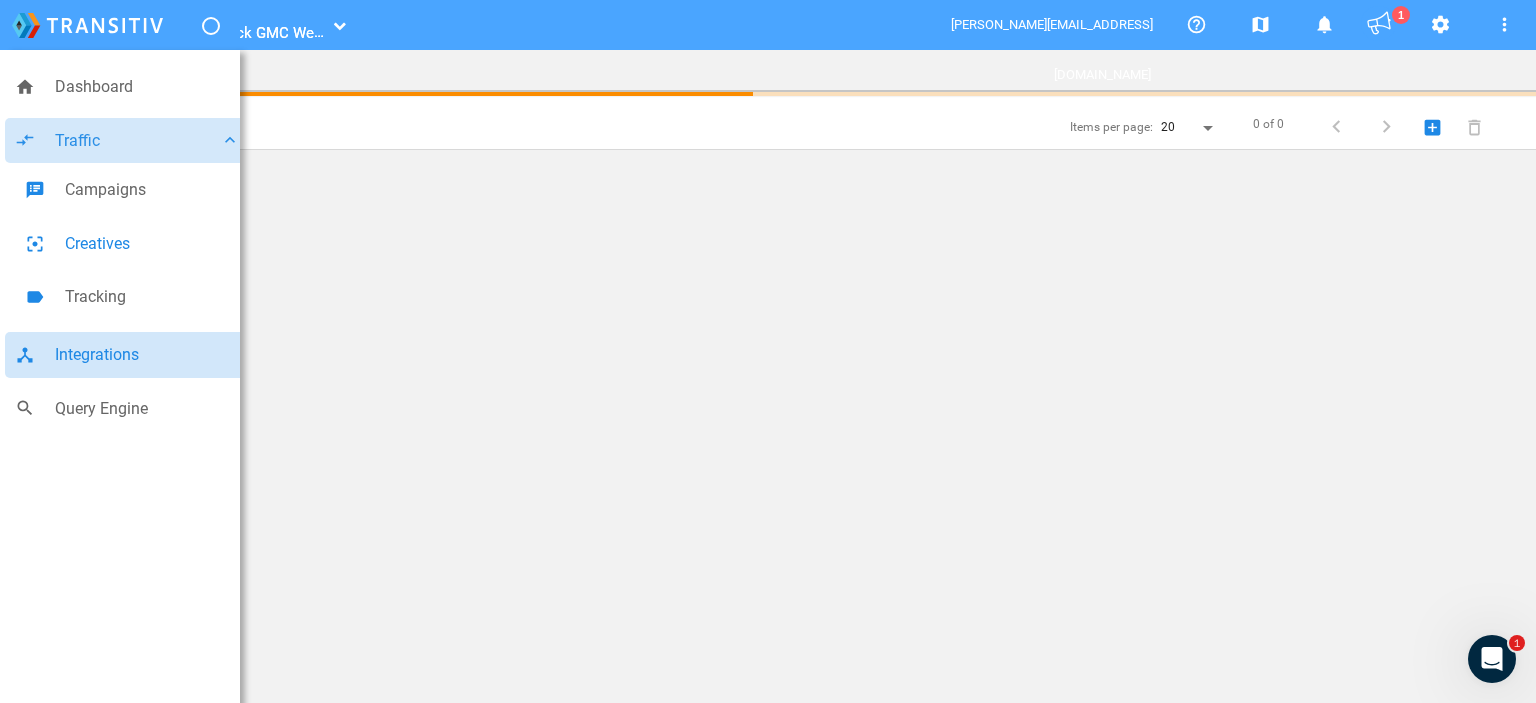 click on "Integrations" at bounding box center [147, 355] 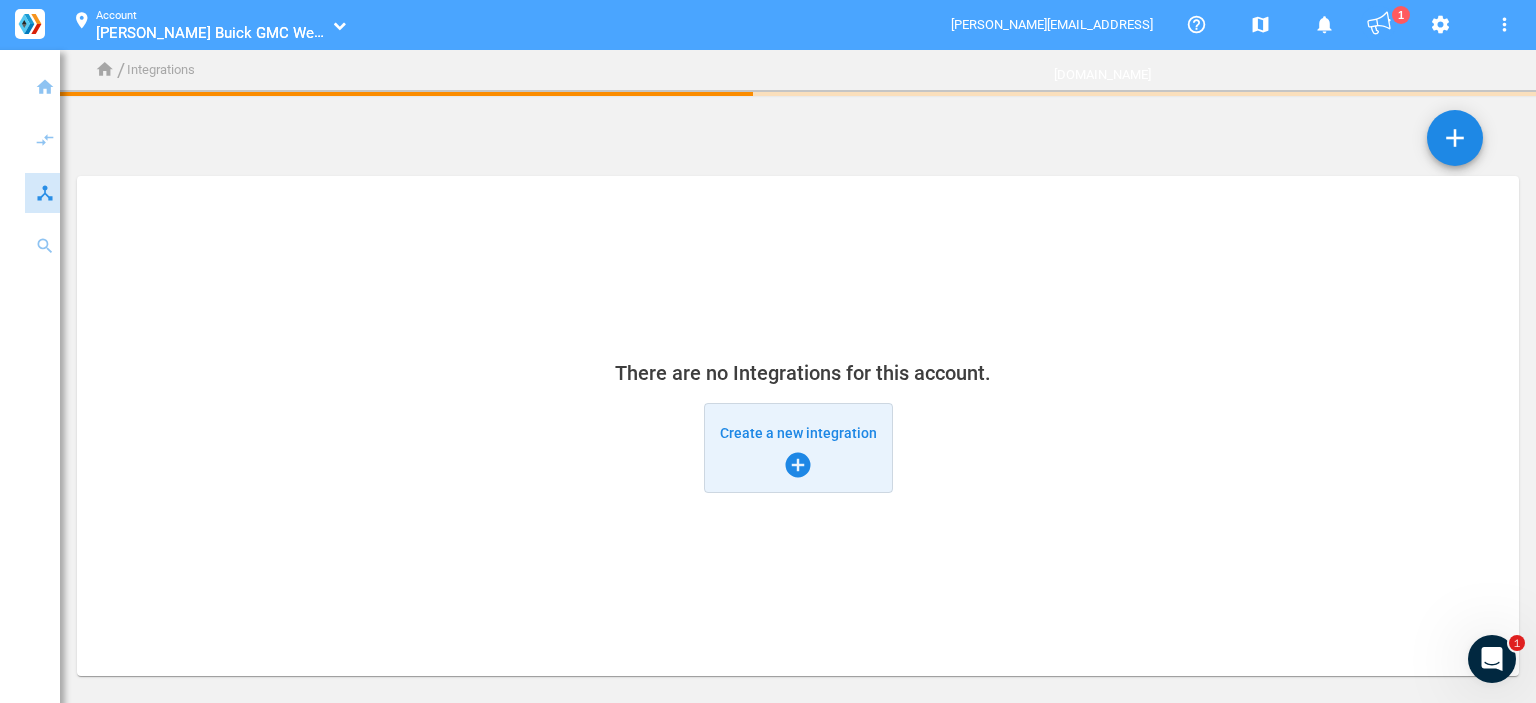 click on "Create a new integration  add_circle" at bounding box center (798, 448) 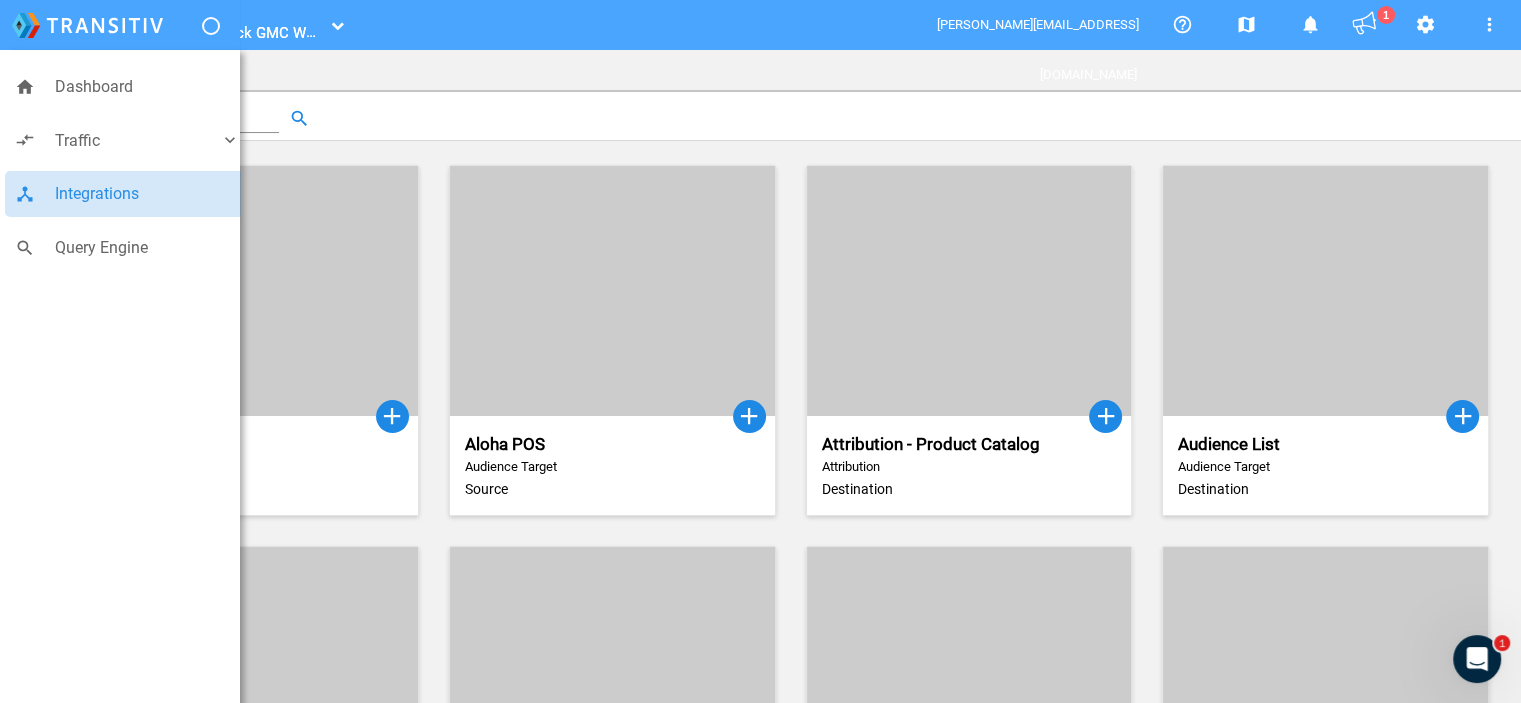 click on "Integrations" at bounding box center [147, 194] 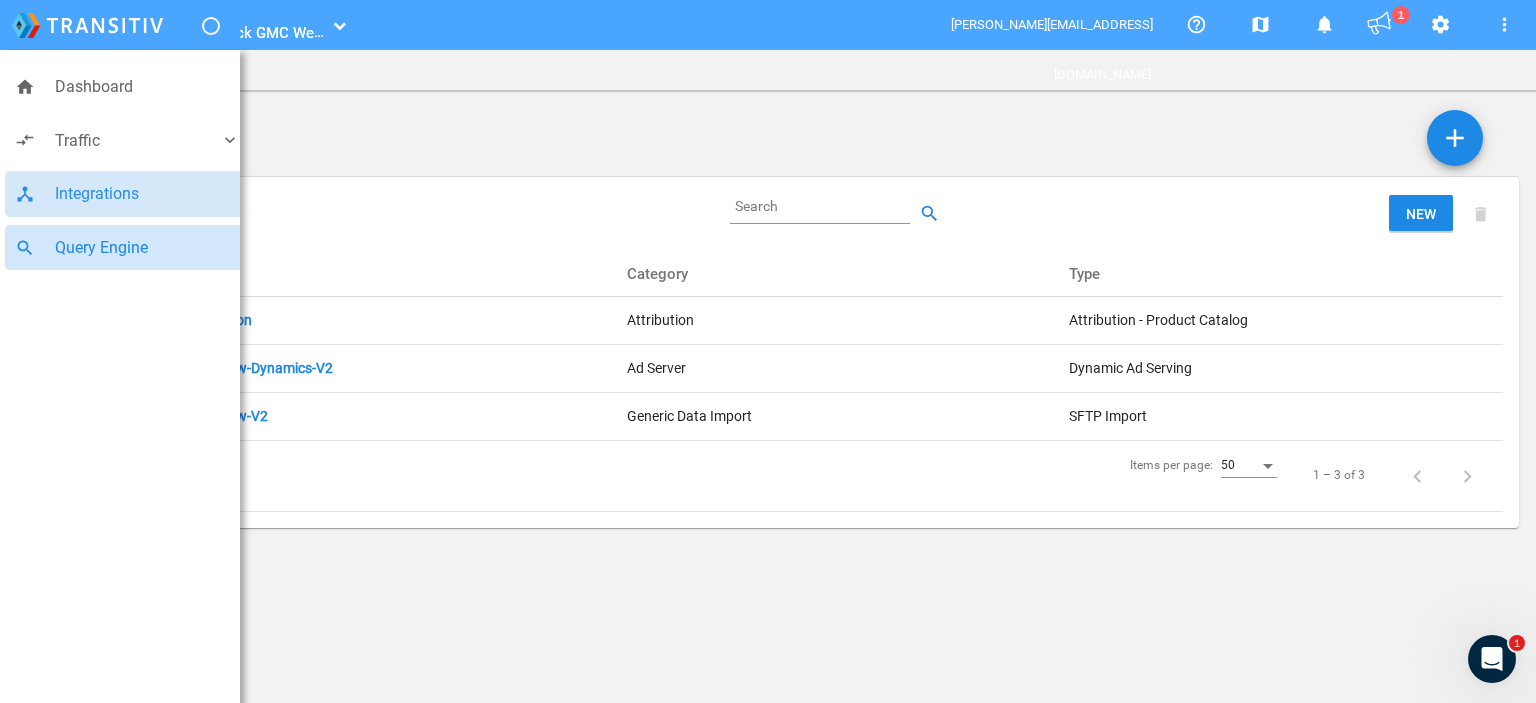 click on "Query Engine" at bounding box center (147, 248) 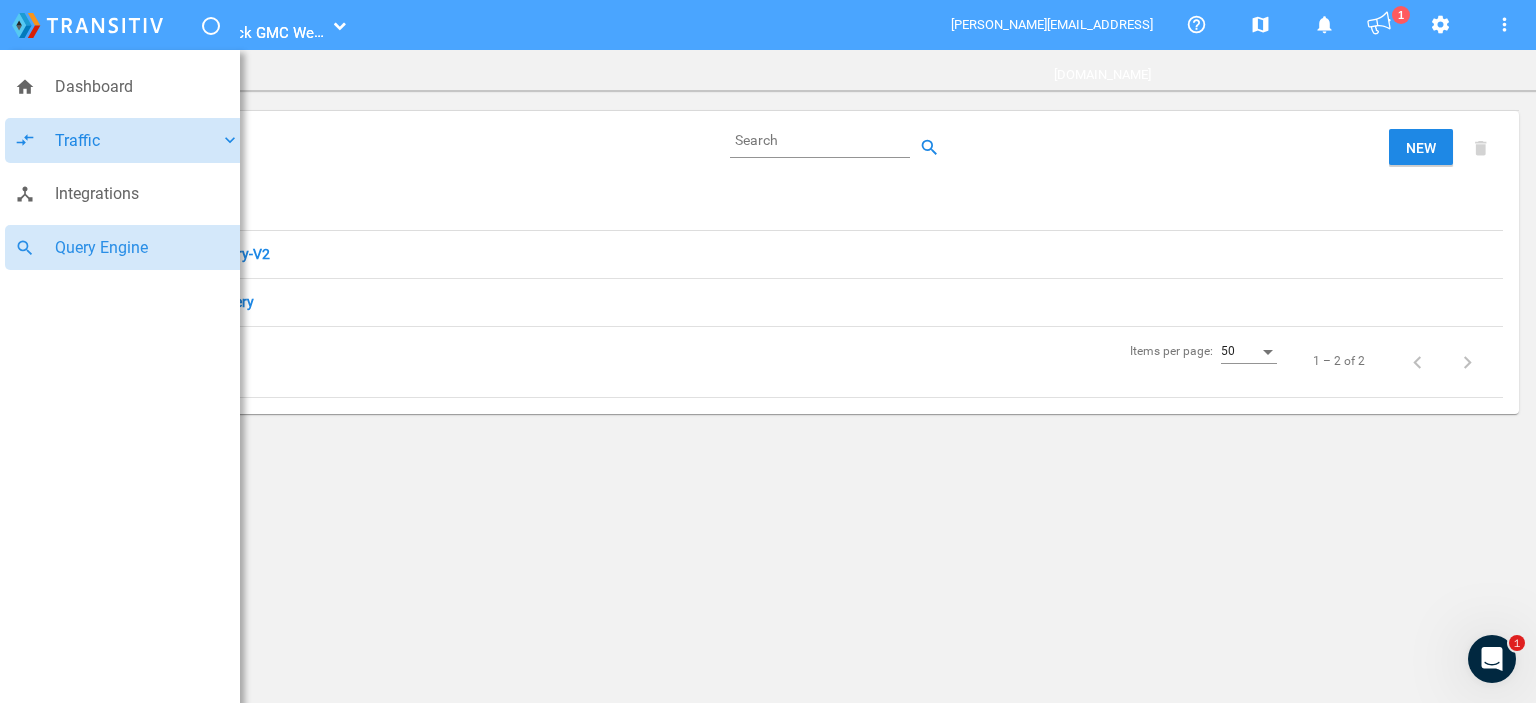 click on "Traffic" at bounding box center [137, 141] 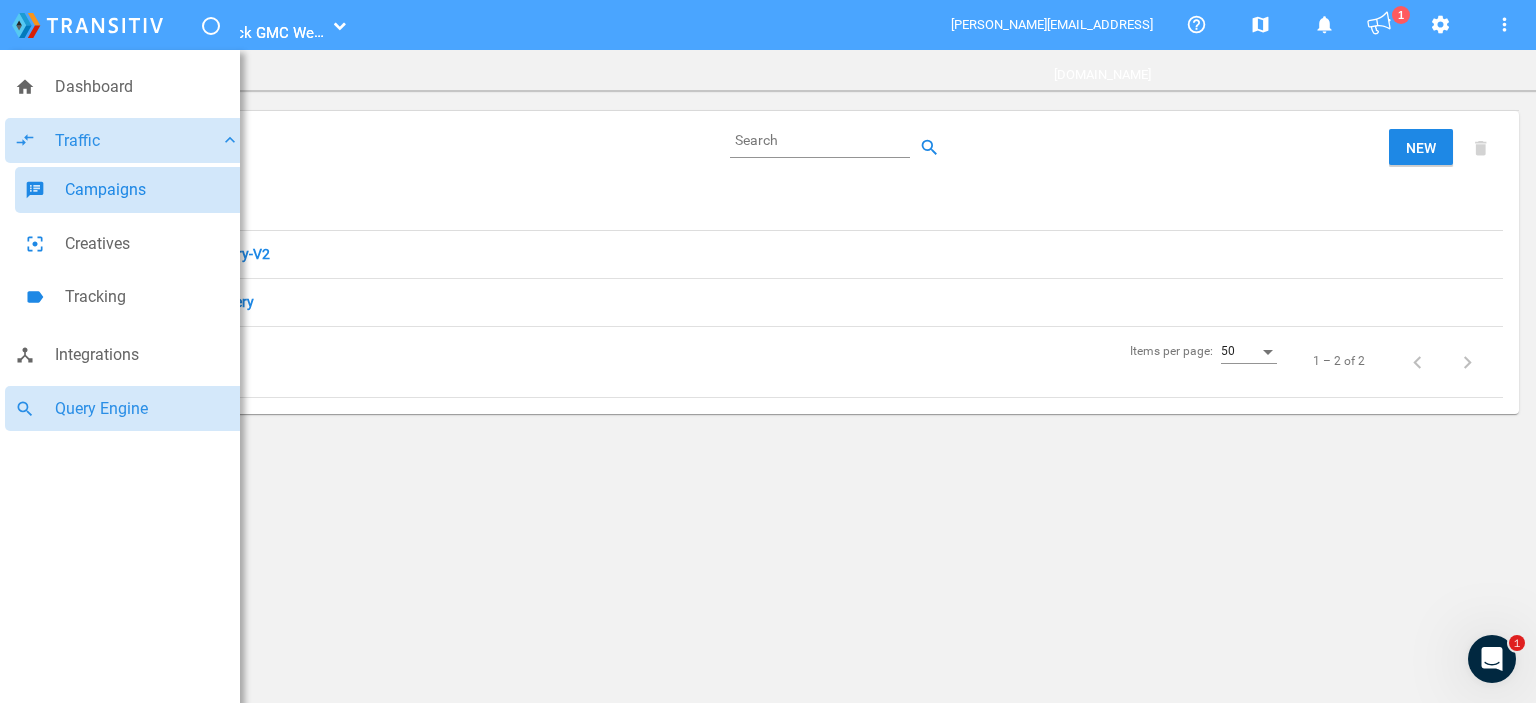click on "Campaigns" at bounding box center [152, 190] 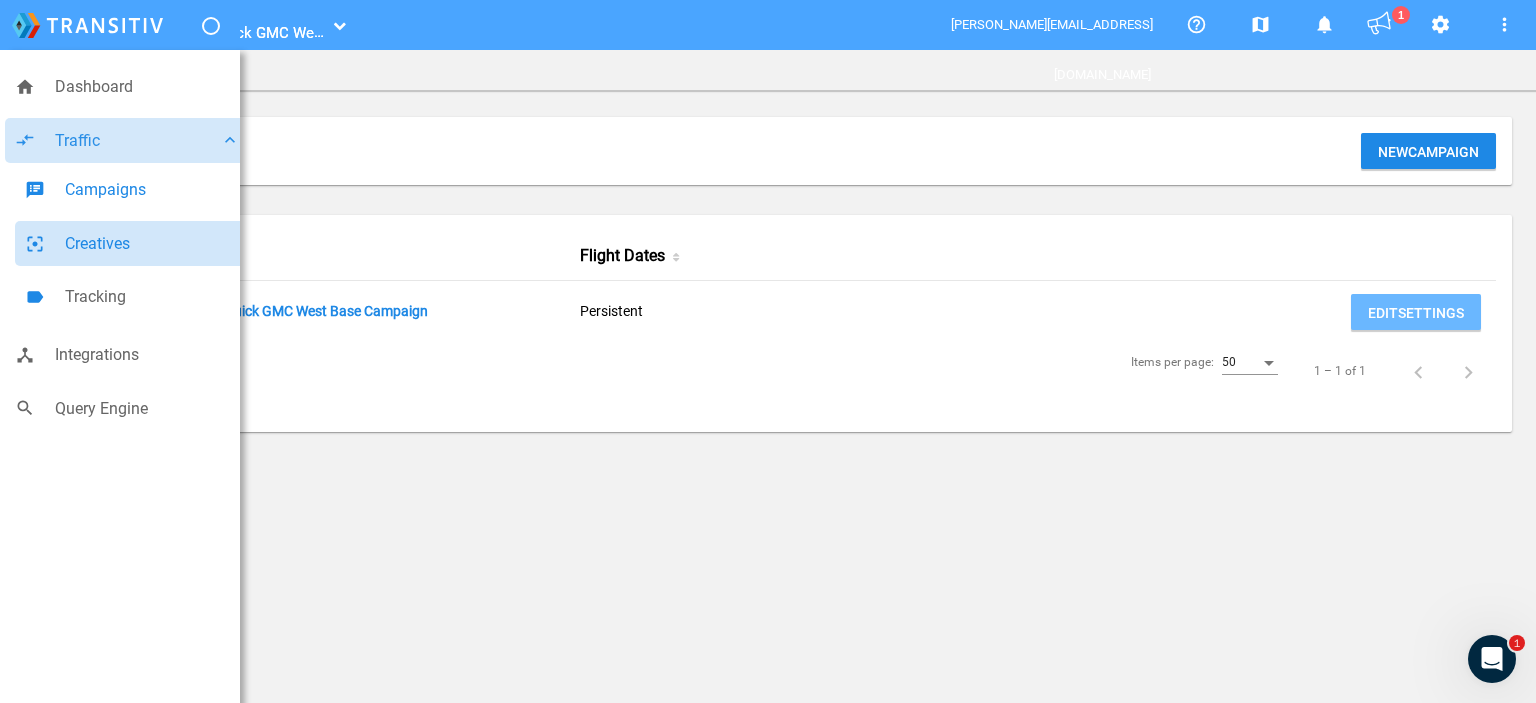 click on "Creatives" at bounding box center (152, 244) 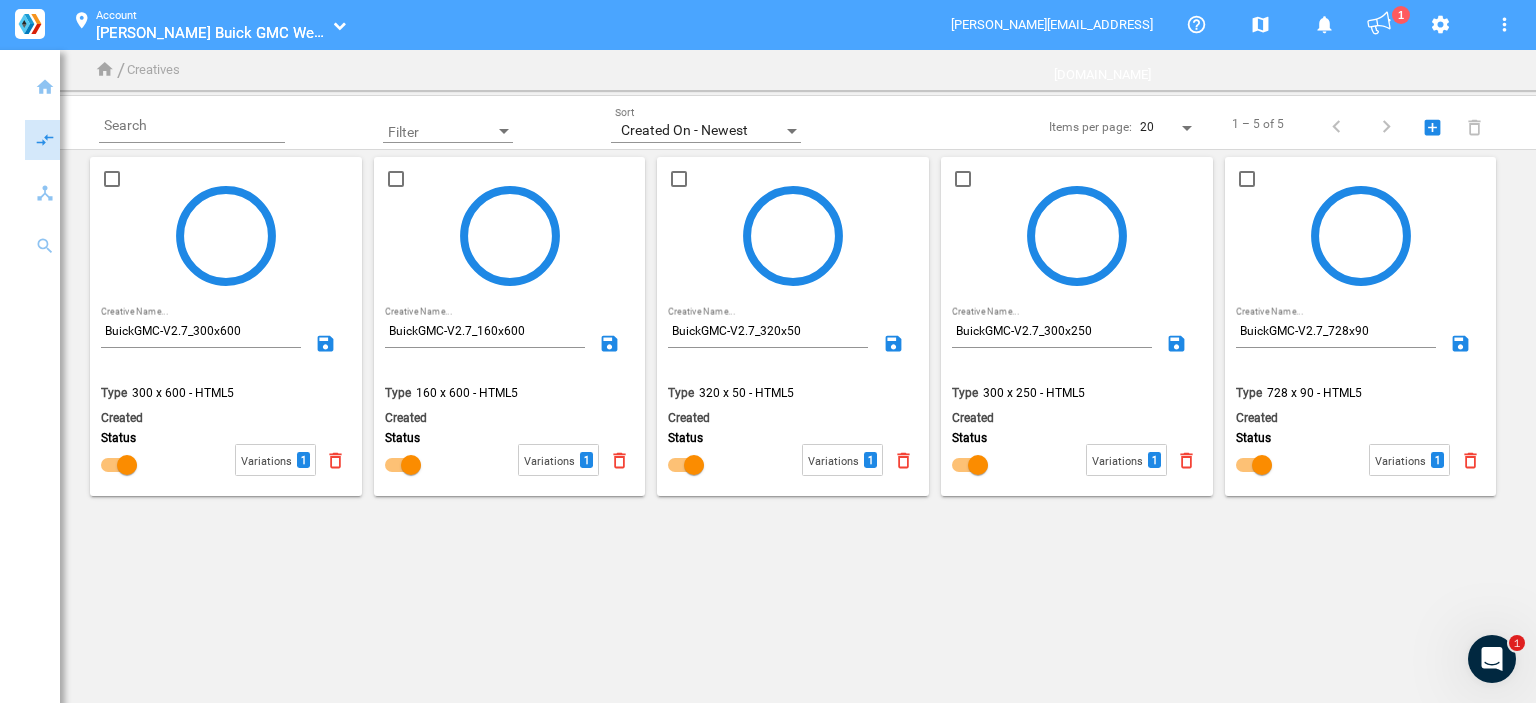 click 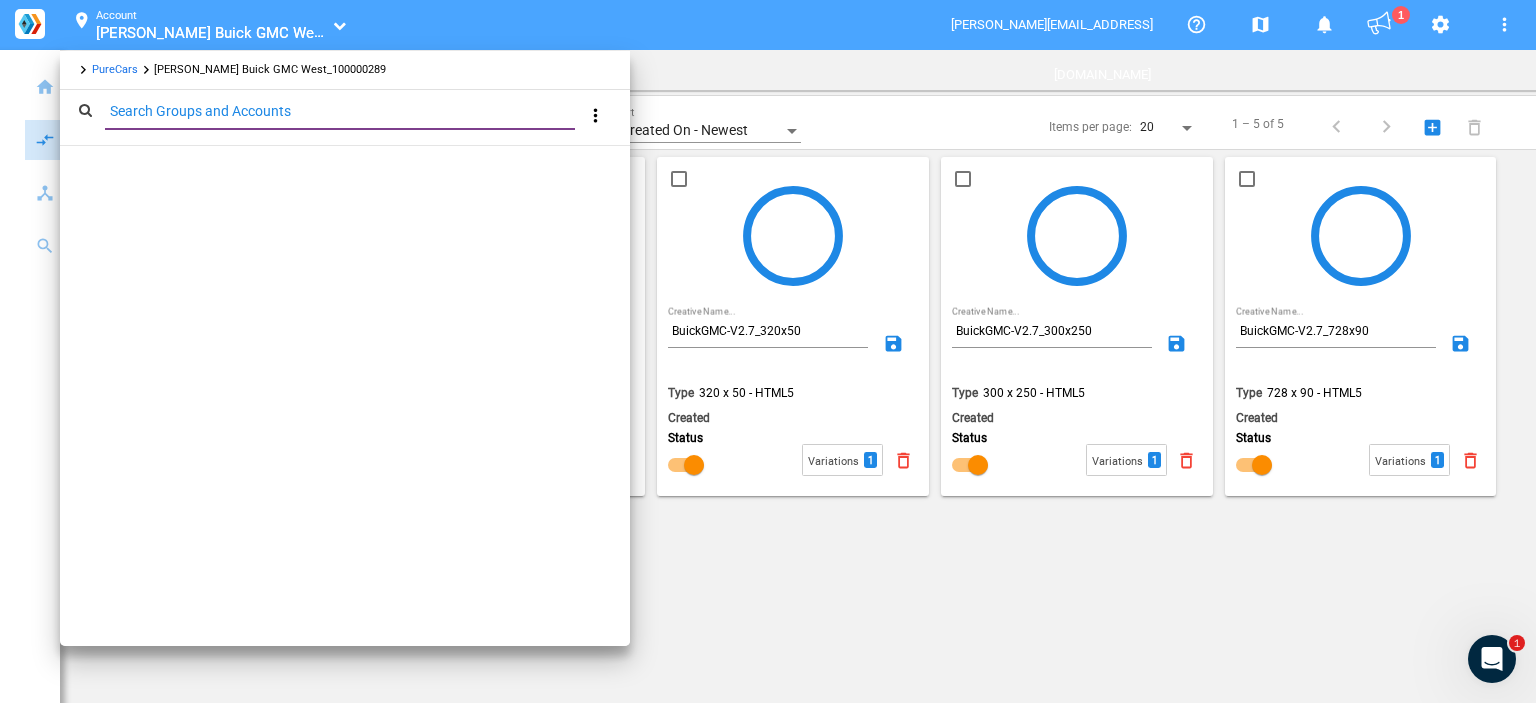click on "PureCars" at bounding box center (115, 69) 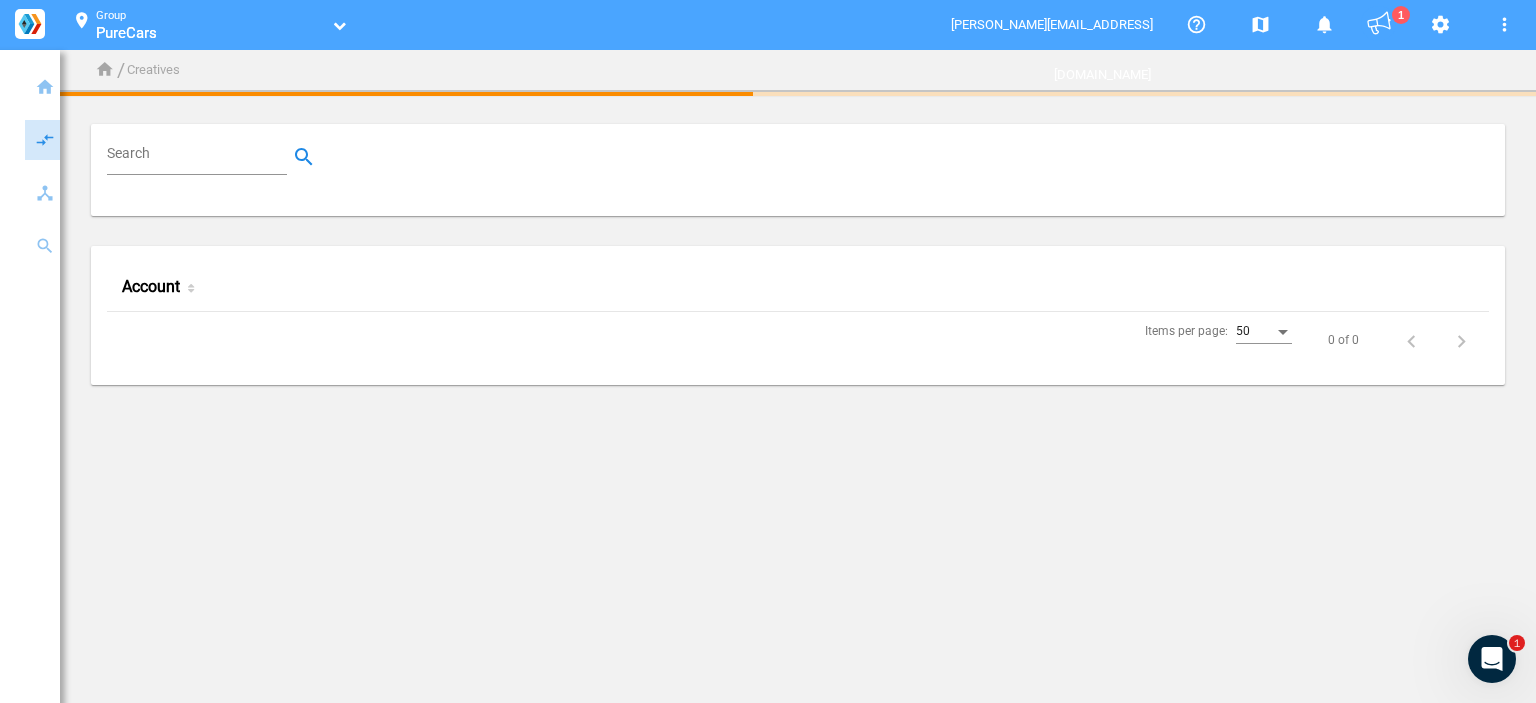click on "Search" at bounding box center [201, 157] 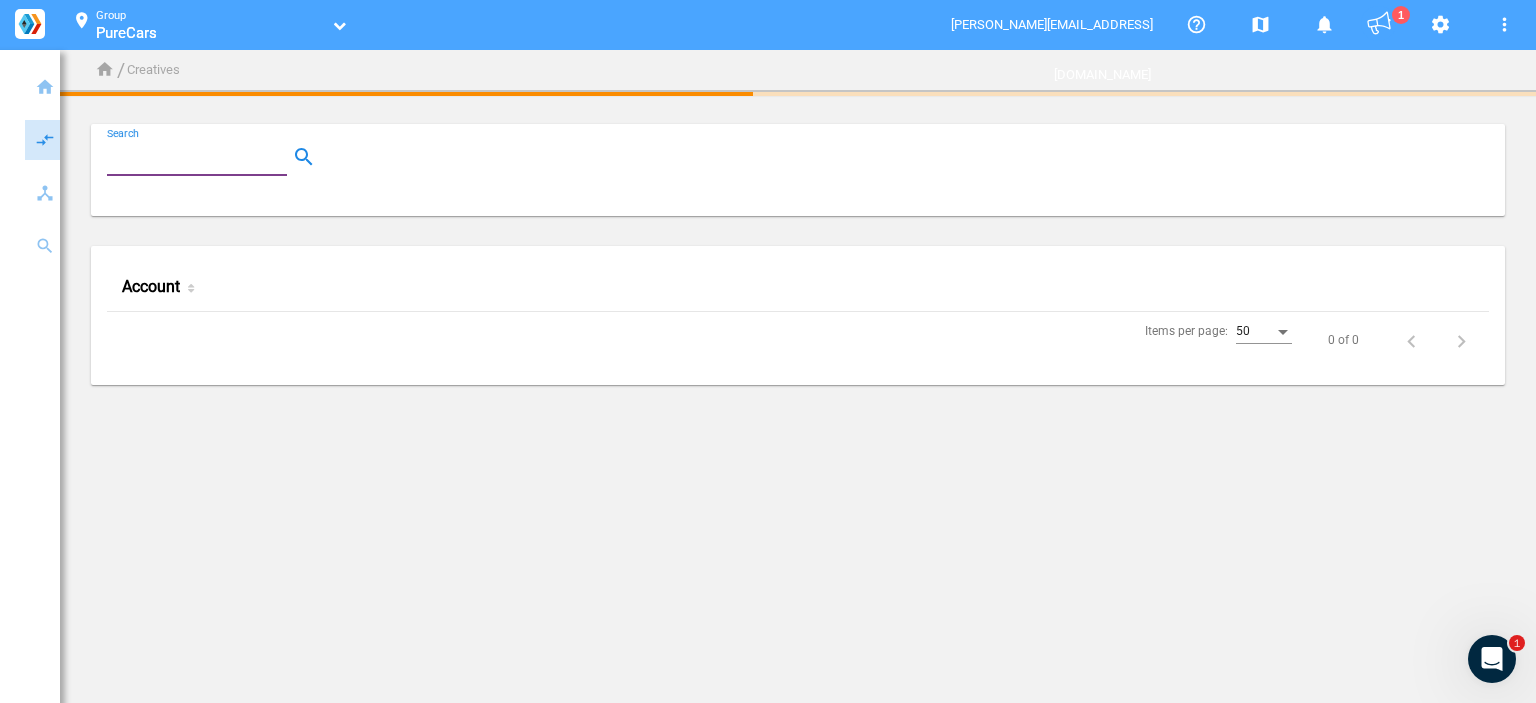 paste on "Carlock Volkswagen of Cool Springs" 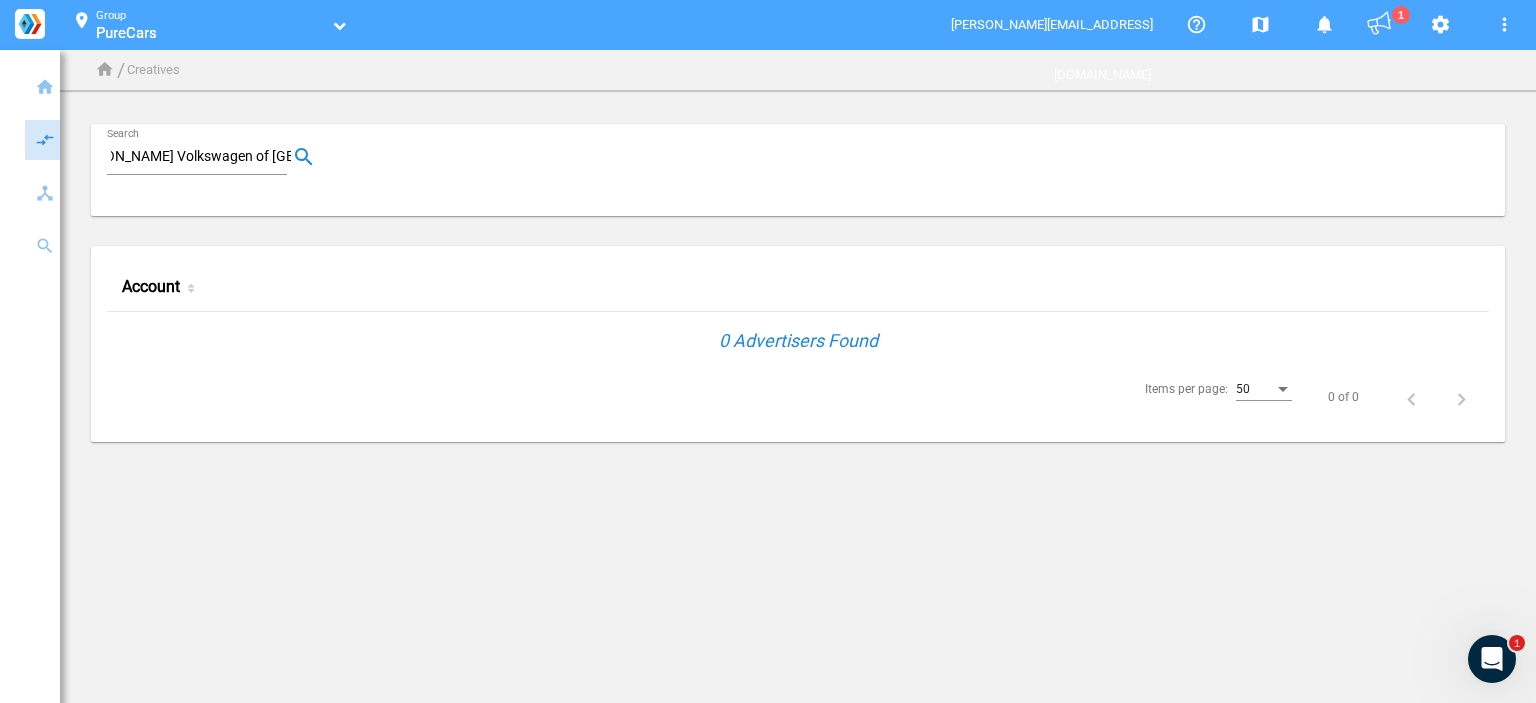 scroll, scrollTop: 0, scrollLeft: 0, axis: both 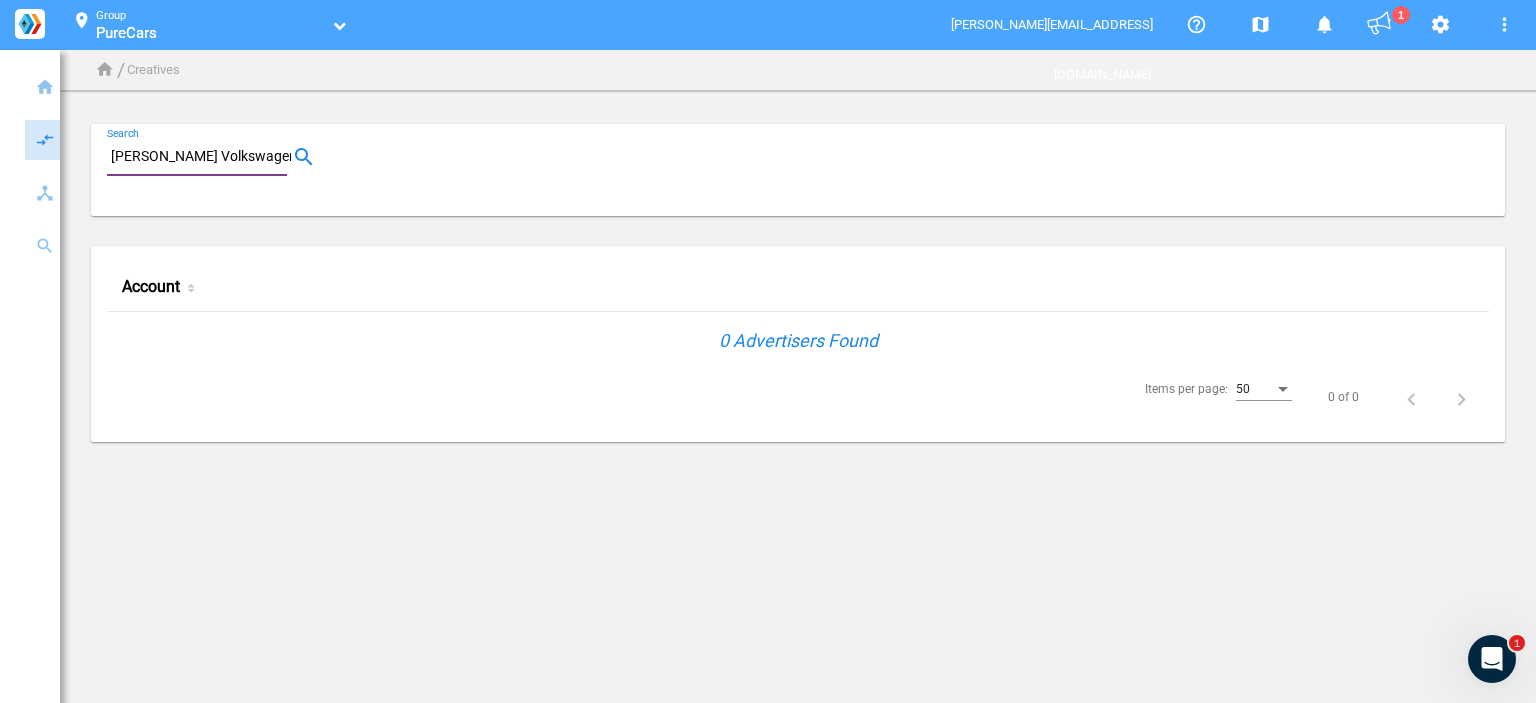 click on "Carlock Volkswagen of Cool Springs" at bounding box center [201, 157] 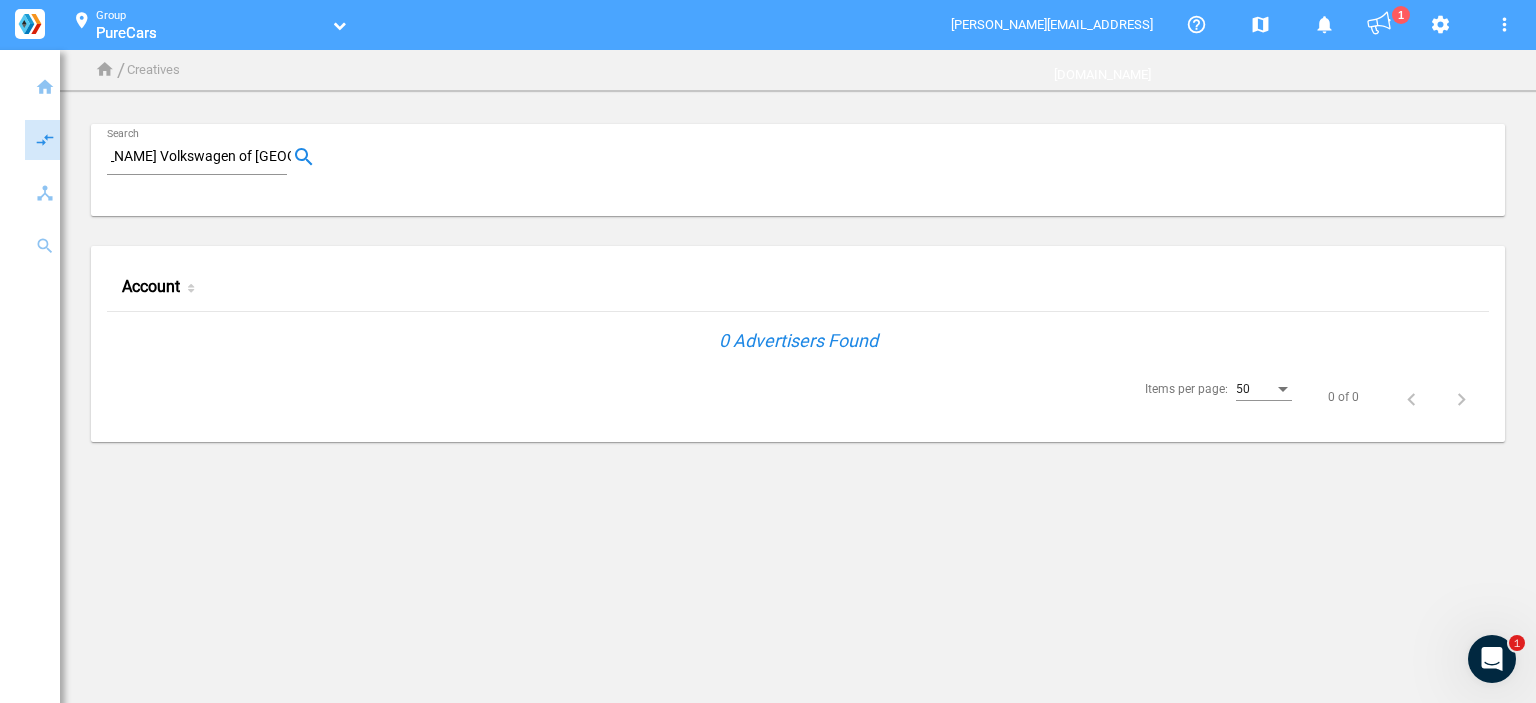 scroll, scrollTop: 0, scrollLeft: 0, axis: both 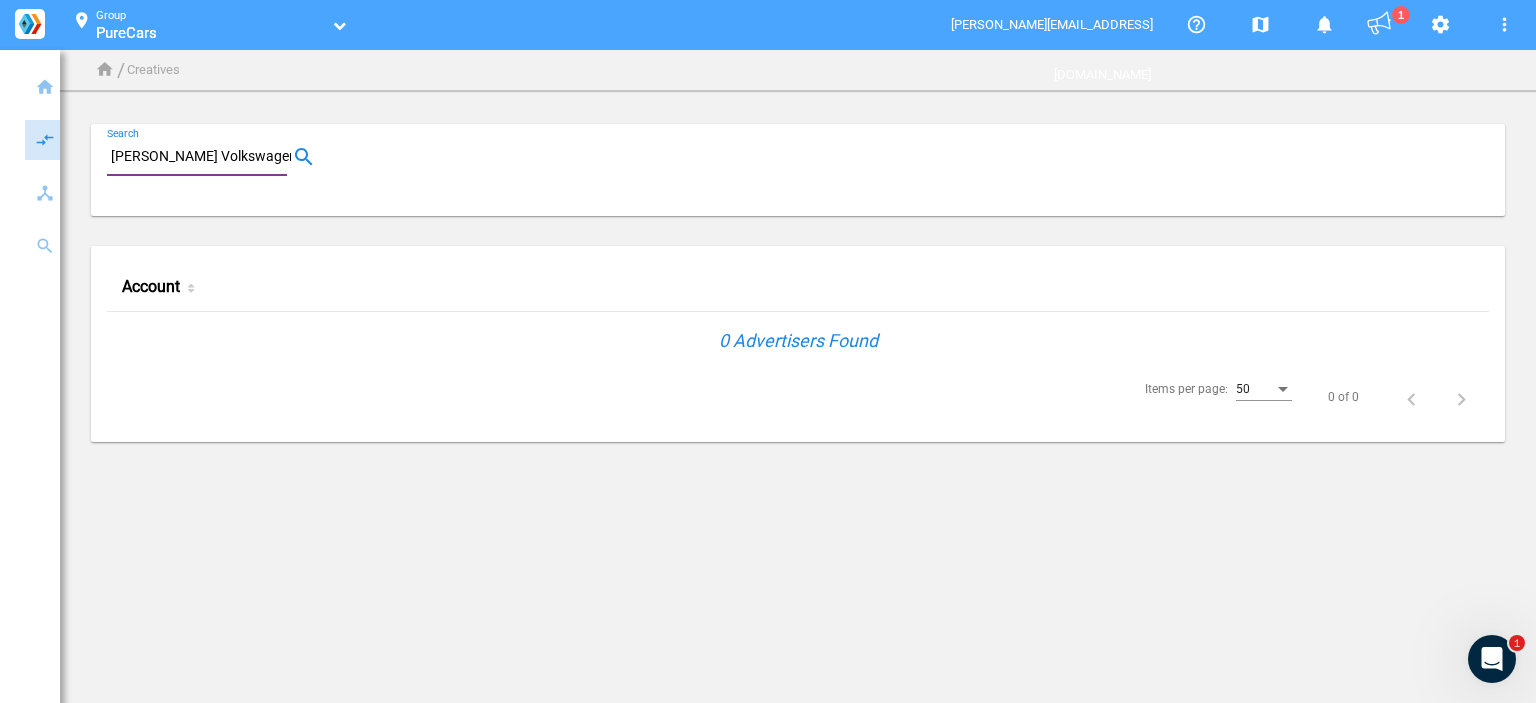 click on "Carlock Volkswagen of North Nashville" at bounding box center (201, 157) 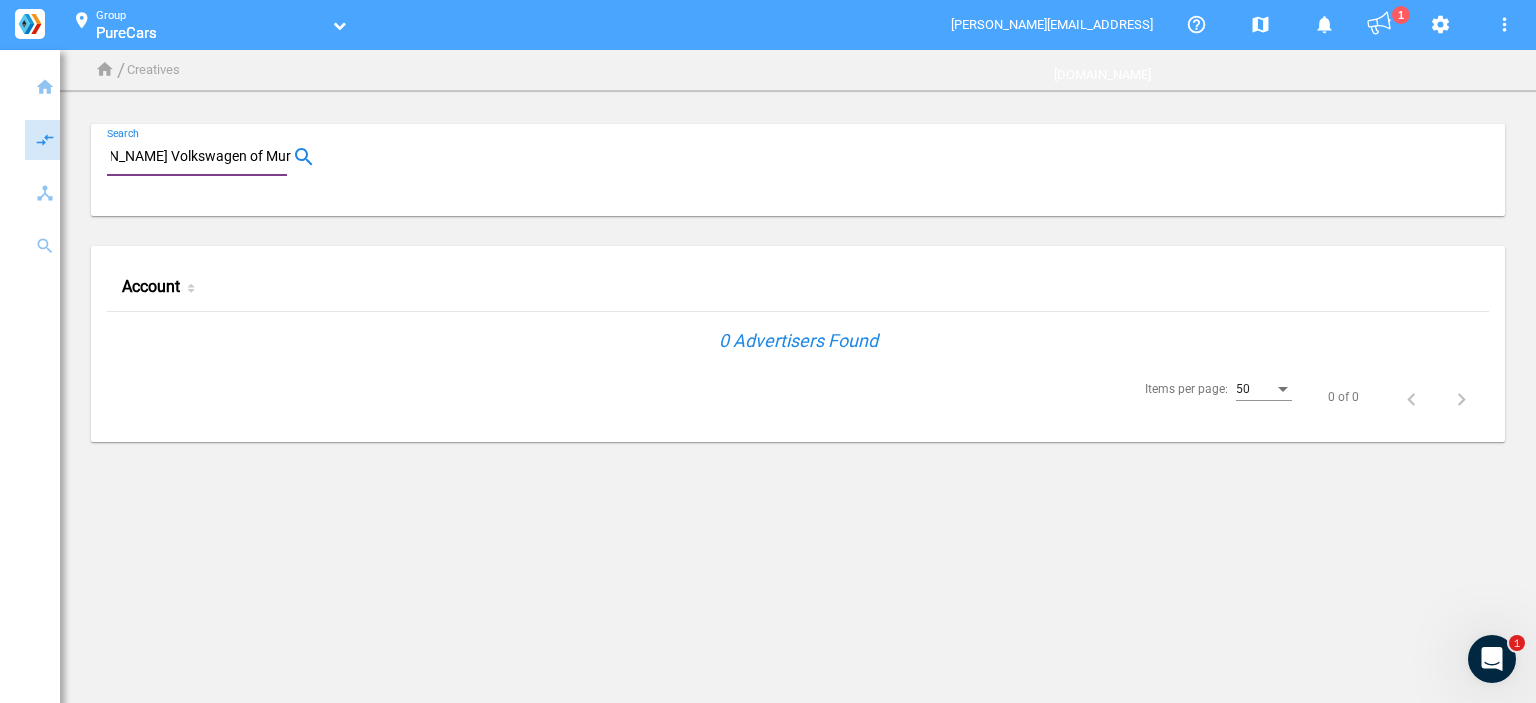 scroll, scrollTop: 0, scrollLeft: 0, axis: both 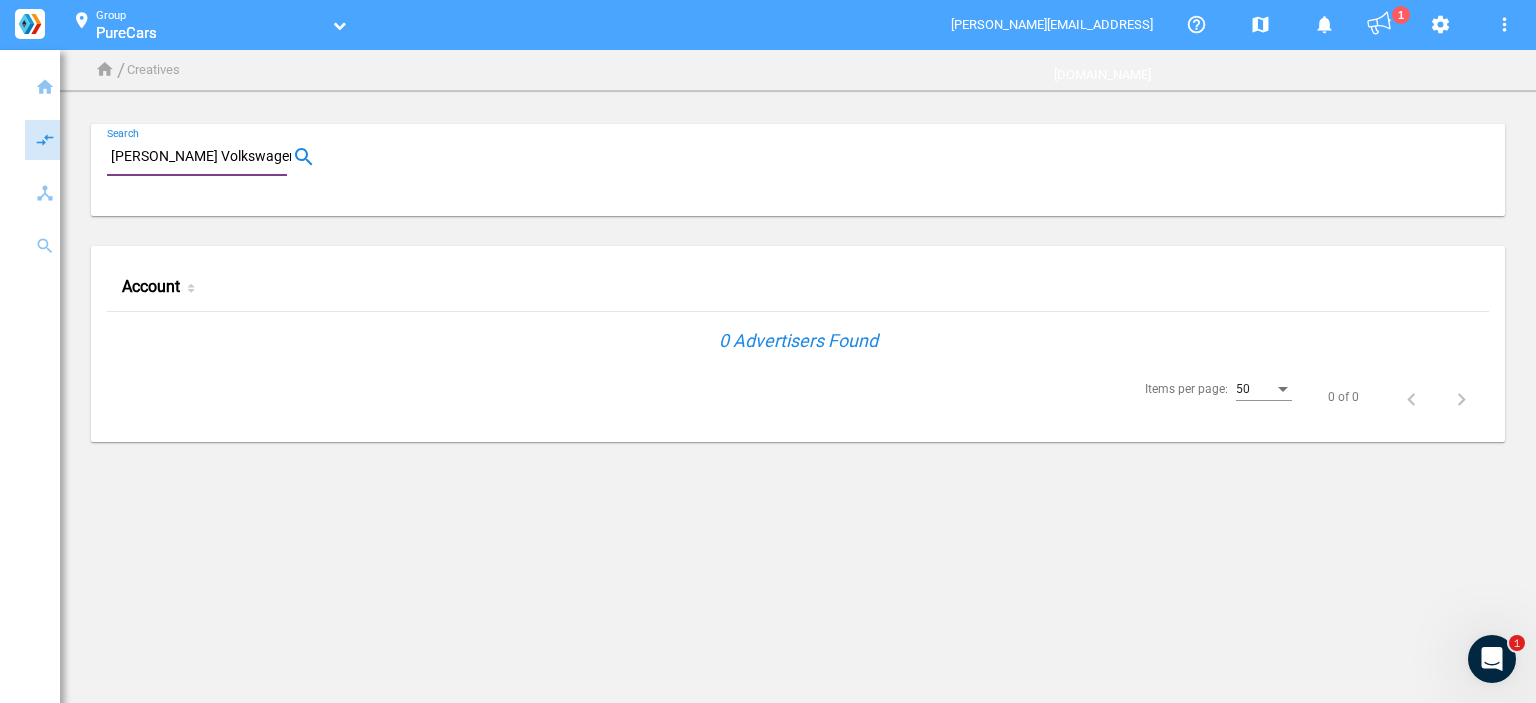 click on "Carlock Volkswagen of Murfreesboro" at bounding box center [201, 157] 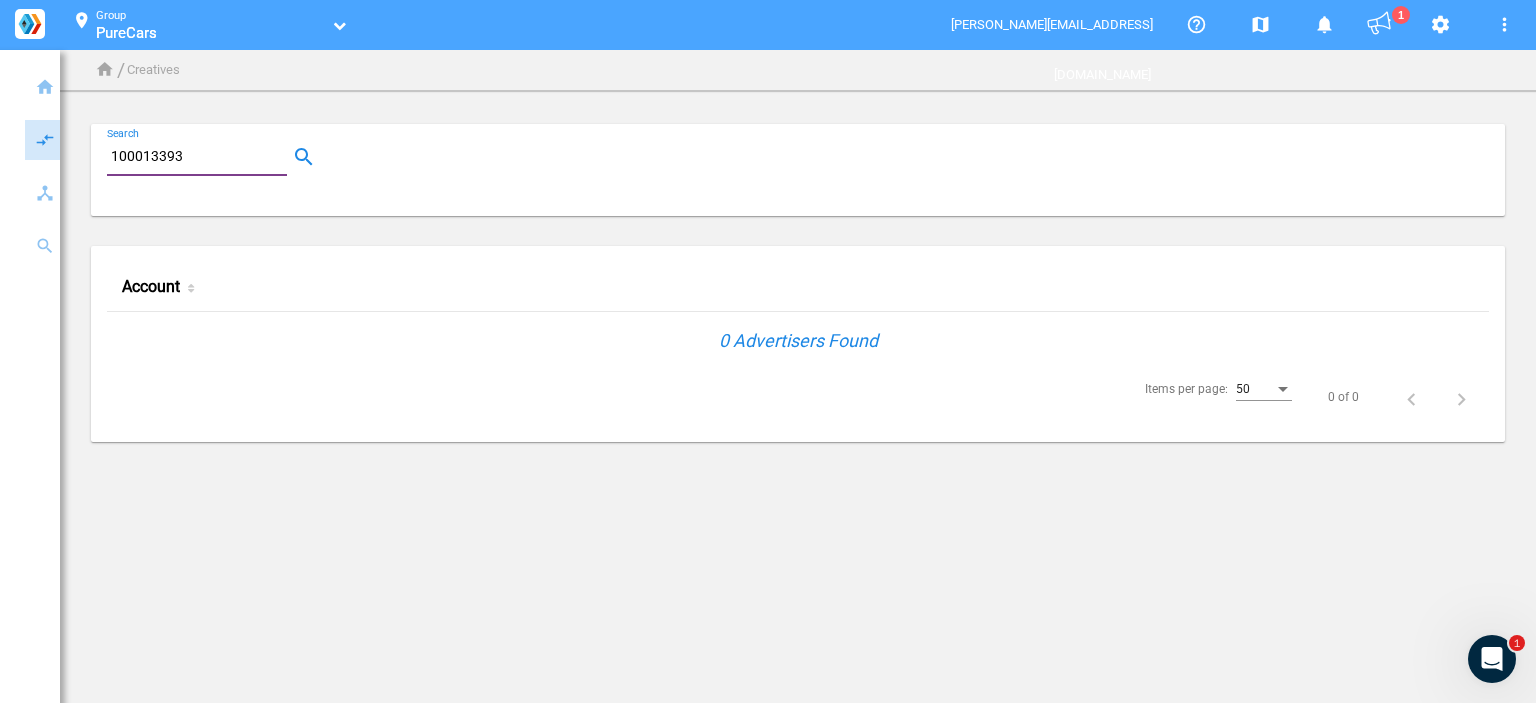 type on "100013393" 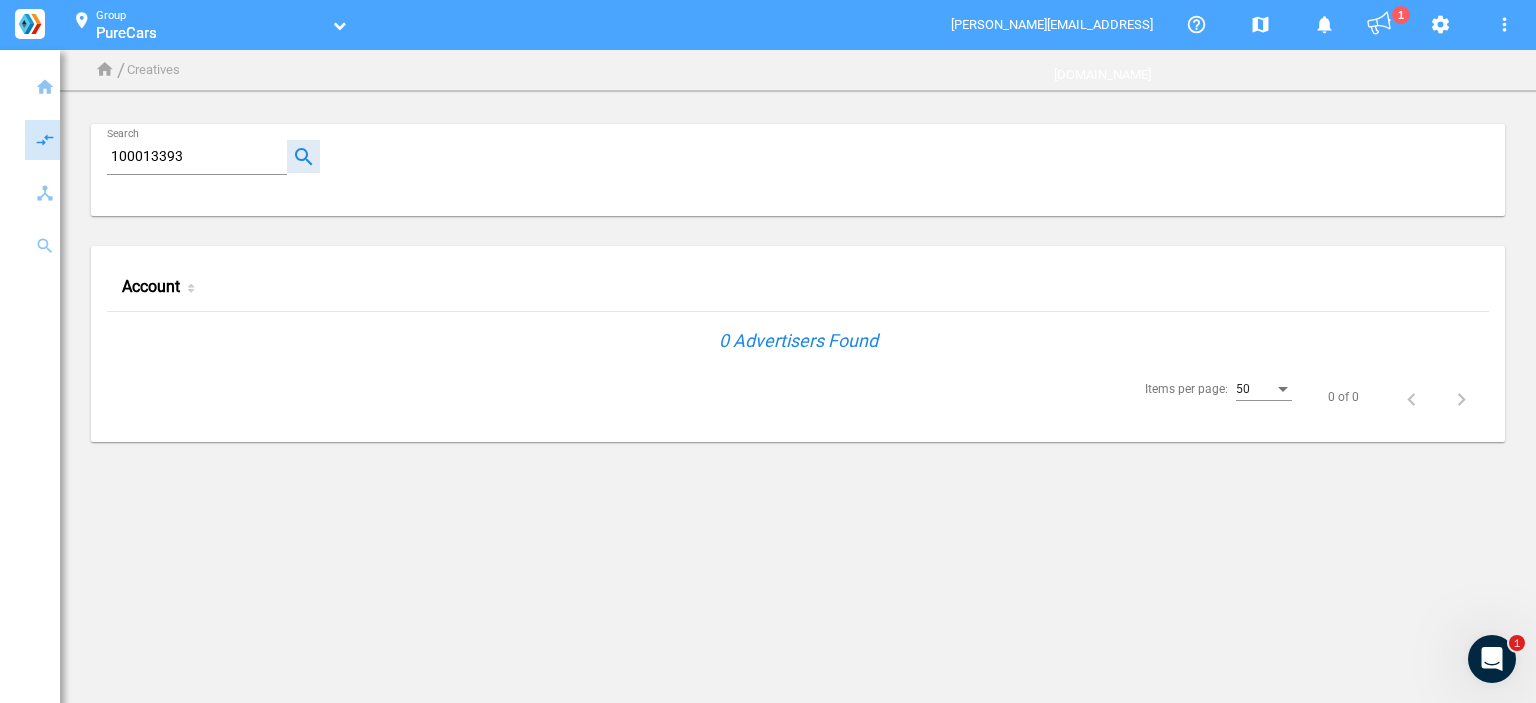 click at bounding box center [303, 156] 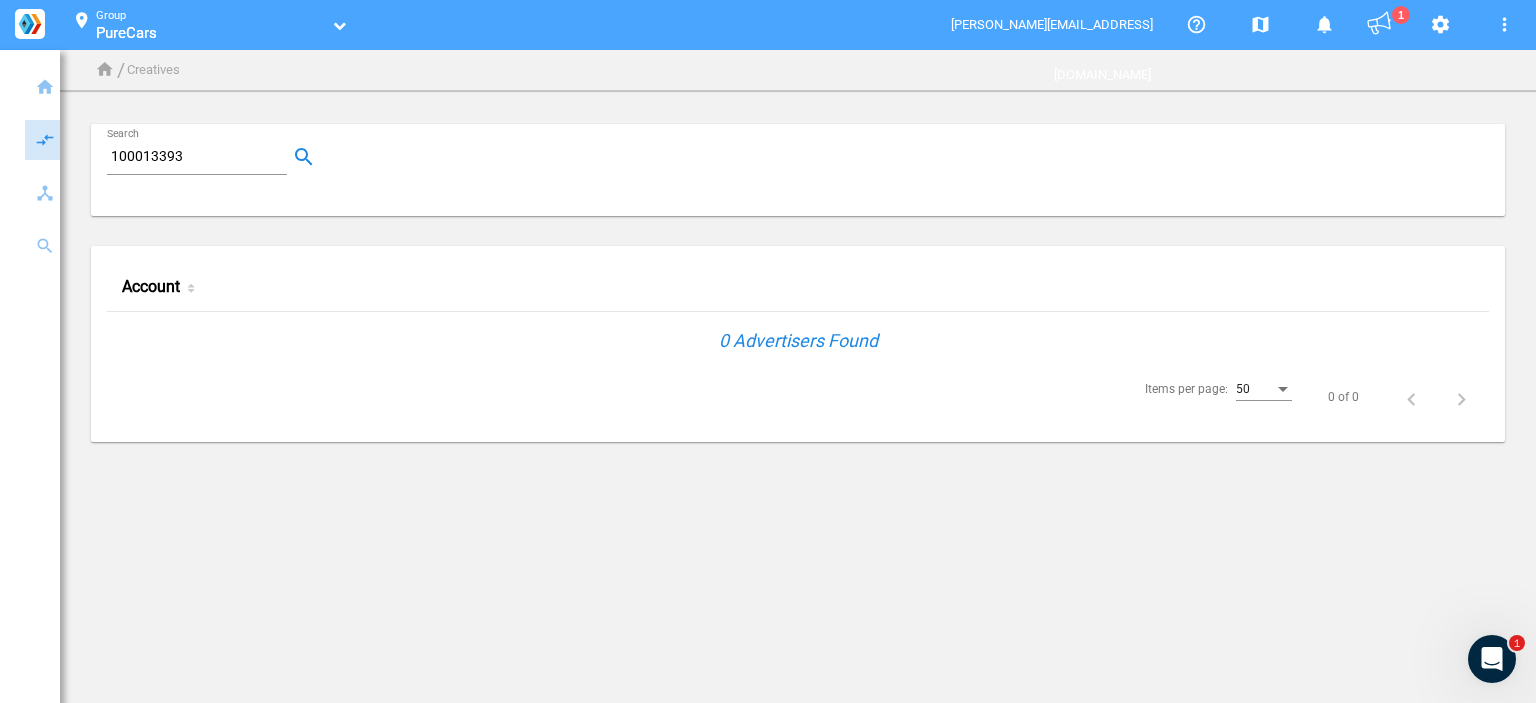 click on "PureCars PureCars" at bounding box center [212, 32] 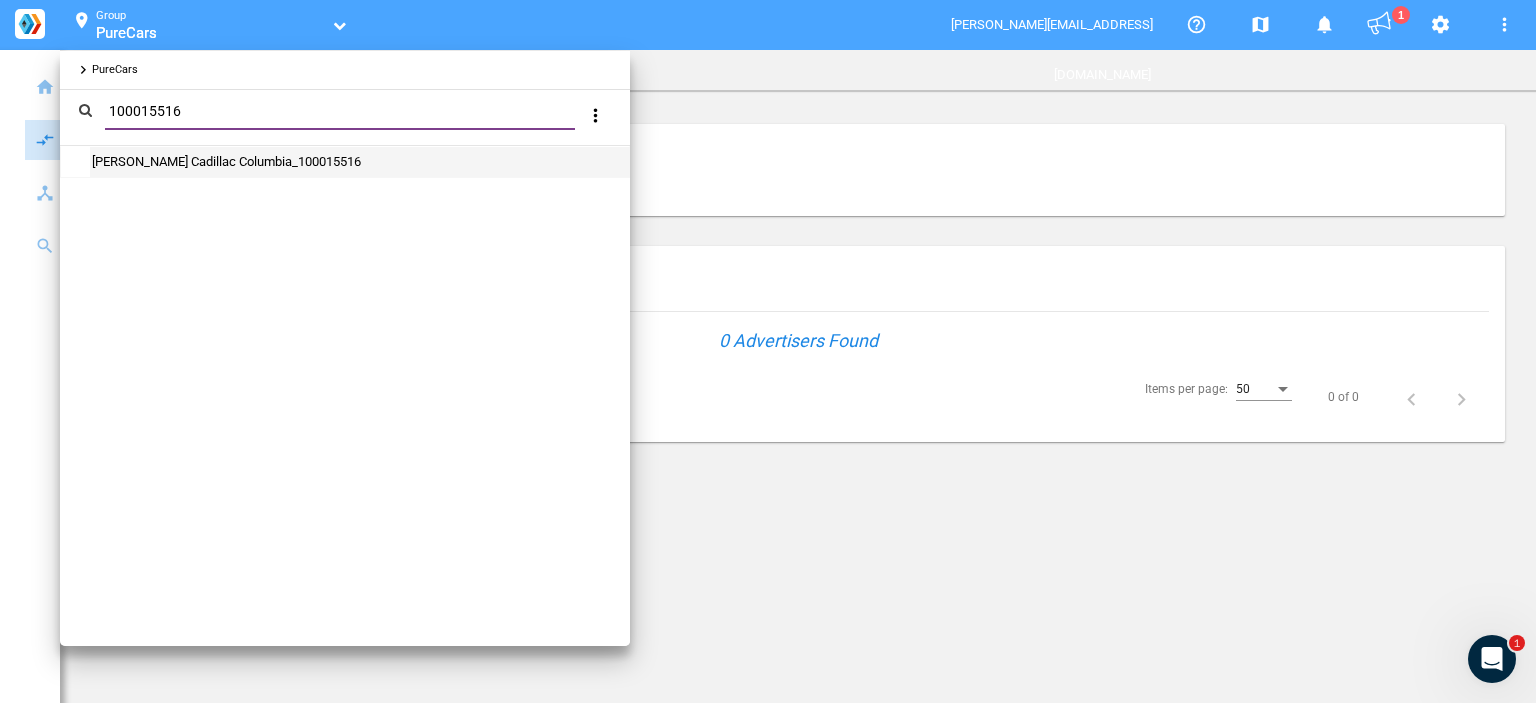 type on "100015516" 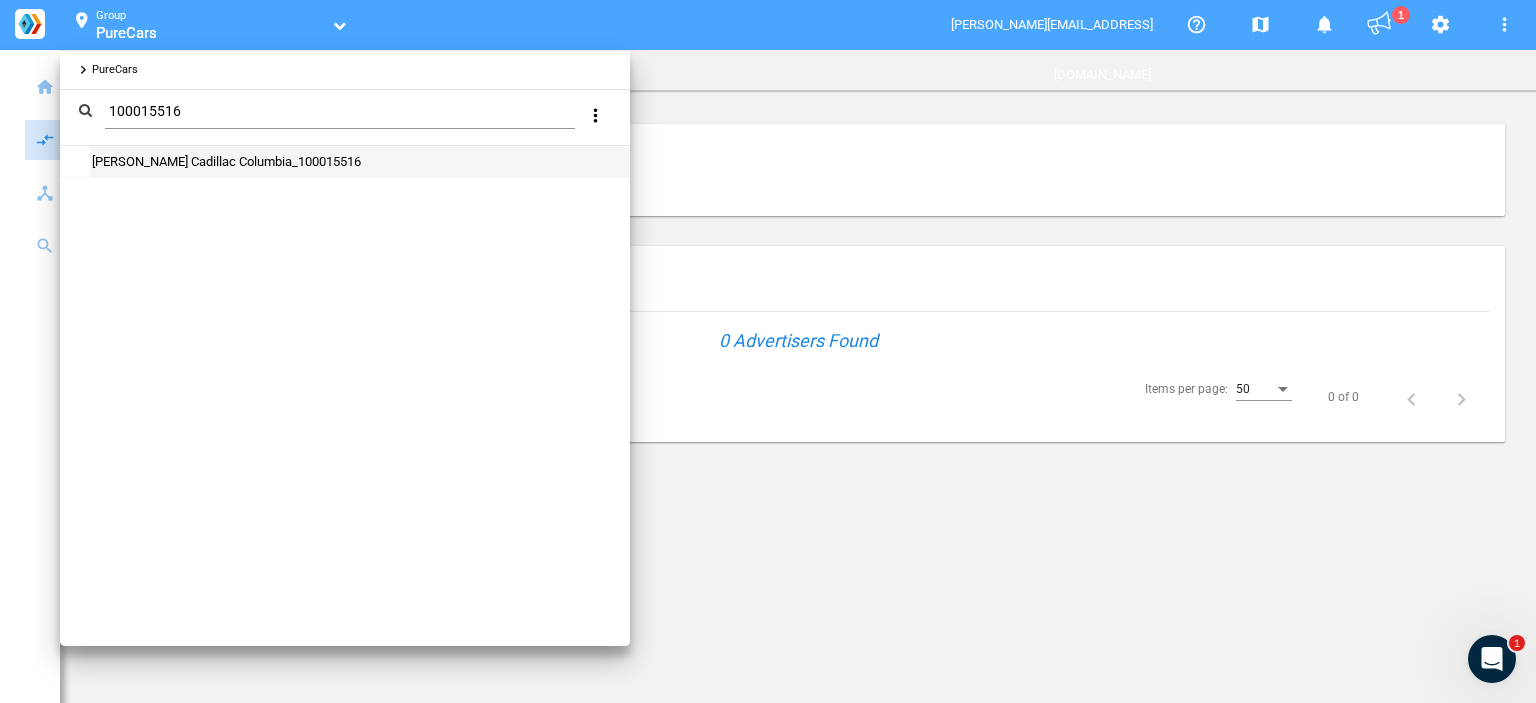 click on "Stan McNabb Cadillac Columbia_100015516" at bounding box center [225, 161] 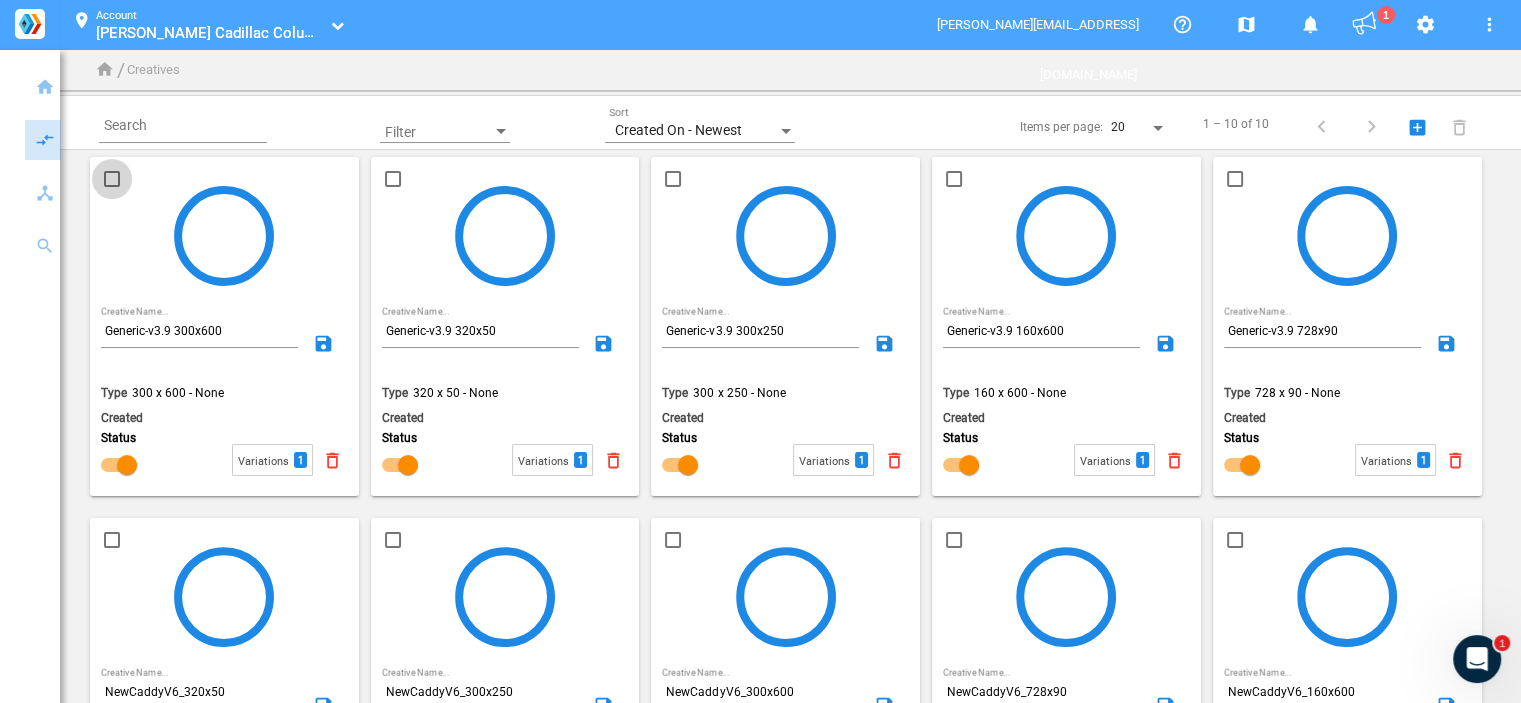 click at bounding box center (112, 179) 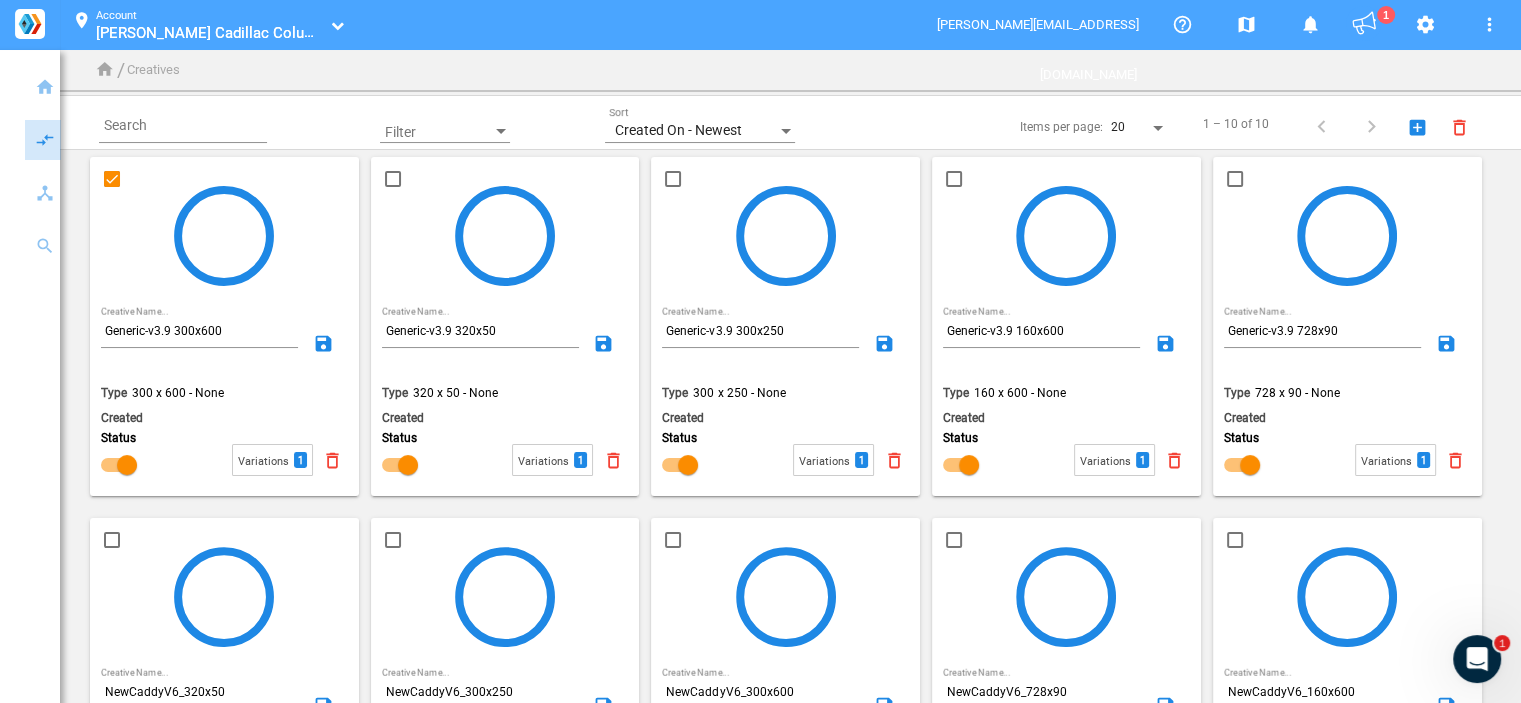 click at bounding box center (112, 179) 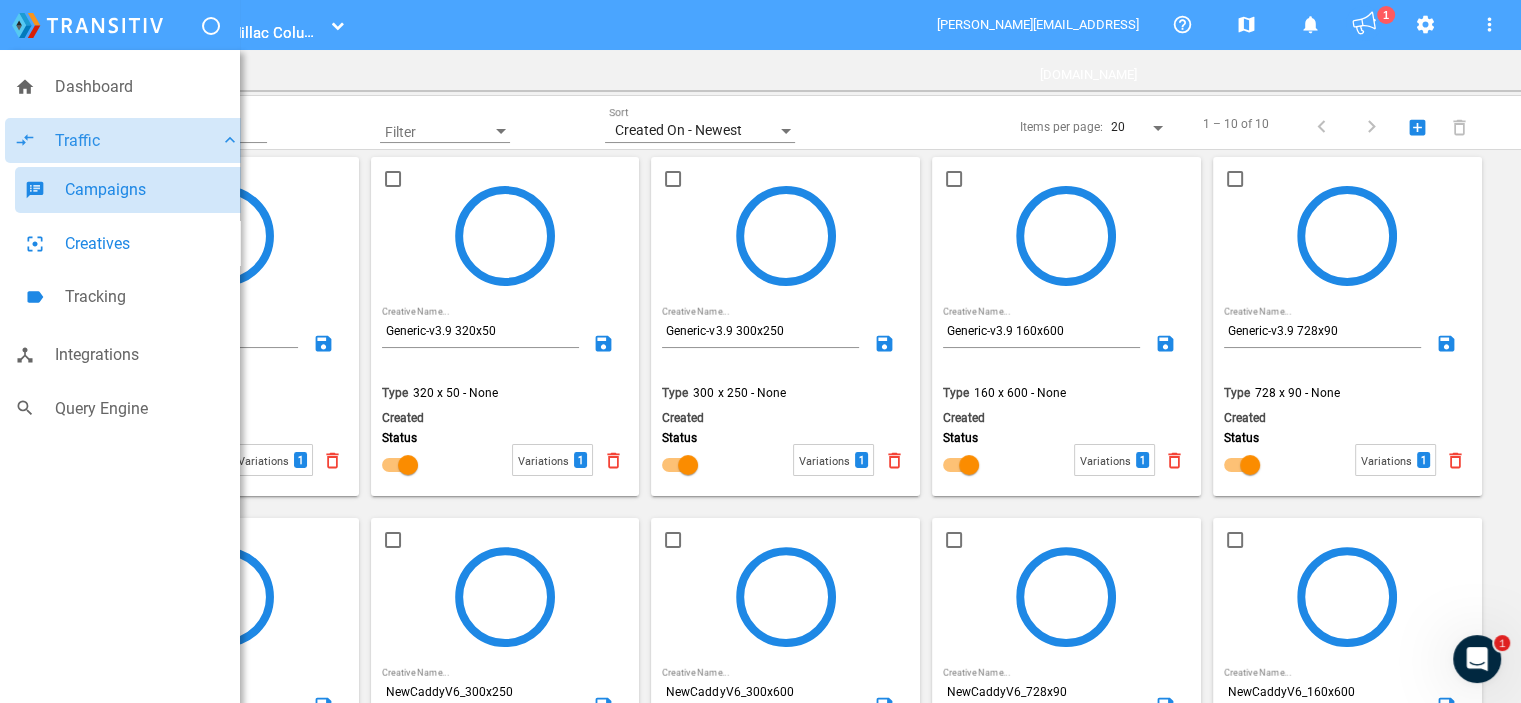 click on "Campaigns" at bounding box center (152, 190) 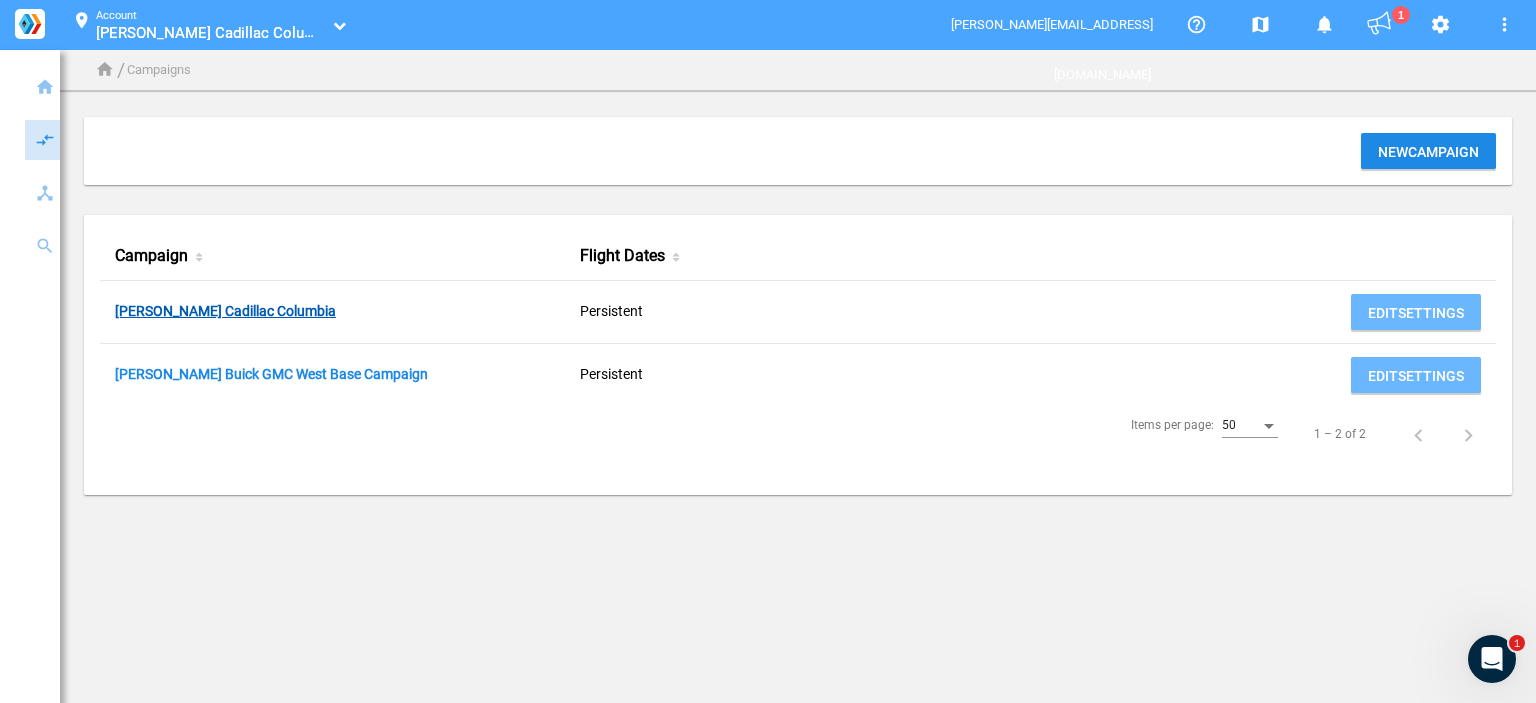 click on "Stan McNabb Cadillac Columbia" 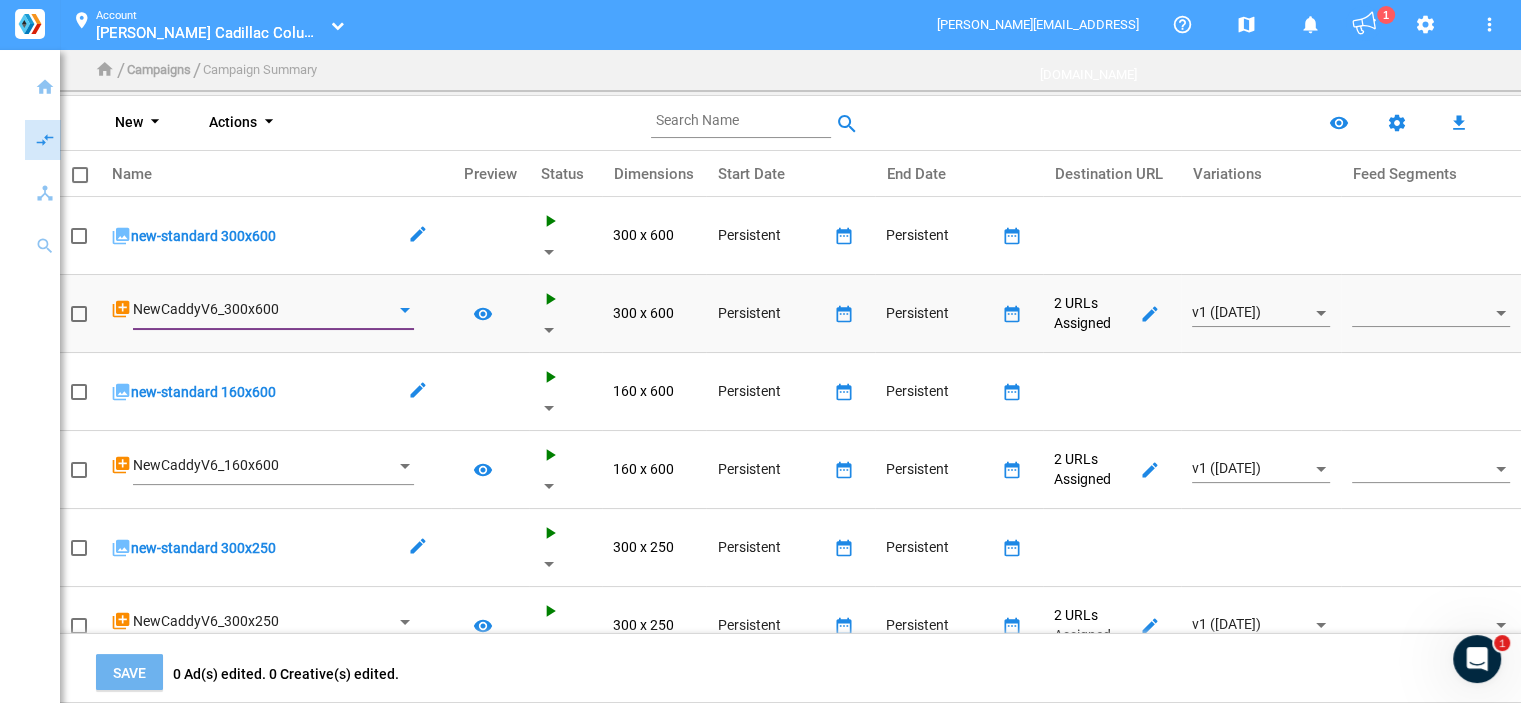 click at bounding box center (405, 310) 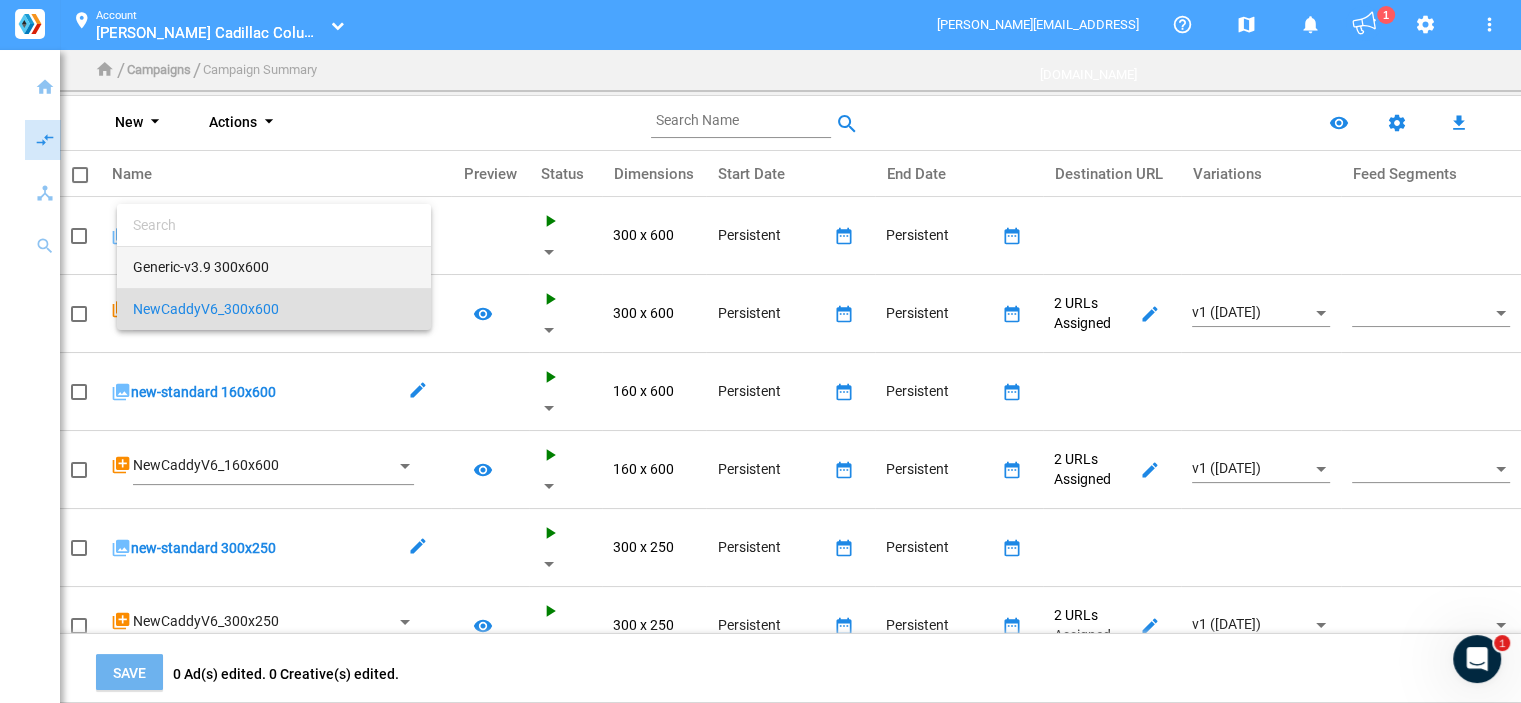 click on "Generic-v3.9 300x600" at bounding box center (274, 267) 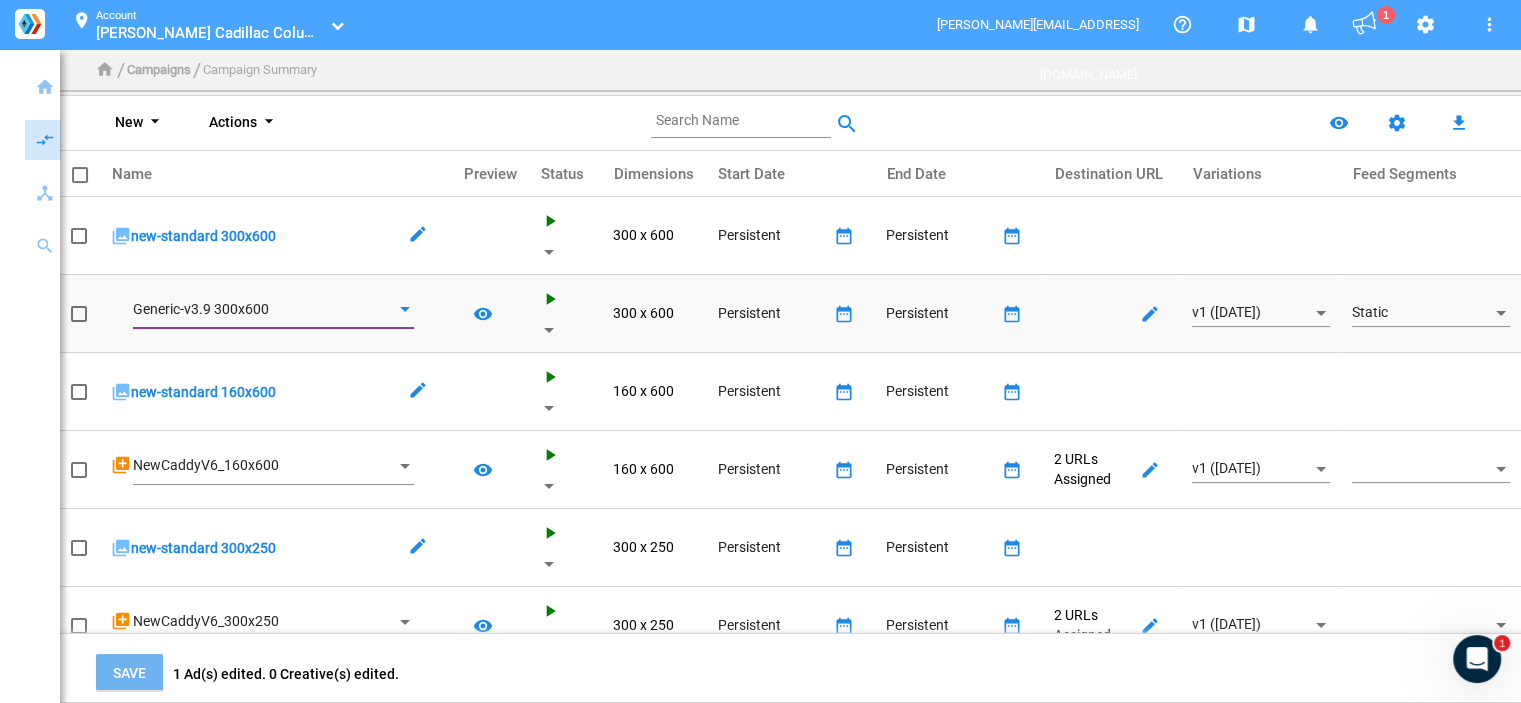 click on "Static" at bounding box center [1422, 313] 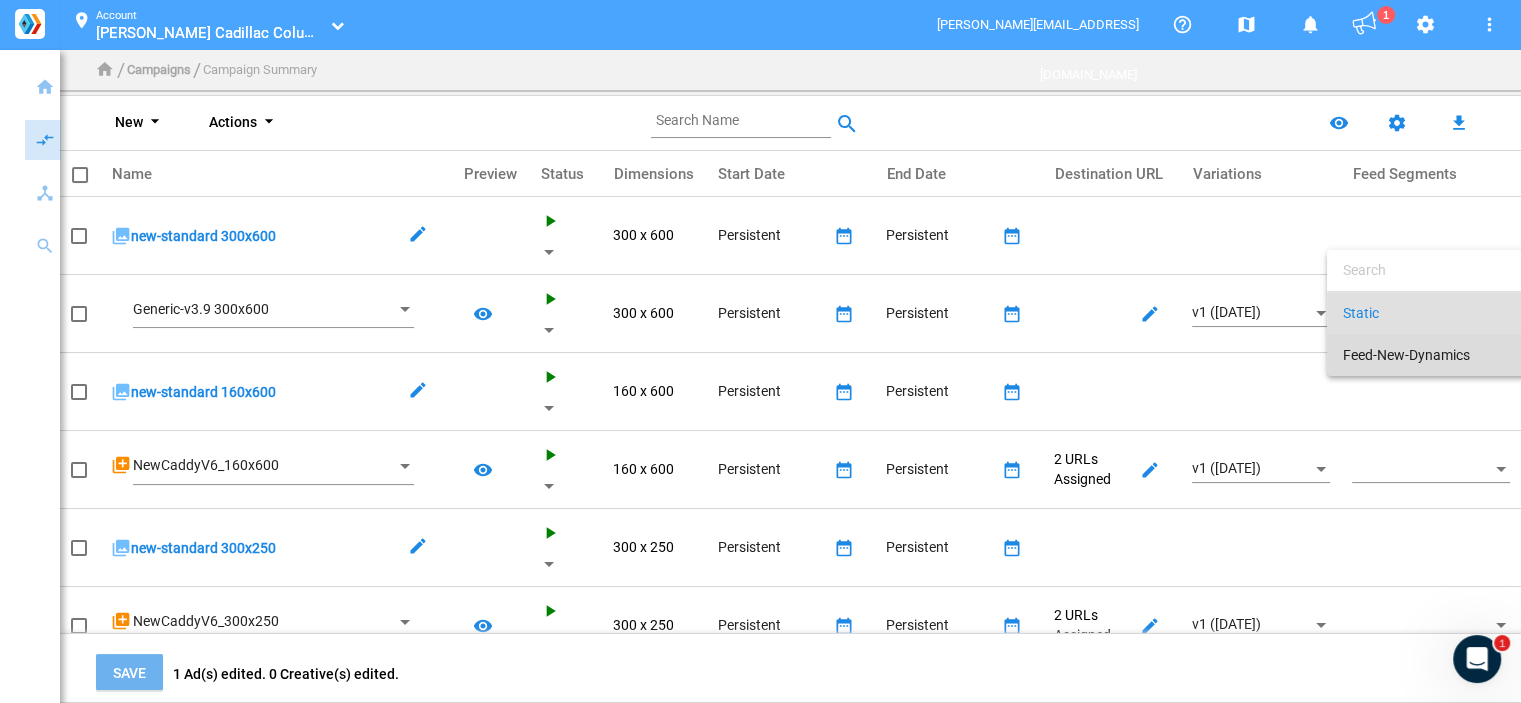 click on "Feed-New-Dynamics" at bounding box center [1427, 355] 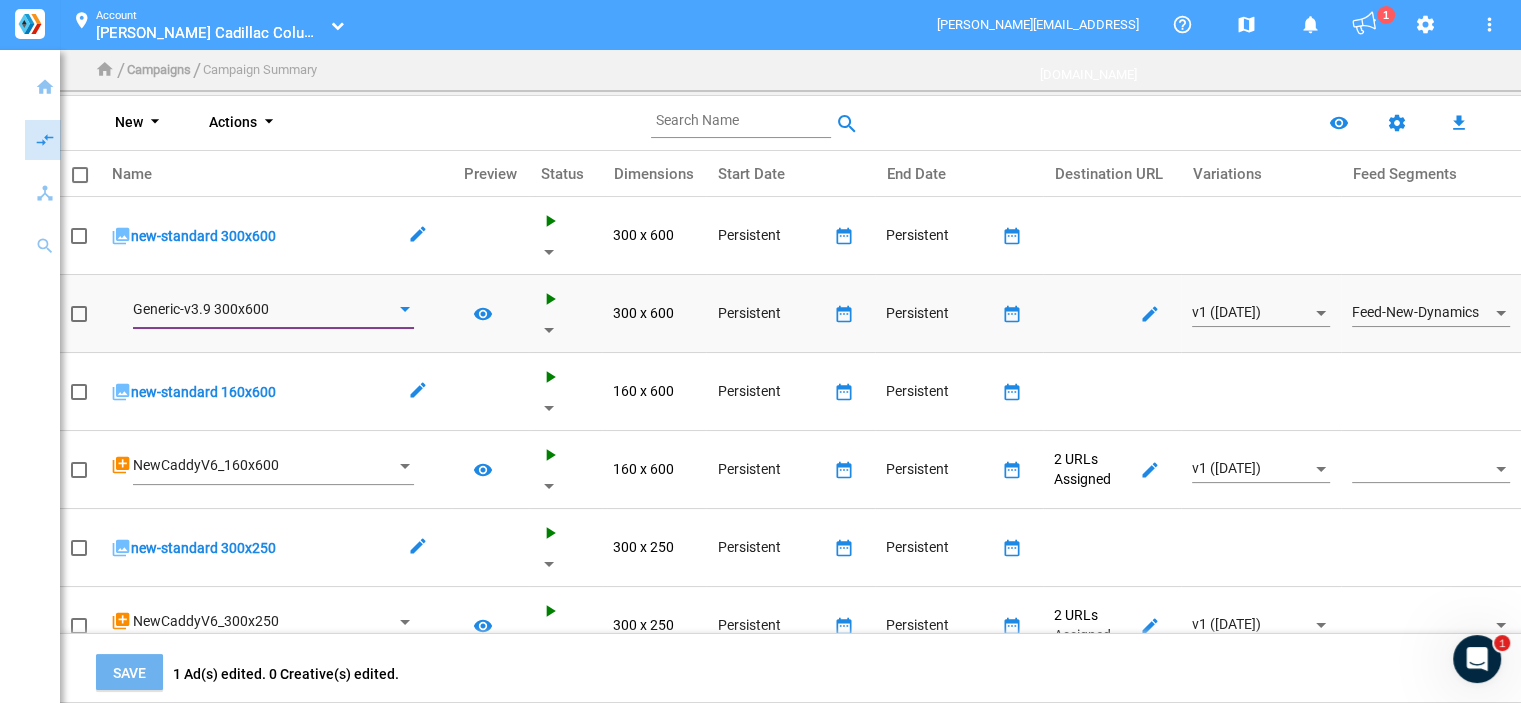 click on "Generic-v3.9 300x600" at bounding box center (264, 310) 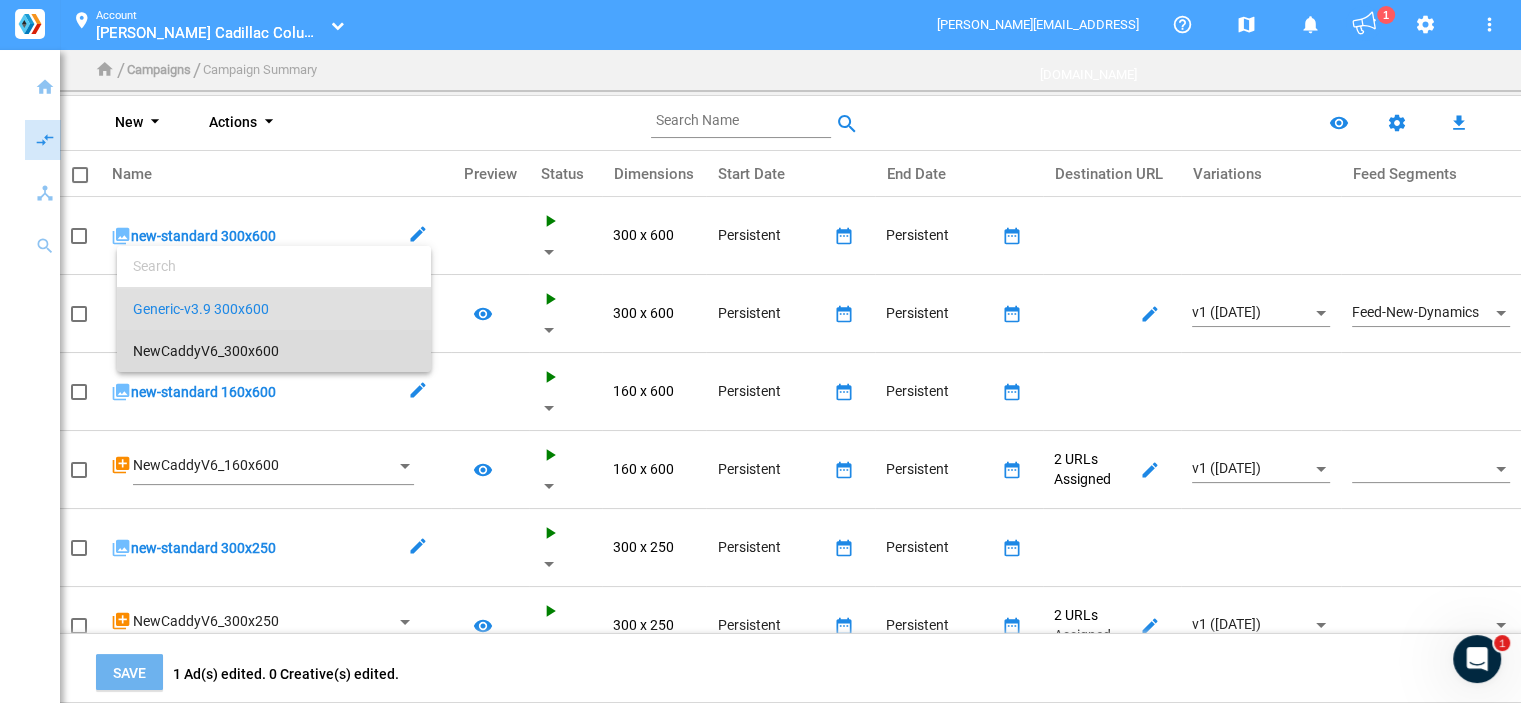 click on "NewCaddyV6_300x600" at bounding box center (274, 351) 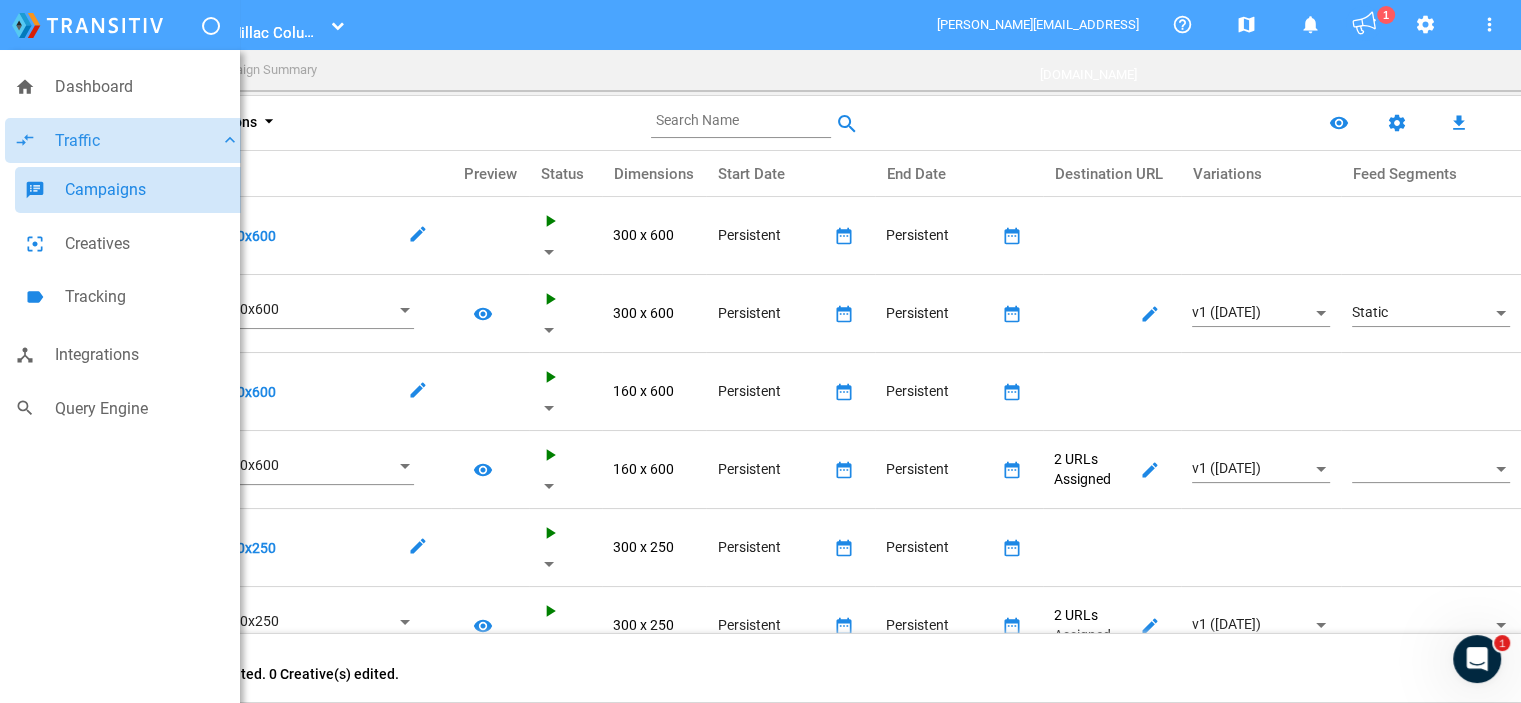 click on "Campaigns" at bounding box center [152, 190] 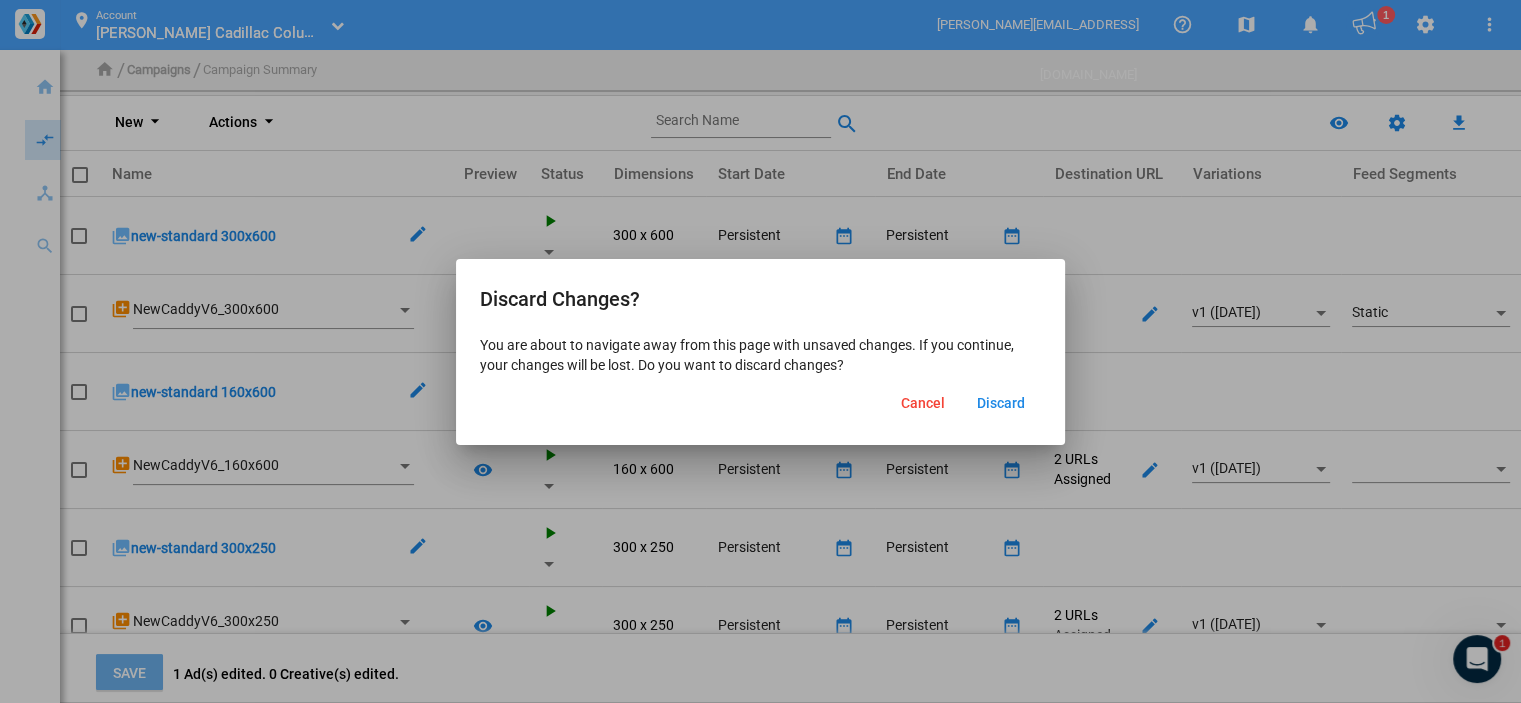 click on "Discard" at bounding box center (1001, 403) 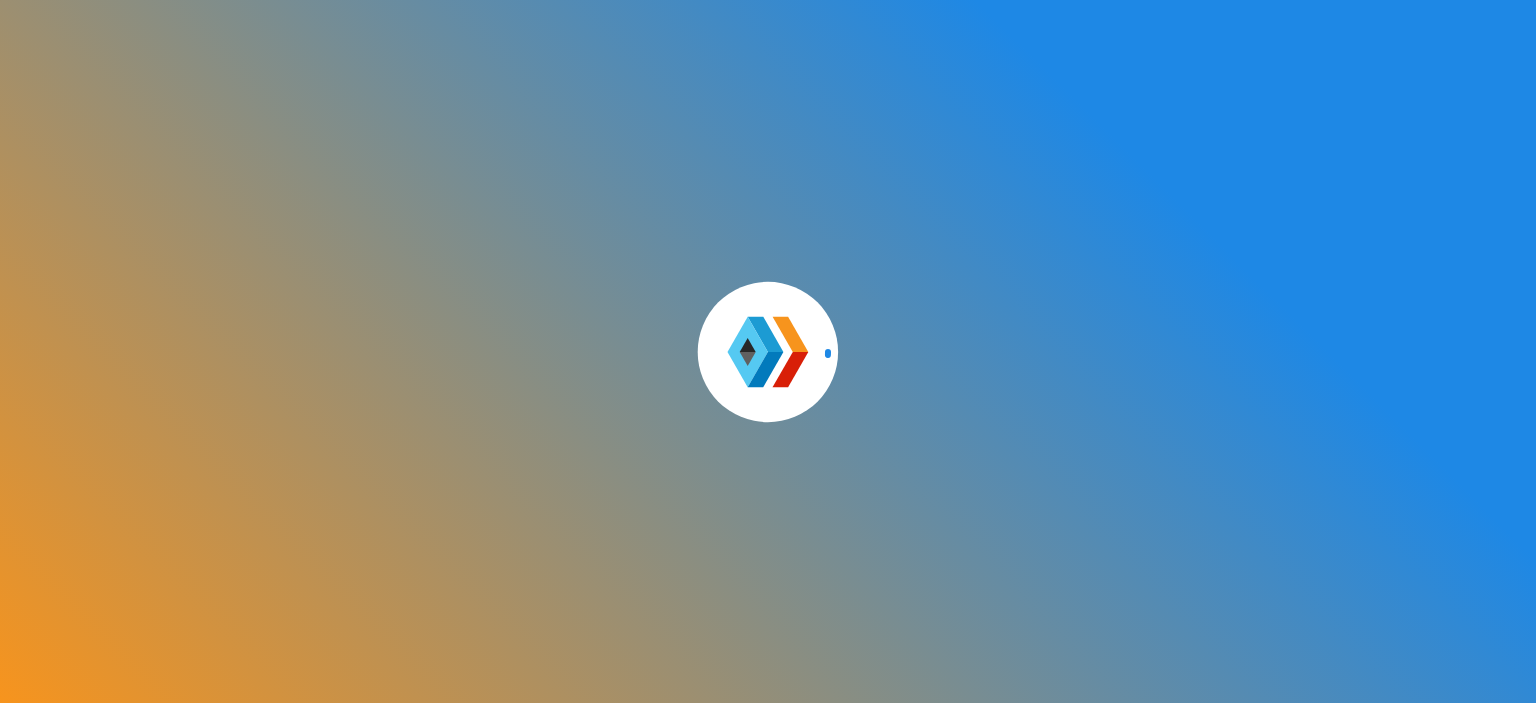 scroll, scrollTop: 0, scrollLeft: 0, axis: both 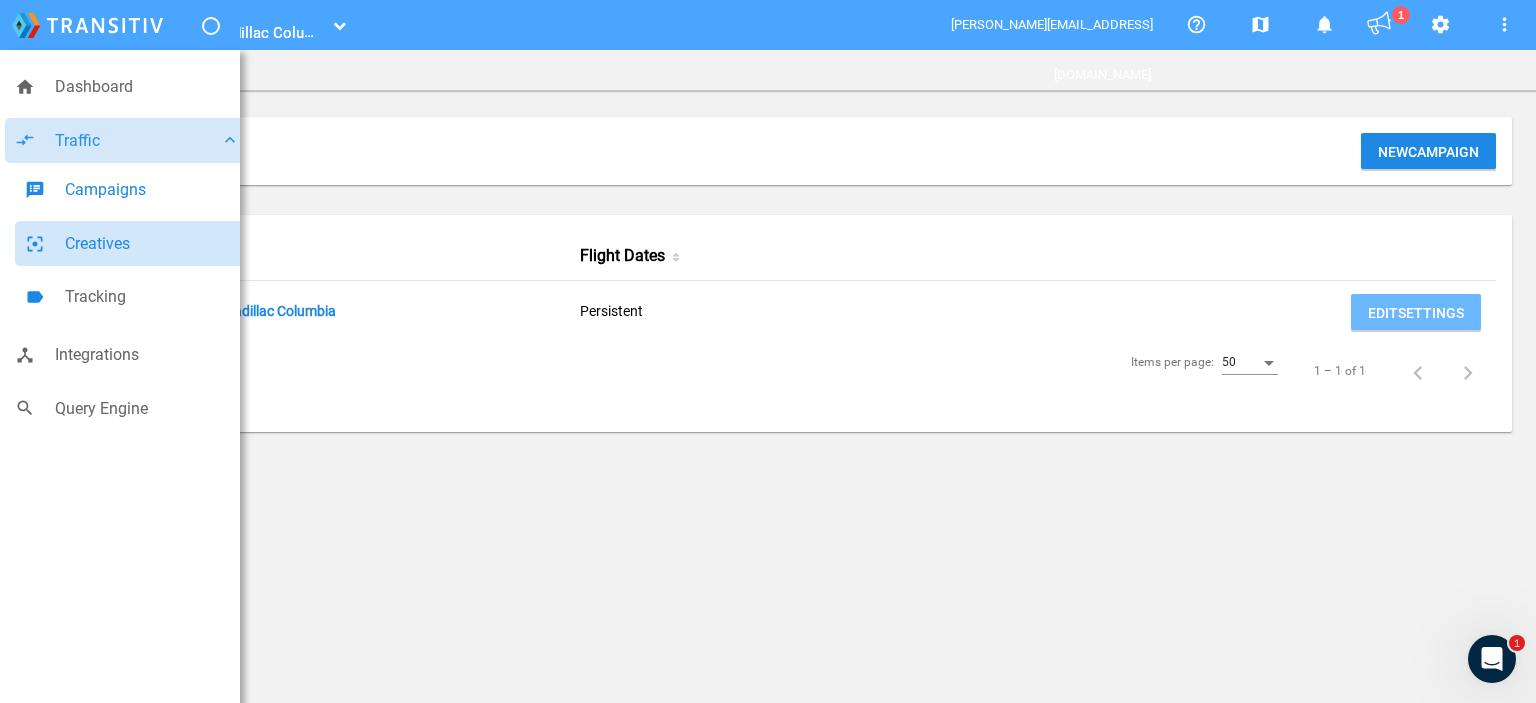 click on "Creatives" at bounding box center (152, 244) 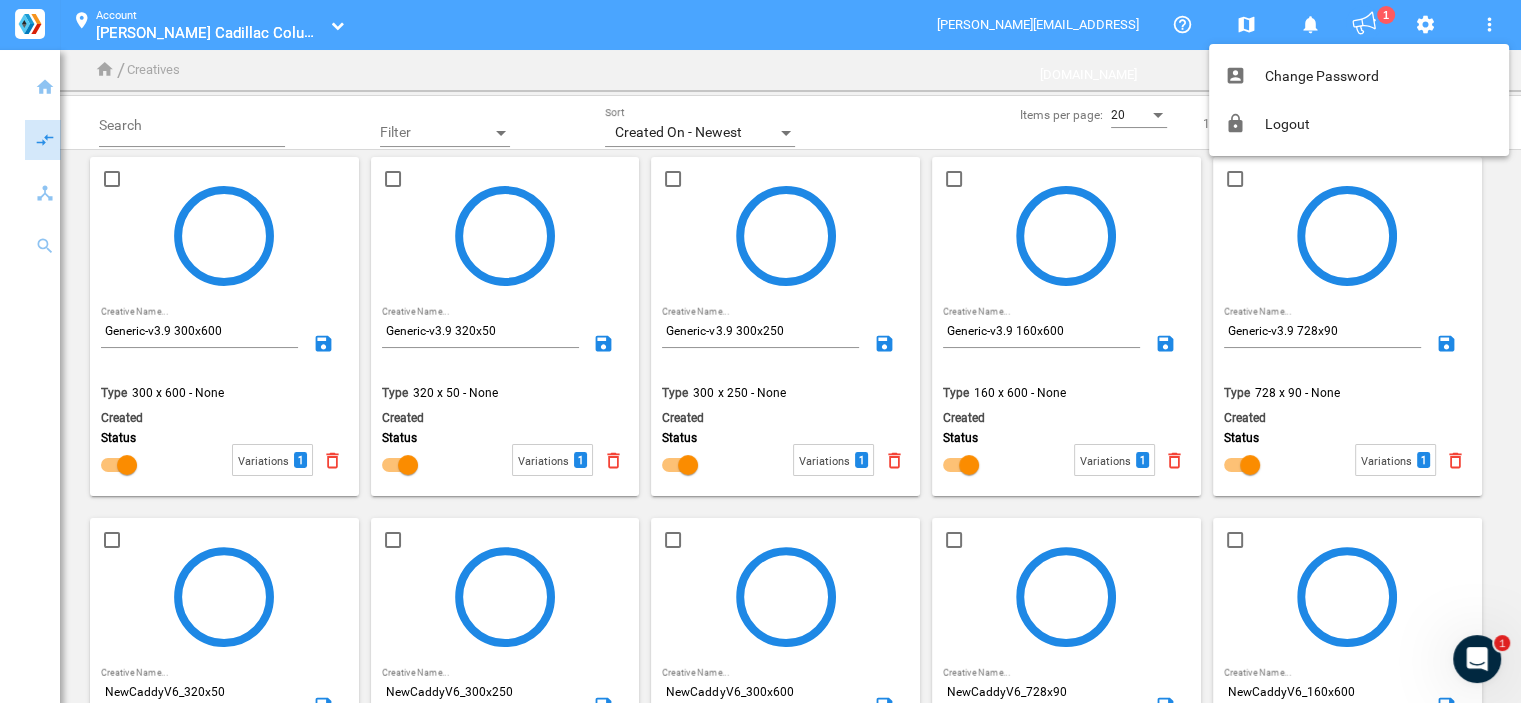 click at bounding box center [760, 351] 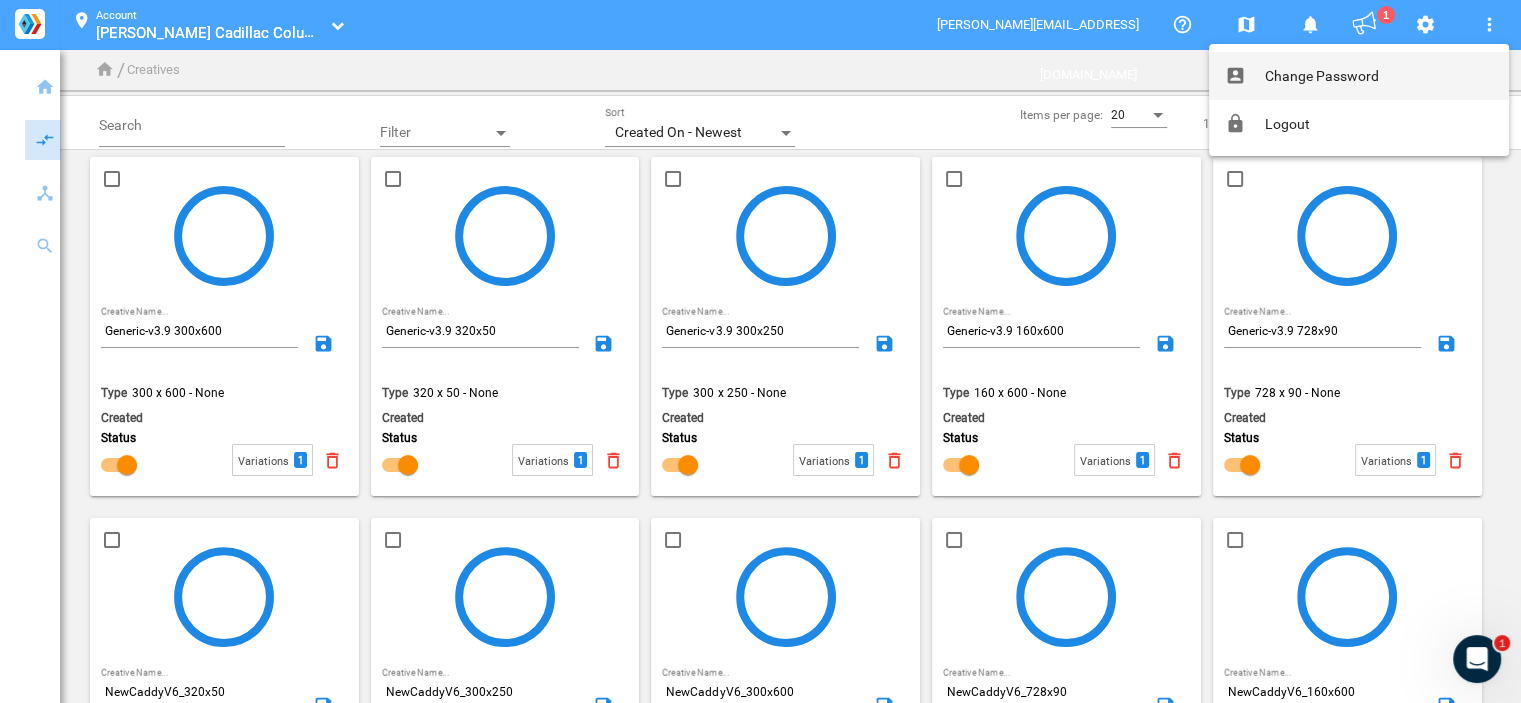click at bounding box center [760, 351] 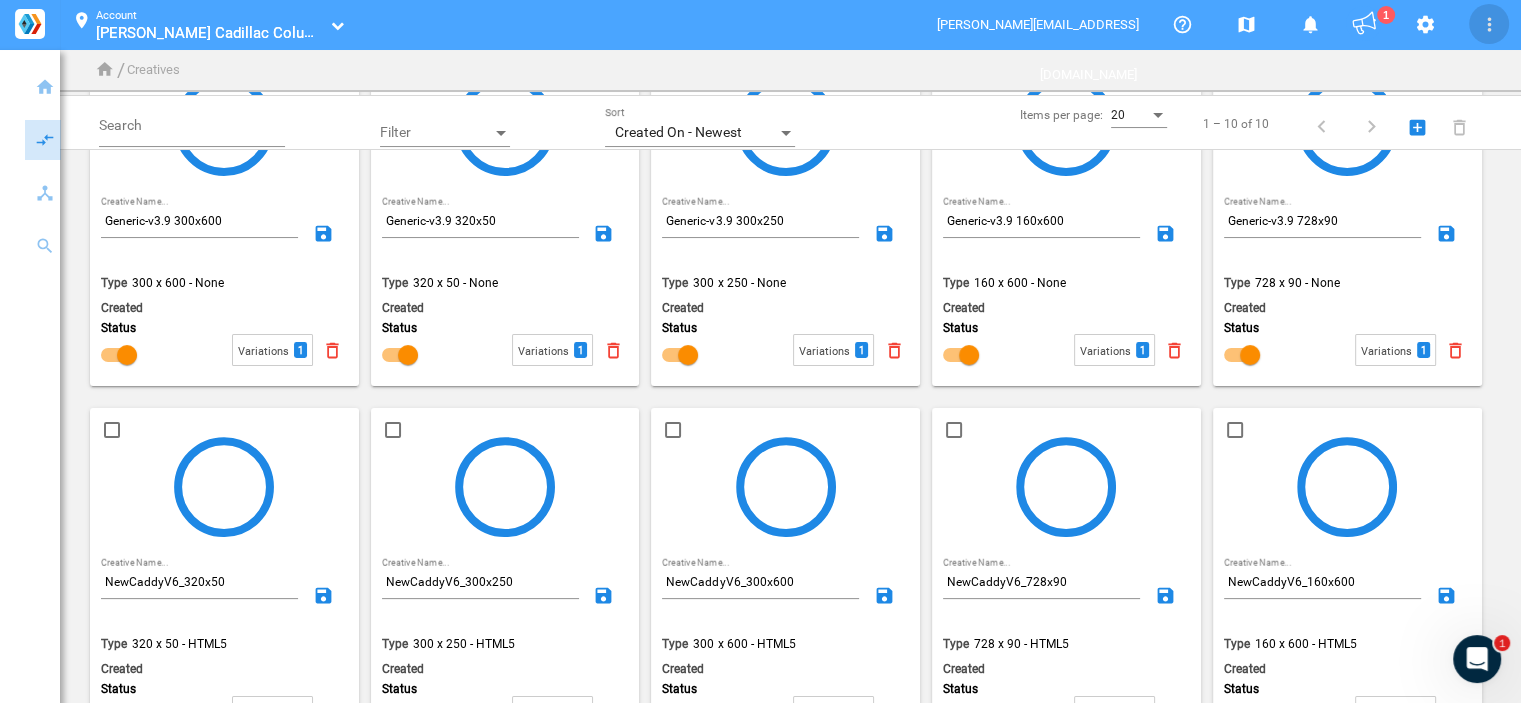 scroll, scrollTop: 0, scrollLeft: 0, axis: both 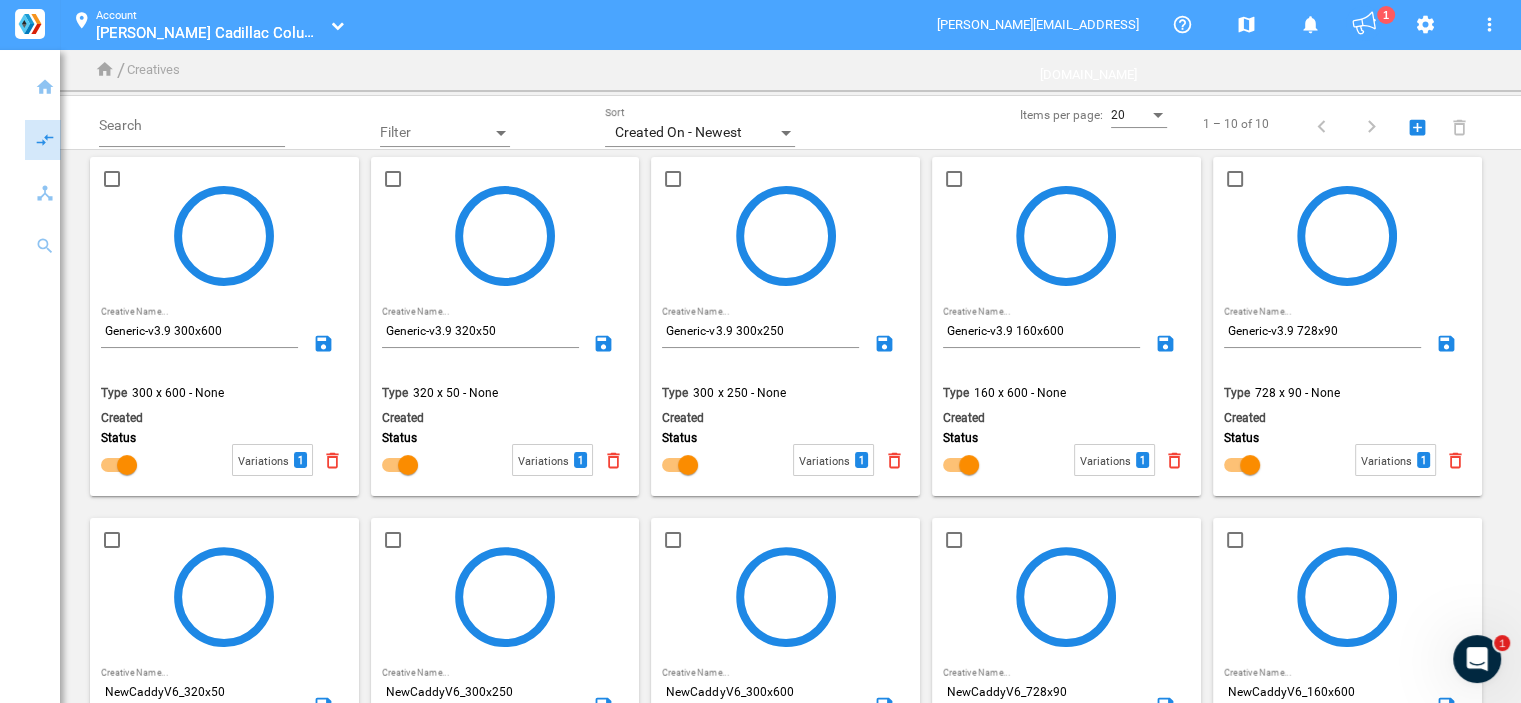 click on "location_on Account Stan McNabb Cadillac Columbia_100015516 Stan McNabb Cadillac Columbia_100015516" at bounding box center (306, 25) 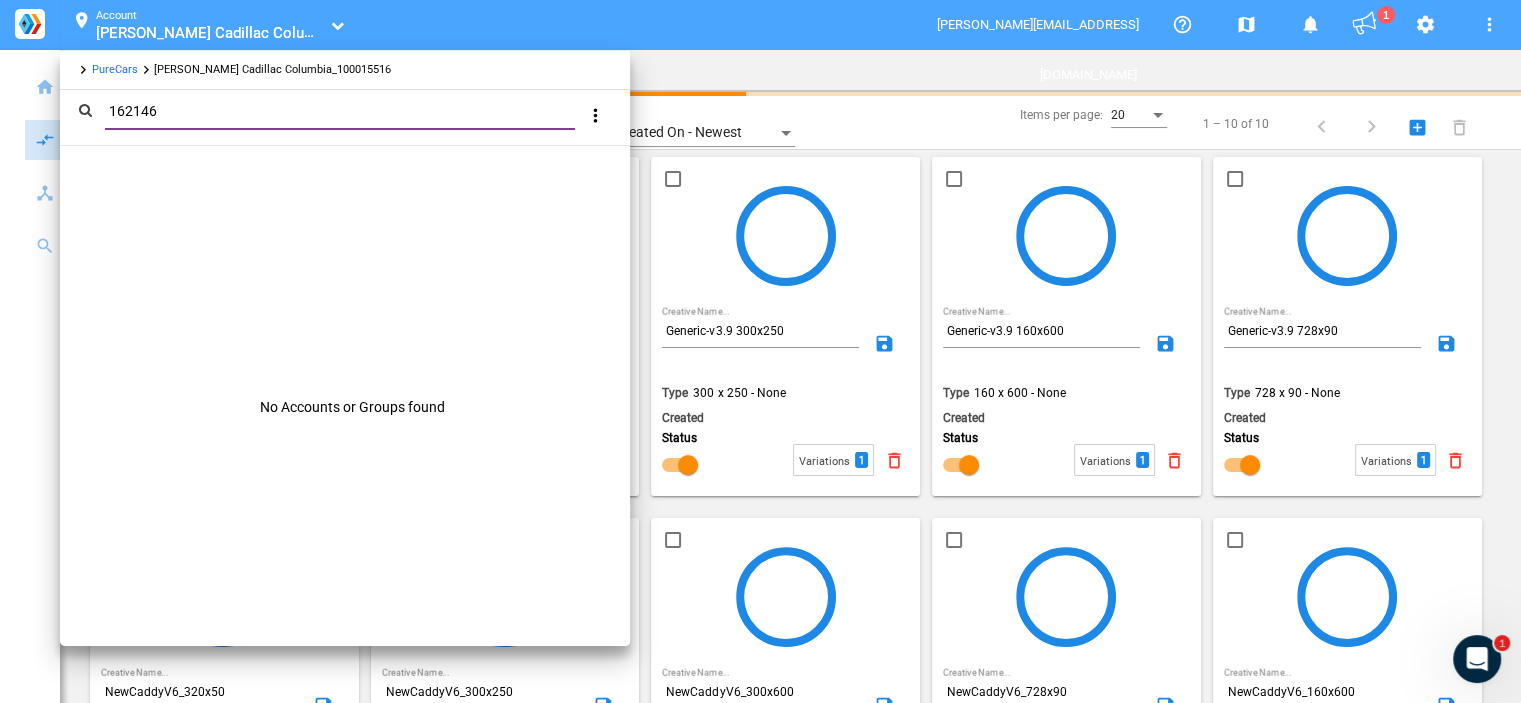 type on "162146" 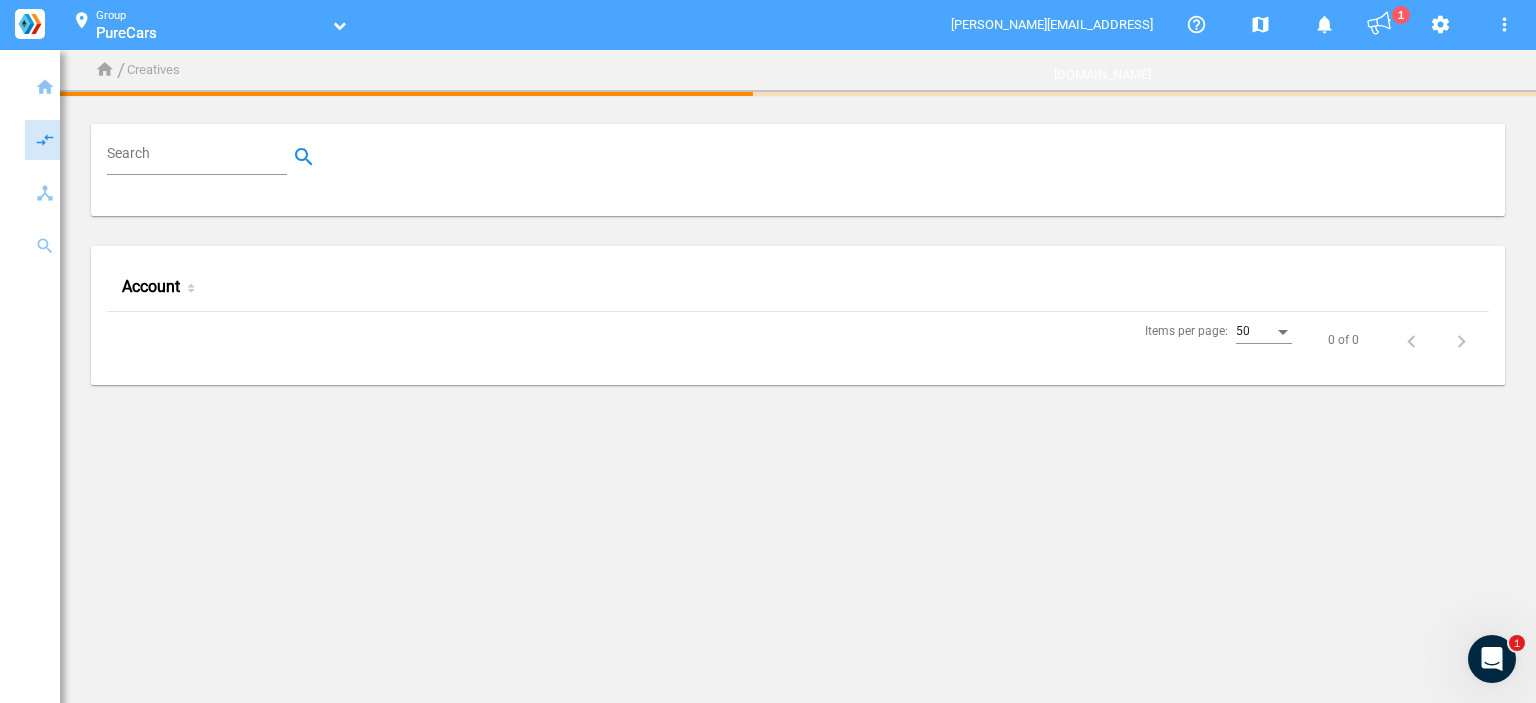 click on "Search" at bounding box center [201, 157] 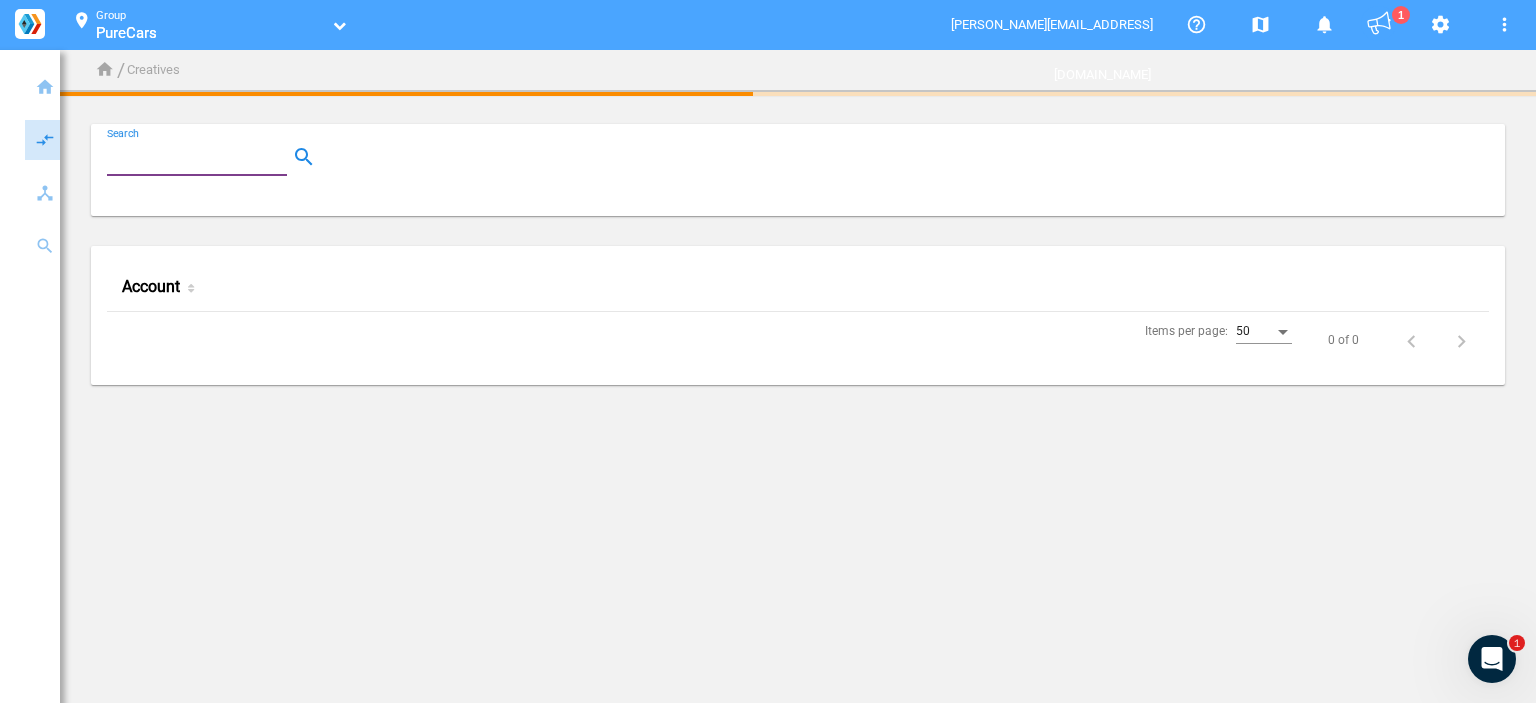 paste on "162146" 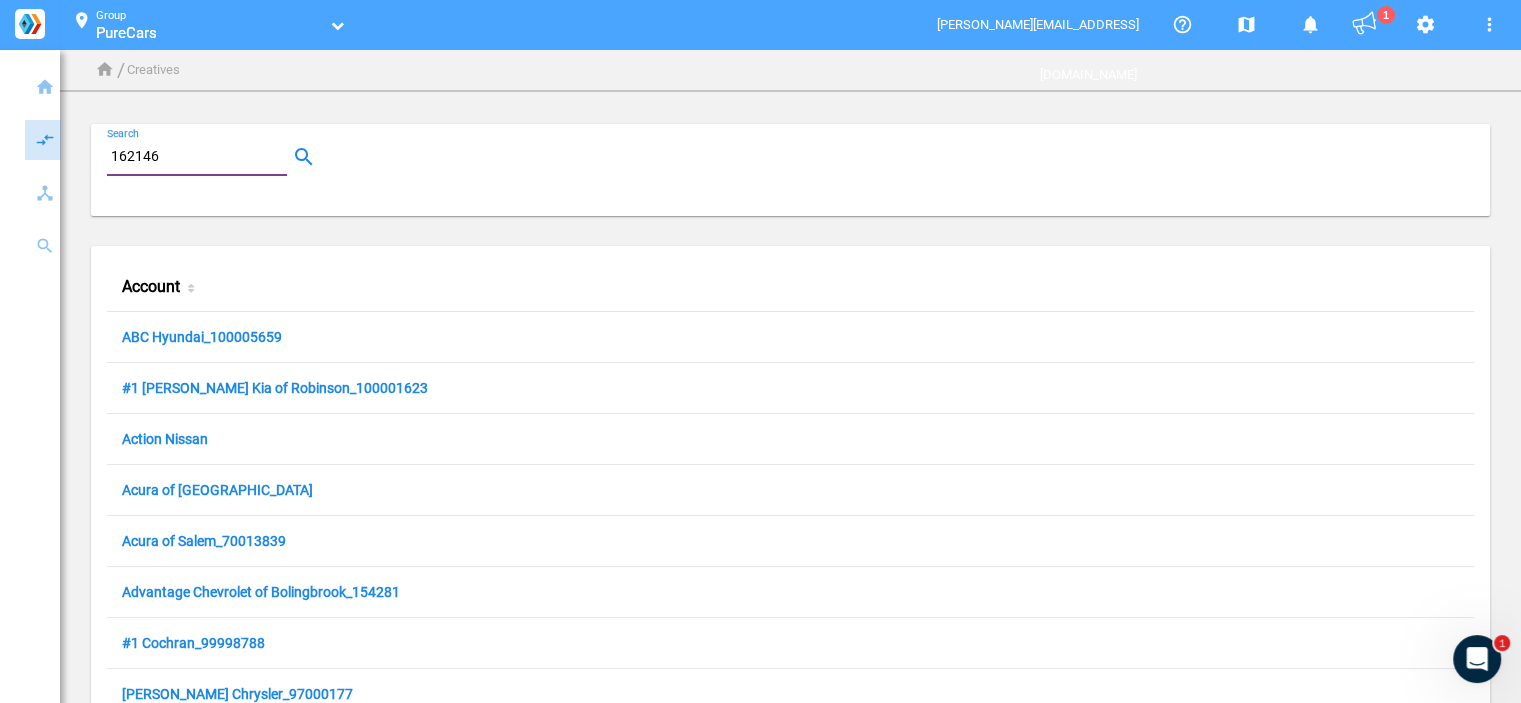 click on "162146" at bounding box center [201, 157] 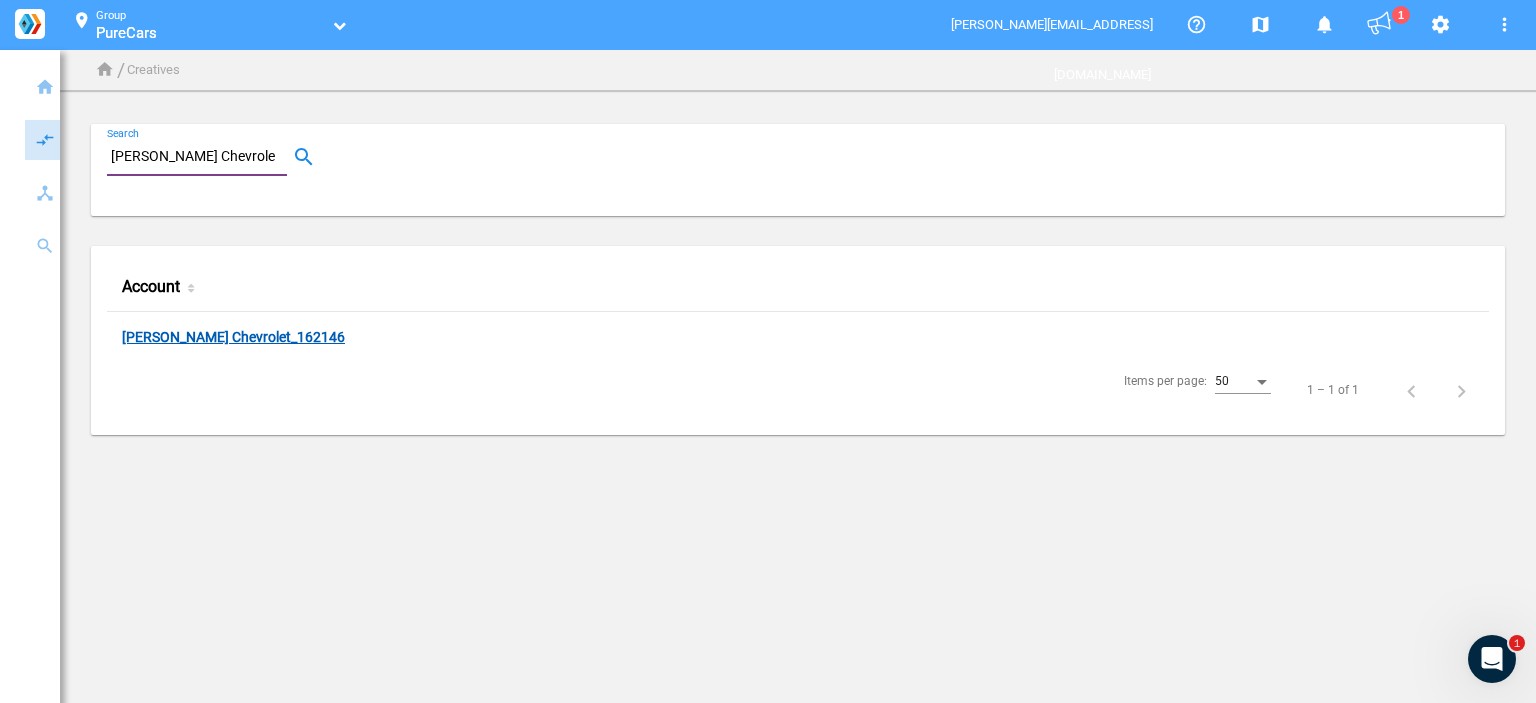 type on "Cavender Chevrole" 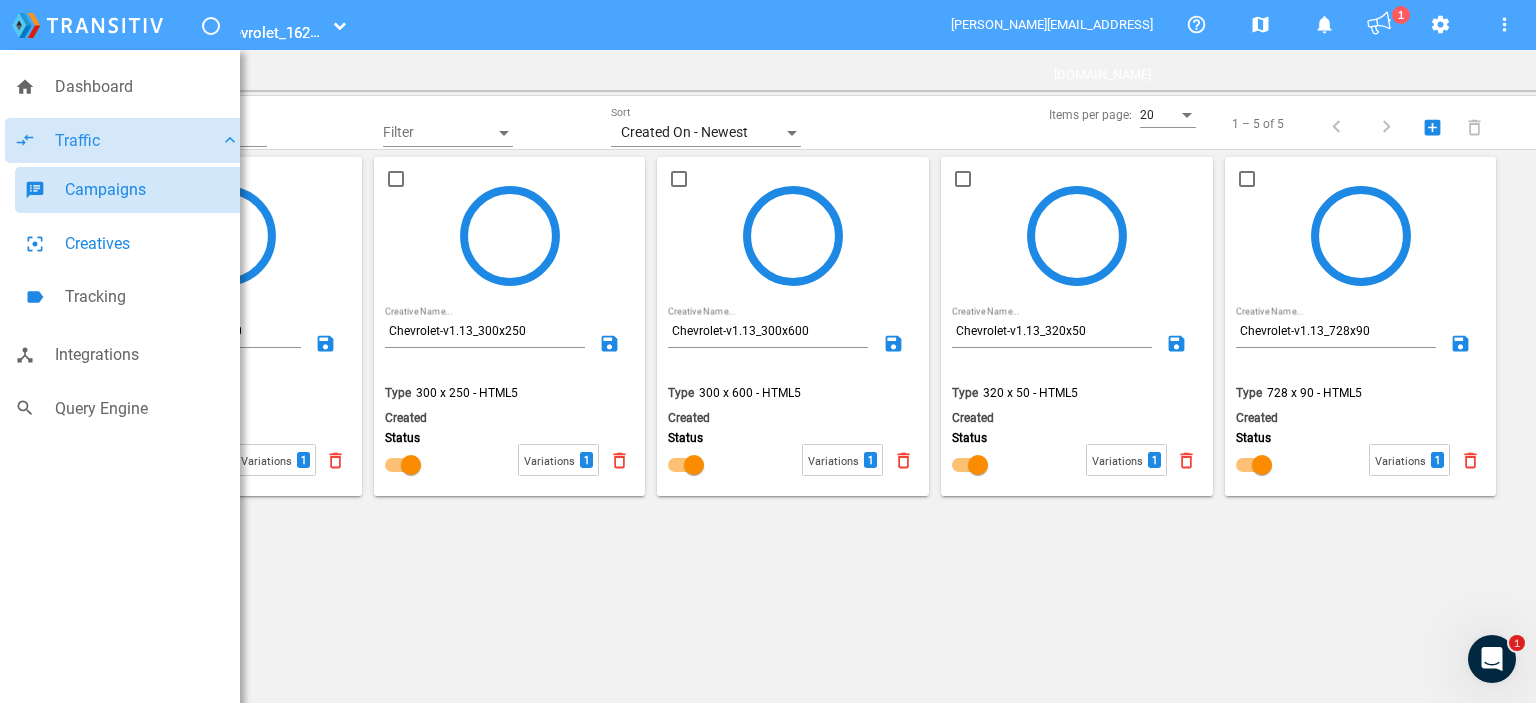 click on "Campaigns" at bounding box center [152, 190] 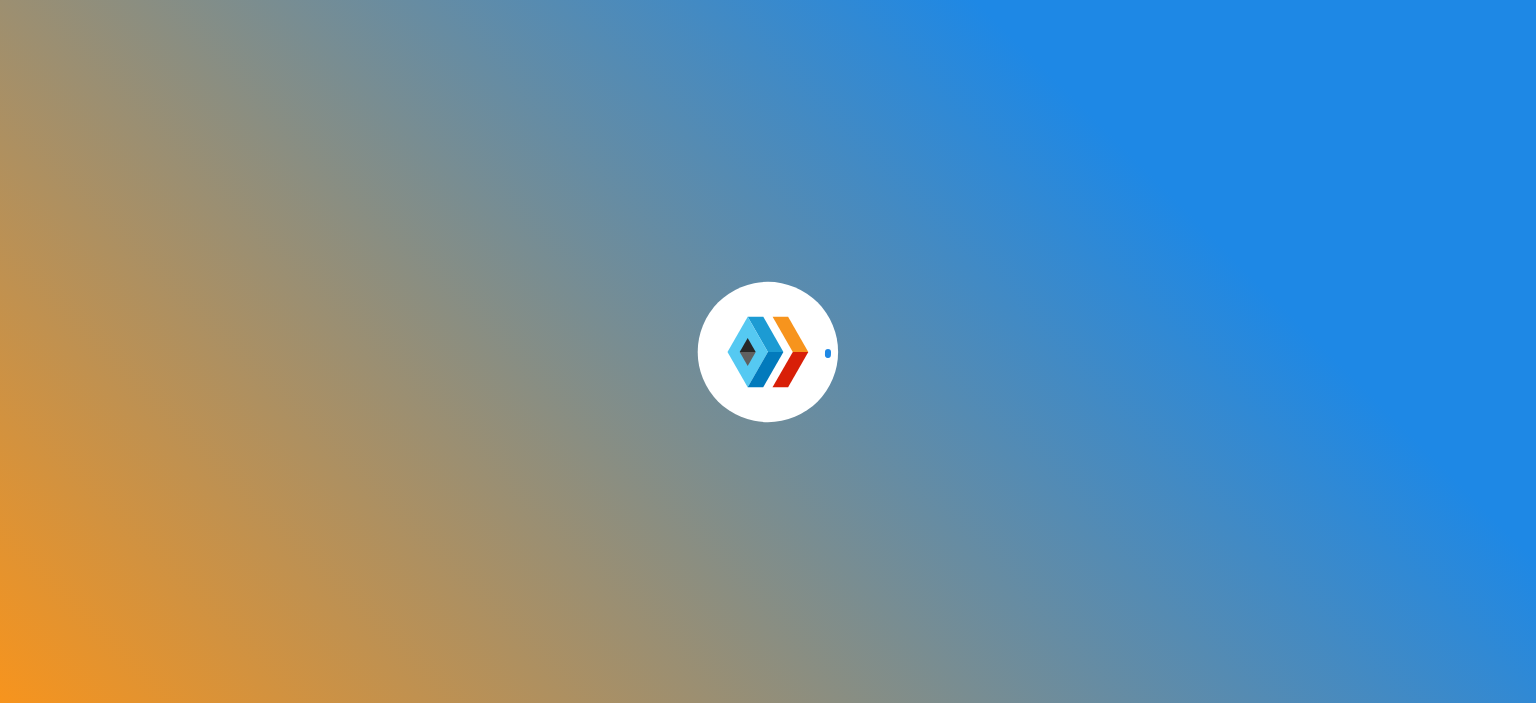 scroll, scrollTop: 0, scrollLeft: 0, axis: both 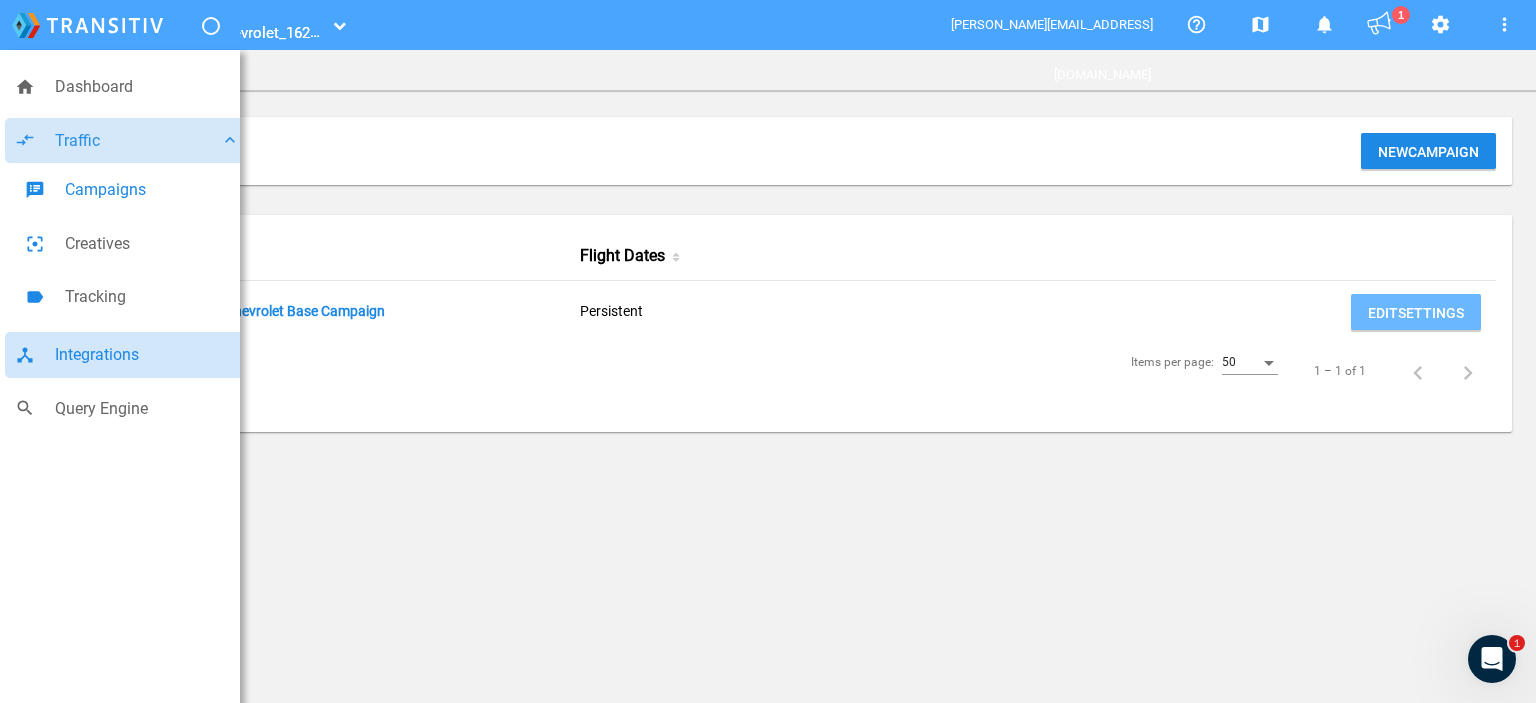 click on "Integrations" at bounding box center [147, 355] 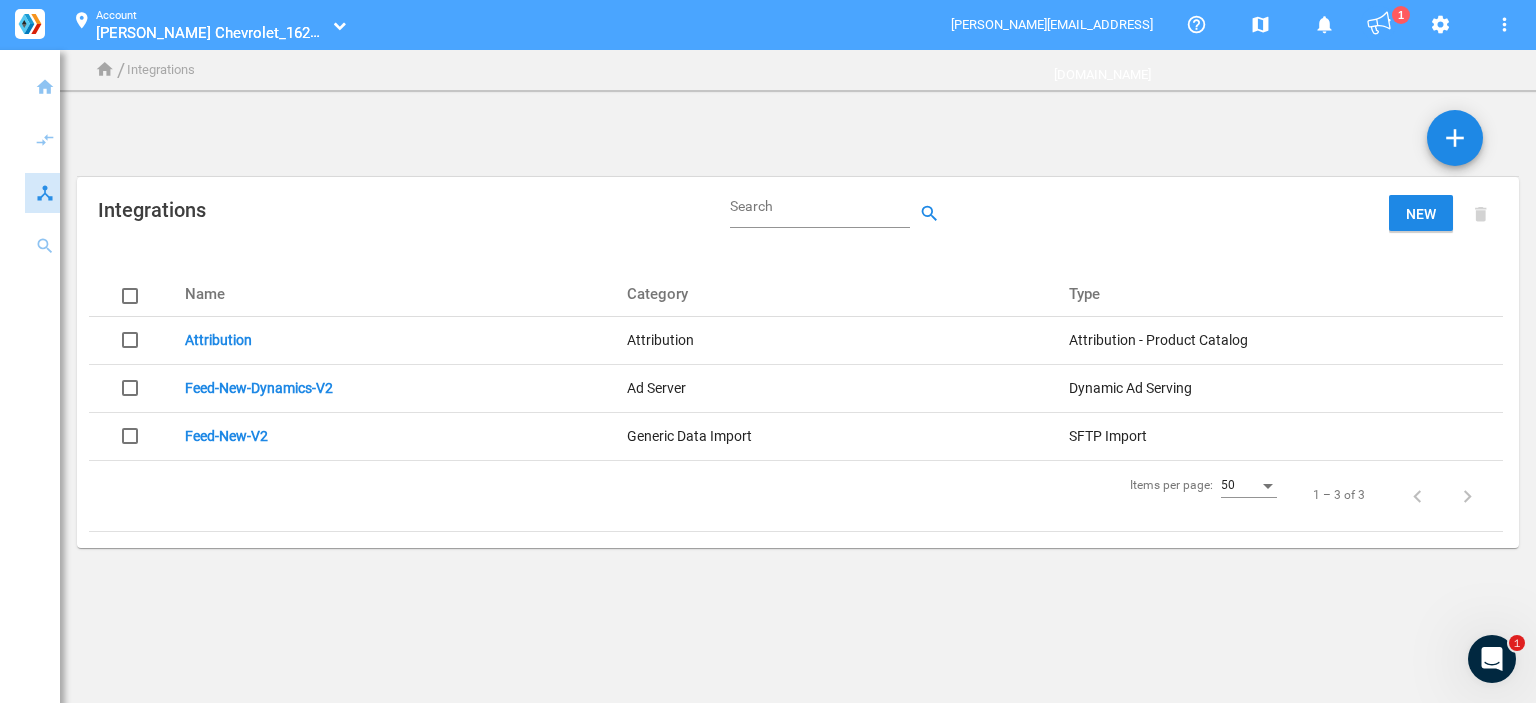 click on "Feed-New-Dynamics-V2" 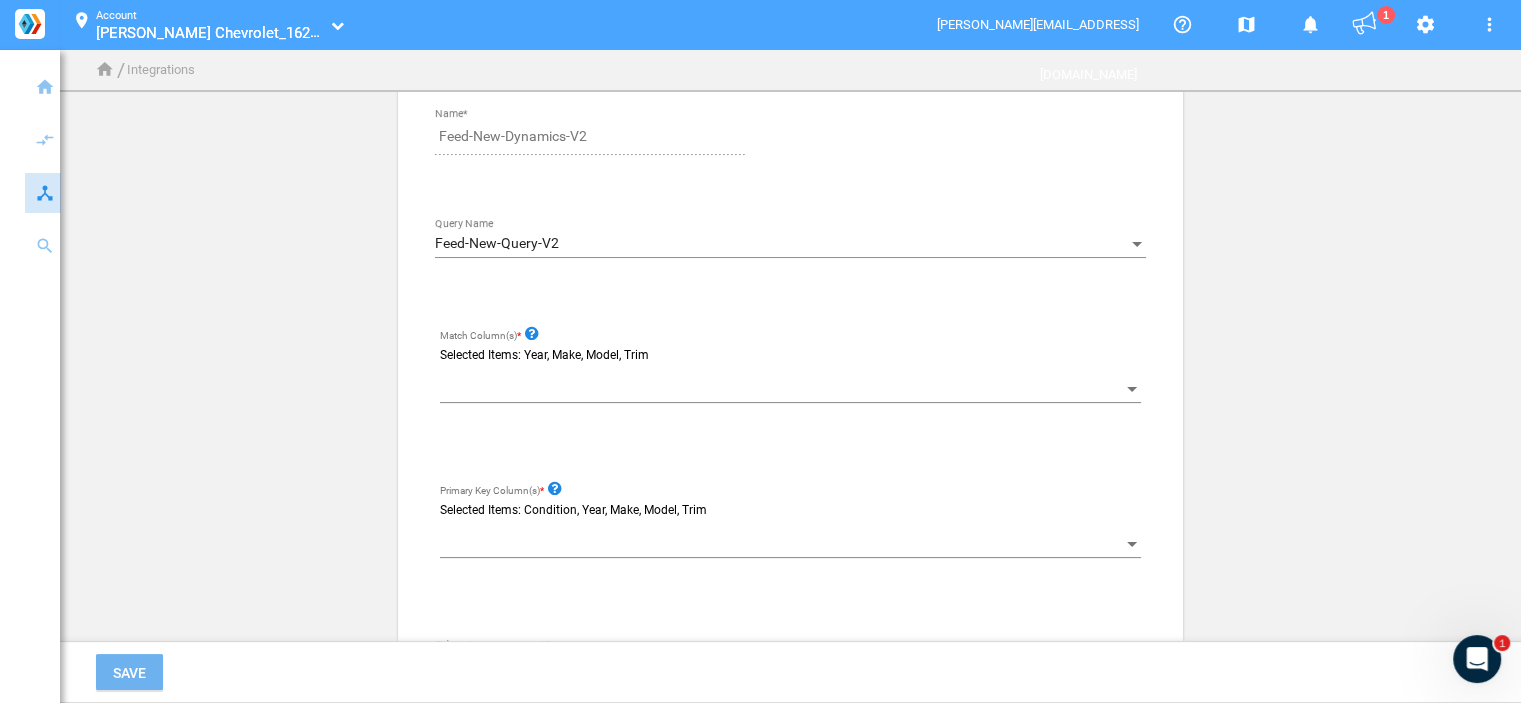 scroll, scrollTop: 130, scrollLeft: 0, axis: vertical 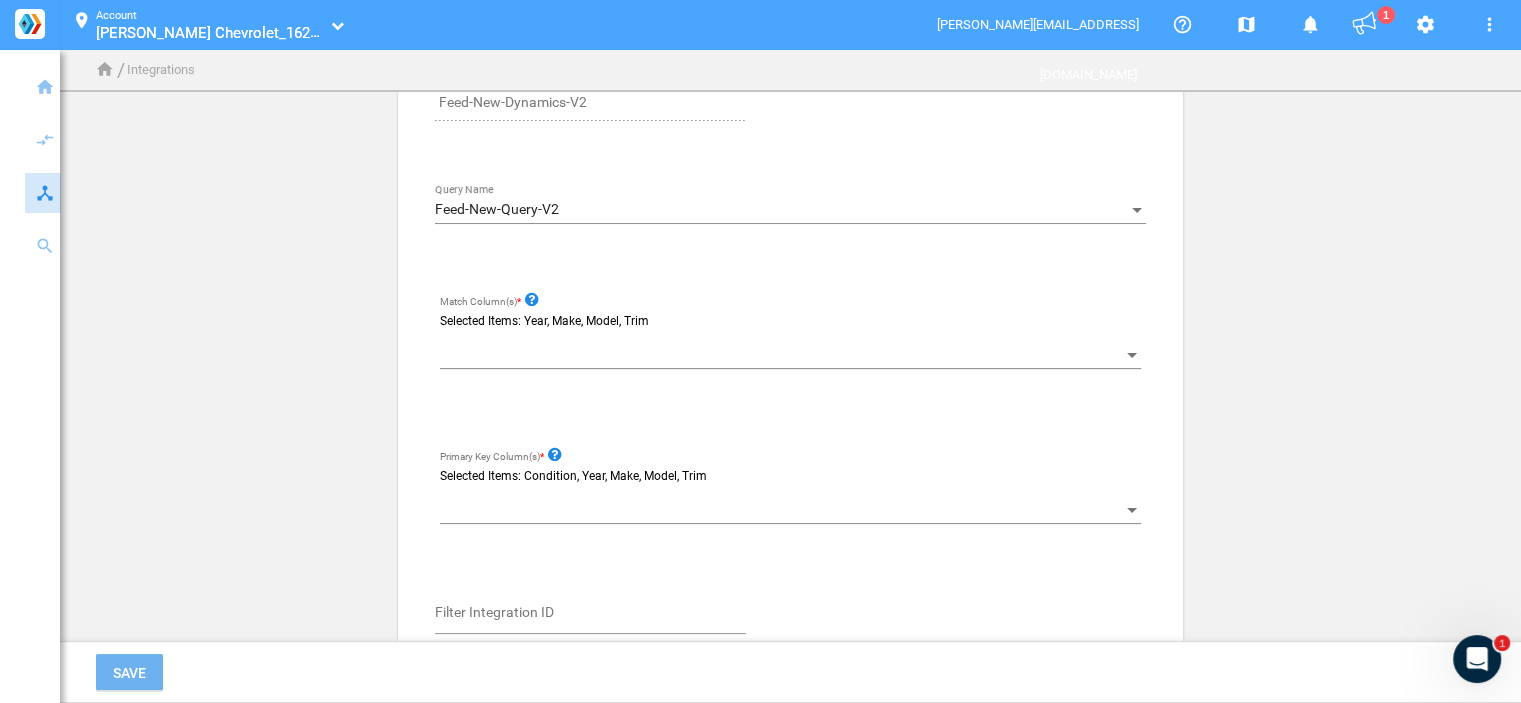 click at bounding box center [781, 355] 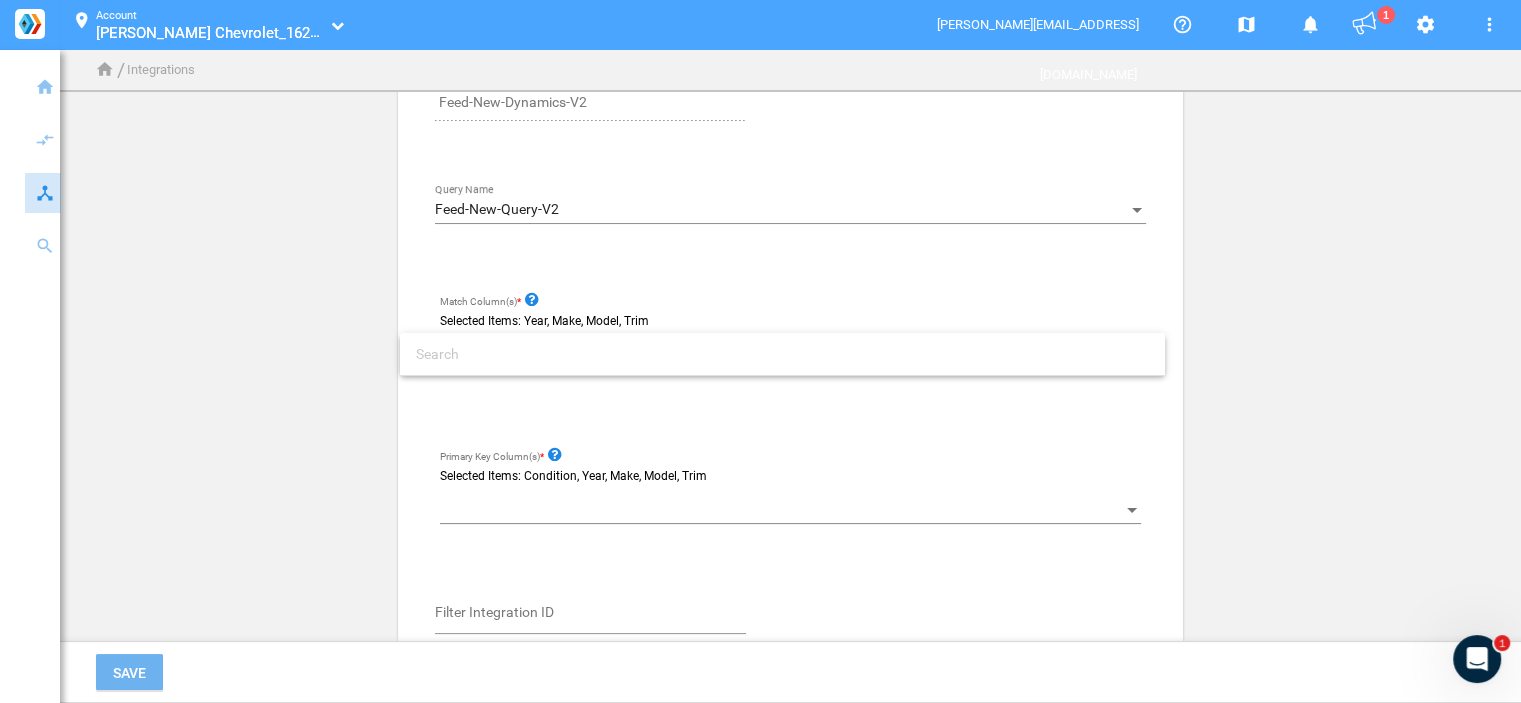drag, startPoint x: 1410, startPoint y: 447, endPoint x: 1396, endPoint y: 449, distance: 14.142136 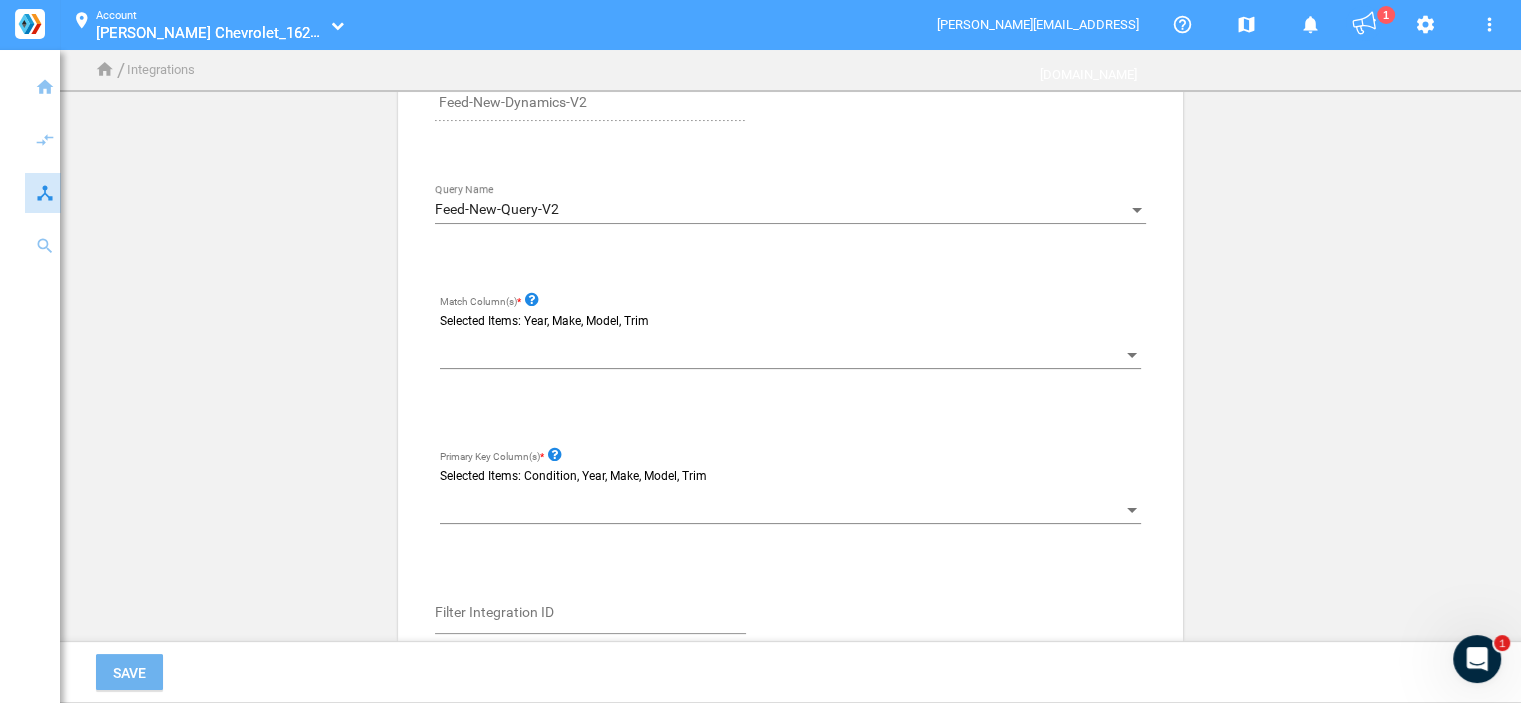 click at bounding box center [1132, 355] 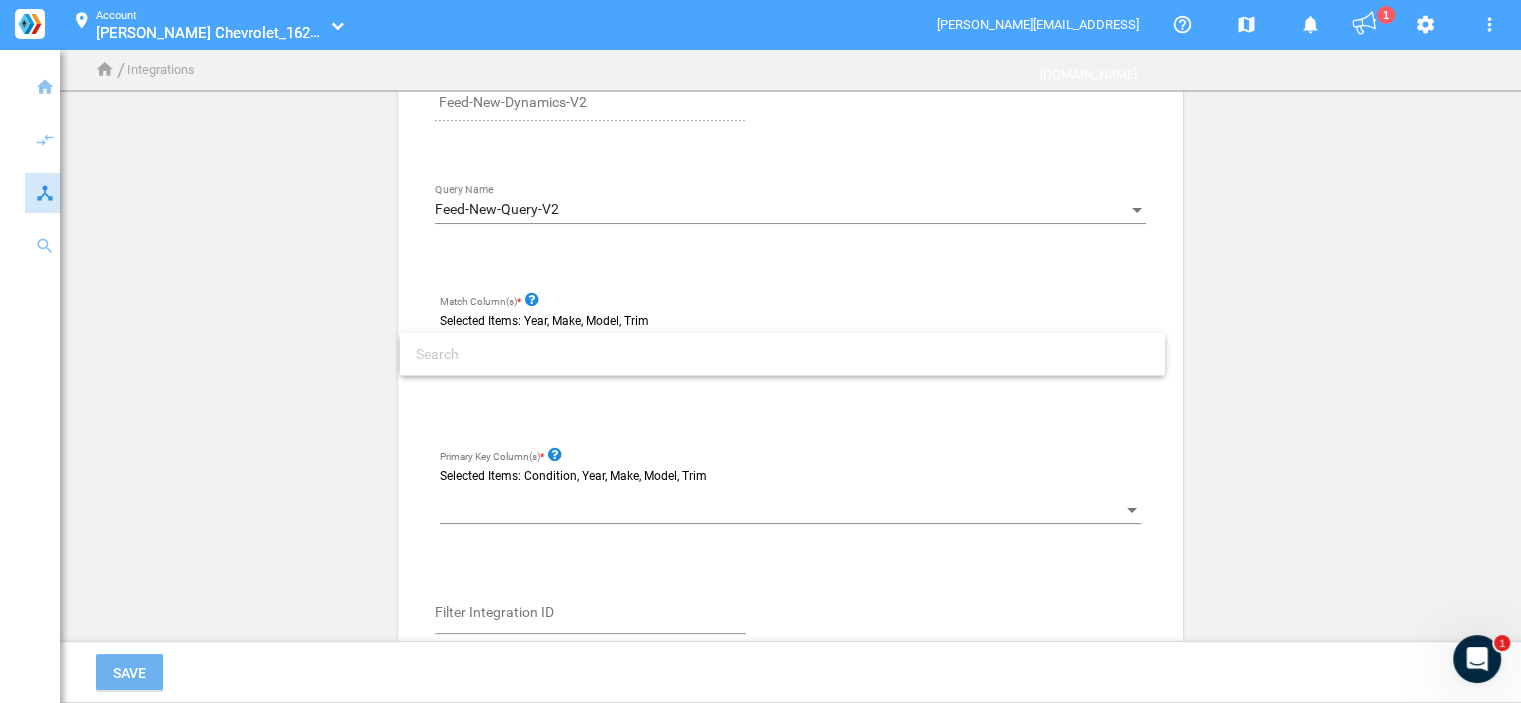 click at bounding box center [782, 354] 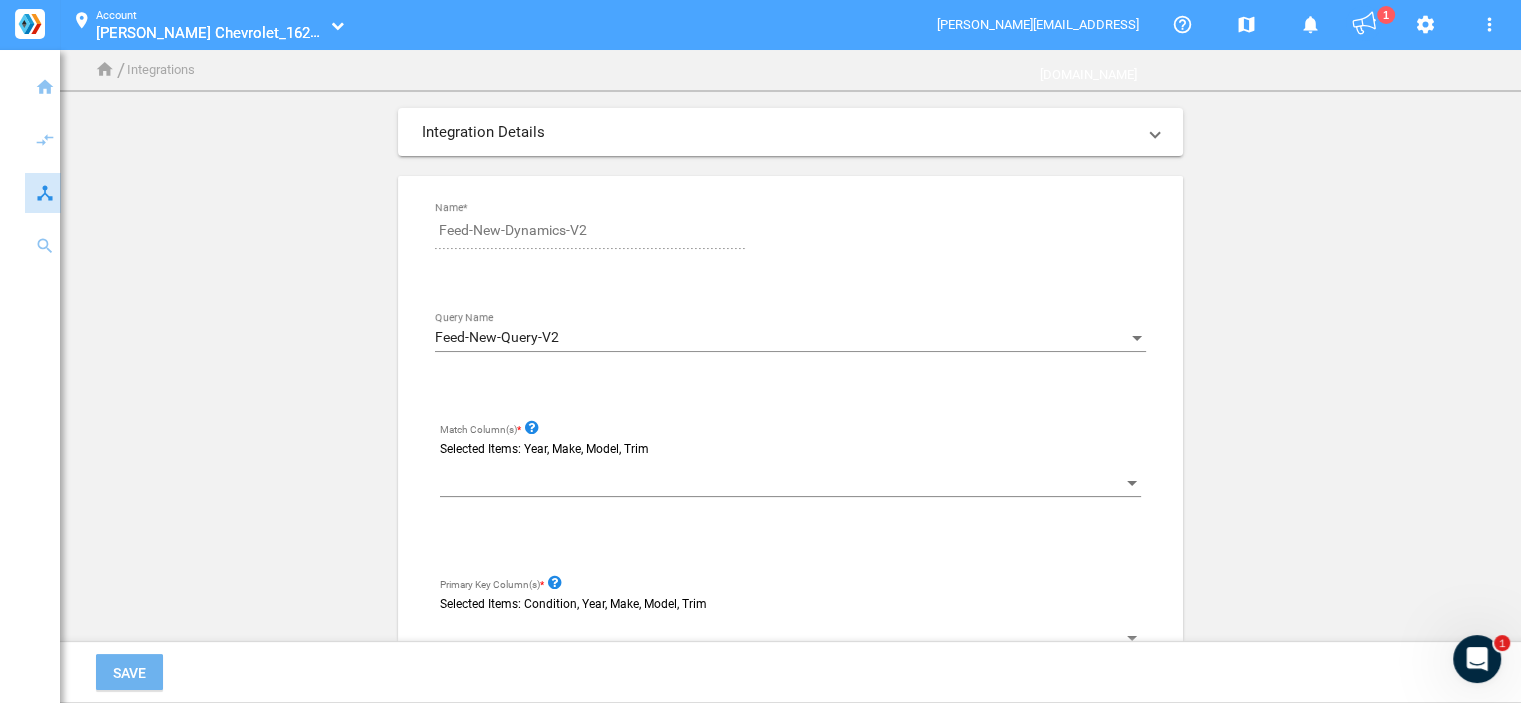scroll, scrollTop: 0, scrollLeft: 0, axis: both 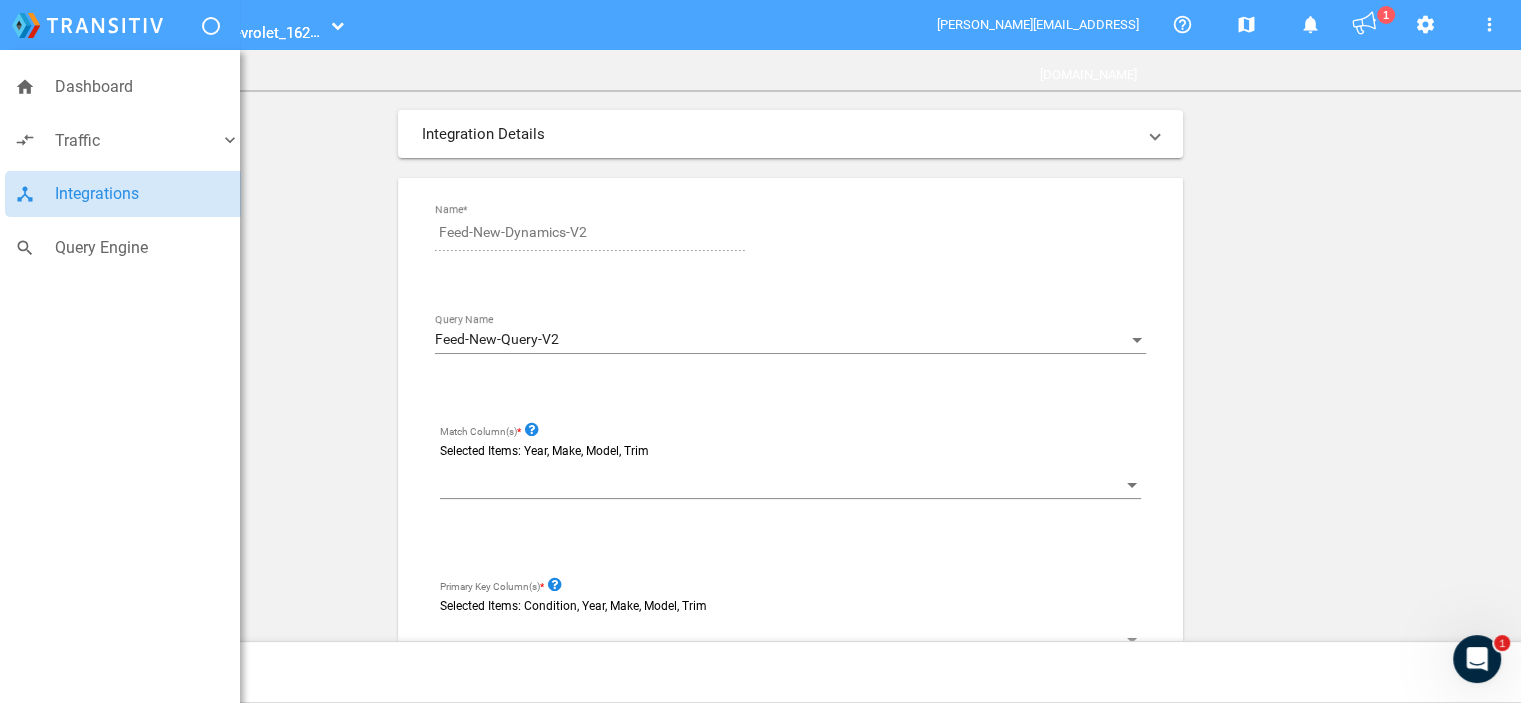 click on "Integrations" at bounding box center [147, 194] 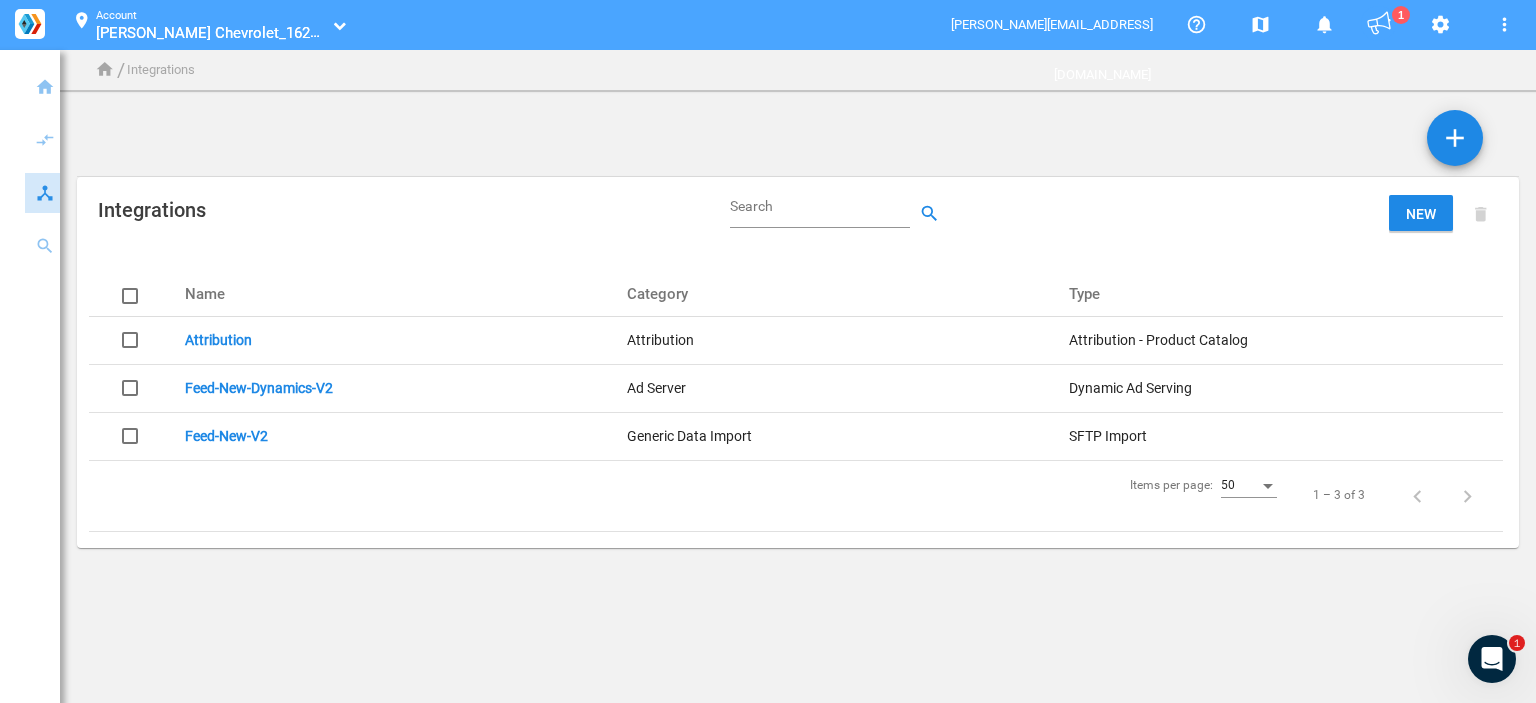 click on "Feed-New-V2" 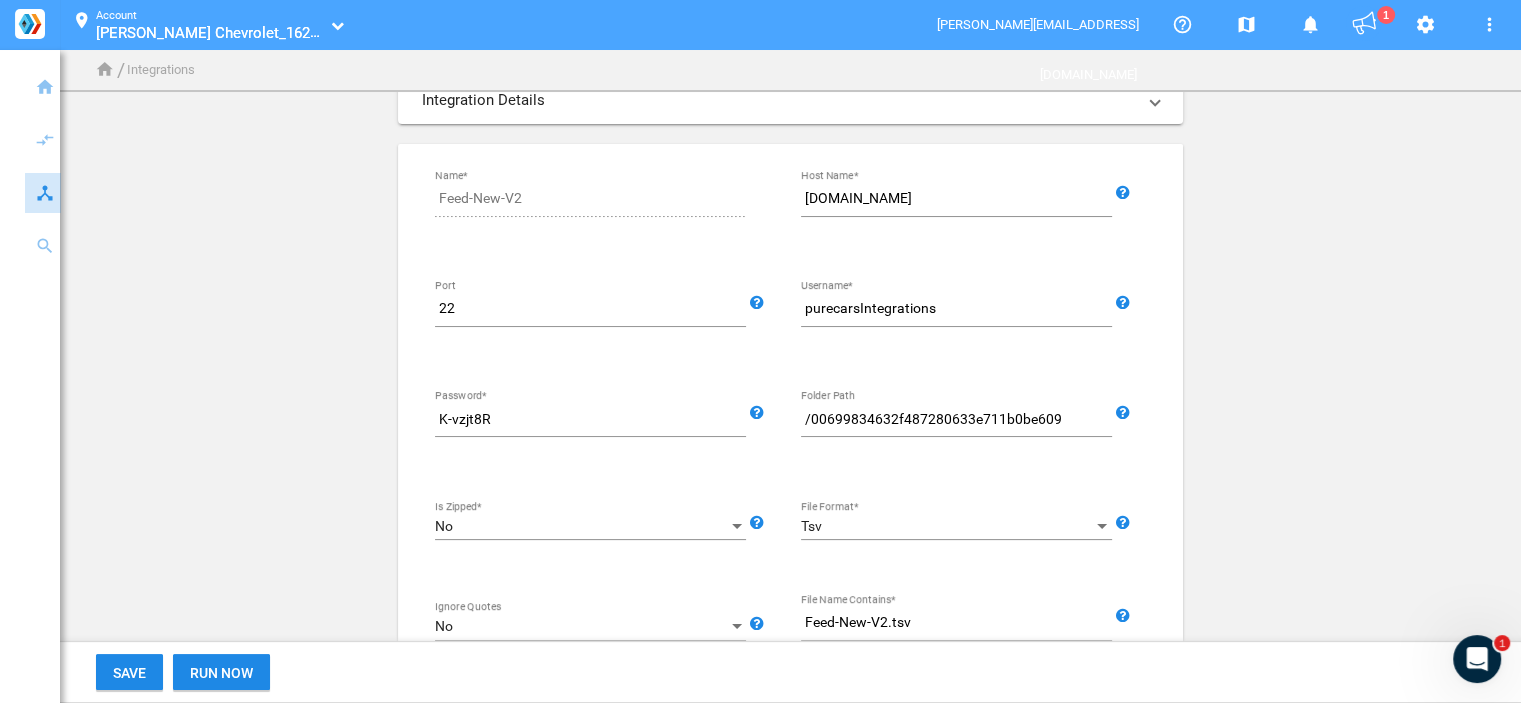 scroll, scrollTop: 0, scrollLeft: 0, axis: both 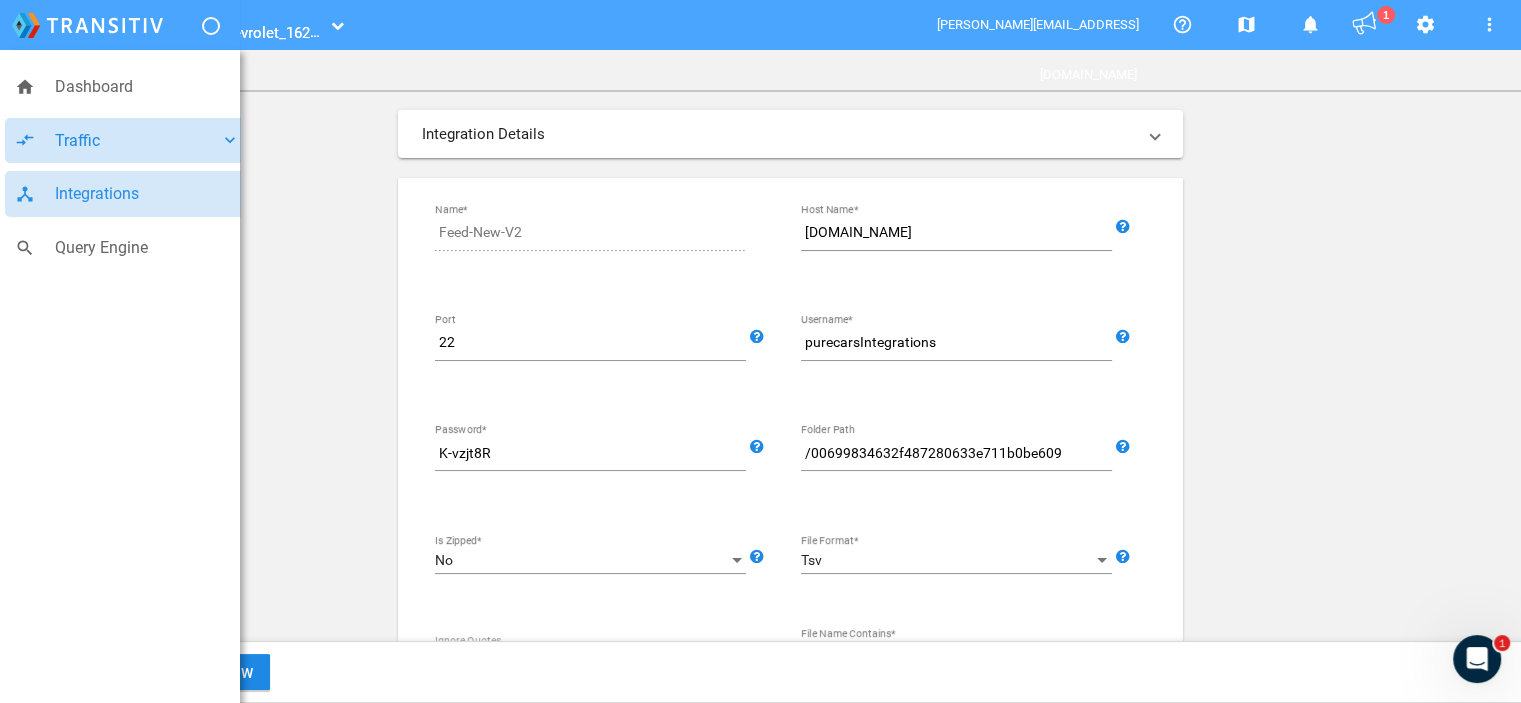 click on "Traffic" at bounding box center [137, 141] 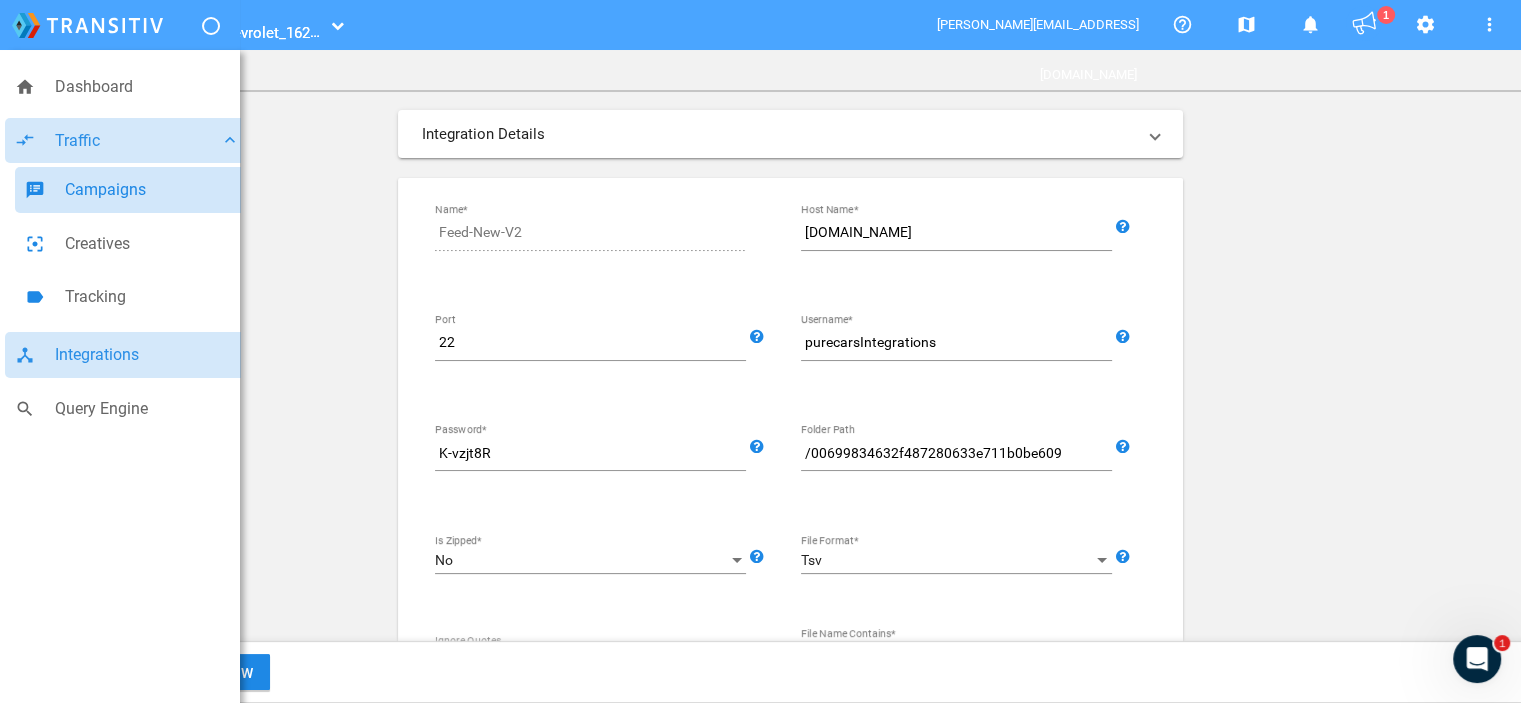 click on "Campaigns" at bounding box center (152, 190) 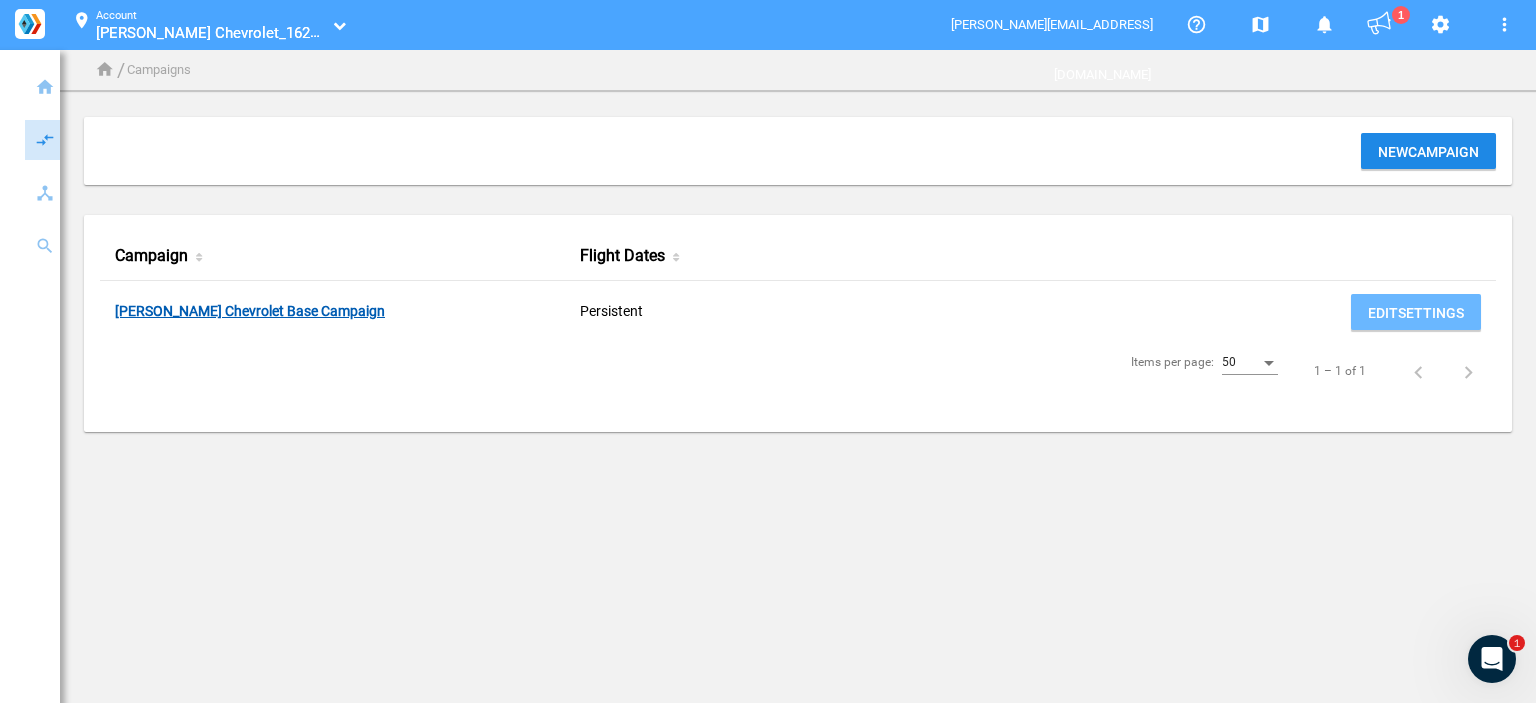 click on "Cavender Chevrolet Base Campaign" 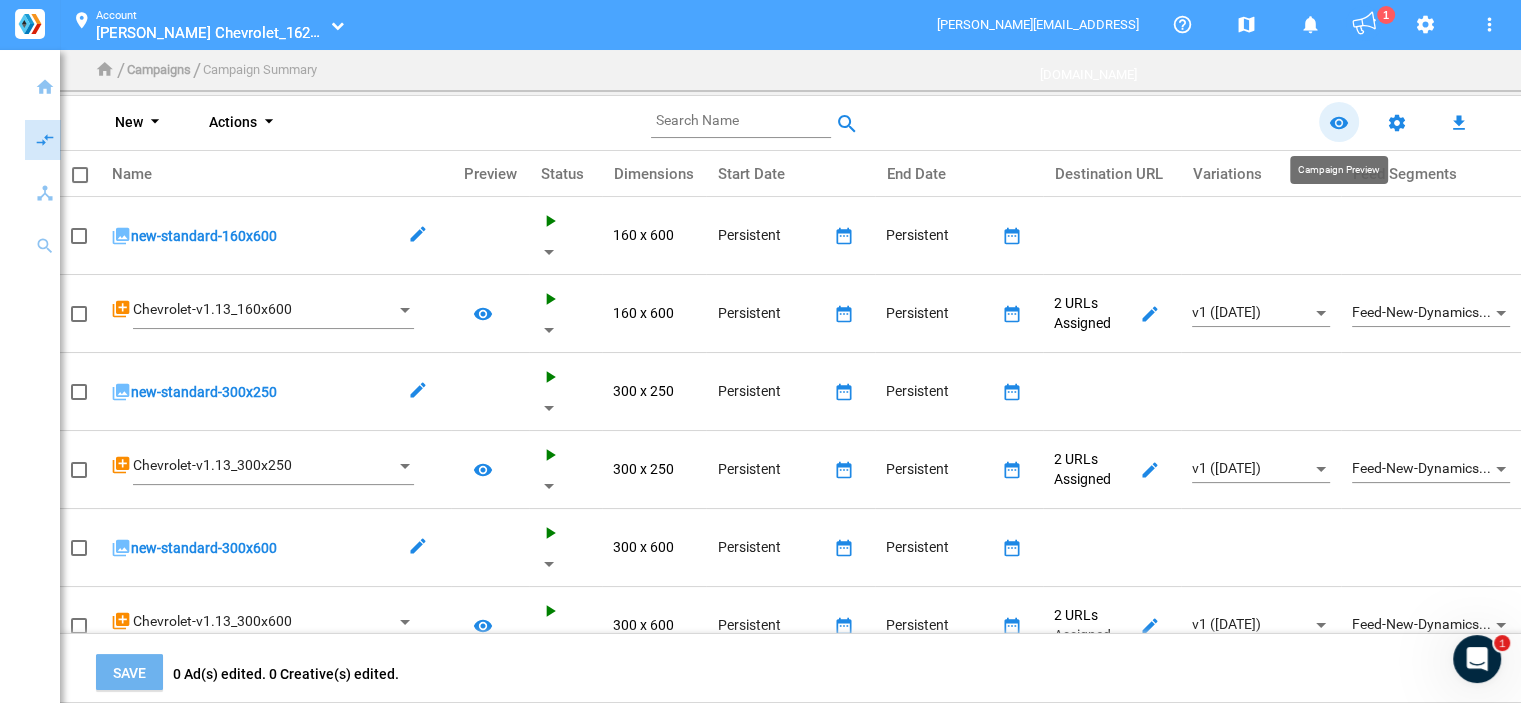 click on "remove_red_eye" 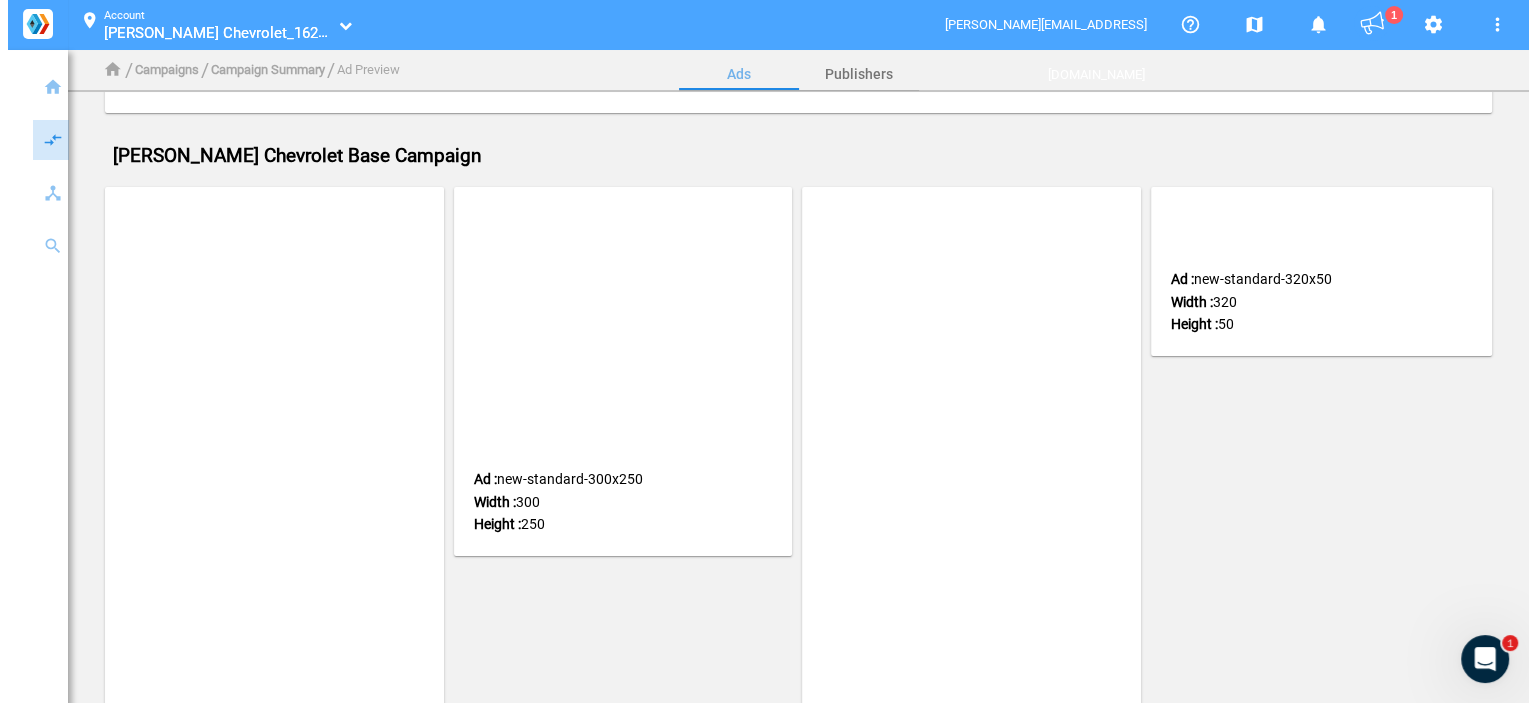 scroll, scrollTop: 0, scrollLeft: 0, axis: both 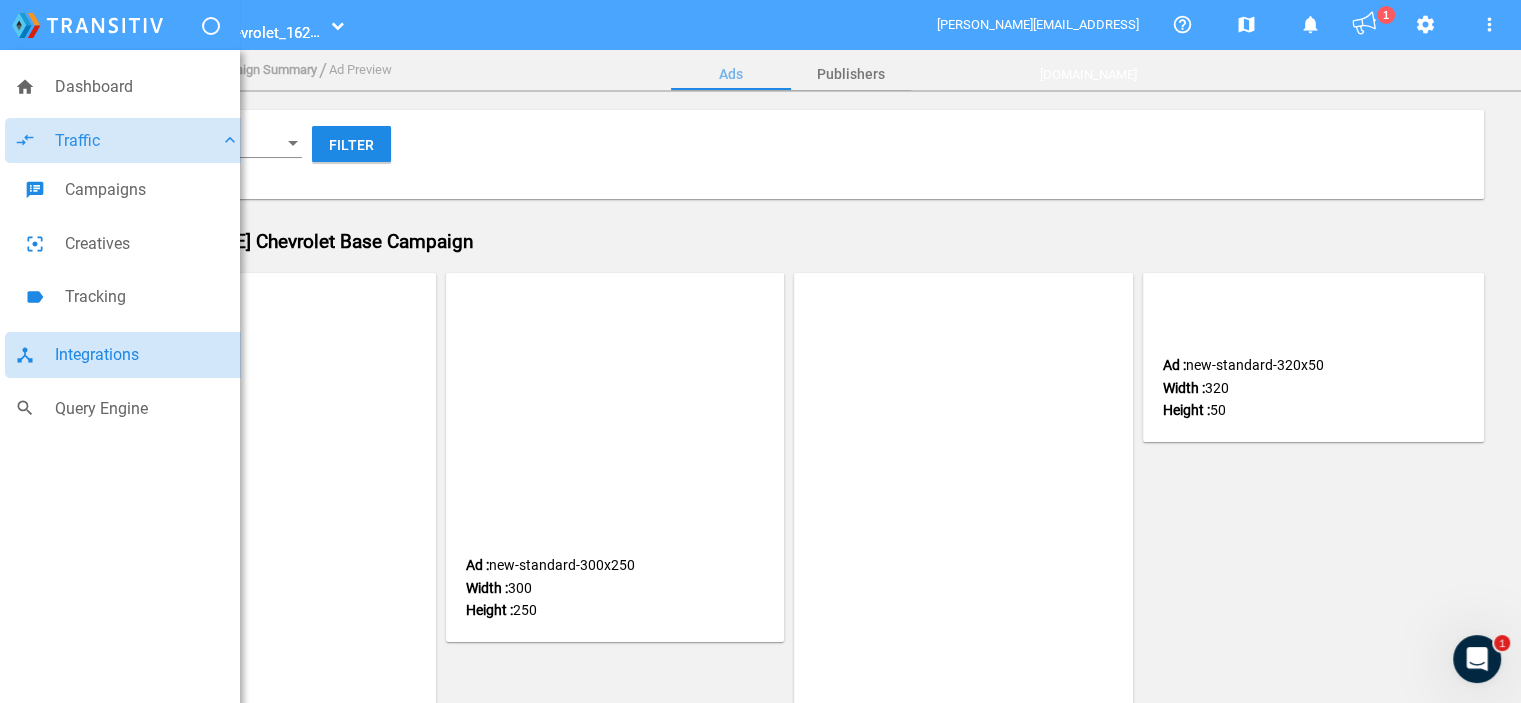 click on "Integrations" at bounding box center (147, 355) 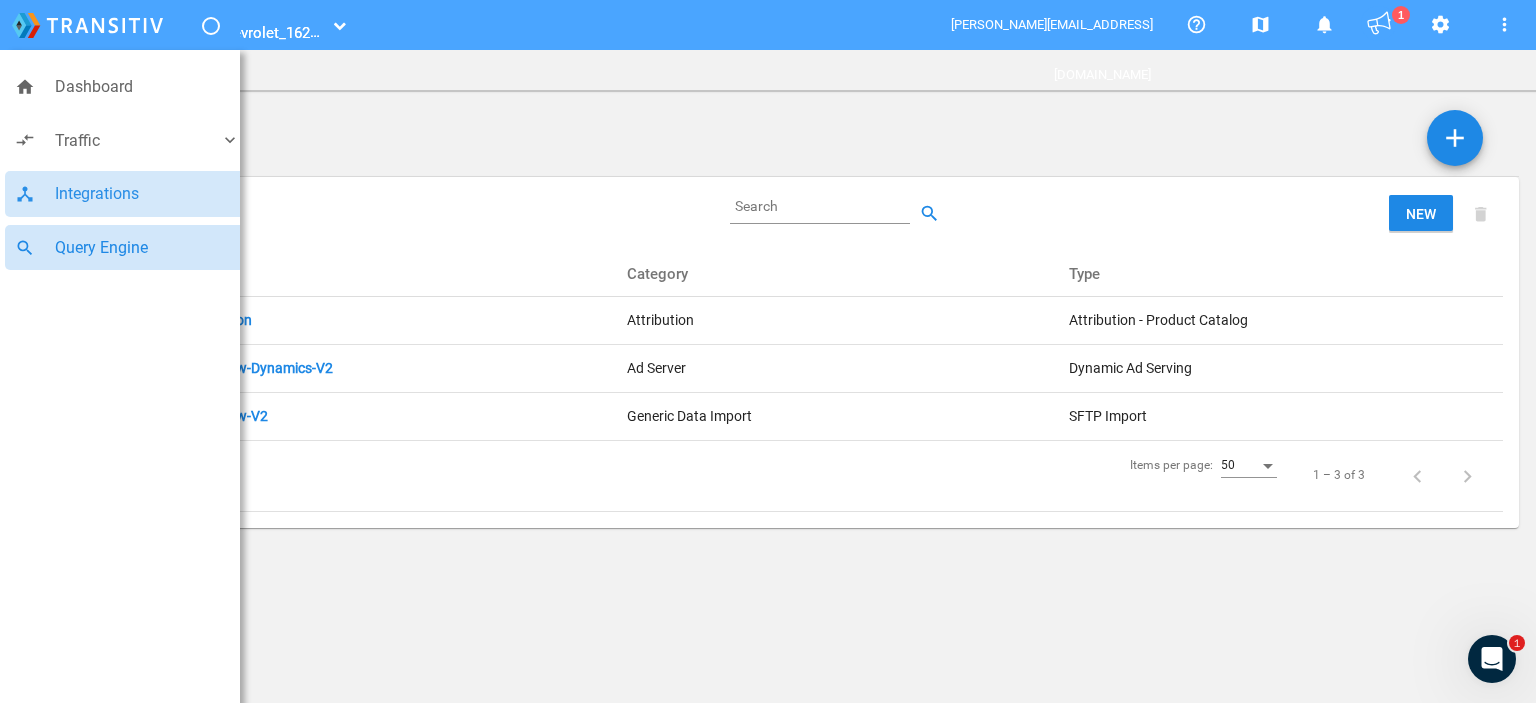 click on "Query Engine" at bounding box center [147, 248] 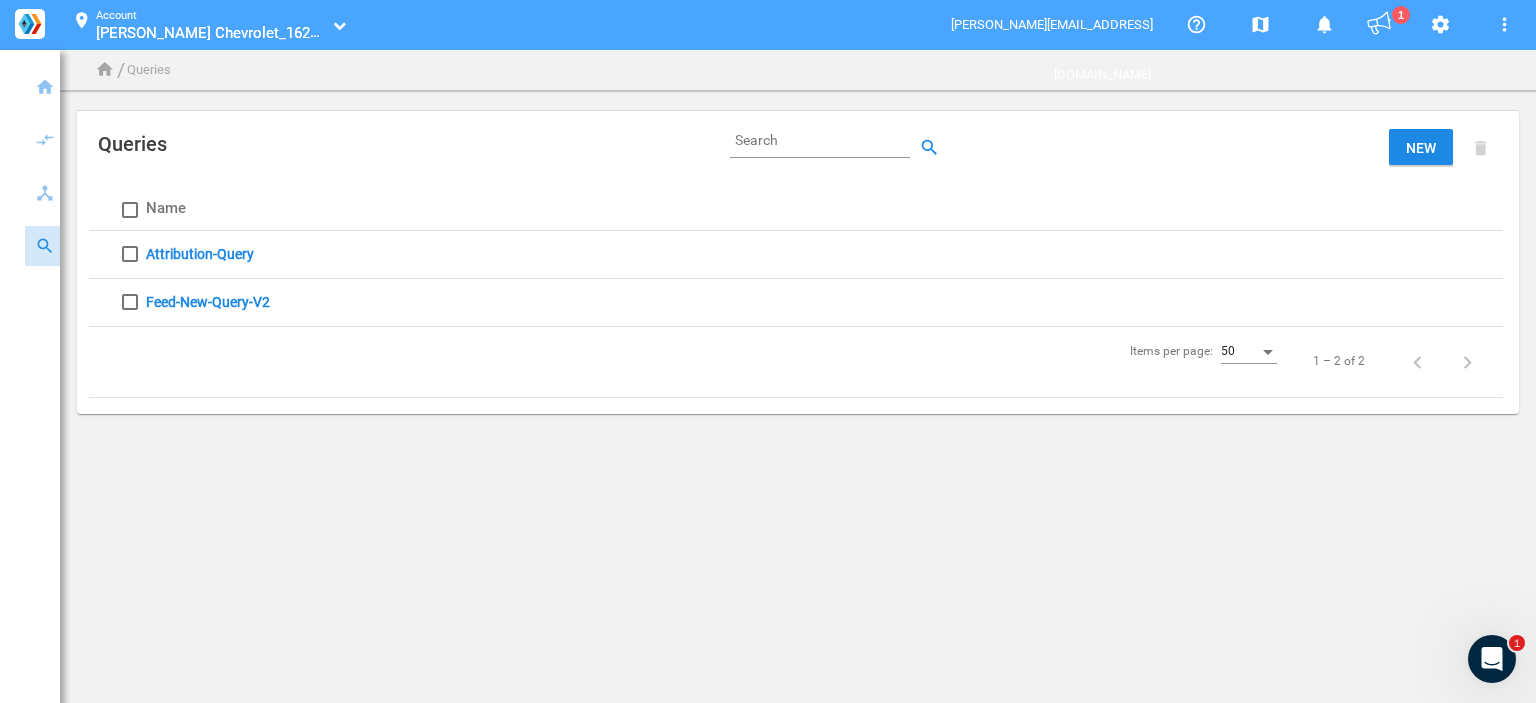 click on "Feed-New-Query-V2" 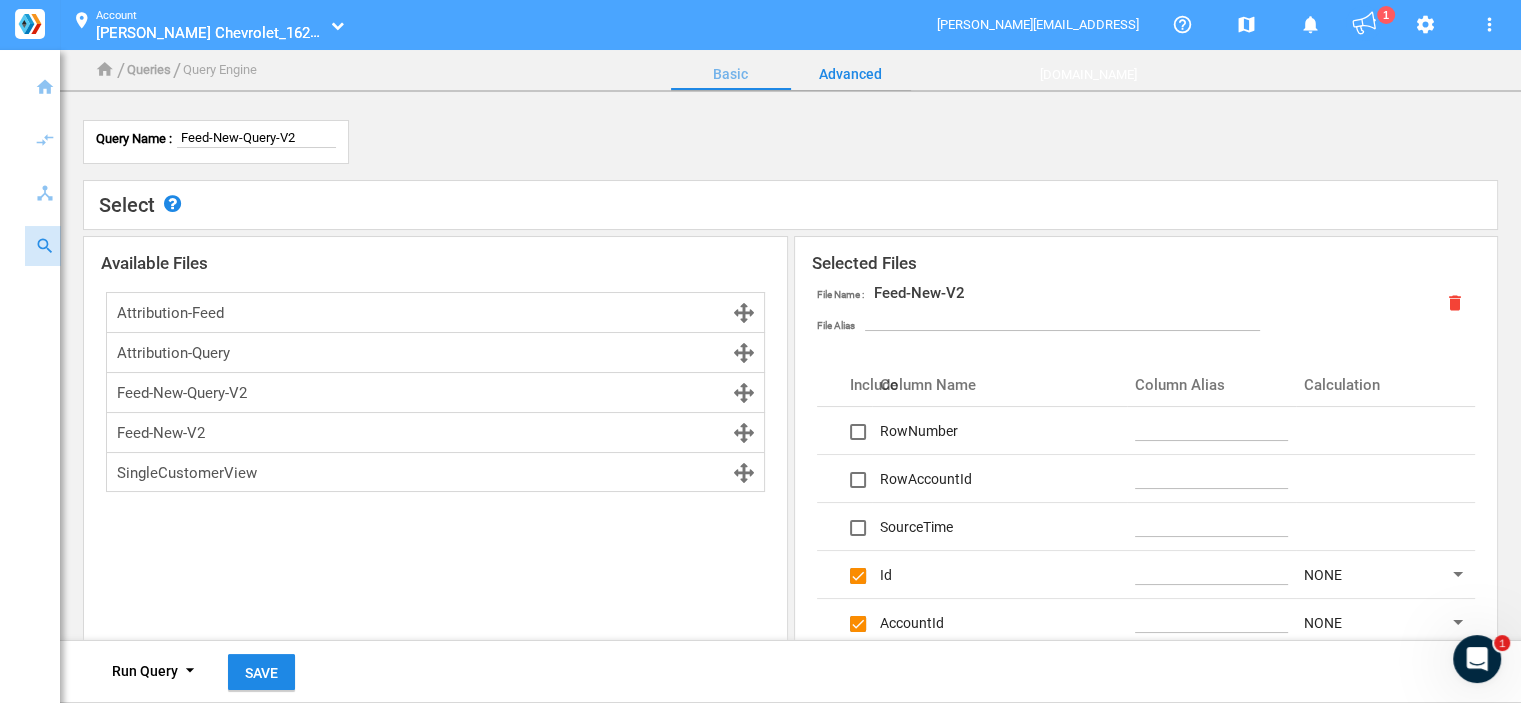 click on "Advanced" at bounding box center [851, 74] 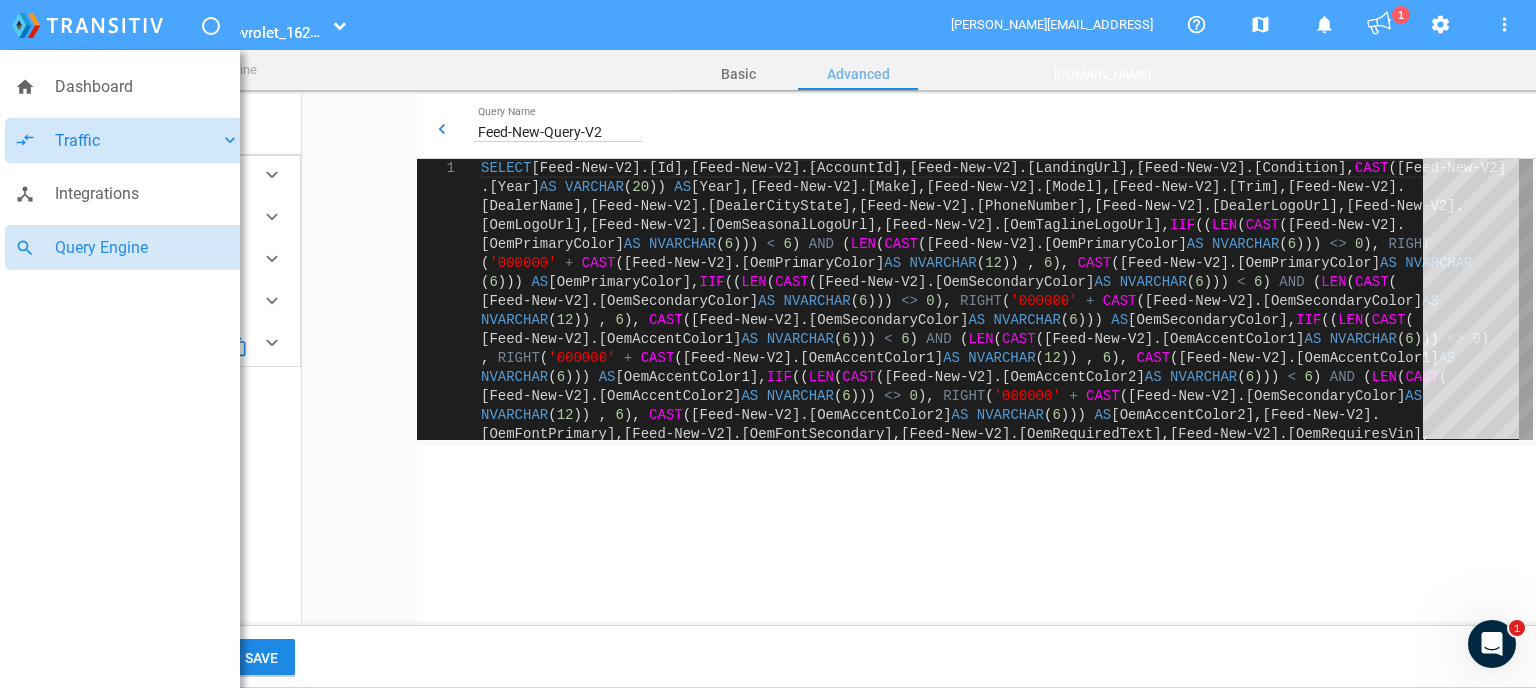 click on "Traffic" at bounding box center [137, 141] 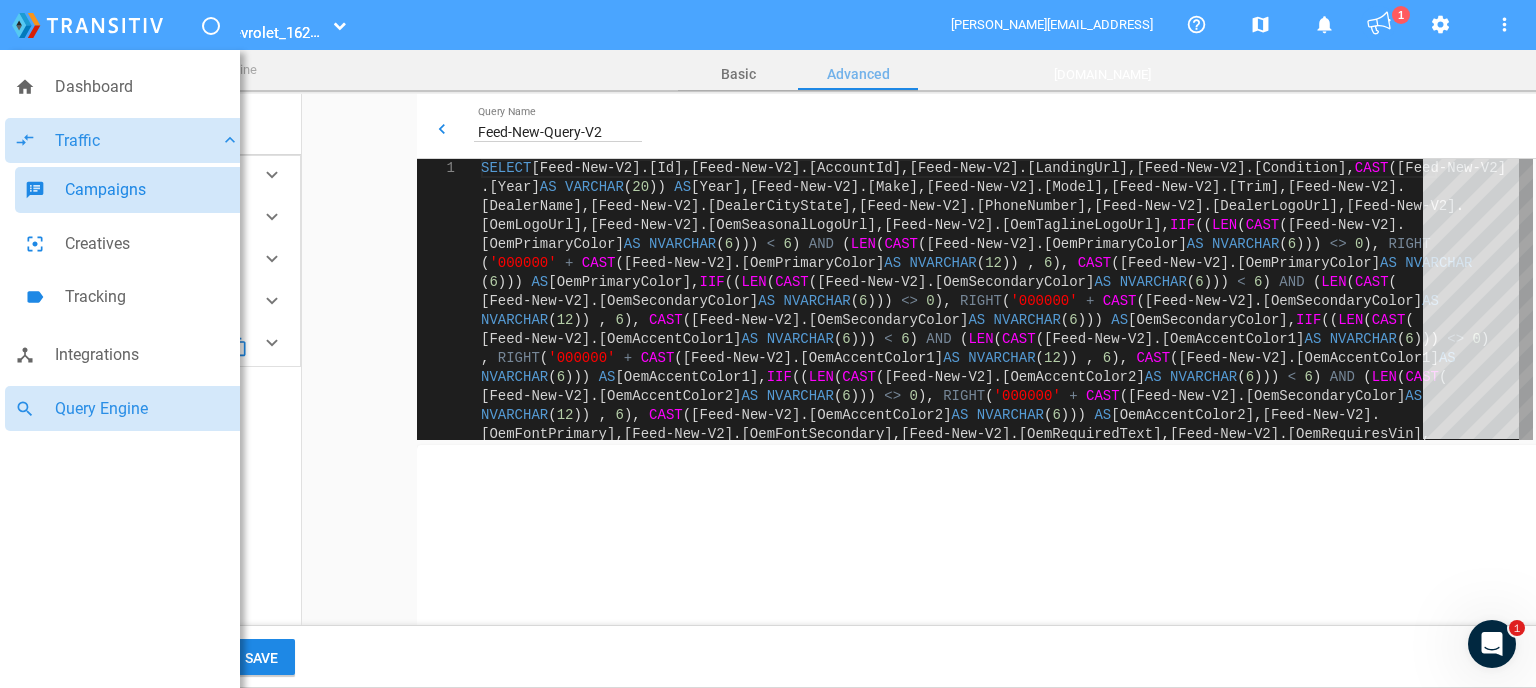 click on "Campaigns" at bounding box center (152, 190) 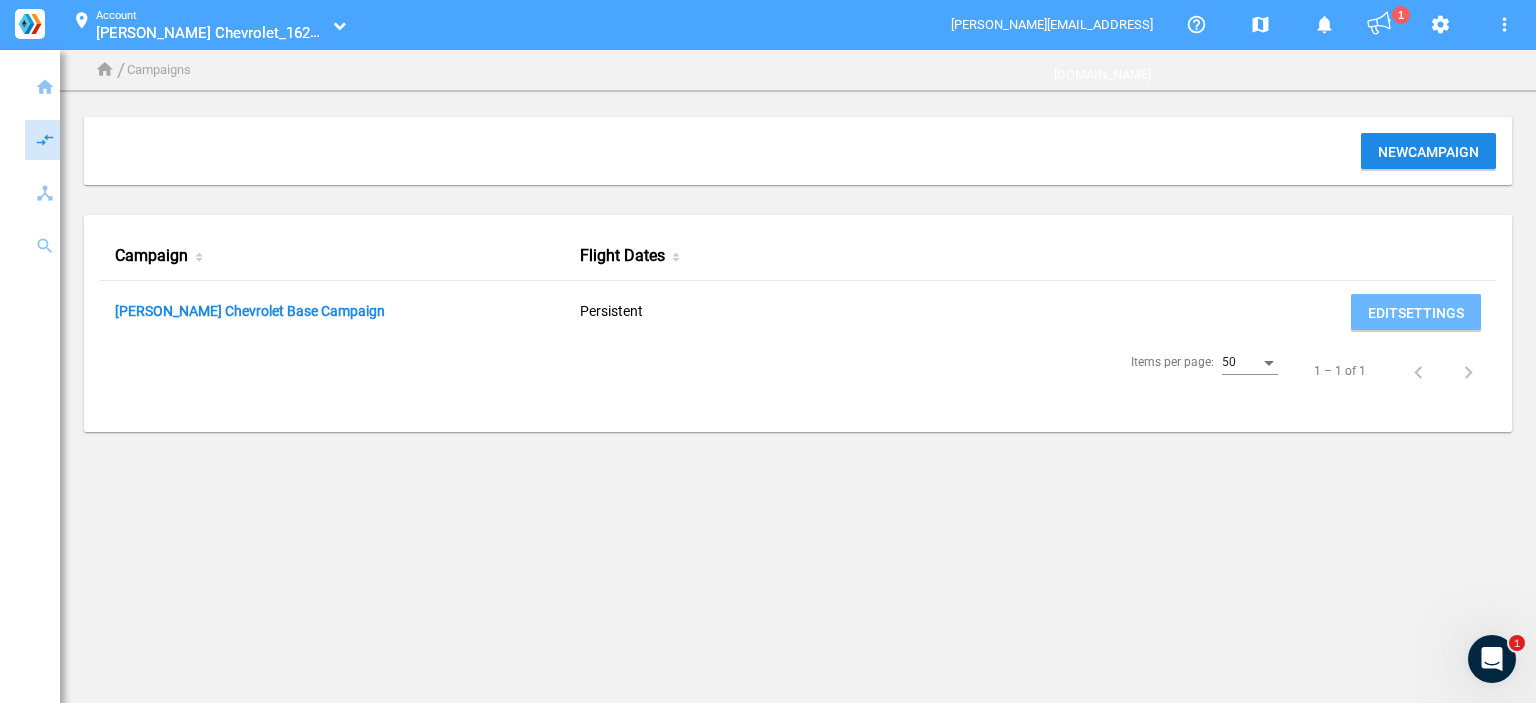 click 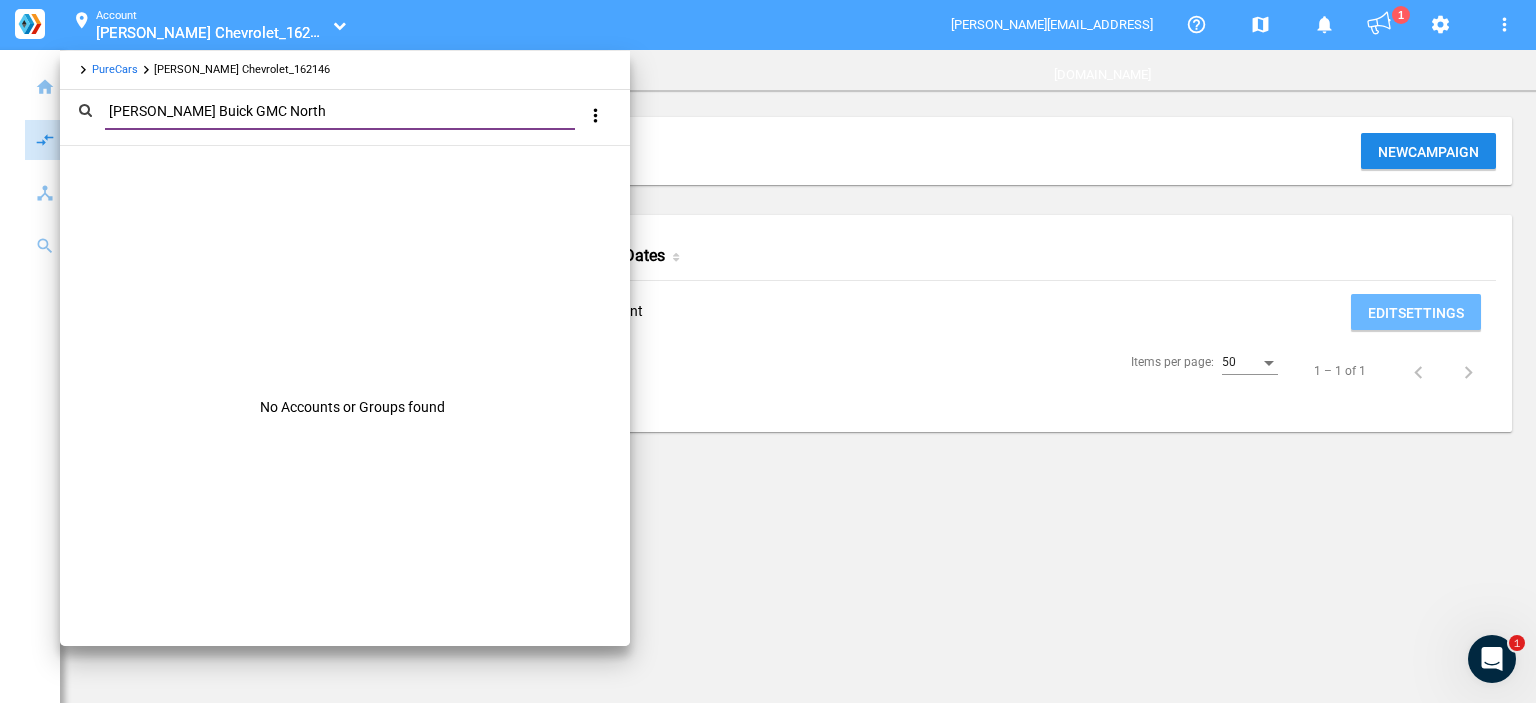 type on "Cavender Buick GMC North" 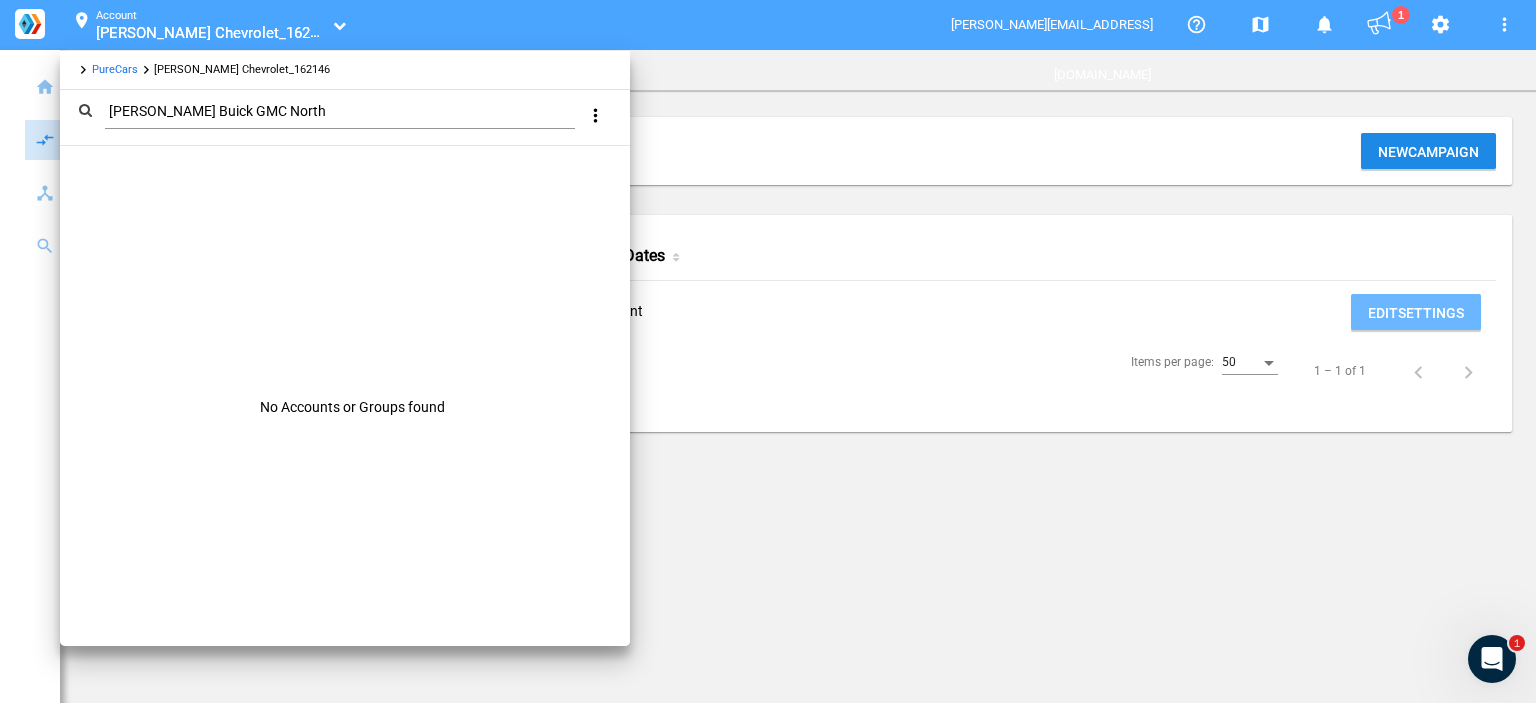 click on "PureCars" at bounding box center (115, 69) 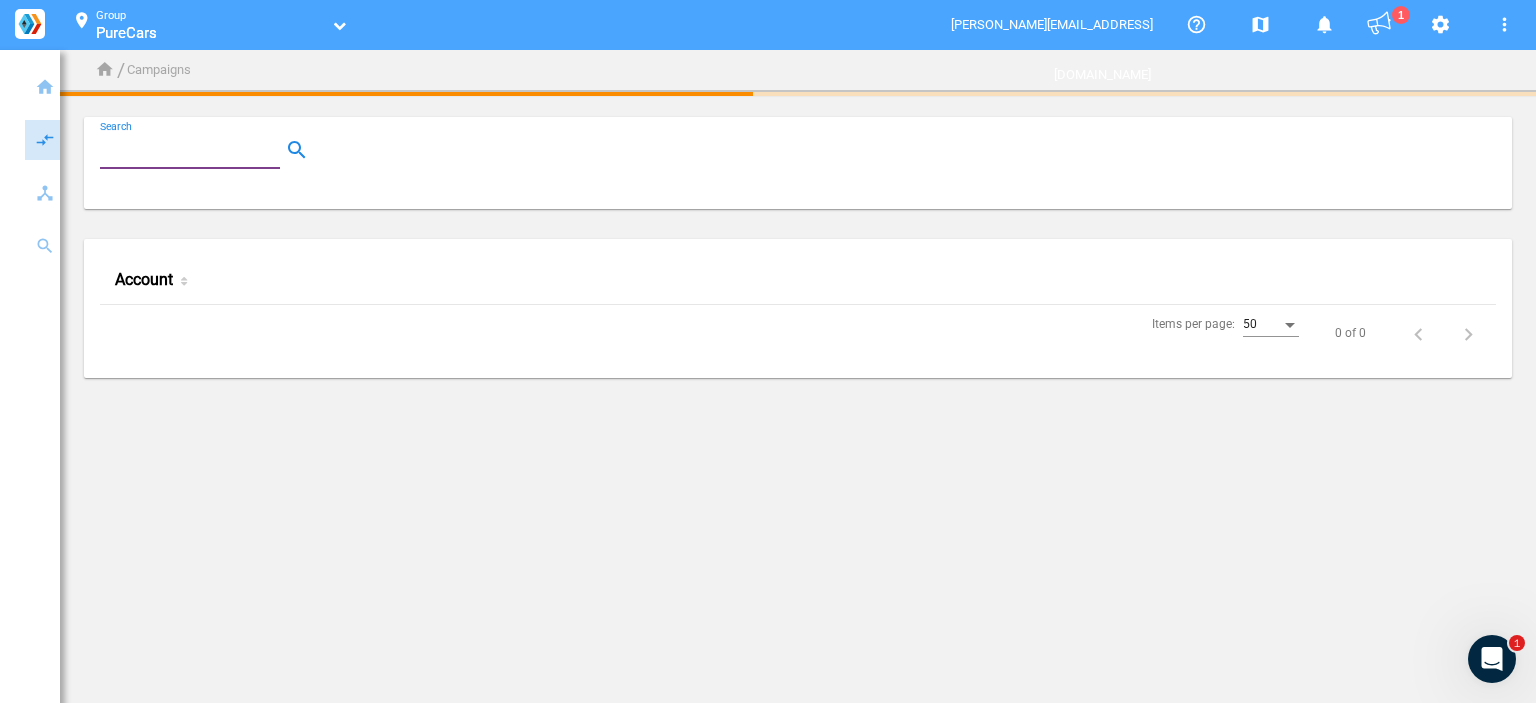 click on "Search" at bounding box center [194, 150] 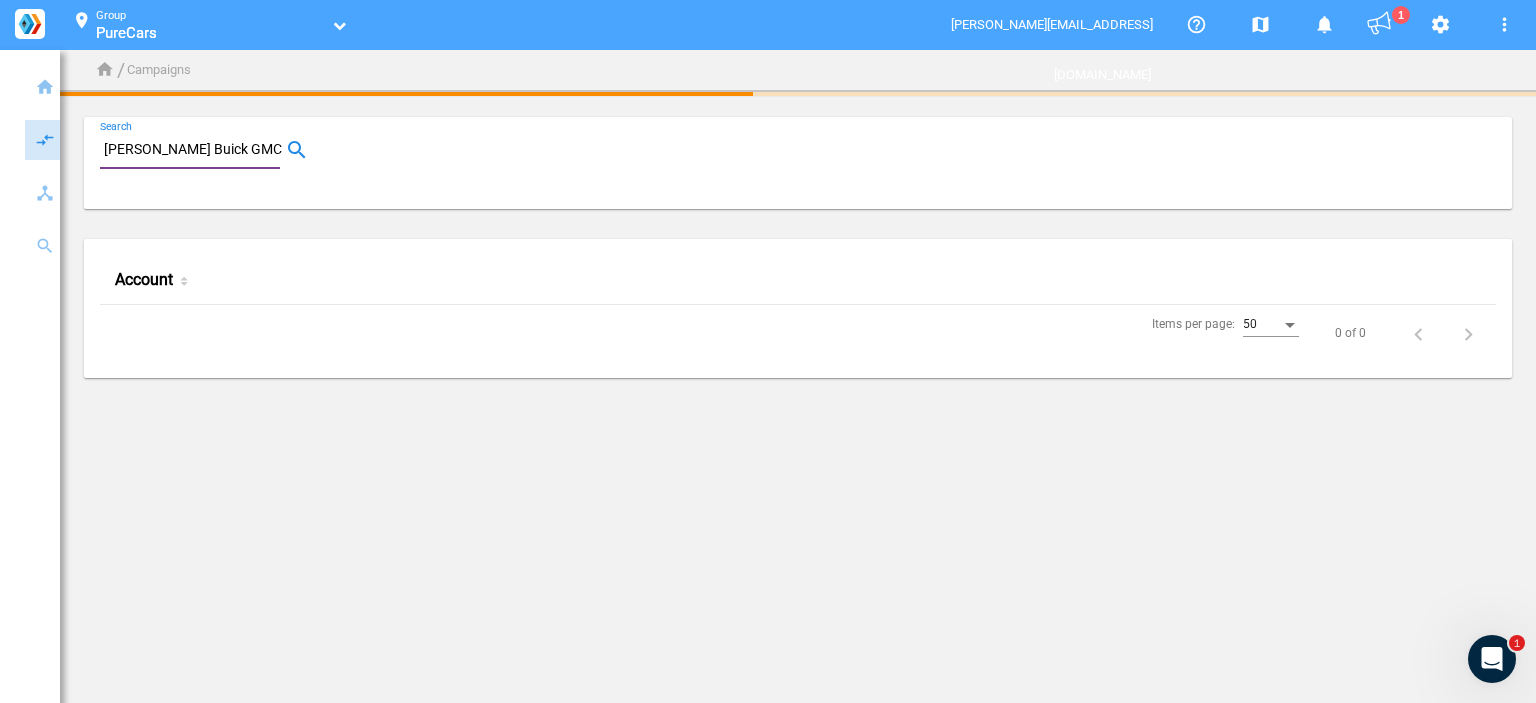 type on "Cavender Buick GMC North" 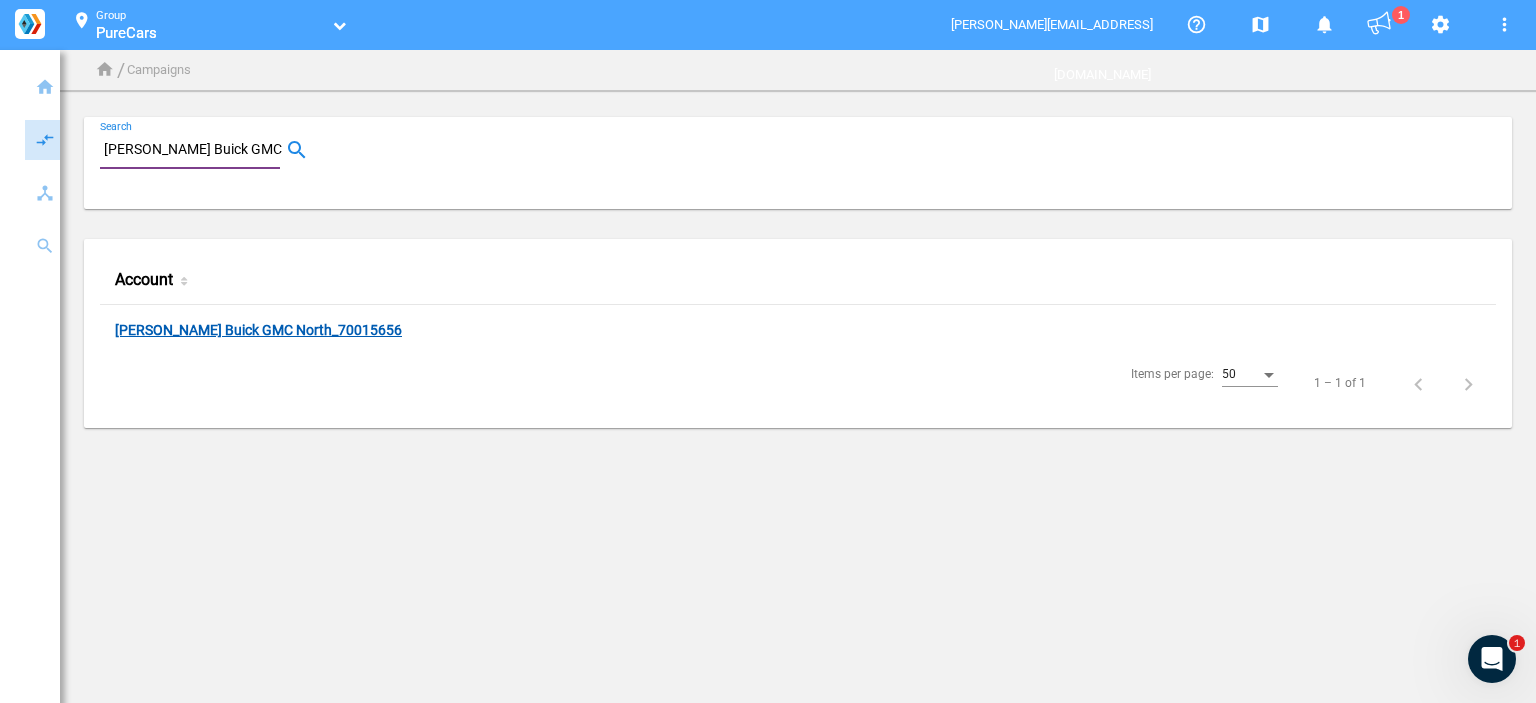 click on "[PERSON_NAME] Buick GMC North_70015656" 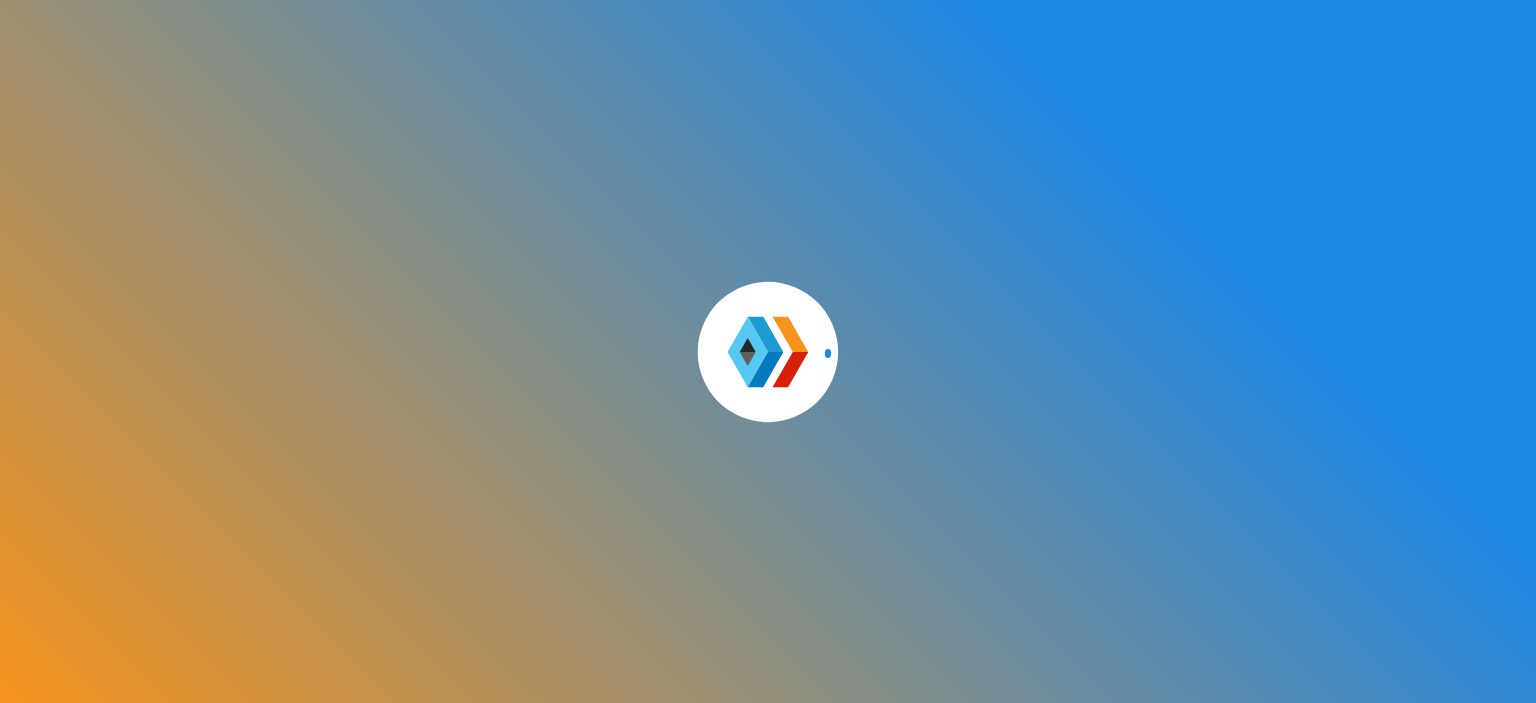scroll, scrollTop: 0, scrollLeft: 0, axis: both 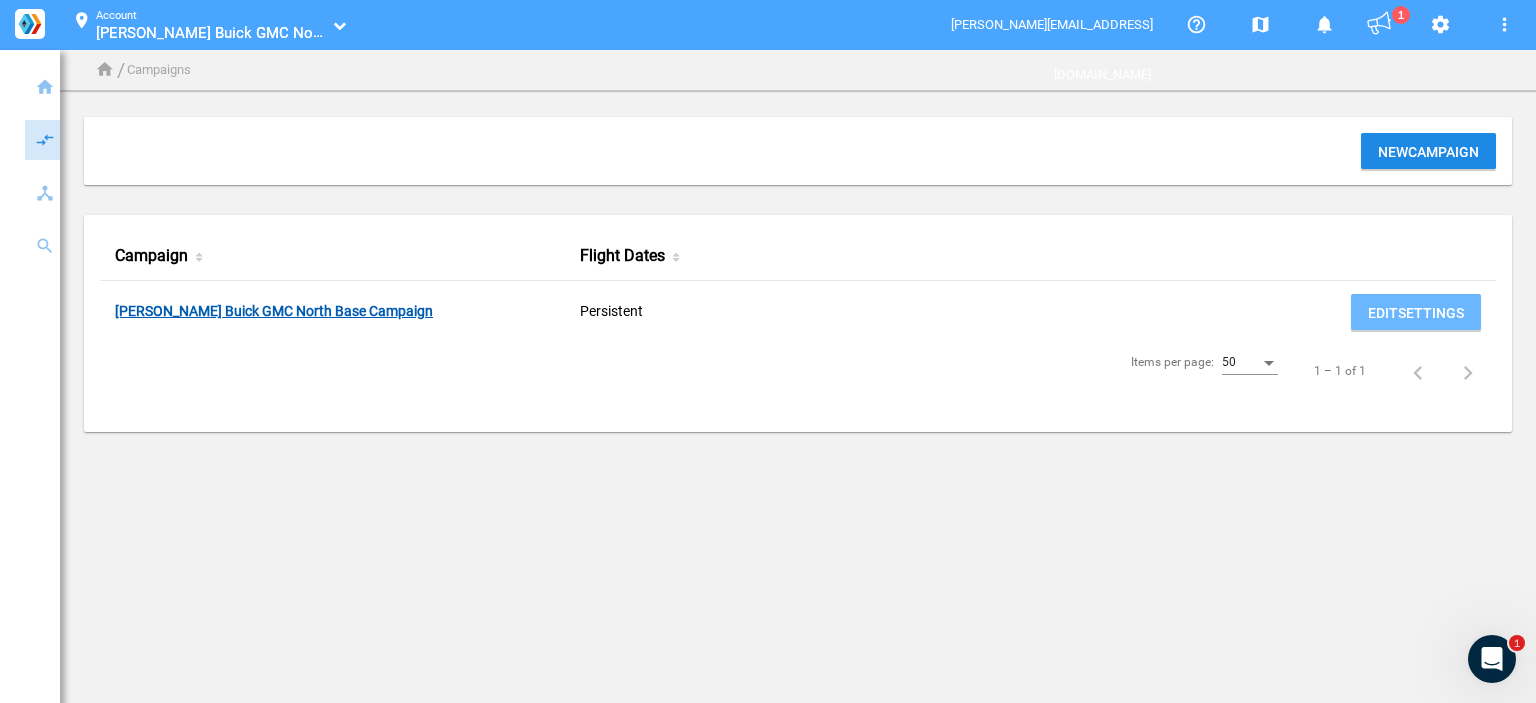 click on "[PERSON_NAME] Buick GMC North Base Campaign" 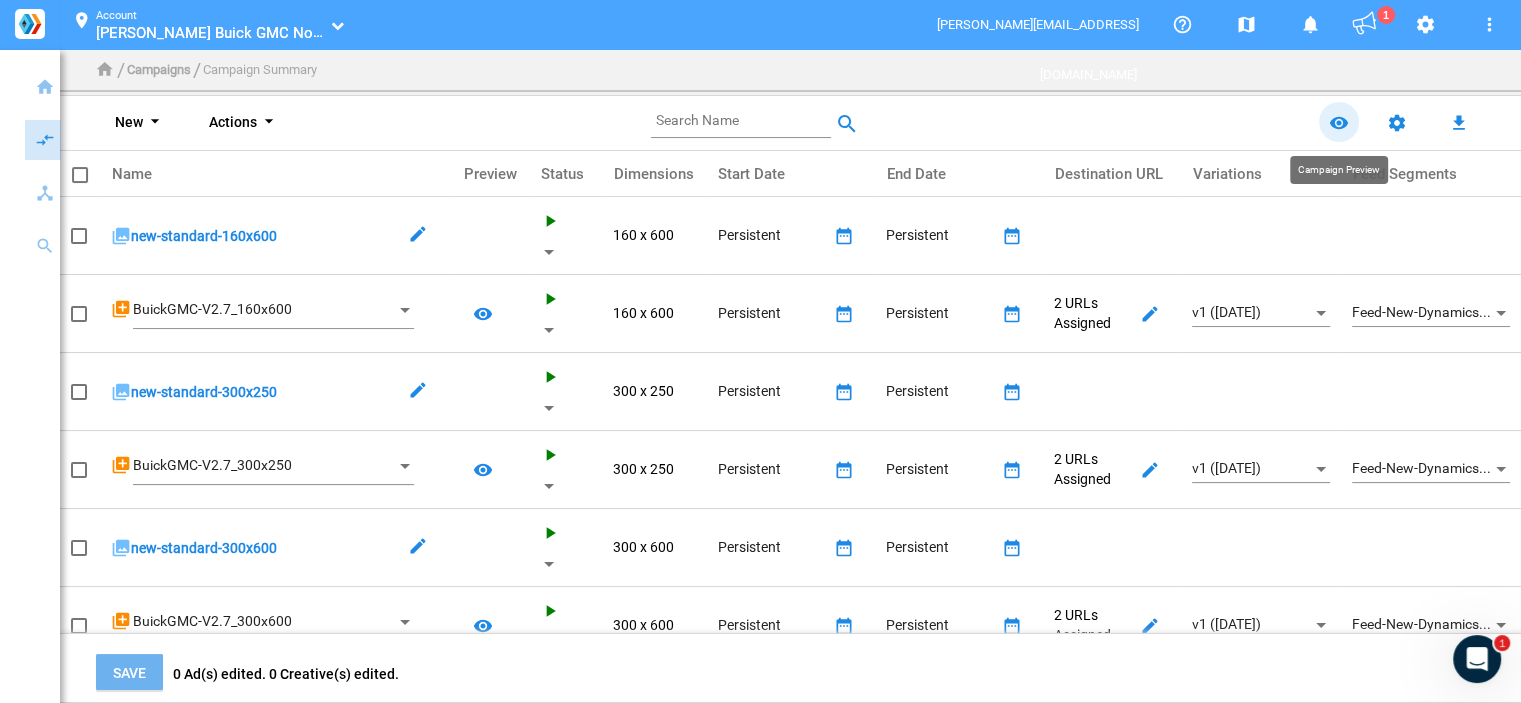 click on "remove_red_eye" 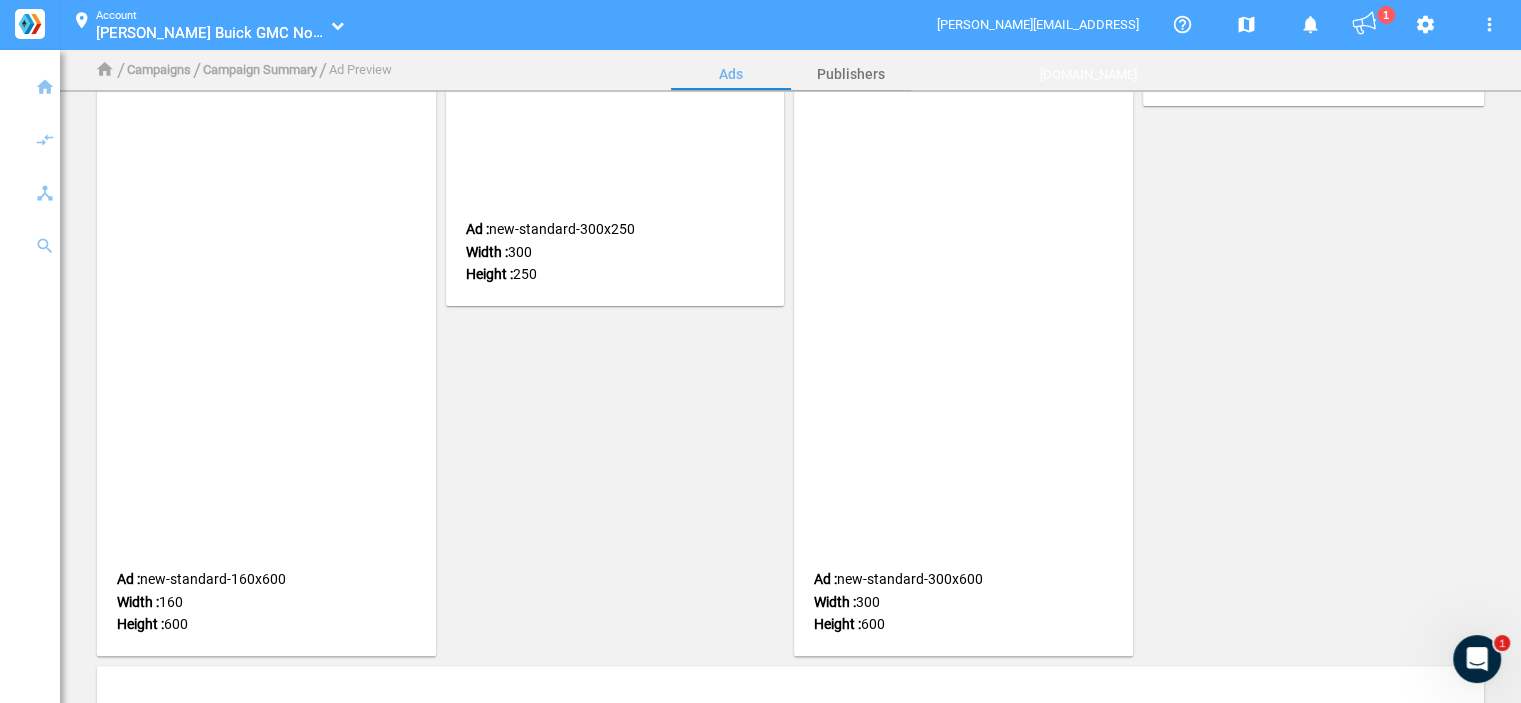 scroll, scrollTop: 0, scrollLeft: 0, axis: both 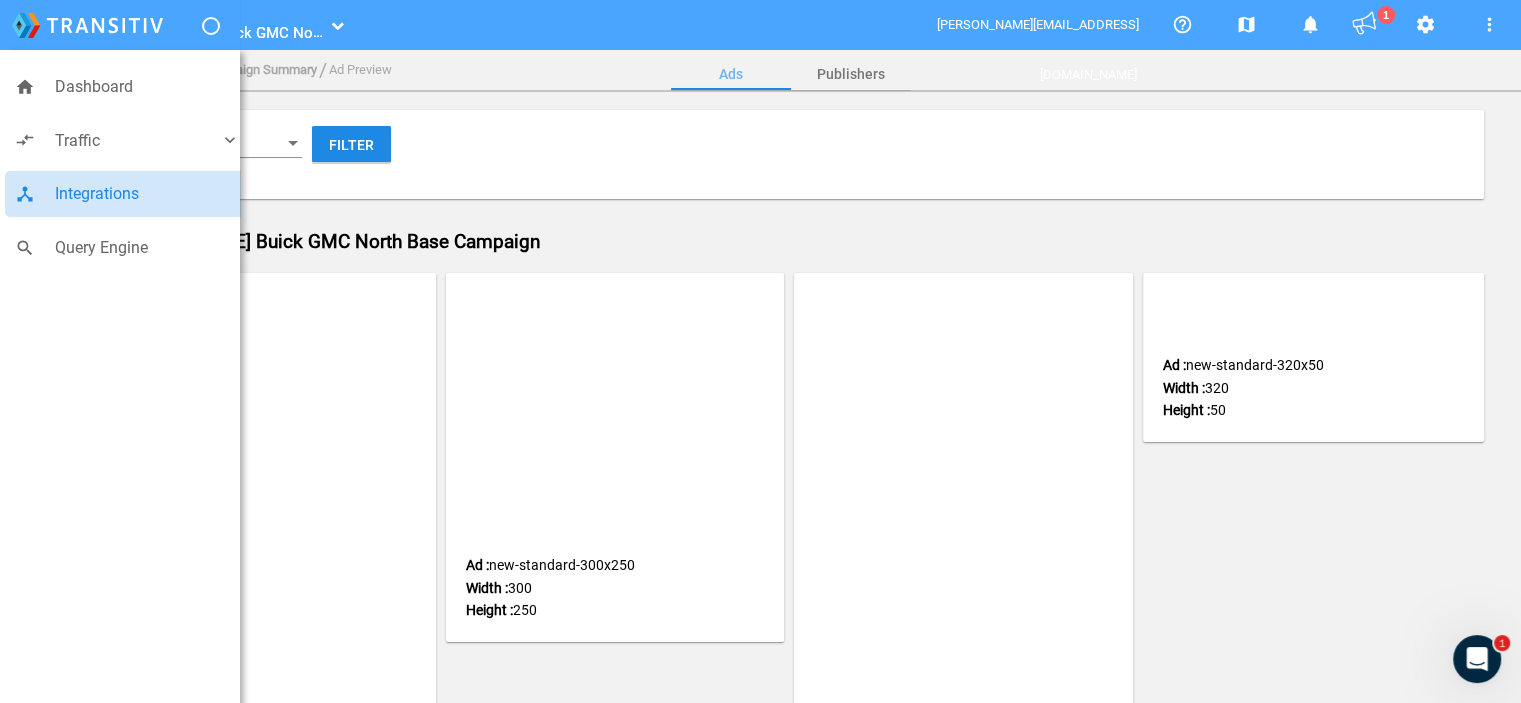 click on "Integrations" at bounding box center [147, 194] 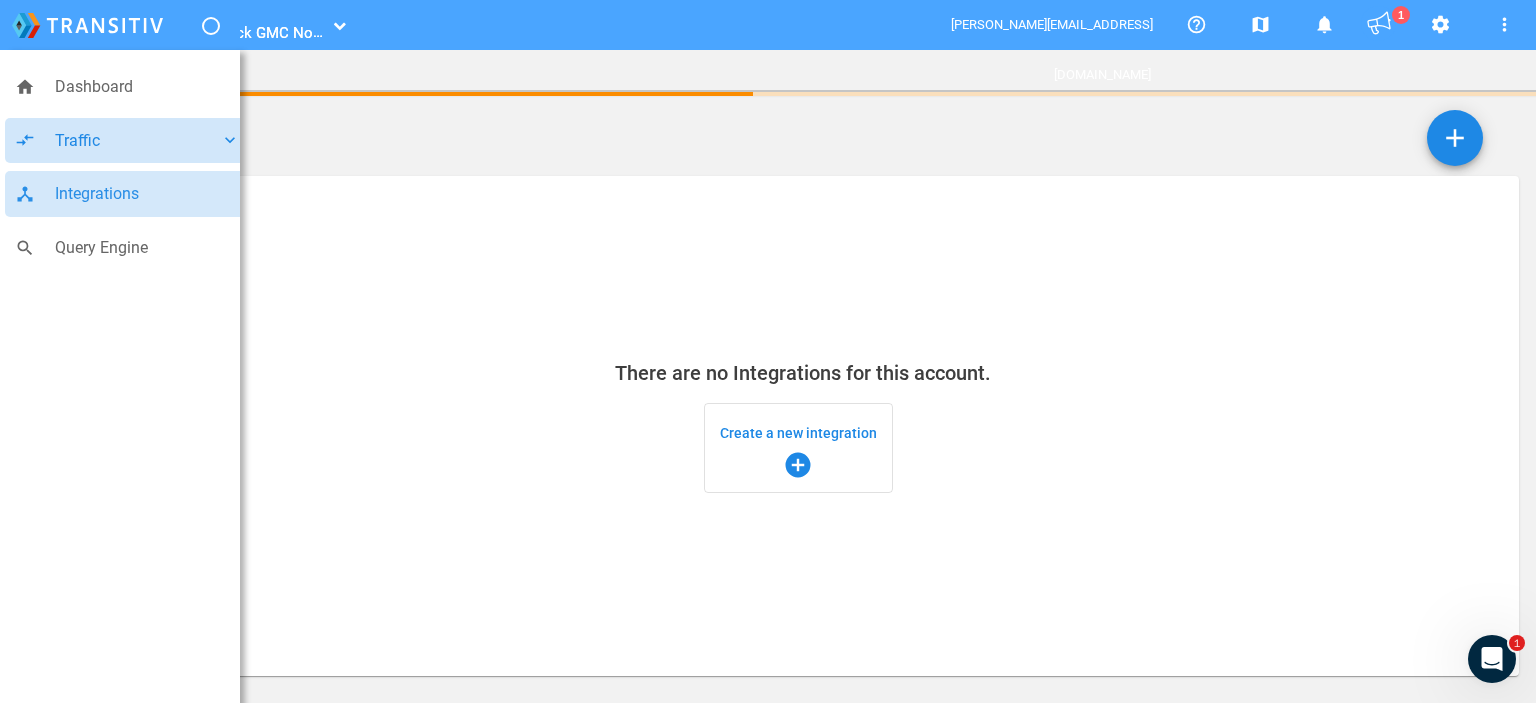 click on "Traffic" at bounding box center [137, 141] 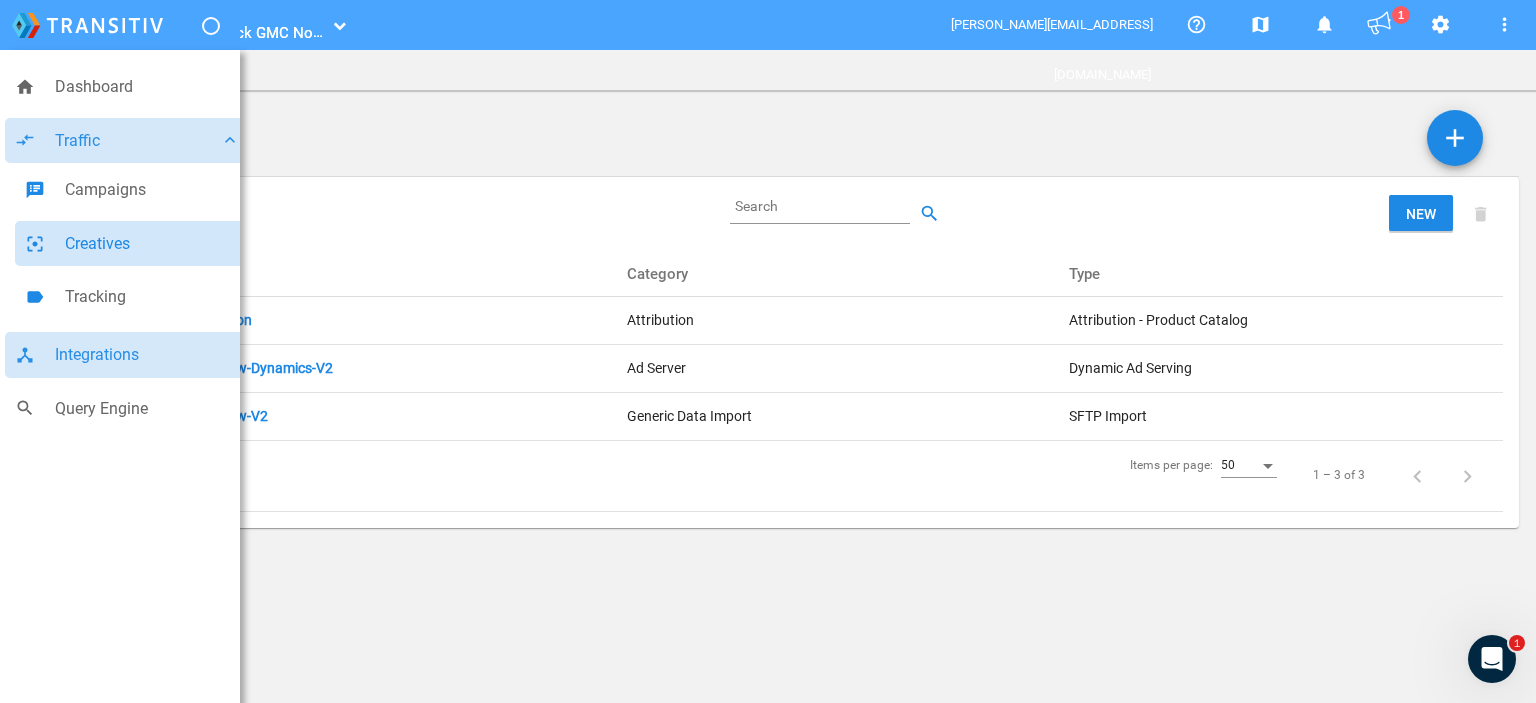 click on "Creatives" at bounding box center (152, 244) 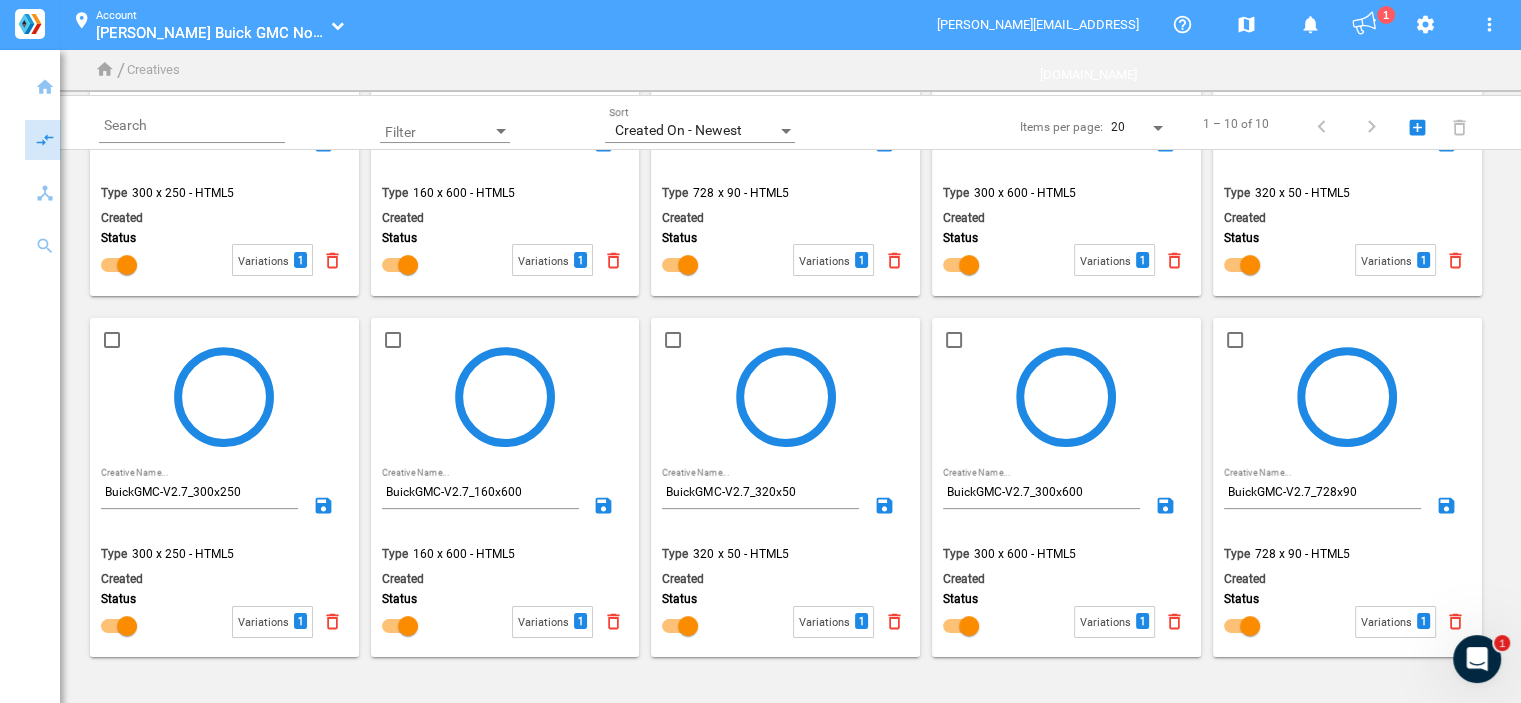 scroll, scrollTop: 0, scrollLeft: 0, axis: both 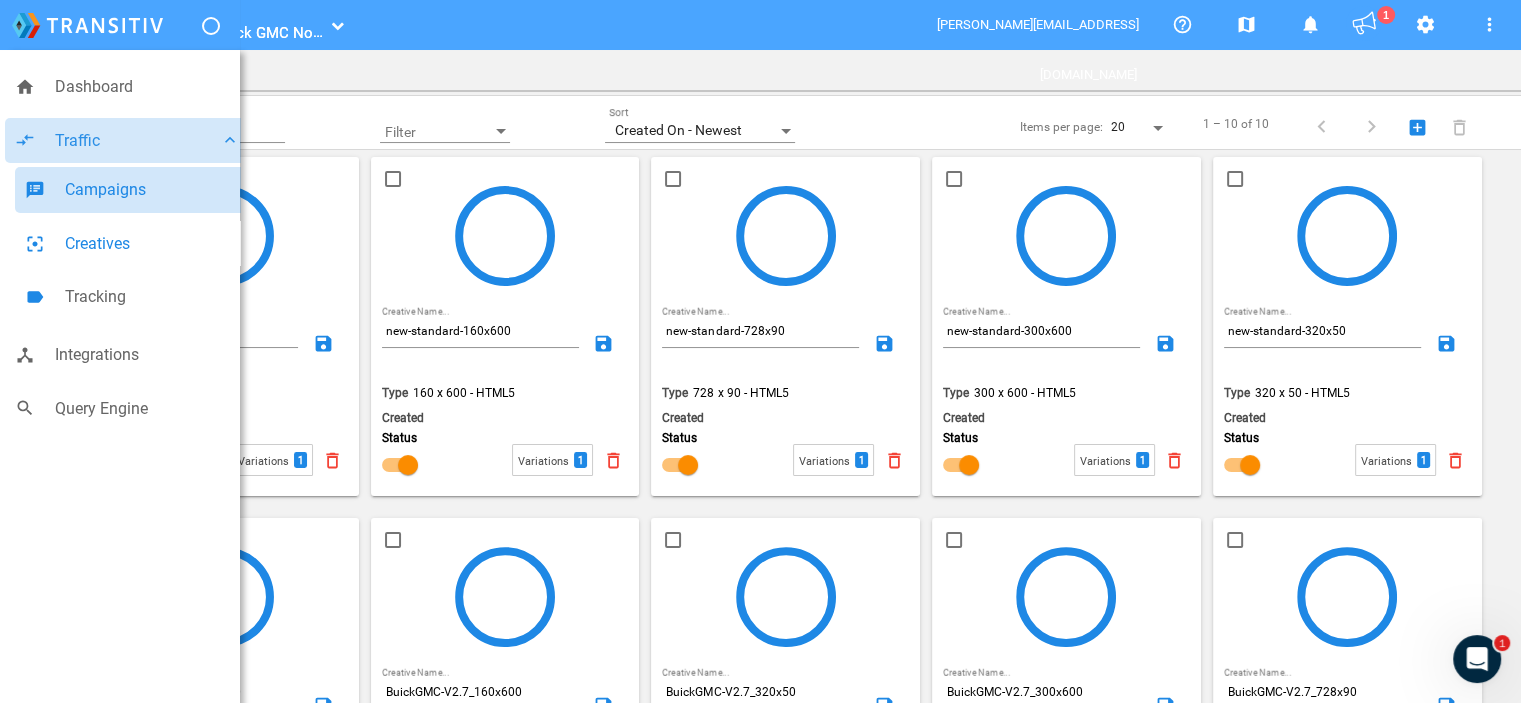 click on "Campaigns" at bounding box center [152, 190] 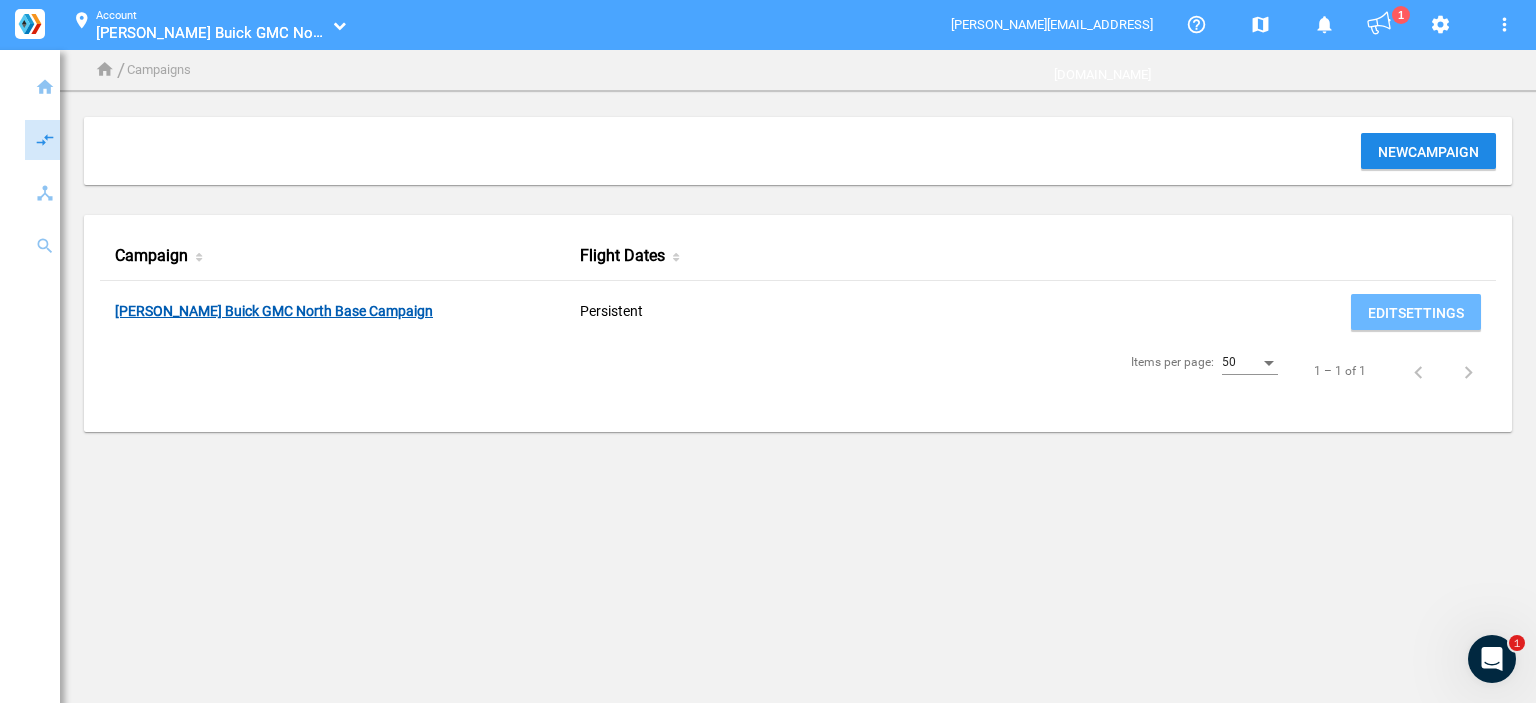 click on "[PERSON_NAME] Buick GMC North Base Campaign" 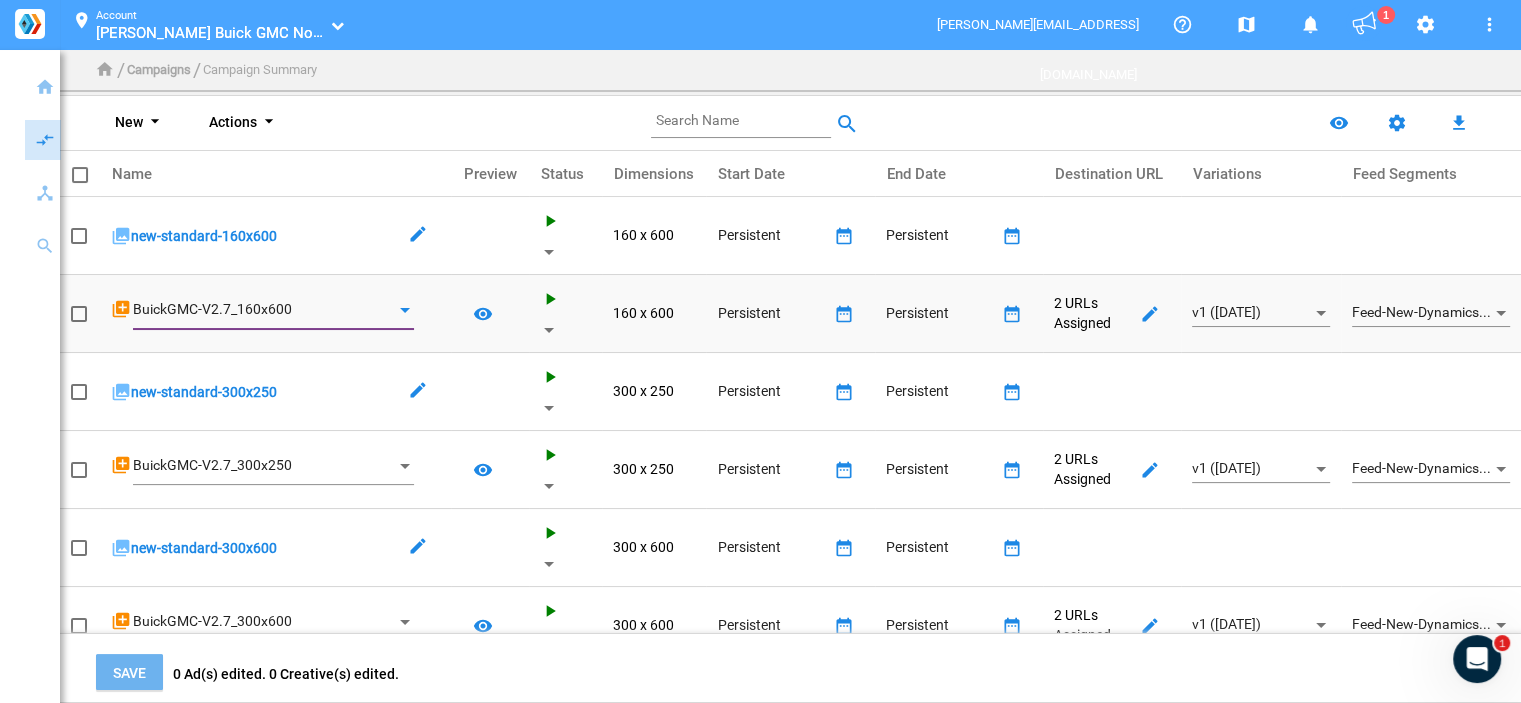 click at bounding box center [405, 310] 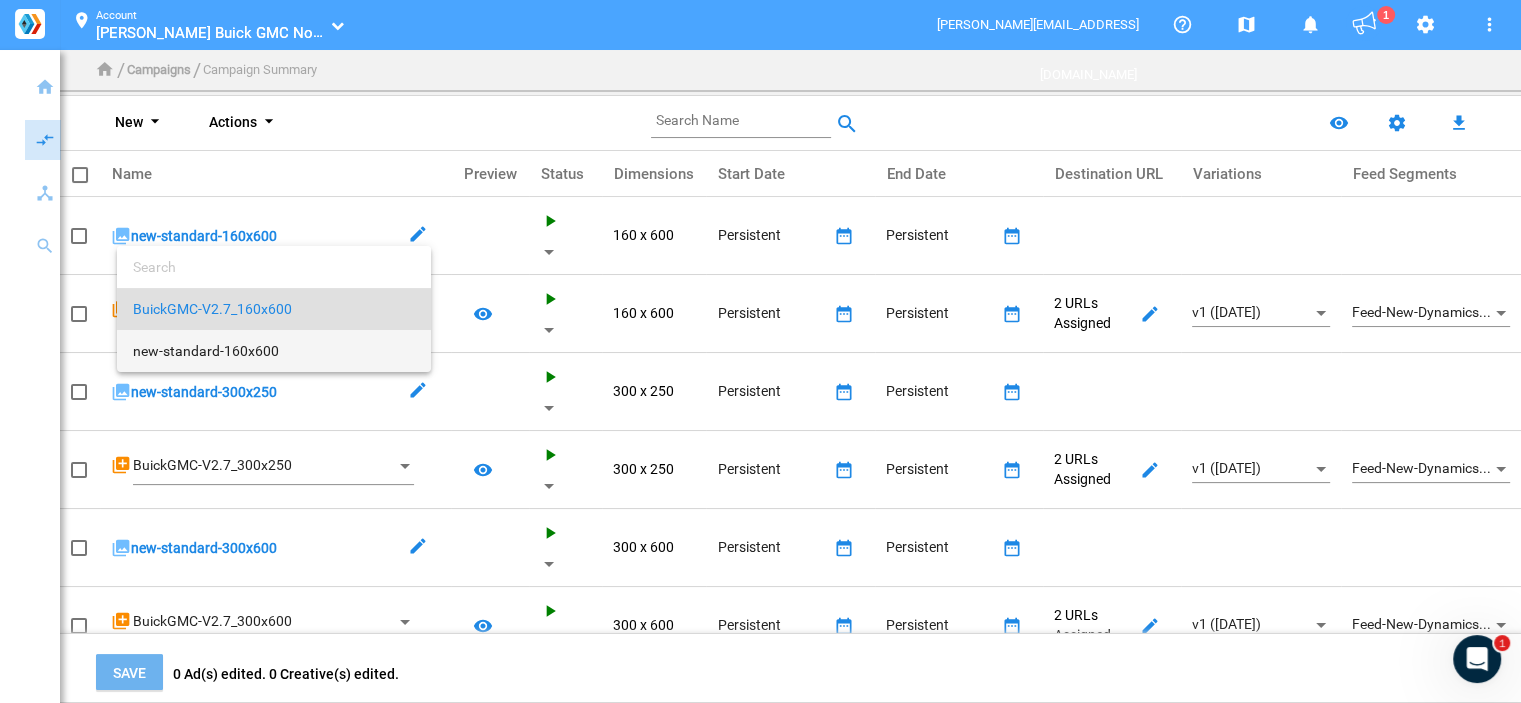 click on "new-standard-160x600" at bounding box center [274, 351] 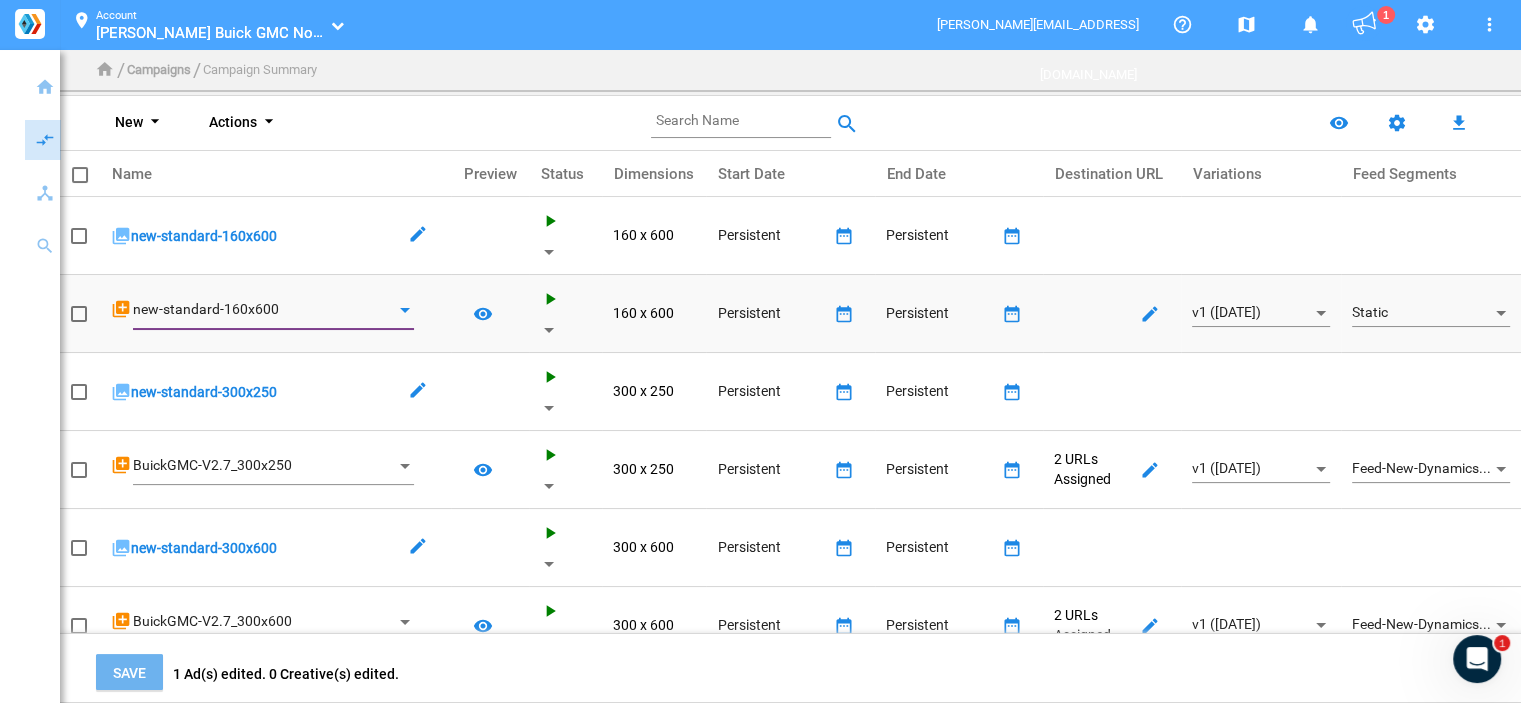 click at bounding box center (405, 310) 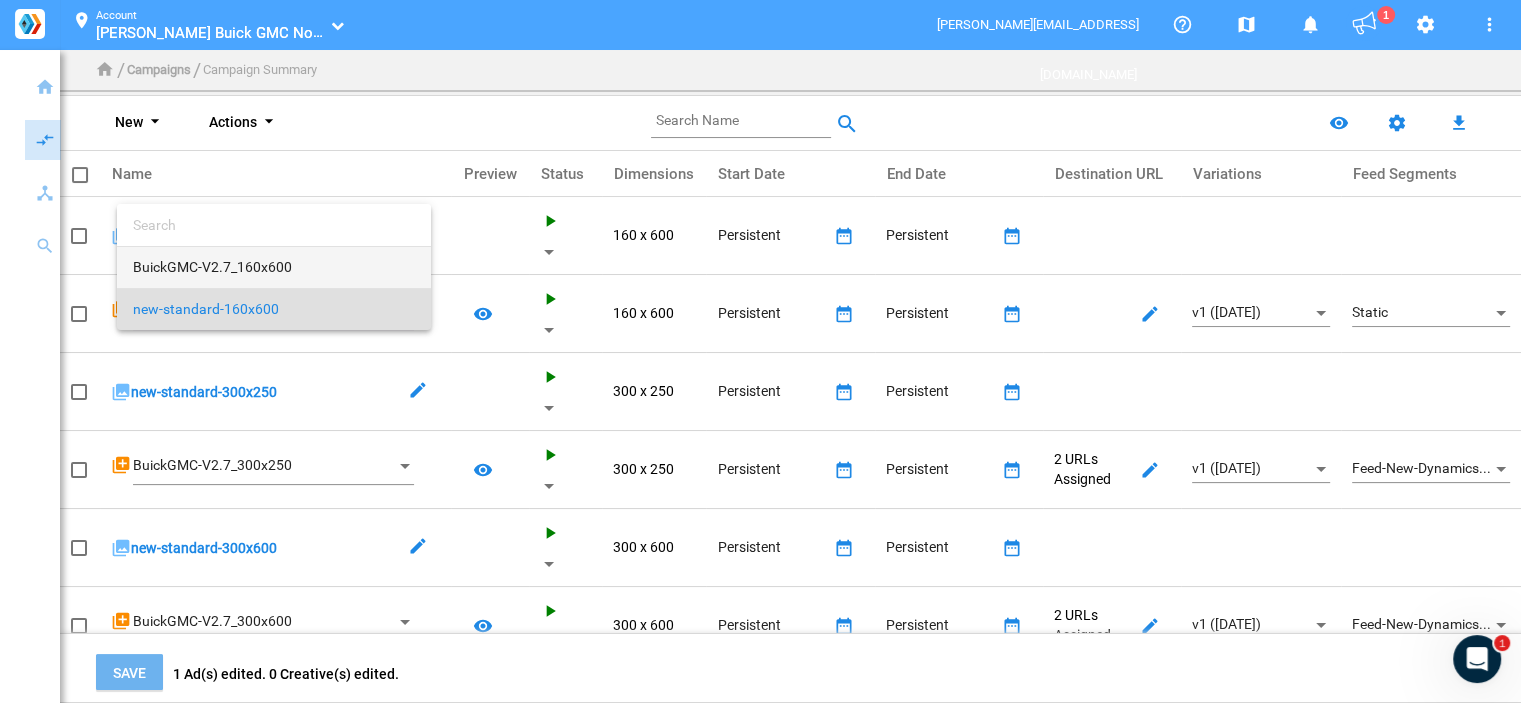 click on "BuickGMC-V2.7_160x600" at bounding box center [274, 267] 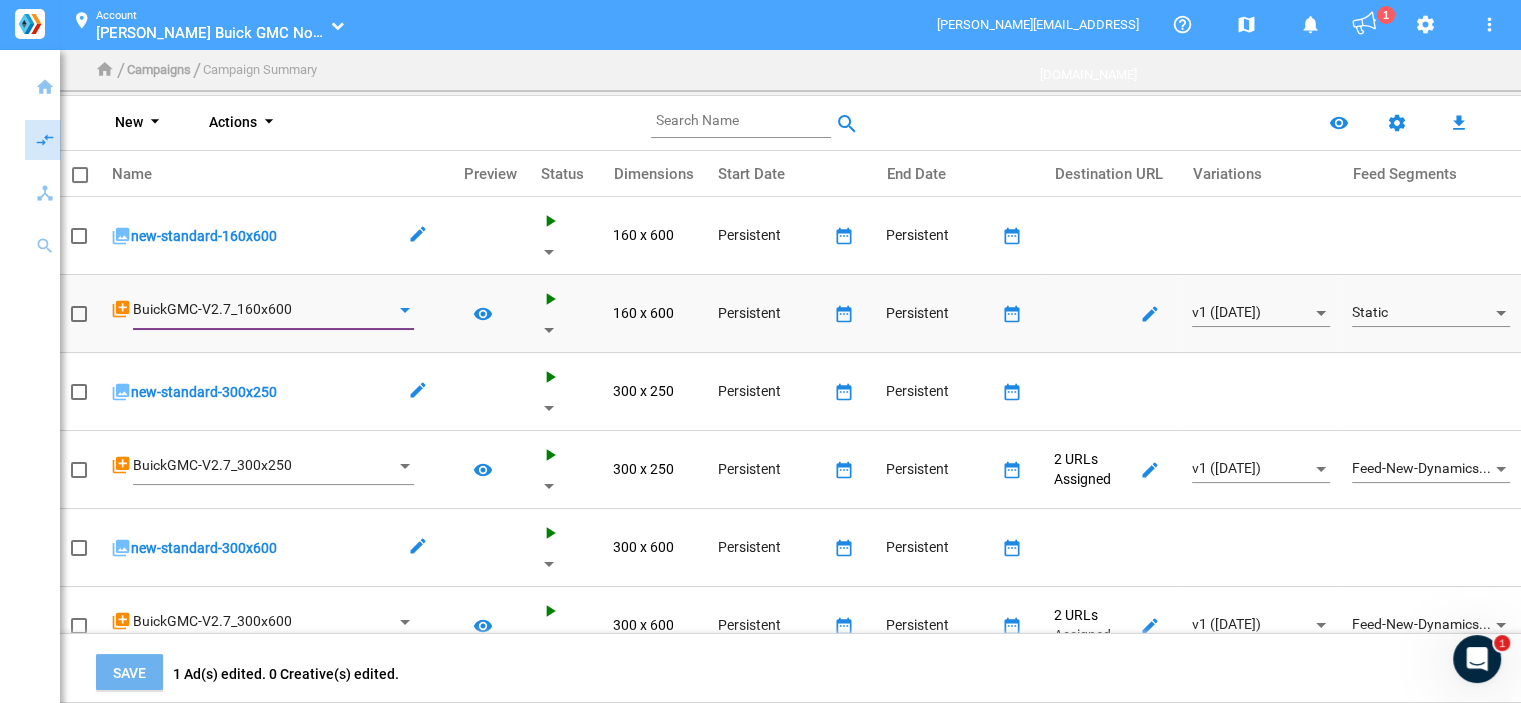 click on "Static" 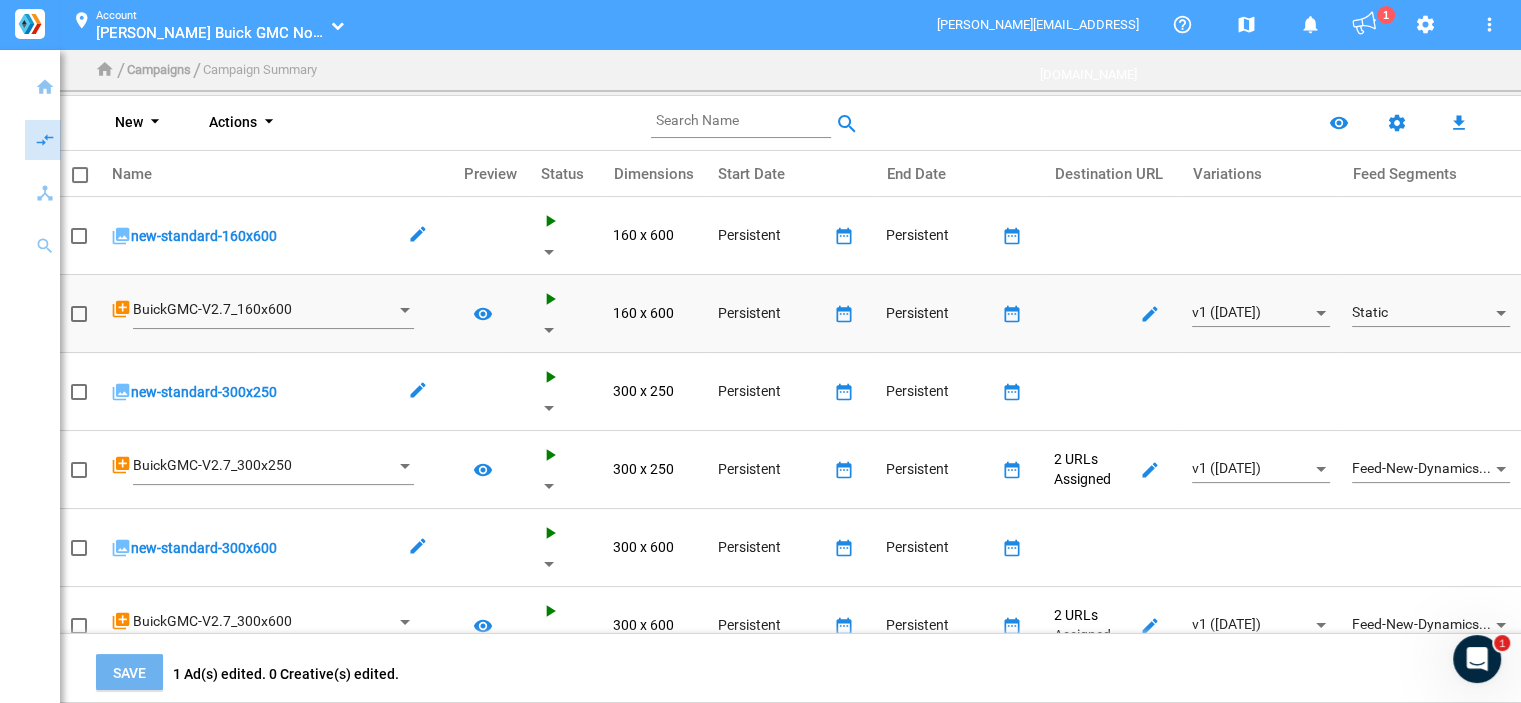 click on "Static" at bounding box center [1422, 313] 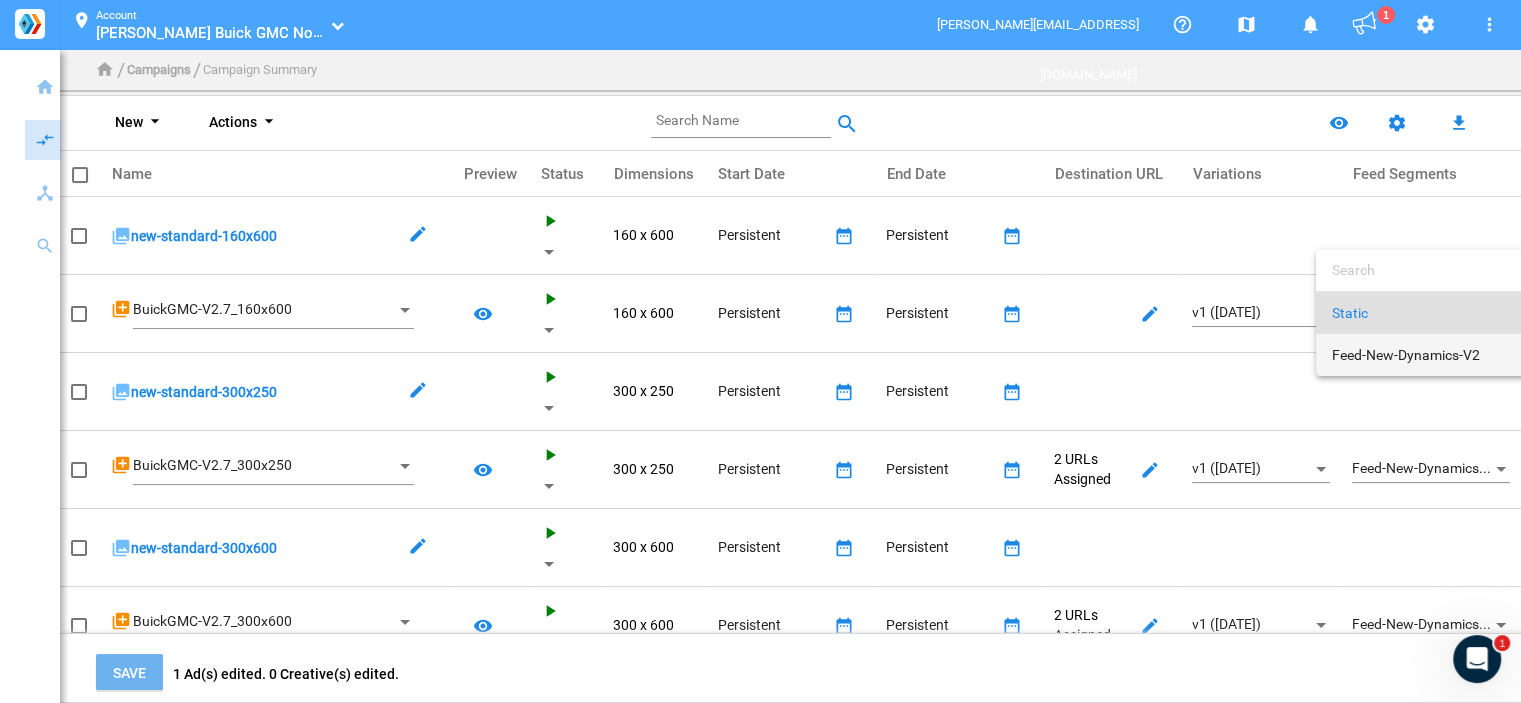 click on "Feed-New-Dynamics-V2" at bounding box center (1422, 355) 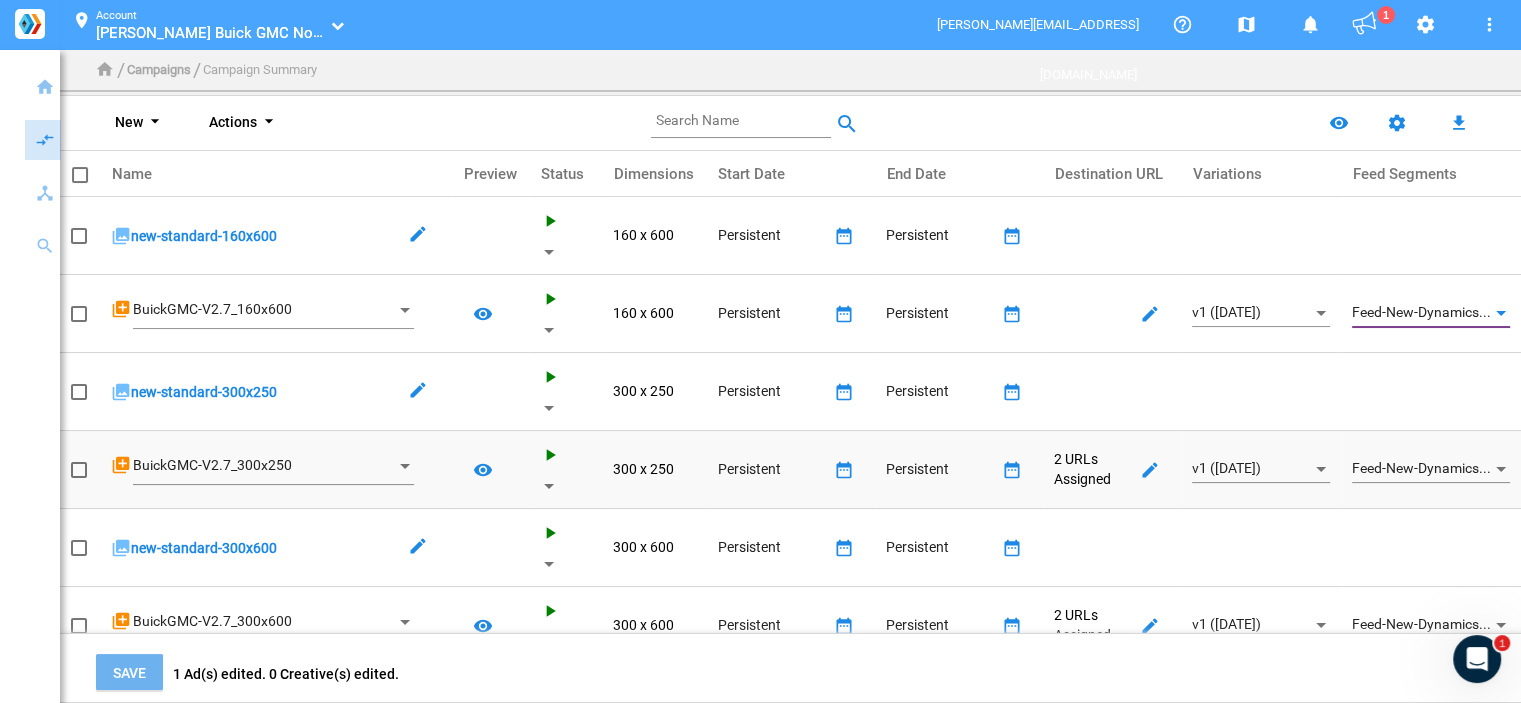 click at bounding box center (405, 466) 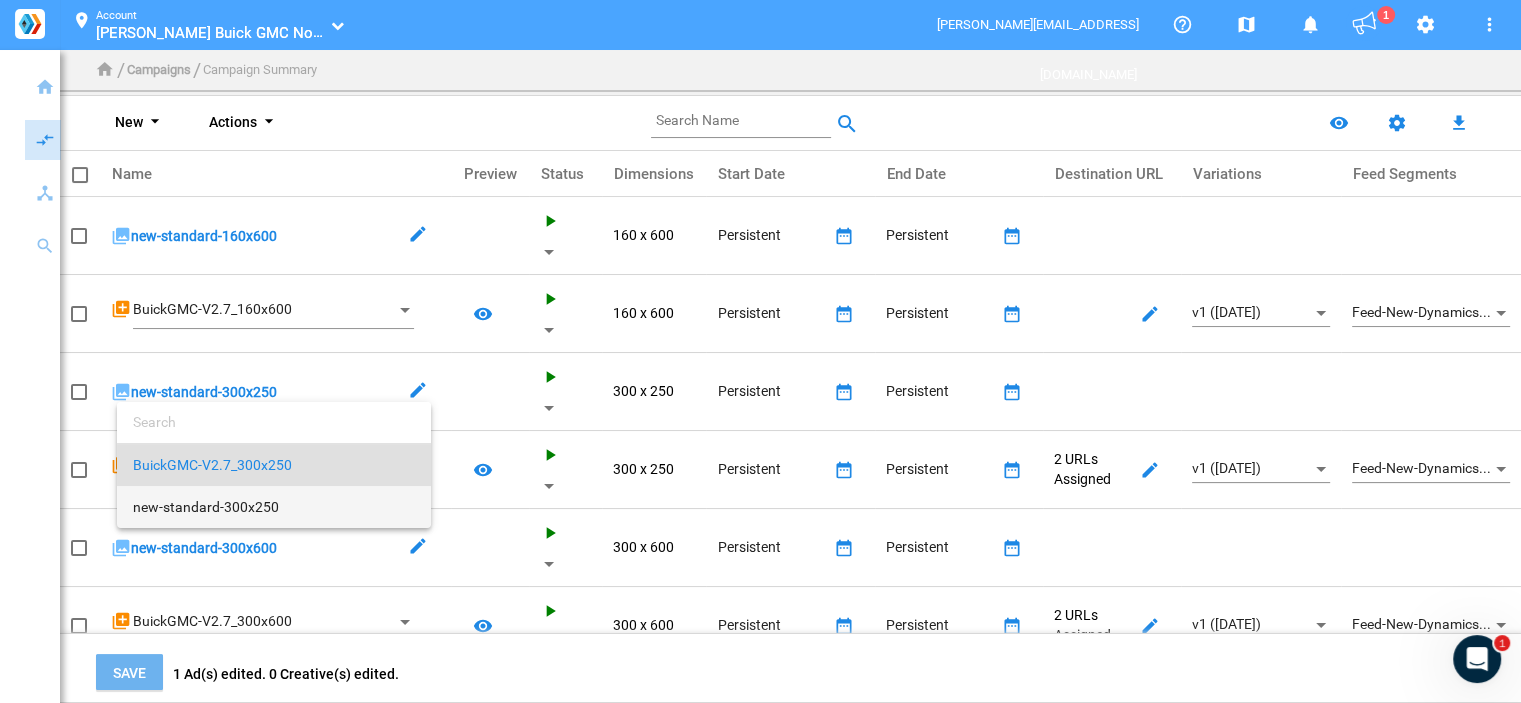 click on "new-standard-300x250" at bounding box center [274, 507] 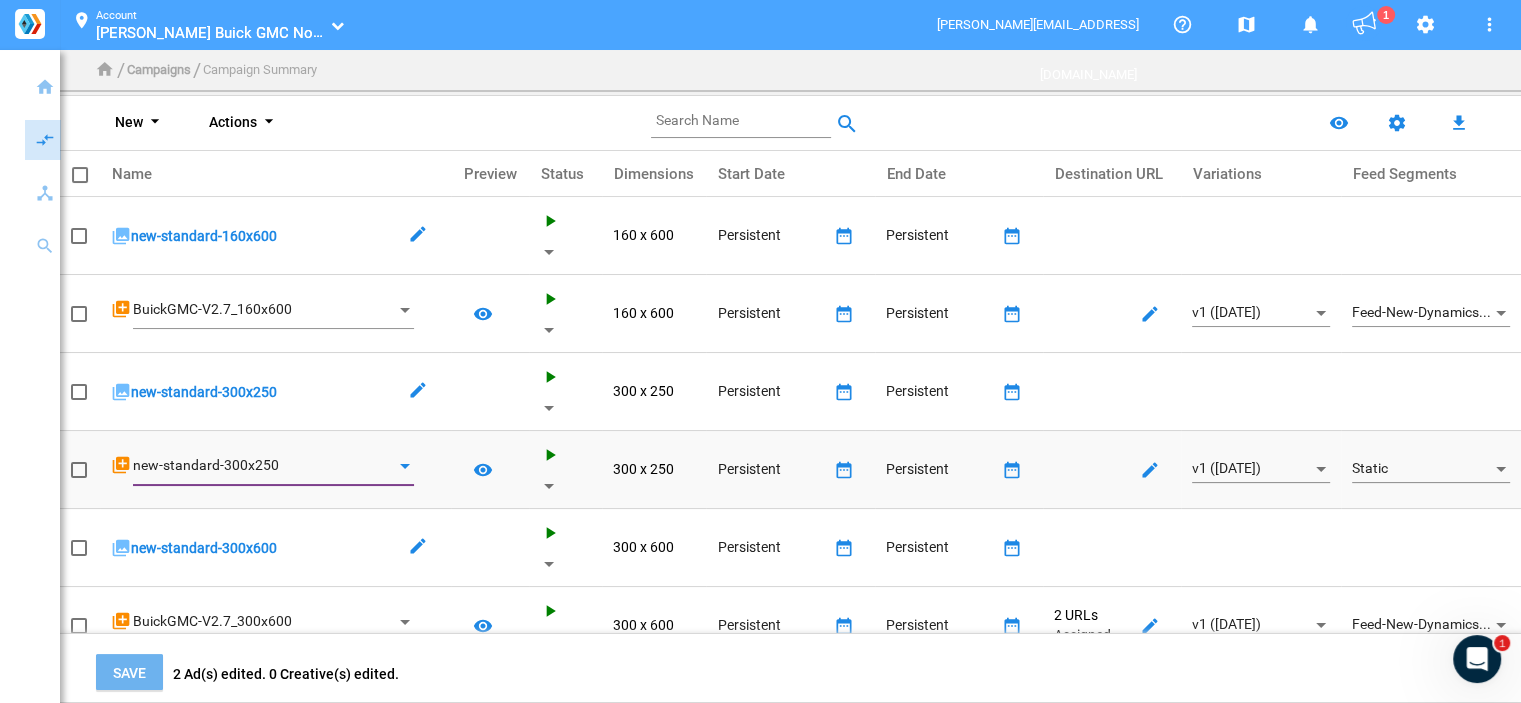 click on "new-standard-300x250" at bounding box center [264, 466] 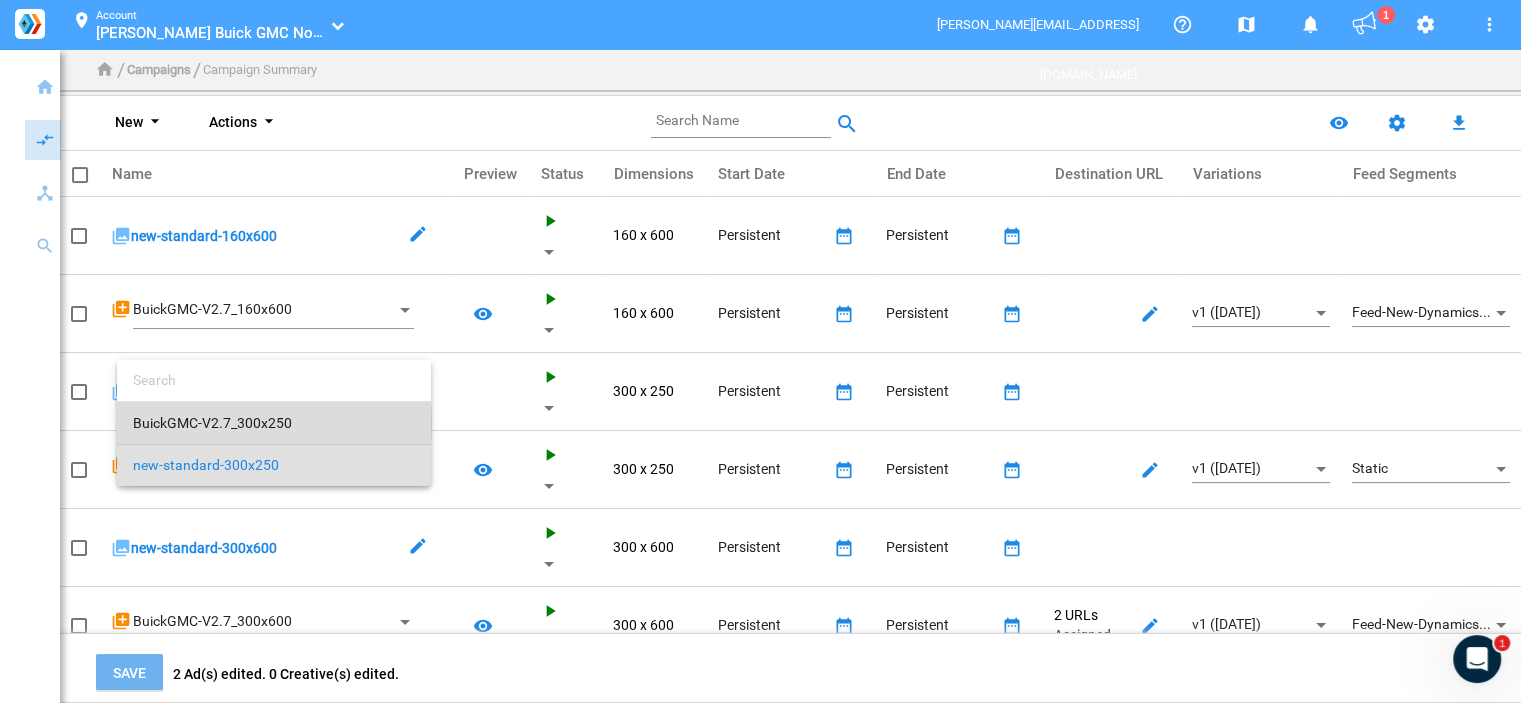 click on "BuickGMC-V2.7_300x250" at bounding box center (274, 423) 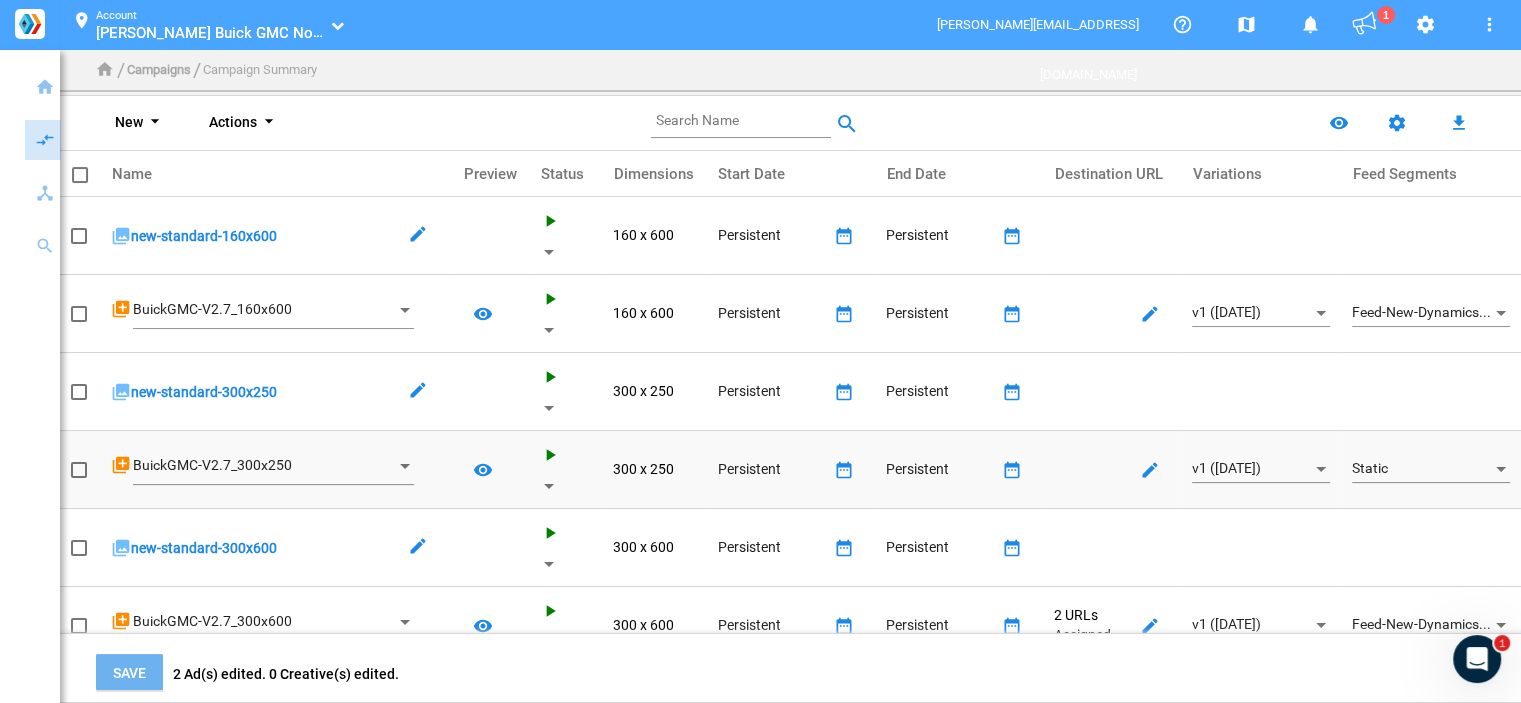drag, startPoint x: 1460, startPoint y: 449, endPoint x: 1457, endPoint y: 463, distance: 14.3178215 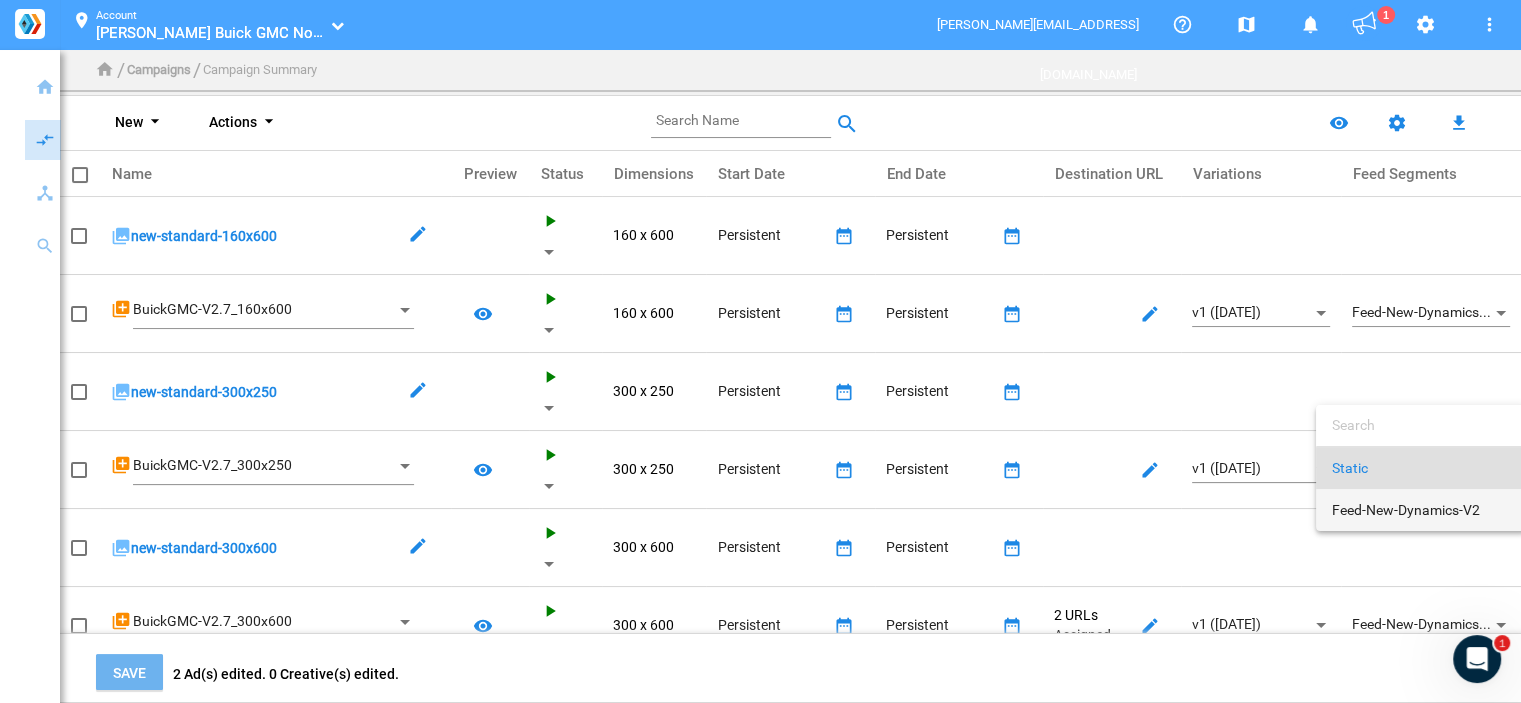 click on "Feed-New-Dynamics-V2" at bounding box center (1422, 510) 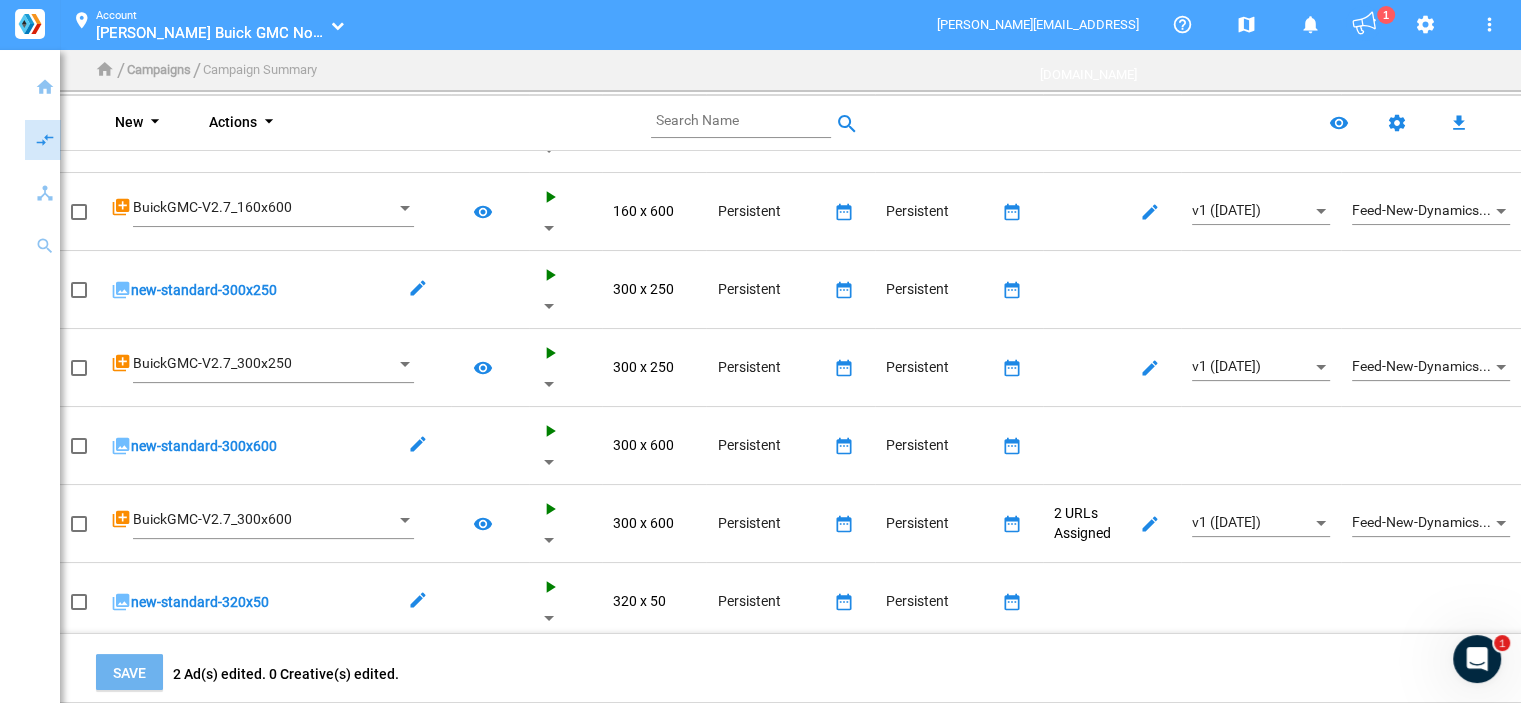 scroll, scrollTop: 0, scrollLeft: 0, axis: both 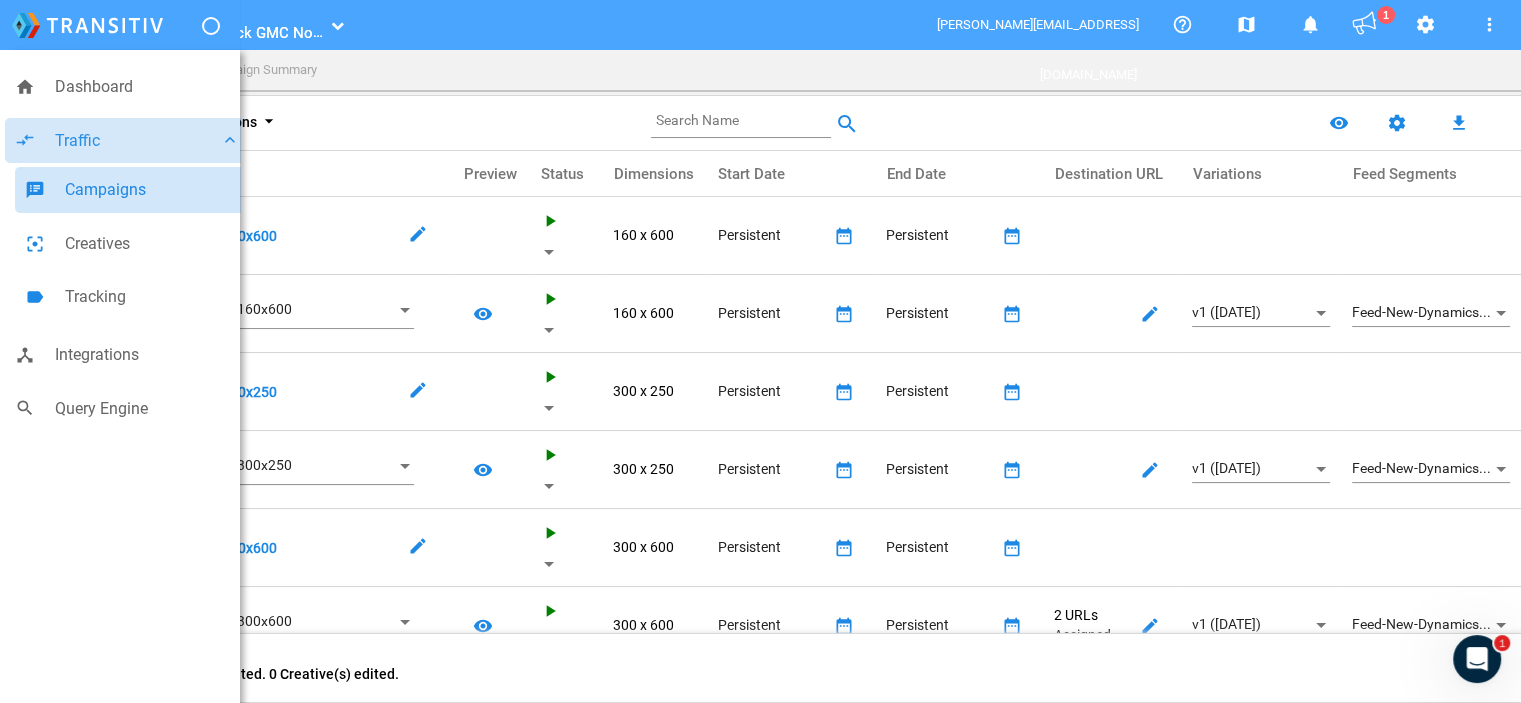 click on "Campaigns" at bounding box center [152, 190] 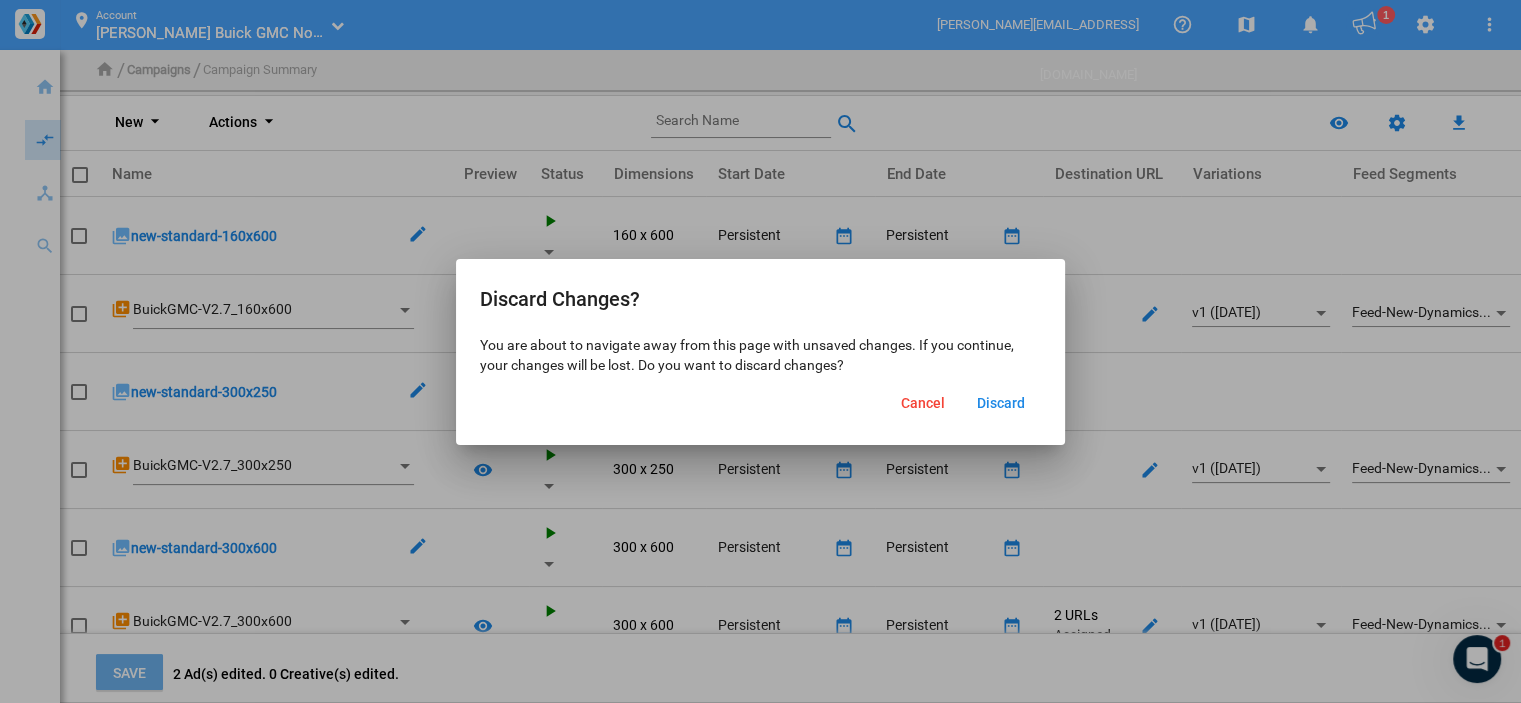 click on "Cancel" at bounding box center [923, 403] 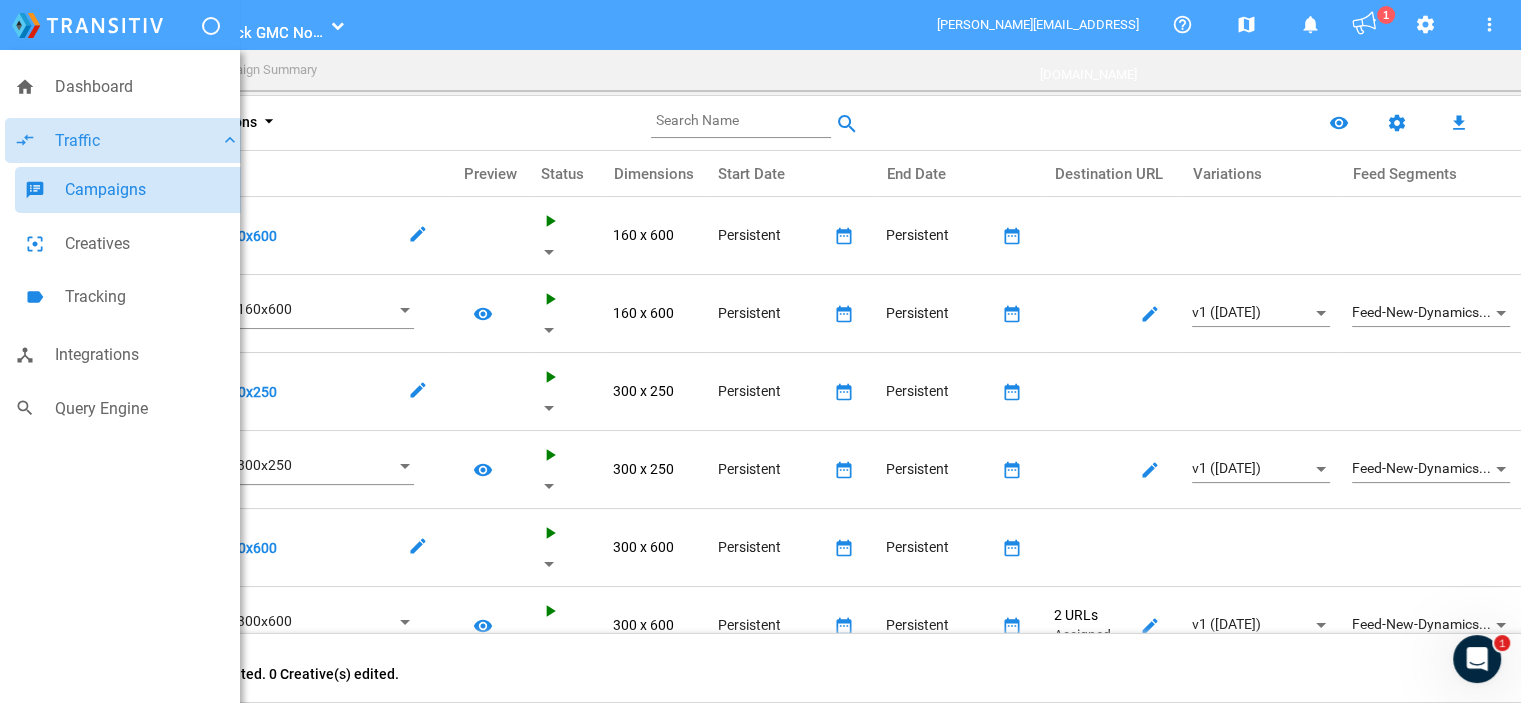 click on "Campaigns" at bounding box center (152, 190) 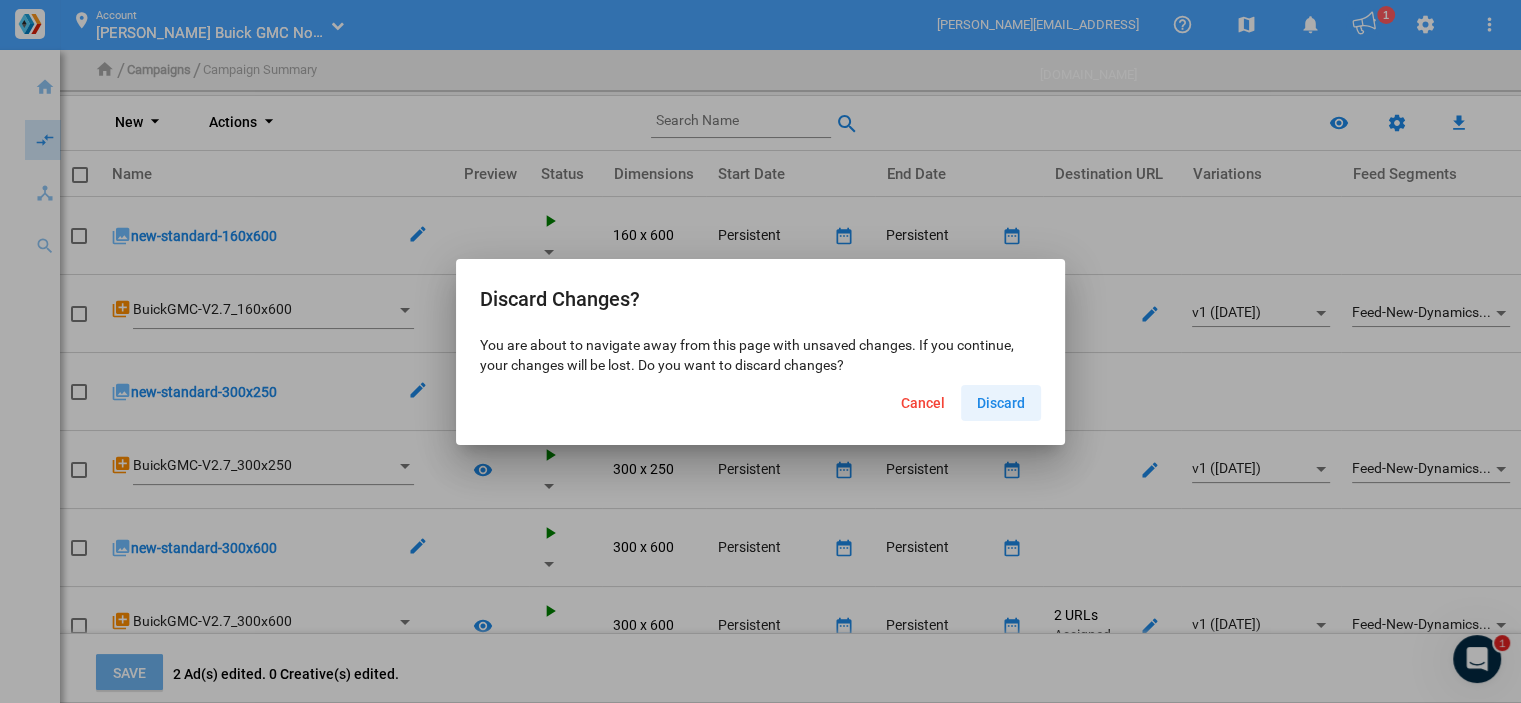 click on "Discard" at bounding box center [1001, 403] 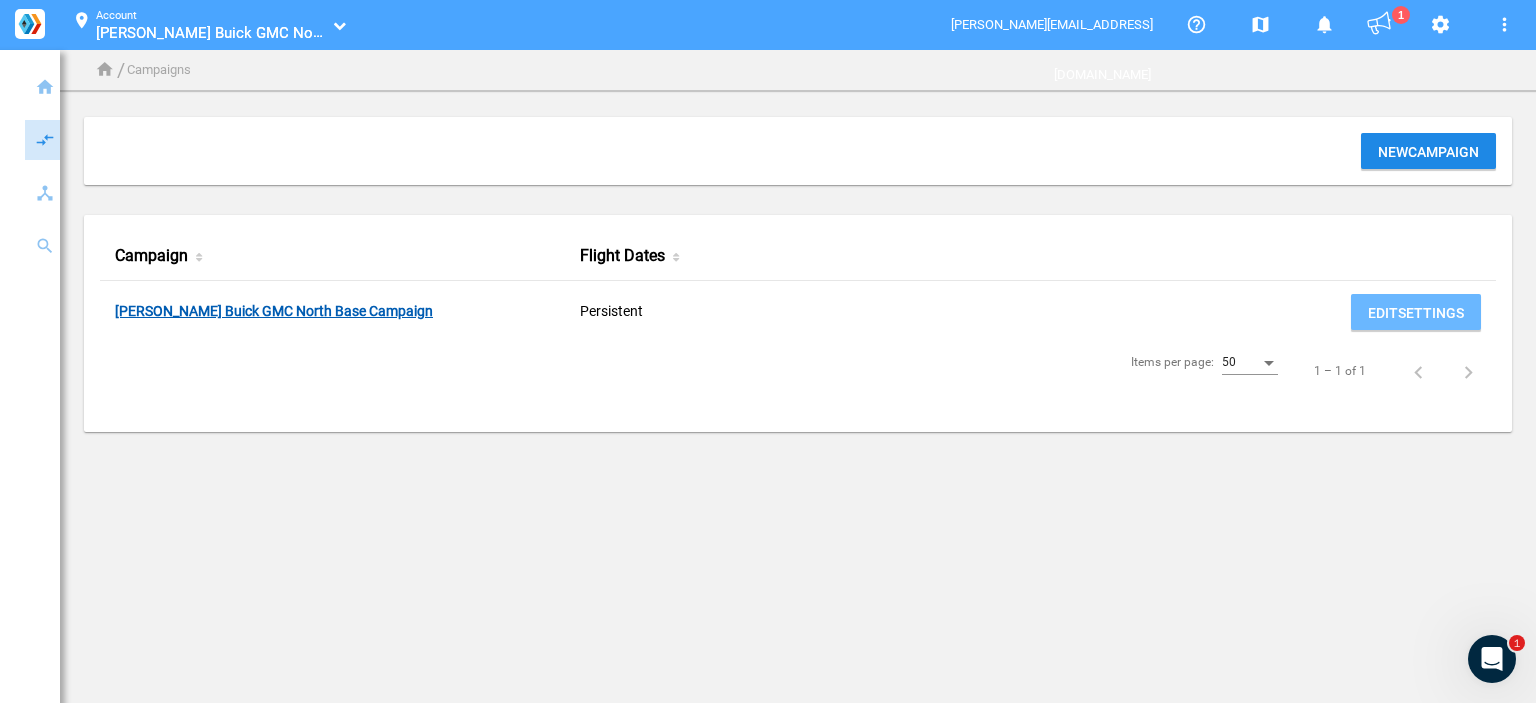 click on "[PERSON_NAME] Buick GMC North Base Campaign" 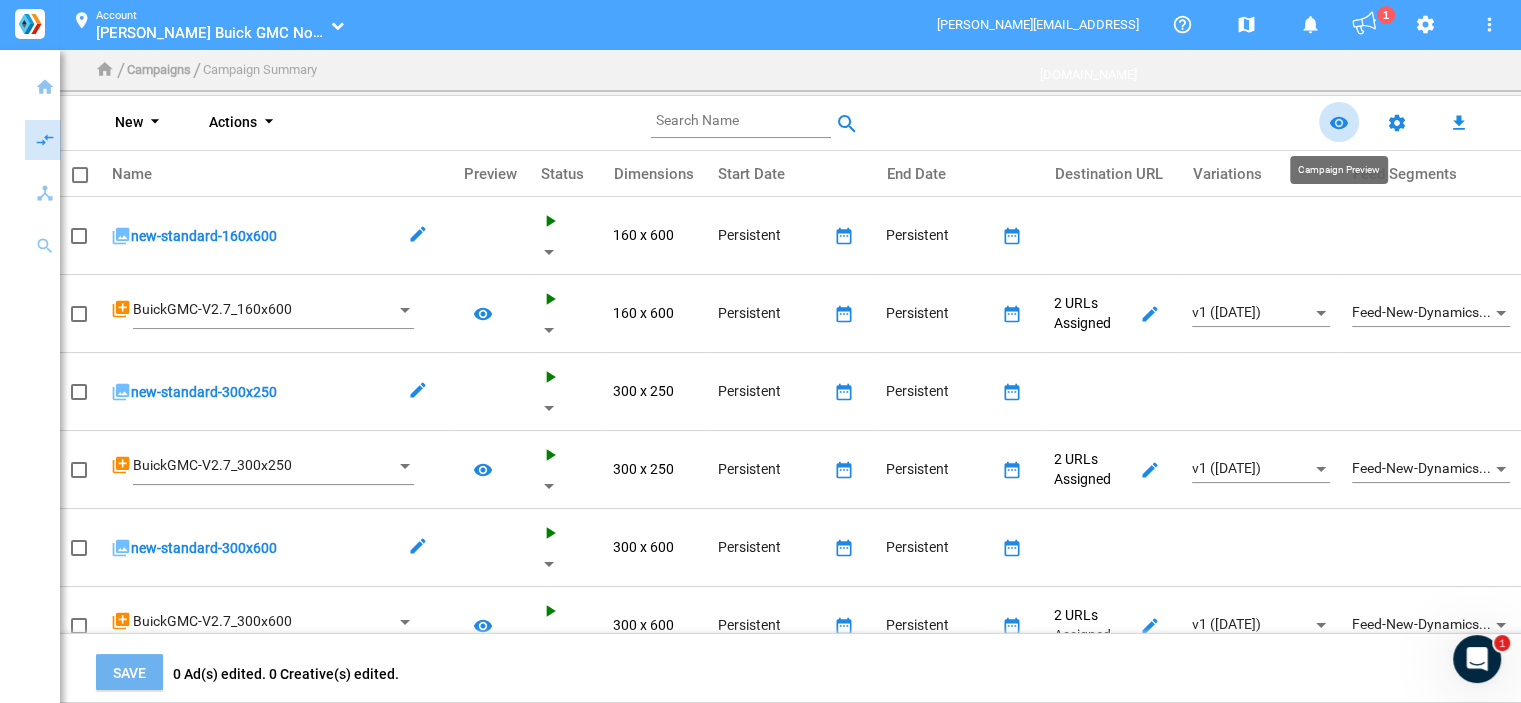 click on "remove_red_eye" 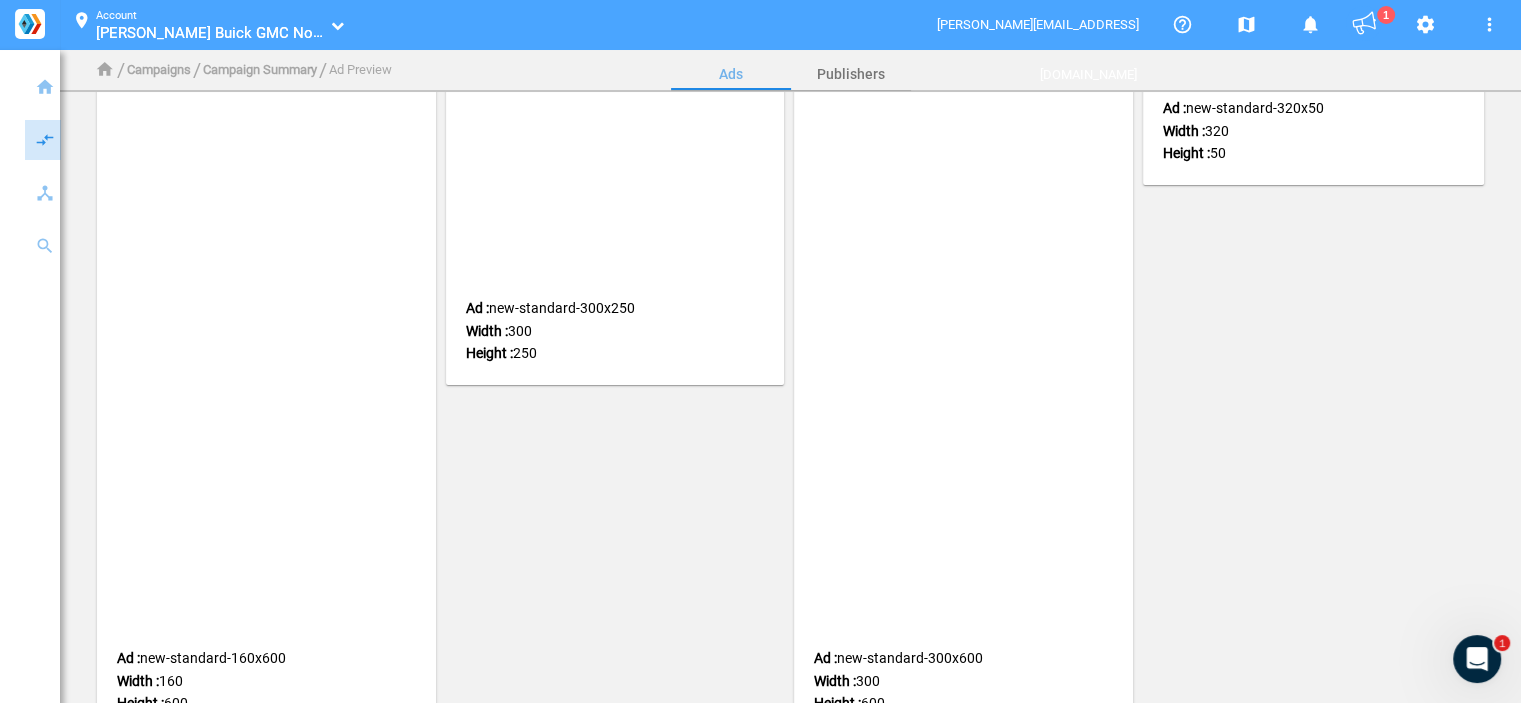 scroll, scrollTop: 0, scrollLeft: 0, axis: both 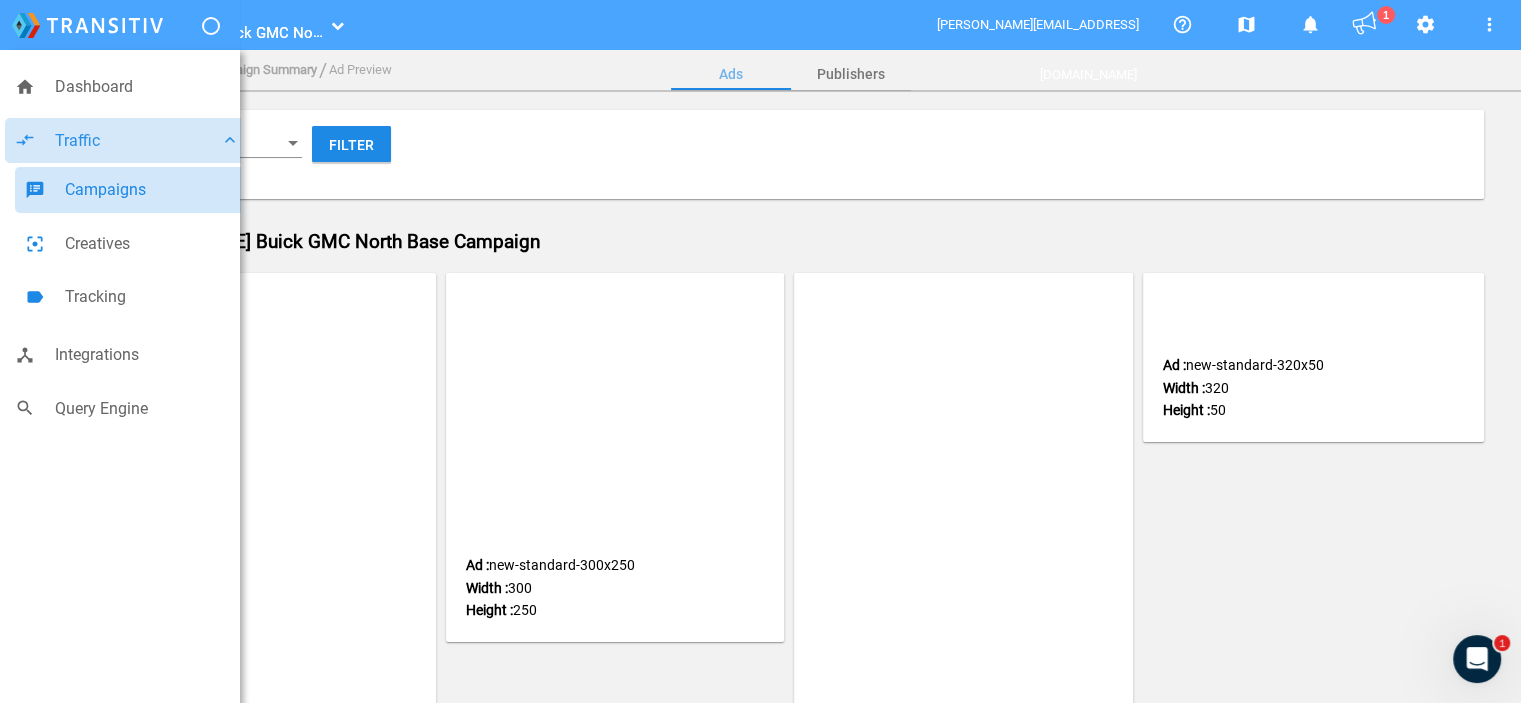 click on "Campaigns" at bounding box center (152, 190) 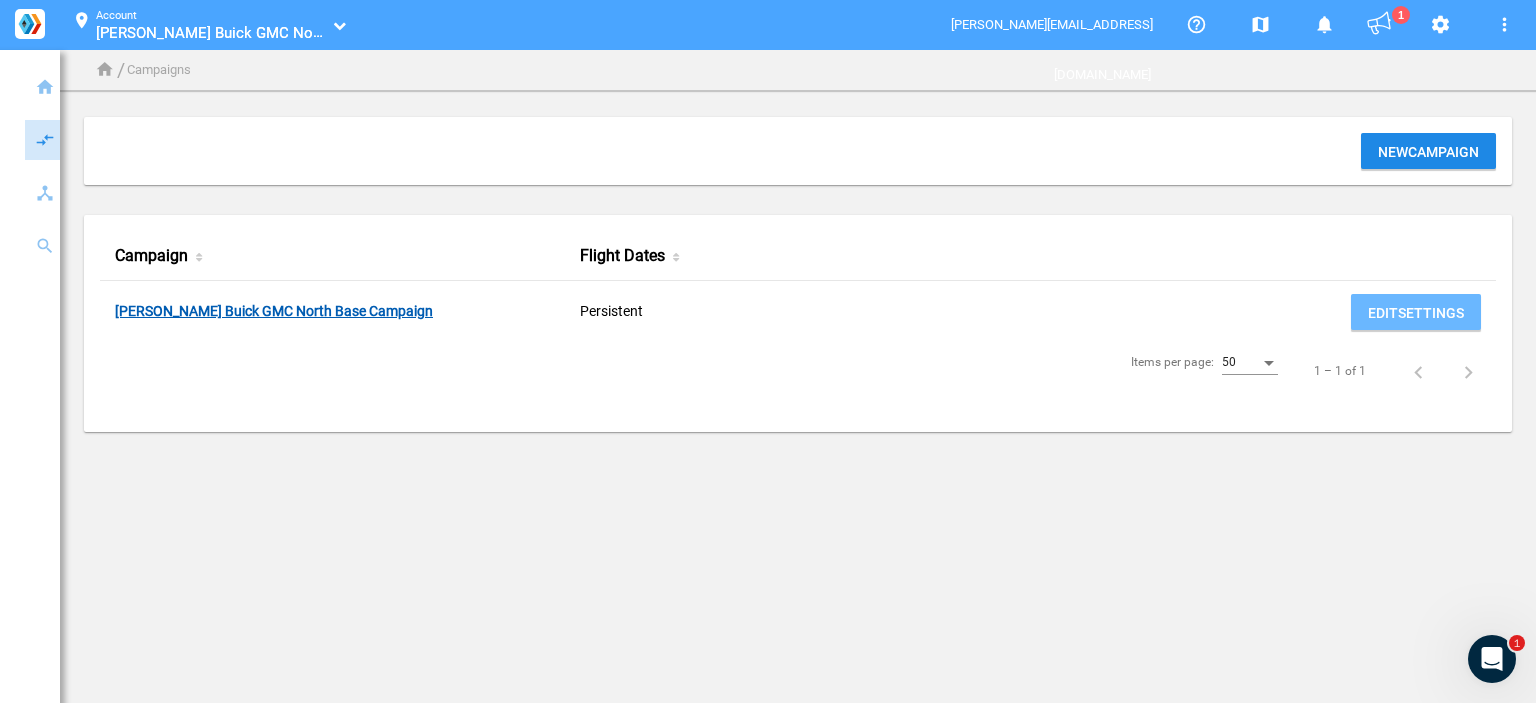 click on "[PERSON_NAME] Buick GMC North Base Campaign" 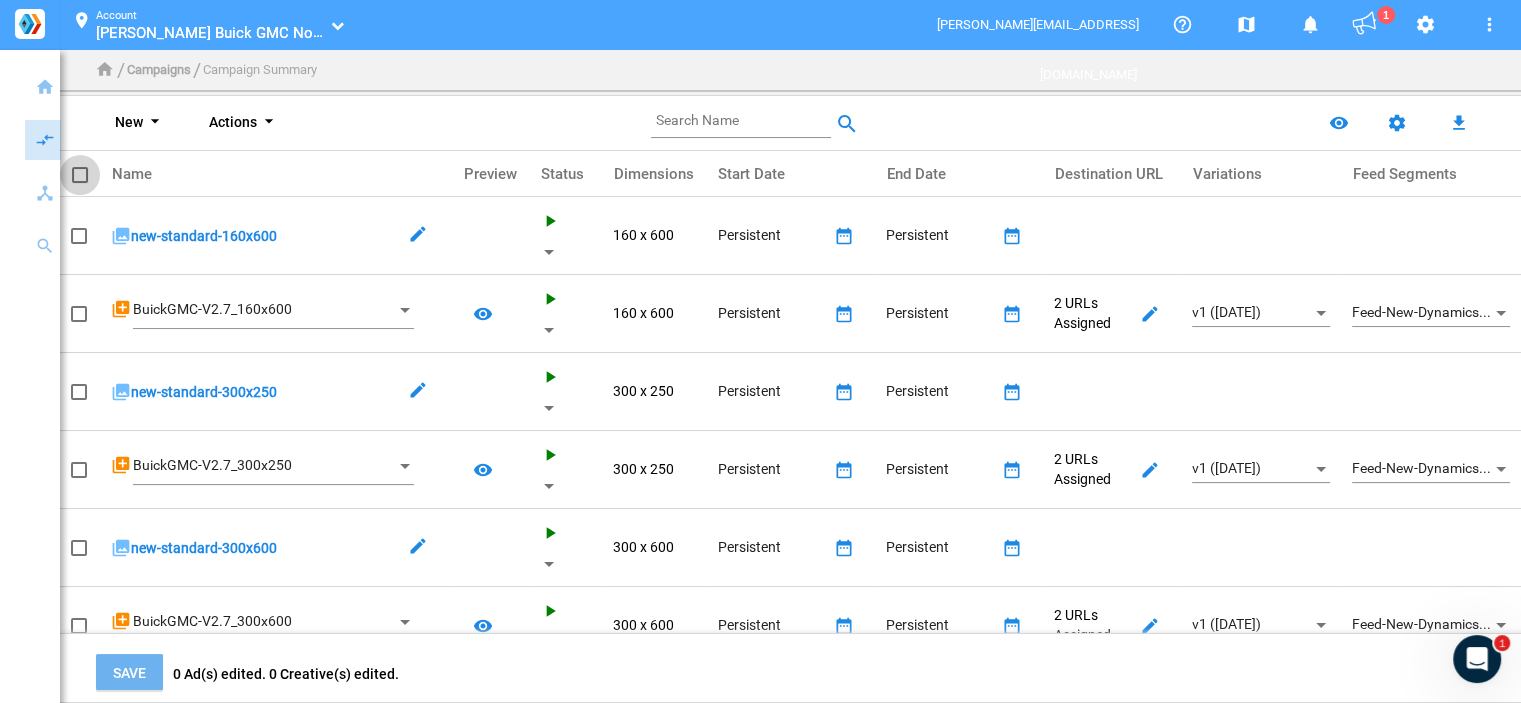 click at bounding box center [80, 175] 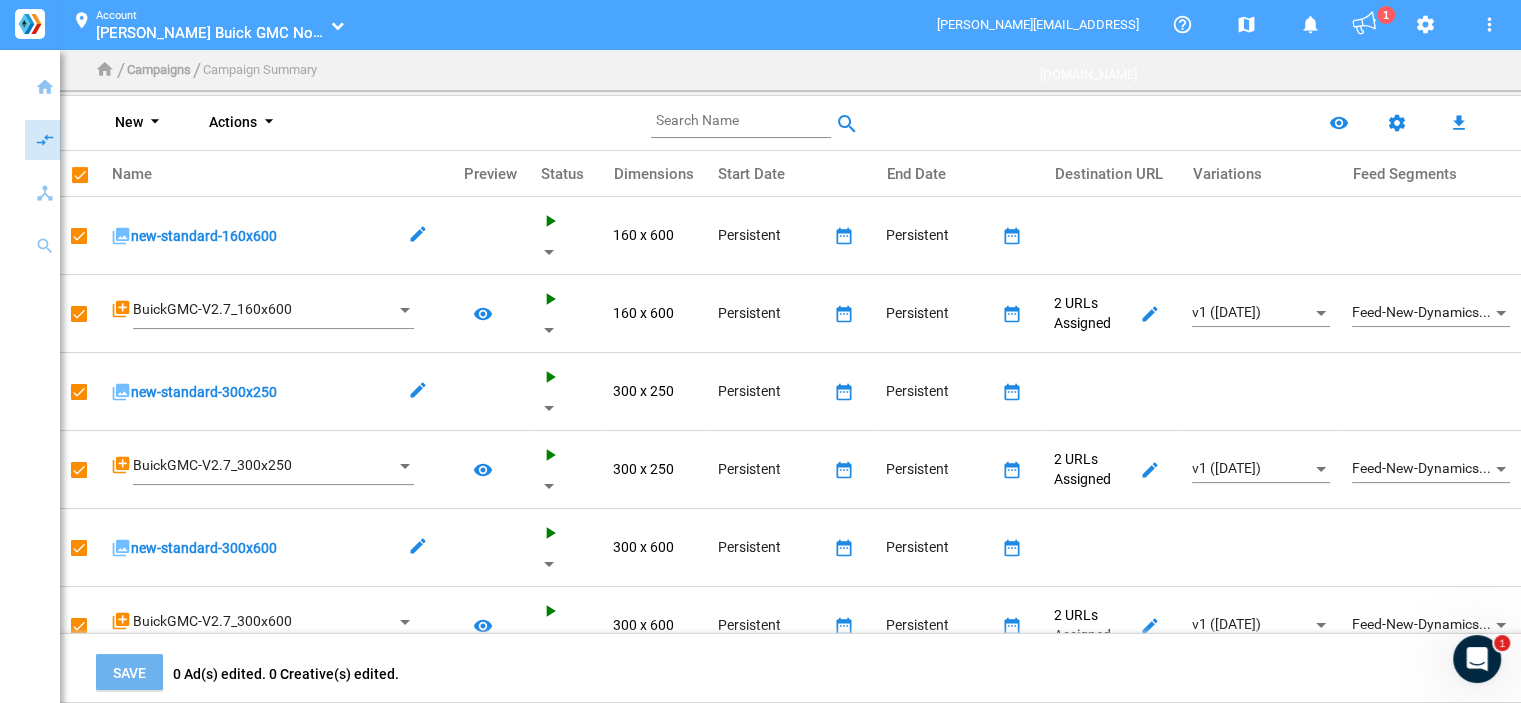 click on "arrow_drop_down" at bounding box center (155, 123) 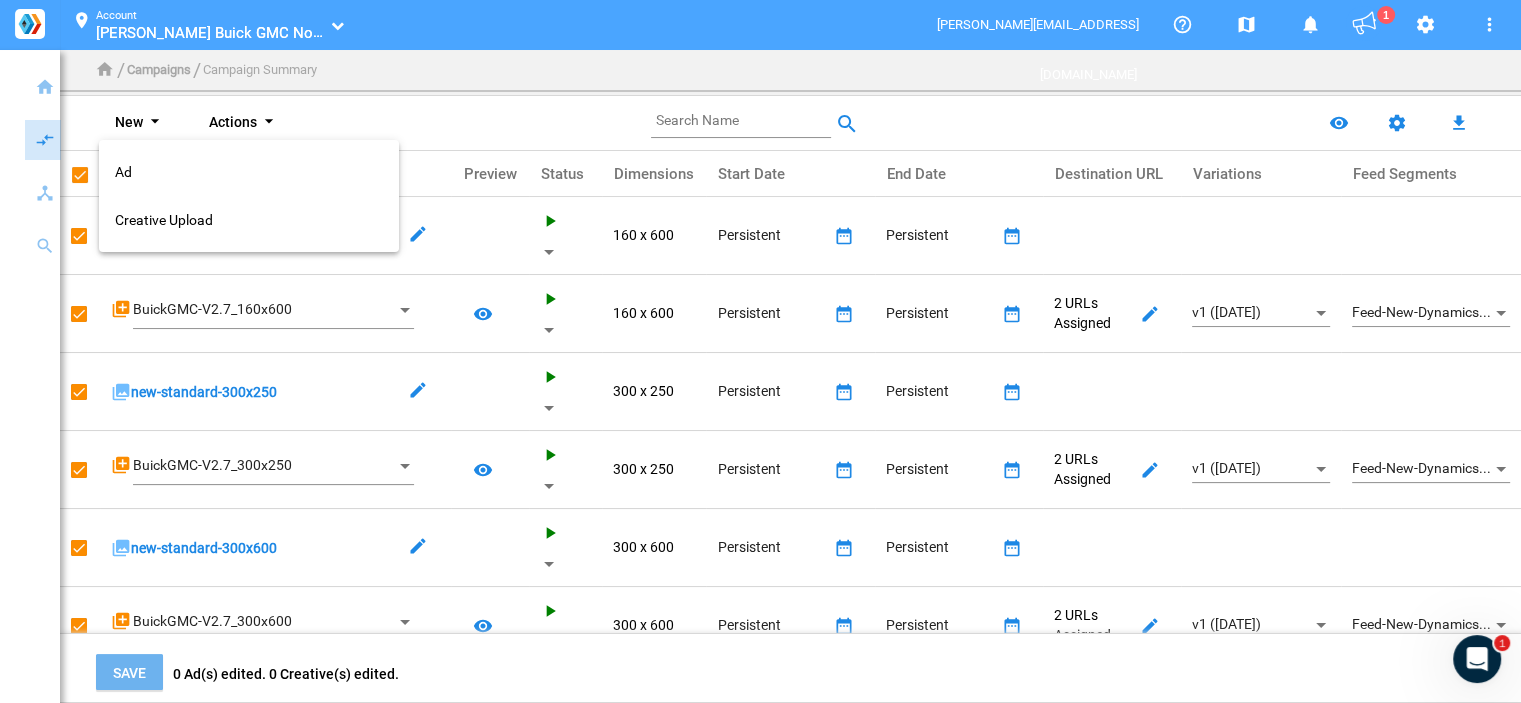 click at bounding box center [760, 351] 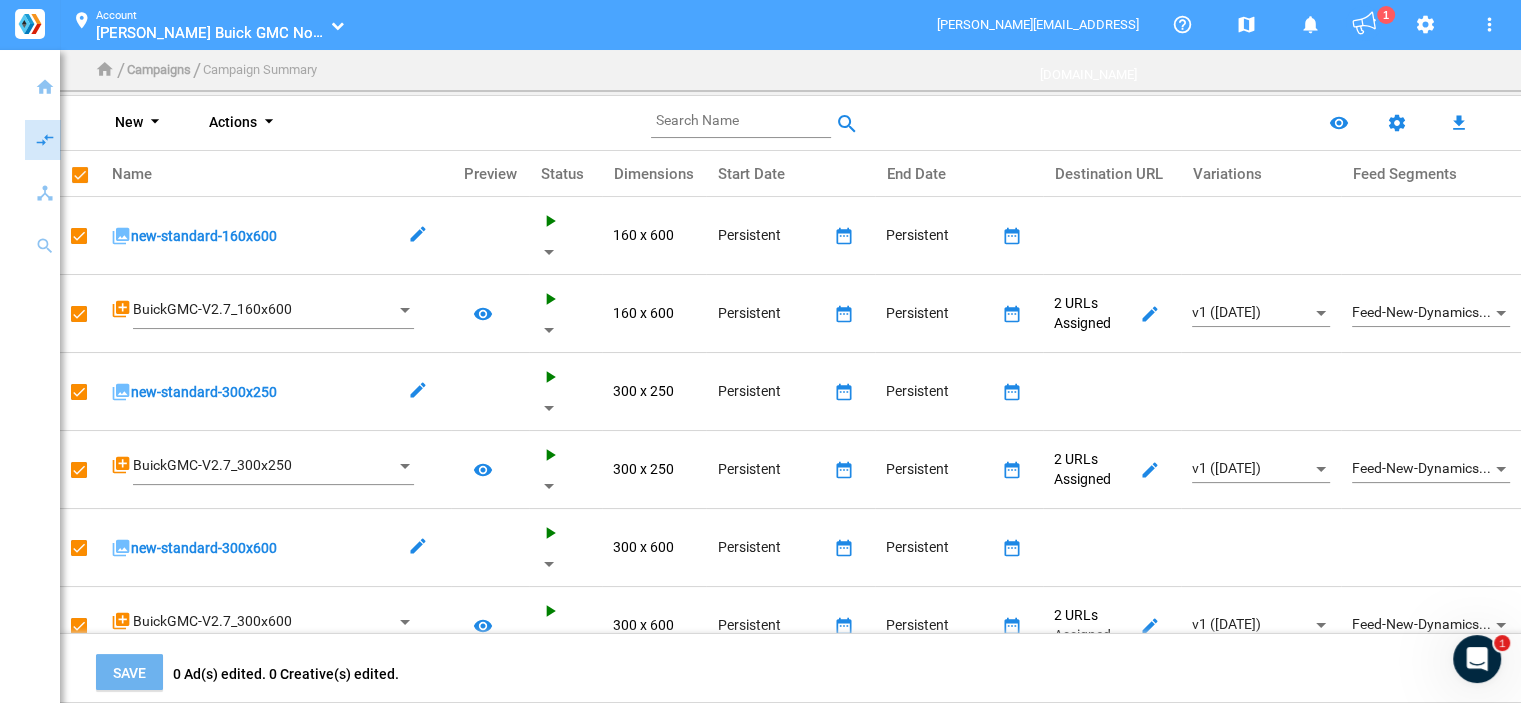 click on "arrow_drop_down" 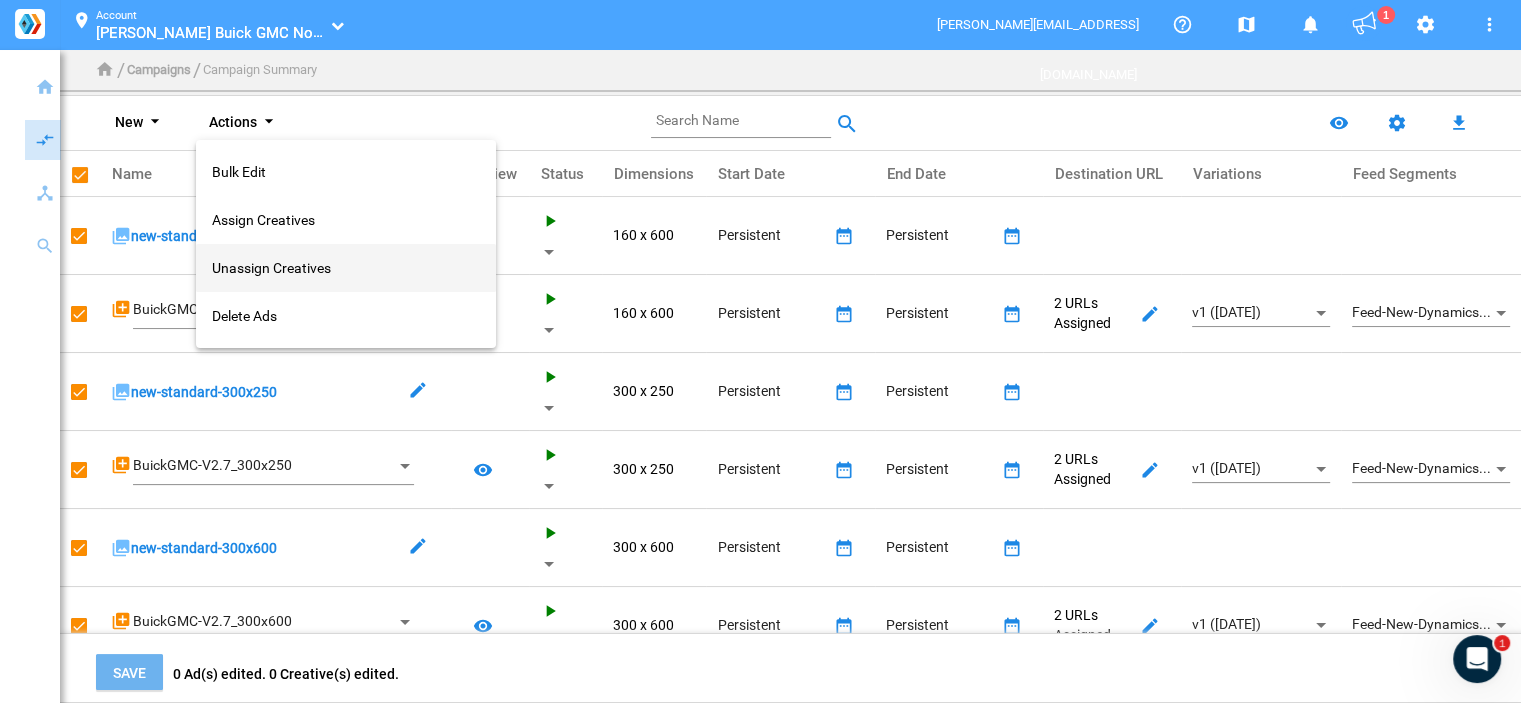 click on "Unassign Creatives" at bounding box center (346, 268) 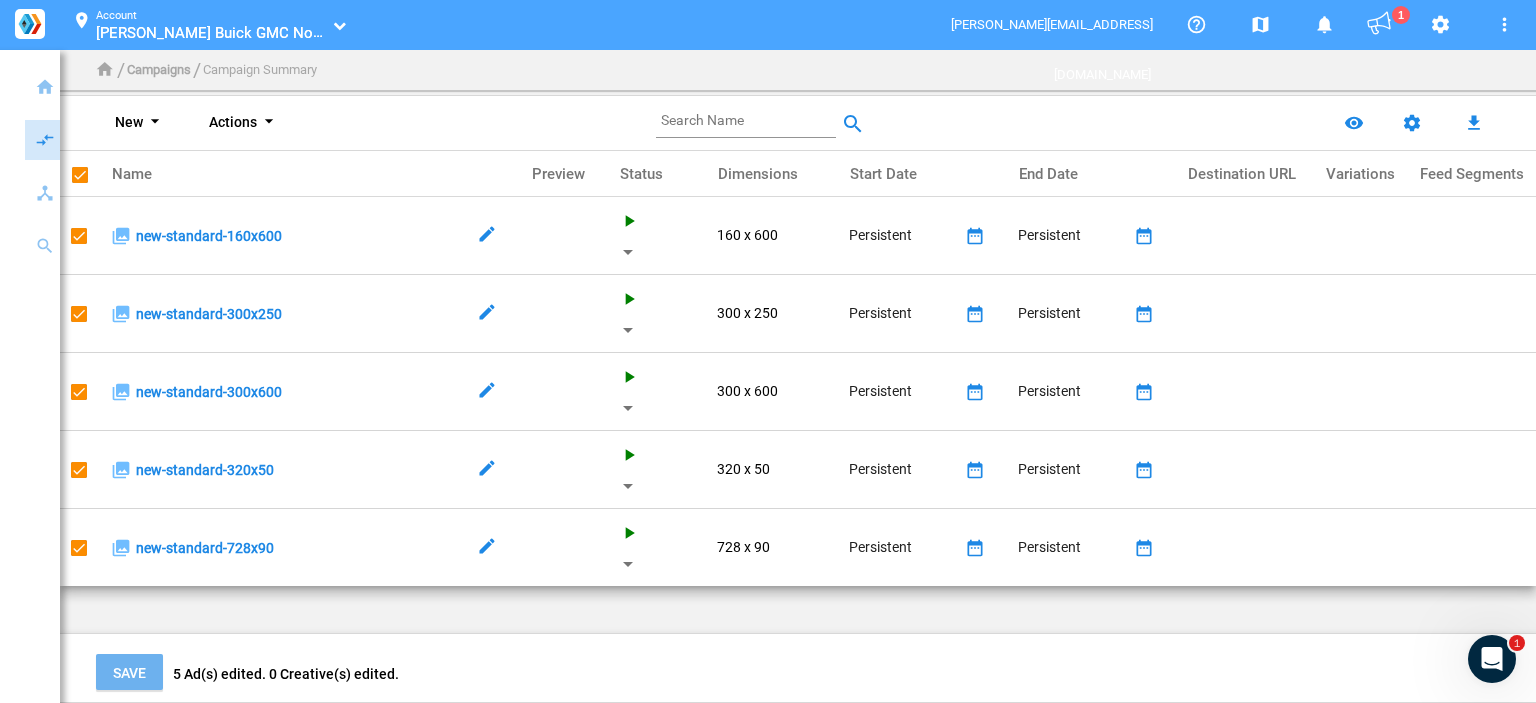 click on "Actions arrow_drop_down" 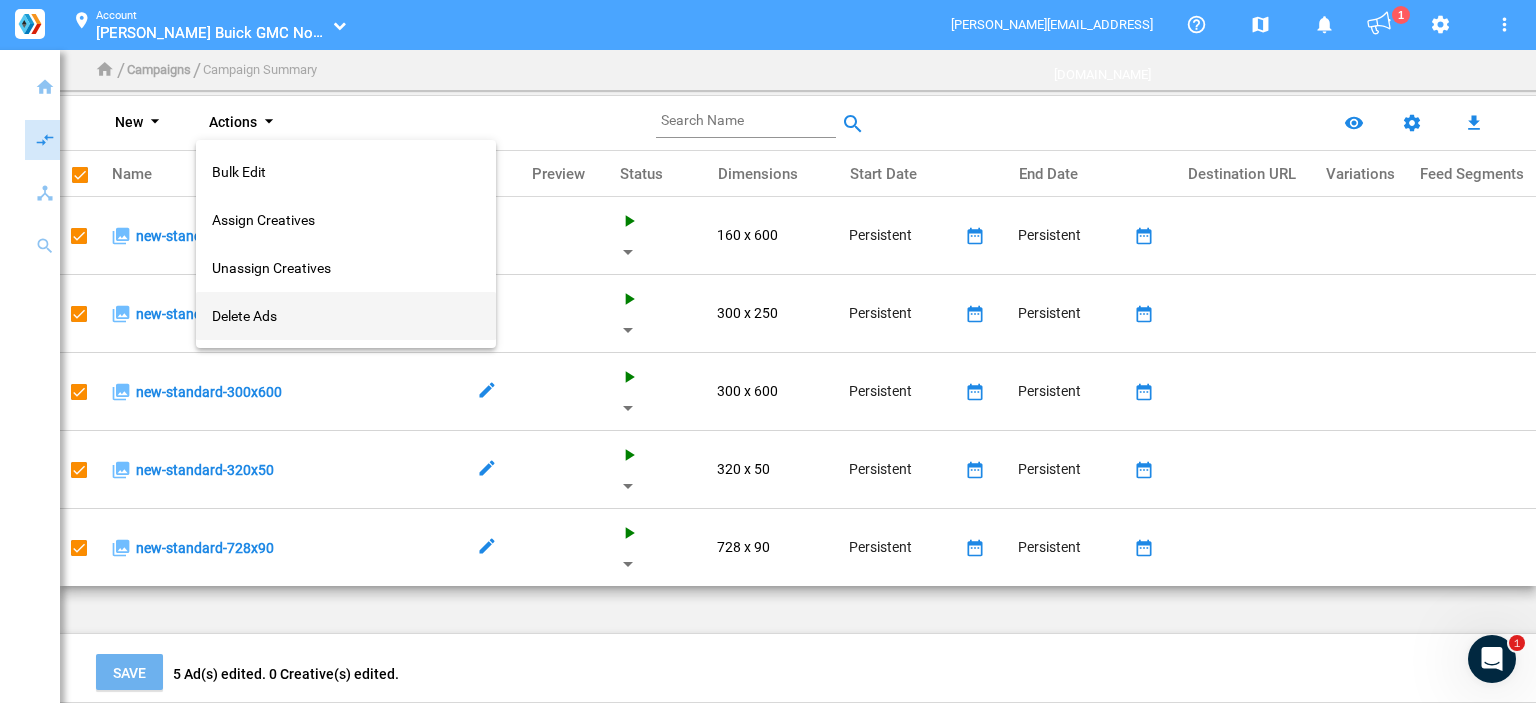 click on "Delete Ads" at bounding box center [346, 316] 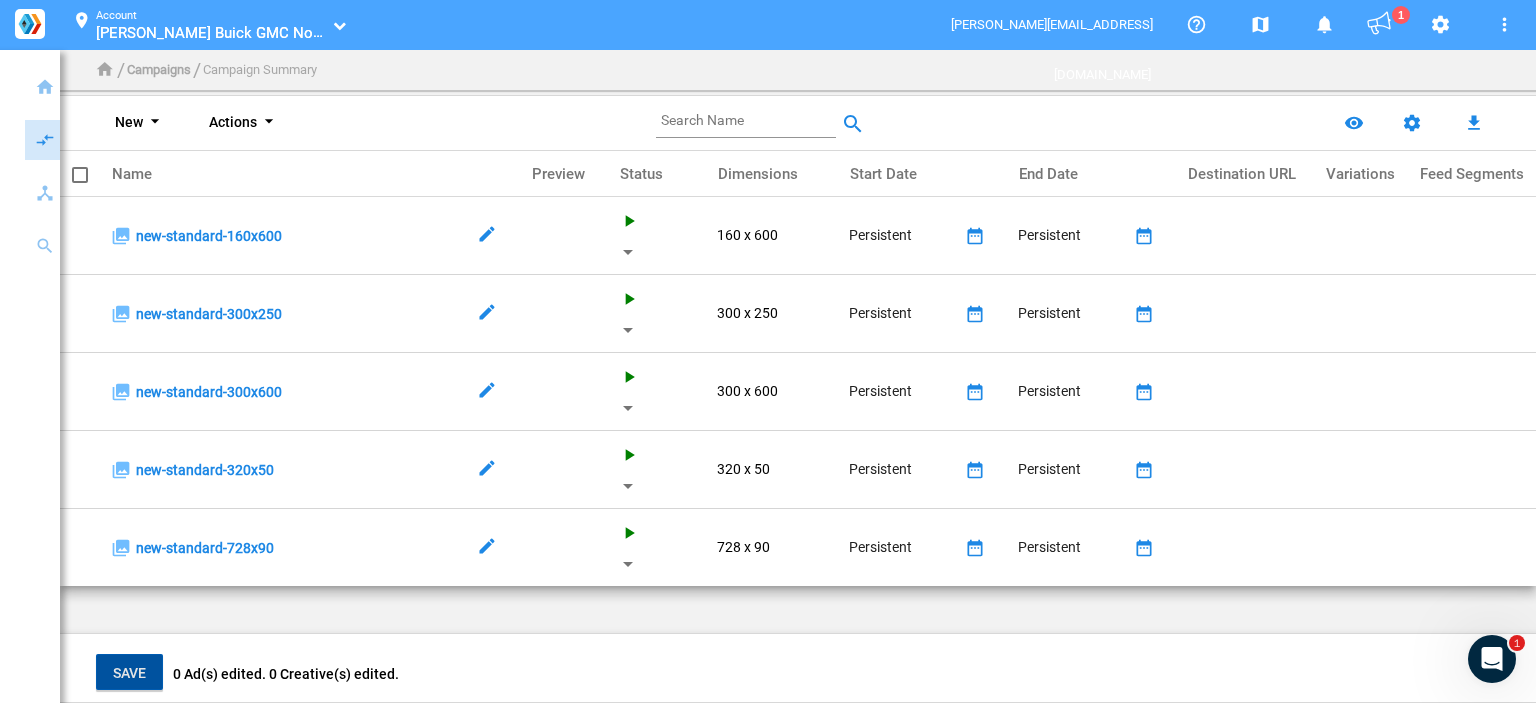 click on "Save" 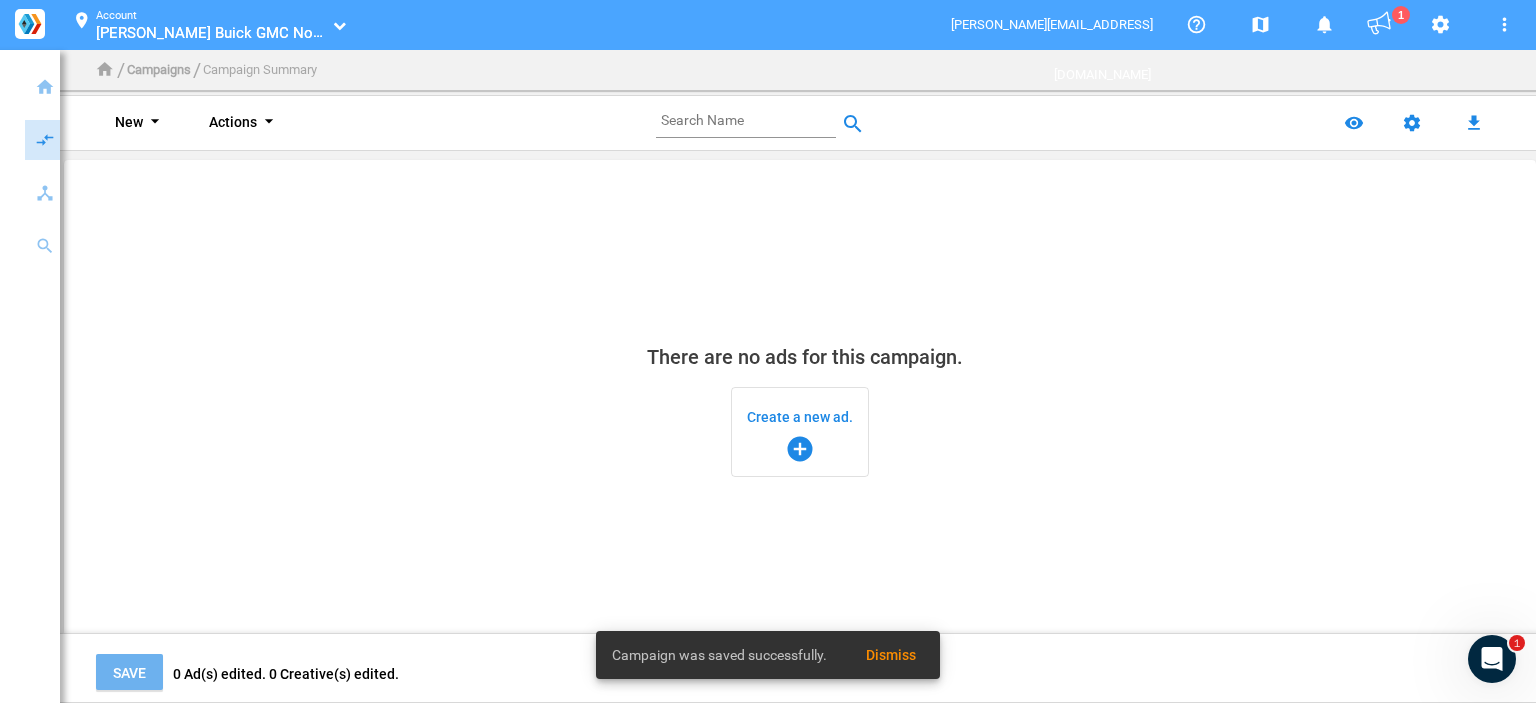 click on "There are no ads for this campaign.  Create a new ad.  add_circle" 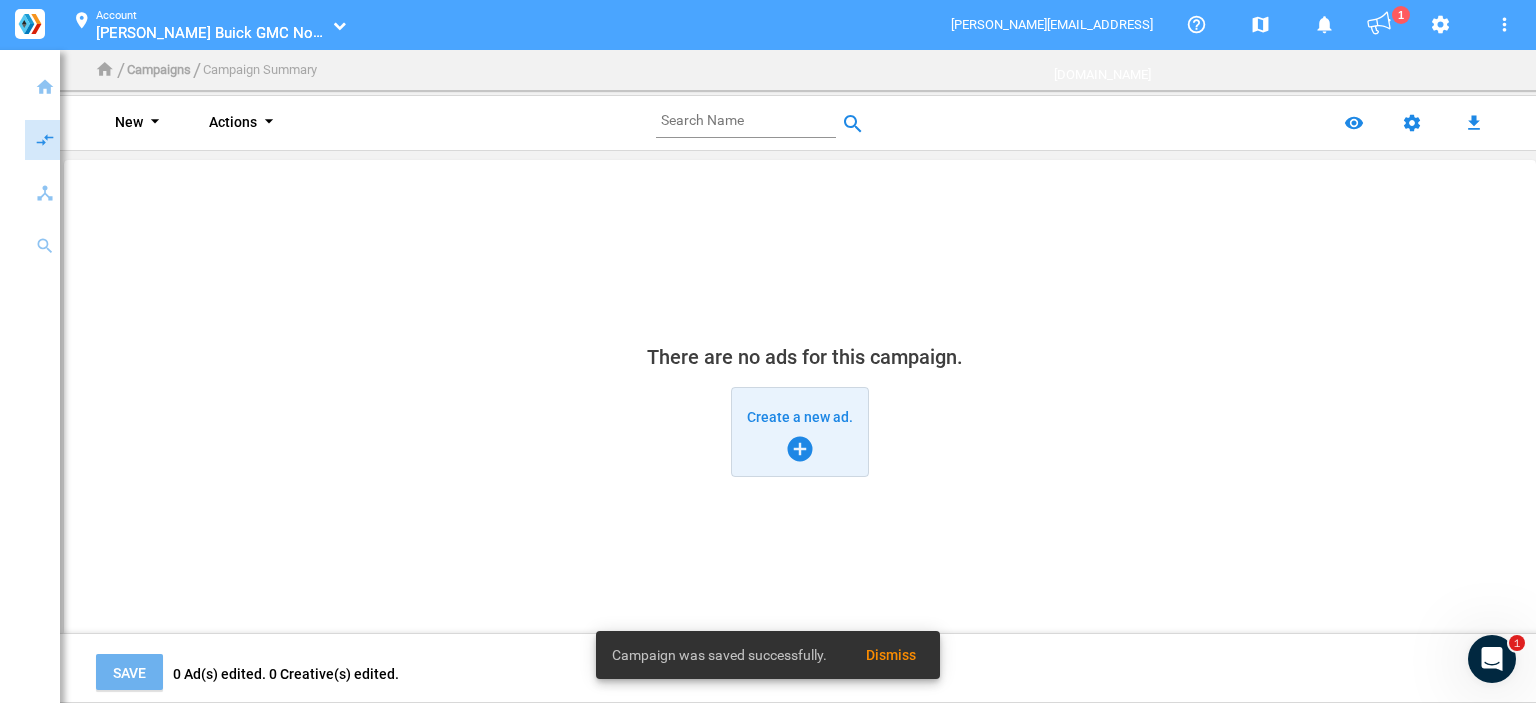 click on "add_circle" at bounding box center (800, 449) 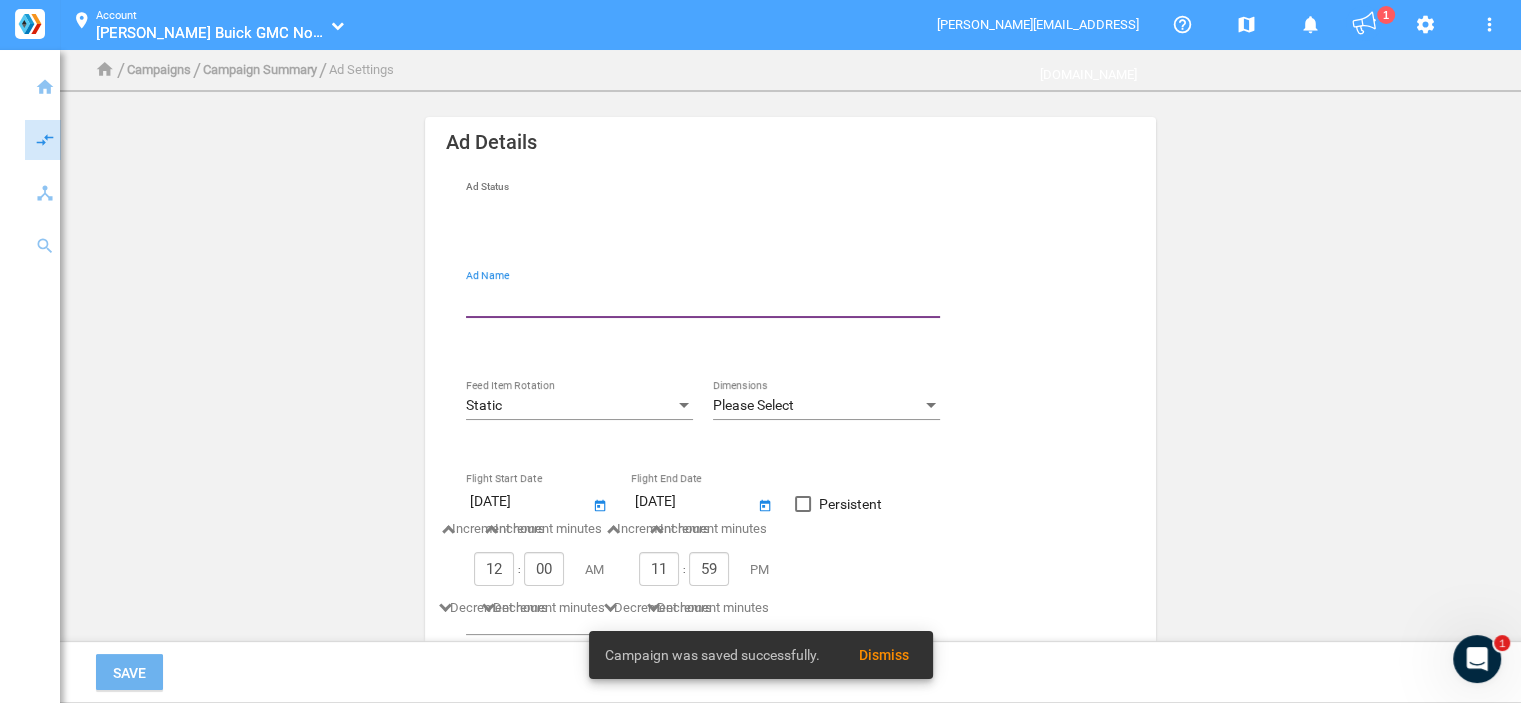 click on "Ad Name" at bounding box center (707, 299) 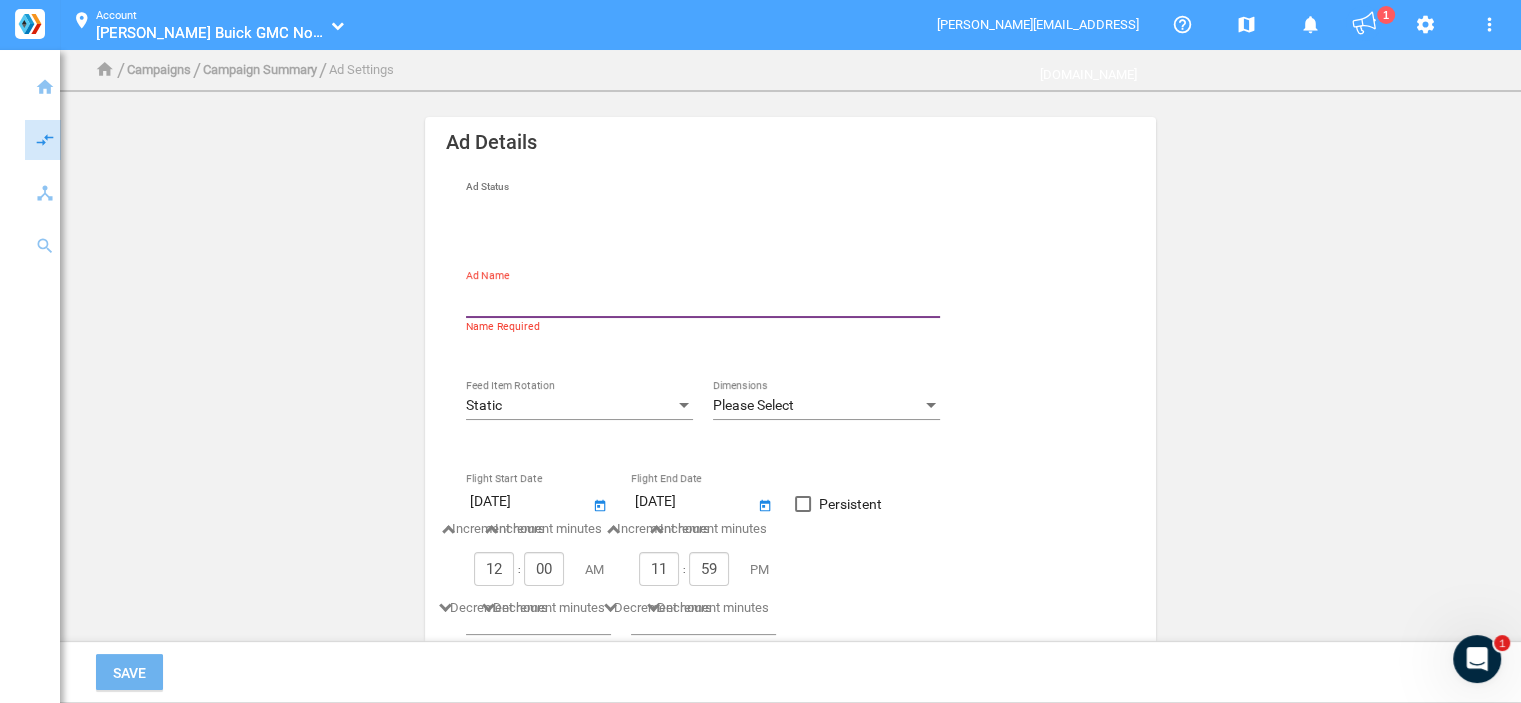 type on "new-standard-160x600" 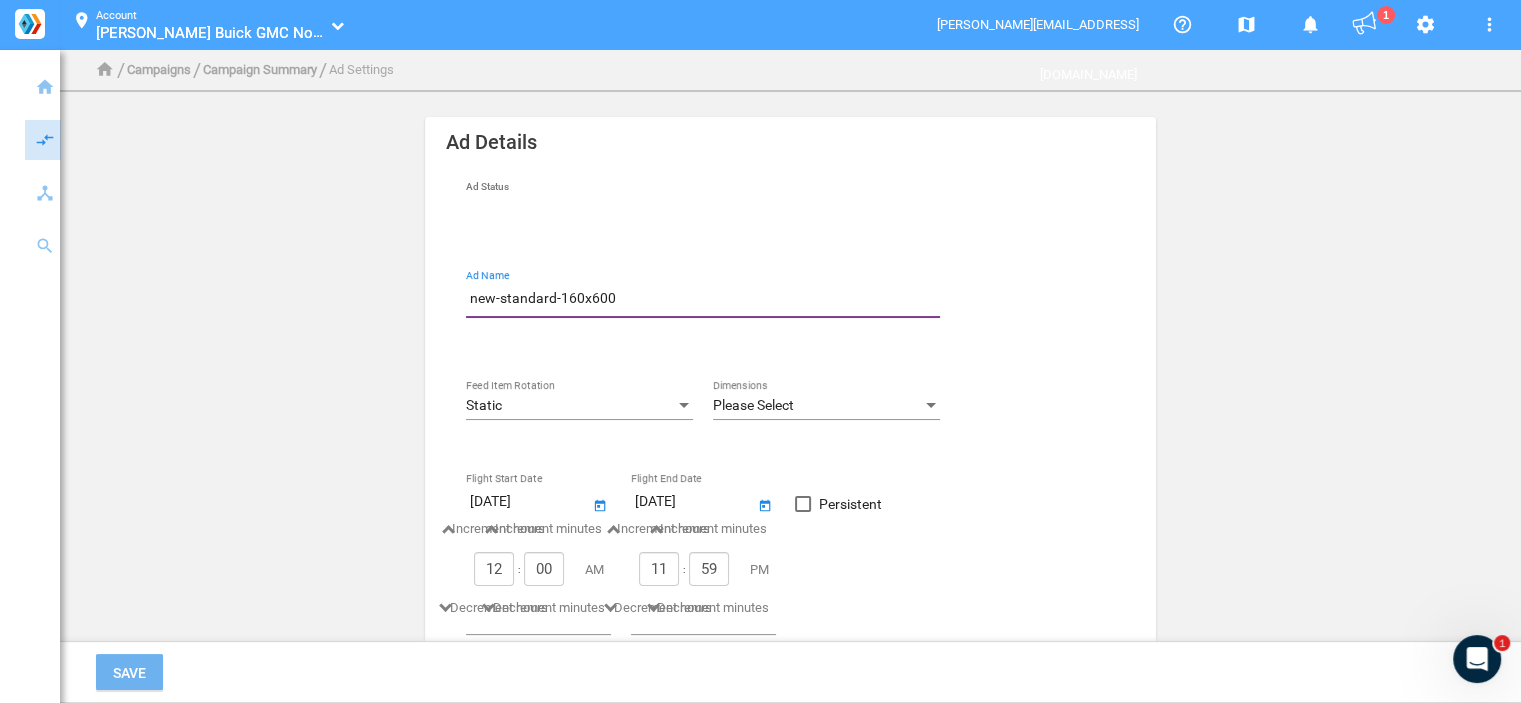 click on "Static Feed Item Rotation" 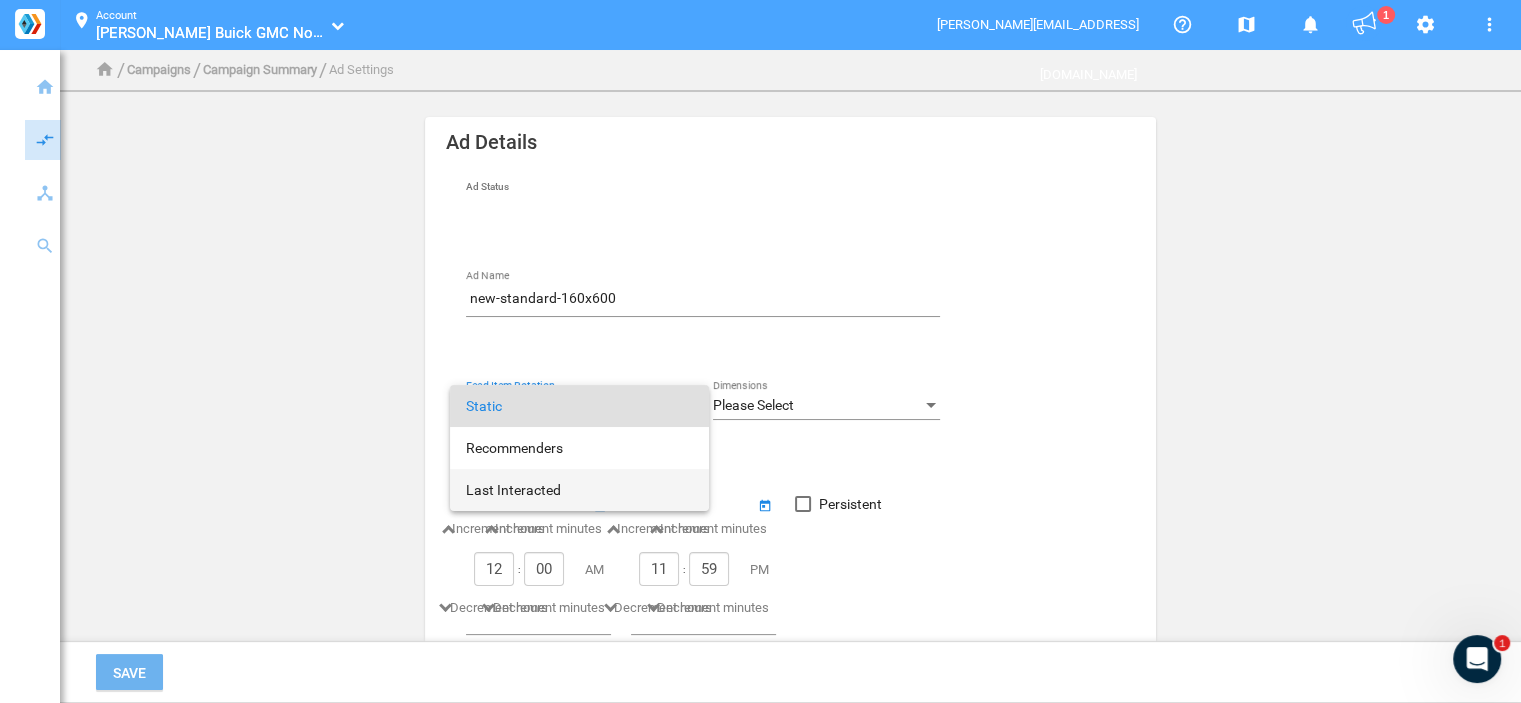 click on "Last Interacted" at bounding box center [579, 490] 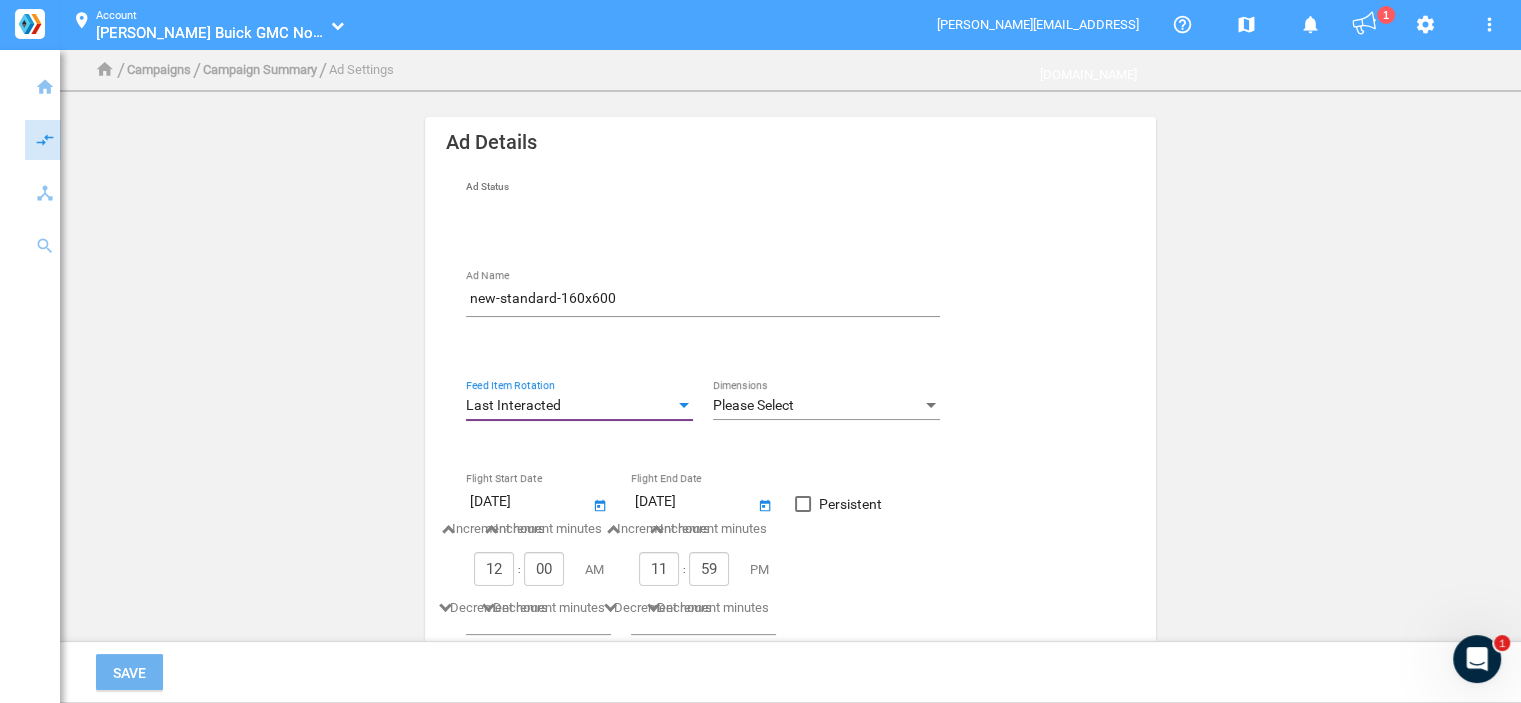click on "Please Select" at bounding box center (753, 405) 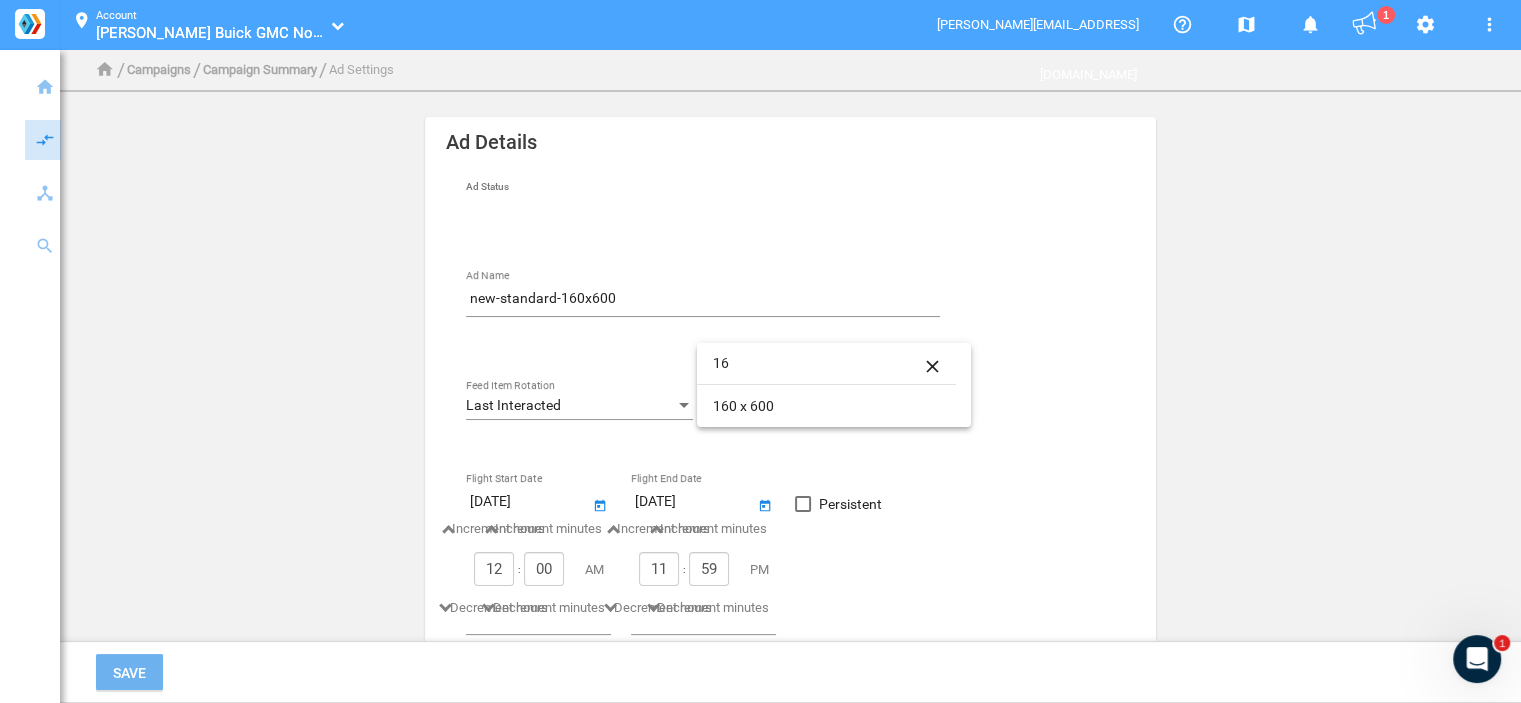 type on "16" 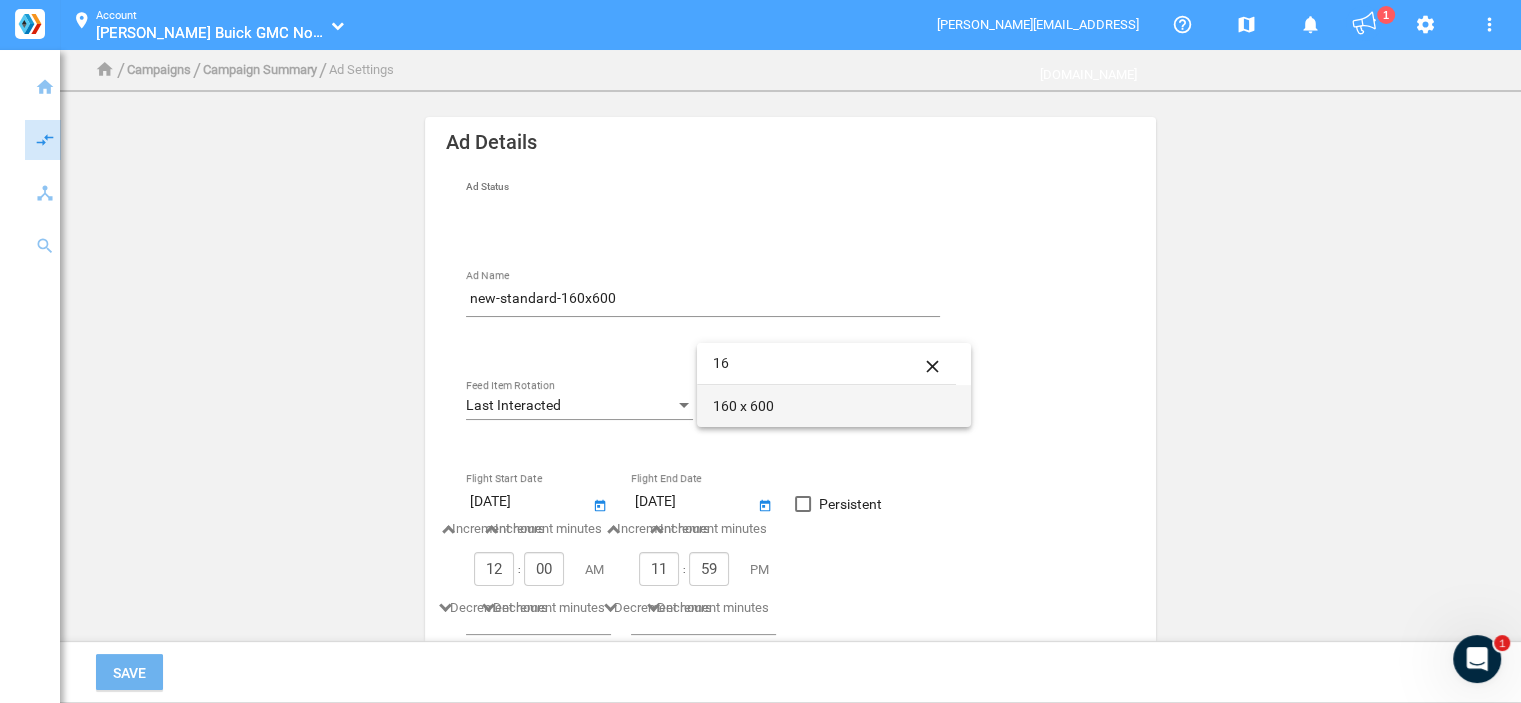 click on "160 x 600" at bounding box center [834, 406] 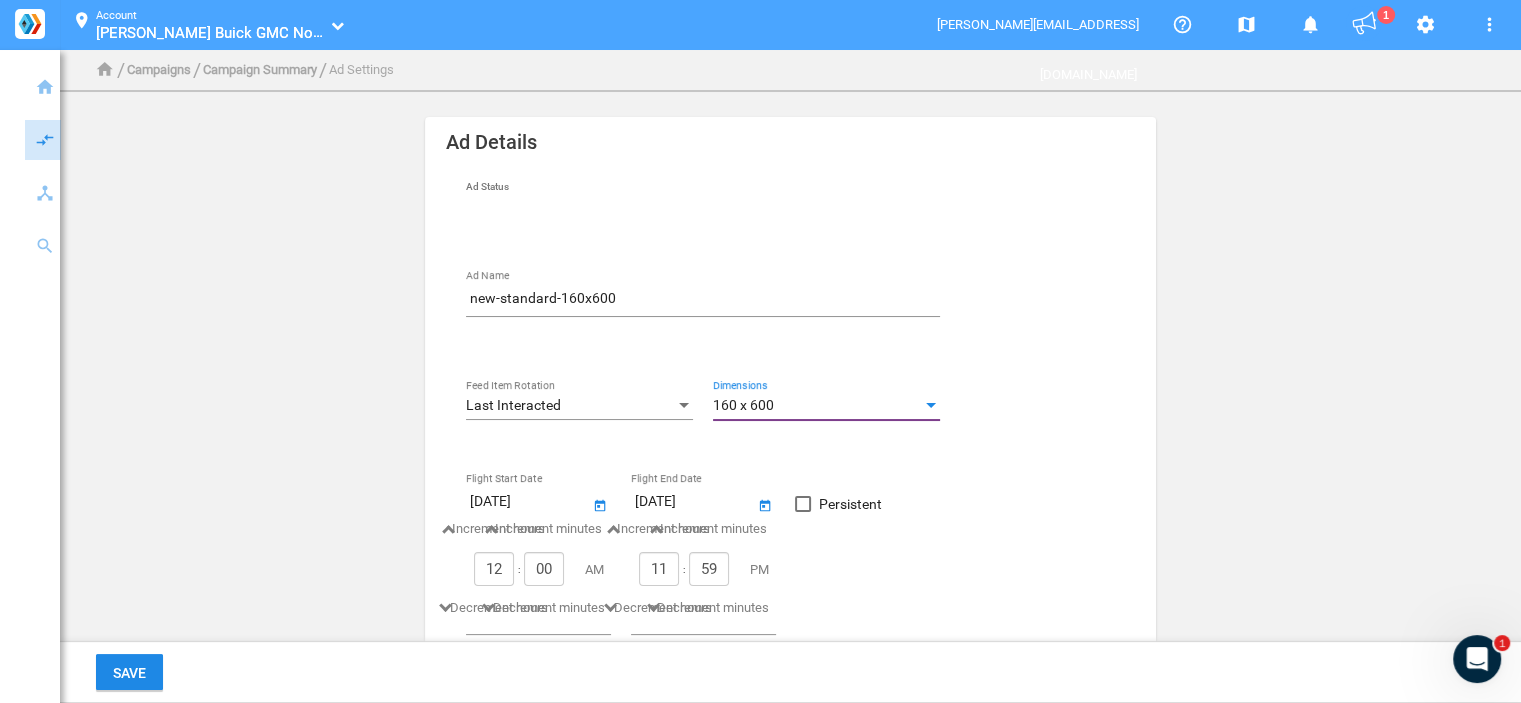 click on "Persistent" at bounding box center (850, 504) 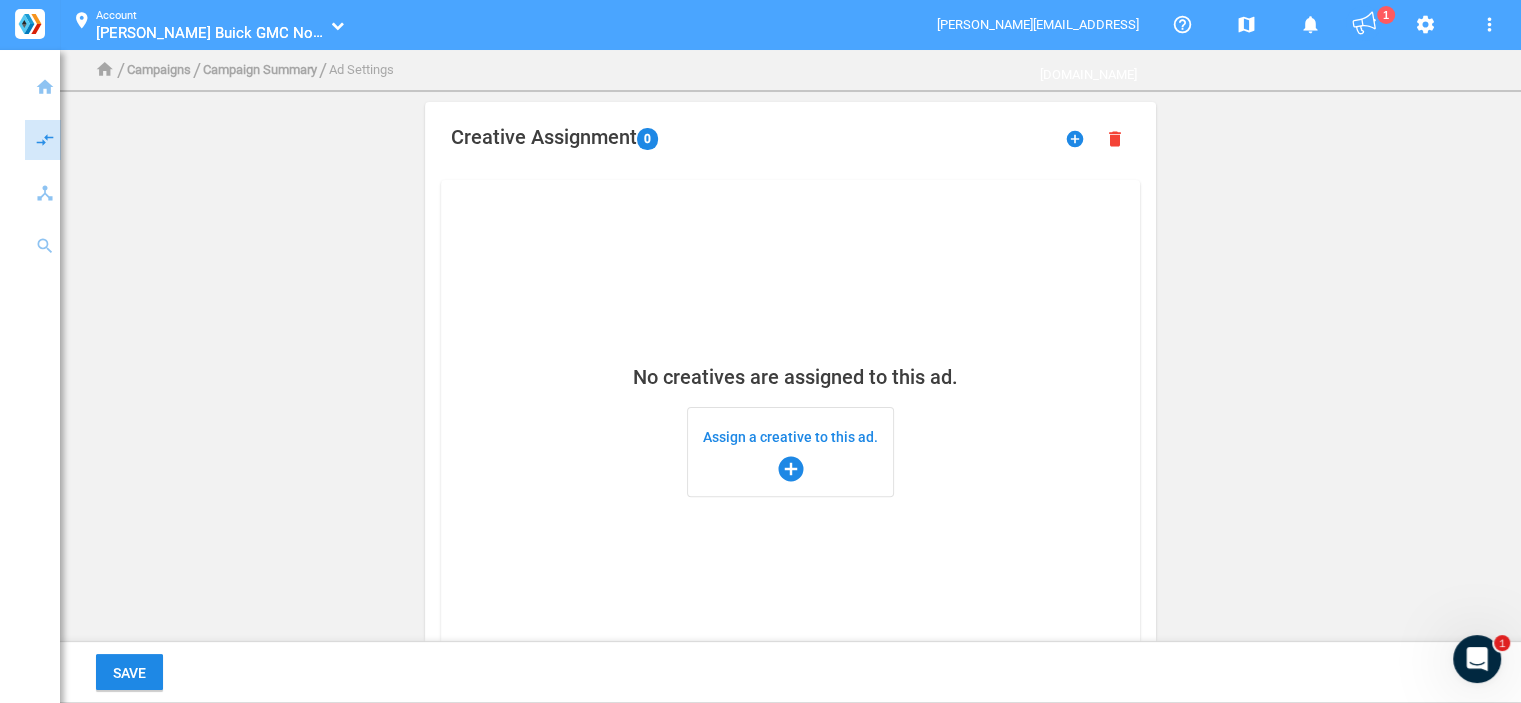 scroll, scrollTop: 500, scrollLeft: 0, axis: vertical 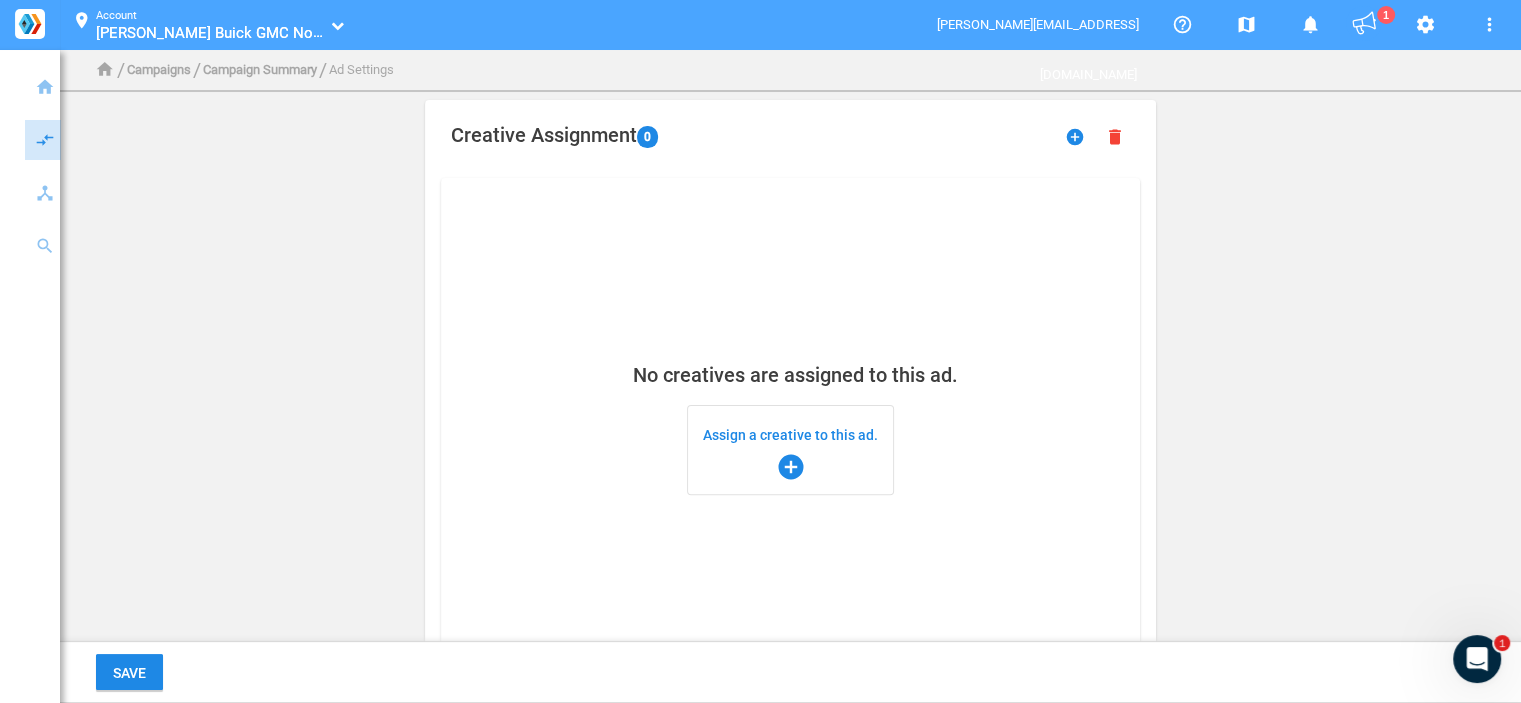 click on "Assign a creative to this ad.  add_circle" at bounding box center (790, 450) 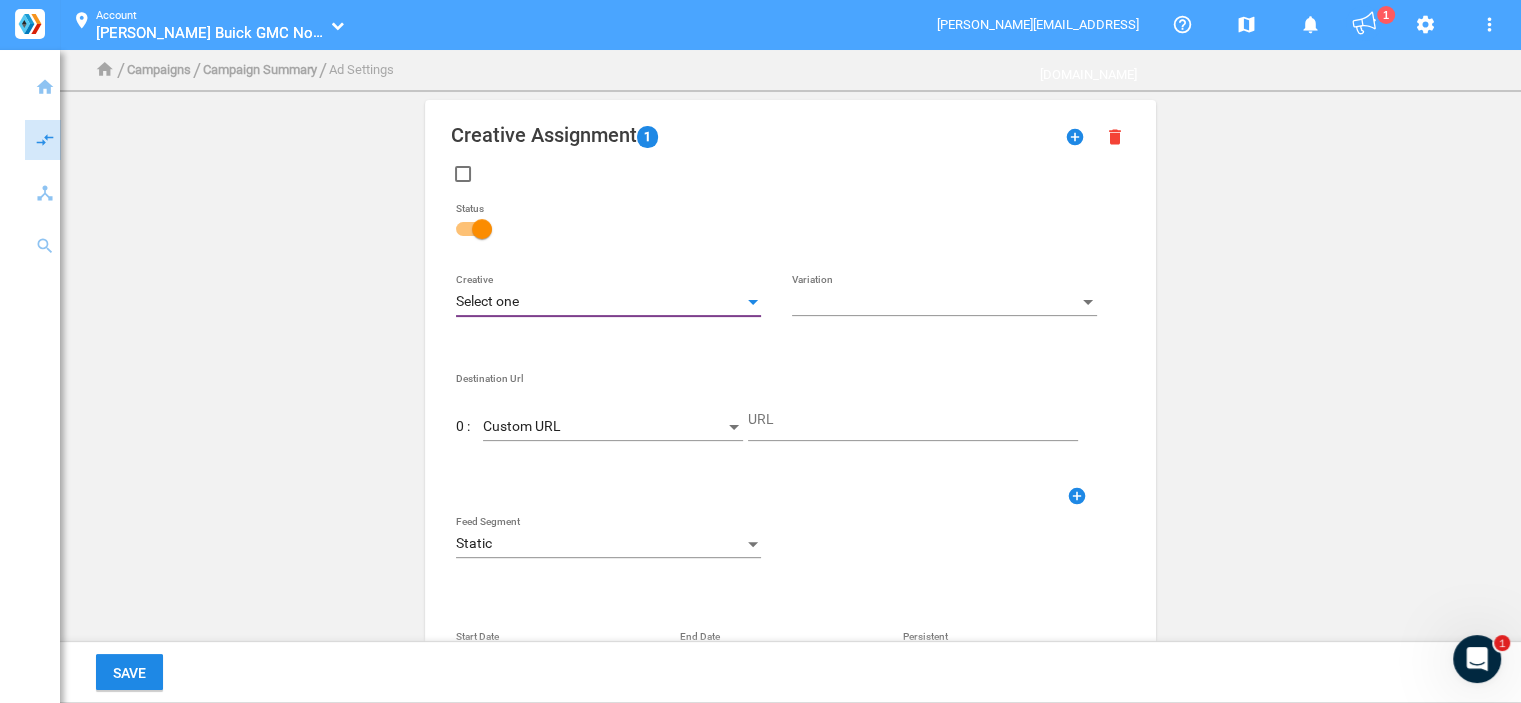 click on "Select one" at bounding box center (599, 302) 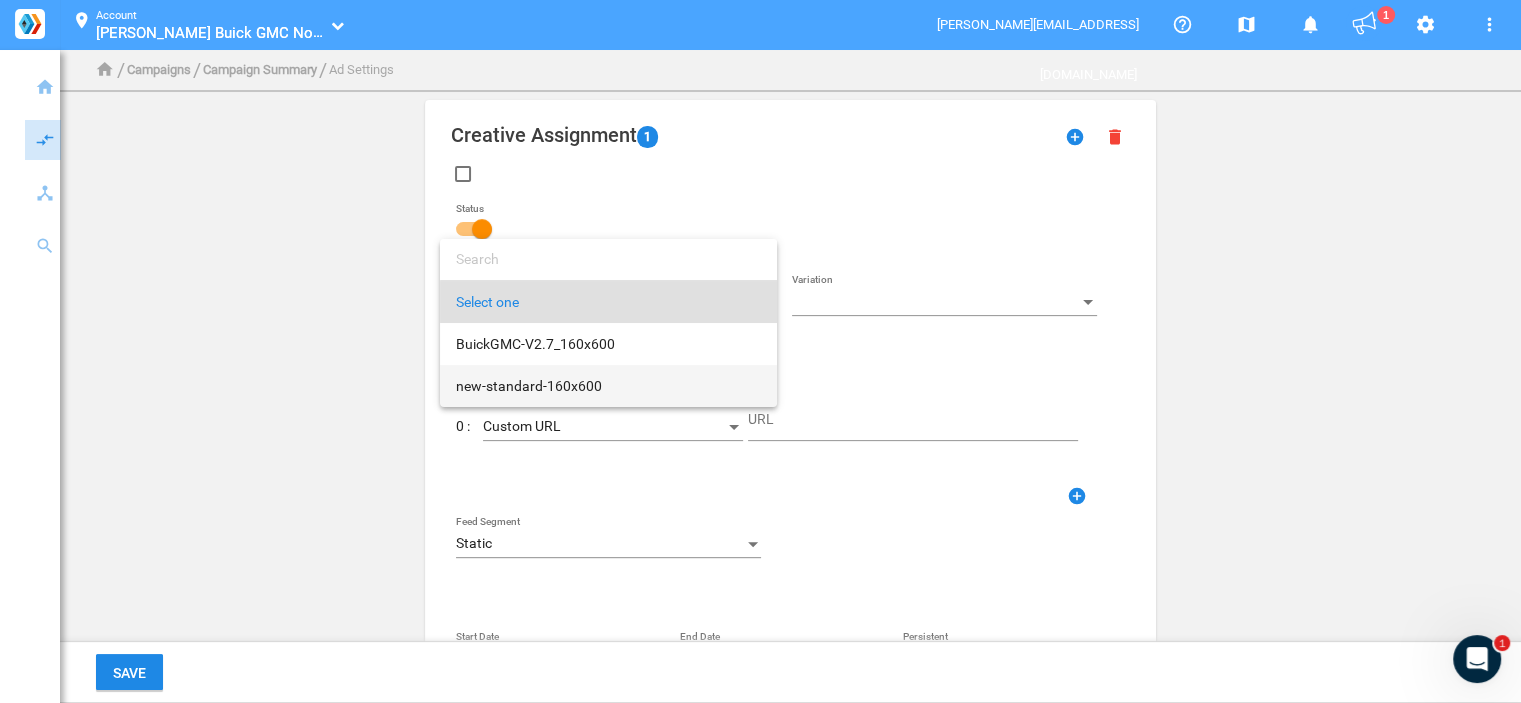 click on "new-standard-160x600" at bounding box center (608, 386) 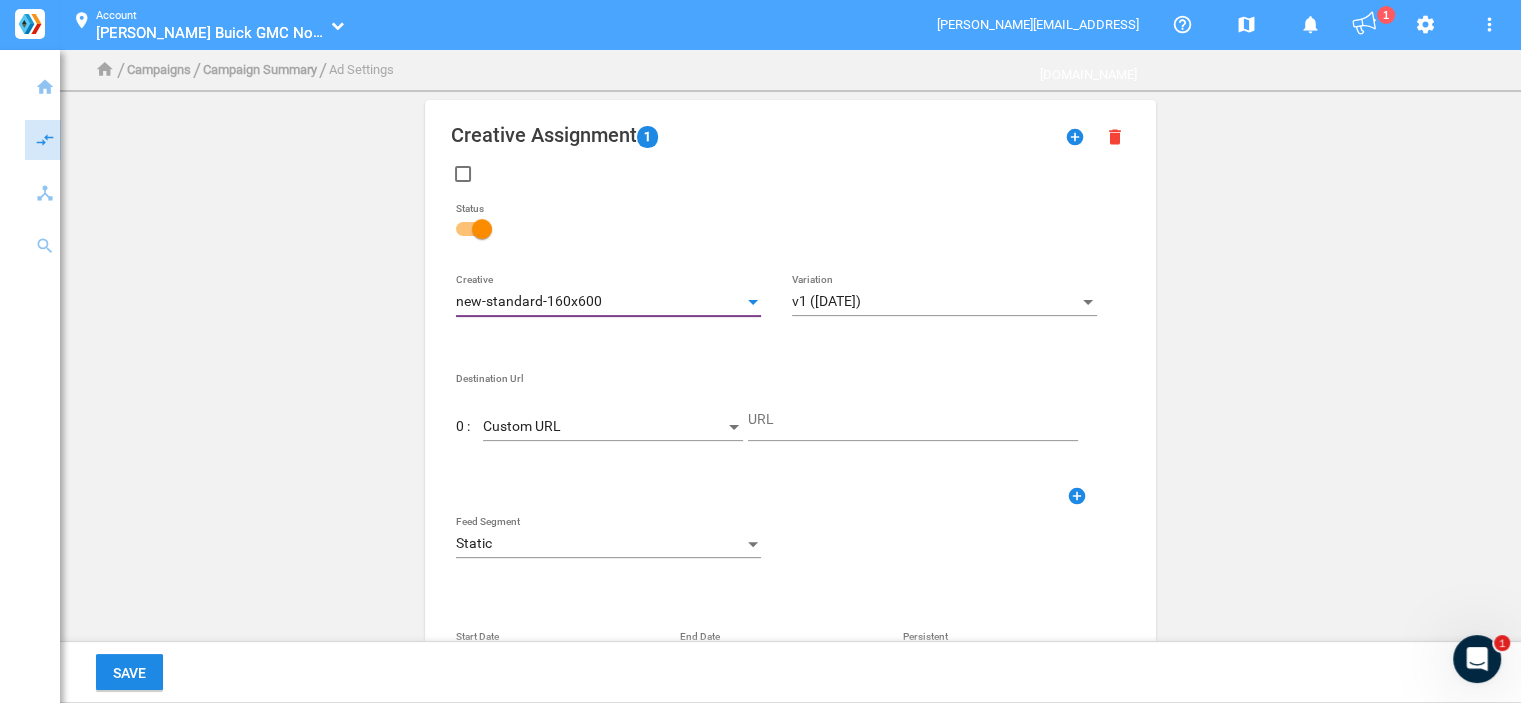 click at bounding box center (753, 302) 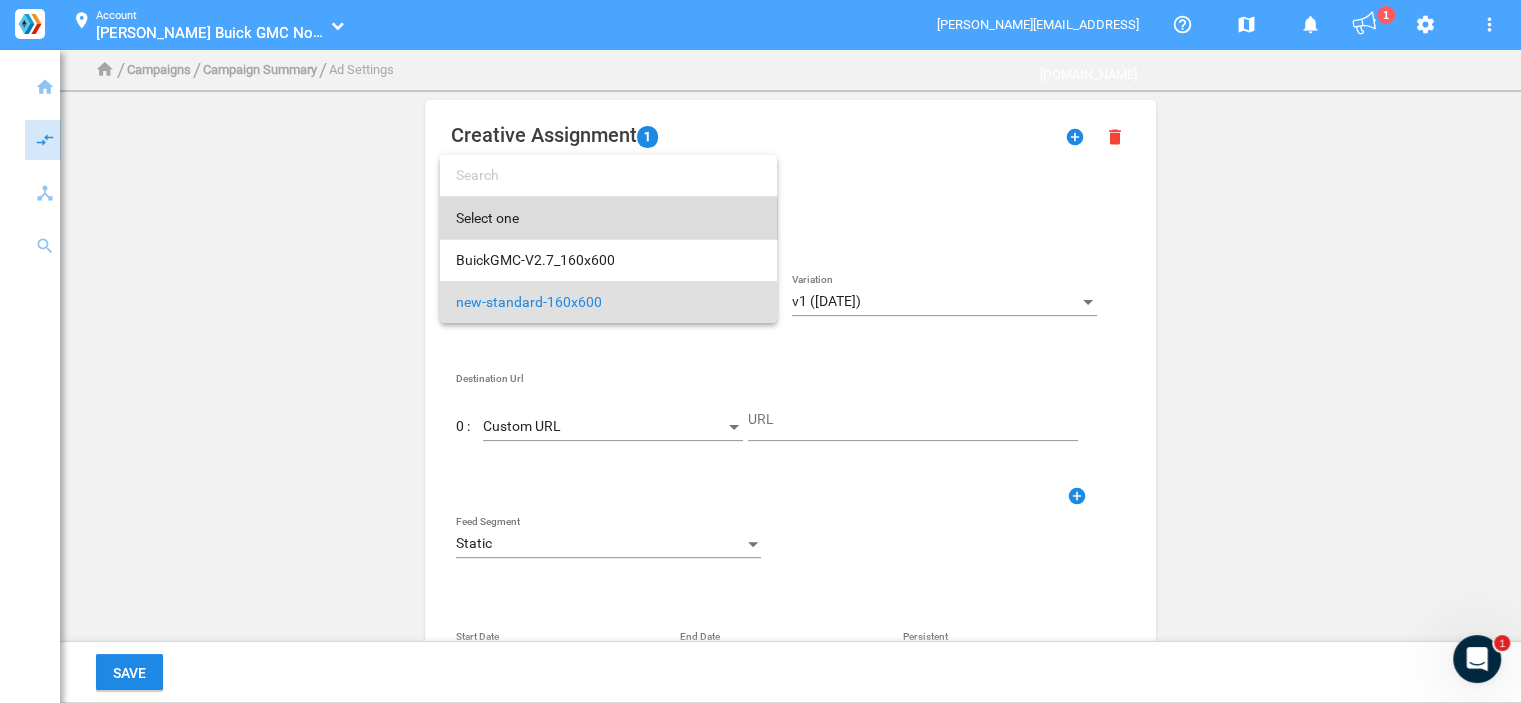 click on "Select one" at bounding box center [608, 218] 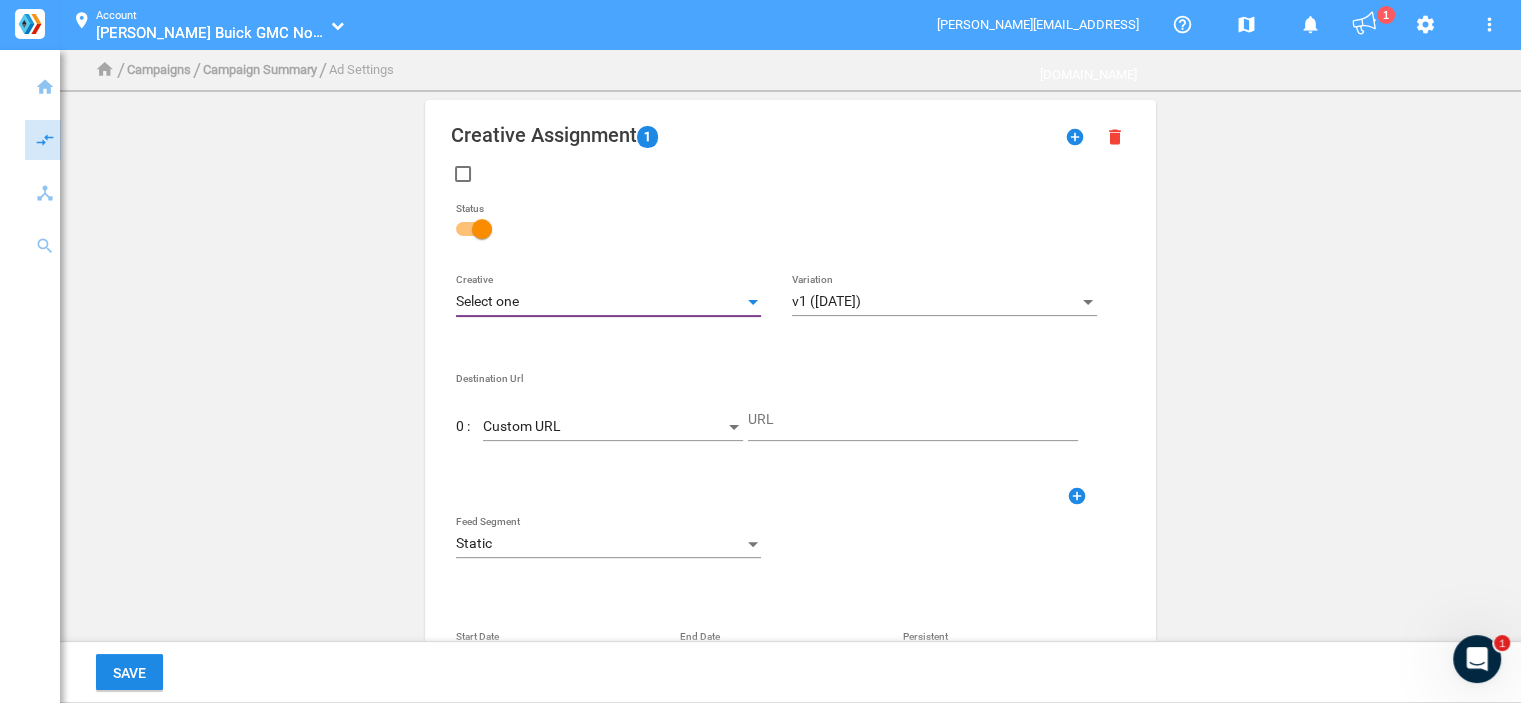 click on "Select one" at bounding box center (599, 302) 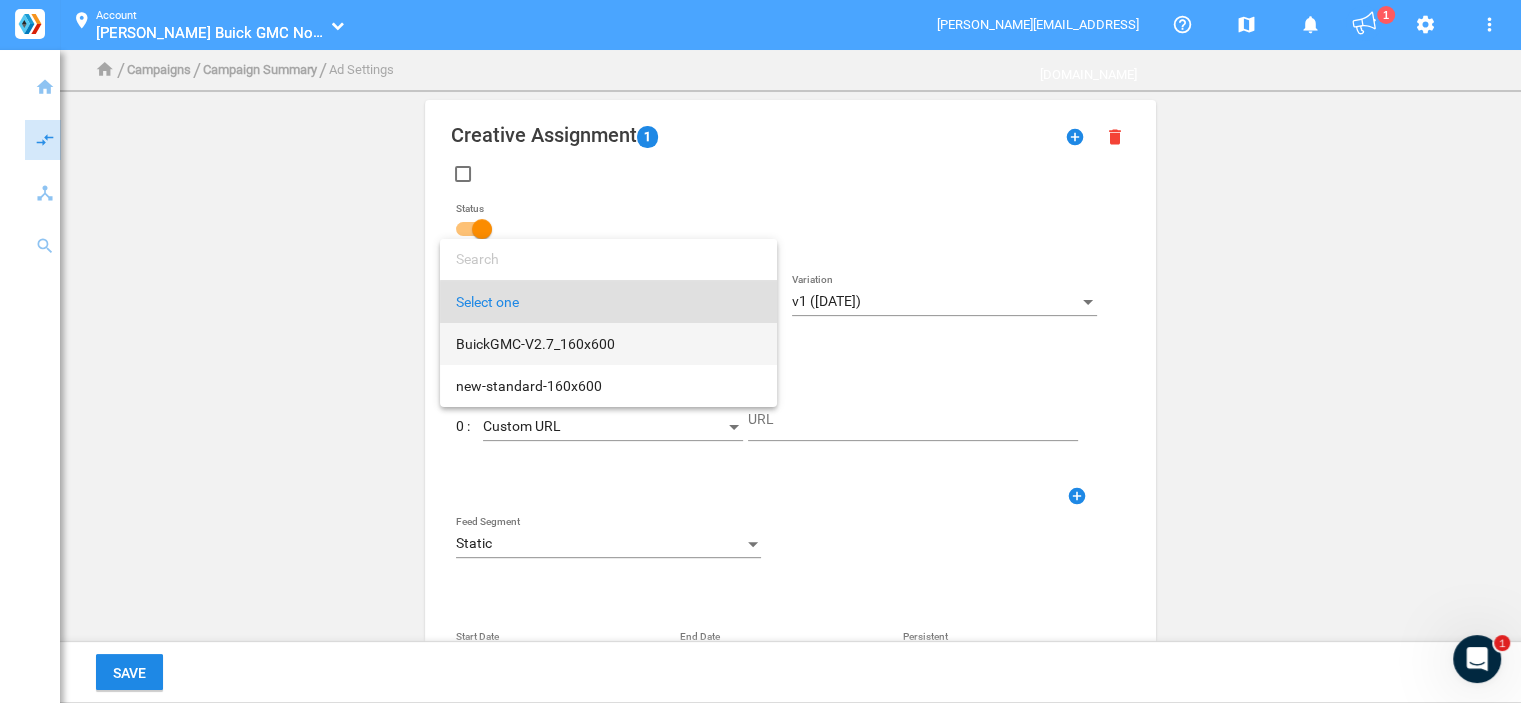 click on "BuickGMC-V2.7_160x600" at bounding box center [608, 344] 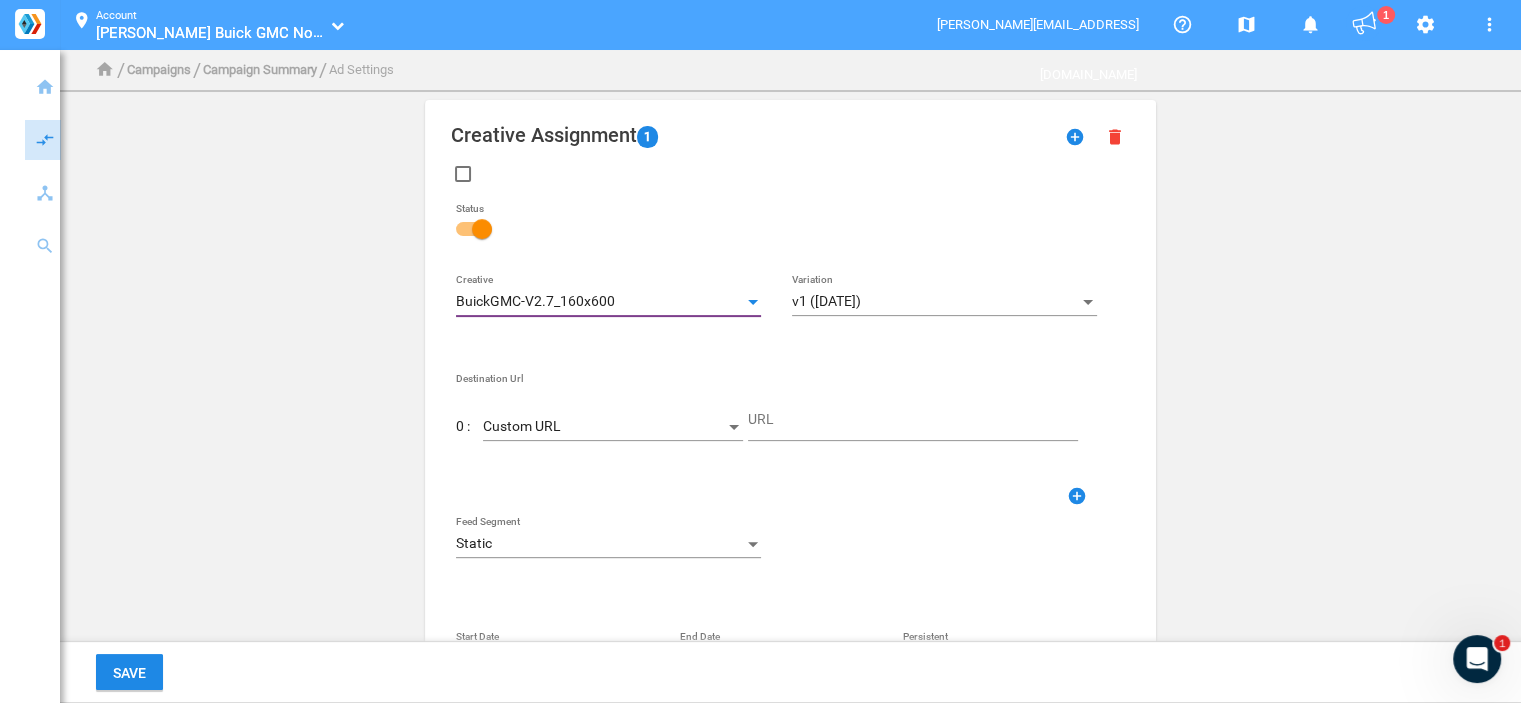 click on "Custom URL" at bounding box center (604, 427) 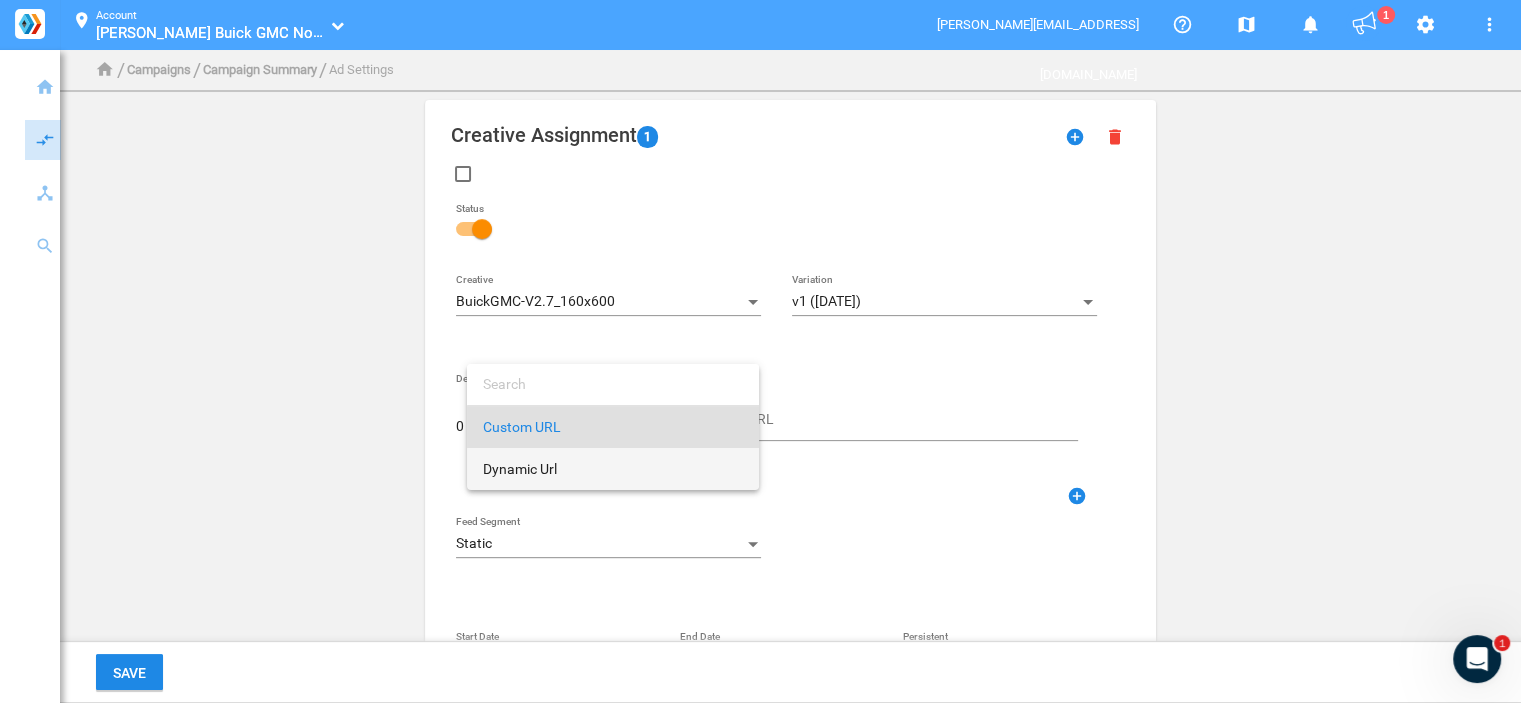 click on "Dynamic Url" at bounding box center (613, 469) 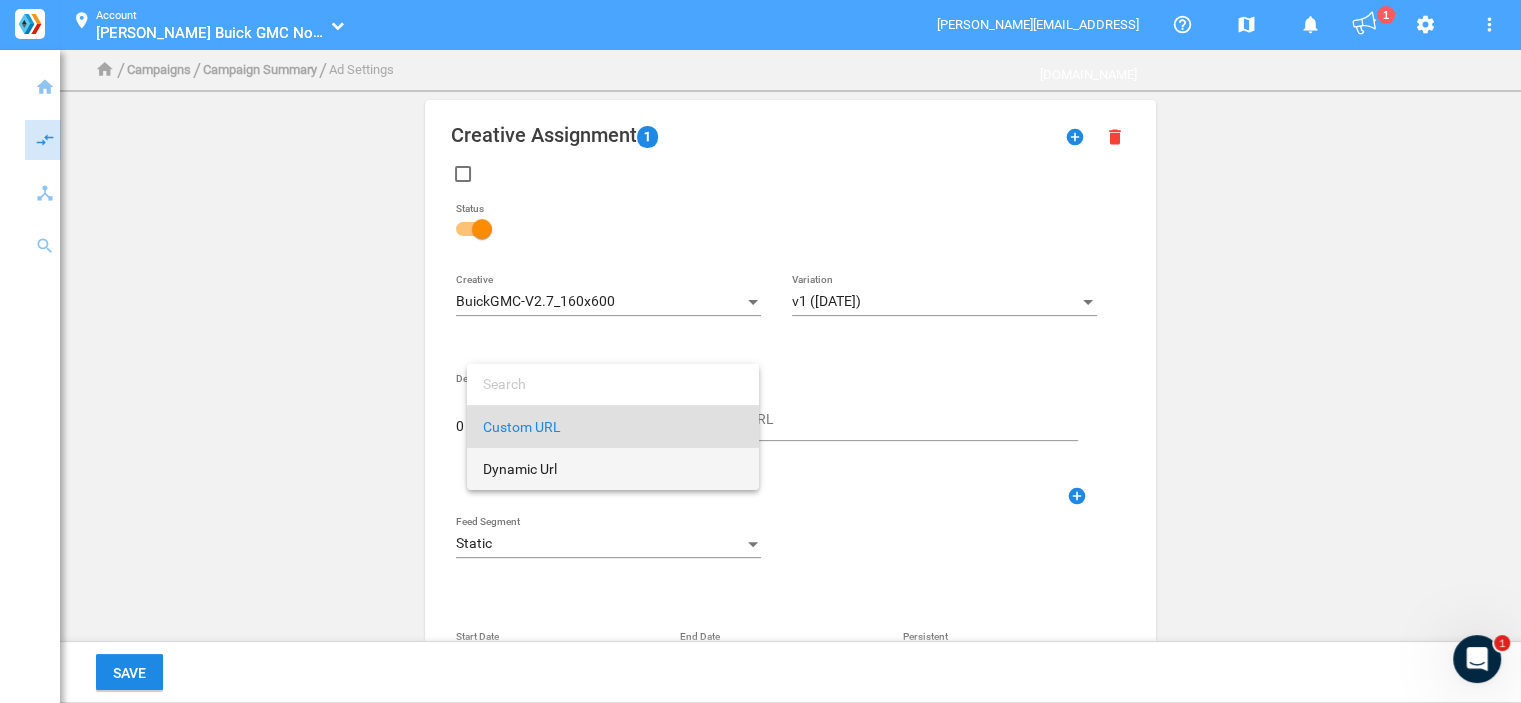 type on "DestinationUrl" 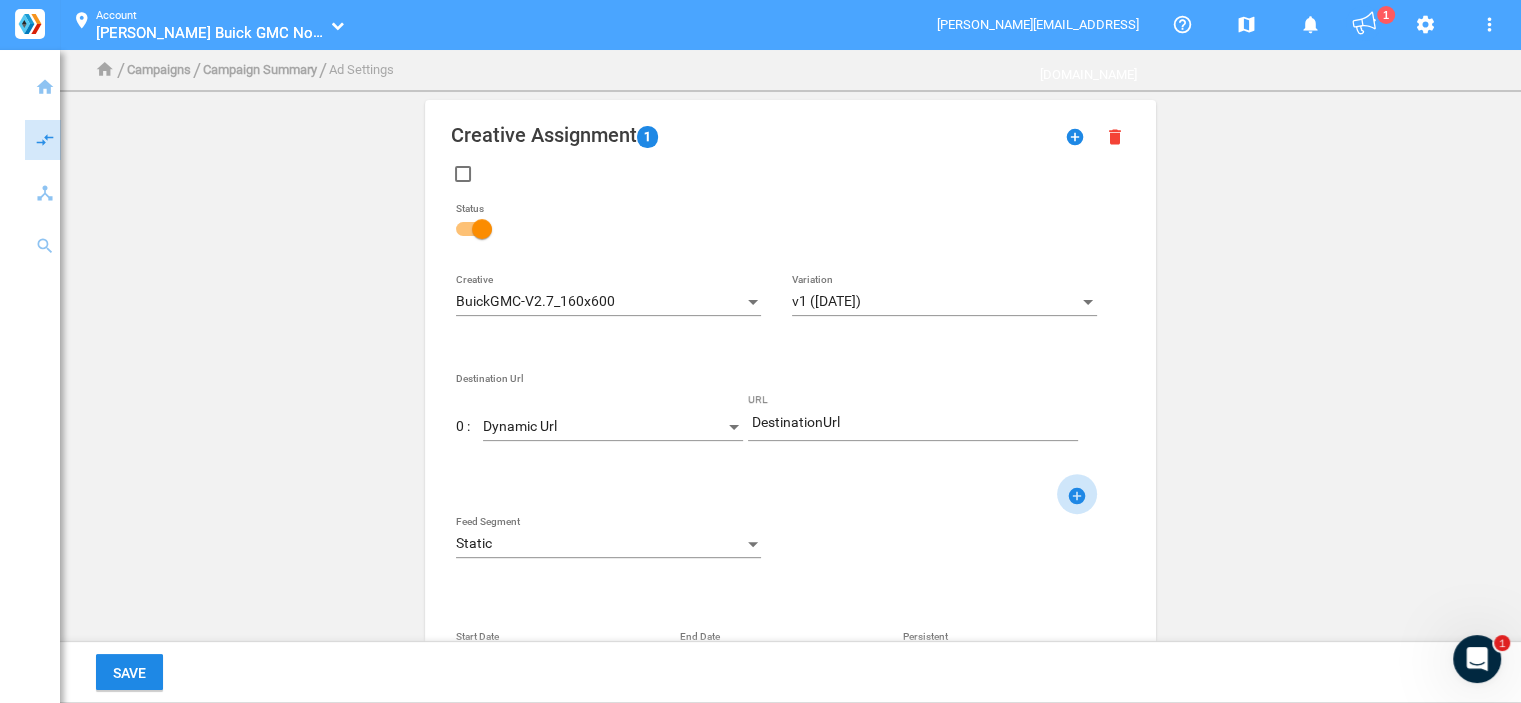 click on "add_circle" 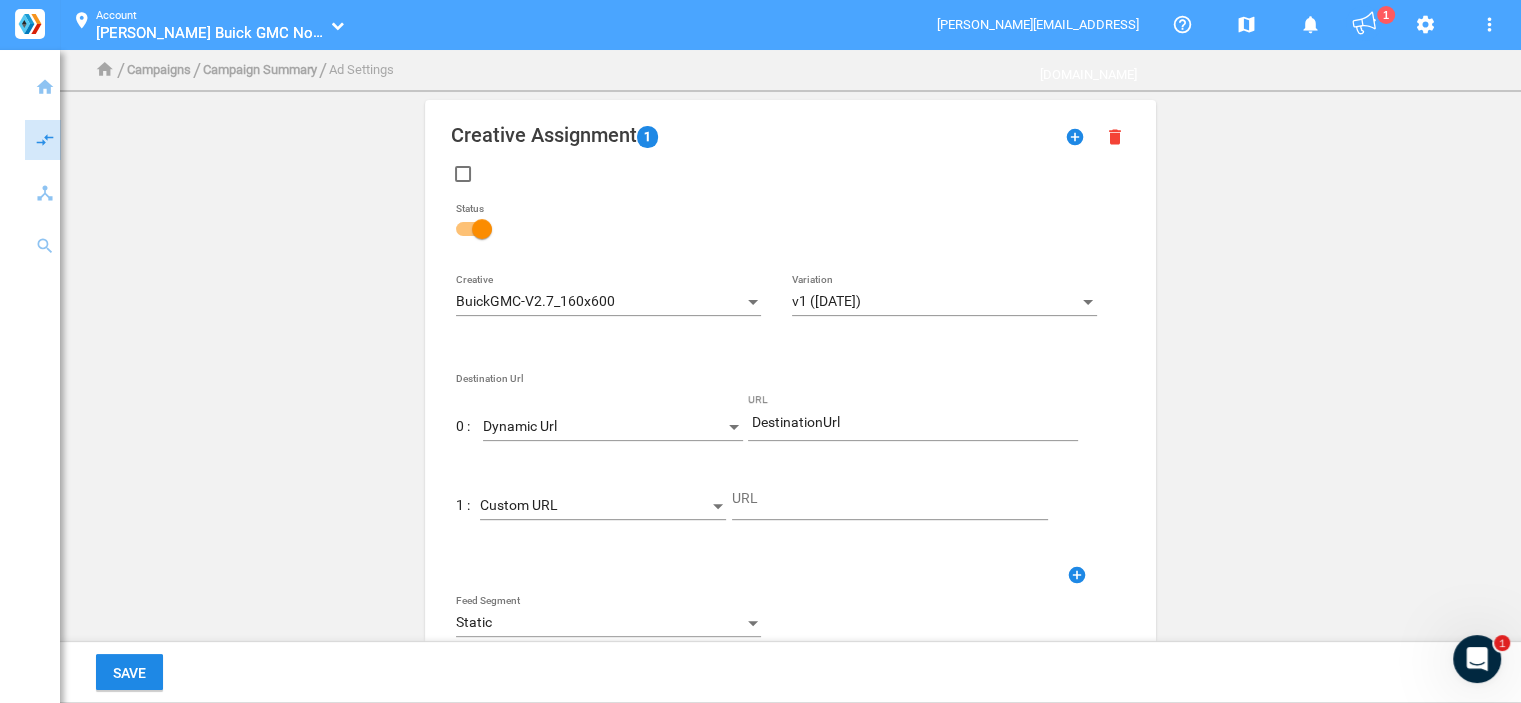 click on "Custom URL" at bounding box center (594, 506) 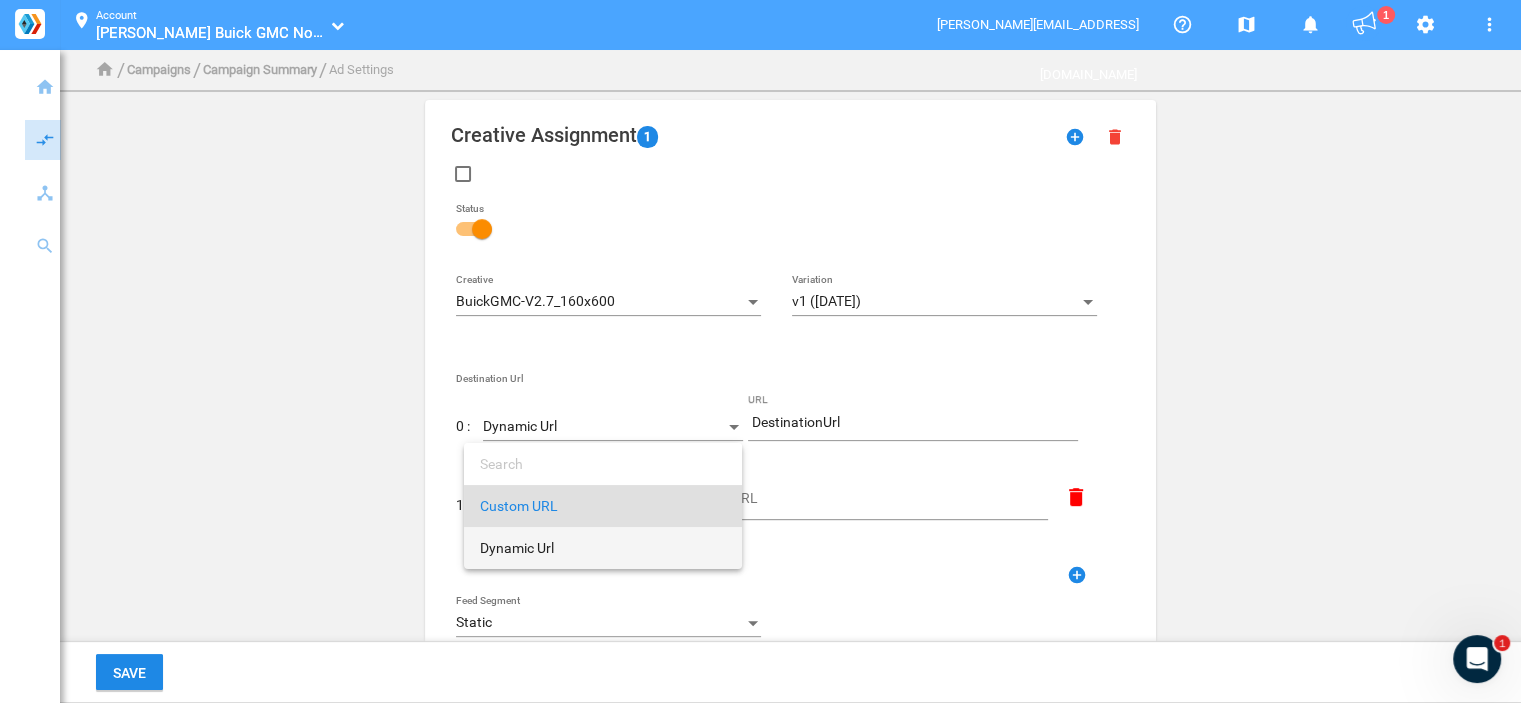 click on "Dynamic Url" at bounding box center [603, 548] 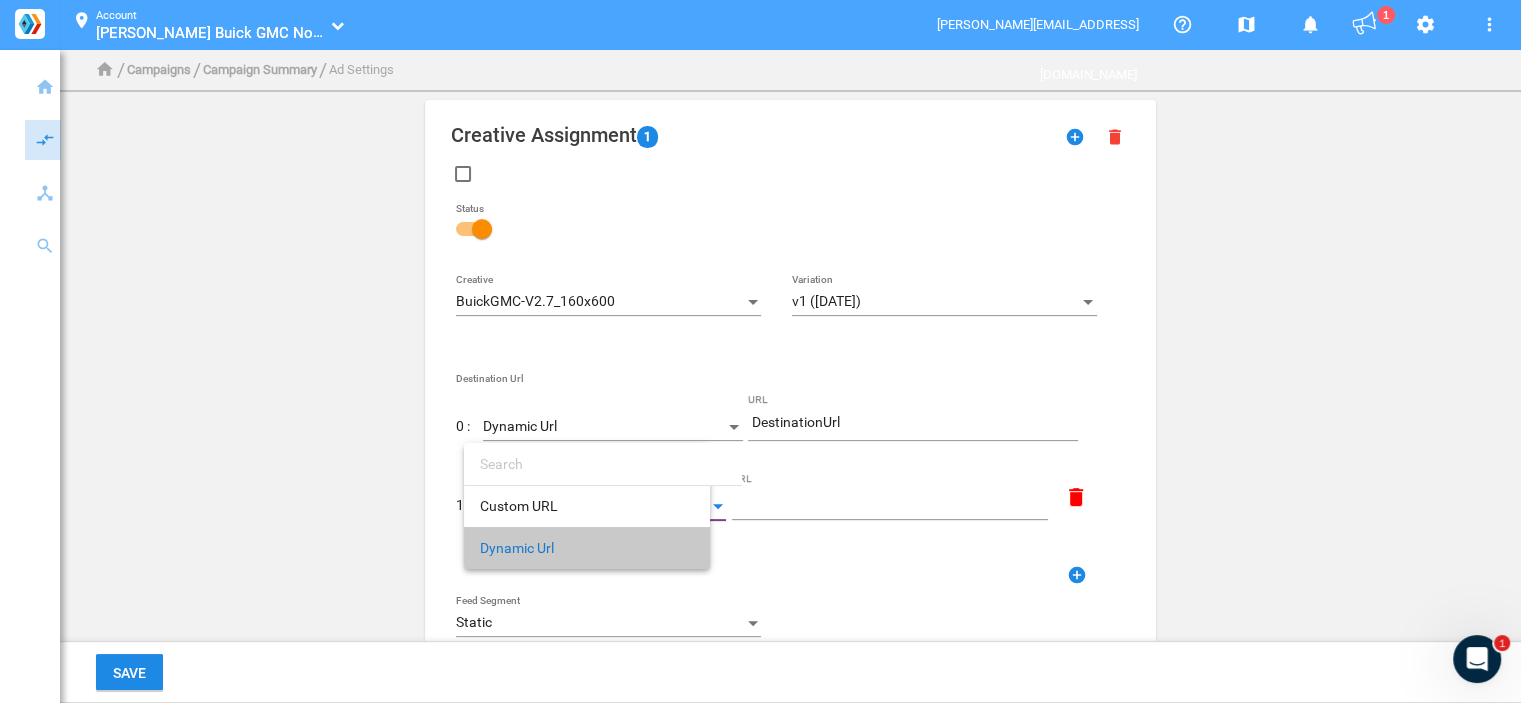 type on "DestinationUrl" 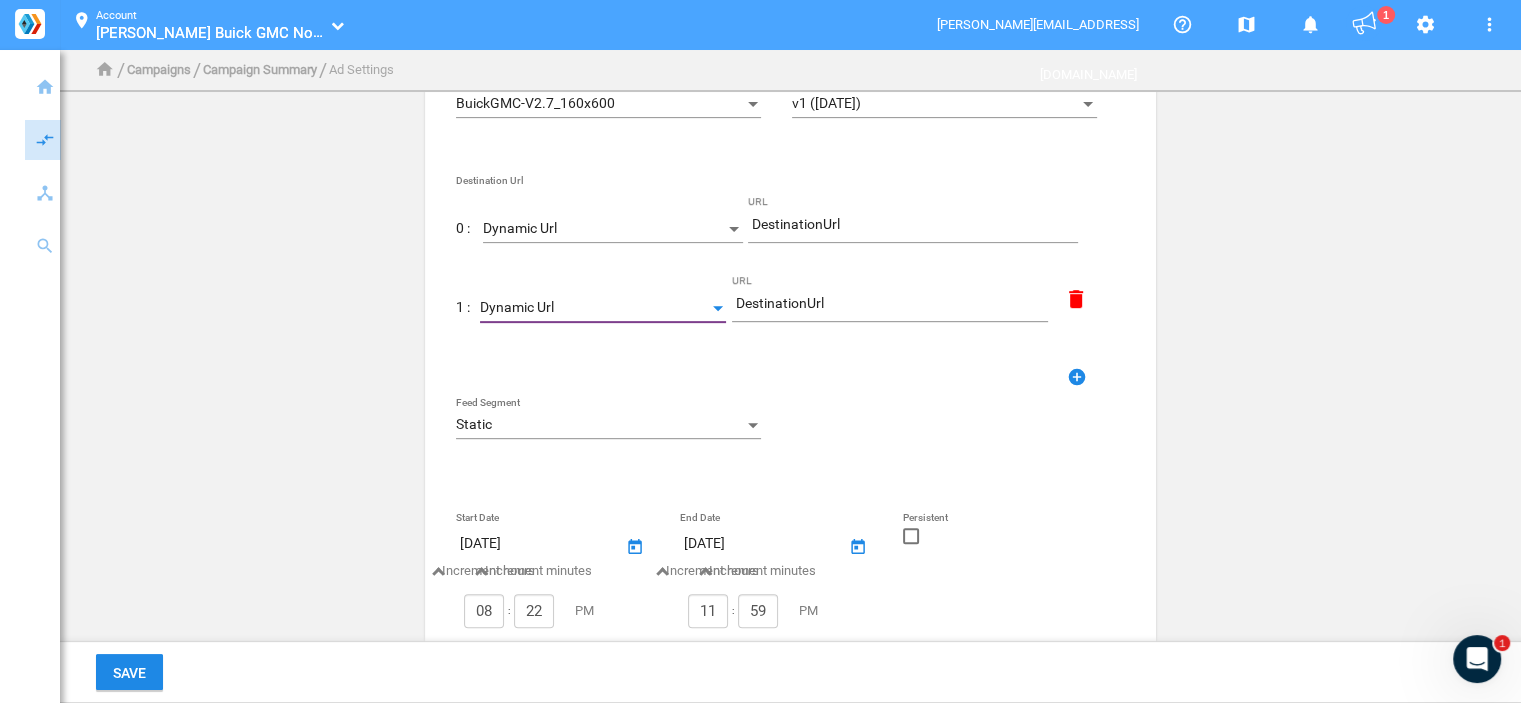 scroll, scrollTop: 700, scrollLeft: 0, axis: vertical 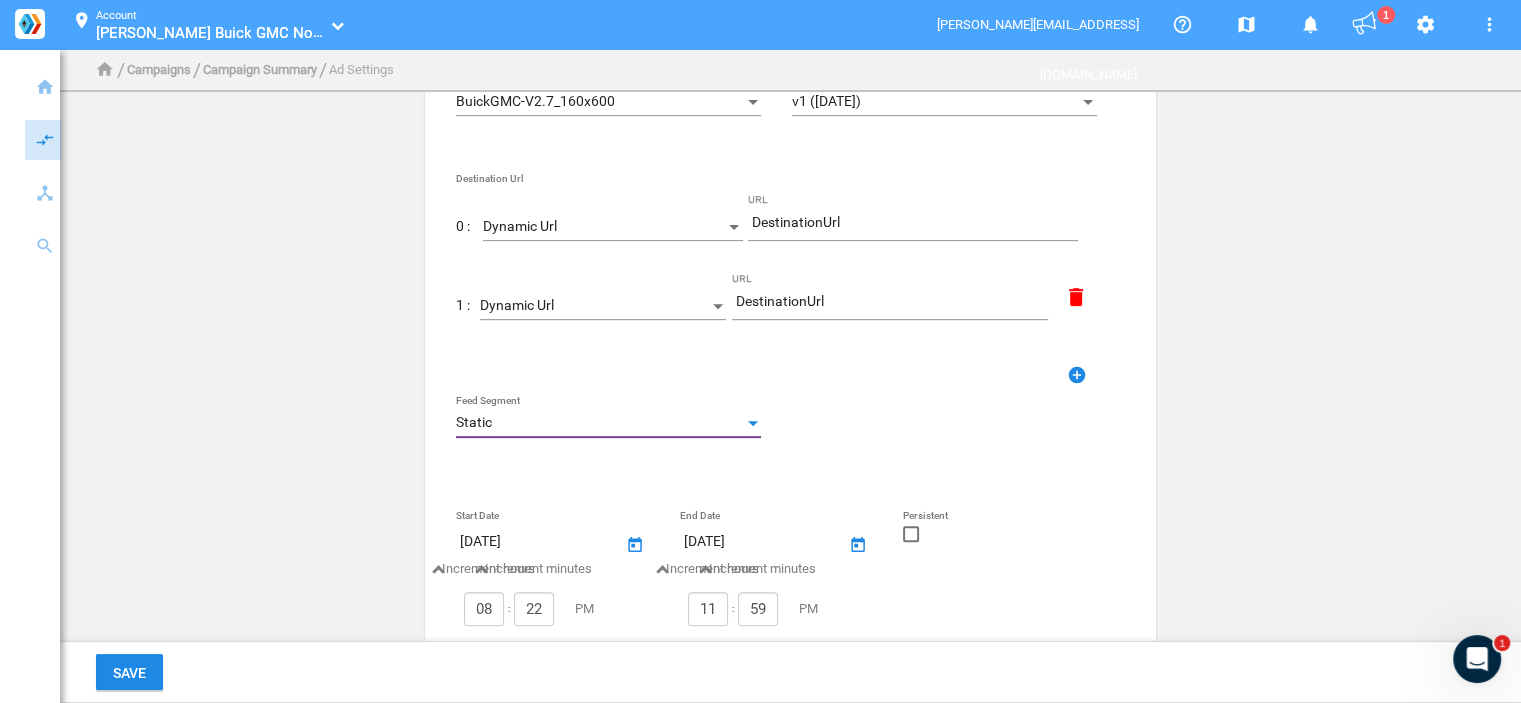 click on "Static" at bounding box center (599, 423) 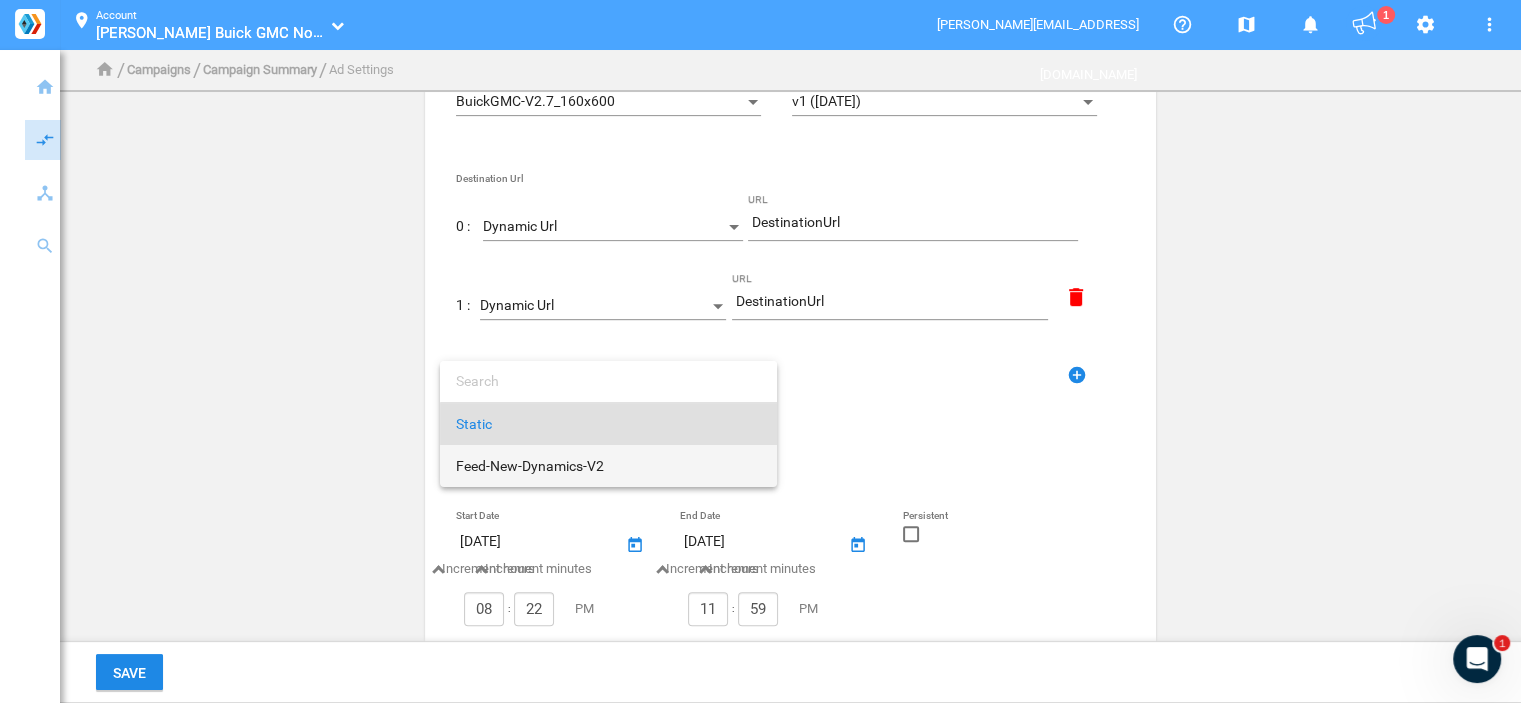 click on "Feed-New-Dynamics-V2" at bounding box center [608, 466] 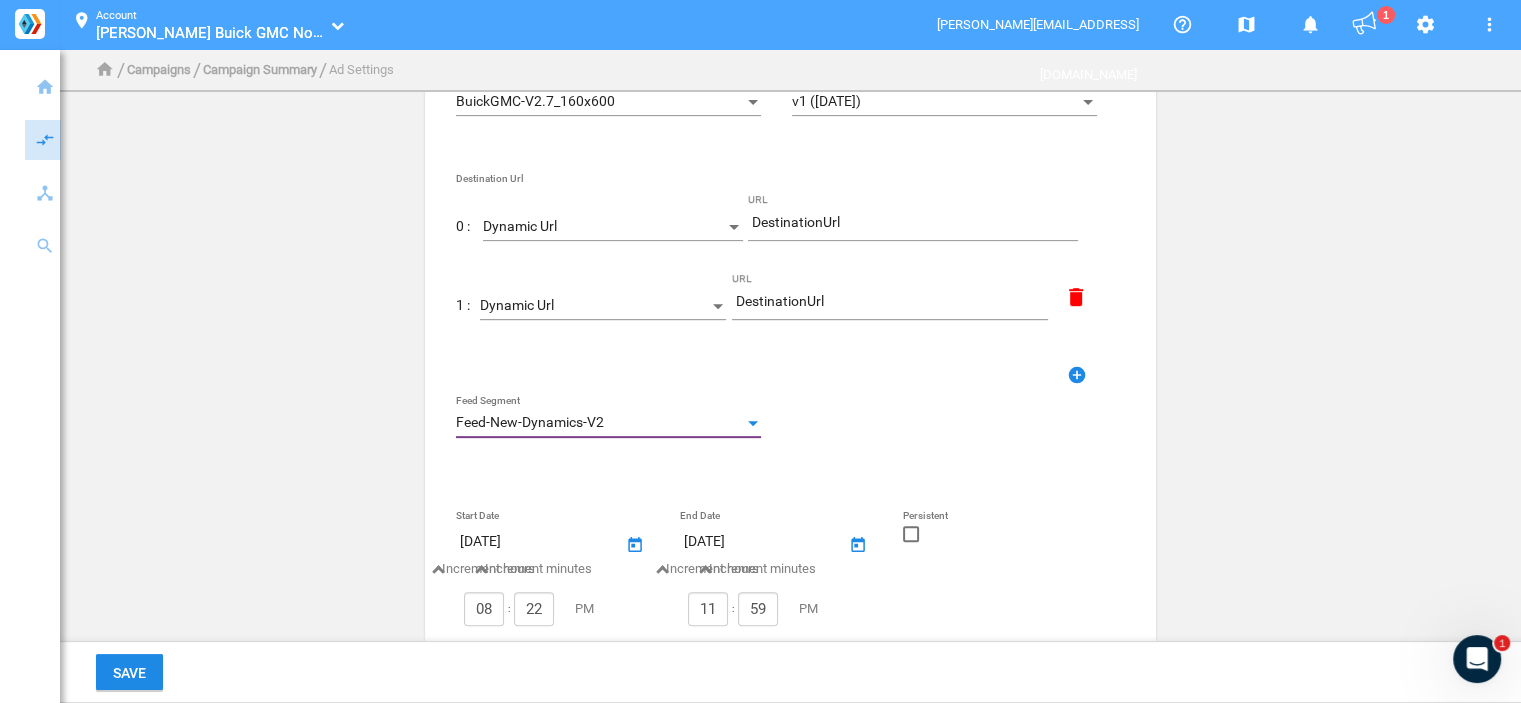 click 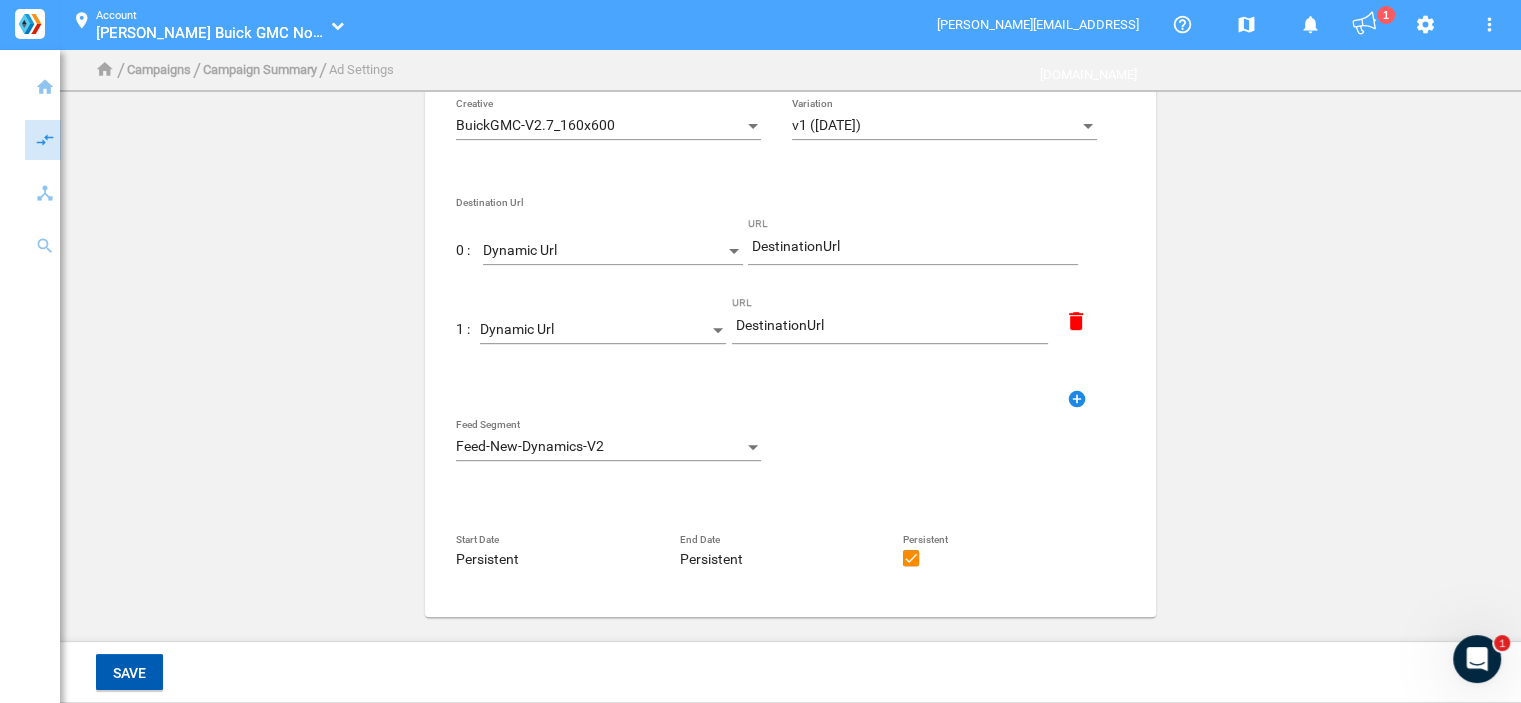 click on "Save" at bounding box center [129, 672] 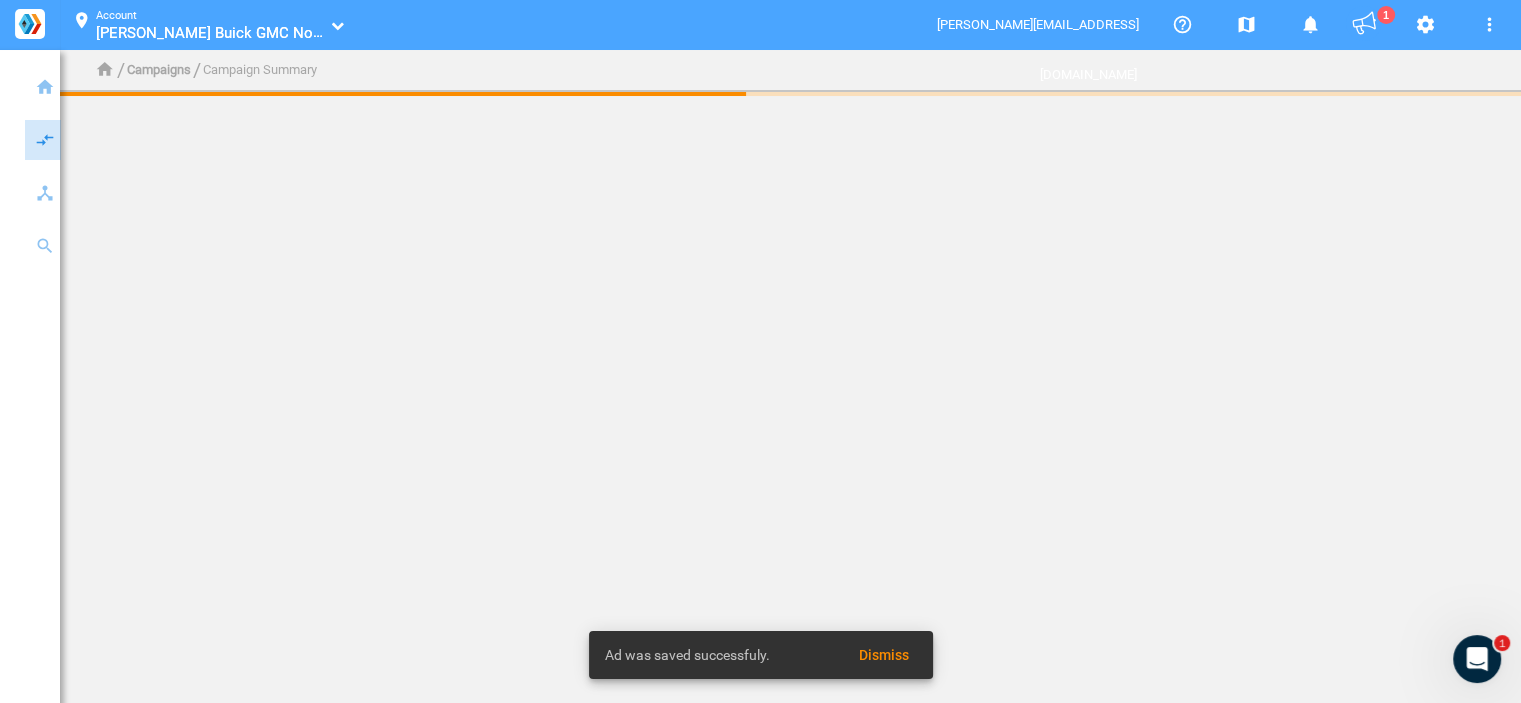 scroll, scrollTop: 0, scrollLeft: 0, axis: both 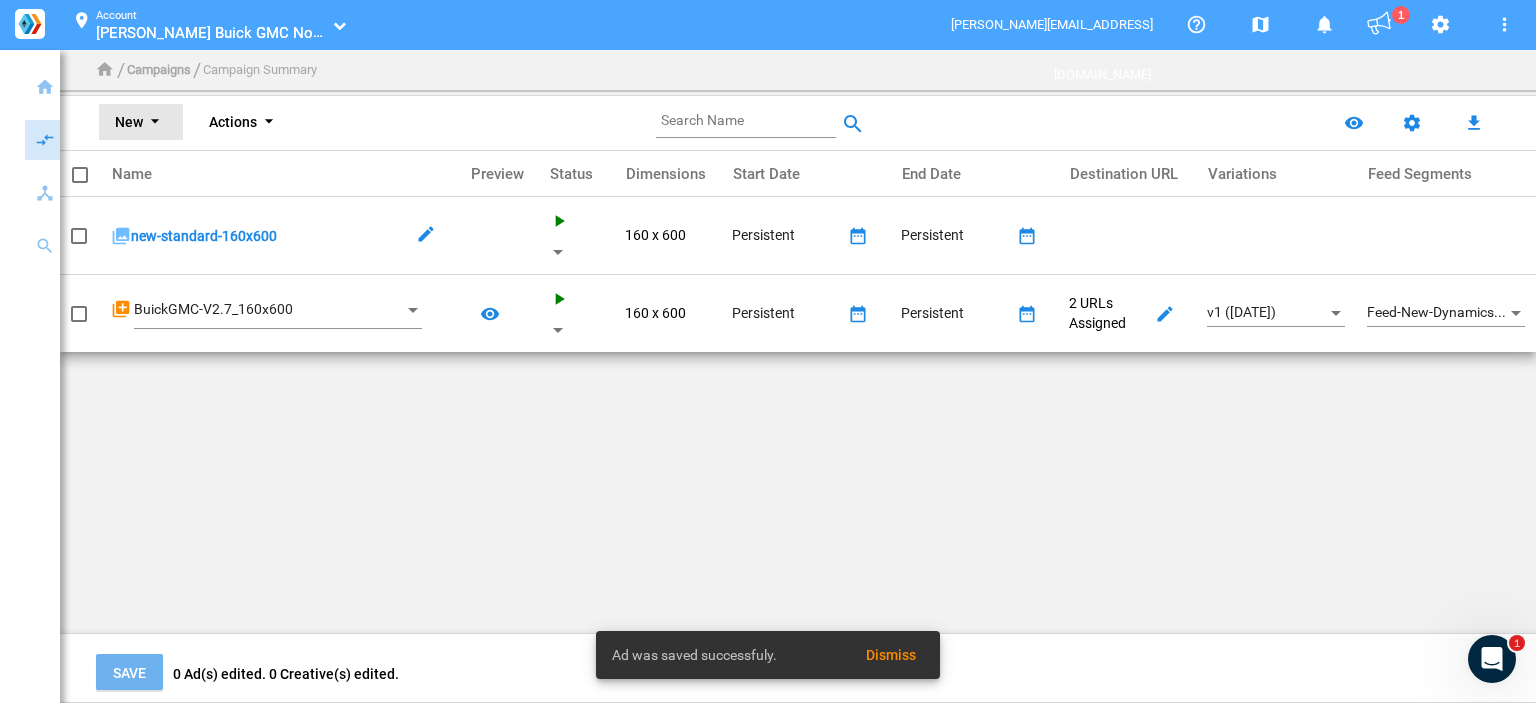 click on "New  arrow_drop_down" at bounding box center [141, 122] 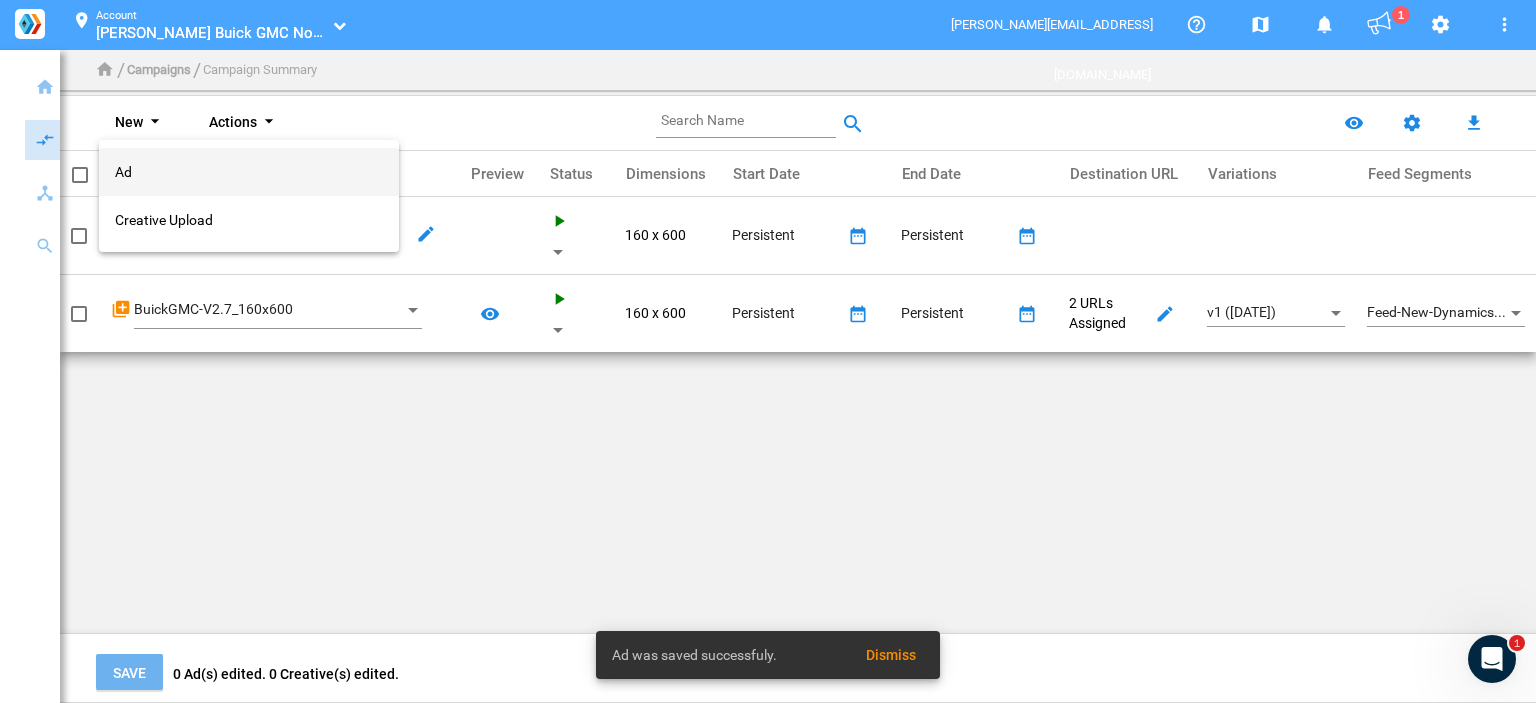 click on "Ad" at bounding box center (249, 172) 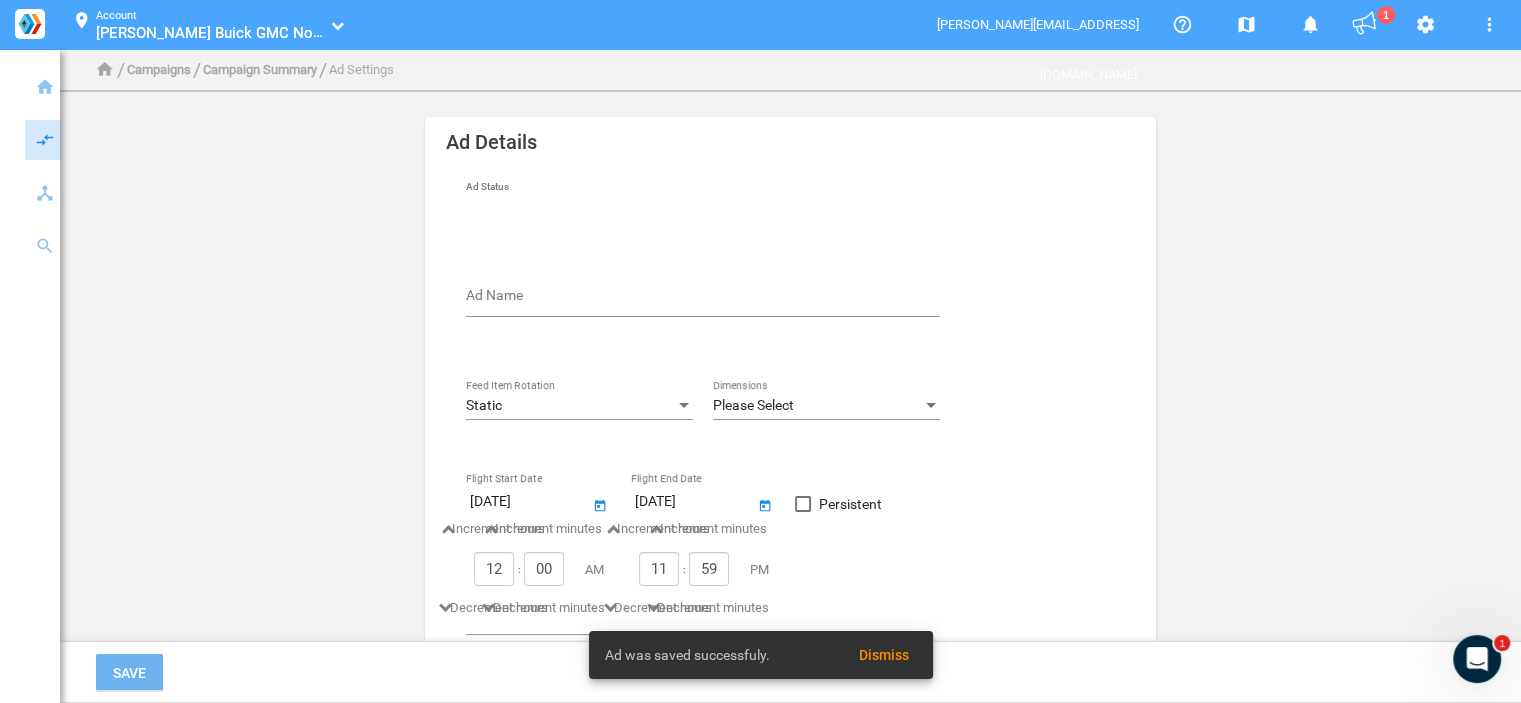 click on "Ad Name" at bounding box center [707, 299] 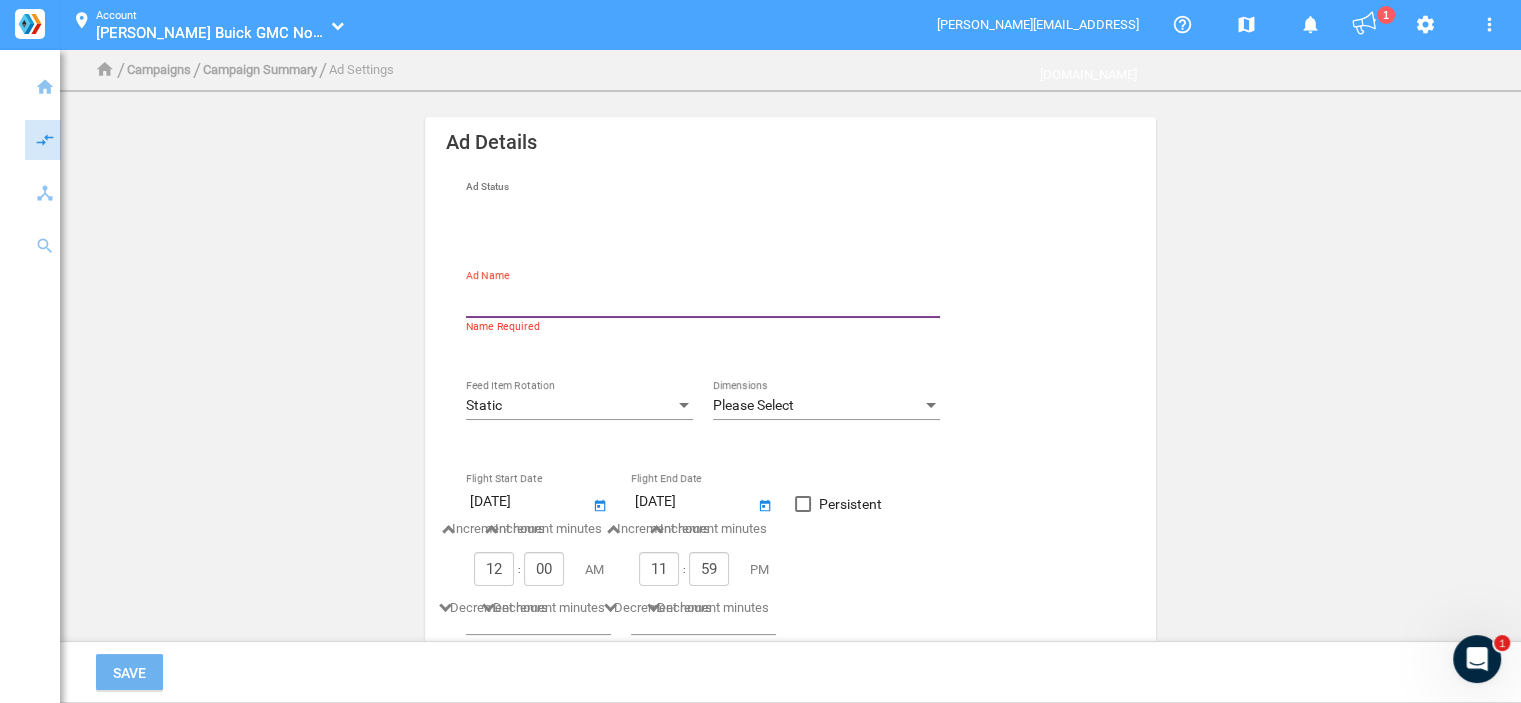 type on "new-standard-728x90" 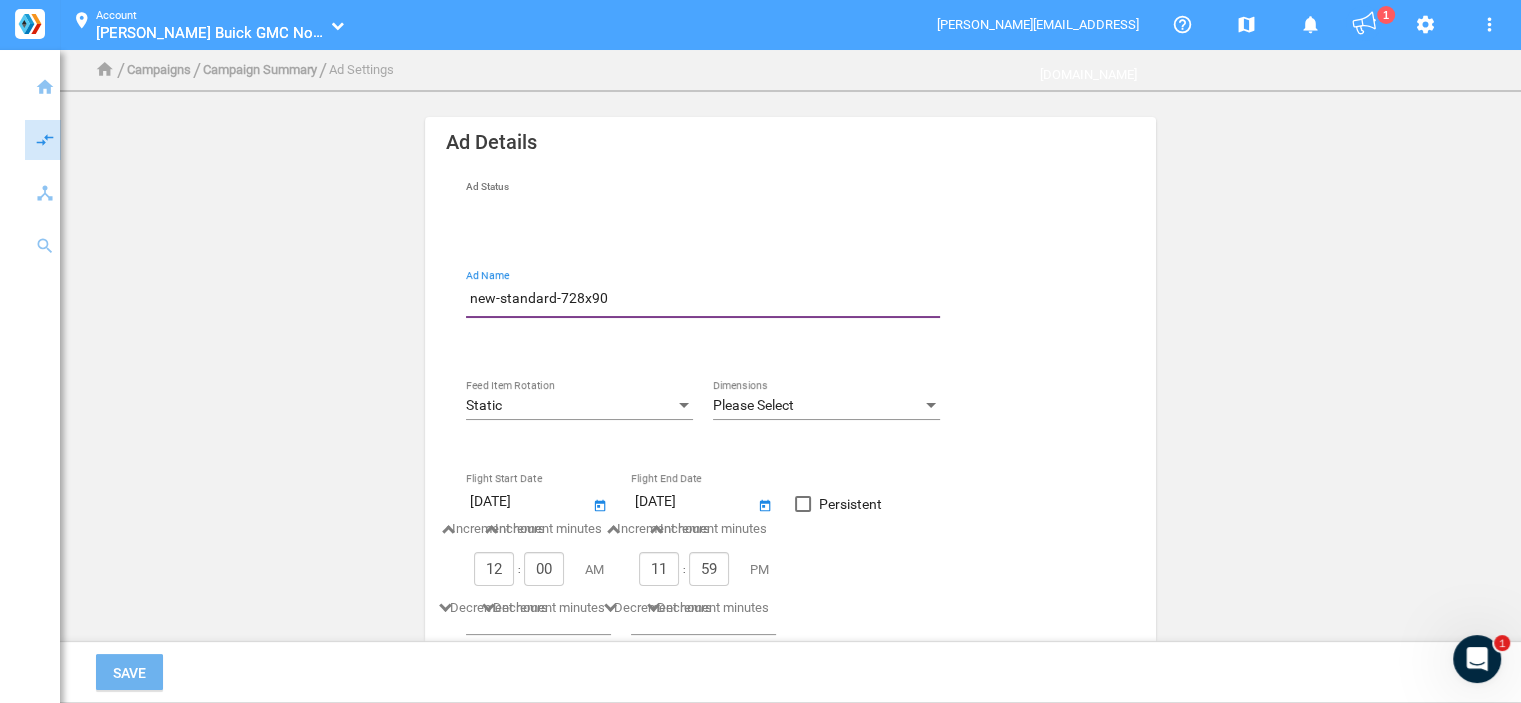 click on "Static Feed Item Rotation" 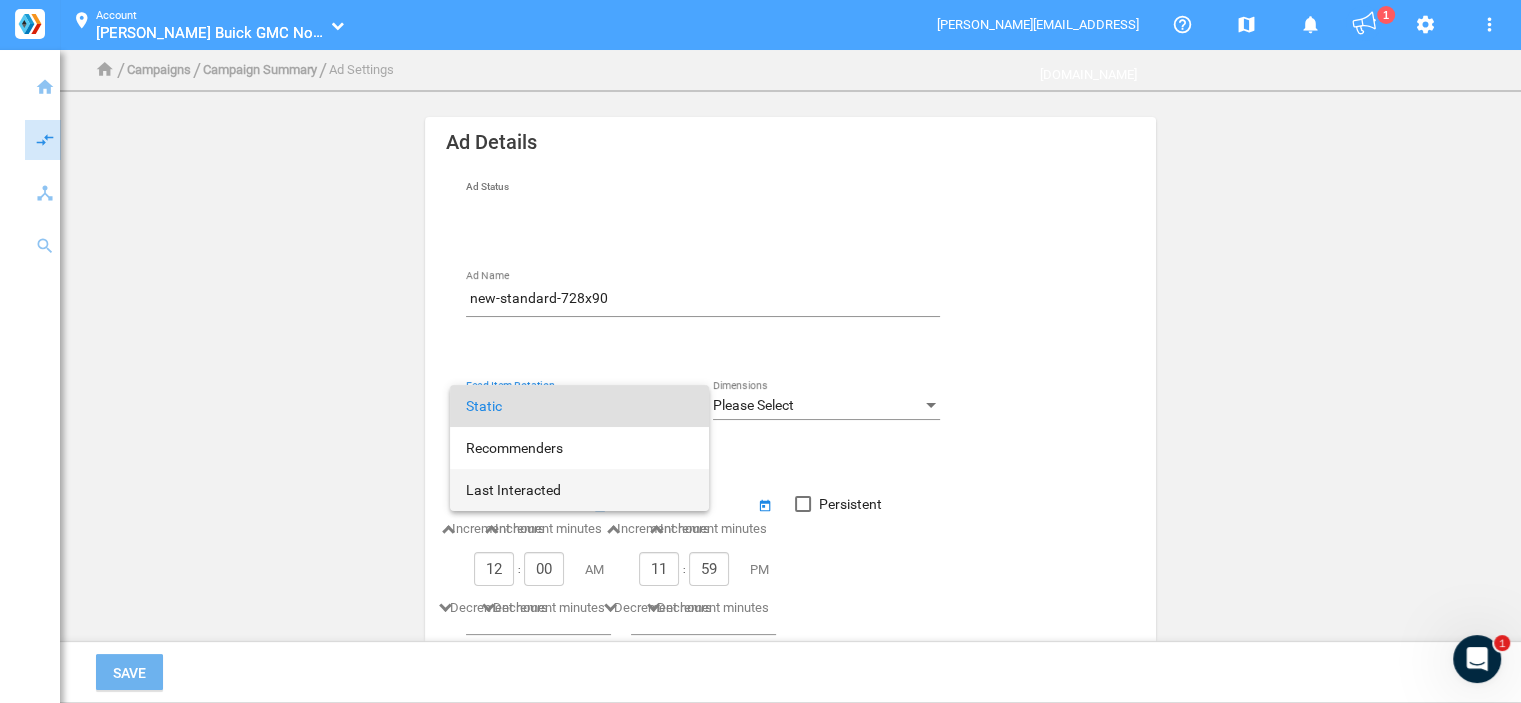 click on "Last Interacted" at bounding box center [579, 490] 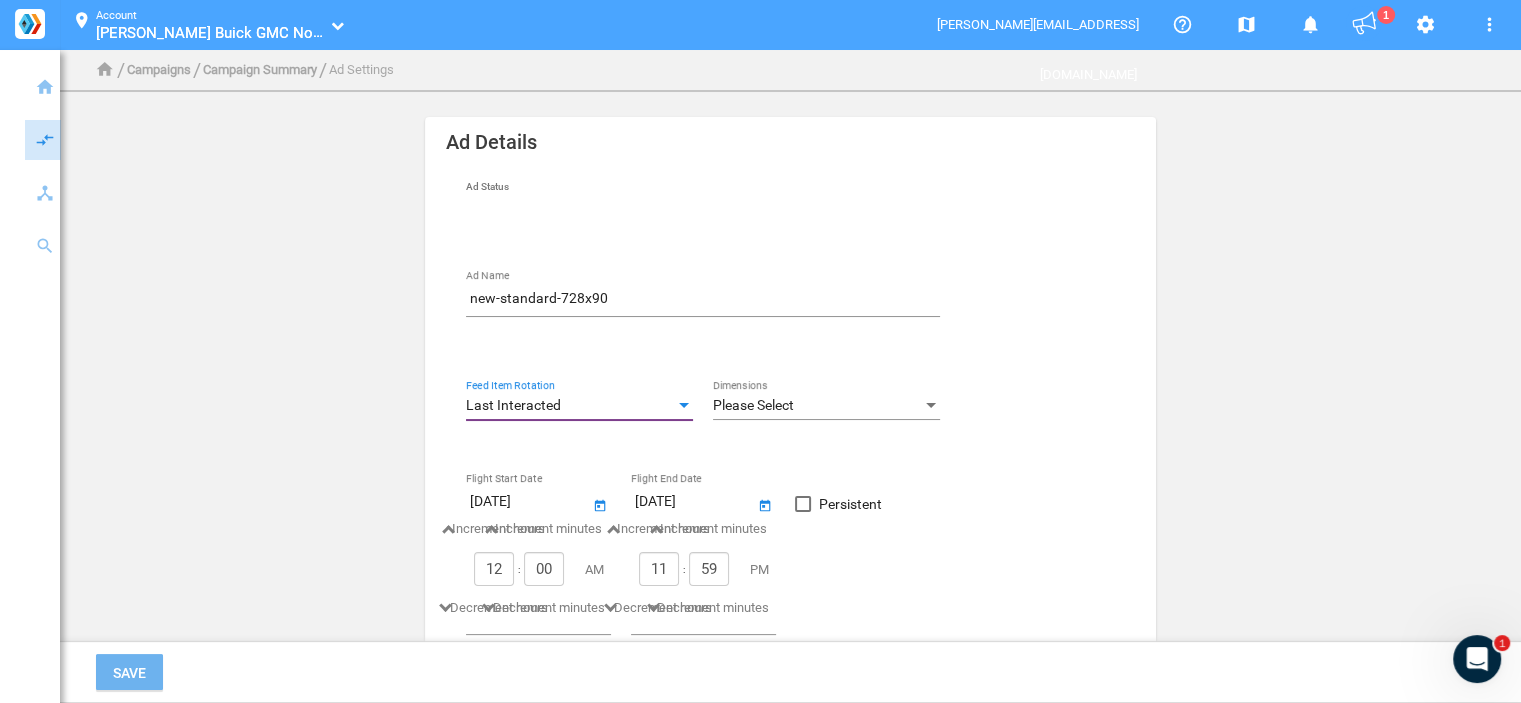 click on "Please Select" at bounding box center (817, 406) 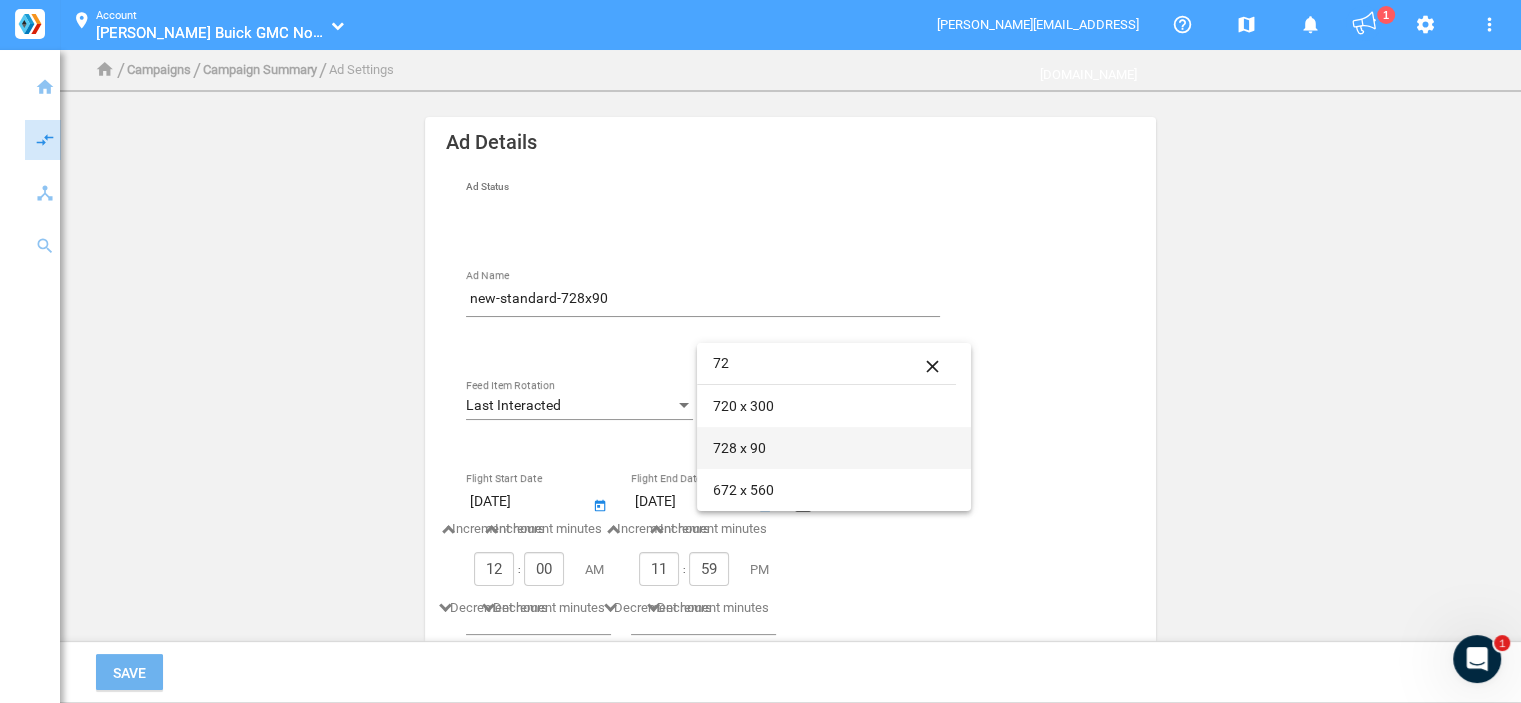 type on "72" 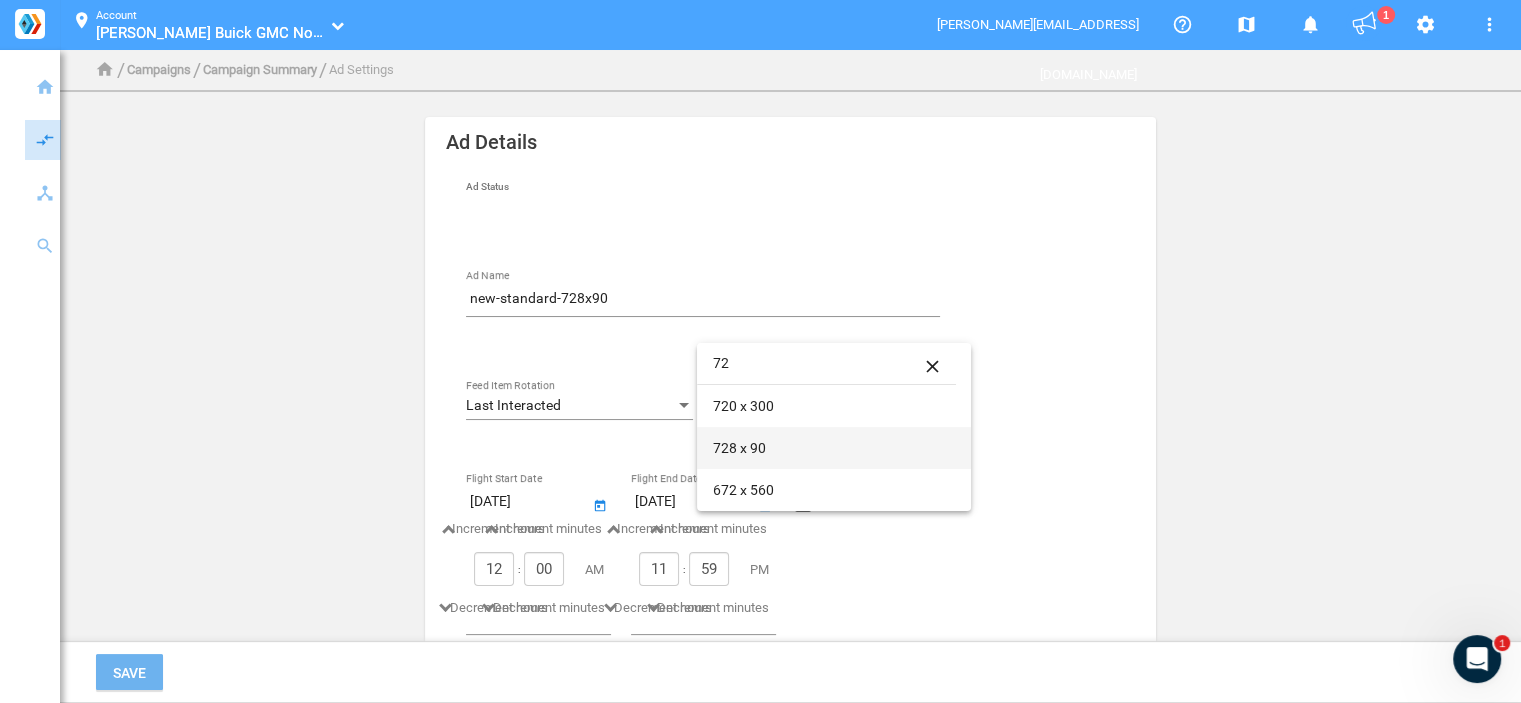 click on "728 x 90" at bounding box center (834, 448) 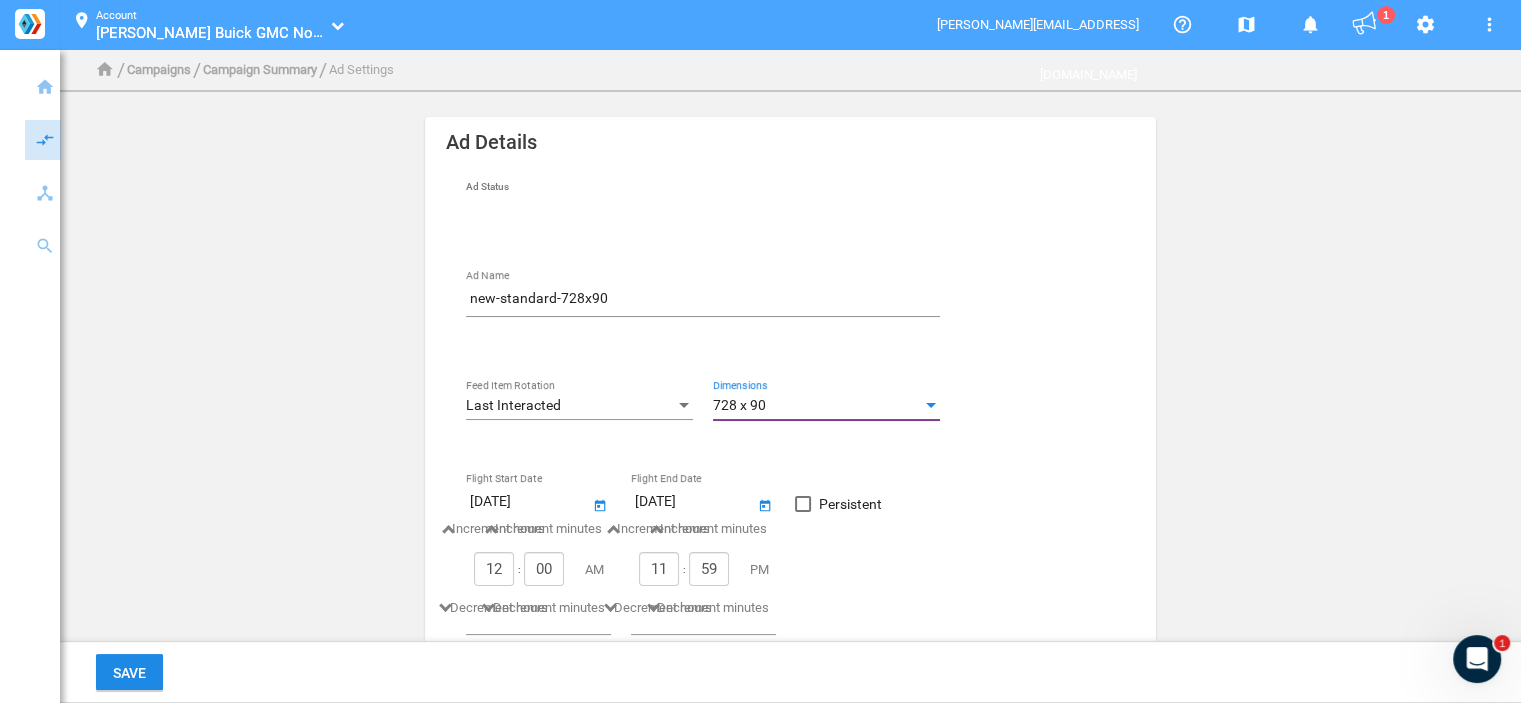click on "Persistent" at bounding box center [850, 504] 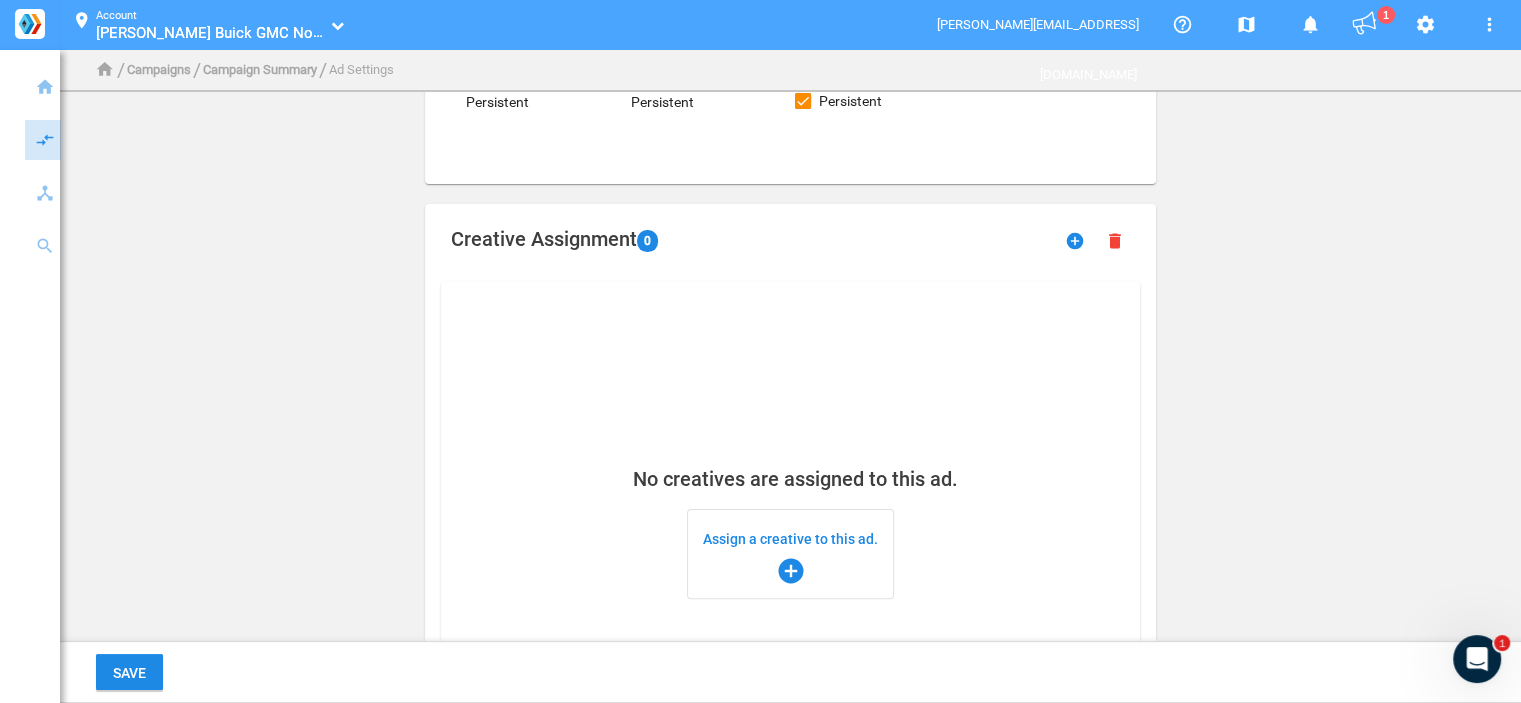 scroll, scrollTop: 500, scrollLeft: 0, axis: vertical 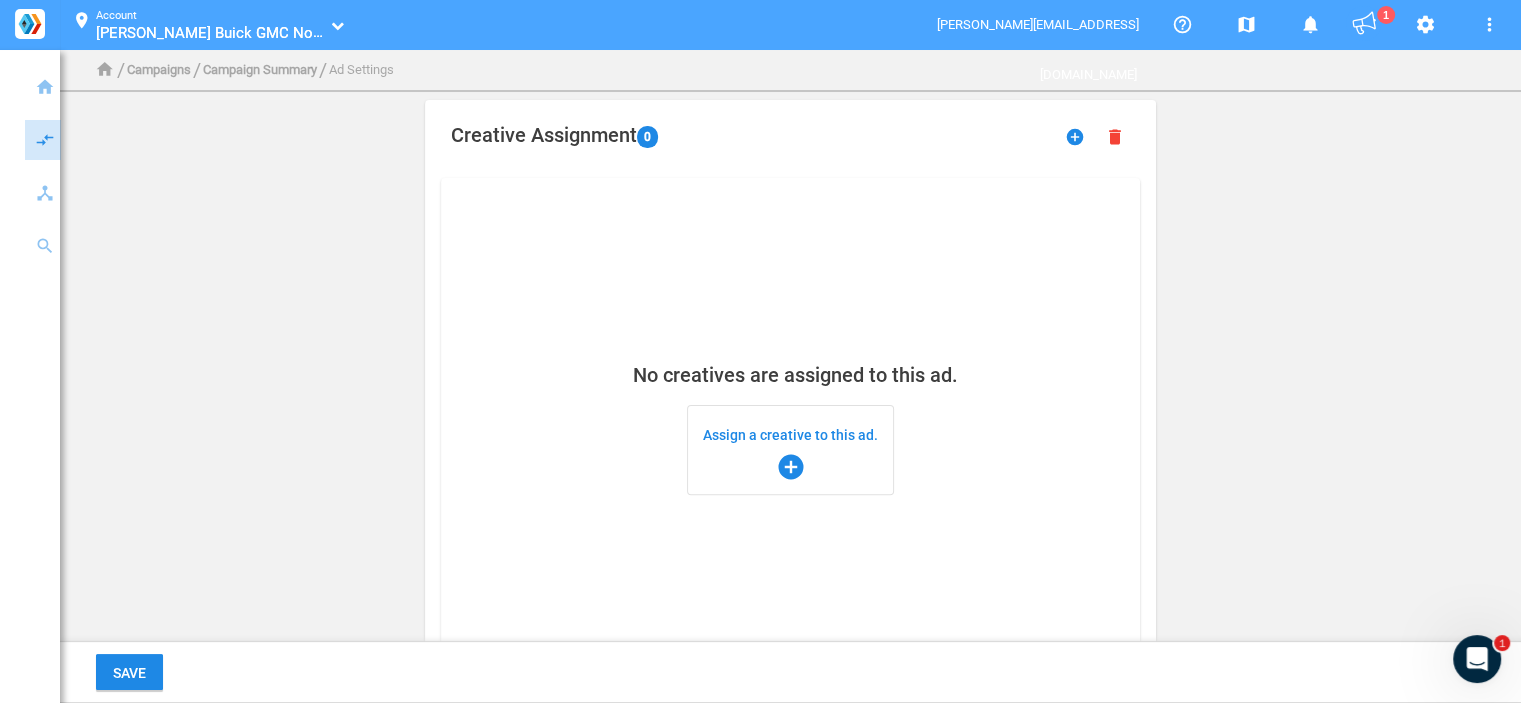 click on "Assign a creative to this ad.  add_circle" at bounding box center (790, 450) 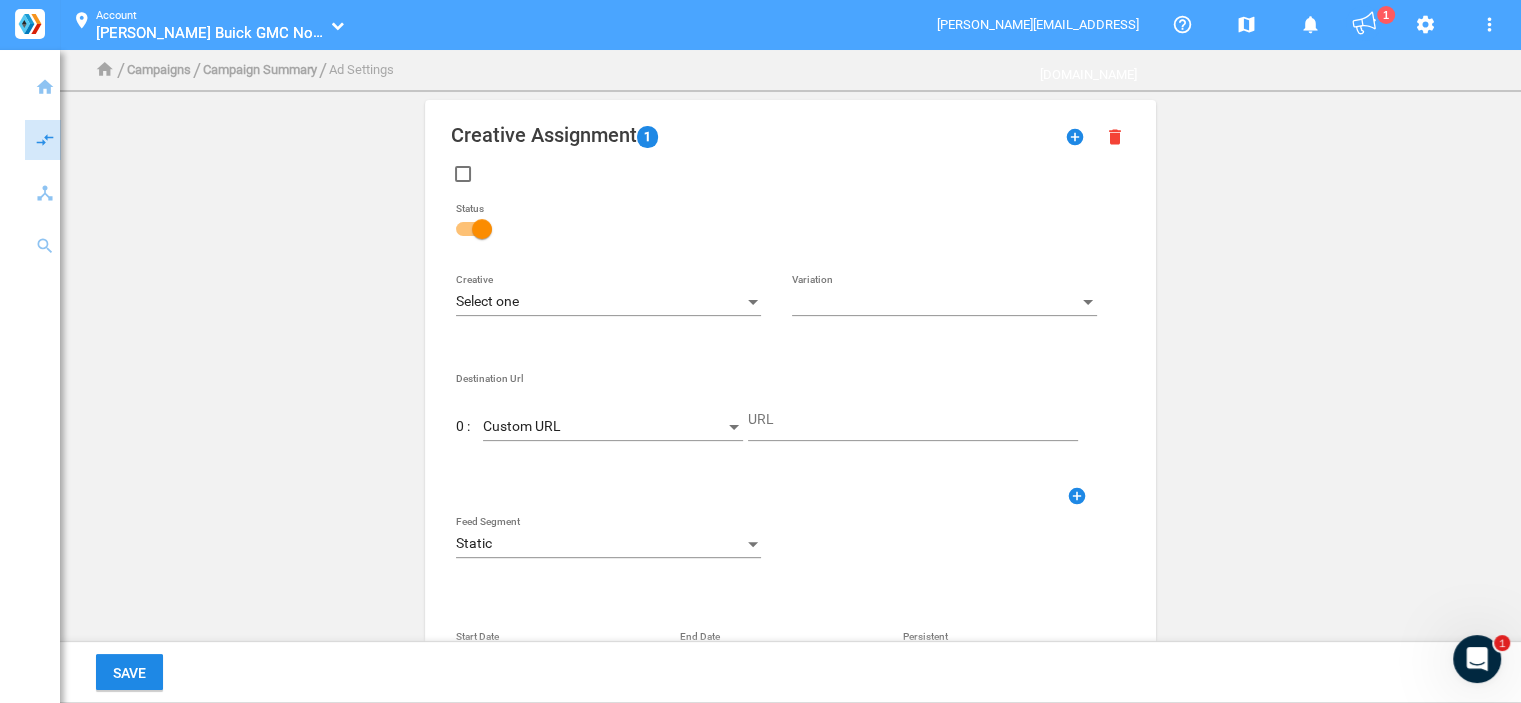 click on "Select one" at bounding box center [599, 302] 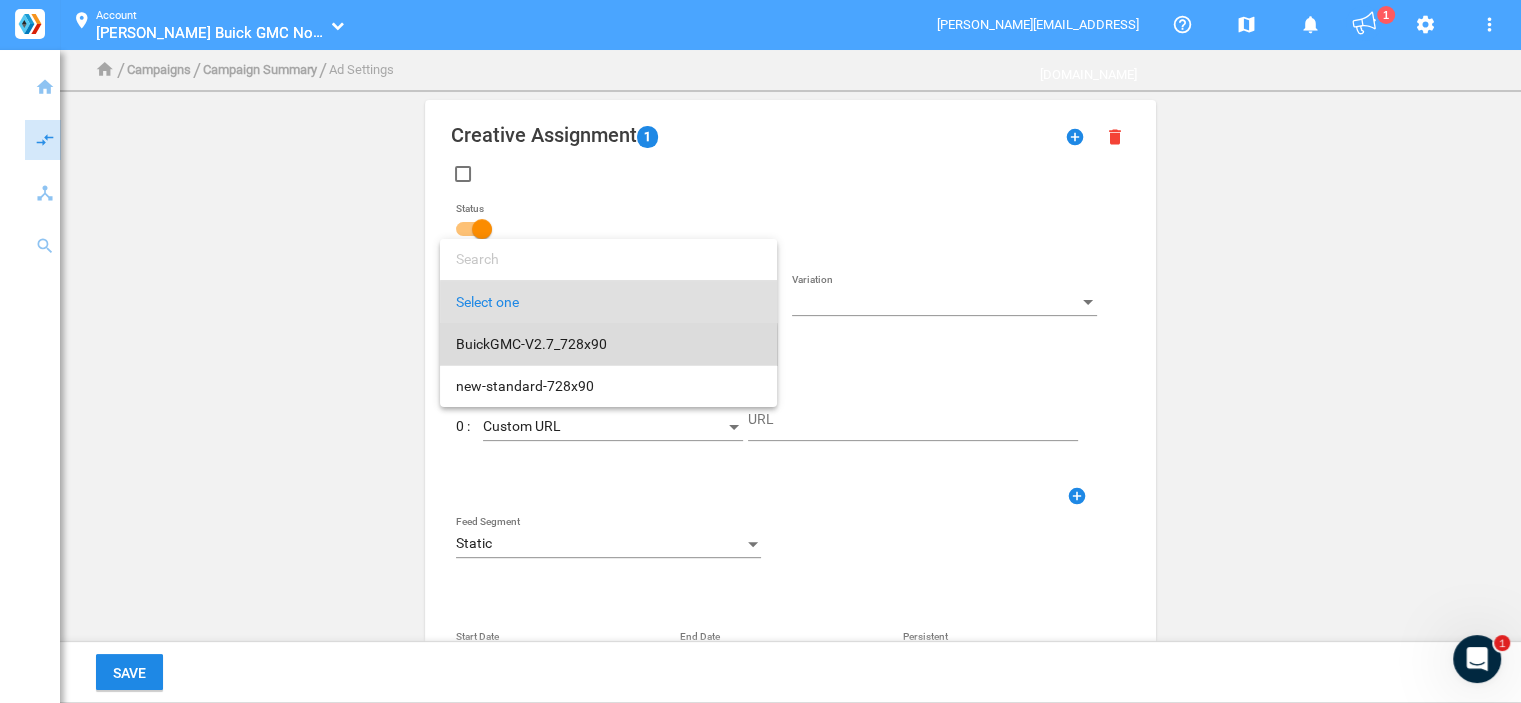 click on "BuickGMC-V2.7_728x90" at bounding box center (608, 344) 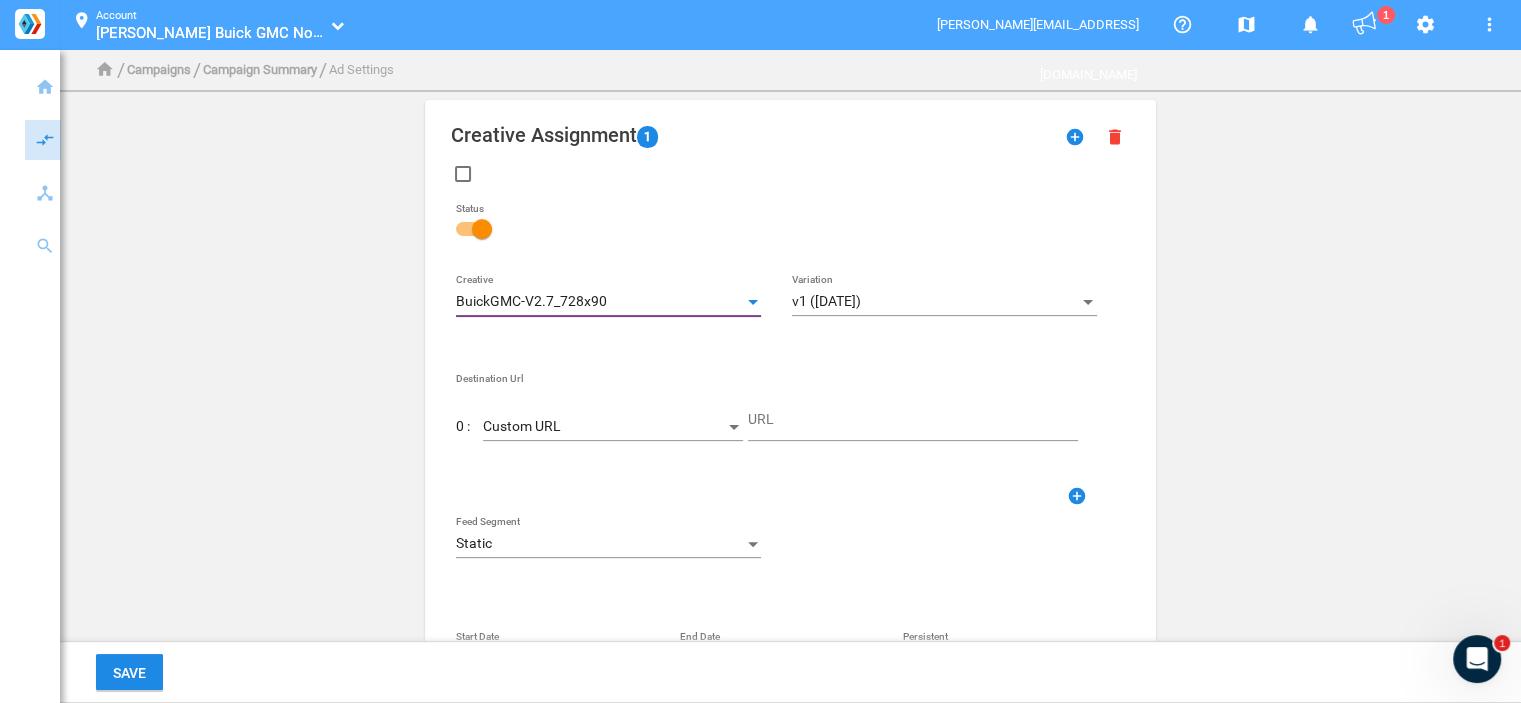 click on "Custom URL" at bounding box center [604, 427] 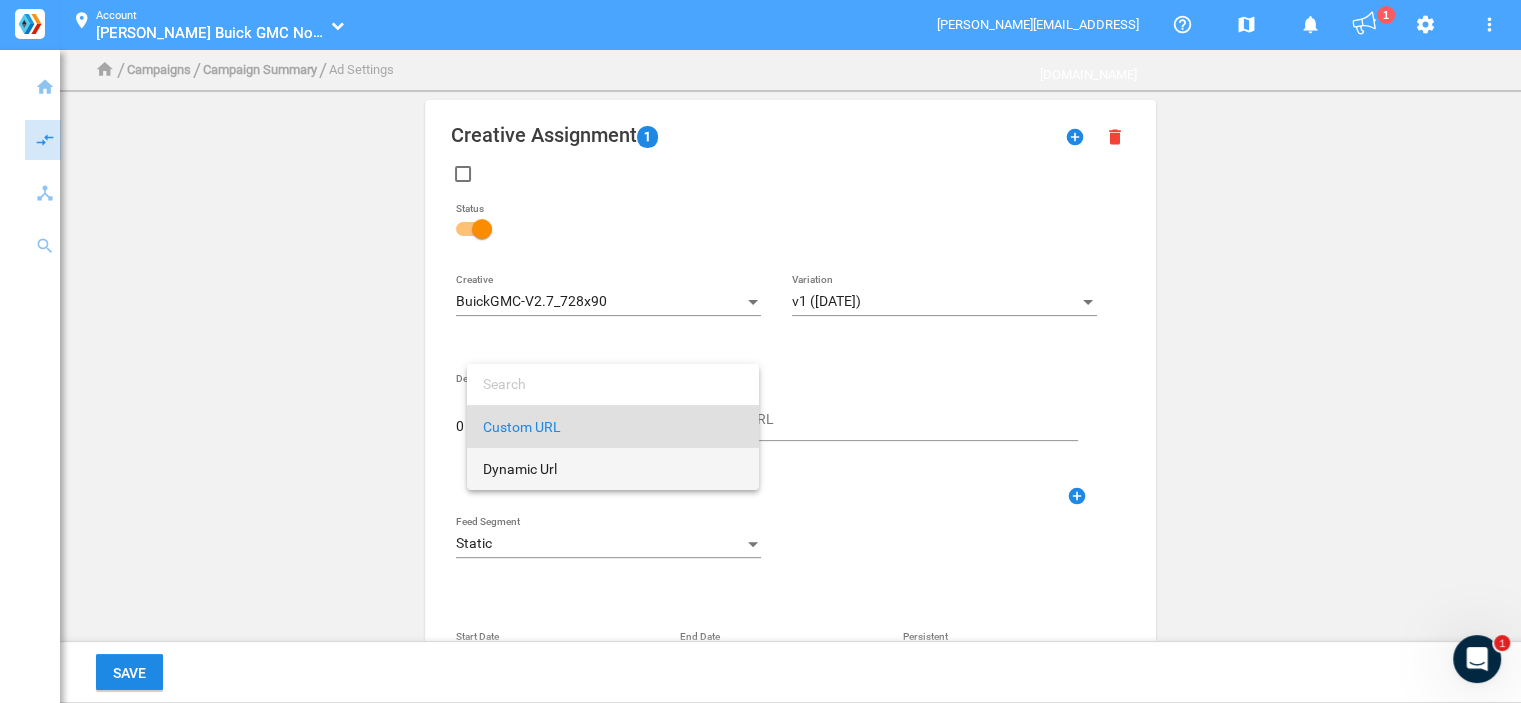 click on "Dynamic Url" at bounding box center (613, 469) 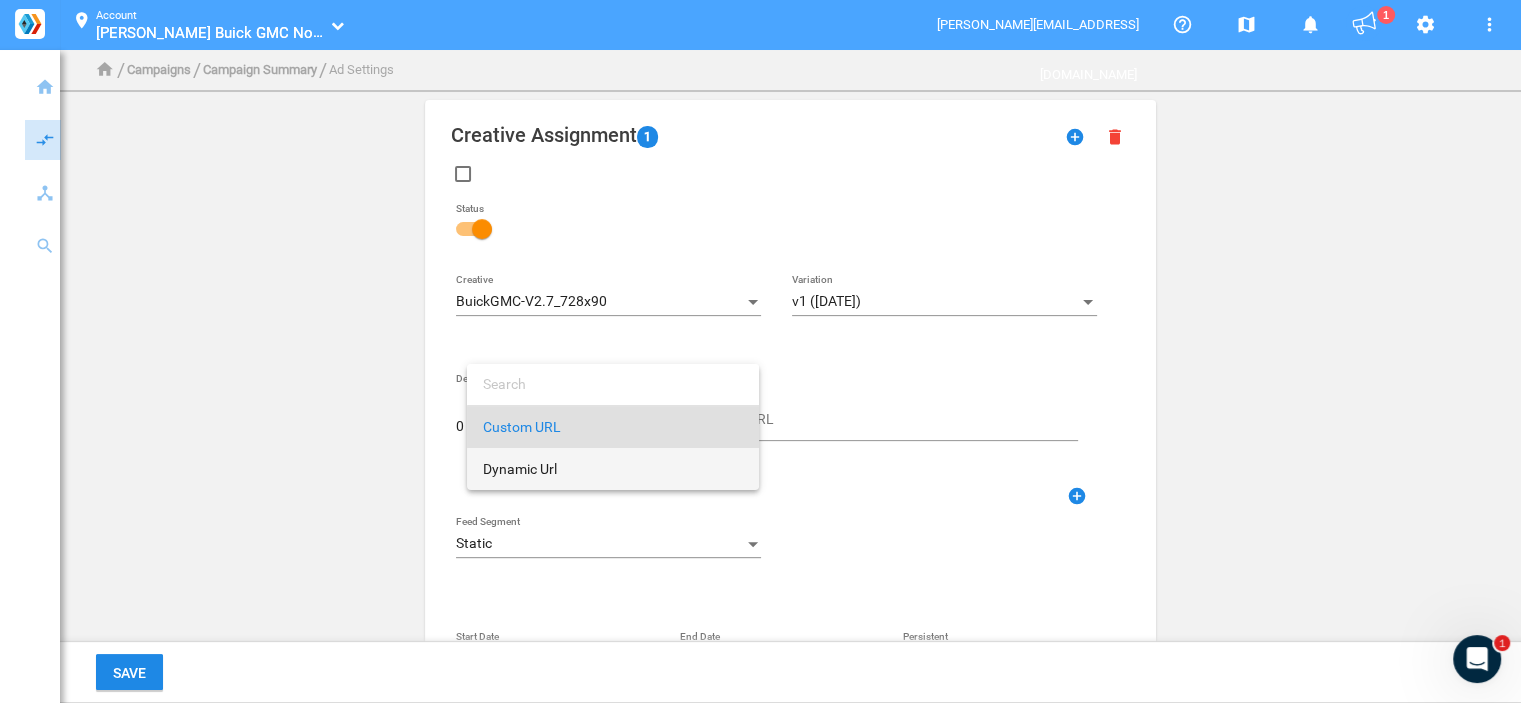 type on "DestinationUrl" 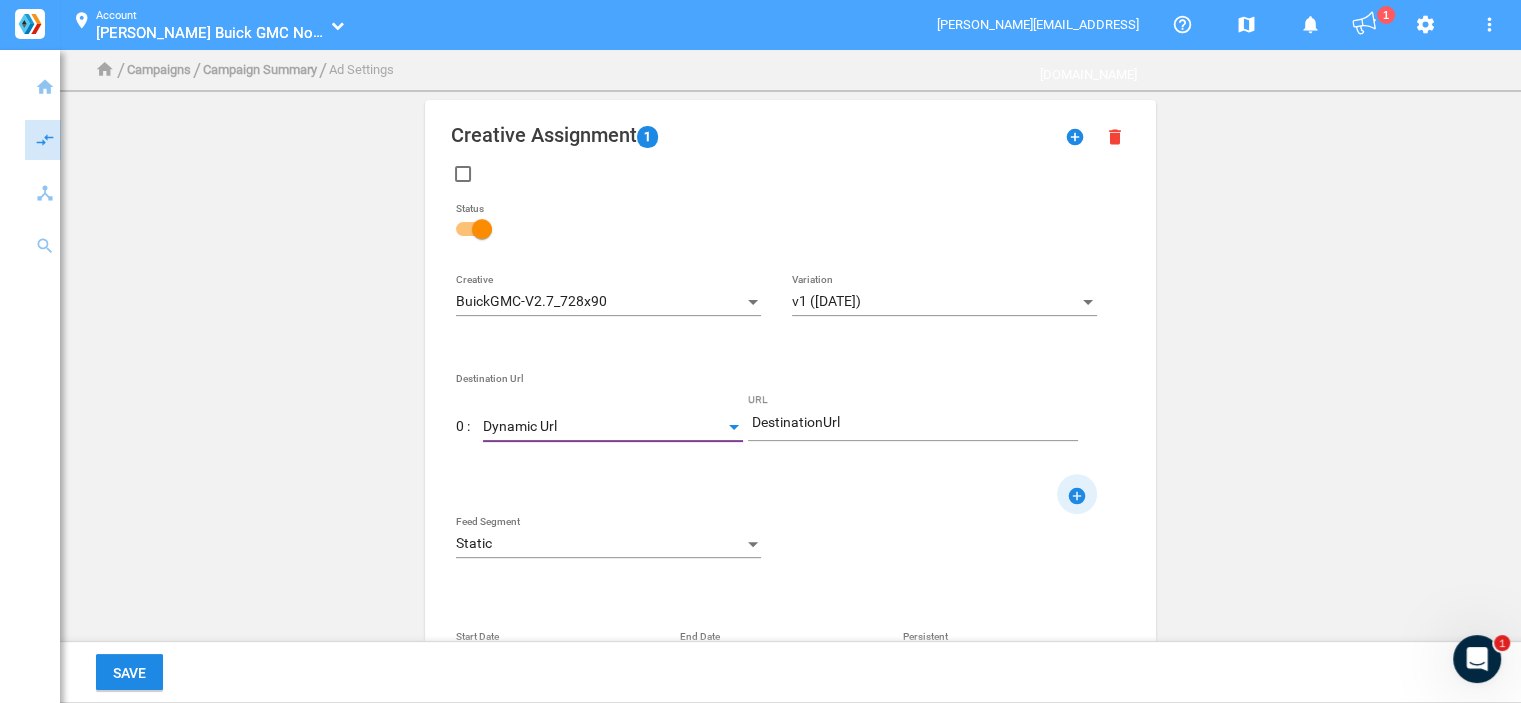 click on "add_circle" 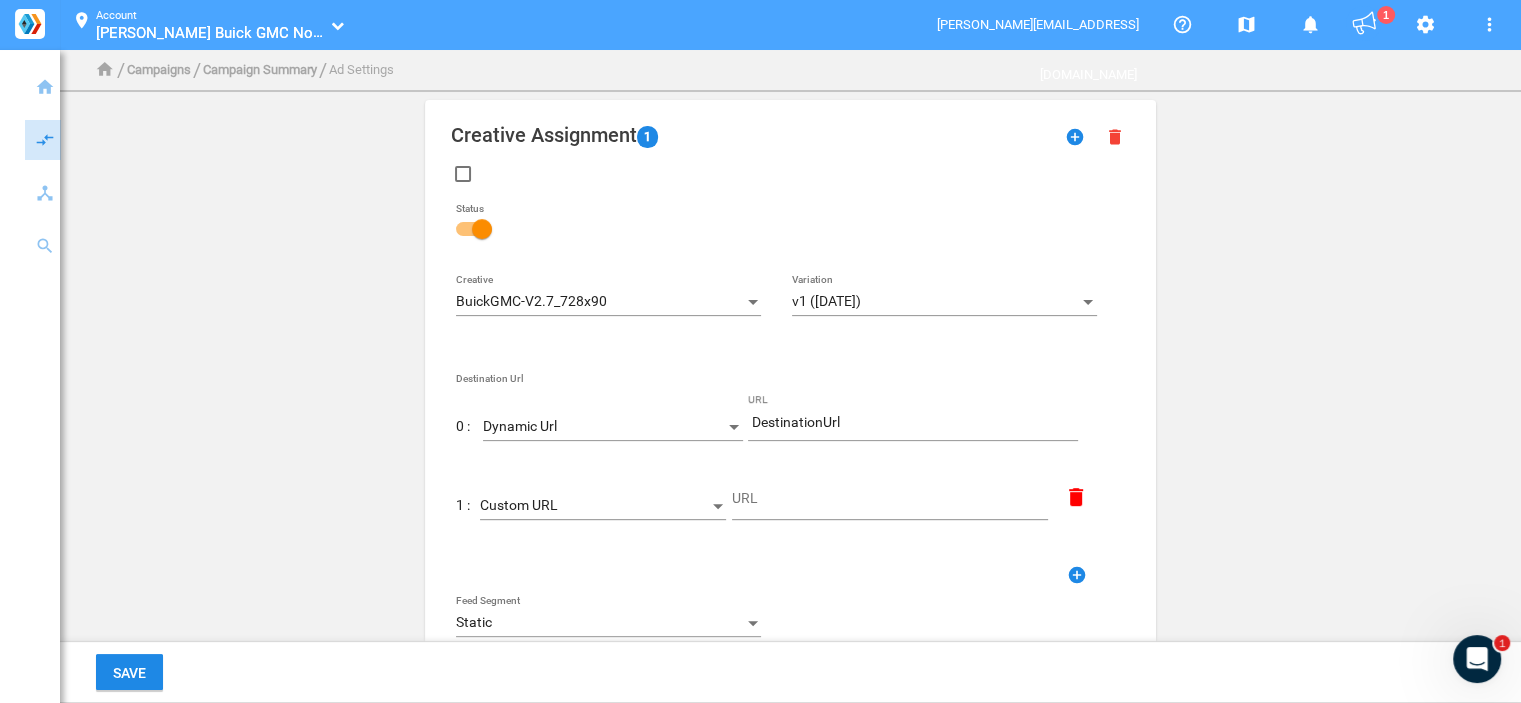 click on "Custom URL" at bounding box center (594, 506) 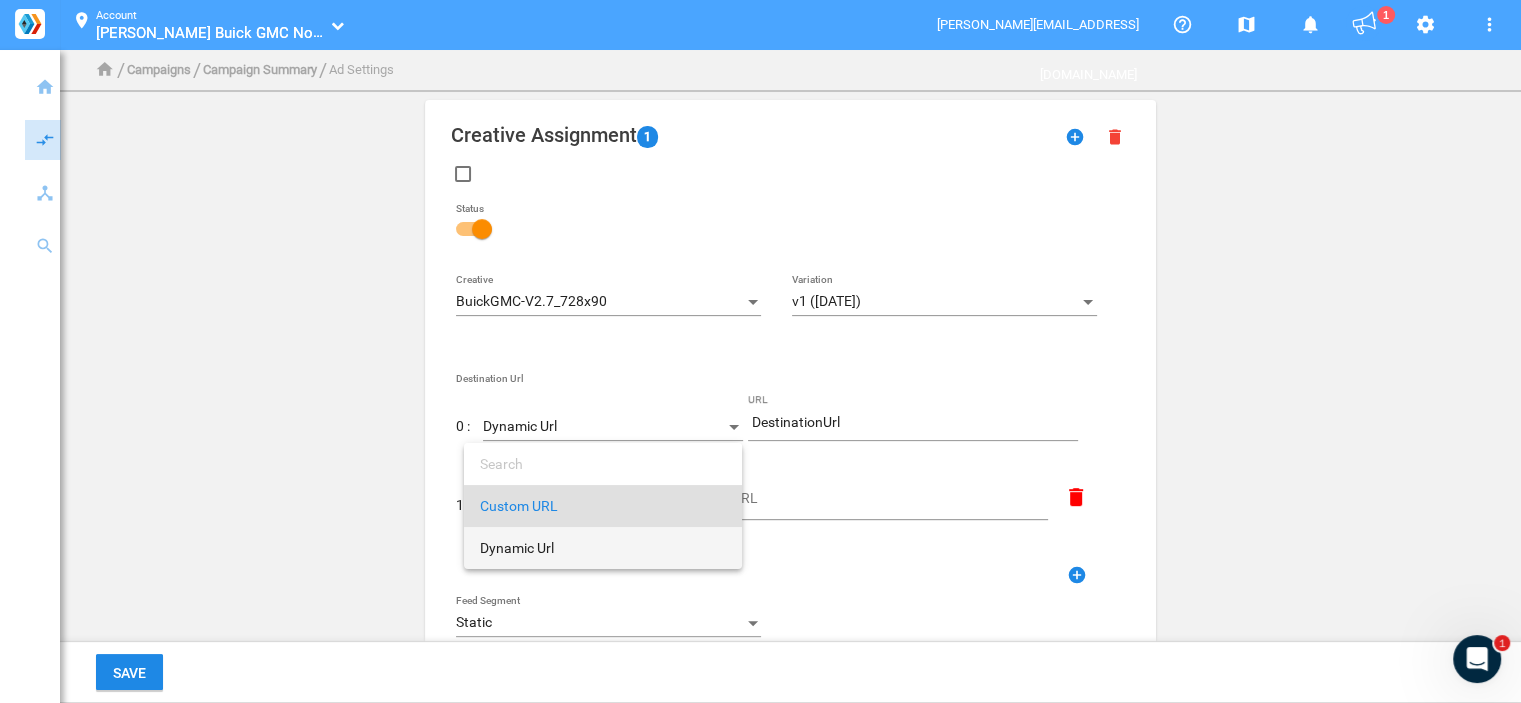 click on "Dynamic Url" at bounding box center [603, 548] 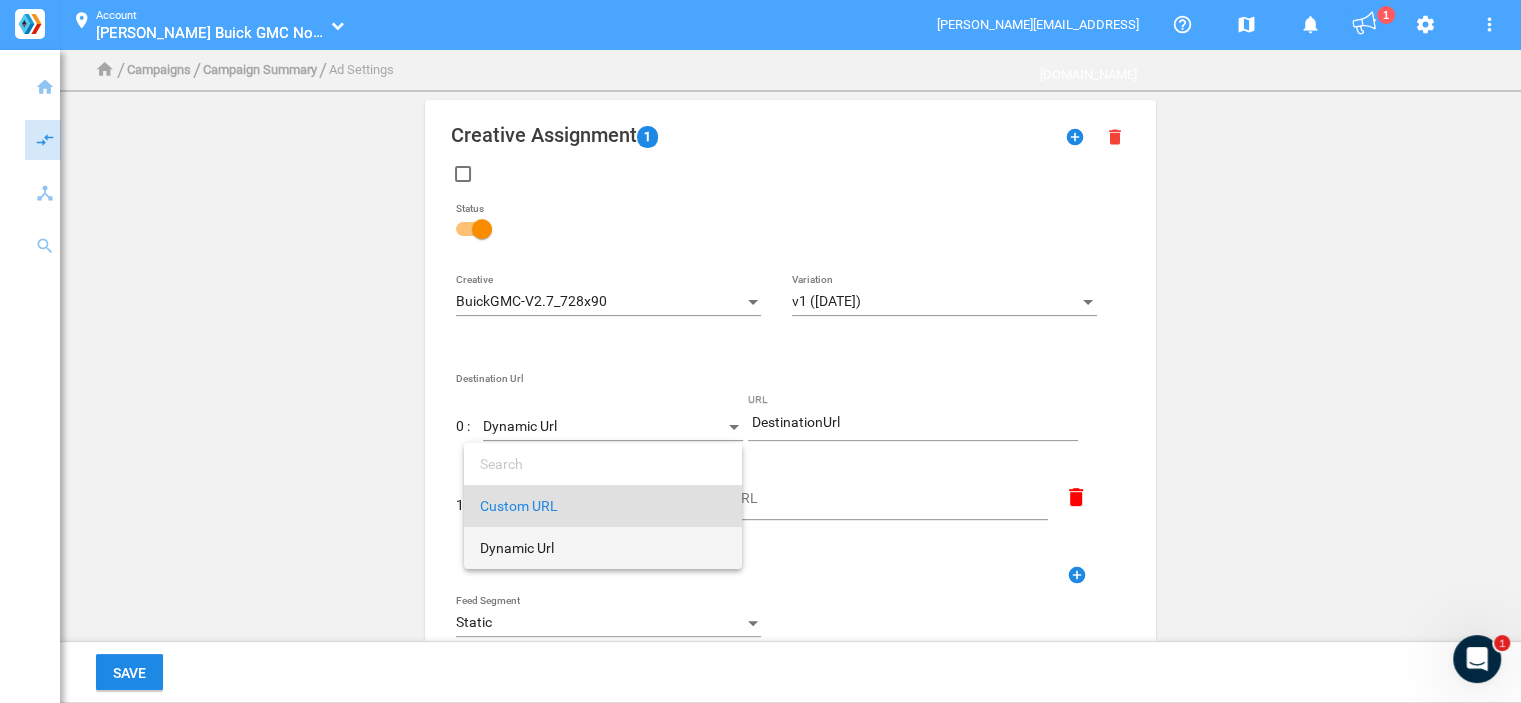 type on "DestinationUrl" 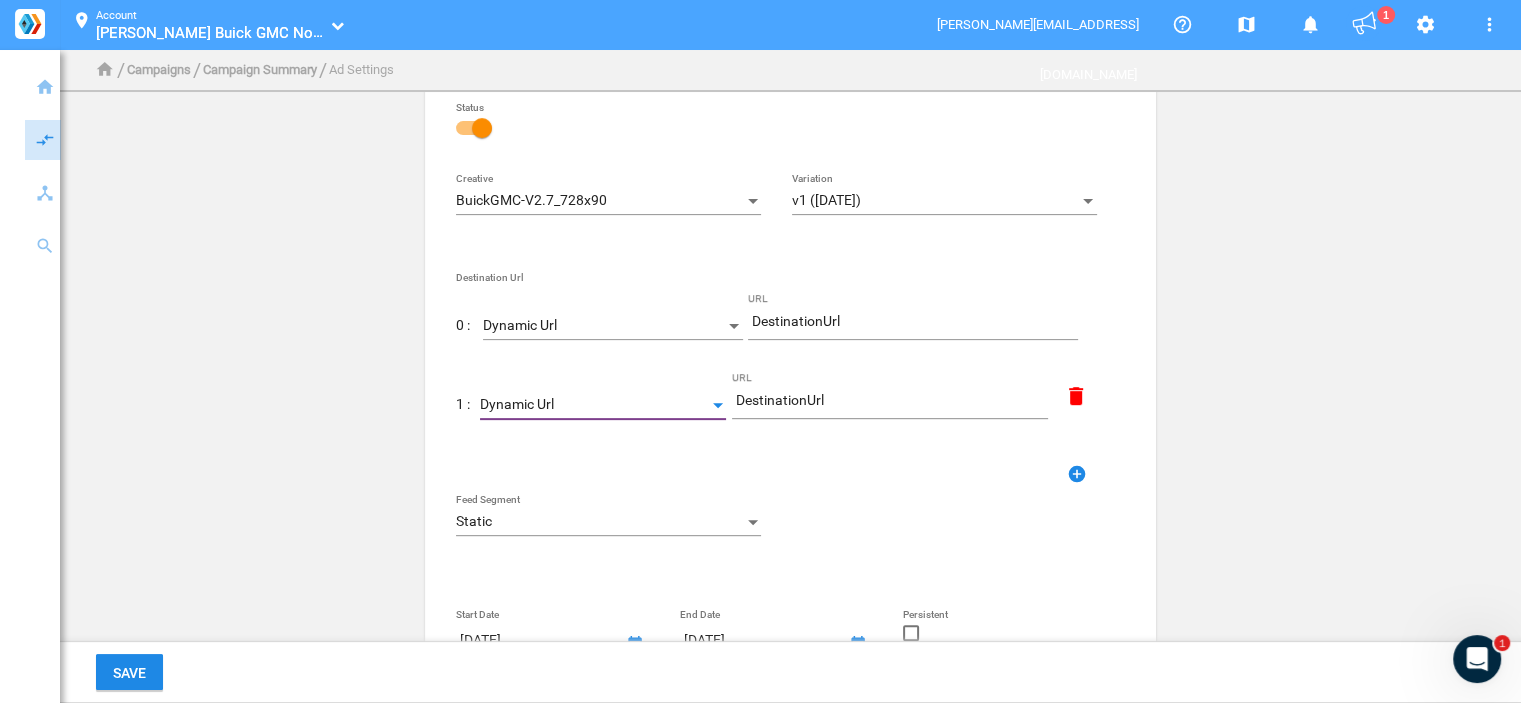 scroll, scrollTop: 700, scrollLeft: 0, axis: vertical 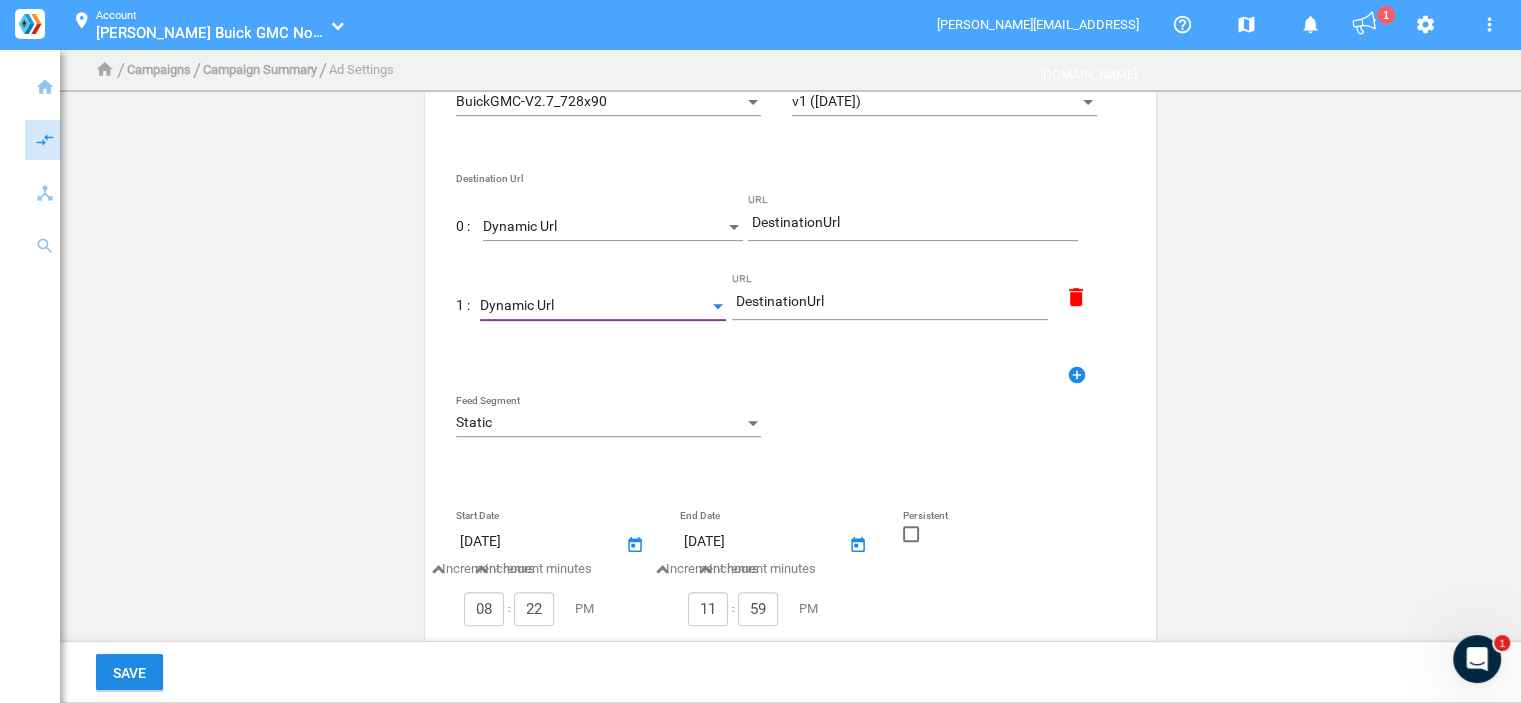 click on "Static" at bounding box center [599, 423] 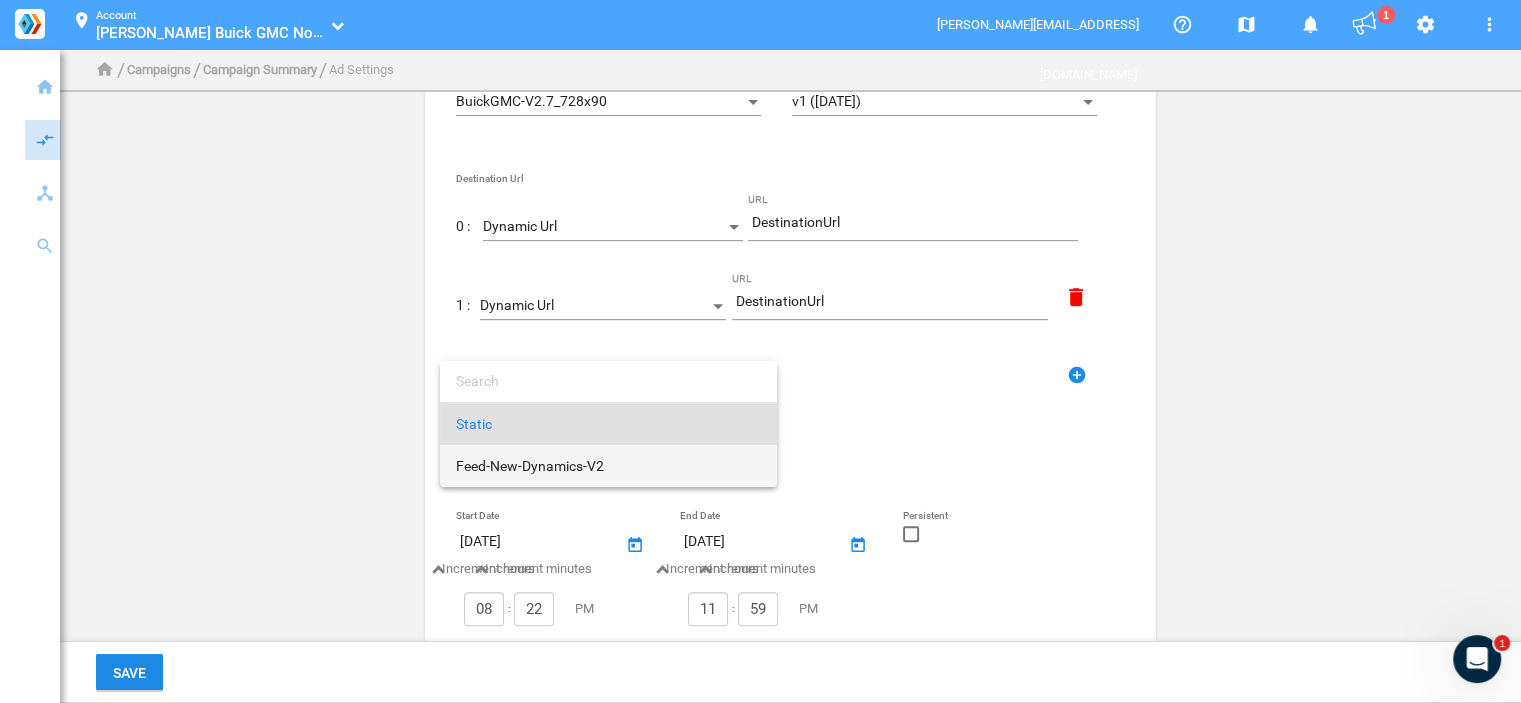 drag, startPoint x: 545, startPoint y: 461, endPoint x: 628, endPoint y: 485, distance: 86.40023 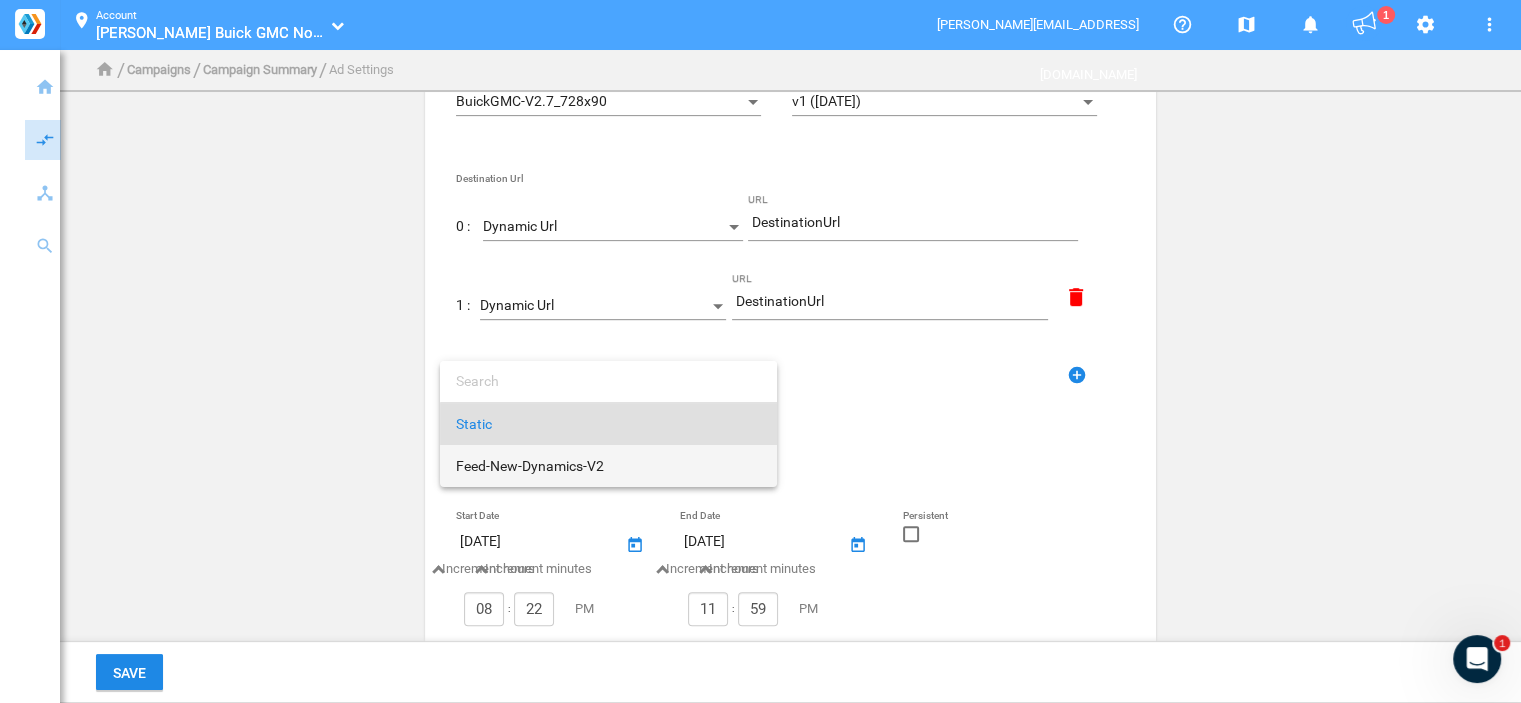 click on "Feed-New-Dynamics-V2" at bounding box center [608, 466] 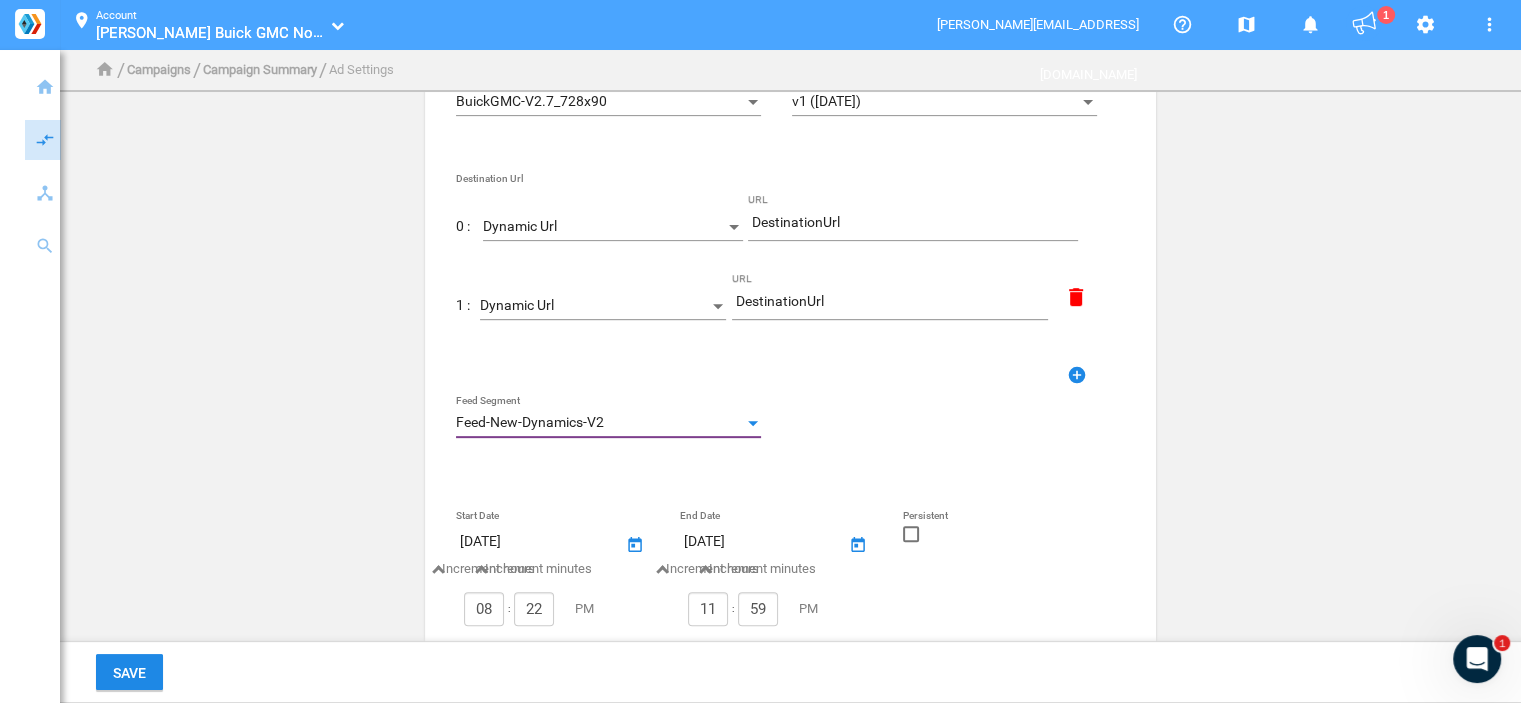 click 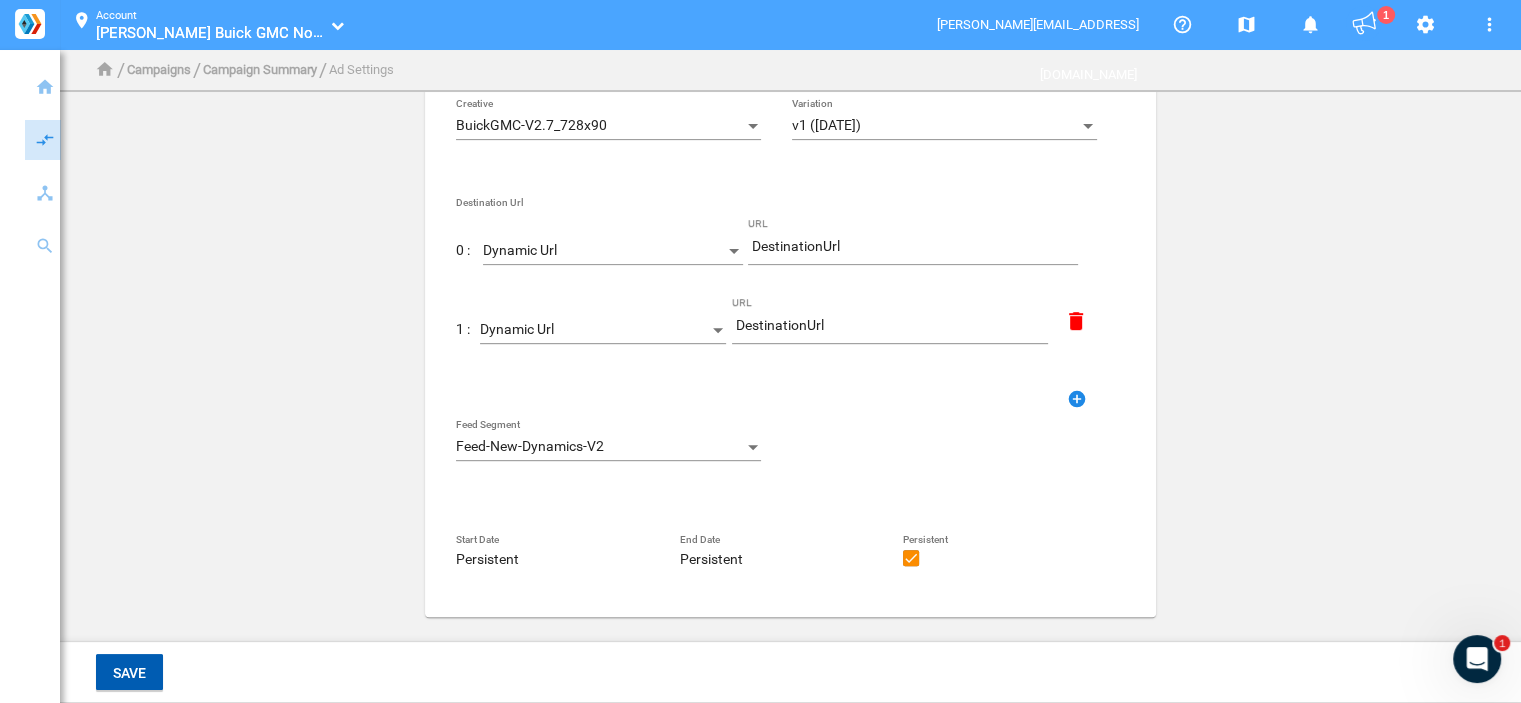 click on "Save" at bounding box center [129, 673] 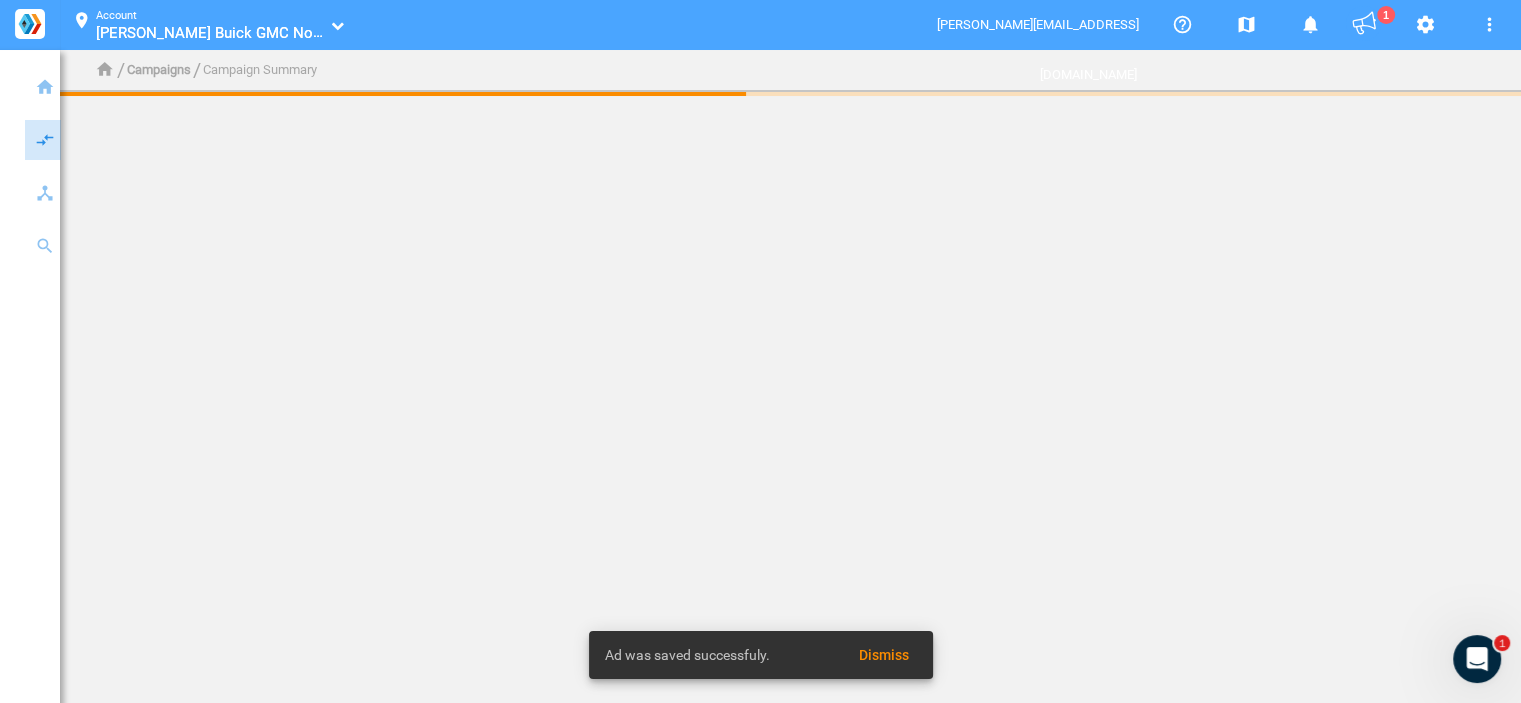 scroll, scrollTop: 0, scrollLeft: 0, axis: both 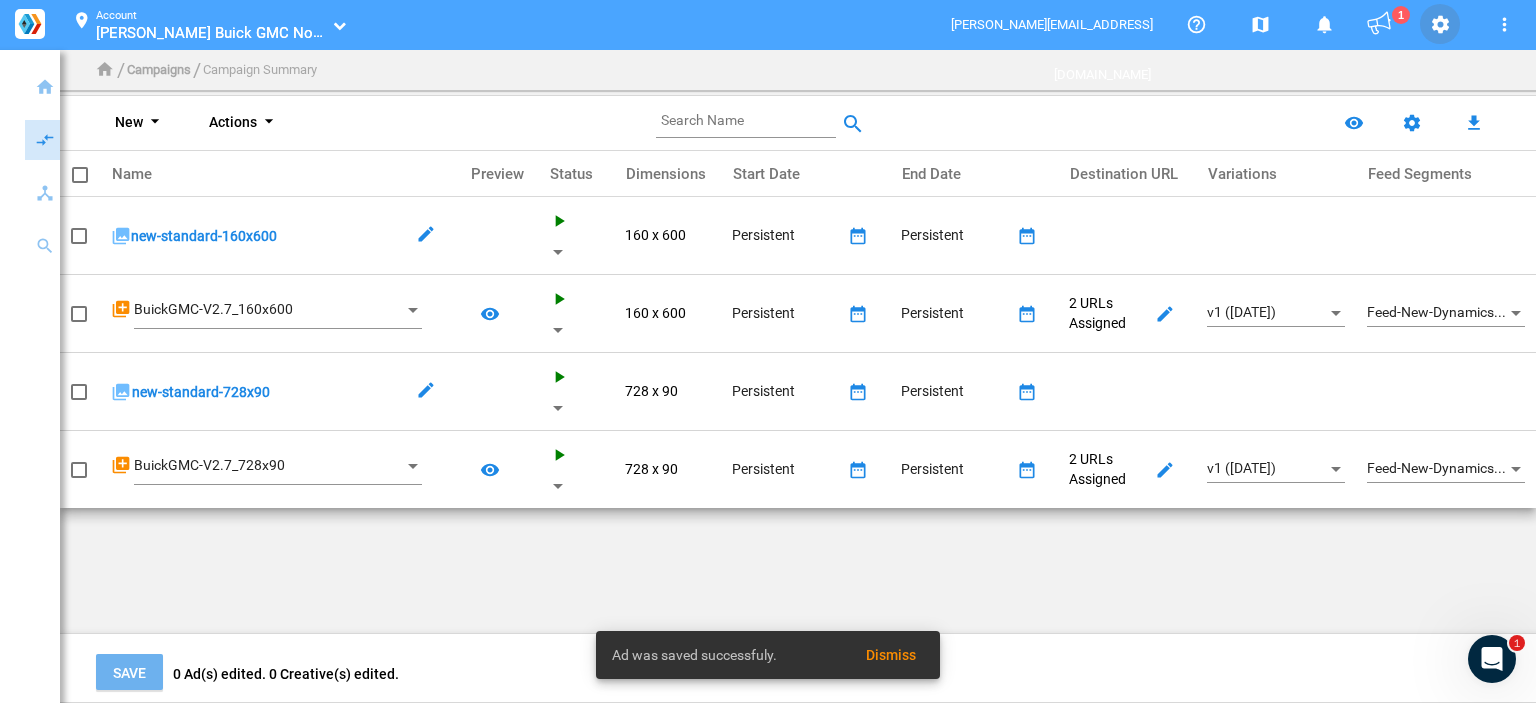 click on "settings" at bounding box center (1440, 25) 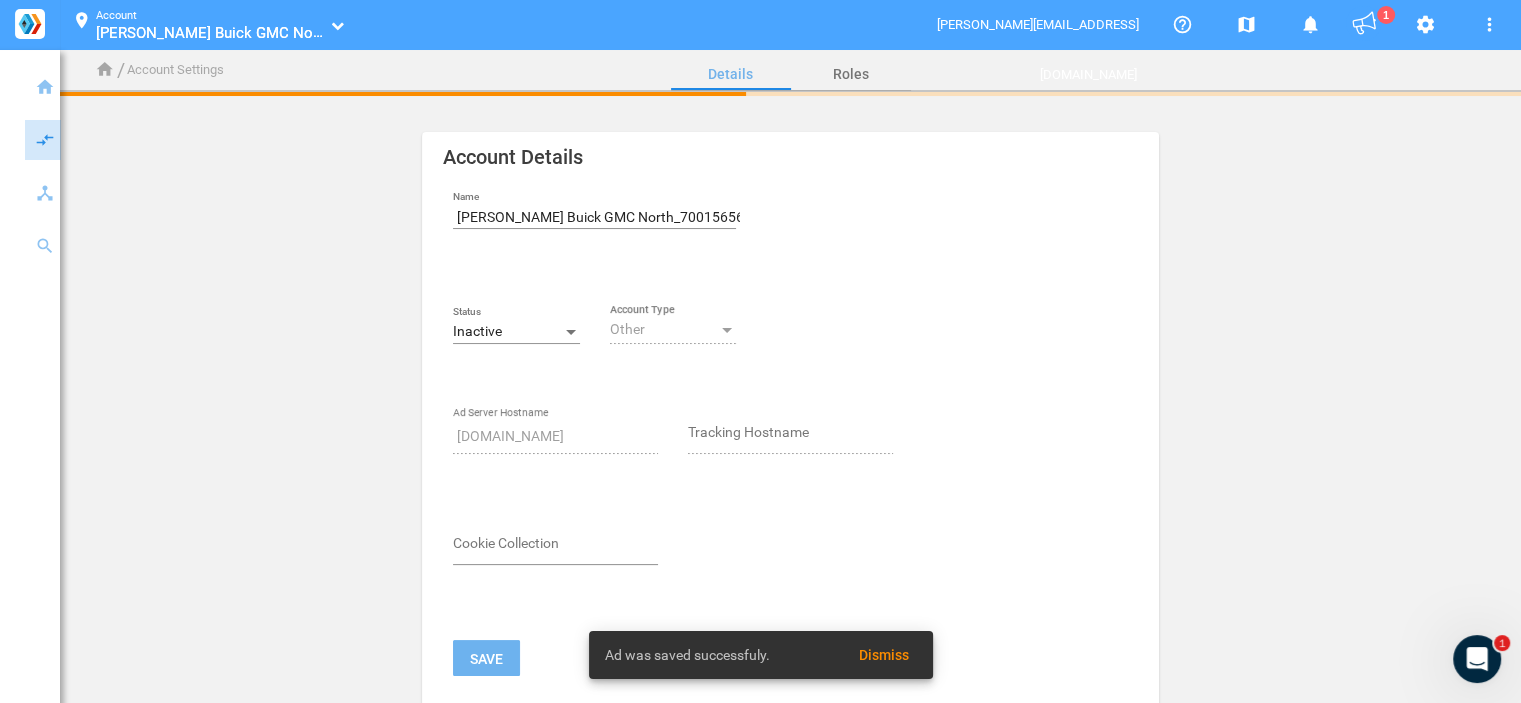 click on "Inactive" at bounding box center (507, 332) 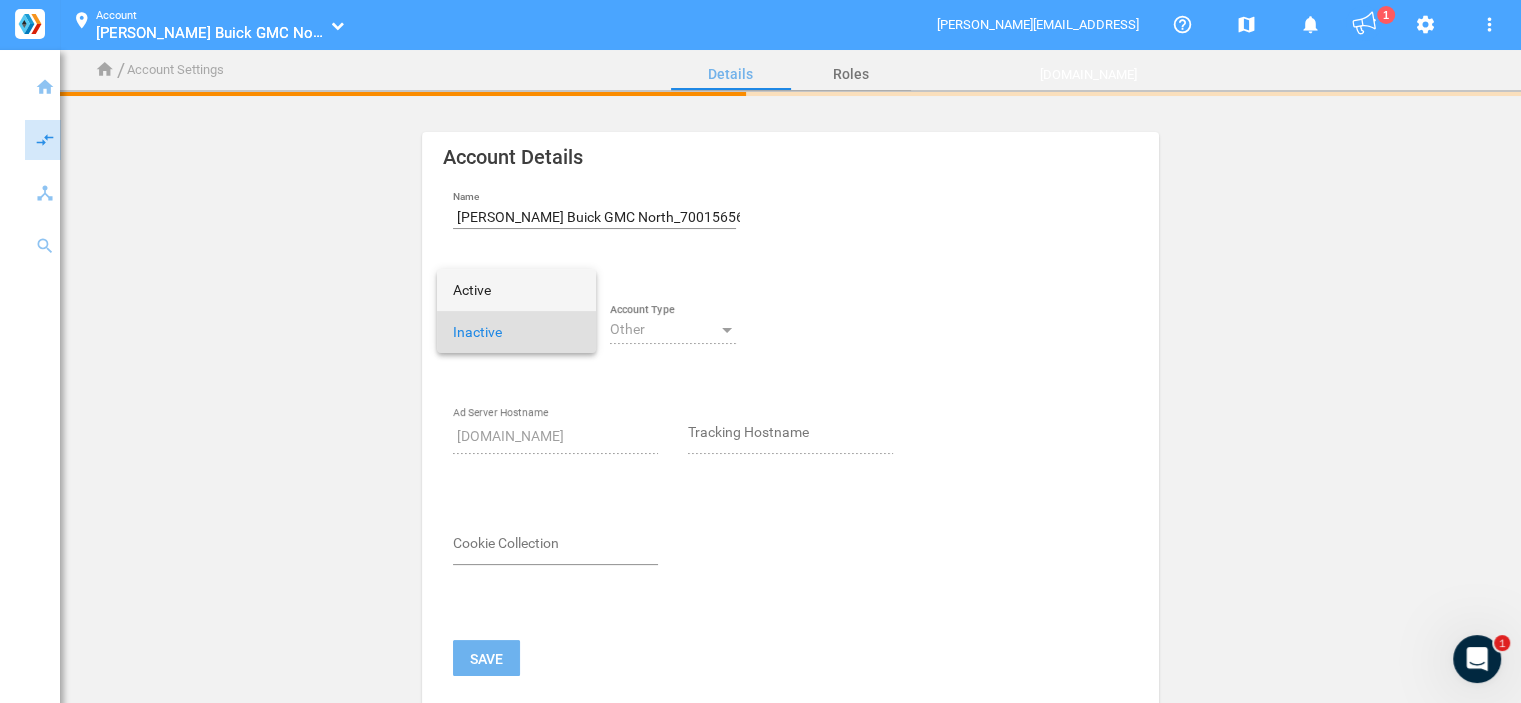 click on "Active" at bounding box center (516, 290) 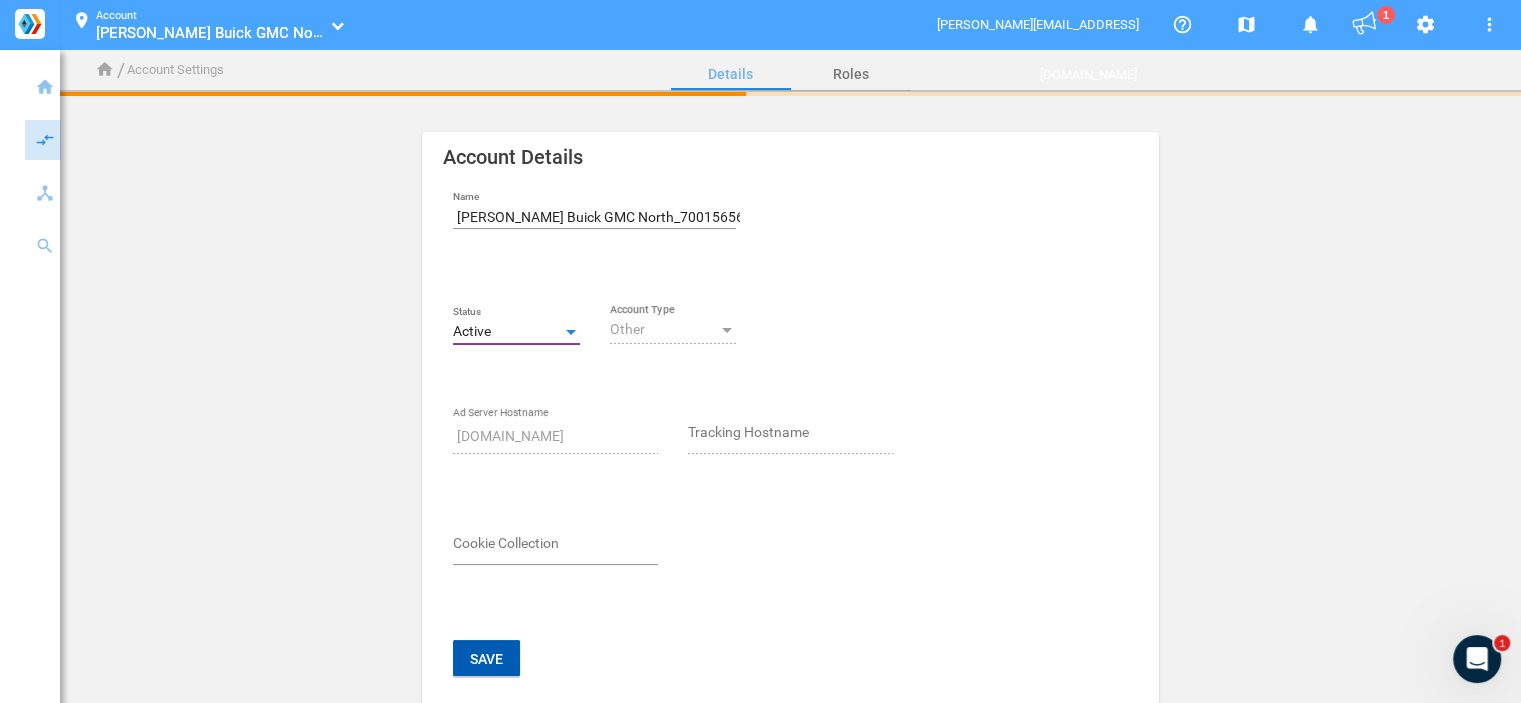 click on "Save" at bounding box center (486, 658) 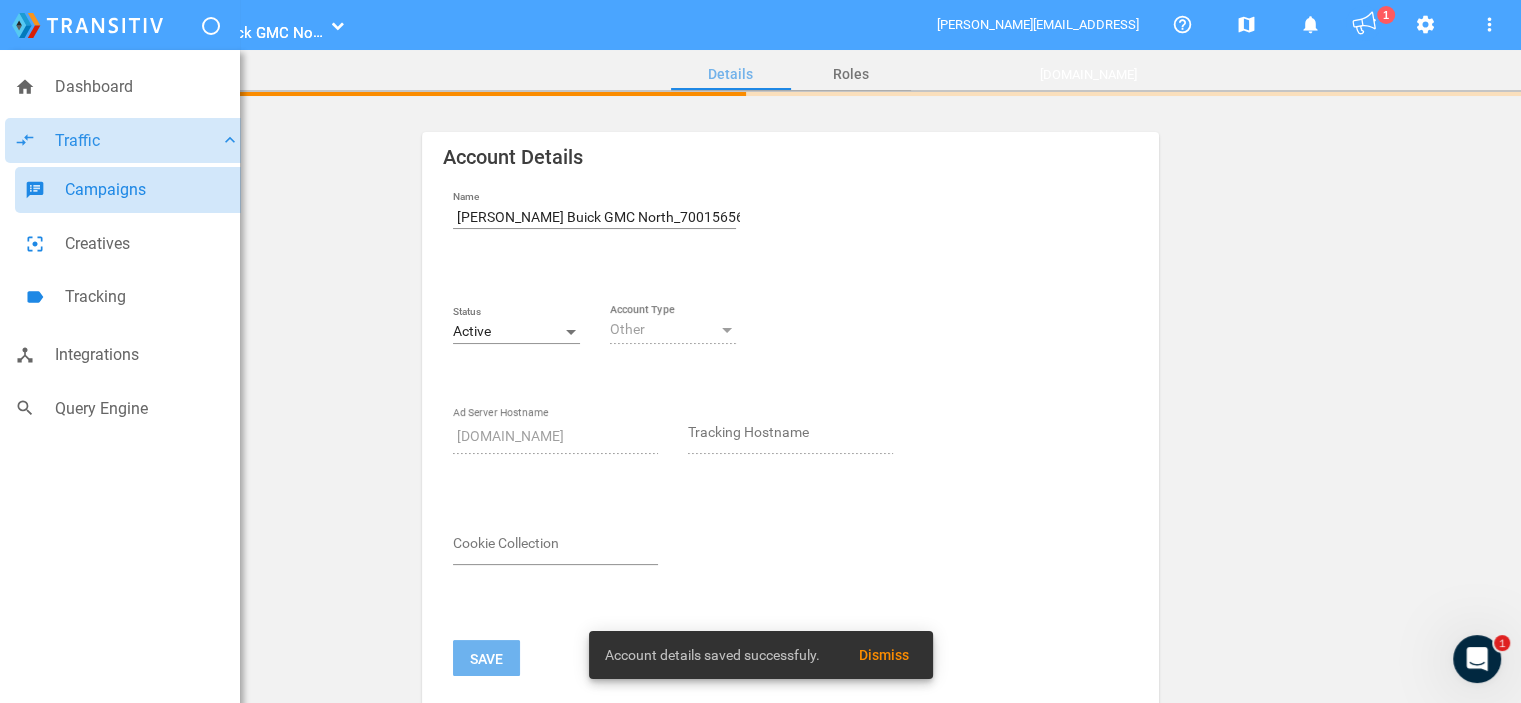 click on "Campaigns" at bounding box center (152, 190) 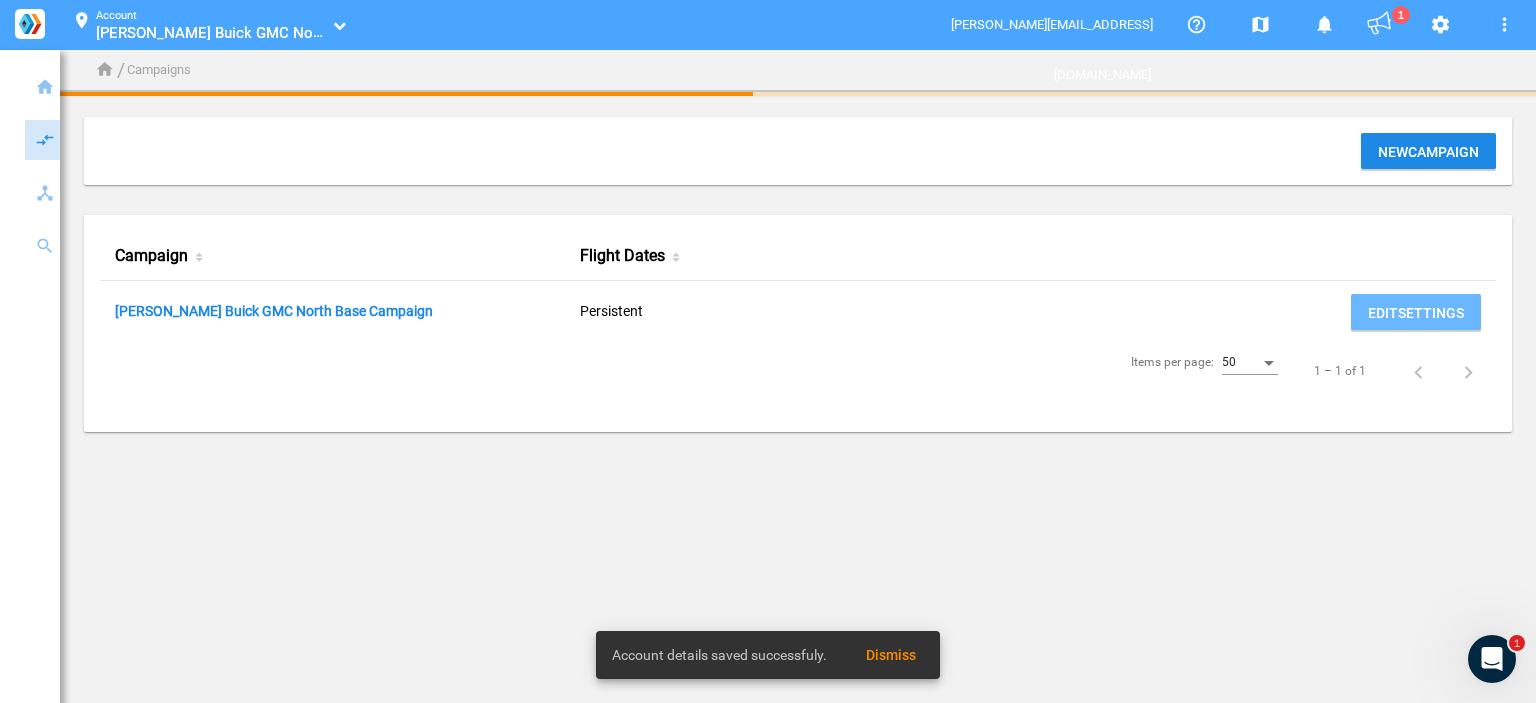 click on "[PERSON_NAME] Buick GMC North Base Campaign  Persistent   Edit  Settings" 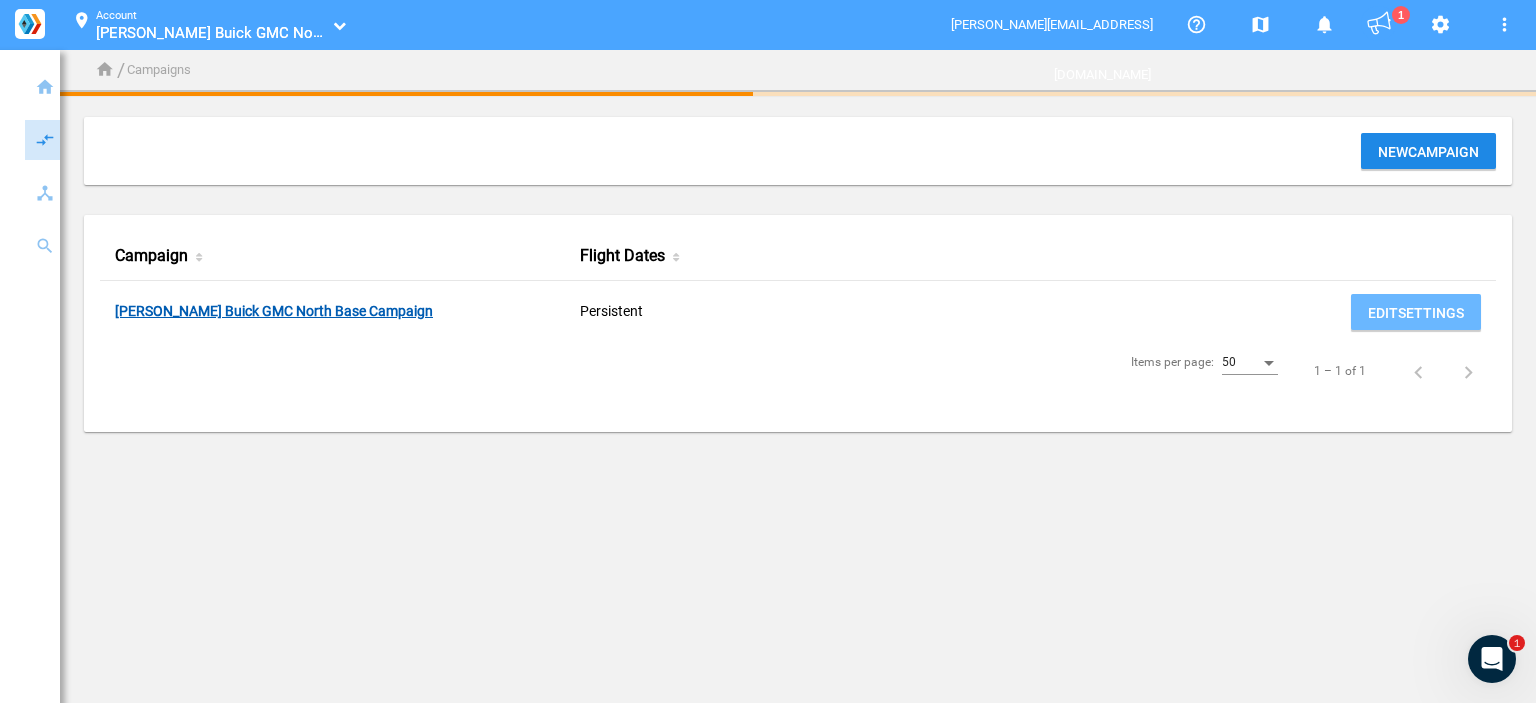 click on "[PERSON_NAME] Buick GMC North Base Campaign" 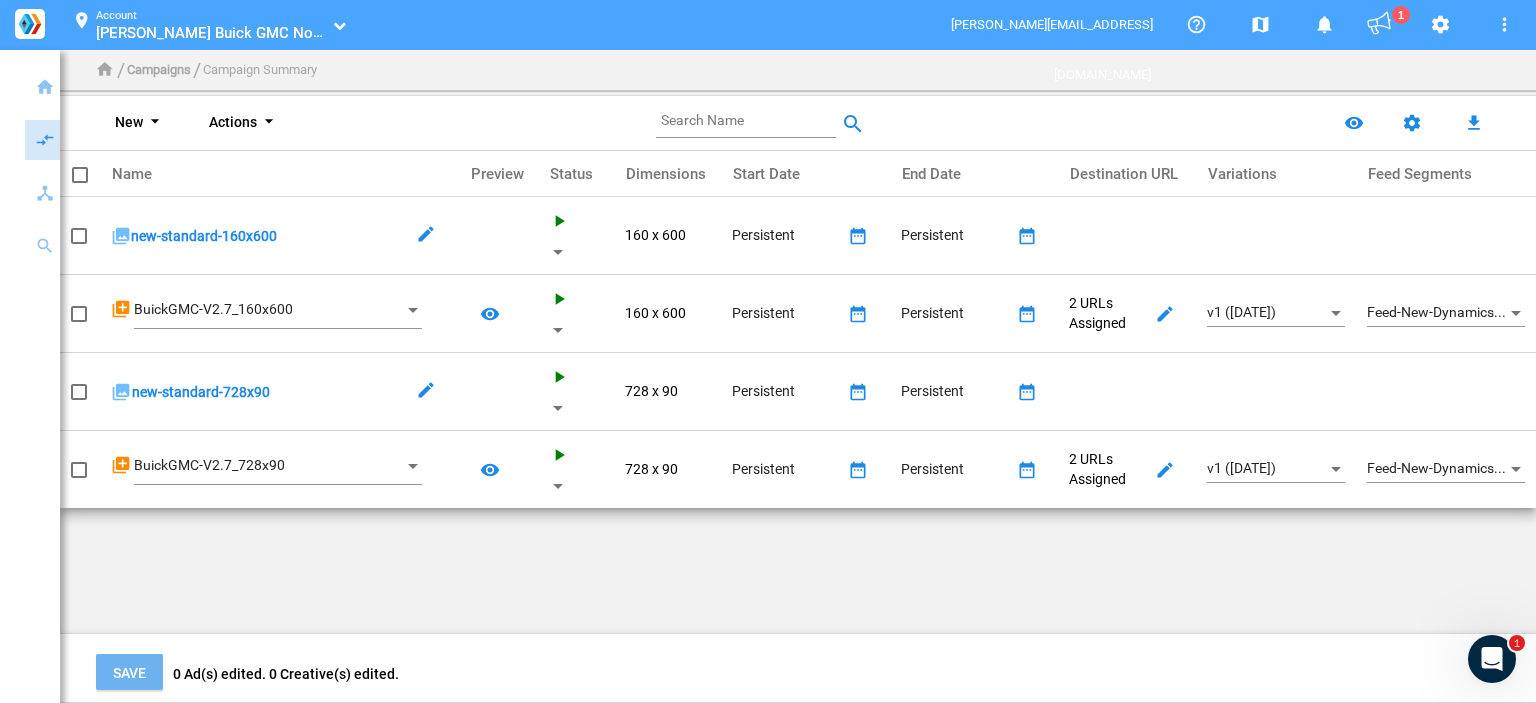 click on "arrow_drop_down" at bounding box center [155, 123] 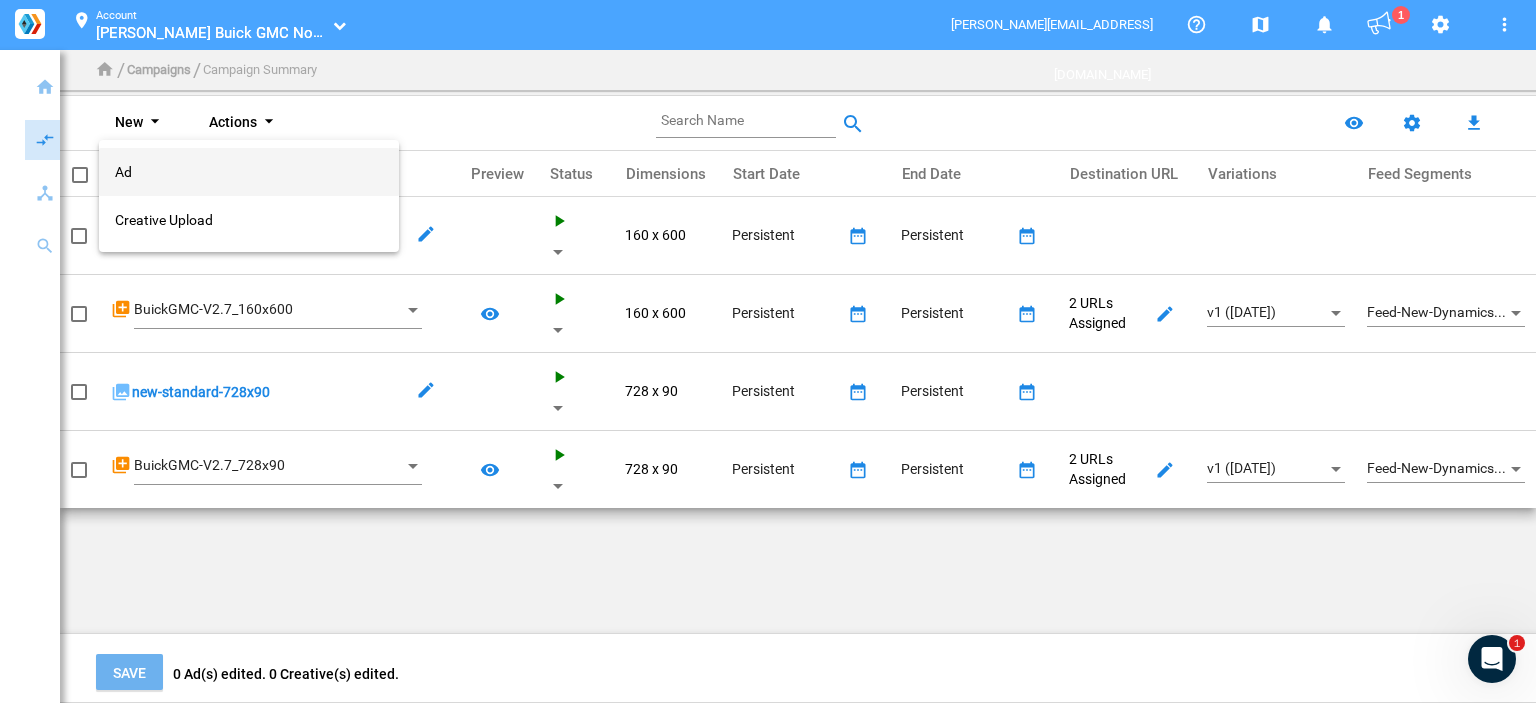 click on "Ad" at bounding box center (249, 172) 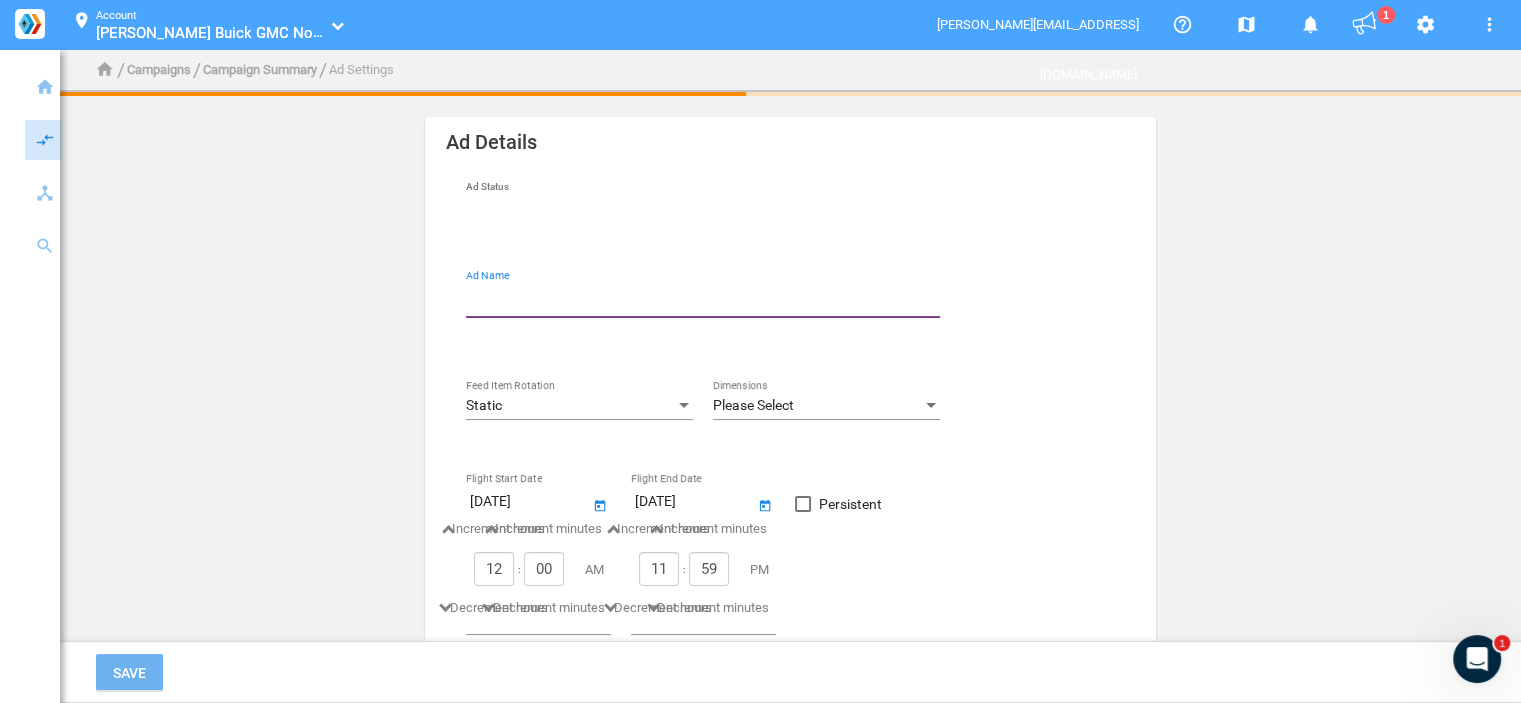 click on "Ad Name" at bounding box center [707, 299] 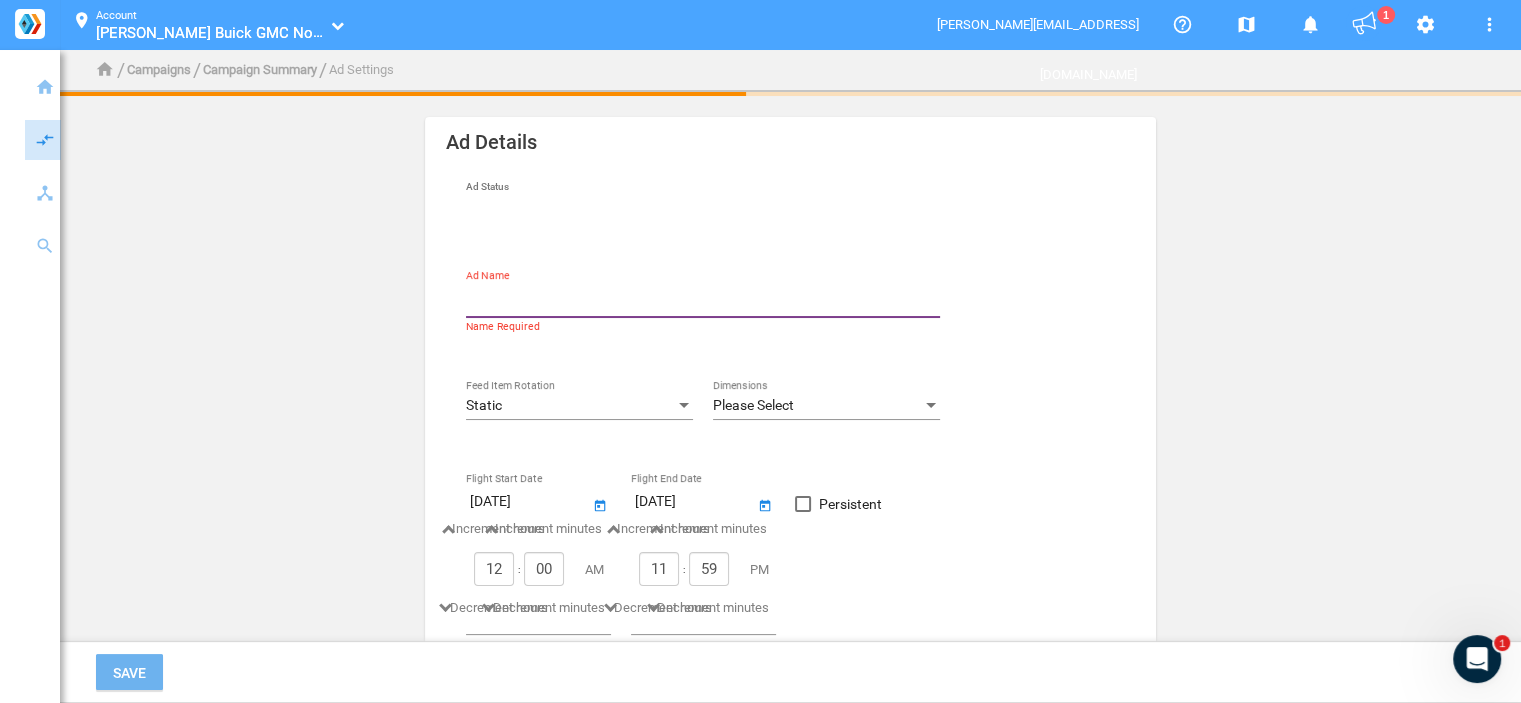 type on "new-standard-320x50" 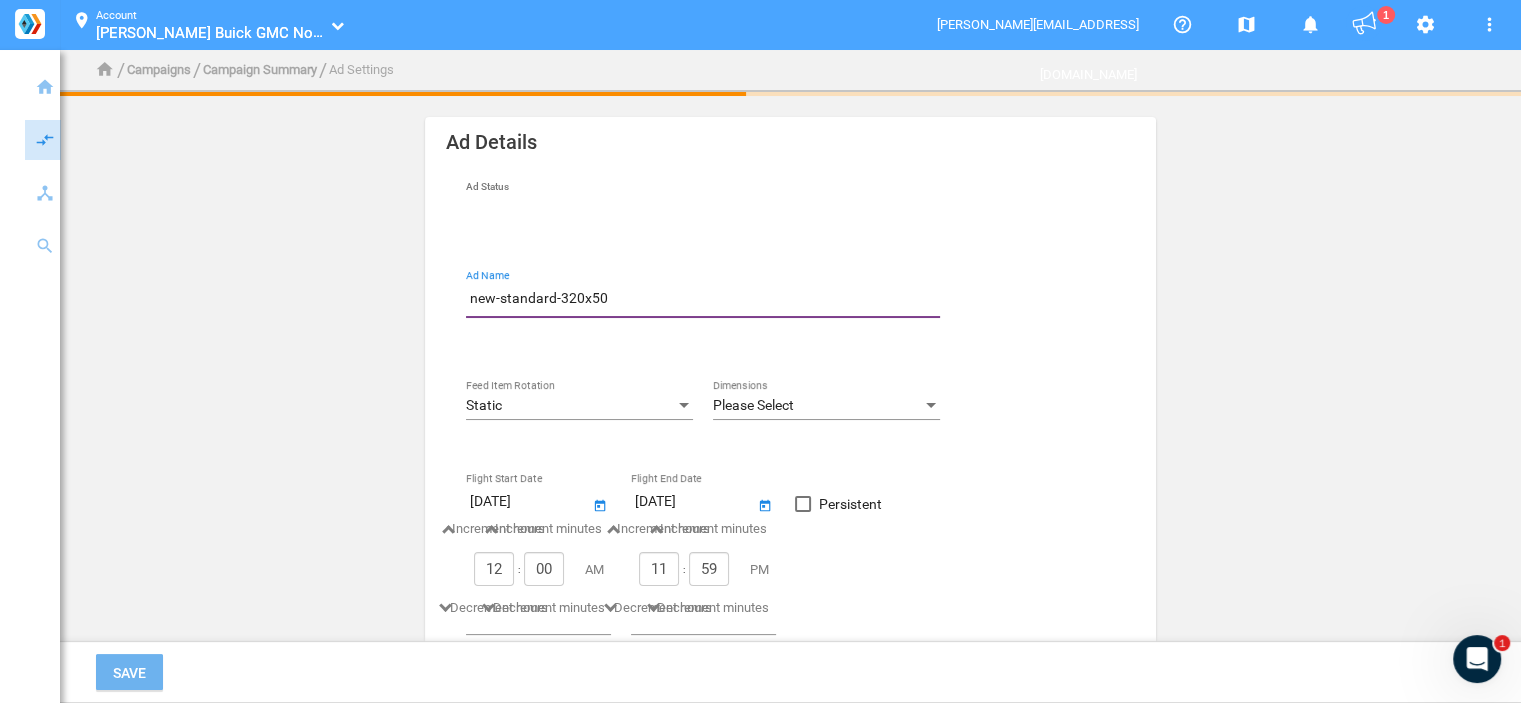 click on "Static Feed Item Rotation" 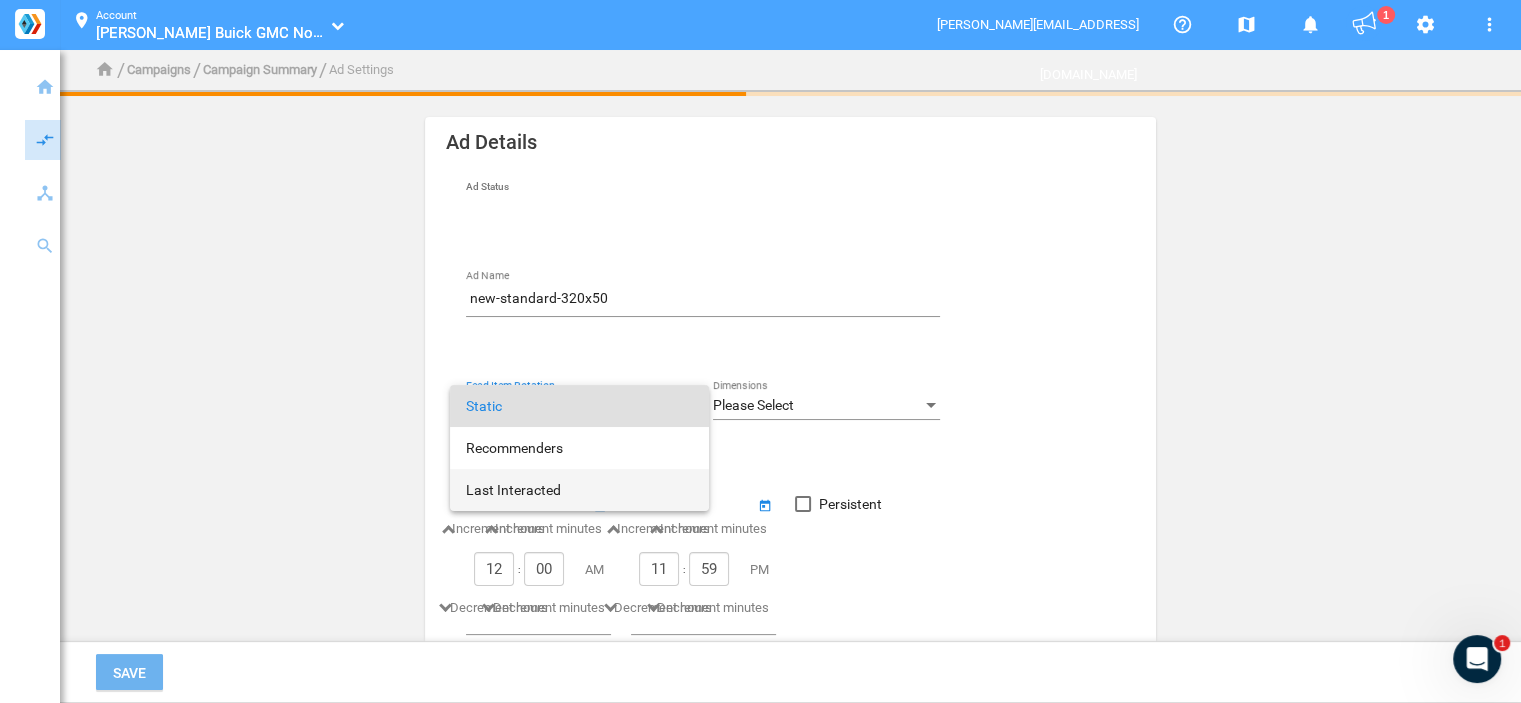 click on "Last Interacted" at bounding box center [579, 490] 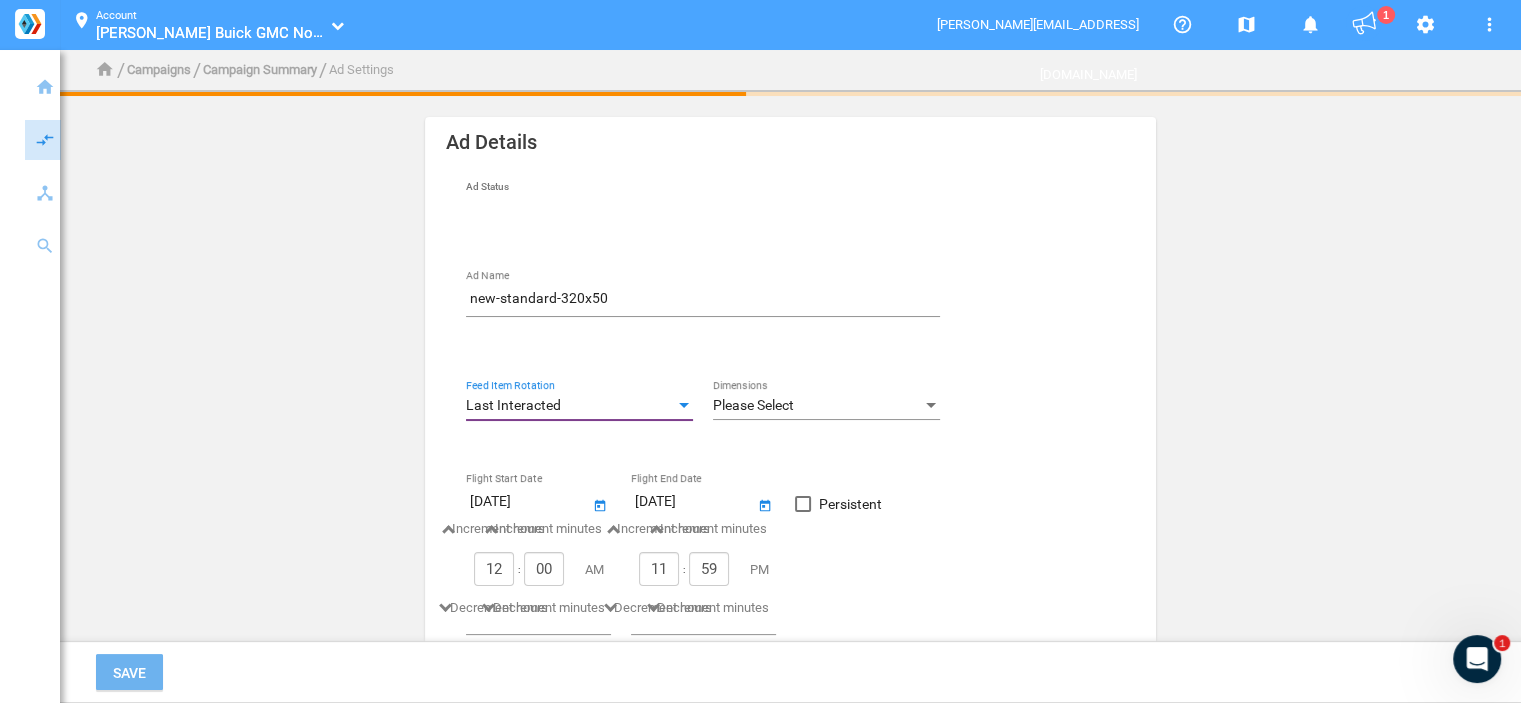 click on "Please Select" at bounding box center [817, 406] 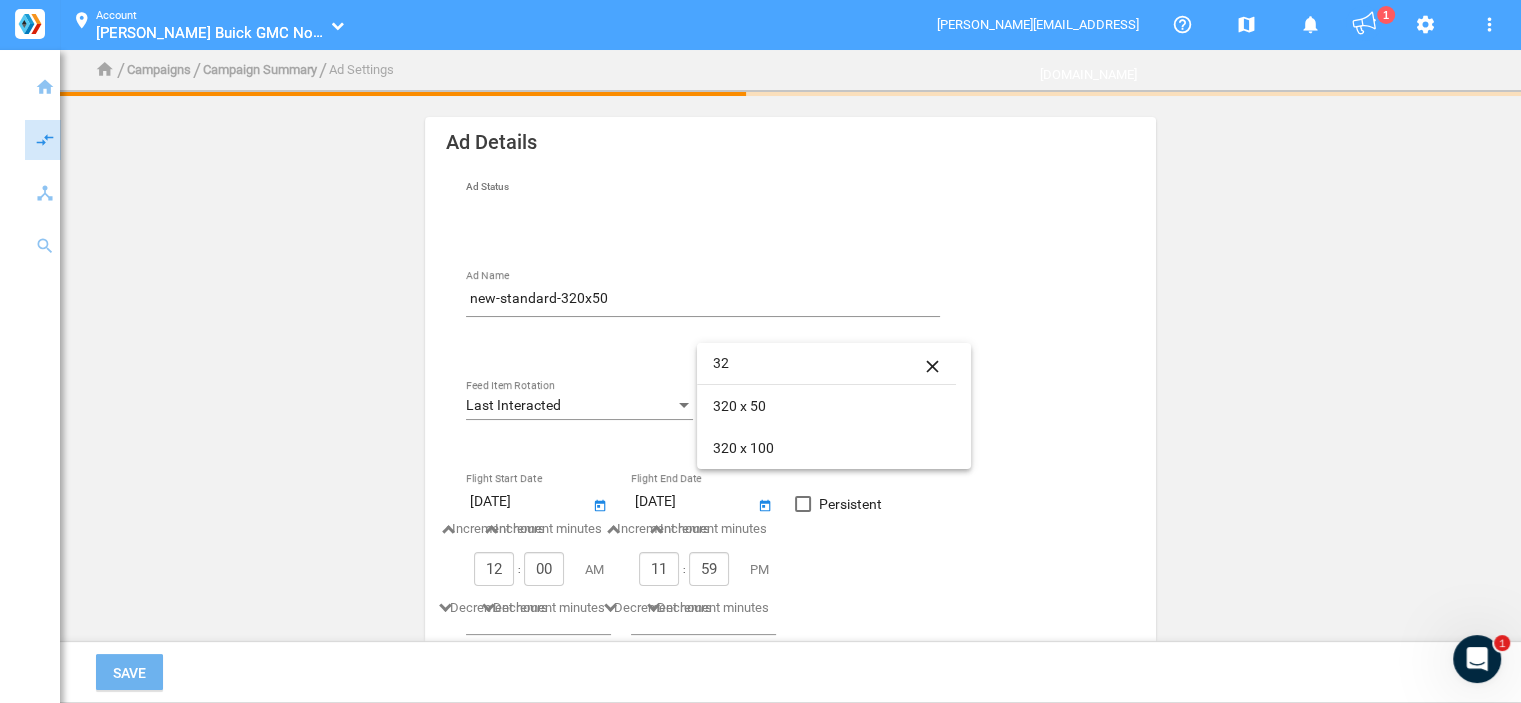 type on "32" 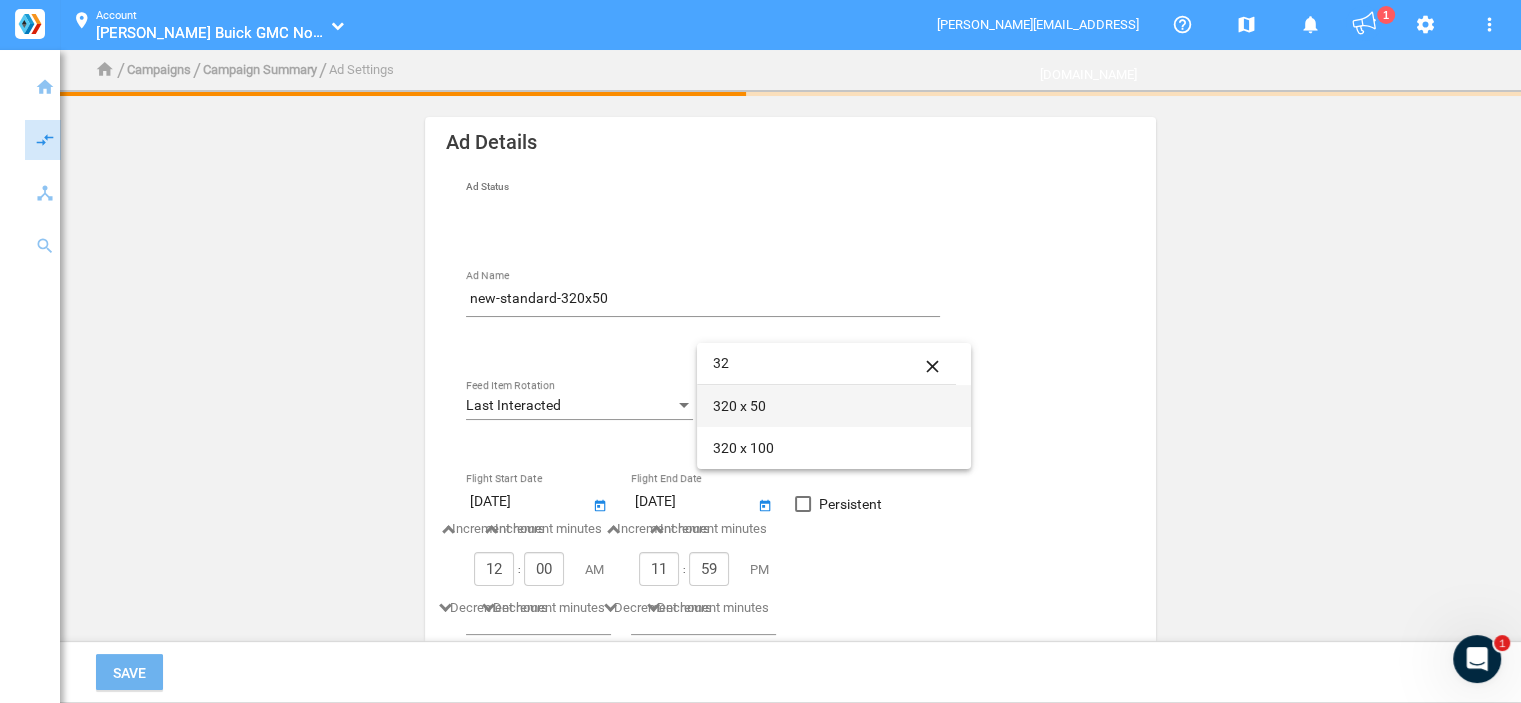 click on "320 x 50" at bounding box center (834, 406) 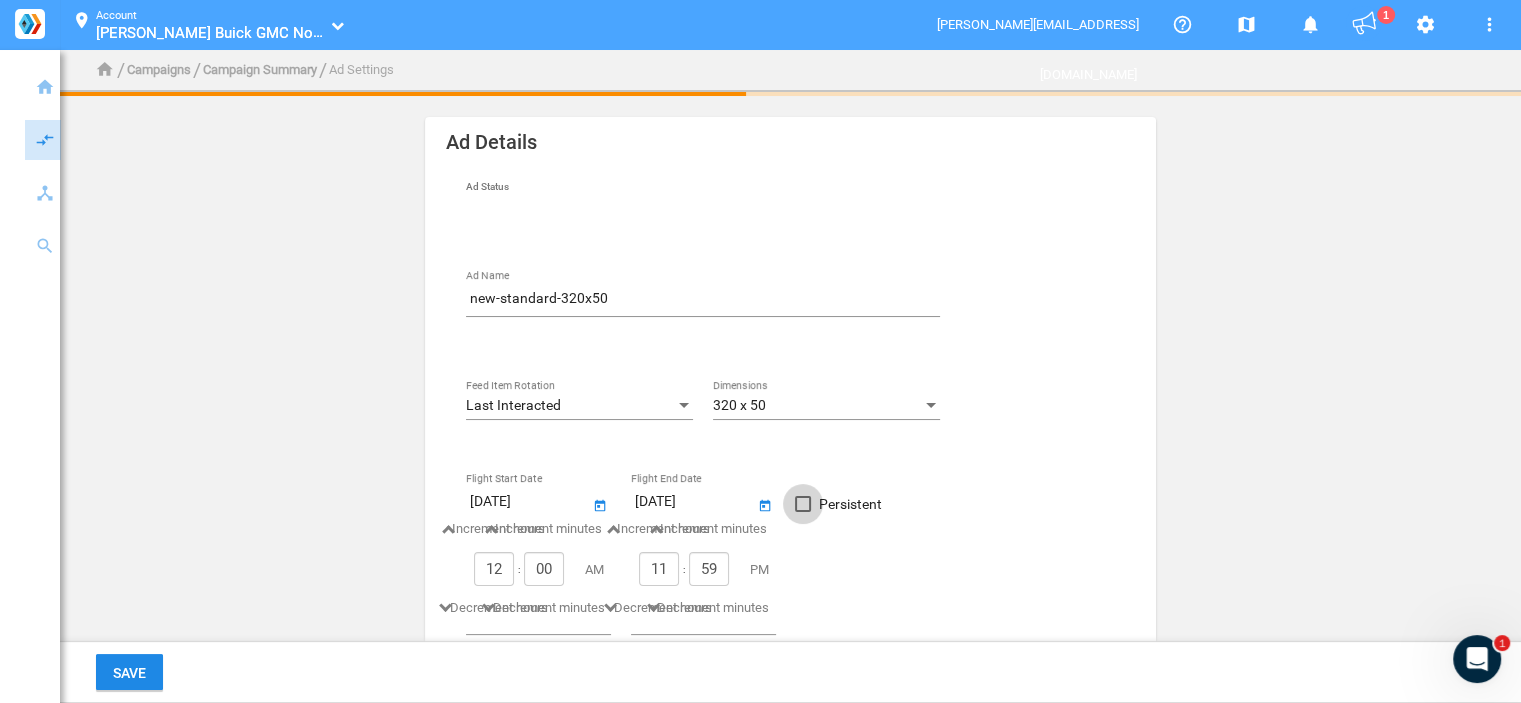 click on "Persistent" at bounding box center [850, 504] 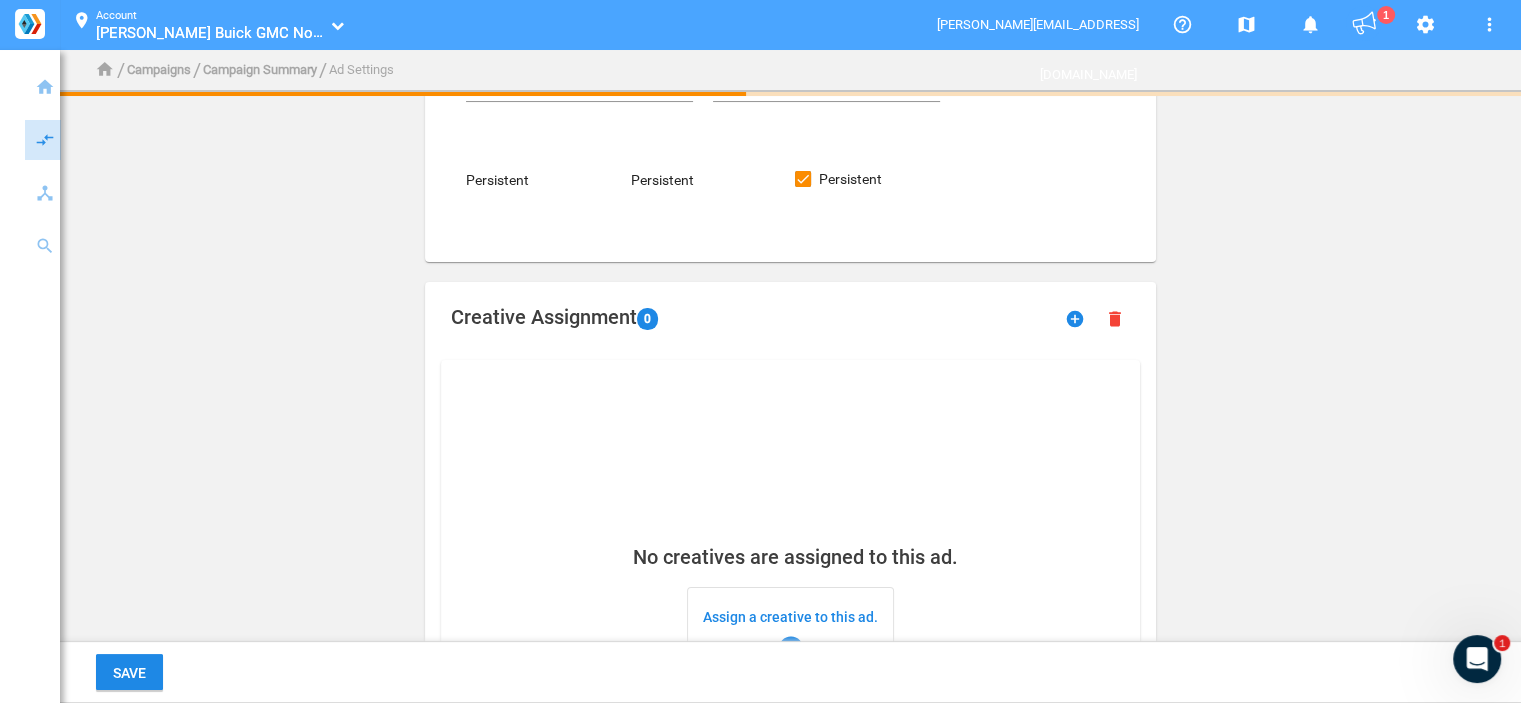 scroll, scrollTop: 400, scrollLeft: 0, axis: vertical 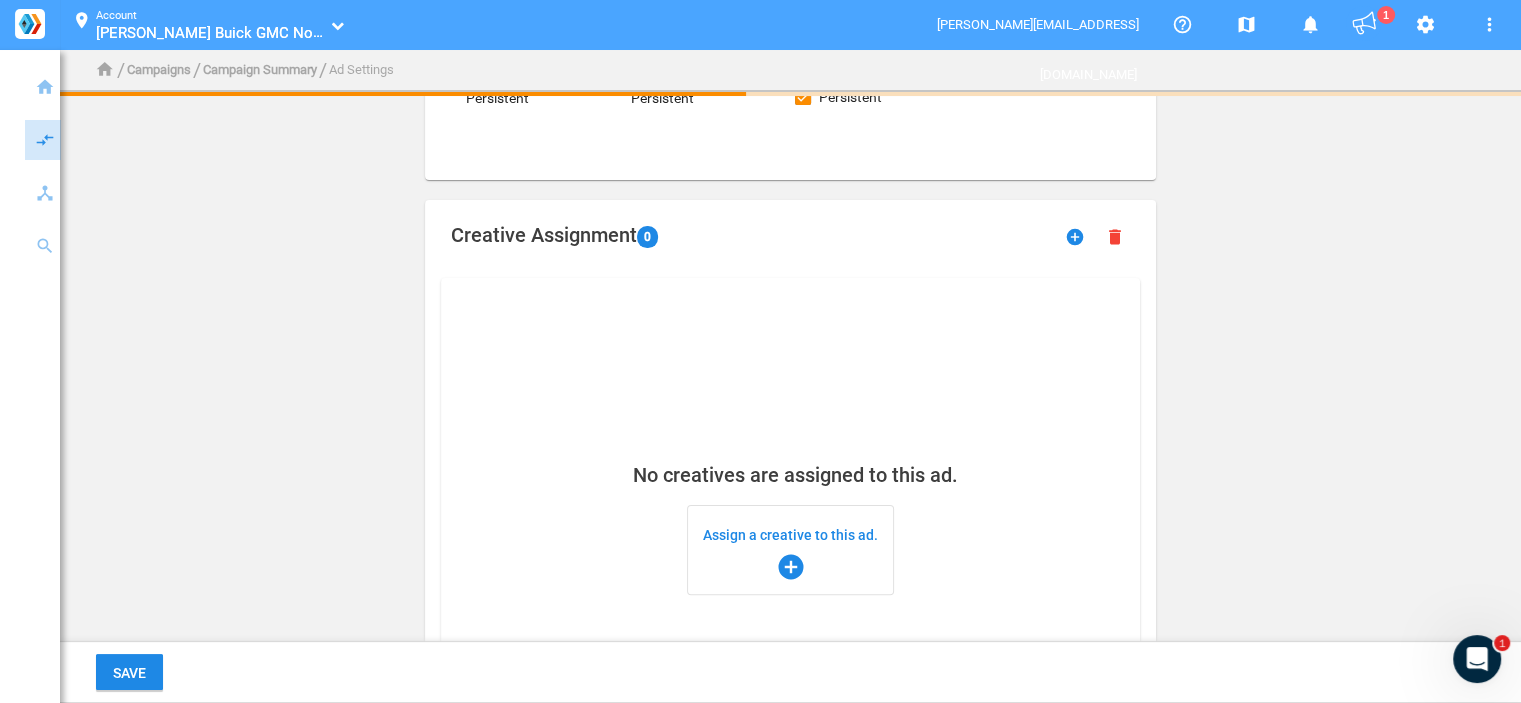 click on "Assign a creative to this ad.  add_circle" at bounding box center [790, 550] 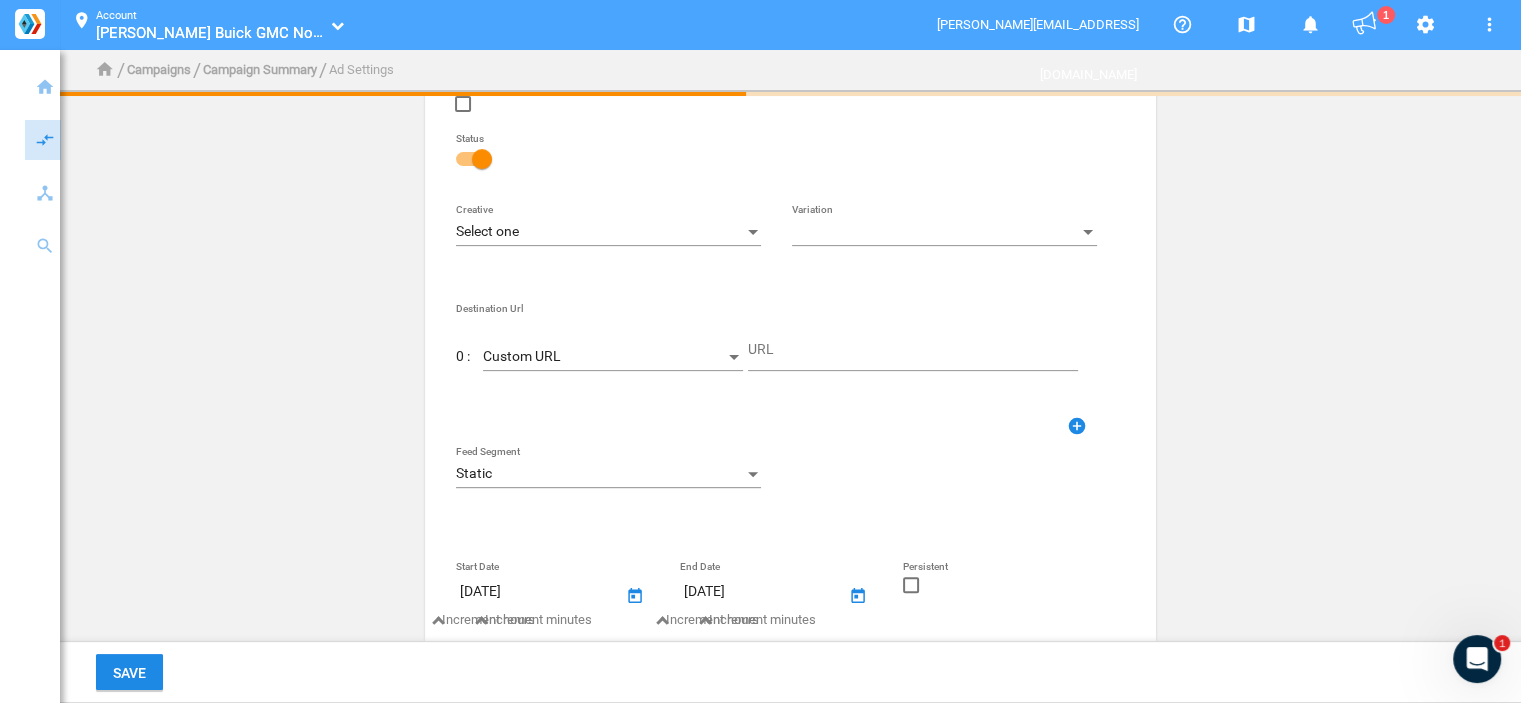 scroll, scrollTop: 600, scrollLeft: 0, axis: vertical 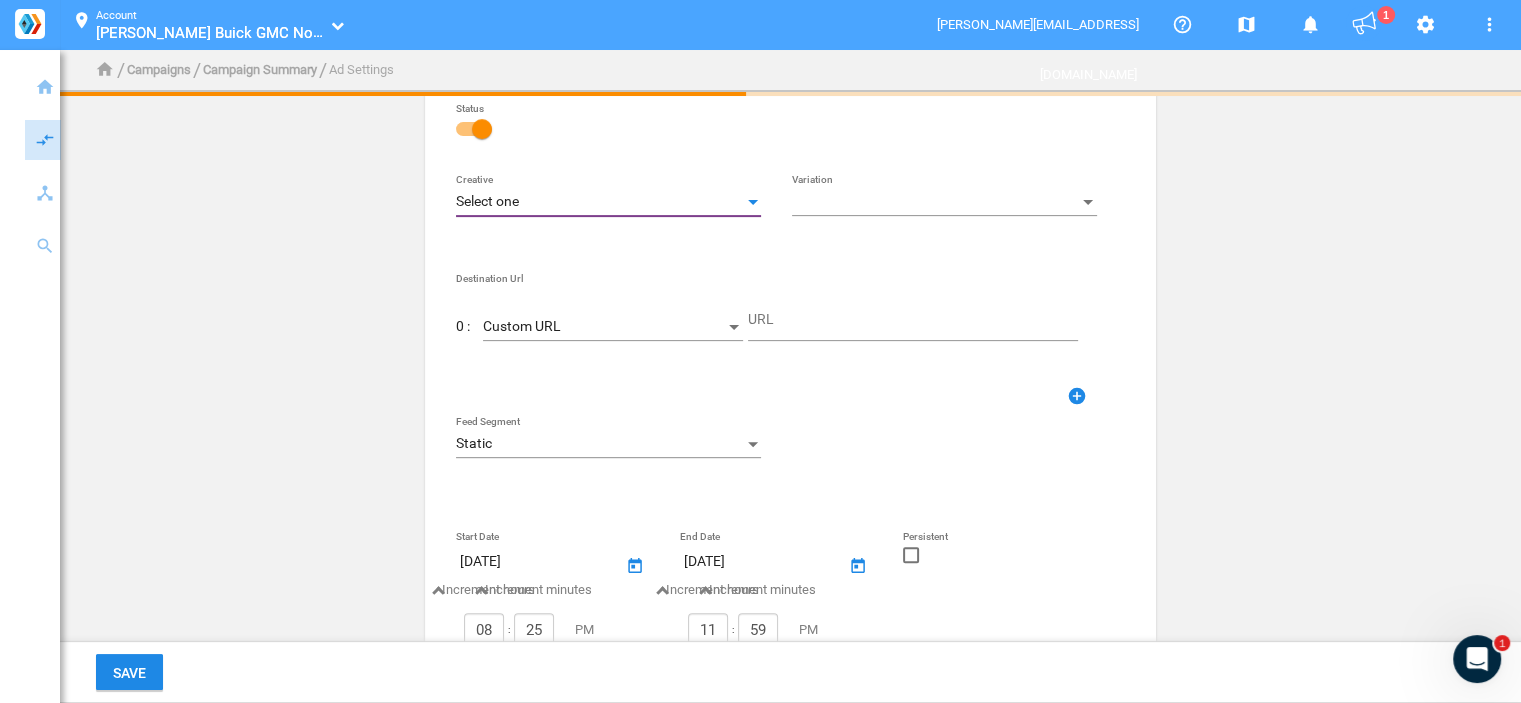 click on "Select one" at bounding box center [599, 202] 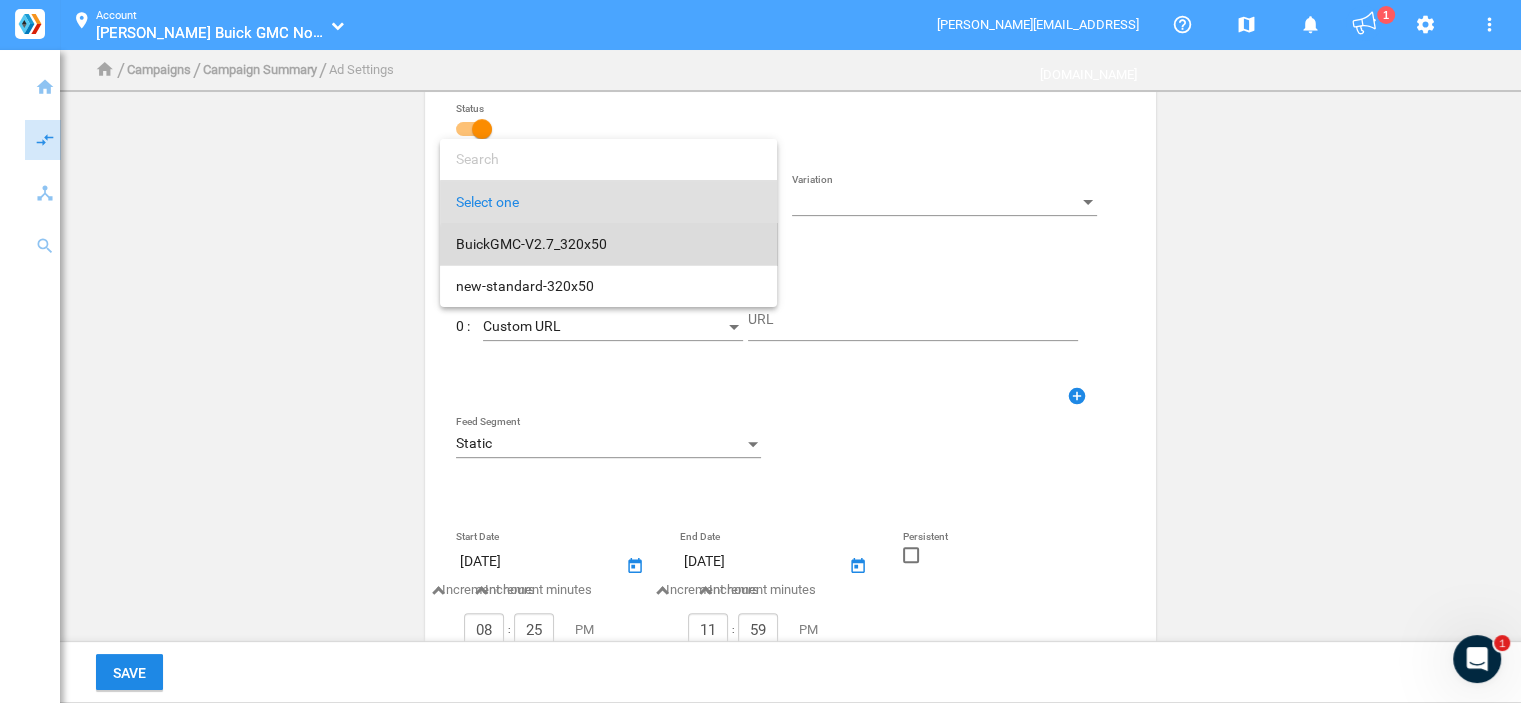 click on "BuickGMC-V2.7_320x50" at bounding box center (608, 244) 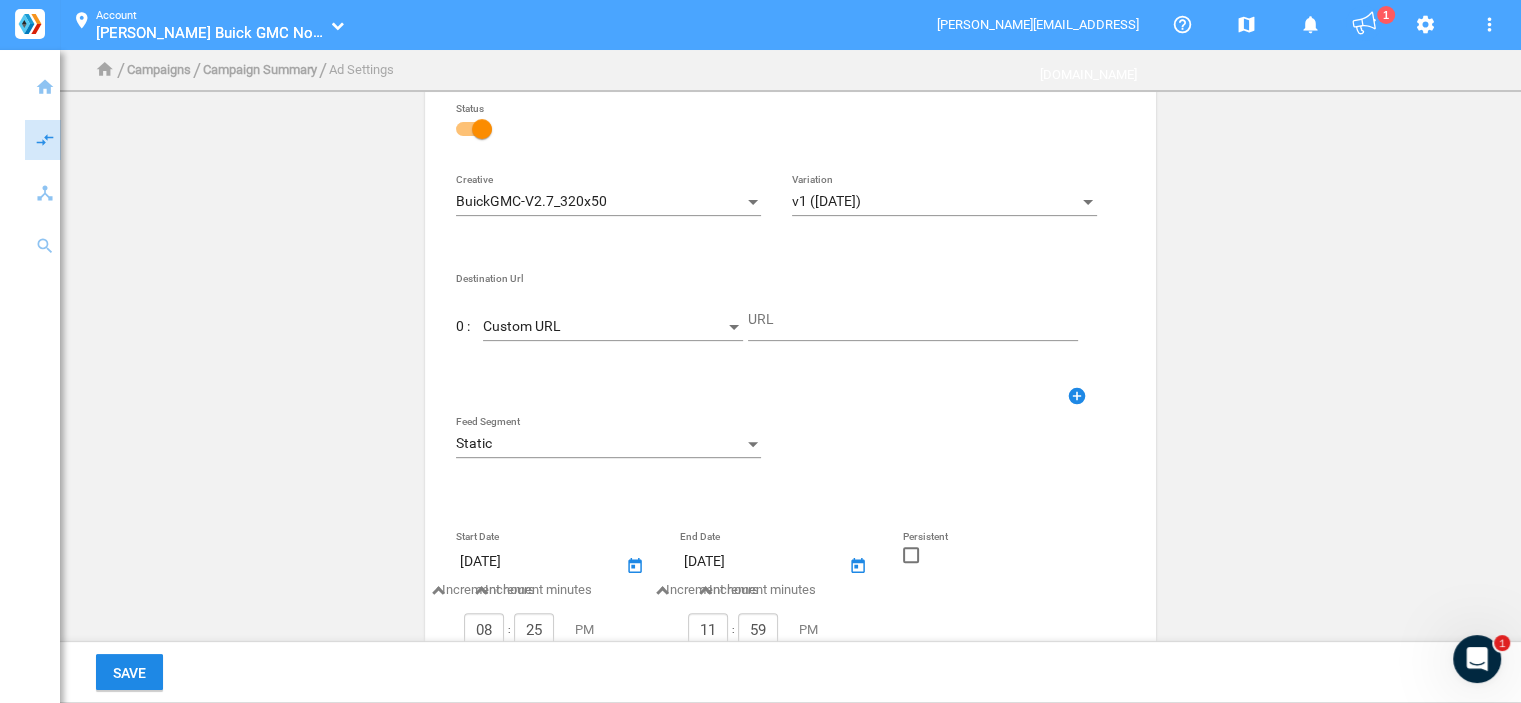 click on "Custom URL" 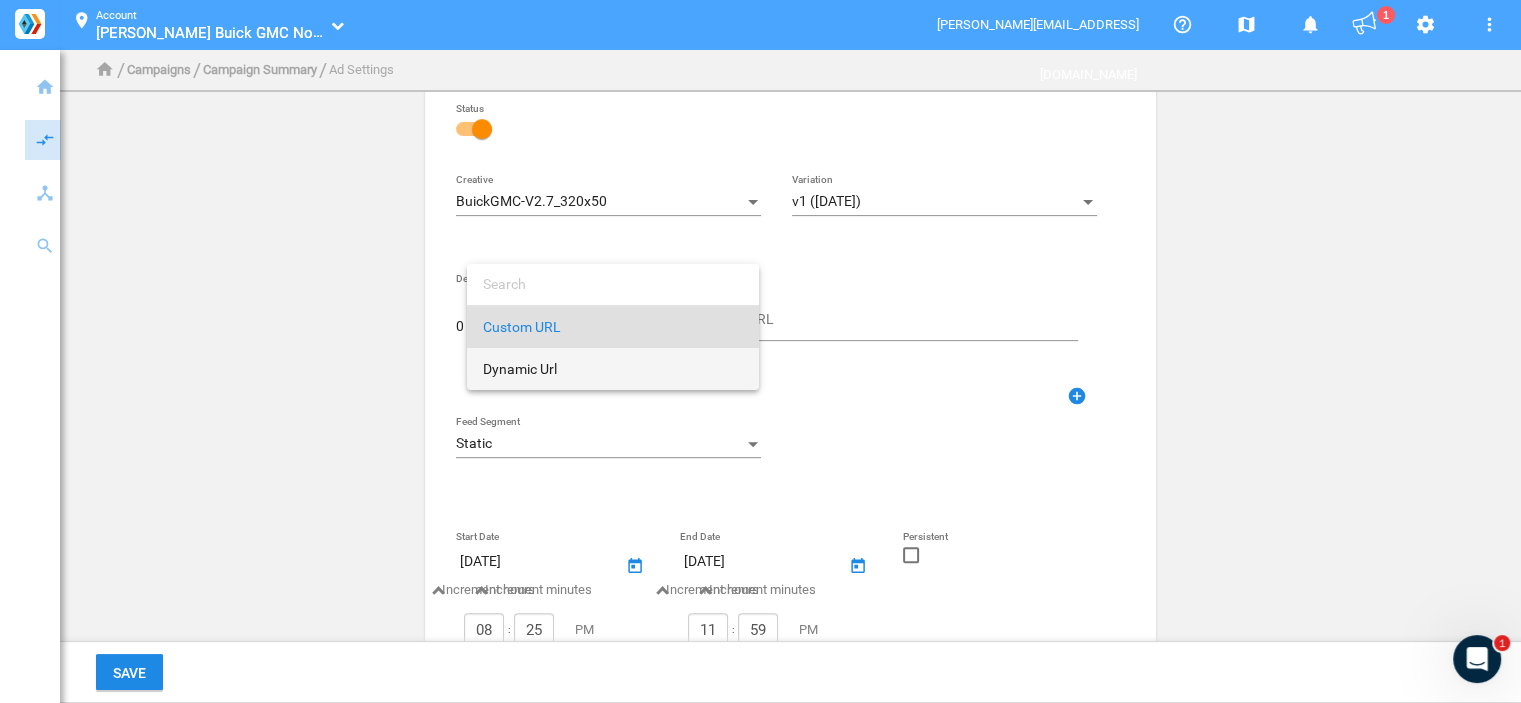 click on "Dynamic Url" at bounding box center (613, 369) 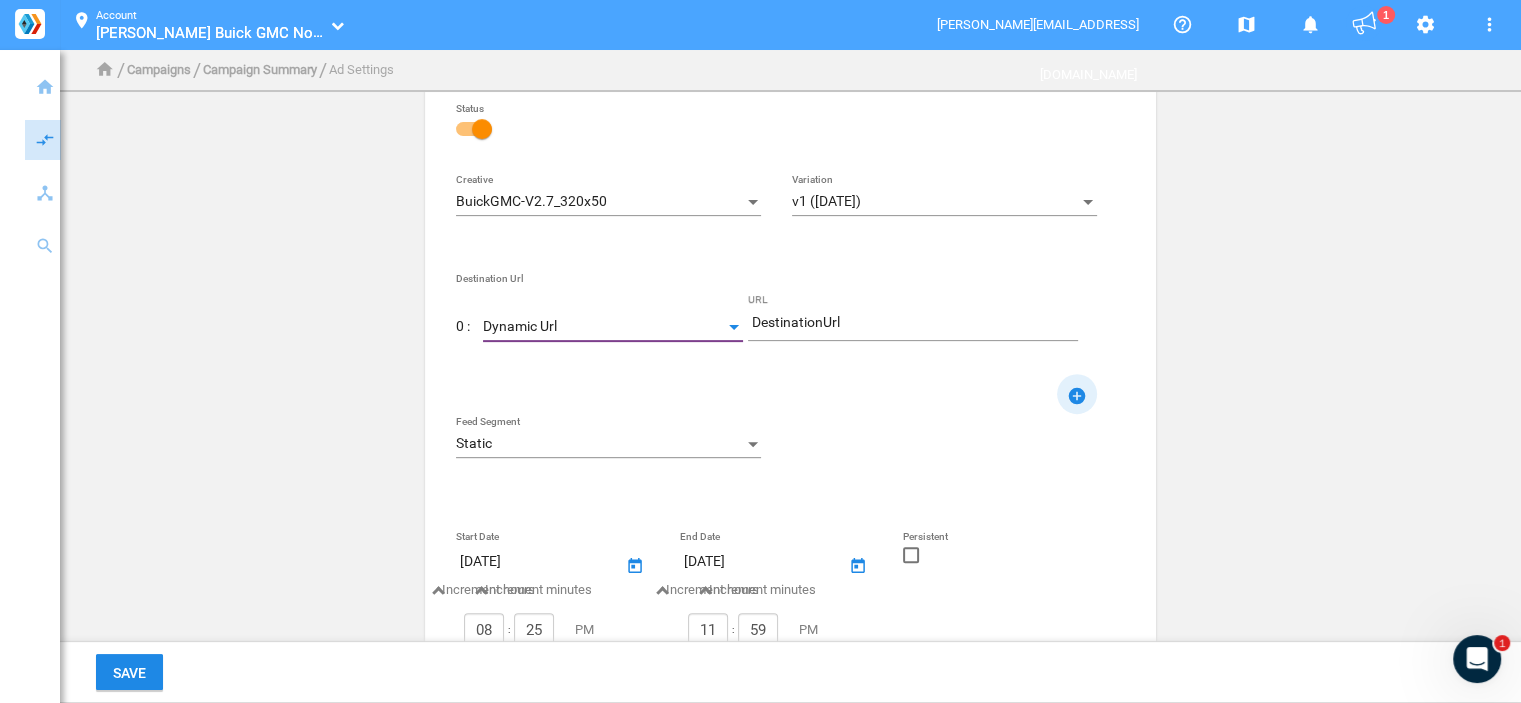 click on "add_circle" 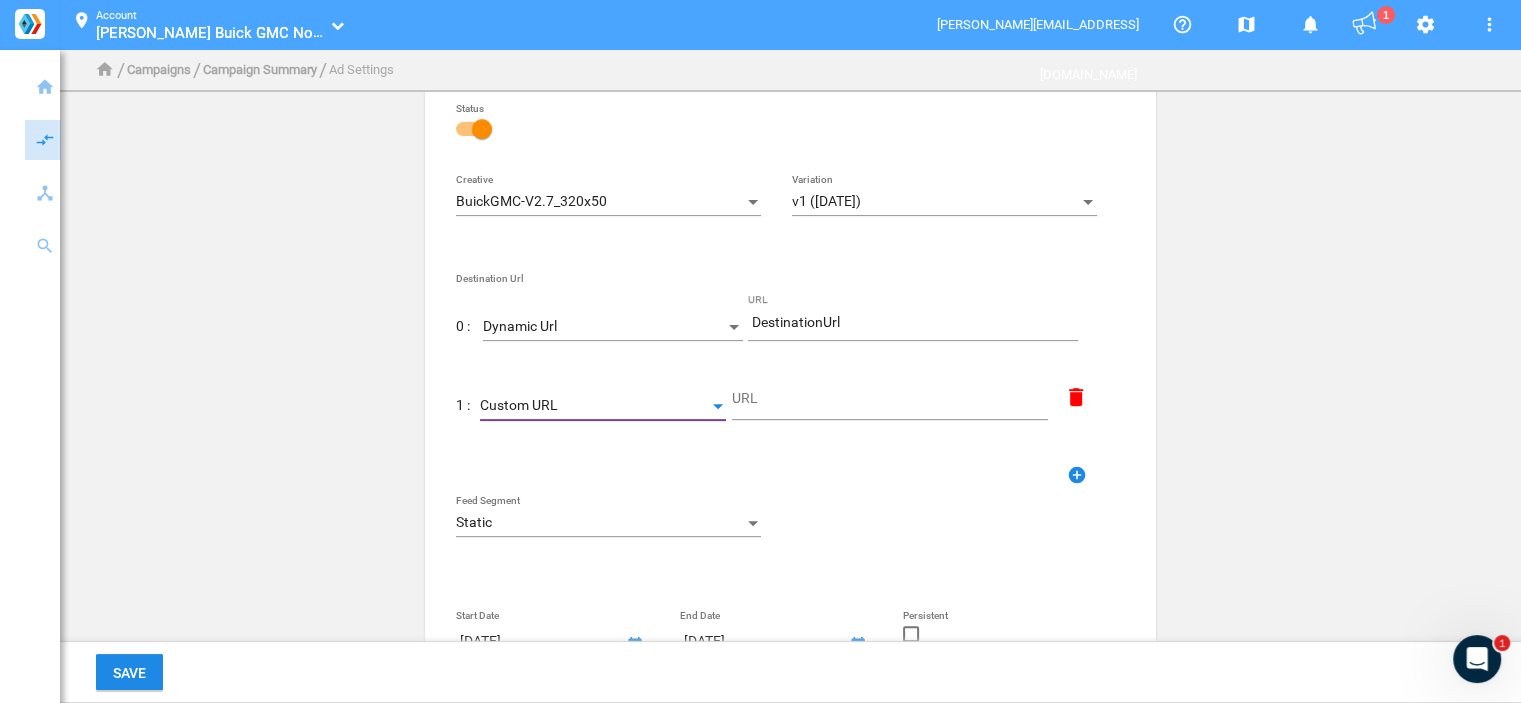 click on "Custom URL" at bounding box center [594, 406] 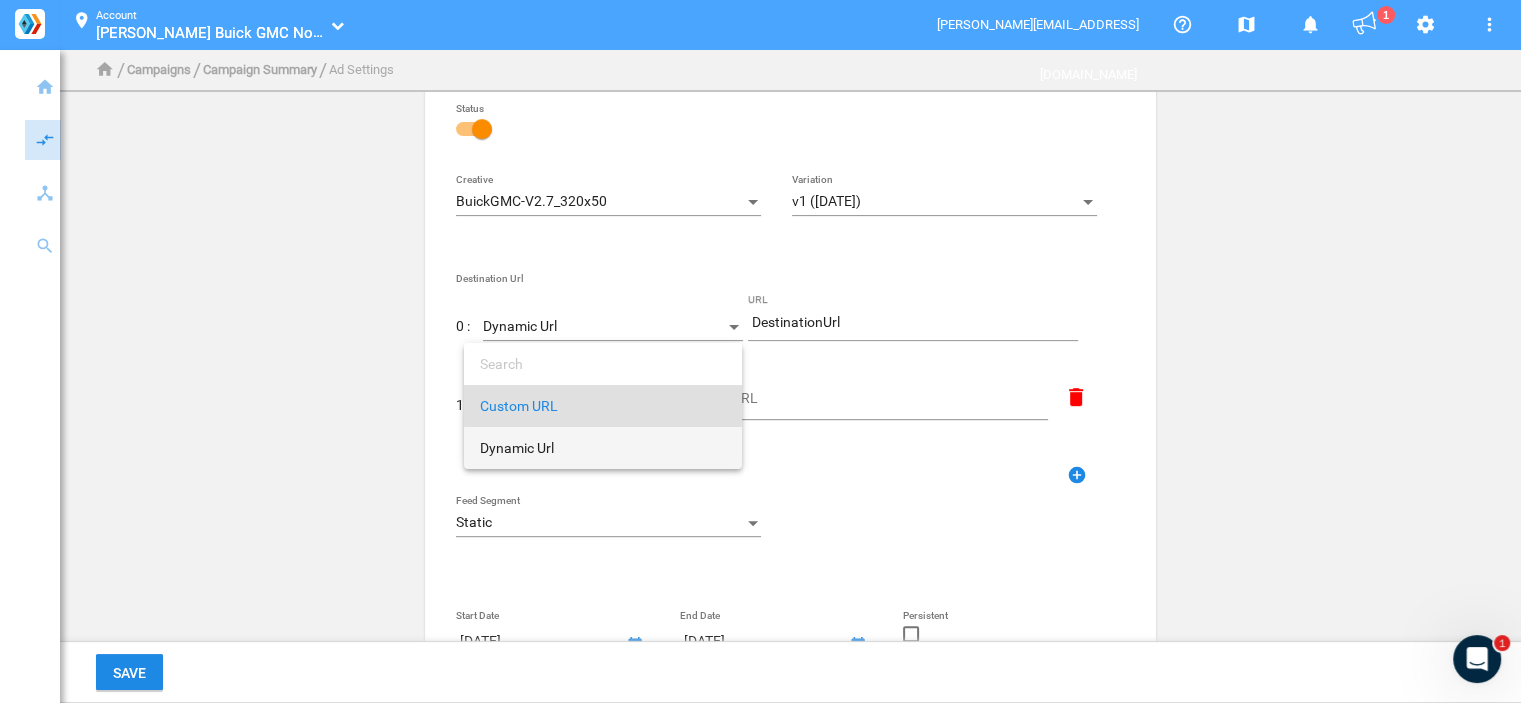 click on "Dynamic Url" at bounding box center (603, 448) 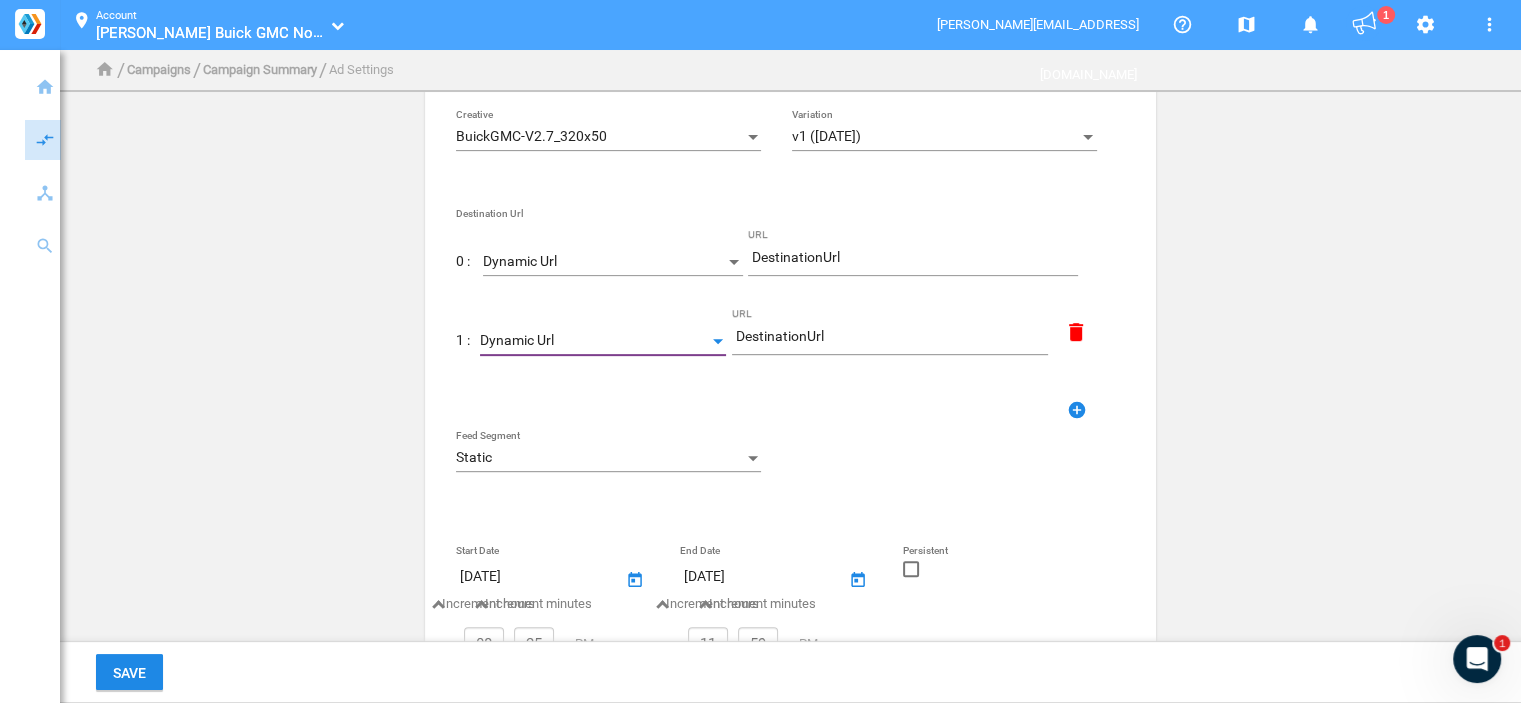 scroll, scrollTop: 700, scrollLeft: 0, axis: vertical 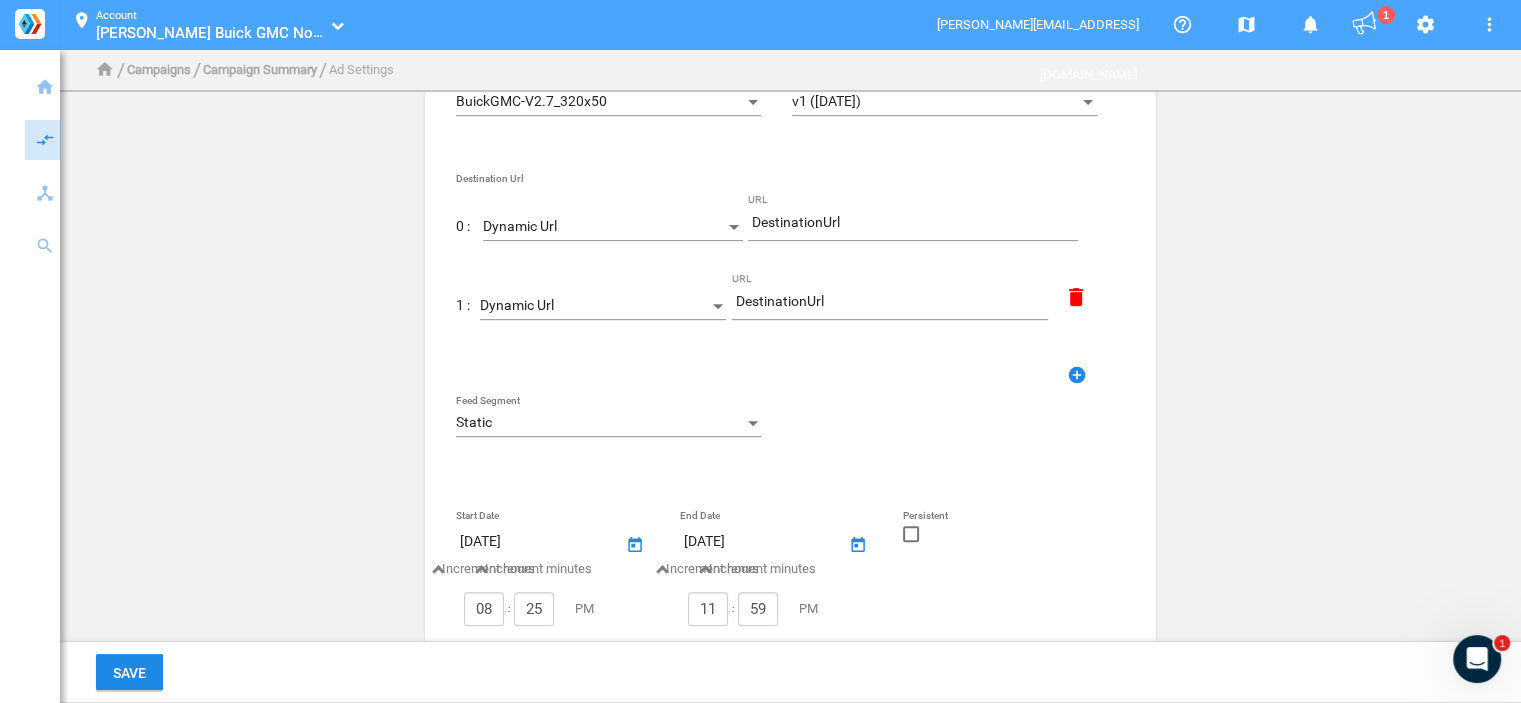 drag, startPoint x: 671, startPoint y: 401, endPoint x: 669, endPoint y: 414, distance: 13.152946 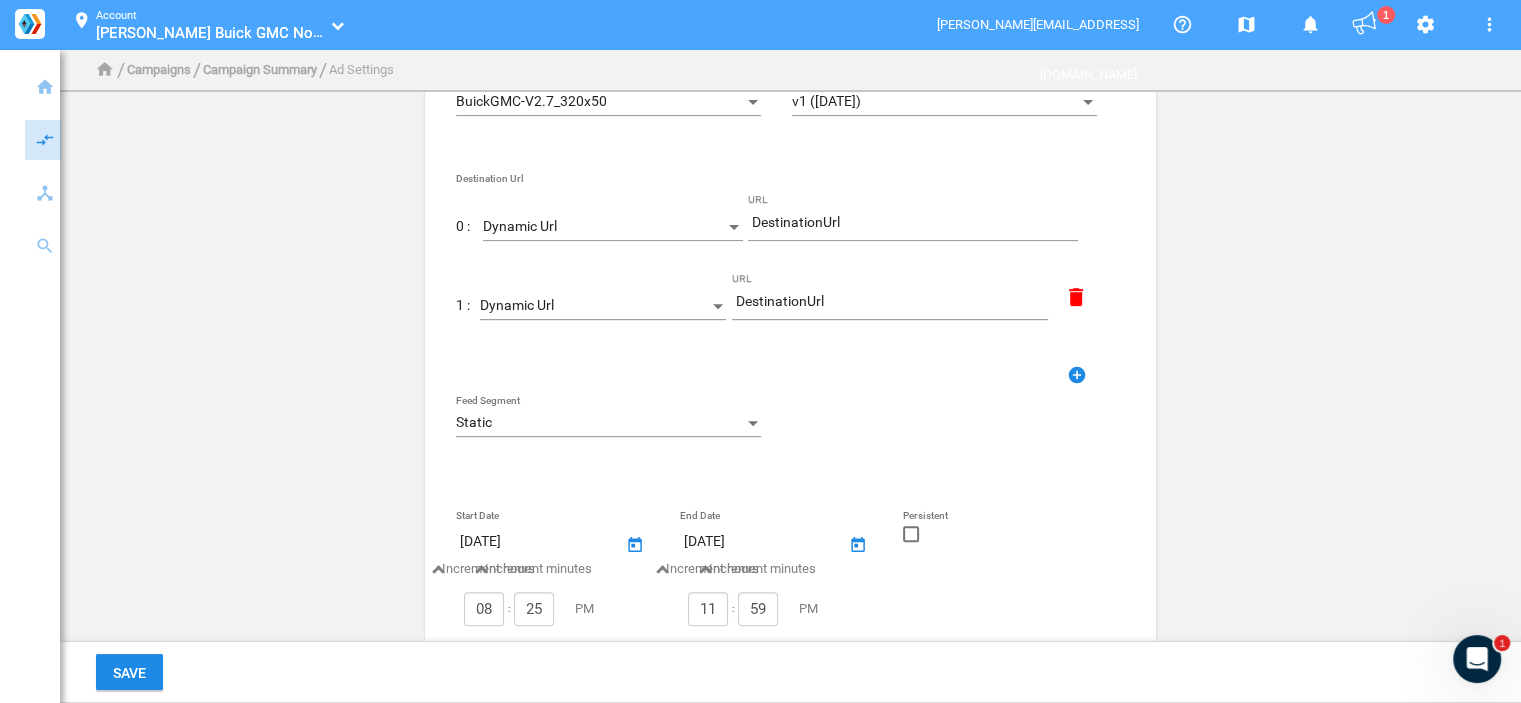 click on "Feed Segment" 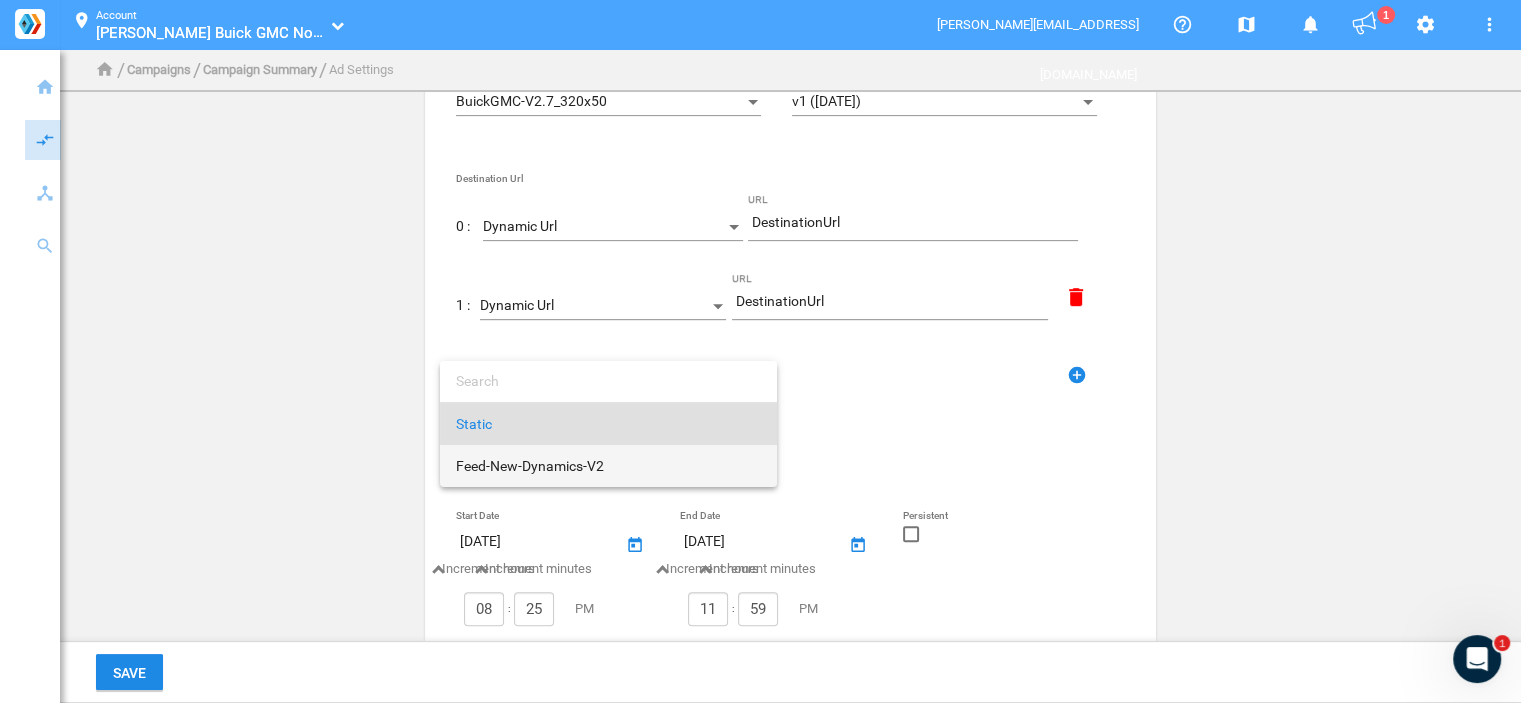 click on "Feed-New-Dynamics-V2" at bounding box center (608, 466) 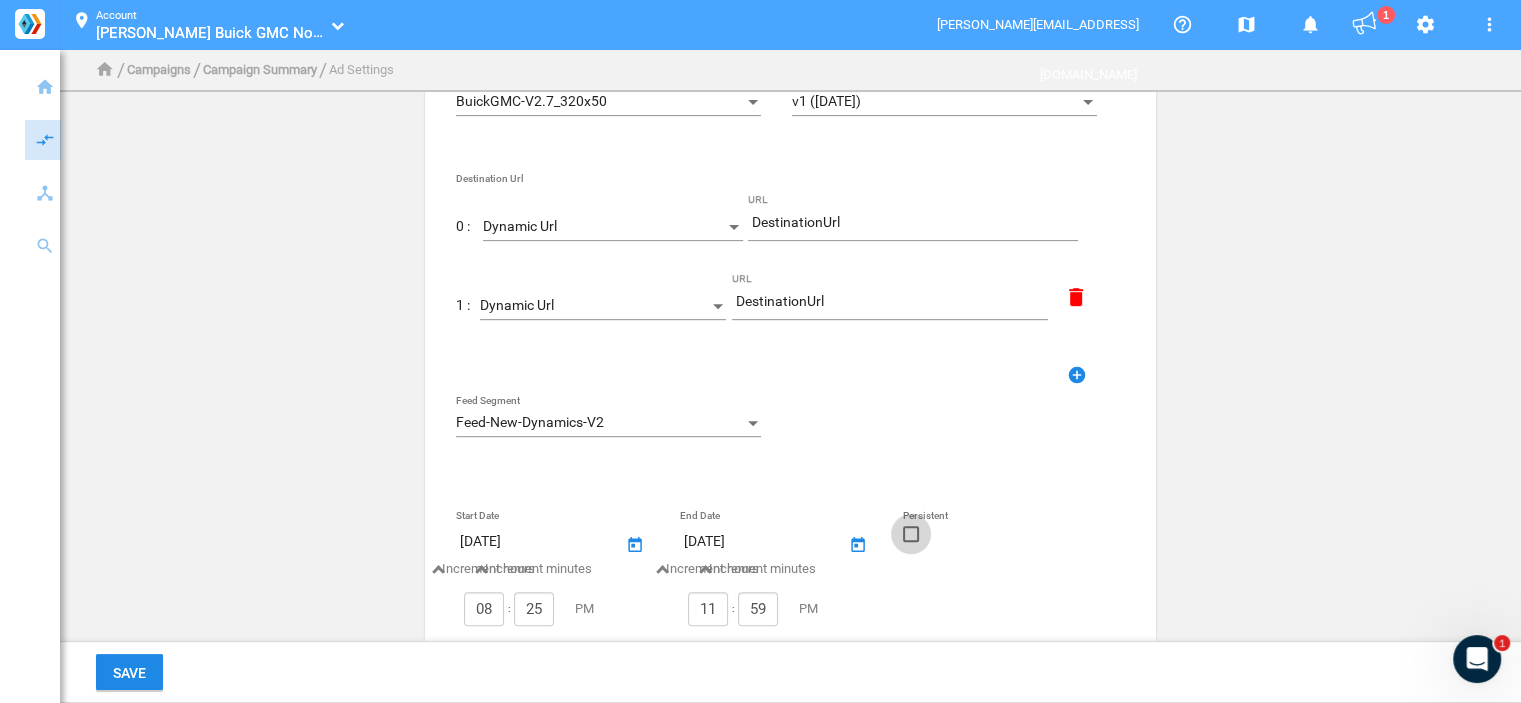 click 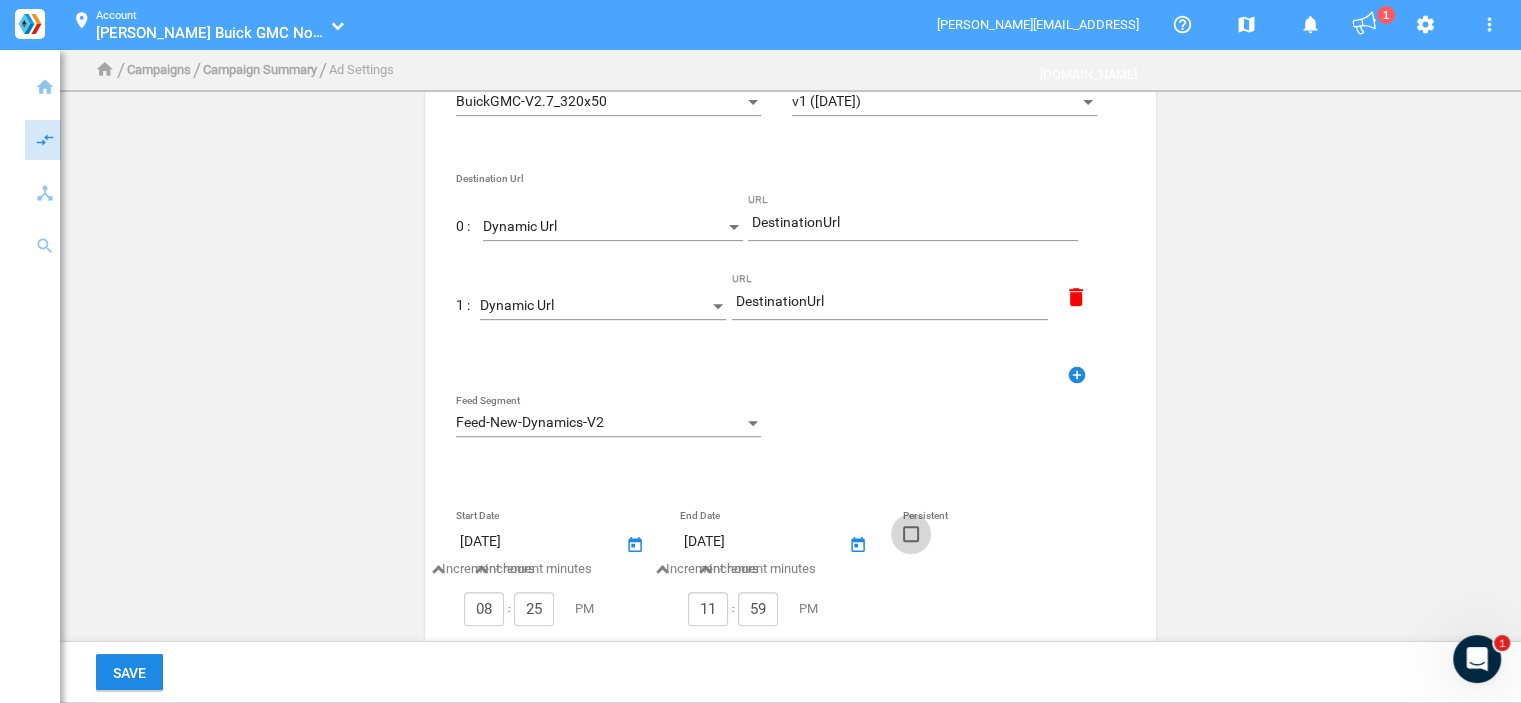 click at bounding box center [911, 541] 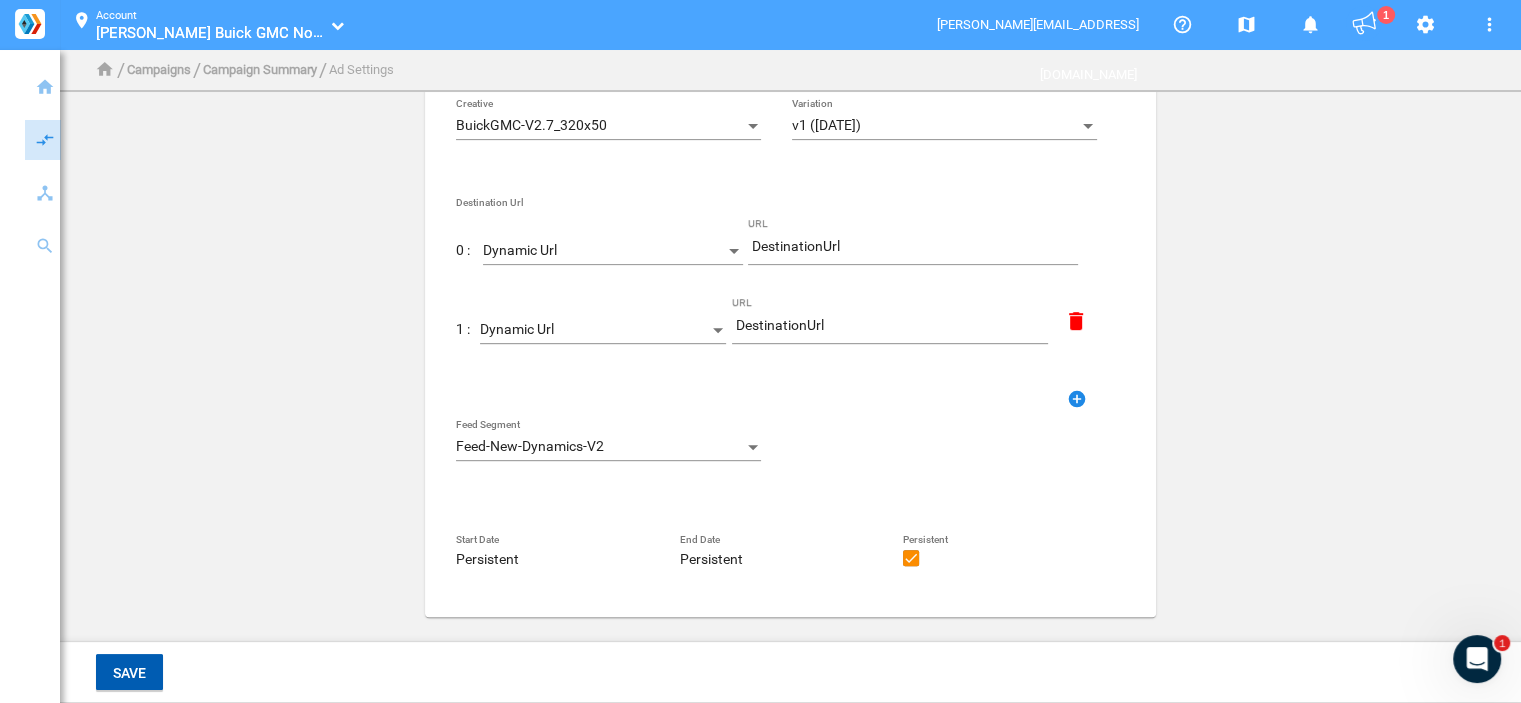 click on "Save" at bounding box center (129, 673) 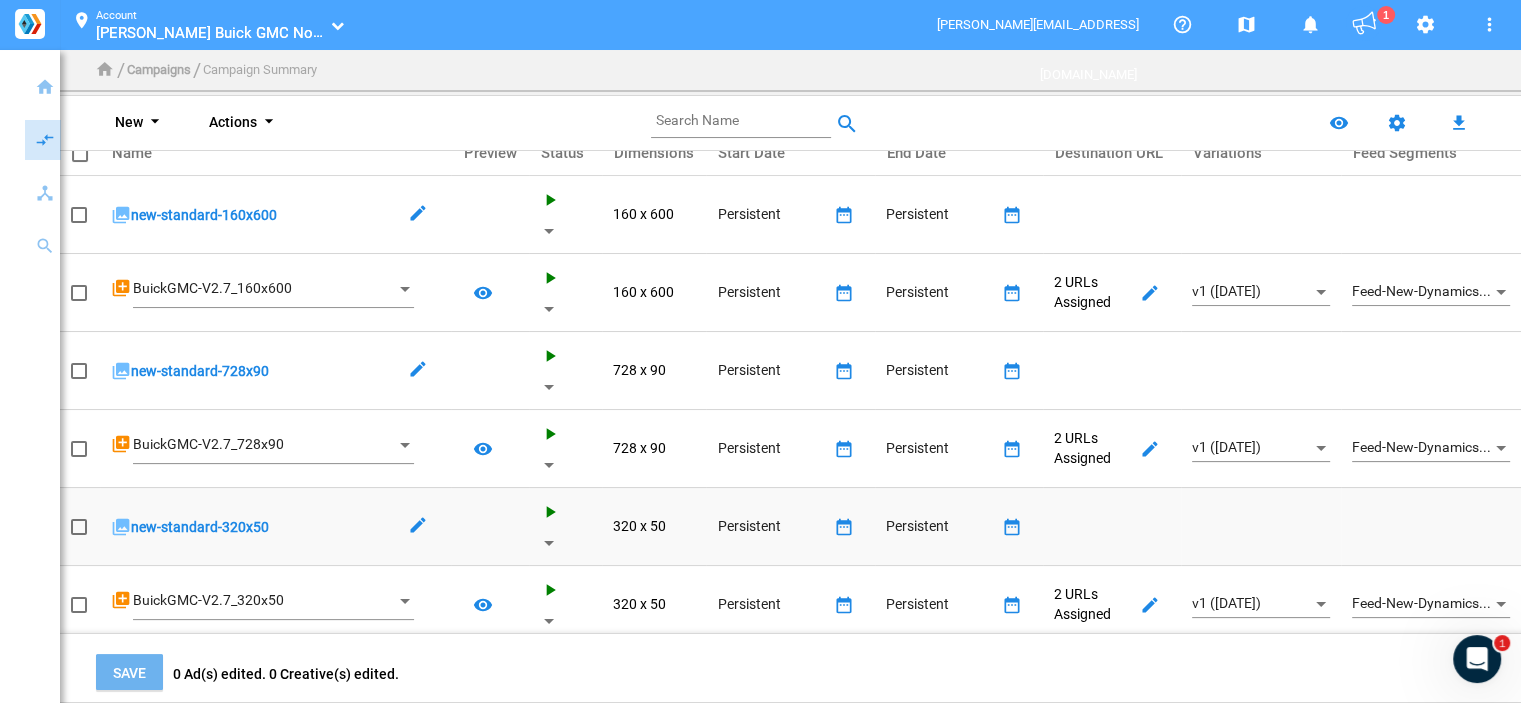 scroll, scrollTop: 28, scrollLeft: 0, axis: vertical 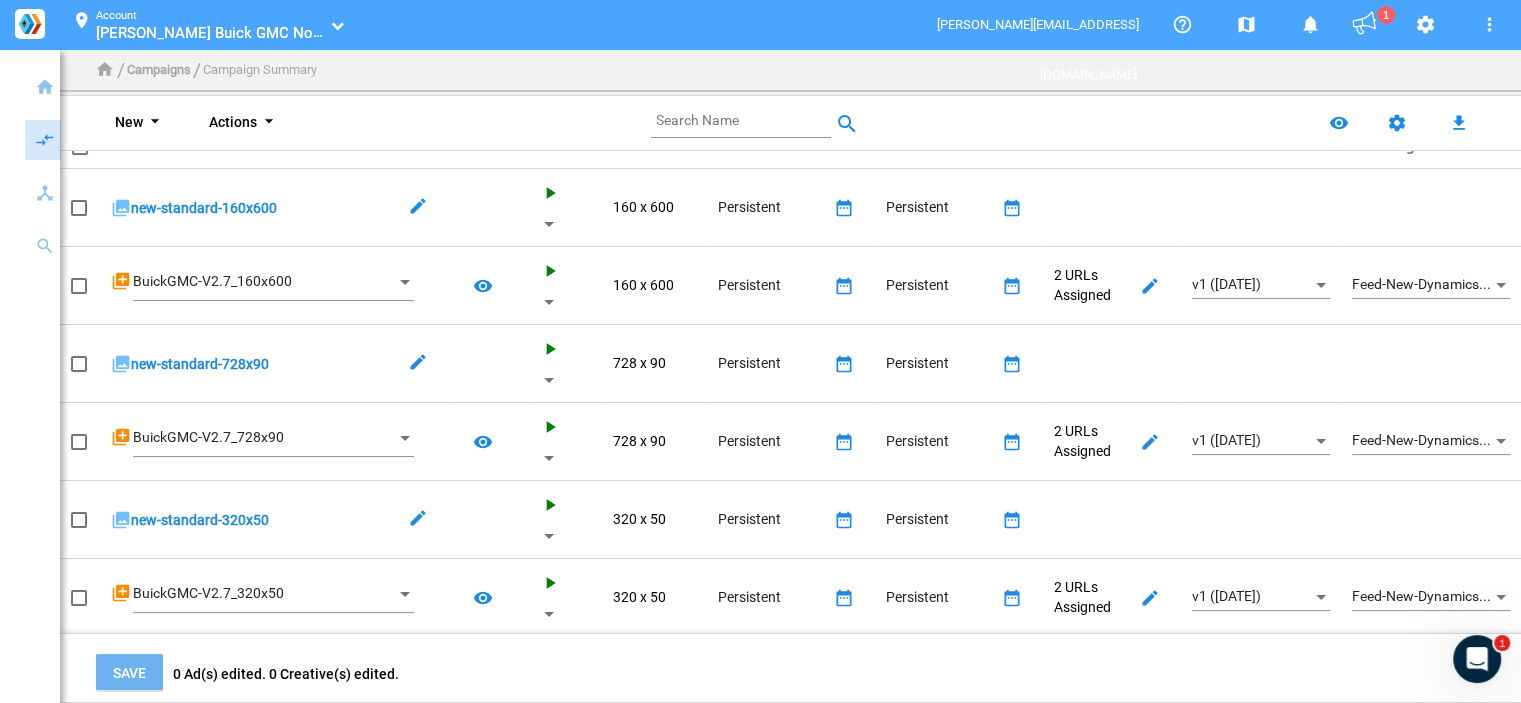 click on "arrow_drop_down" at bounding box center (155, 123) 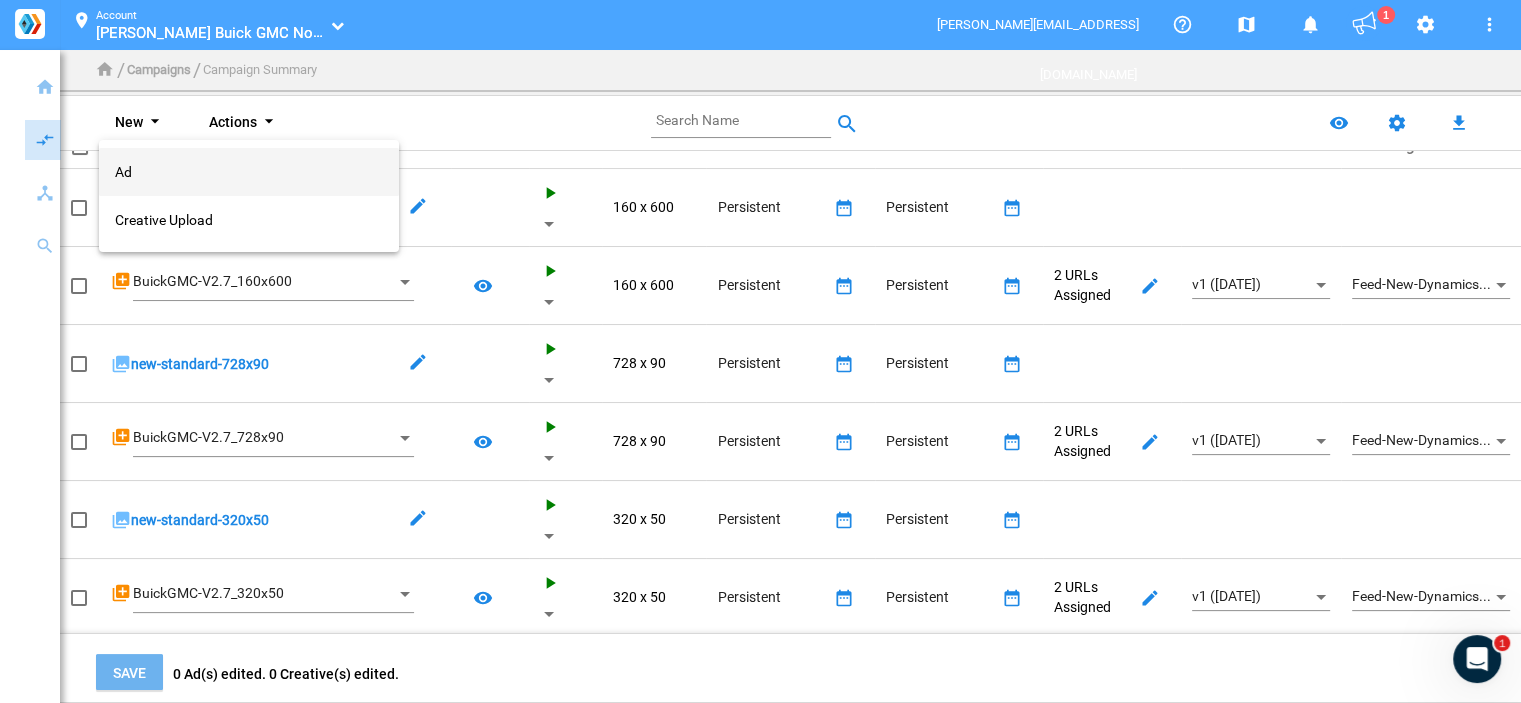 click on "Ad" at bounding box center [249, 172] 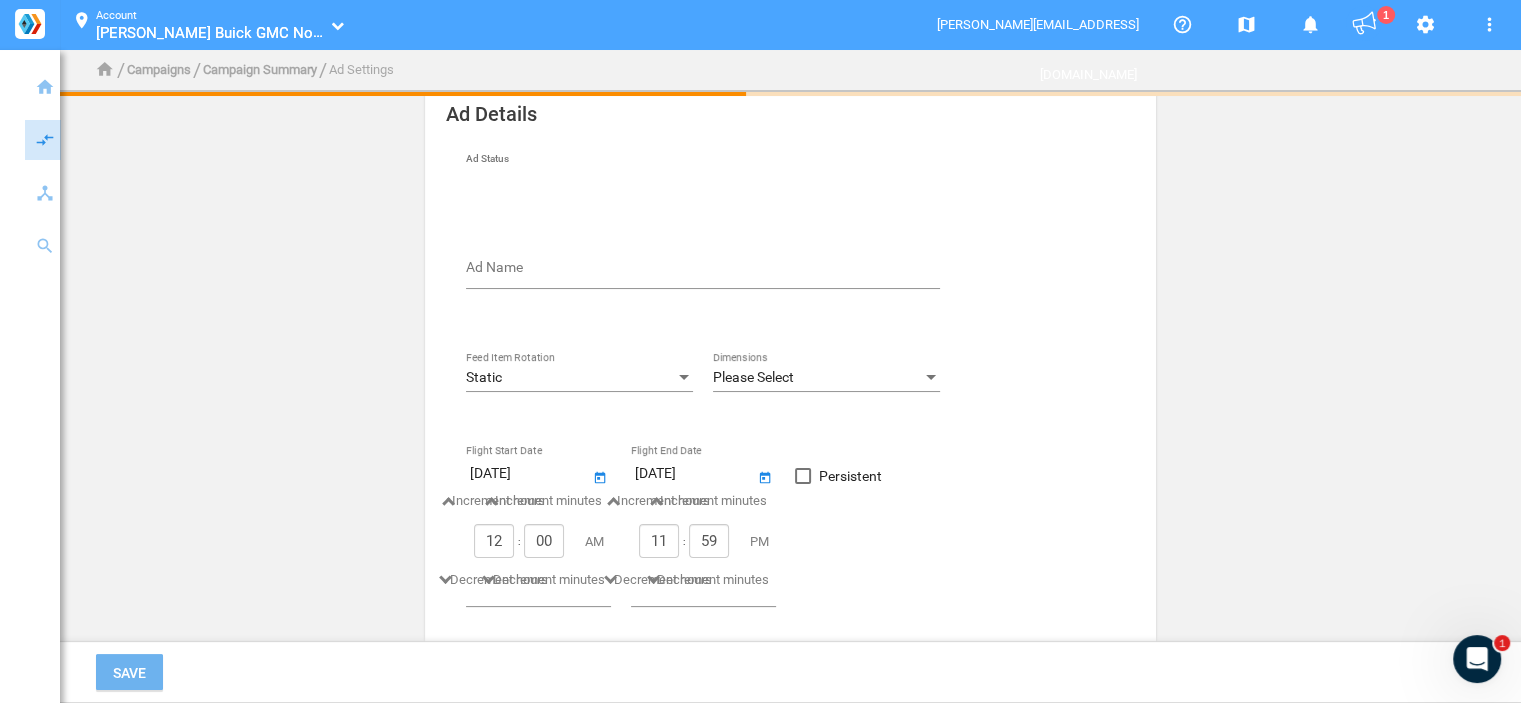 click on "Ad Name" at bounding box center (707, 271) 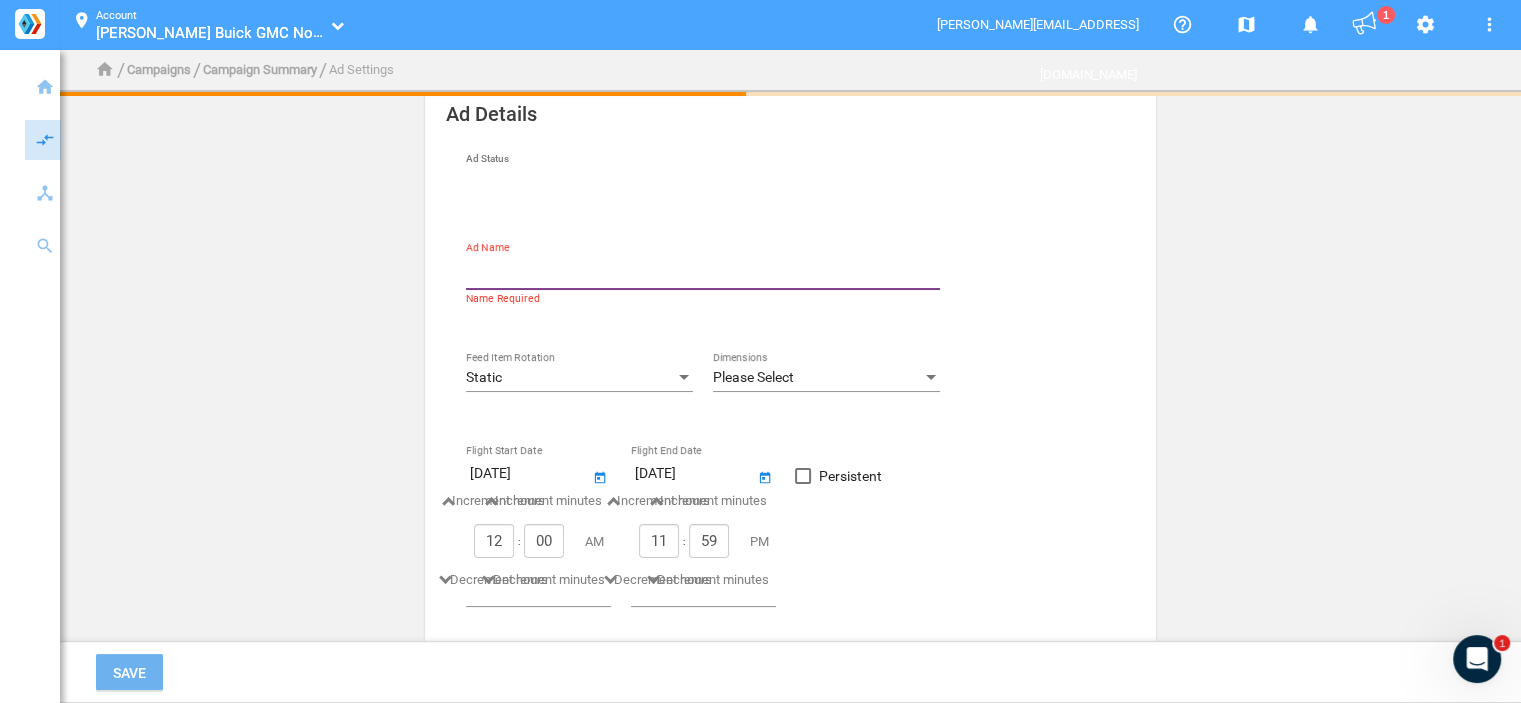 type on "new-standard-300x600" 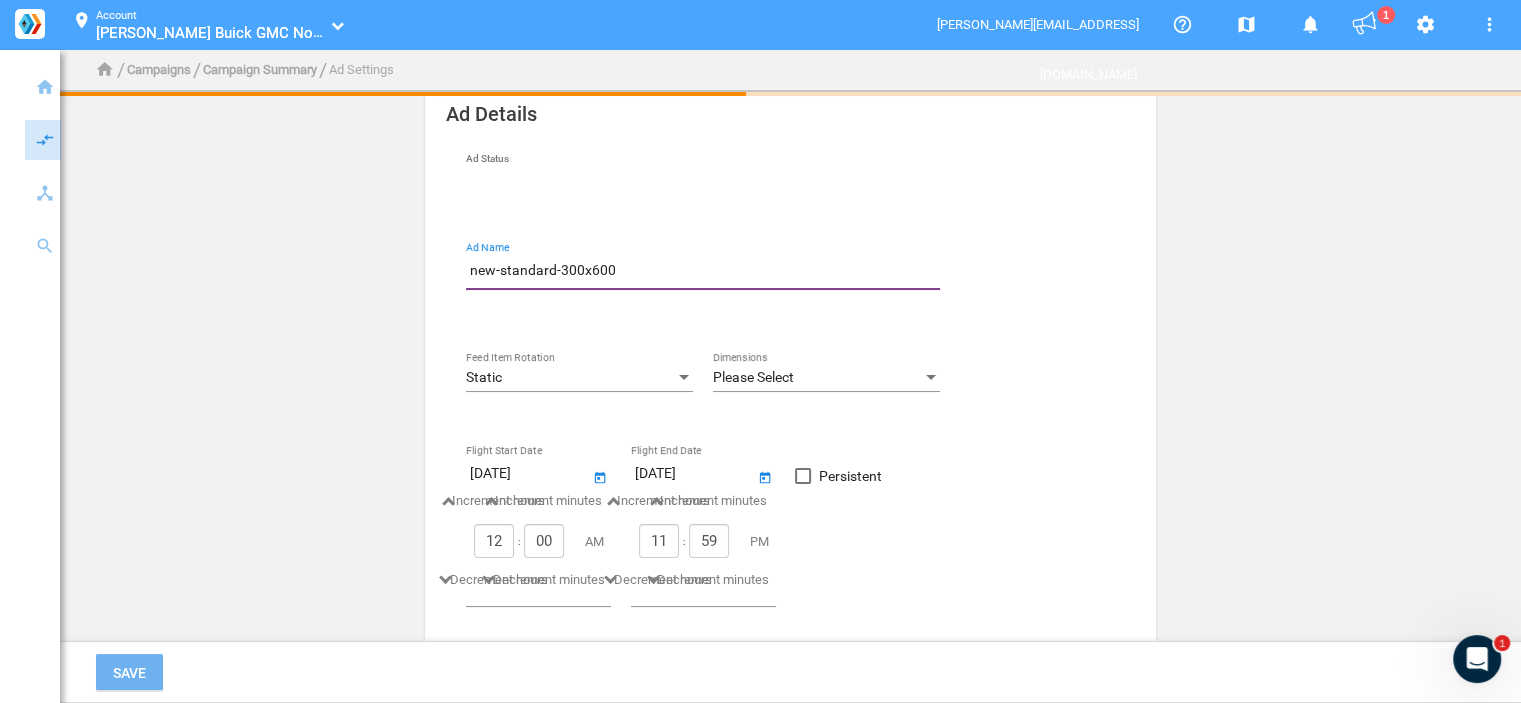 click on "Static" at bounding box center (570, 378) 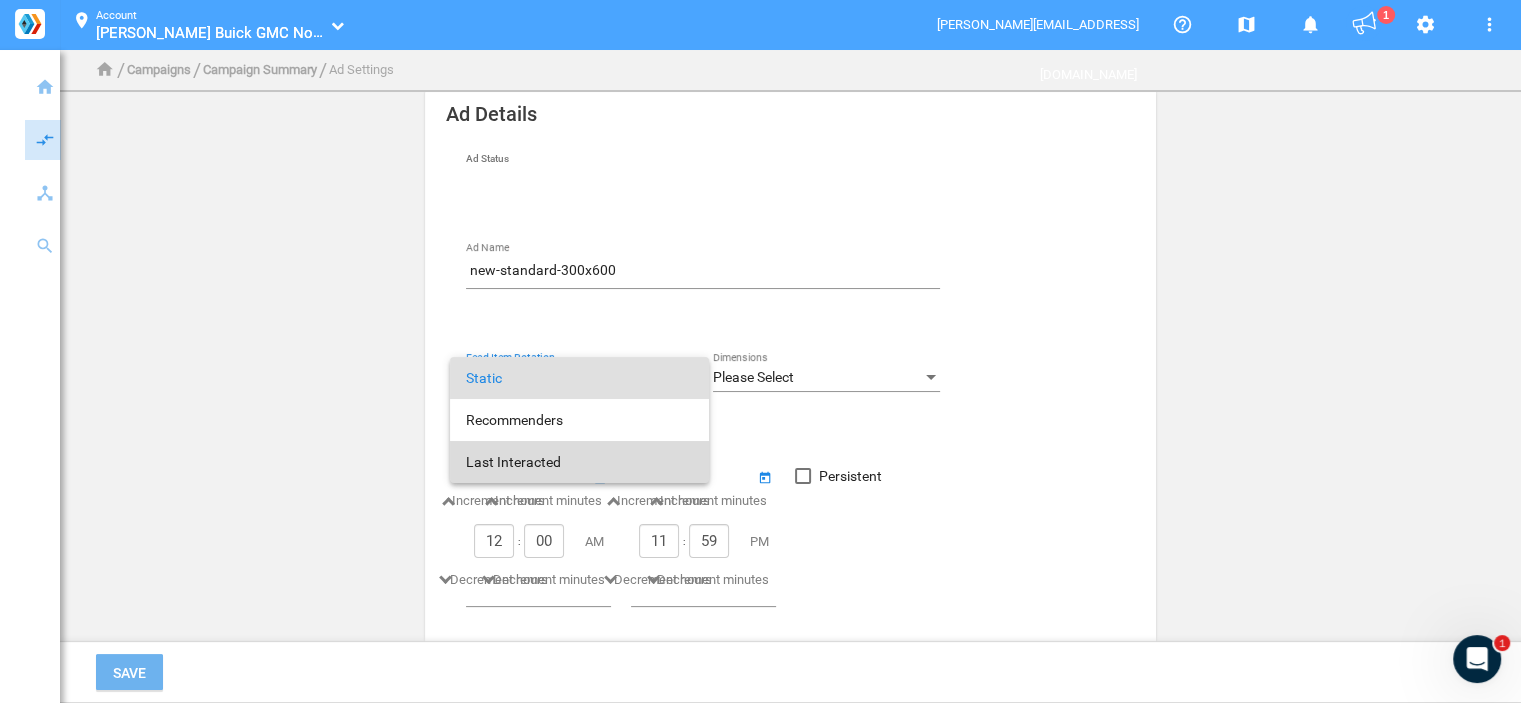 click on "Last Interacted" at bounding box center (579, 462) 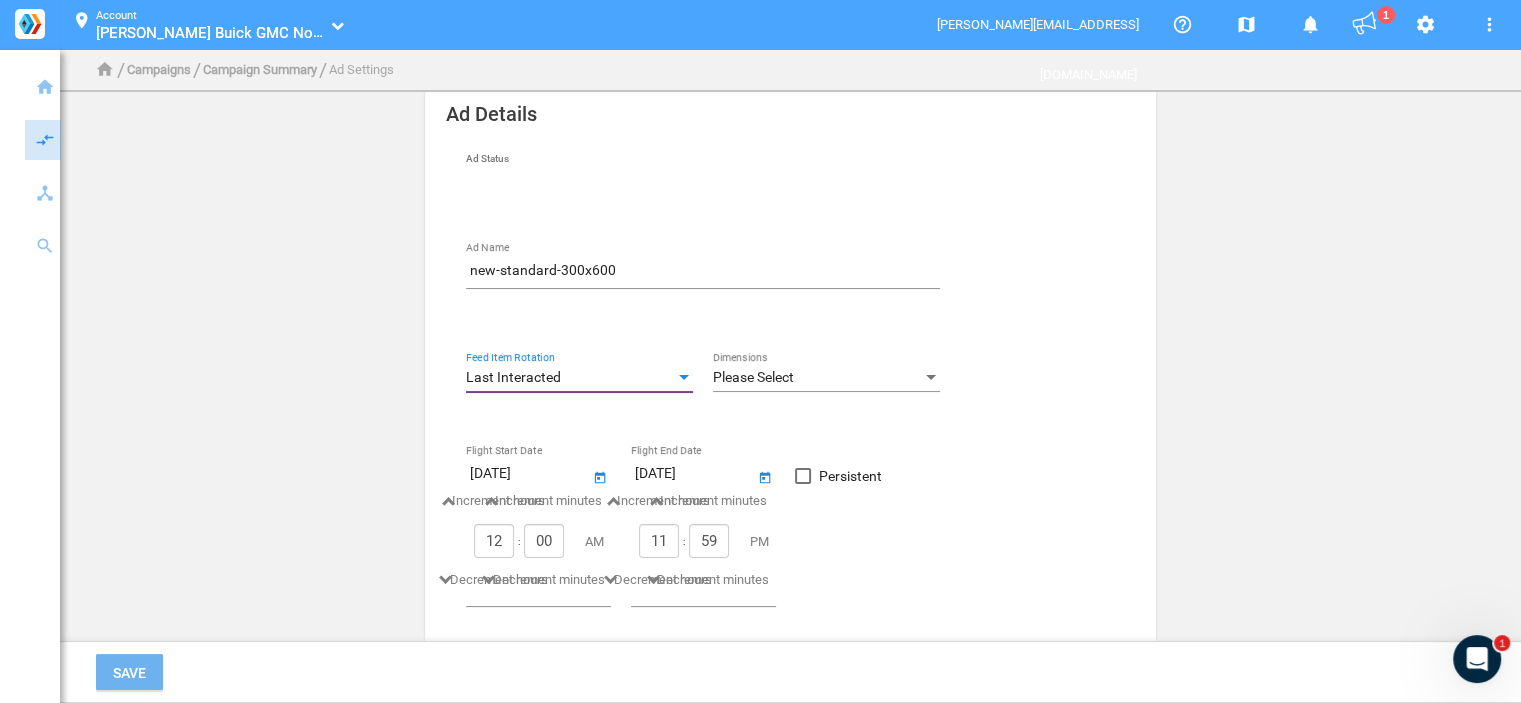 click on "Please Select" at bounding box center [817, 378] 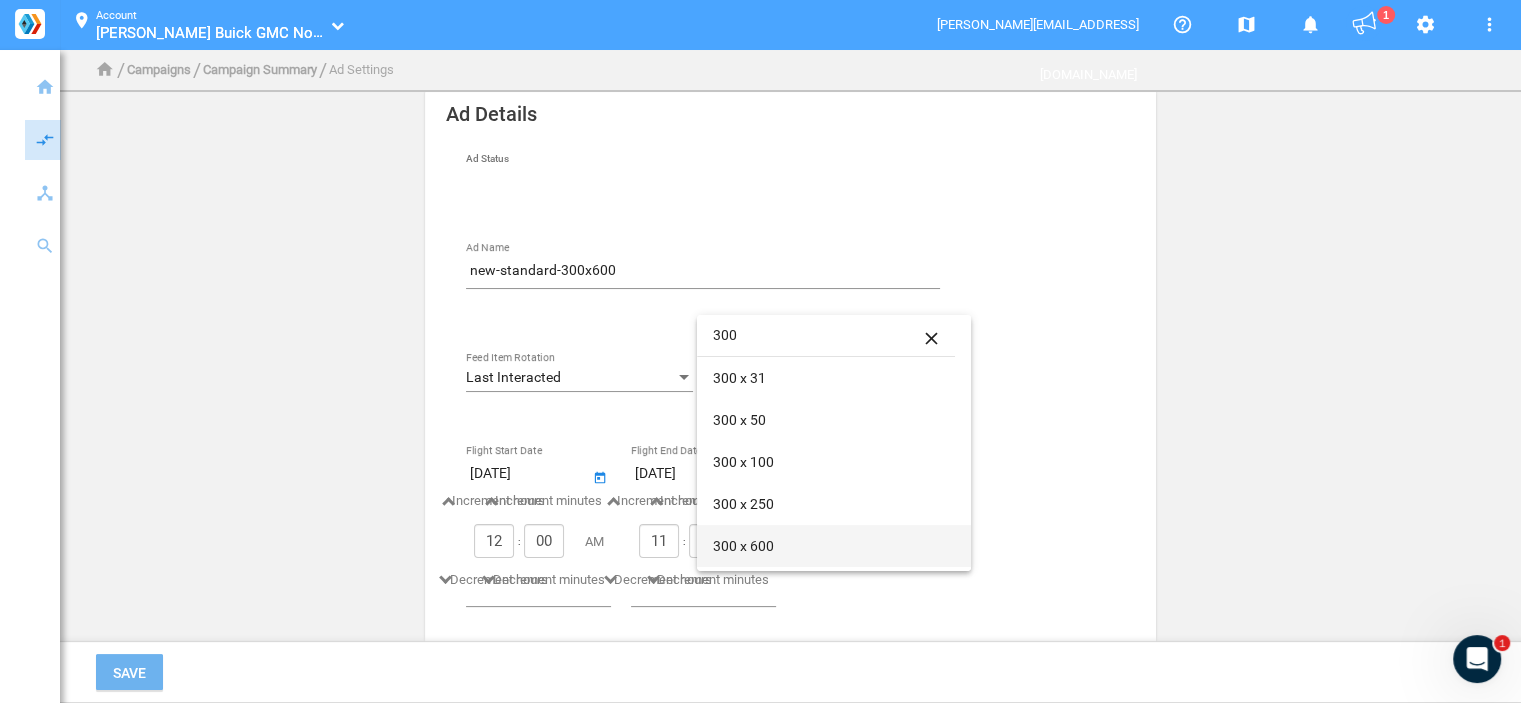type on "300" 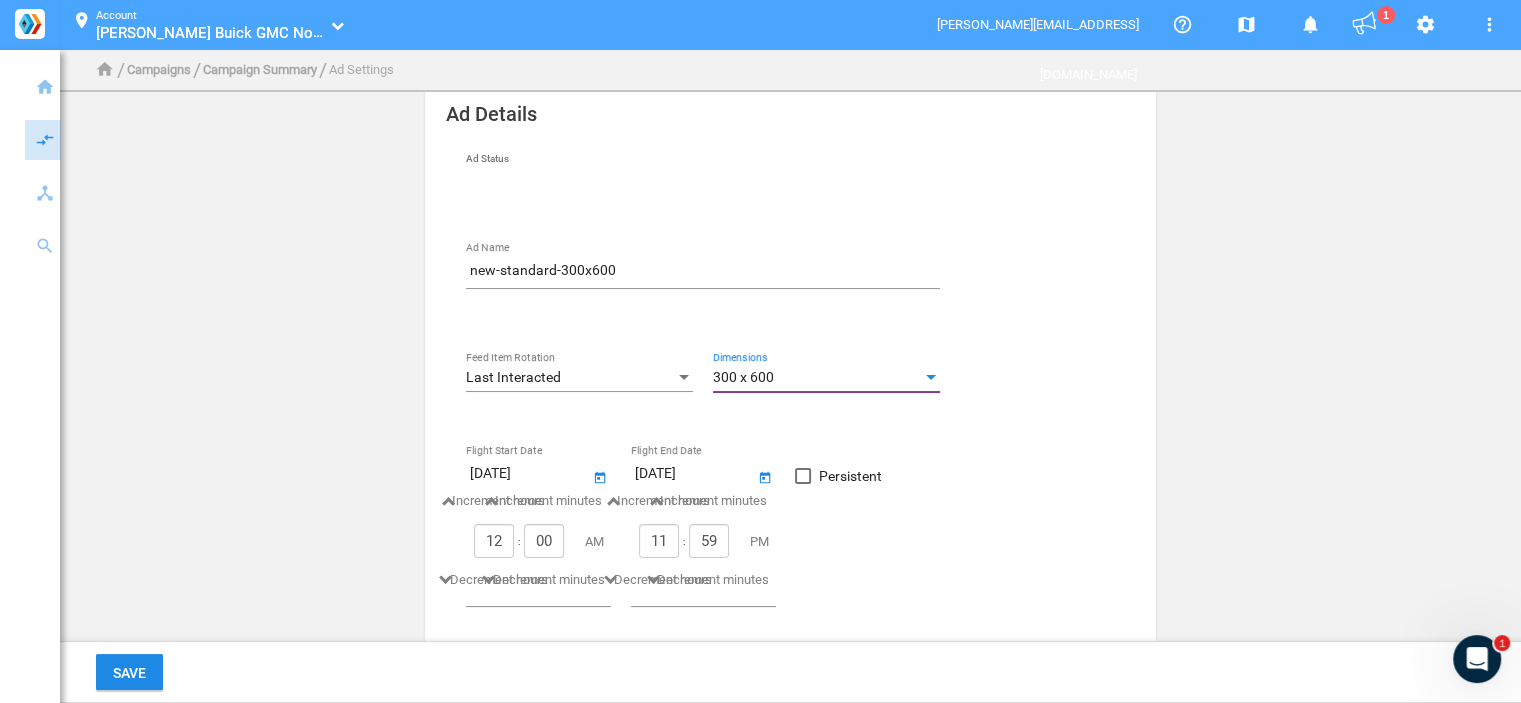 click on "Persistent" at bounding box center [850, 476] 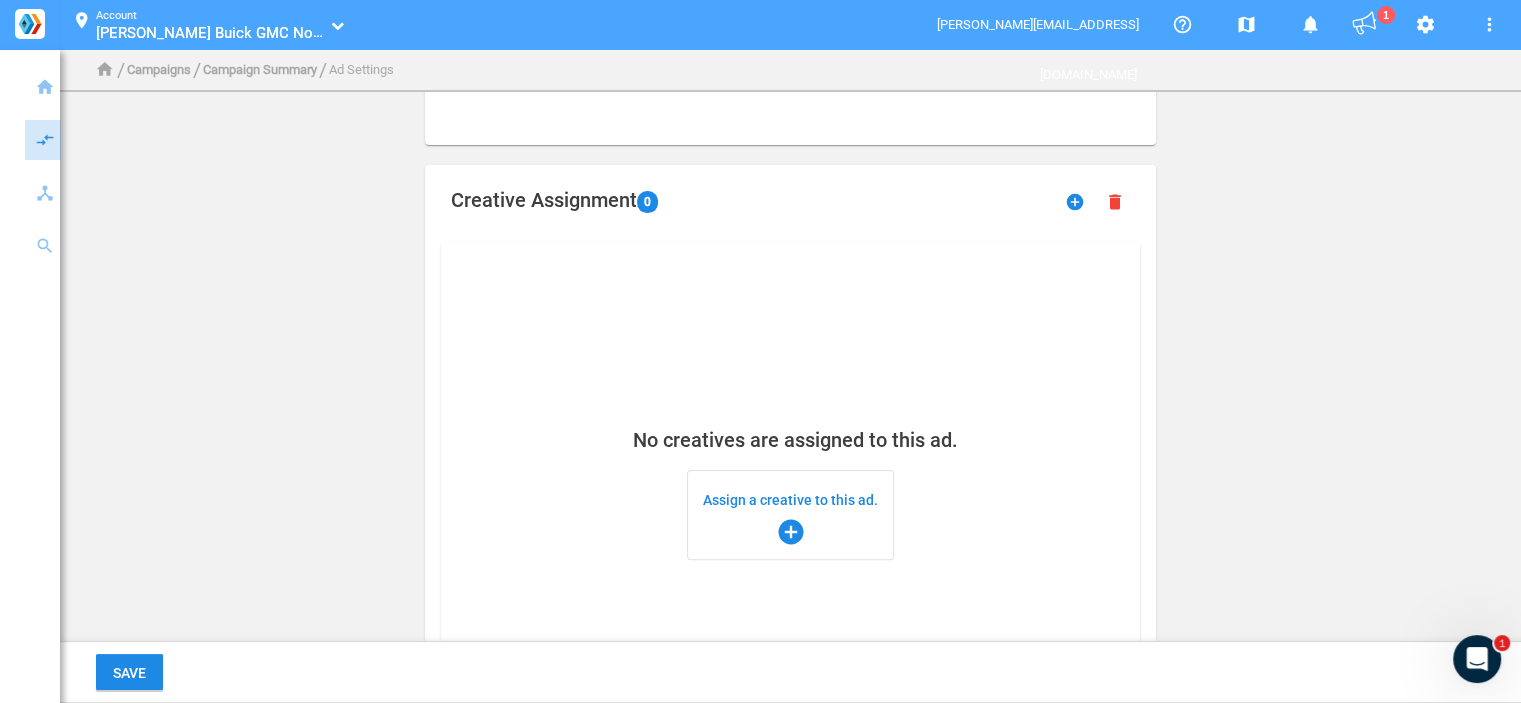 scroll, scrollTop: 592, scrollLeft: 0, axis: vertical 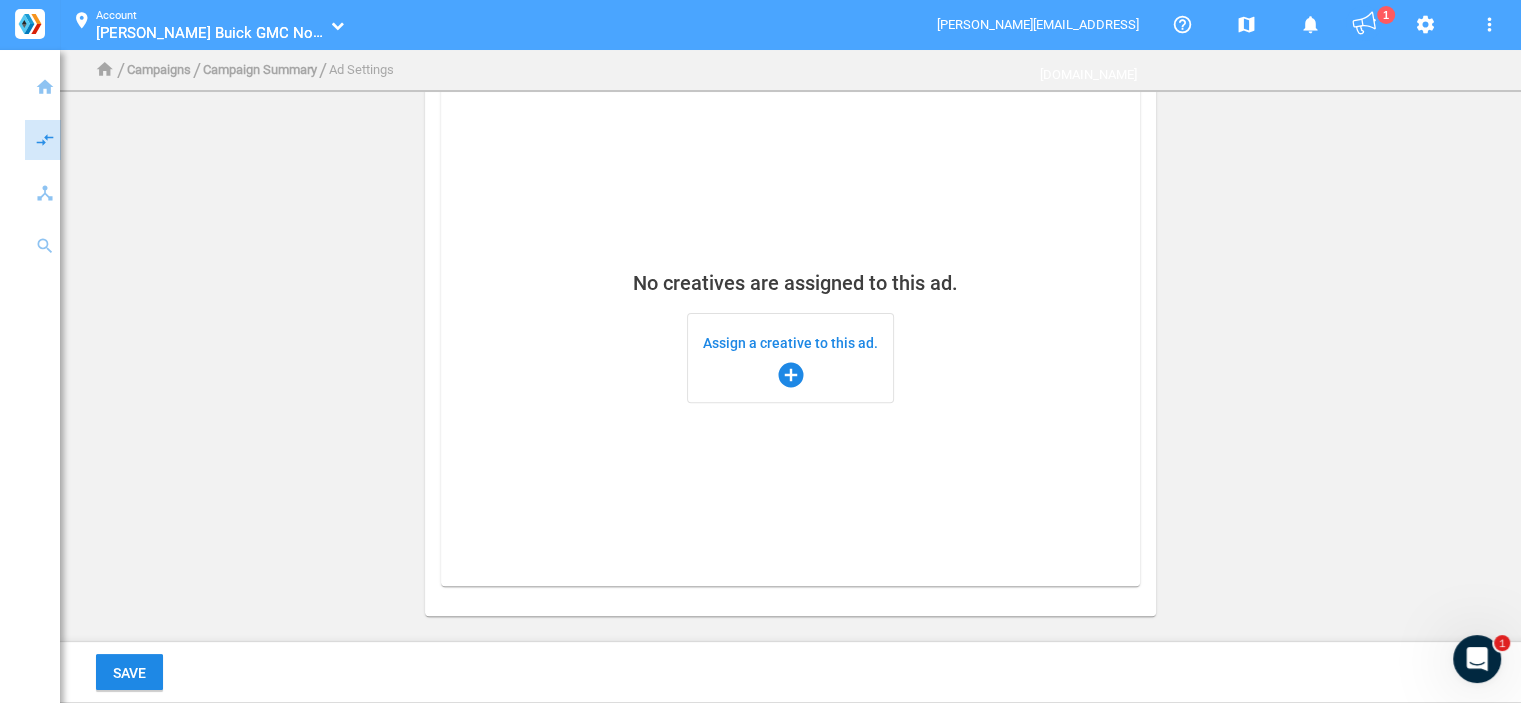 click on "Assign a creative to this ad.  add_circle" at bounding box center [790, 358] 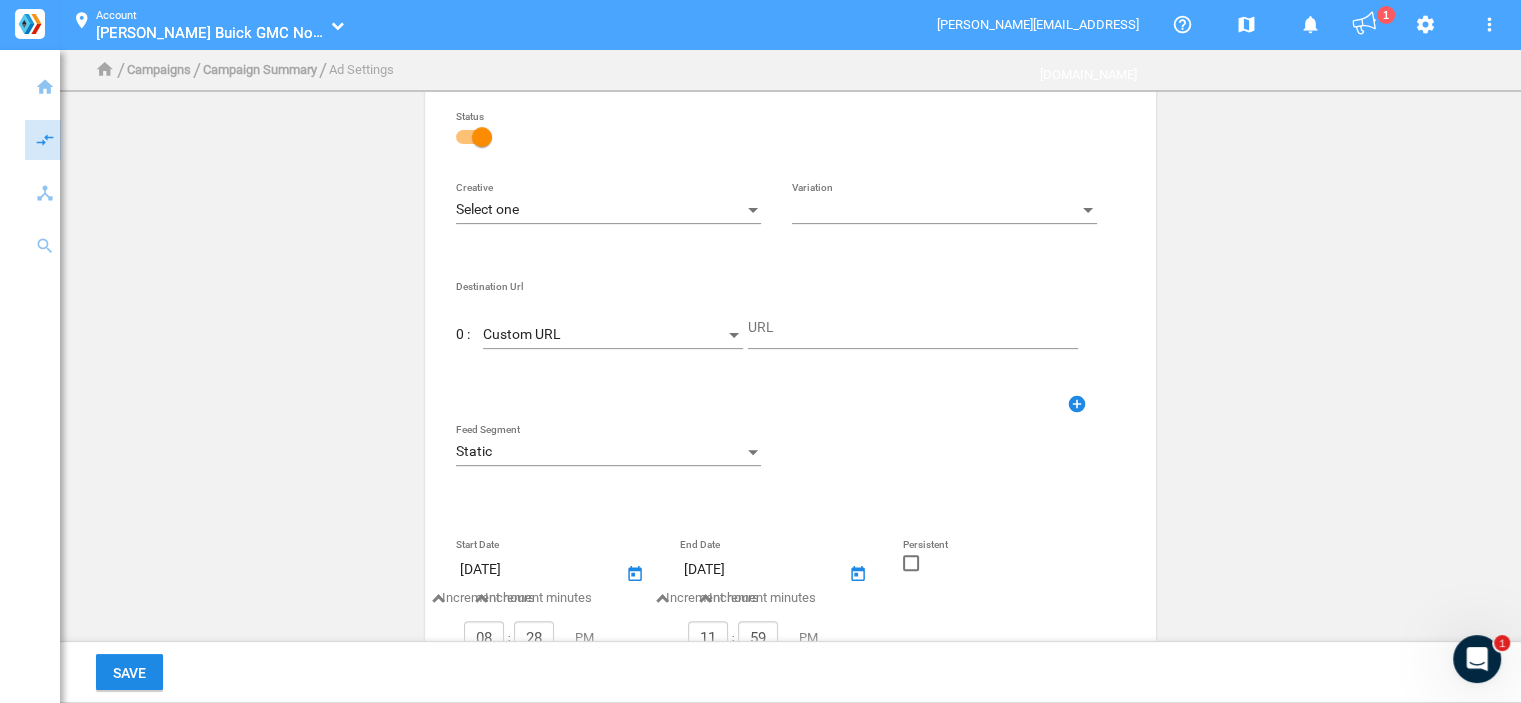 click on "Select one" at bounding box center [608, 210] 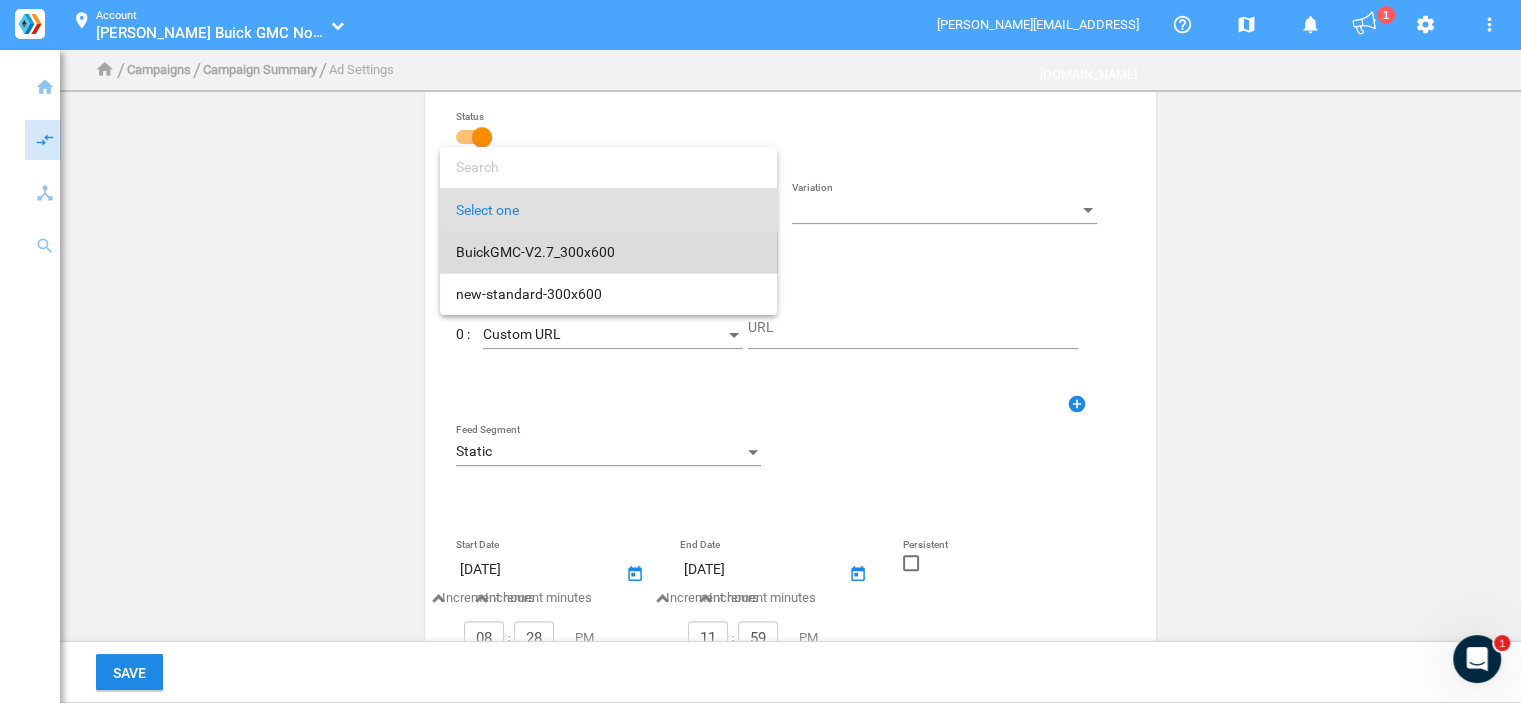 click on "BuickGMC-V2.7_300x600" at bounding box center [608, 252] 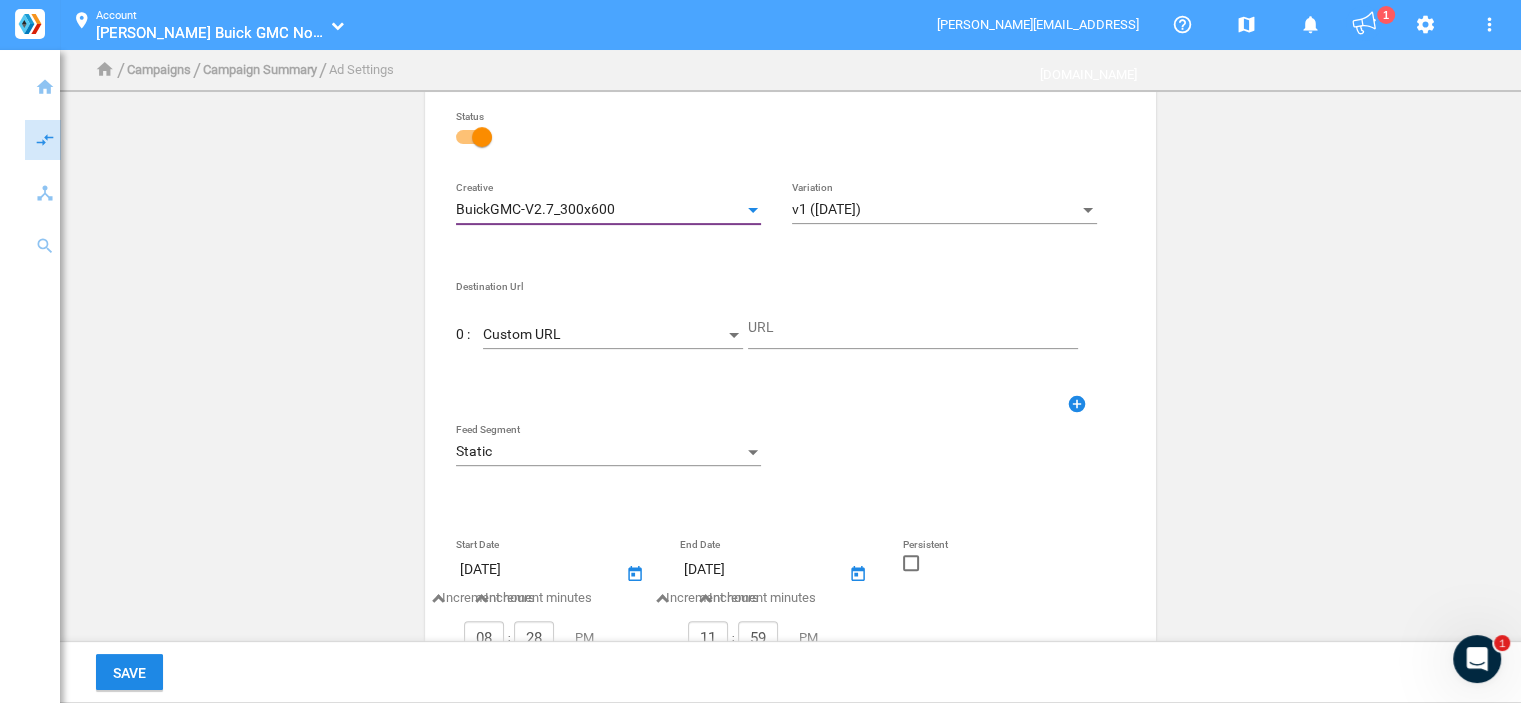 click on "Custom URL" at bounding box center (604, 335) 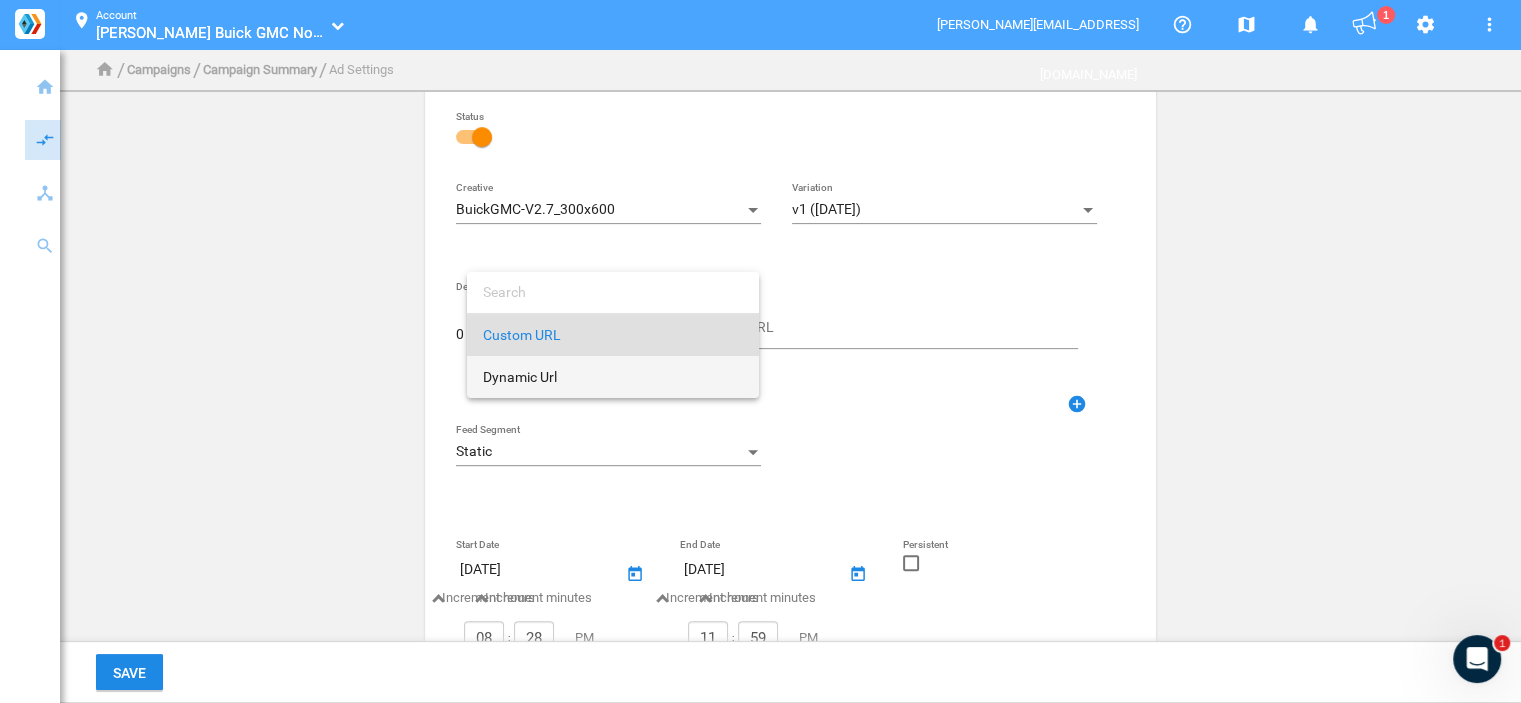 drag, startPoint x: 620, startPoint y: 371, endPoint x: 636, endPoint y: 376, distance: 16.763054 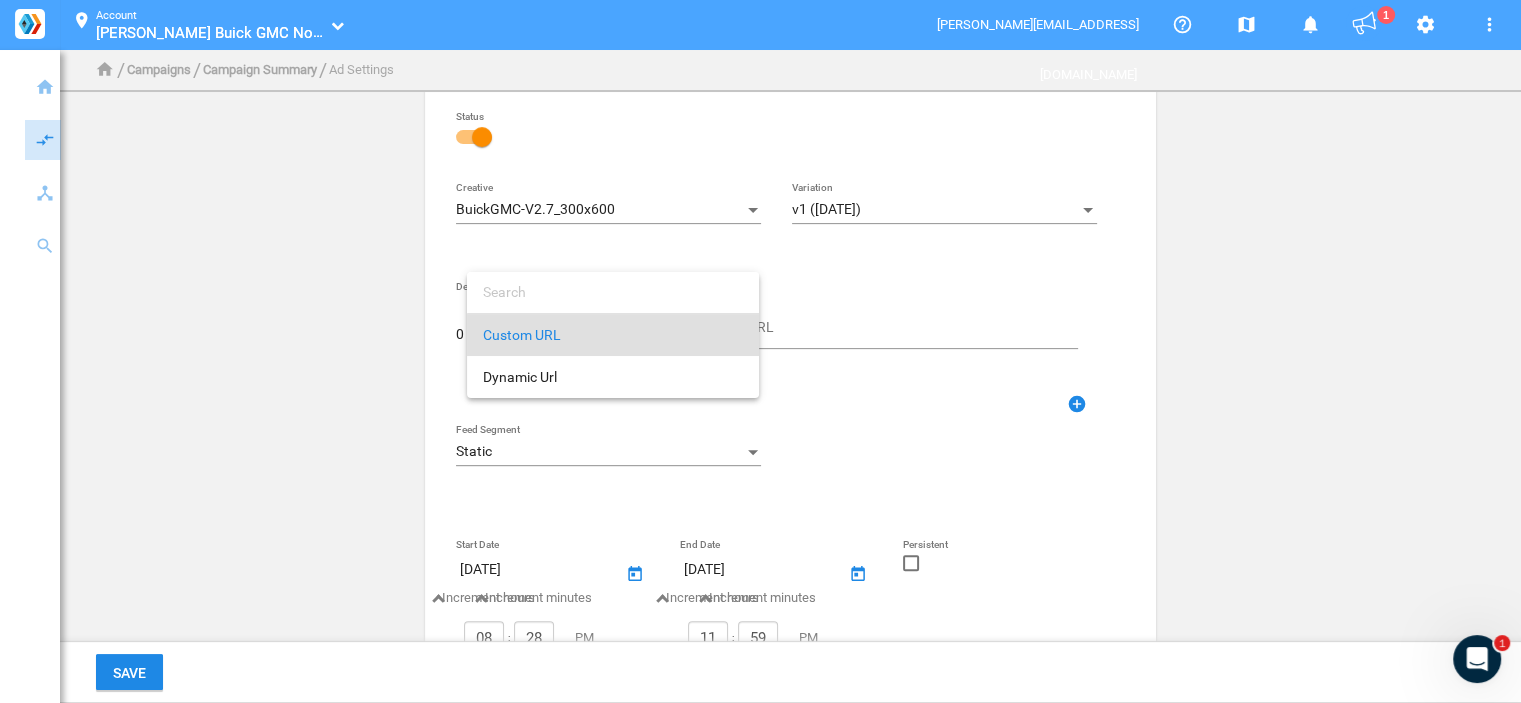 type on "DestinationUrl" 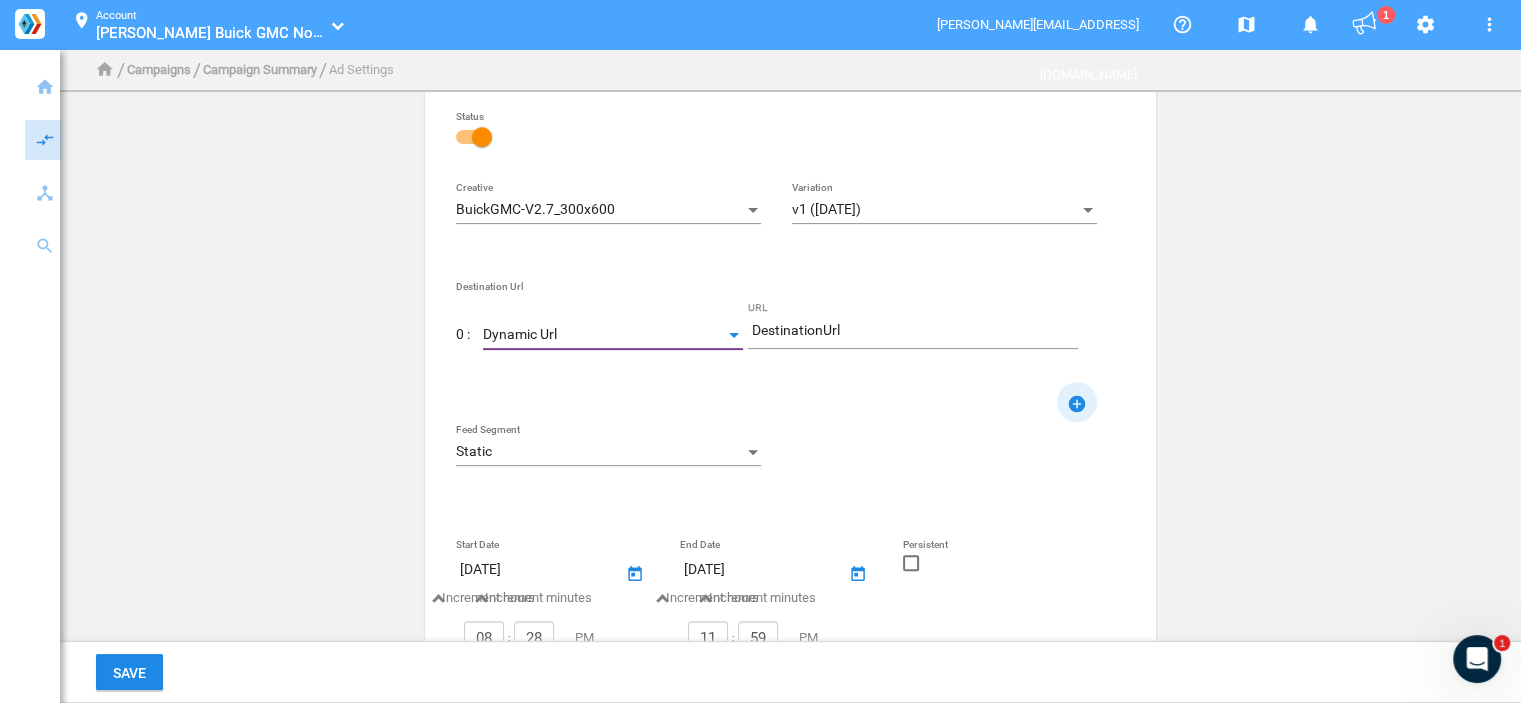 click on "add_circle" 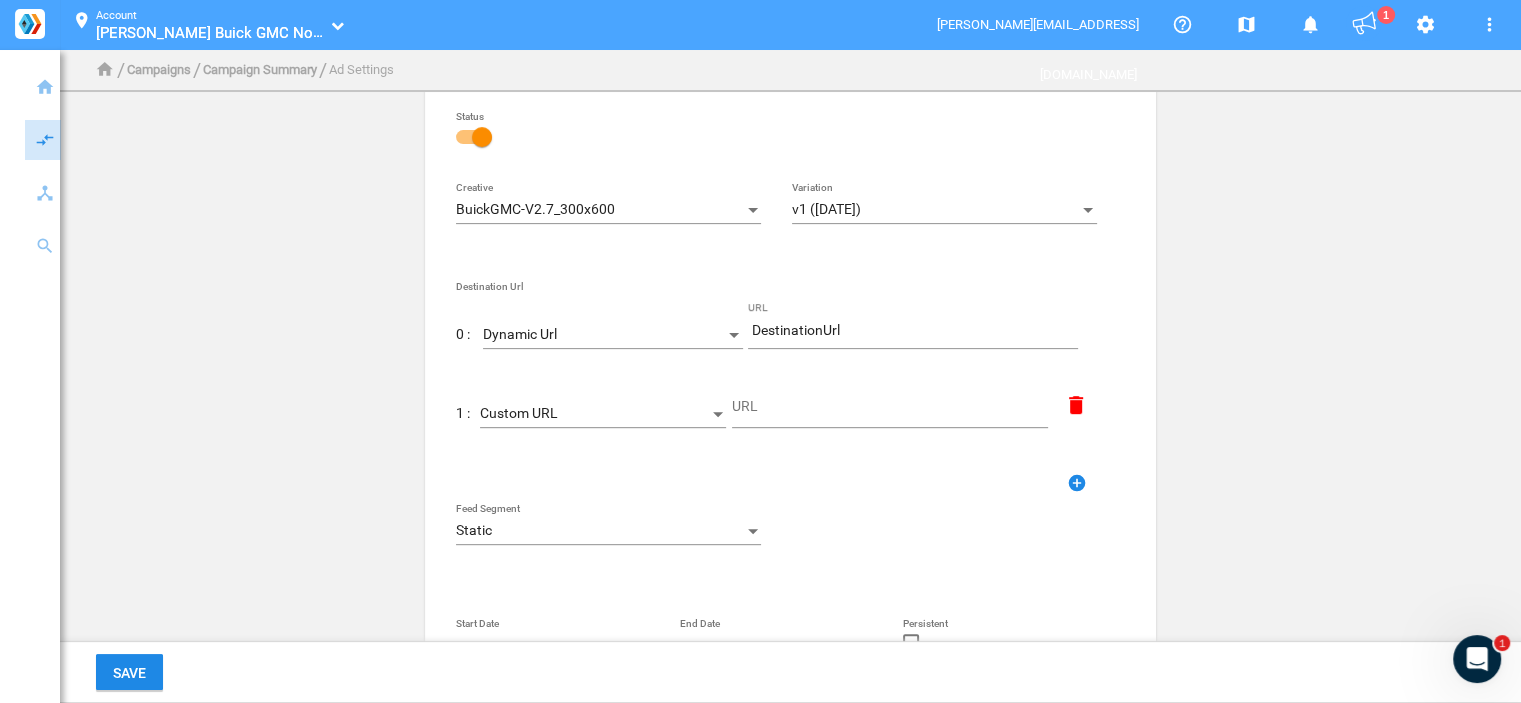 click on "Custom URL" 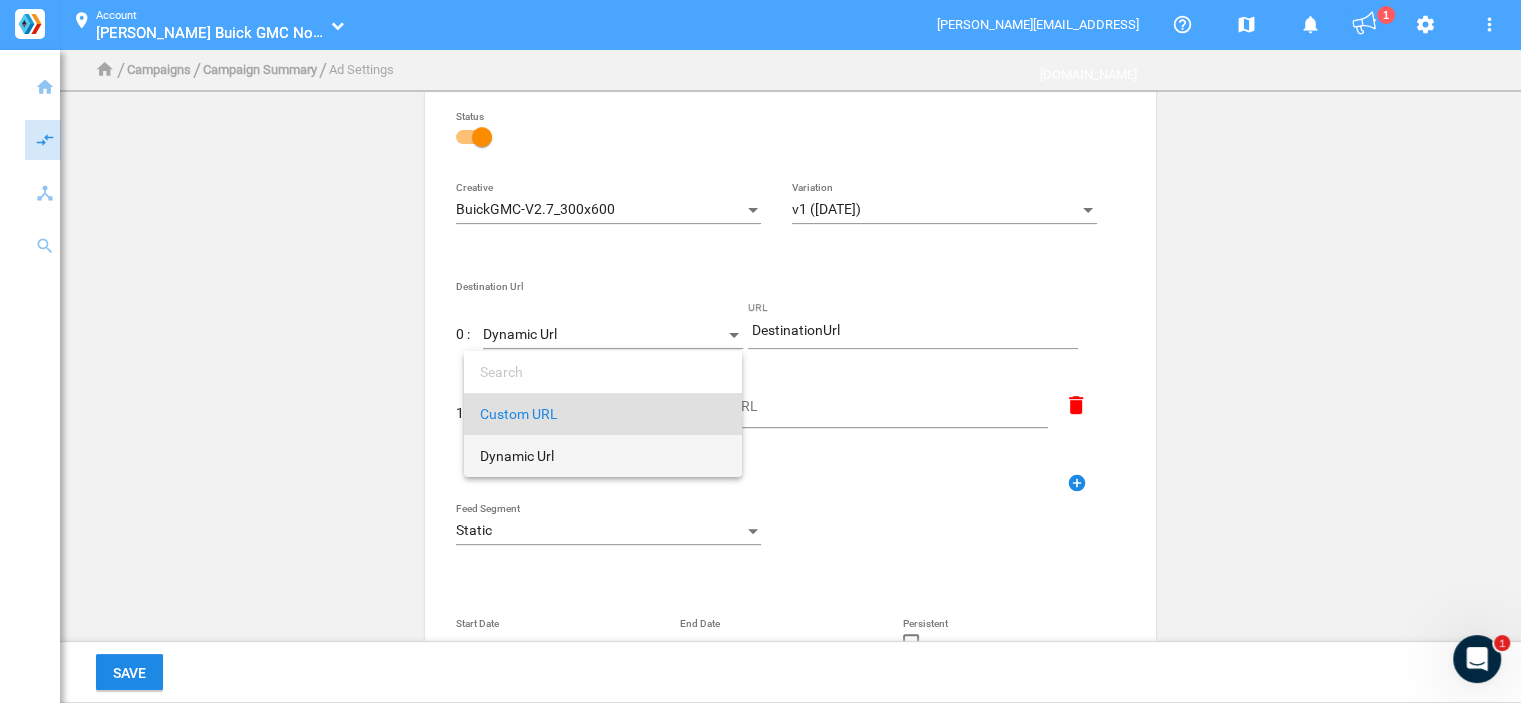 click on "Dynamic Url" at bounding box center (603, 456) 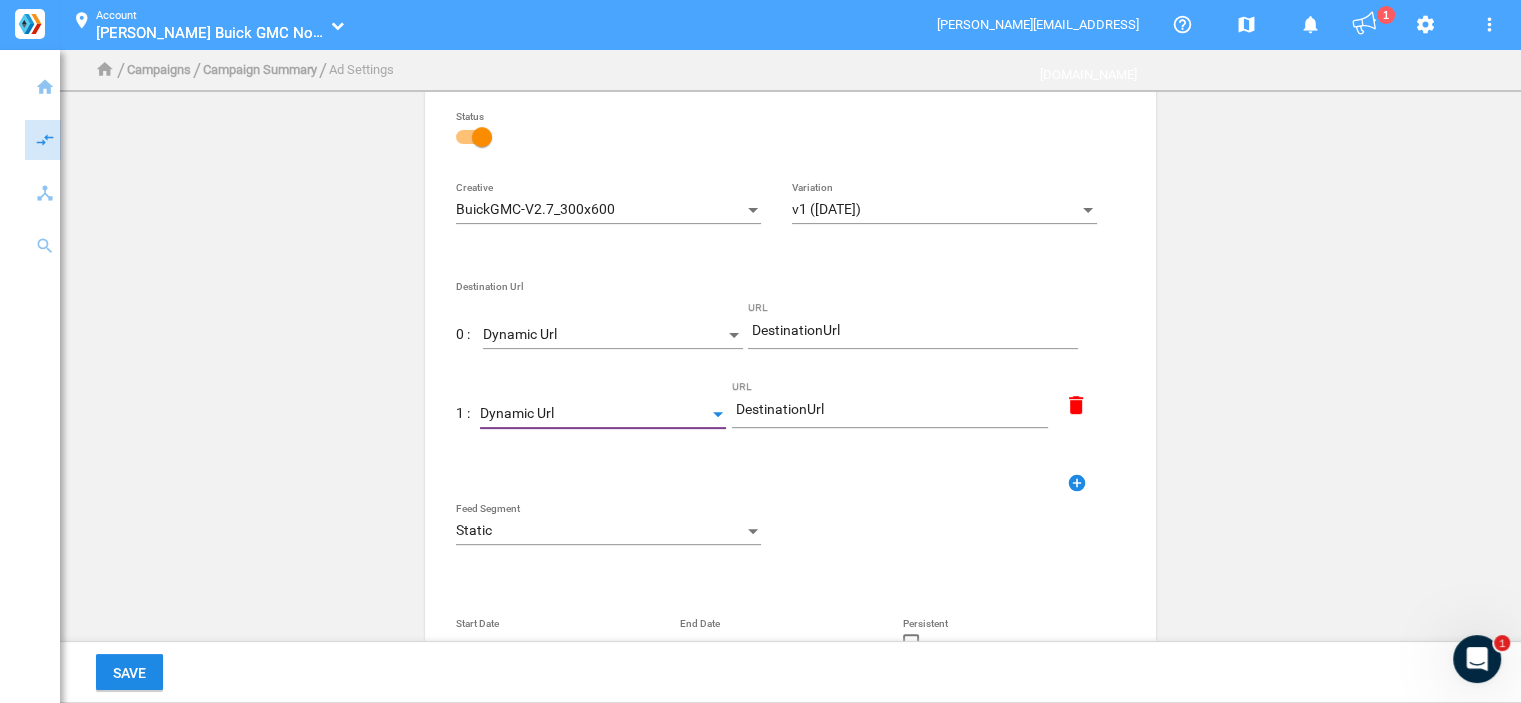 click on "Static" at bounding box center (599, 531) 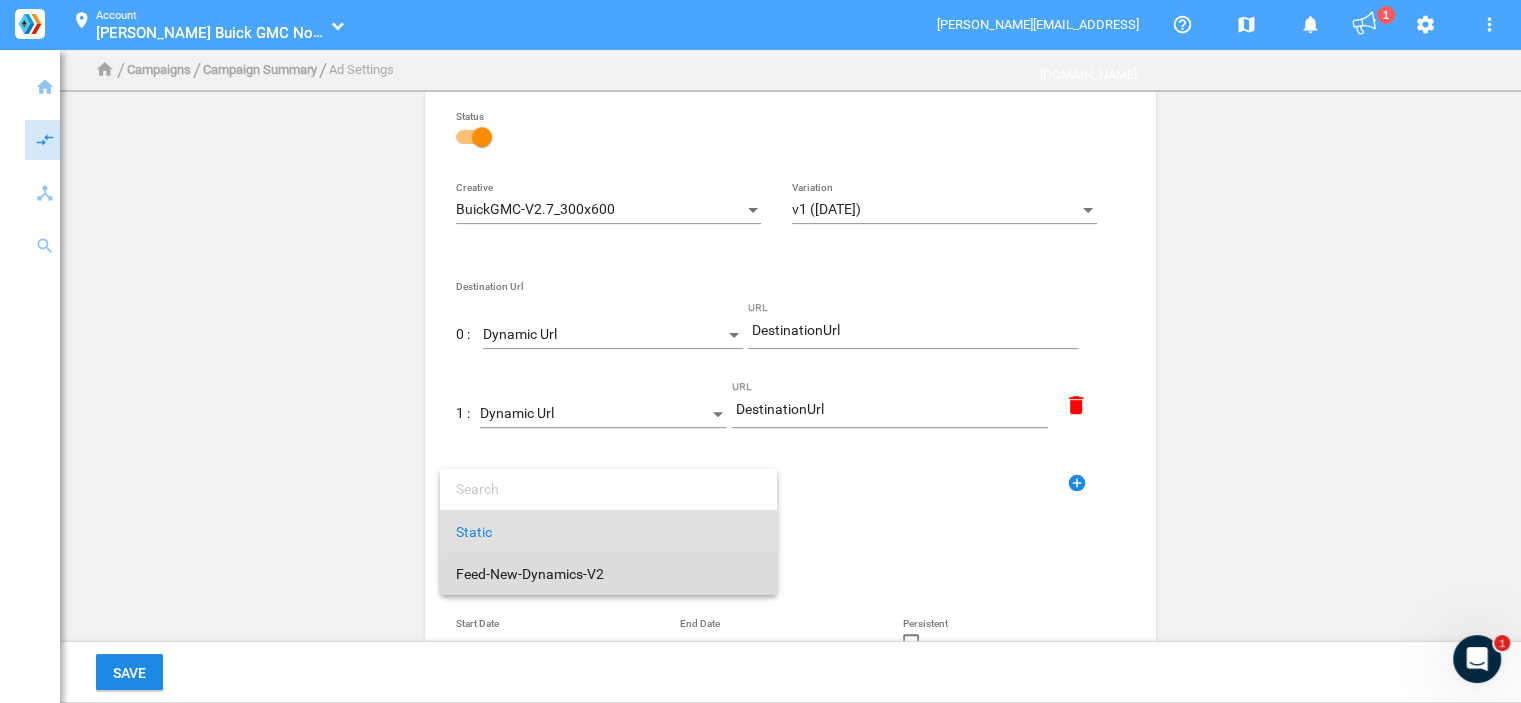 click on "Feed-New-Dynamics-V2" at bounding box center (608, 574) 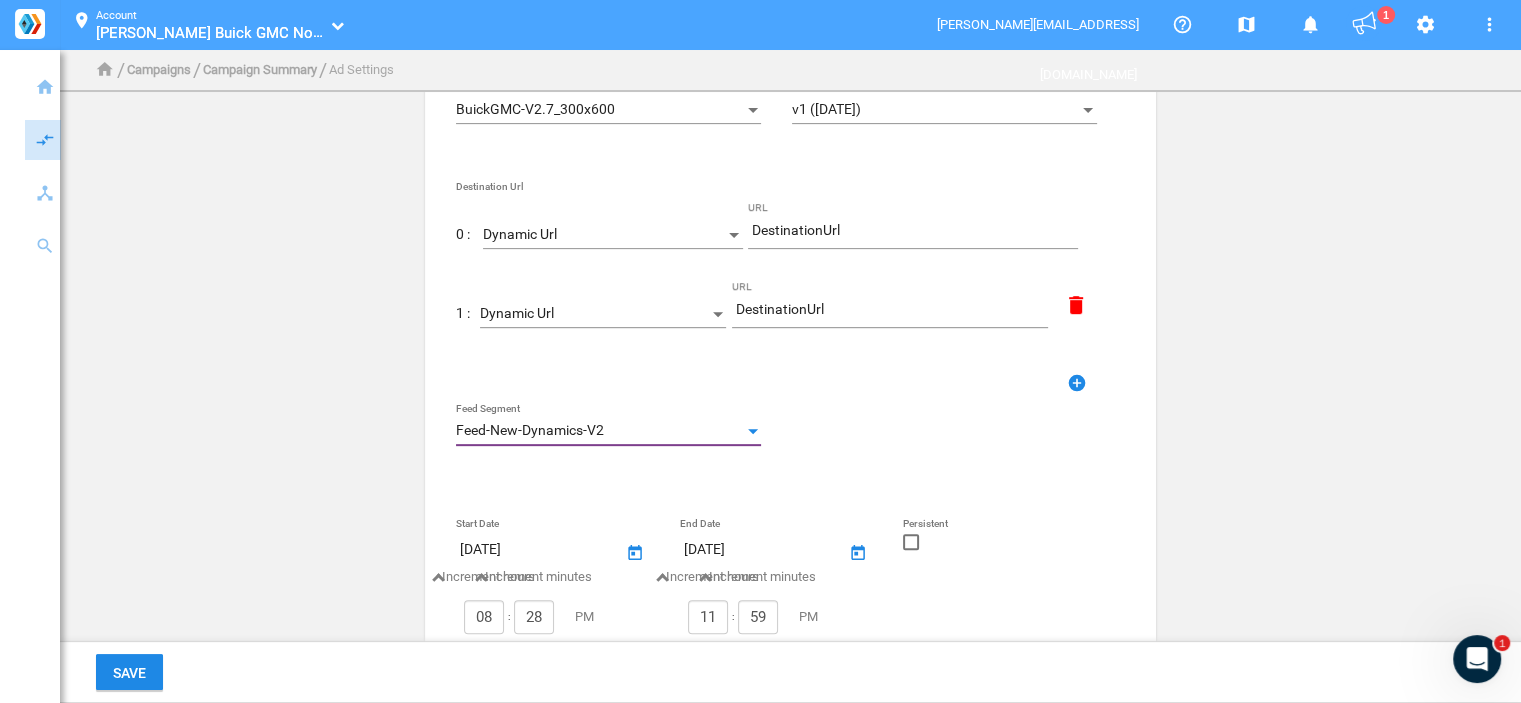 click 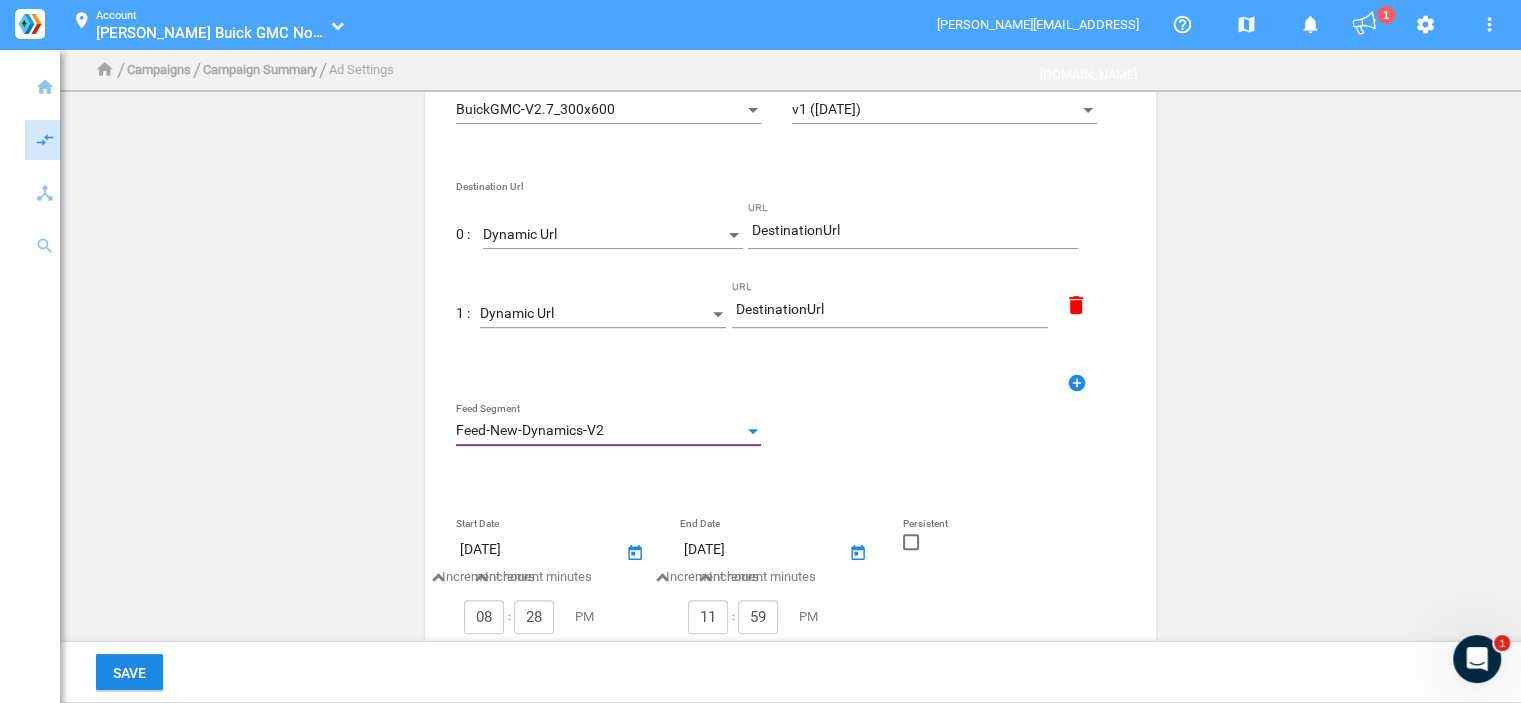 click at bounding box center [911, 549] 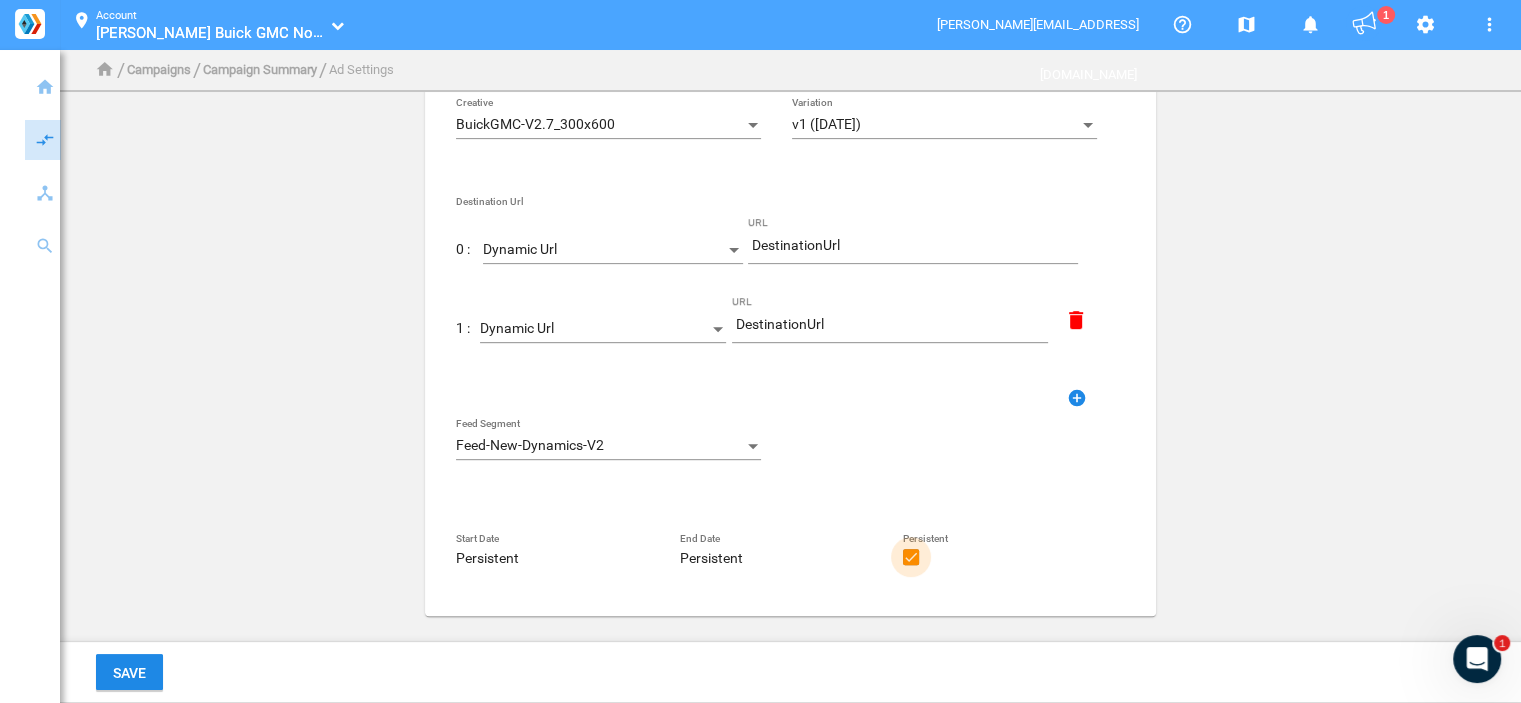 scroll, scrollTop: 676, scrollLeft: 0, axis: vertical 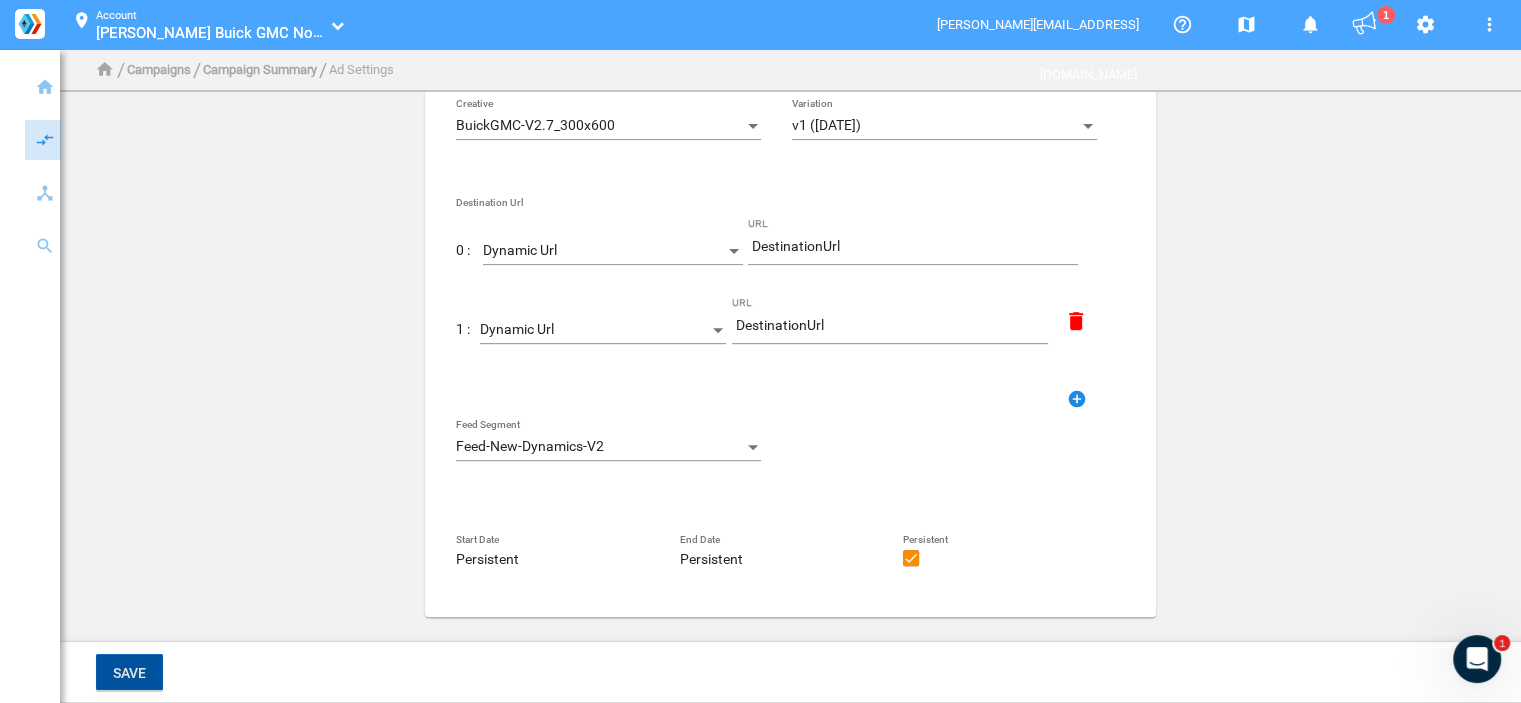 click on "Save" at bounding box center (129, 673) 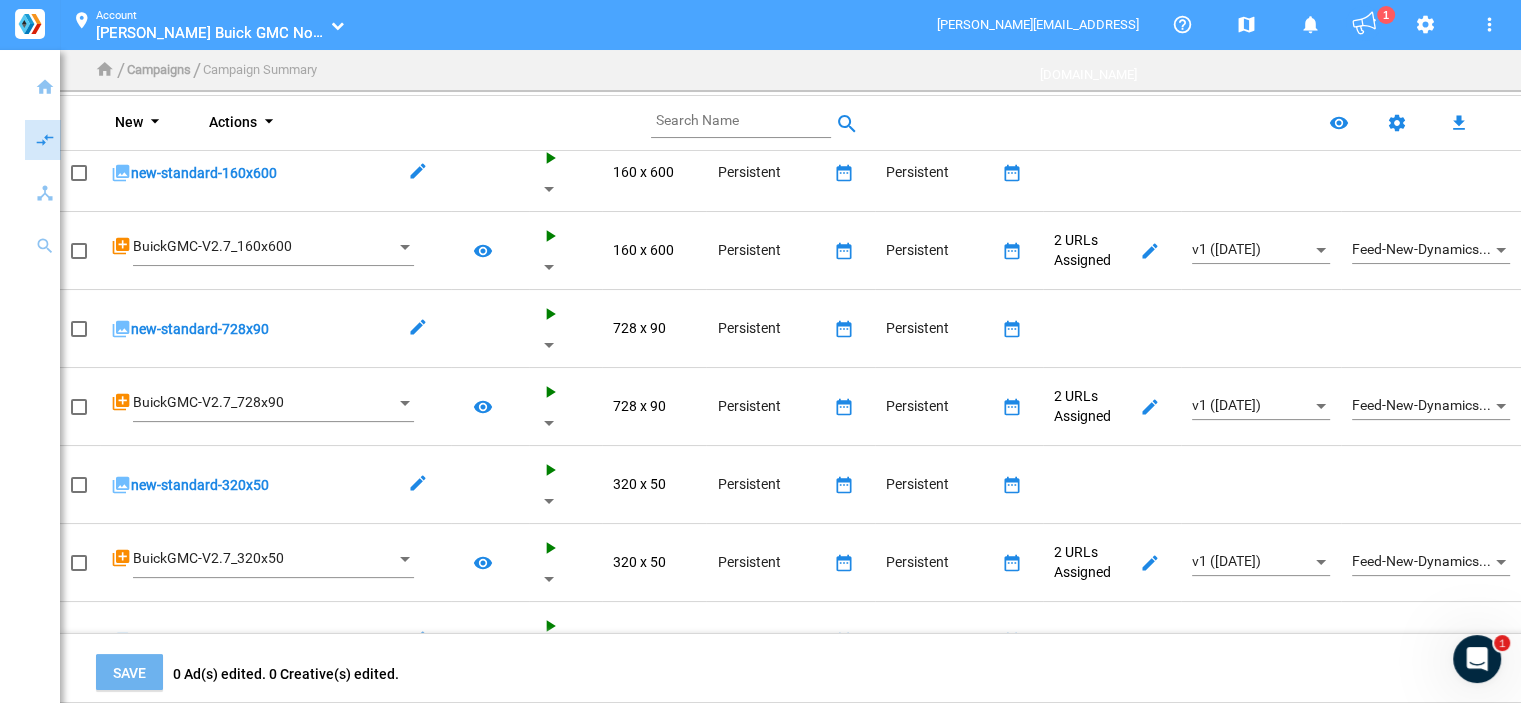 scroll, scrollTop: 0, scrollLeft: 0, axis: both 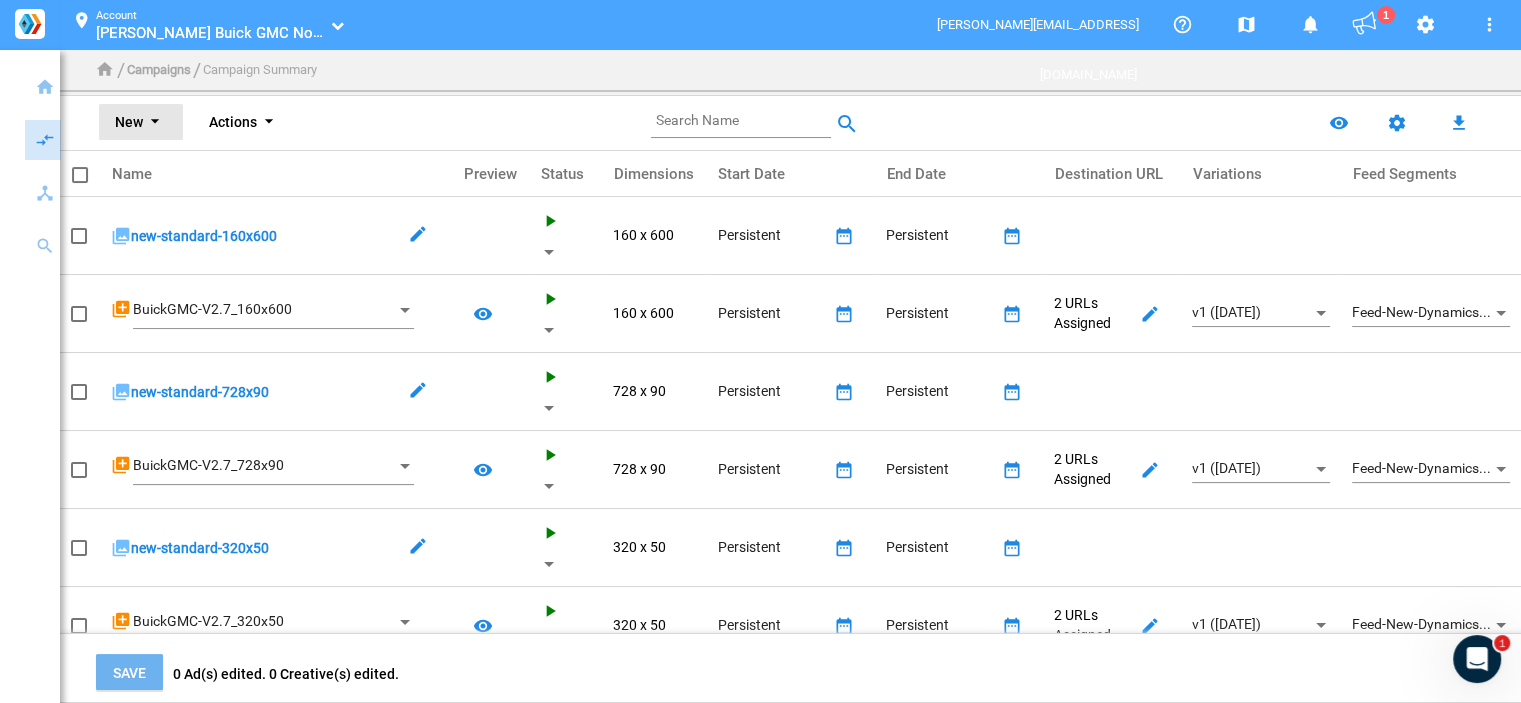 click on "New  arrow_drop_down" at bounding box center (141, 122) 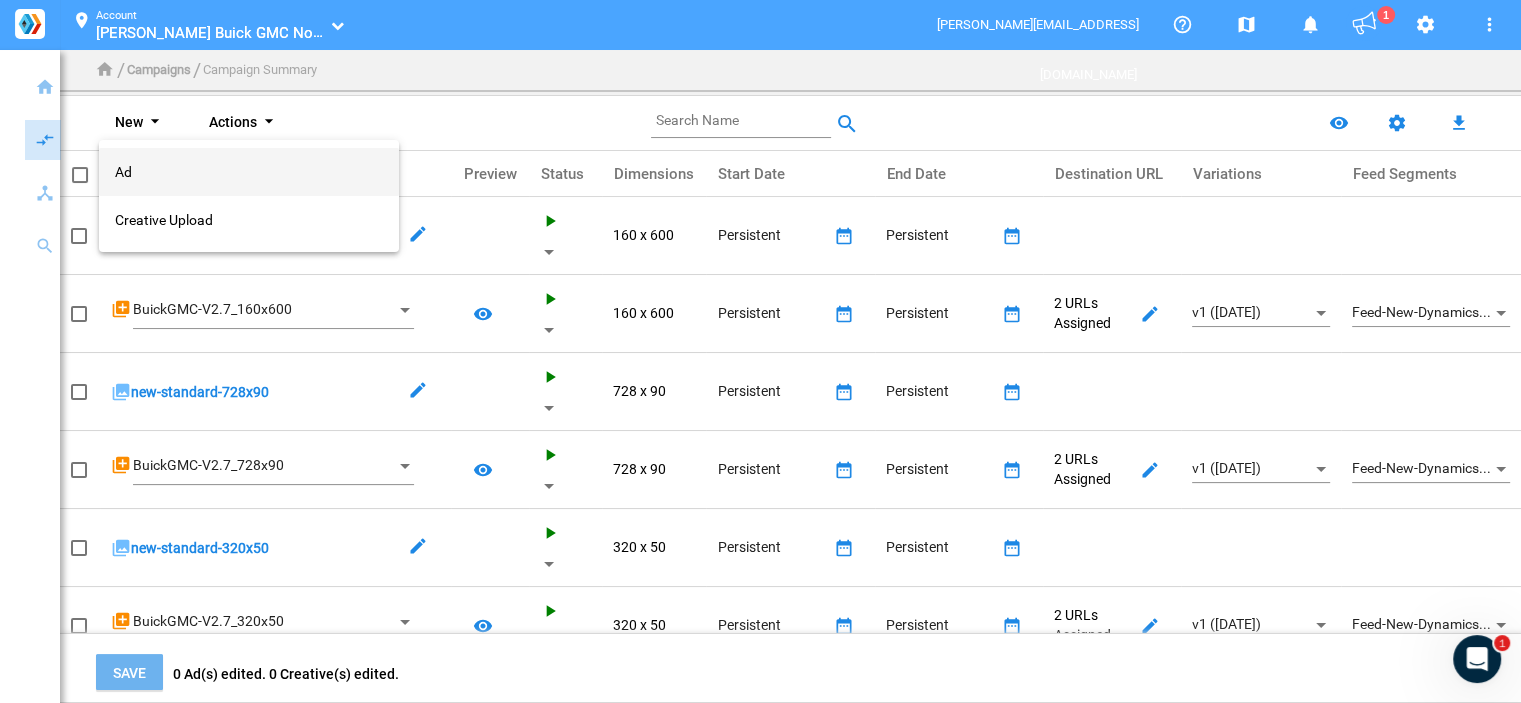 click on "Ad" at bounding box center (249, 172) 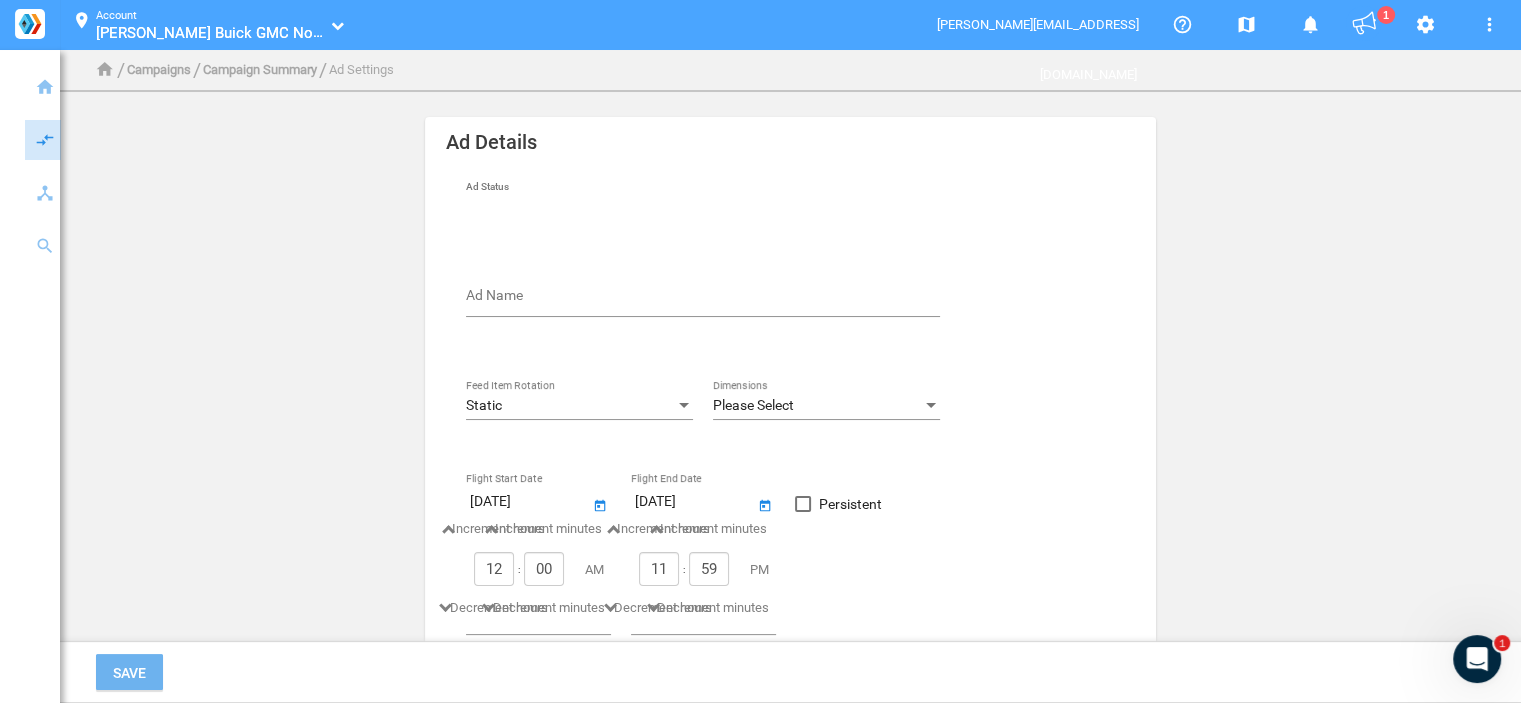 click on "Ad Name" at bounding box center [707, 299] 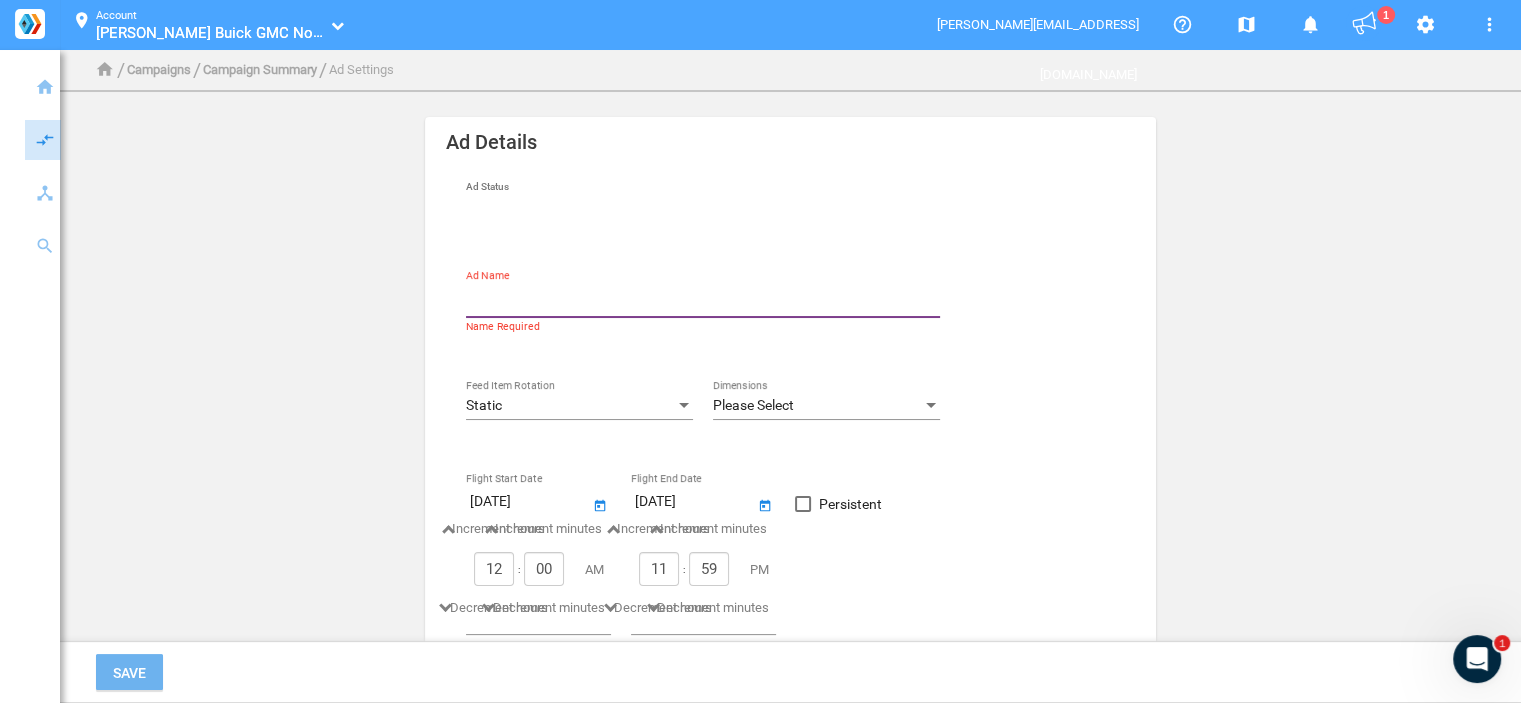 type on "new-standard-300x250" 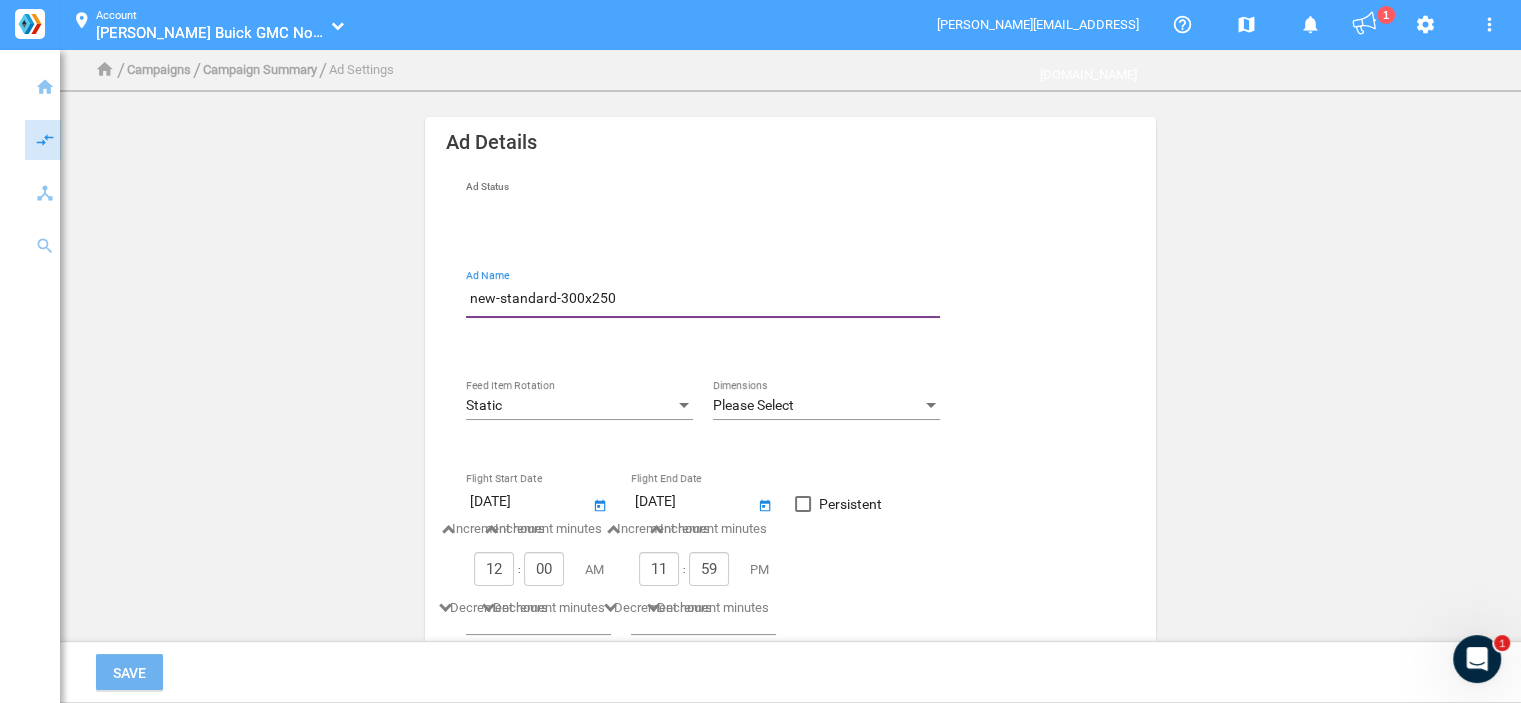 click on "Static" at bounding box center (570, 406) 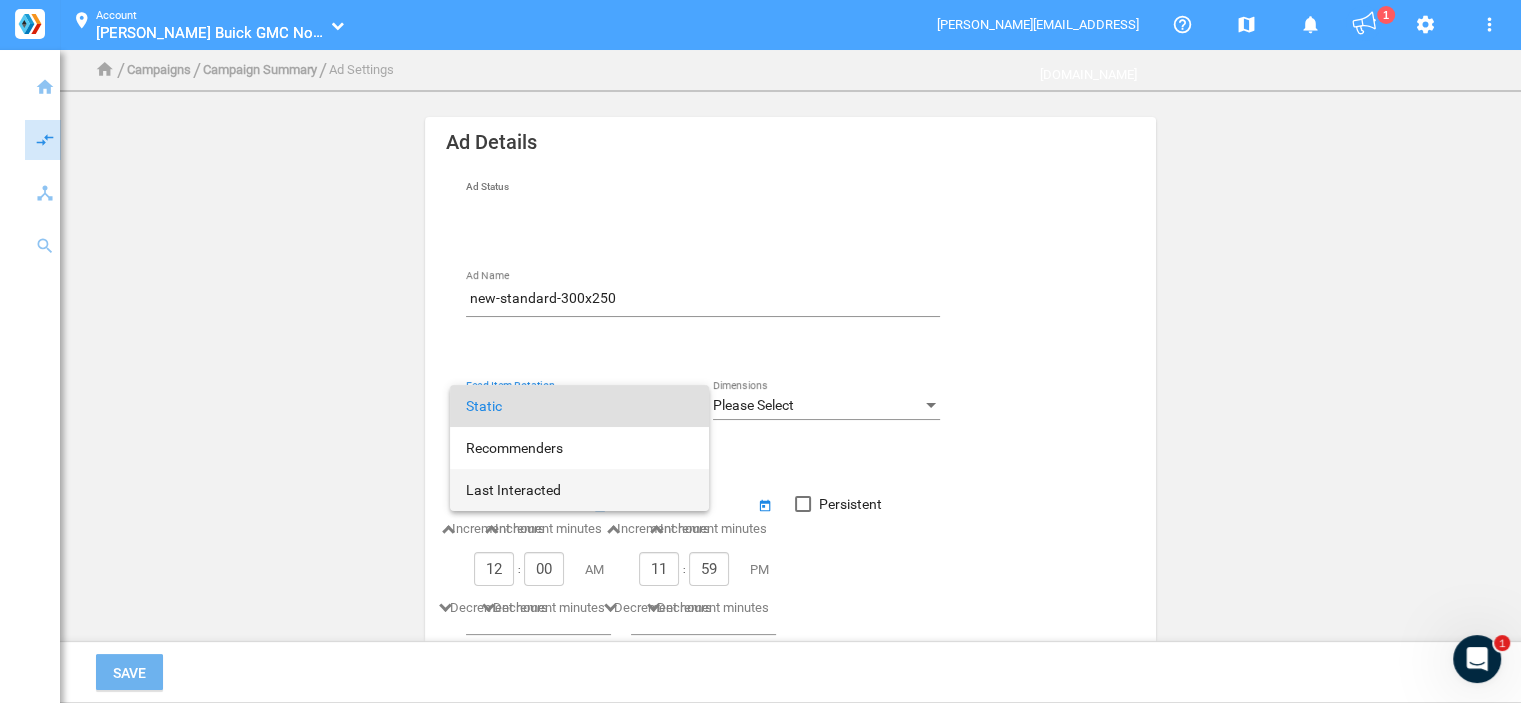 click on "Last Interacted" at bounding box center (579, 490) 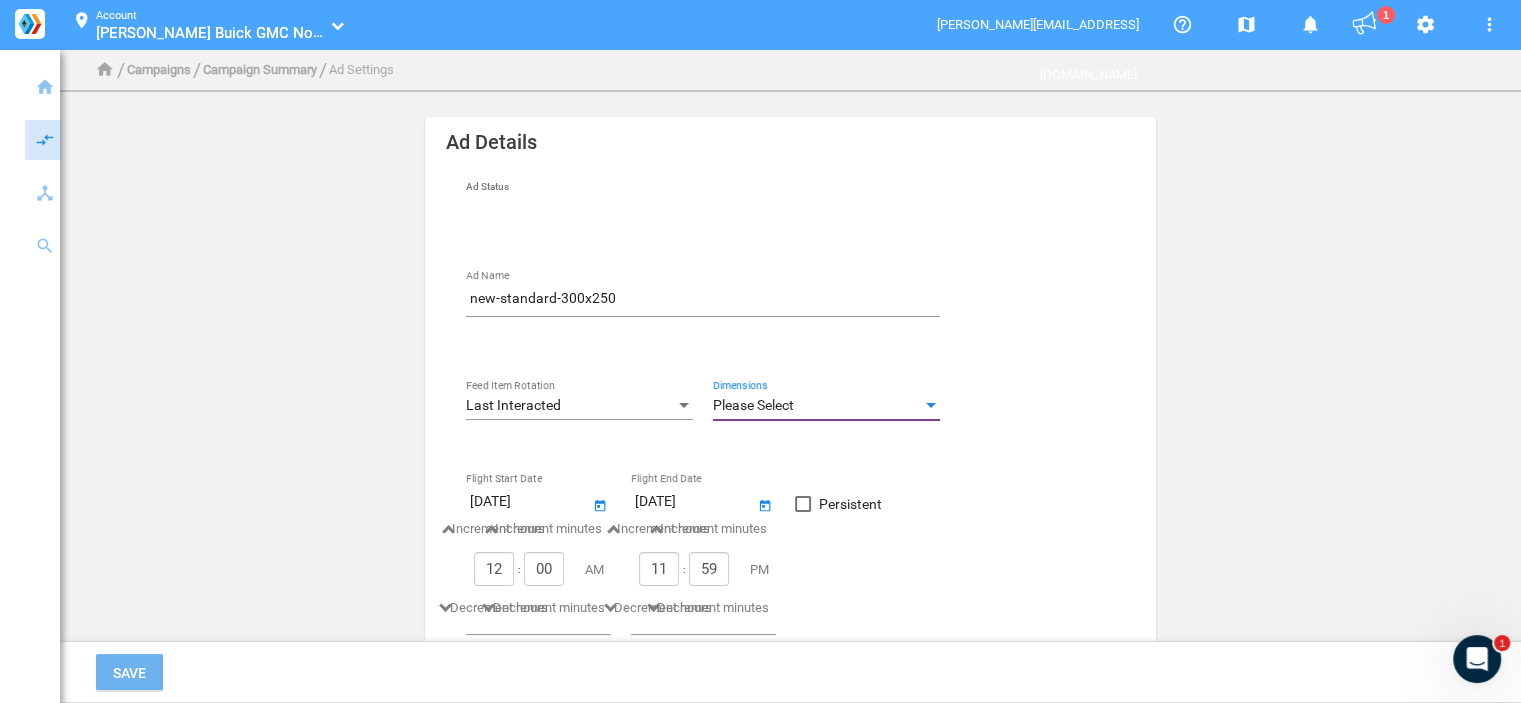 click on "Please Select" at bounding box center [817, 406] 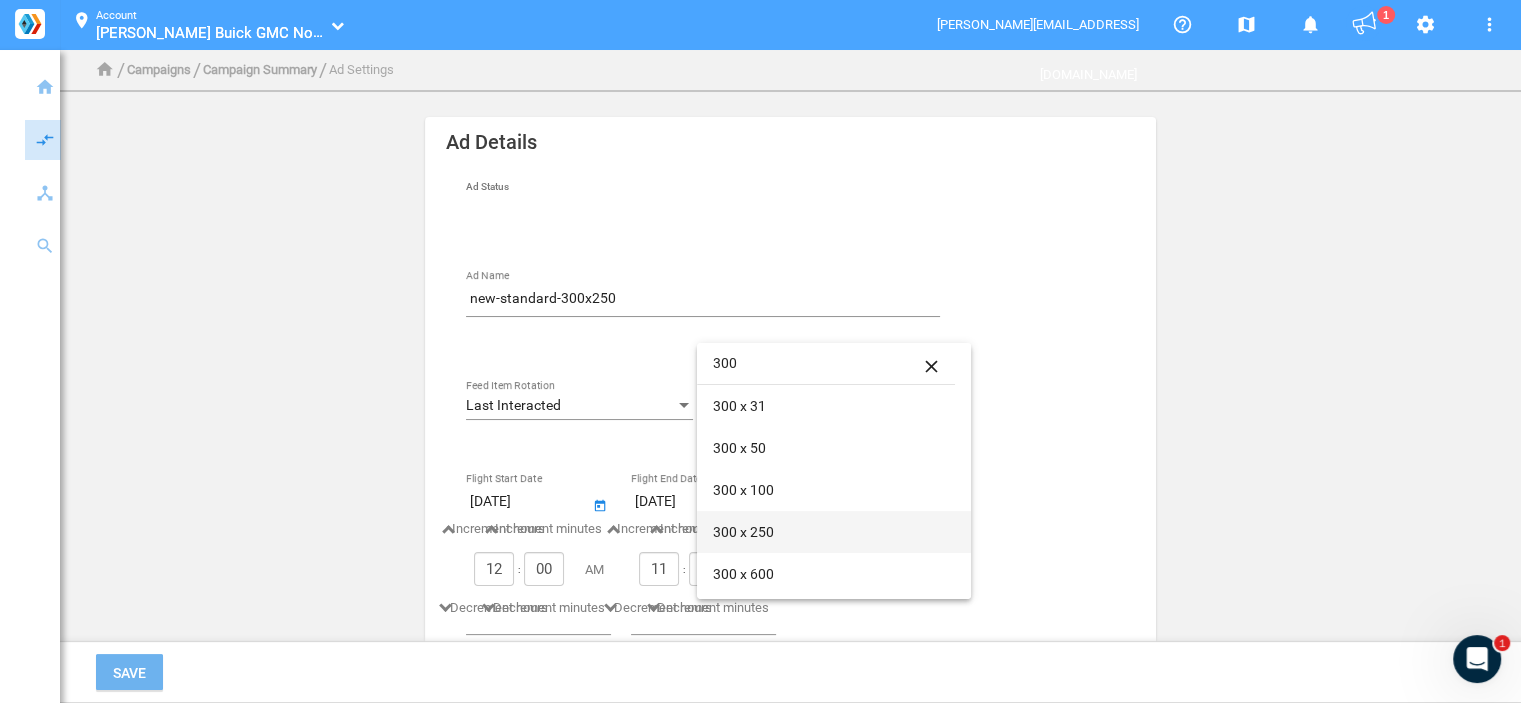 type on "300" 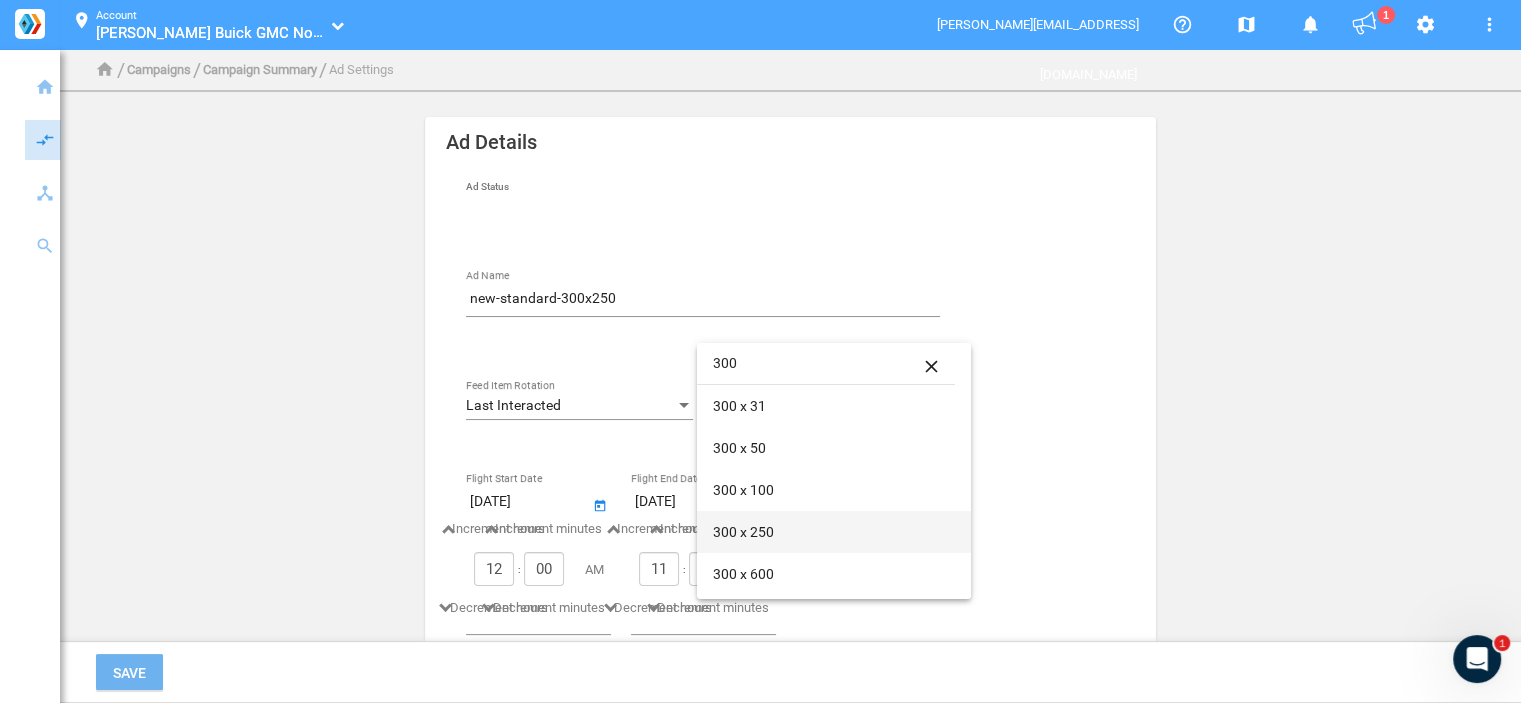 click on "300 x 250" at bounding box center (834, 532) 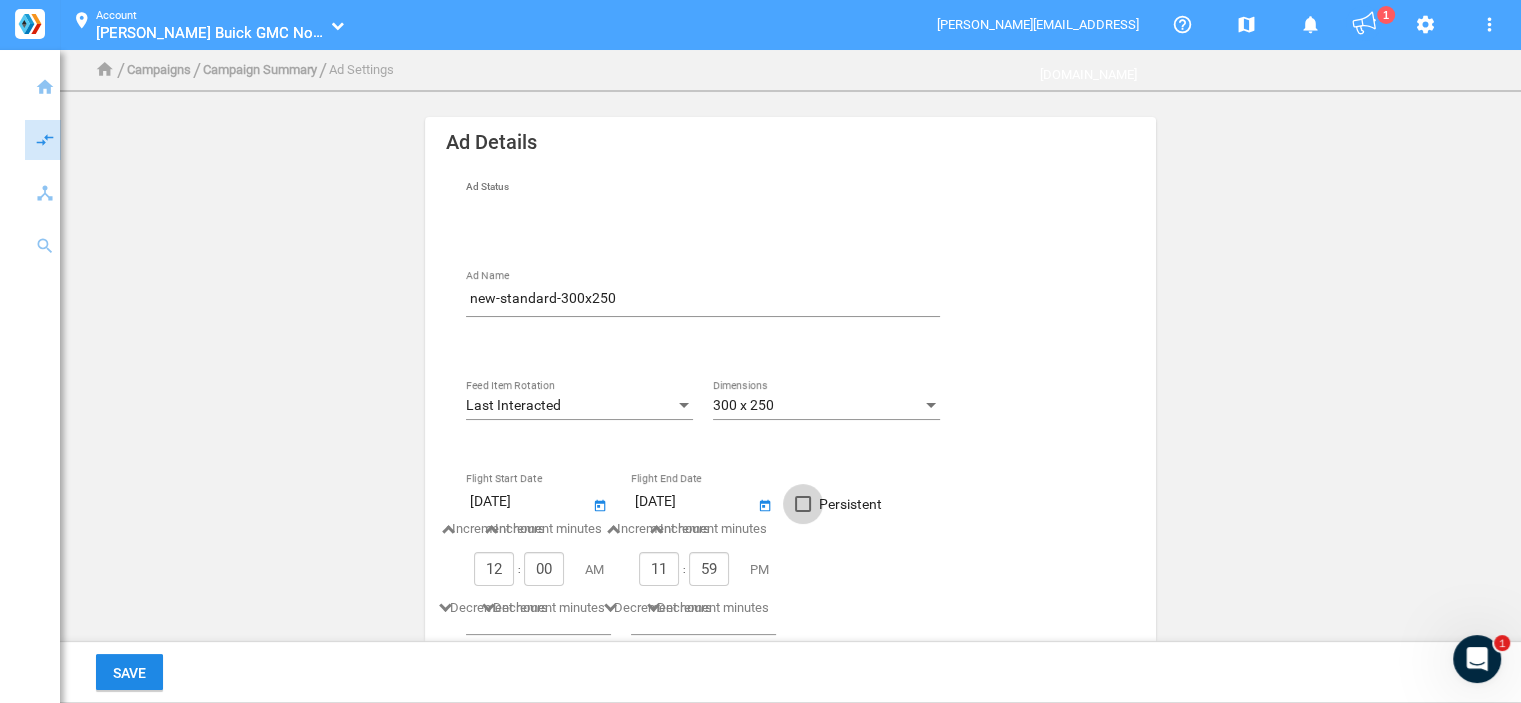 click on "Persistent" at bounding box center [850, 504] 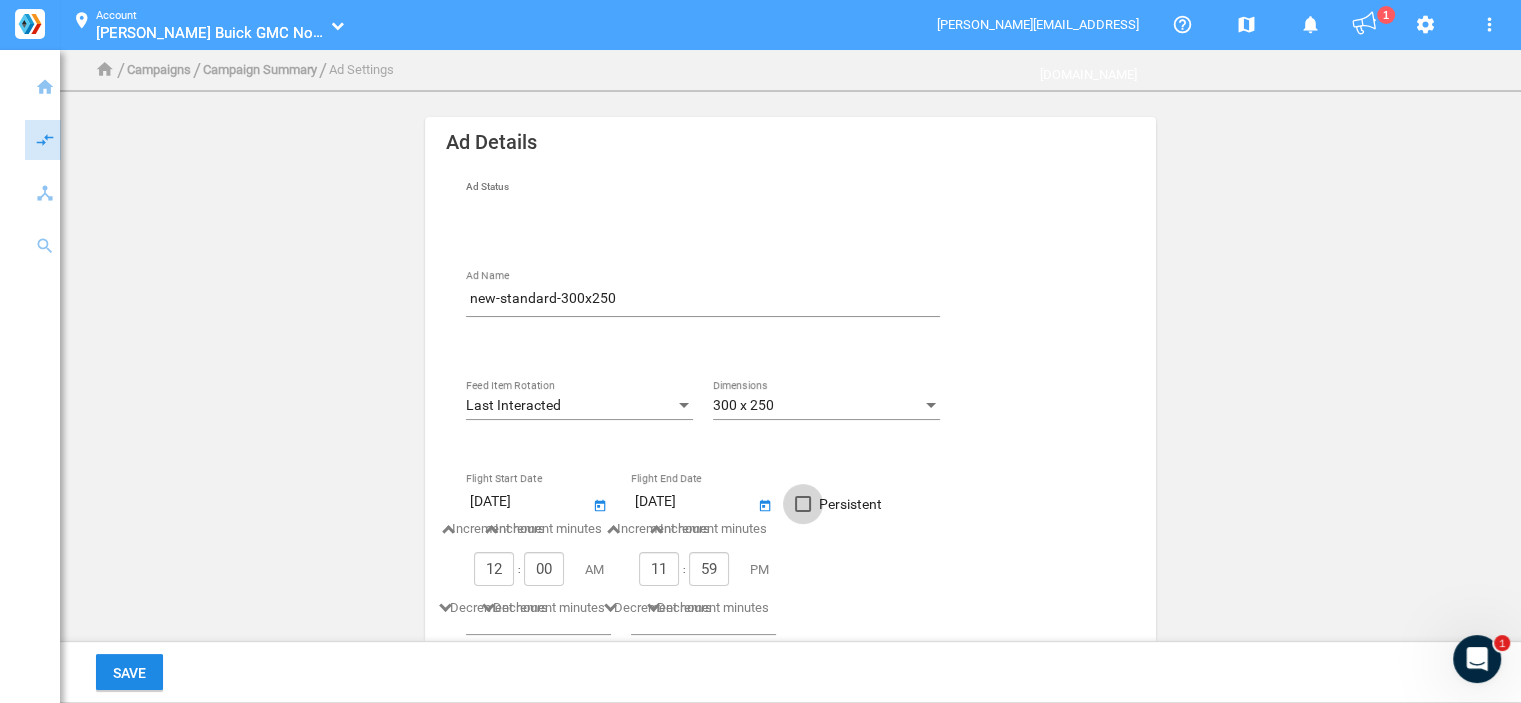 click on "Persistent" at bounding box center (803, 511) 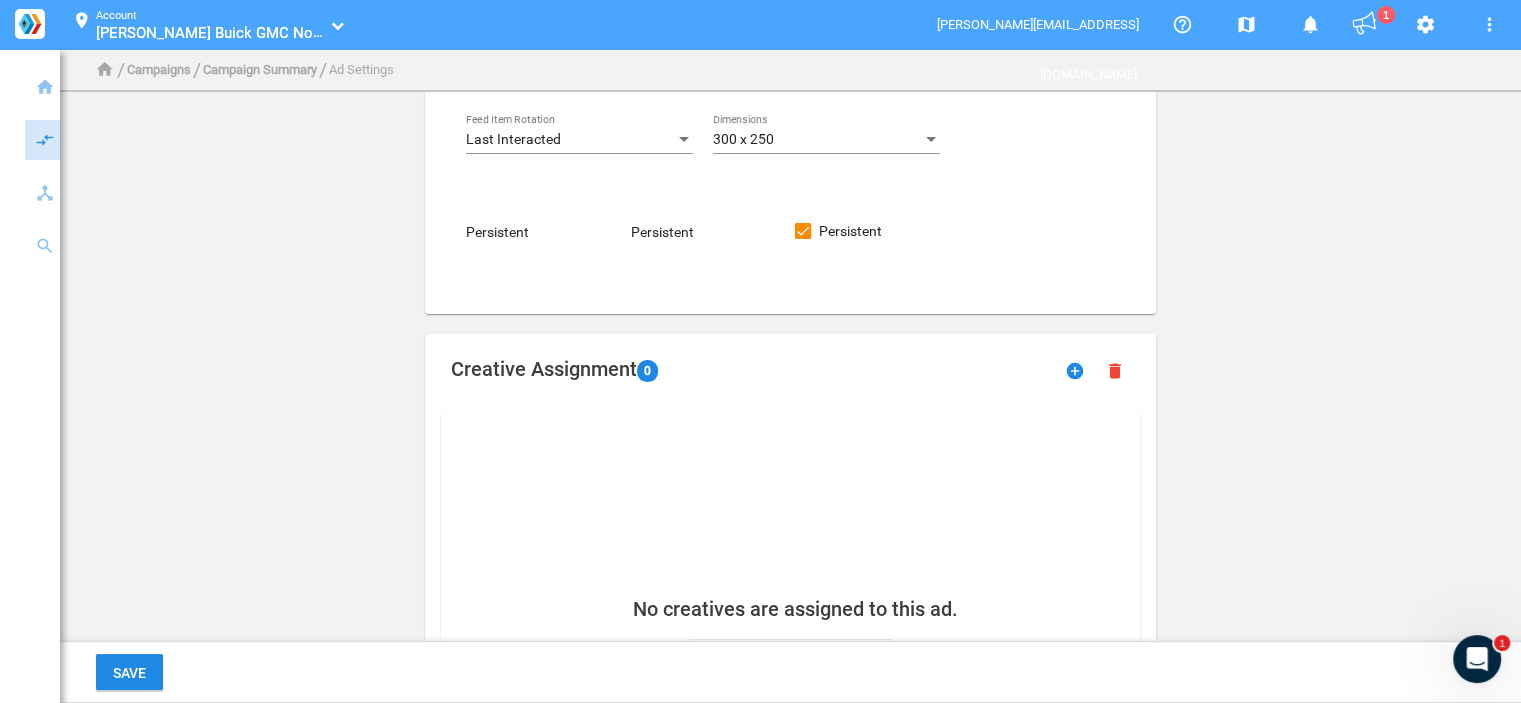 scroll, scrollTop: 592, scrollLeft: 0, axis: vertical 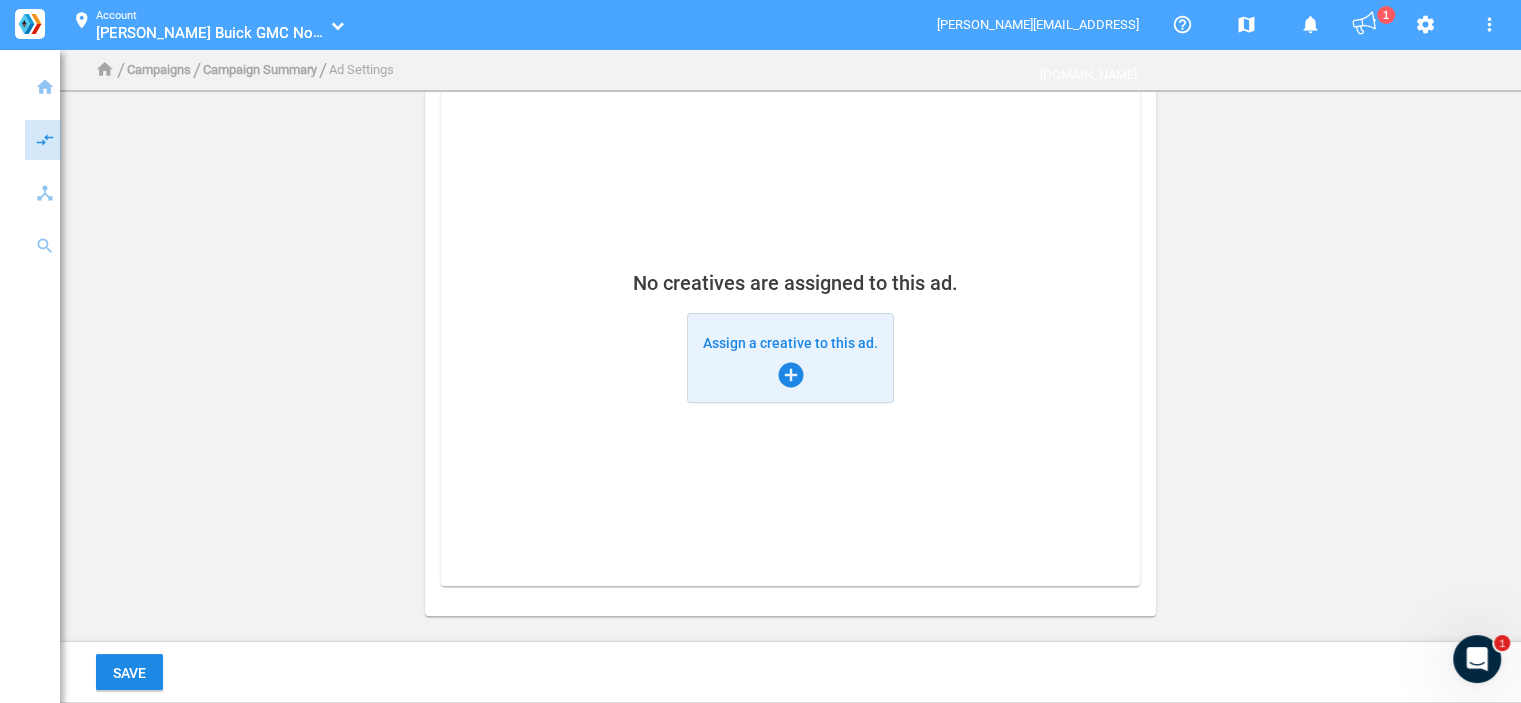 click on "add_circle" at bounding box center (791, 375) 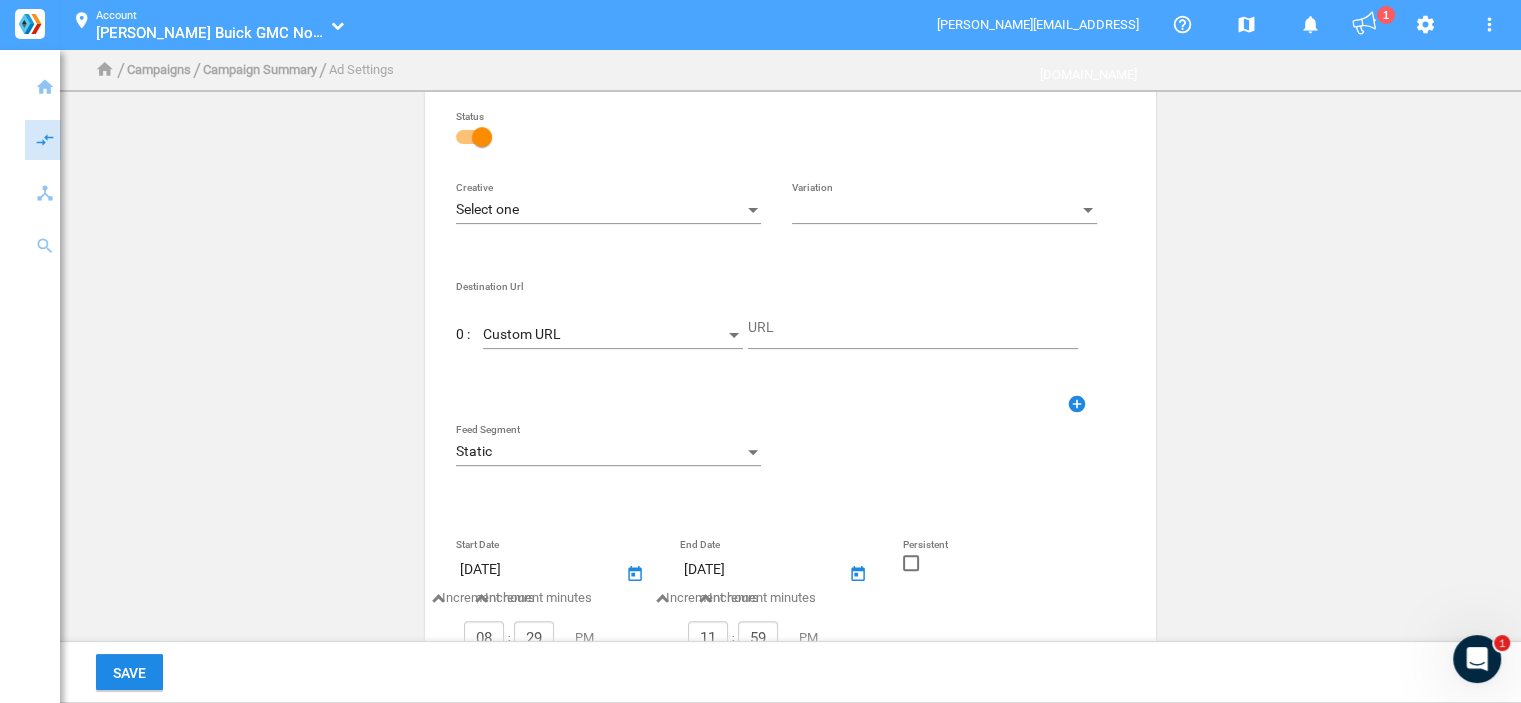 click on "Select one" at bounding box center [599, 210] 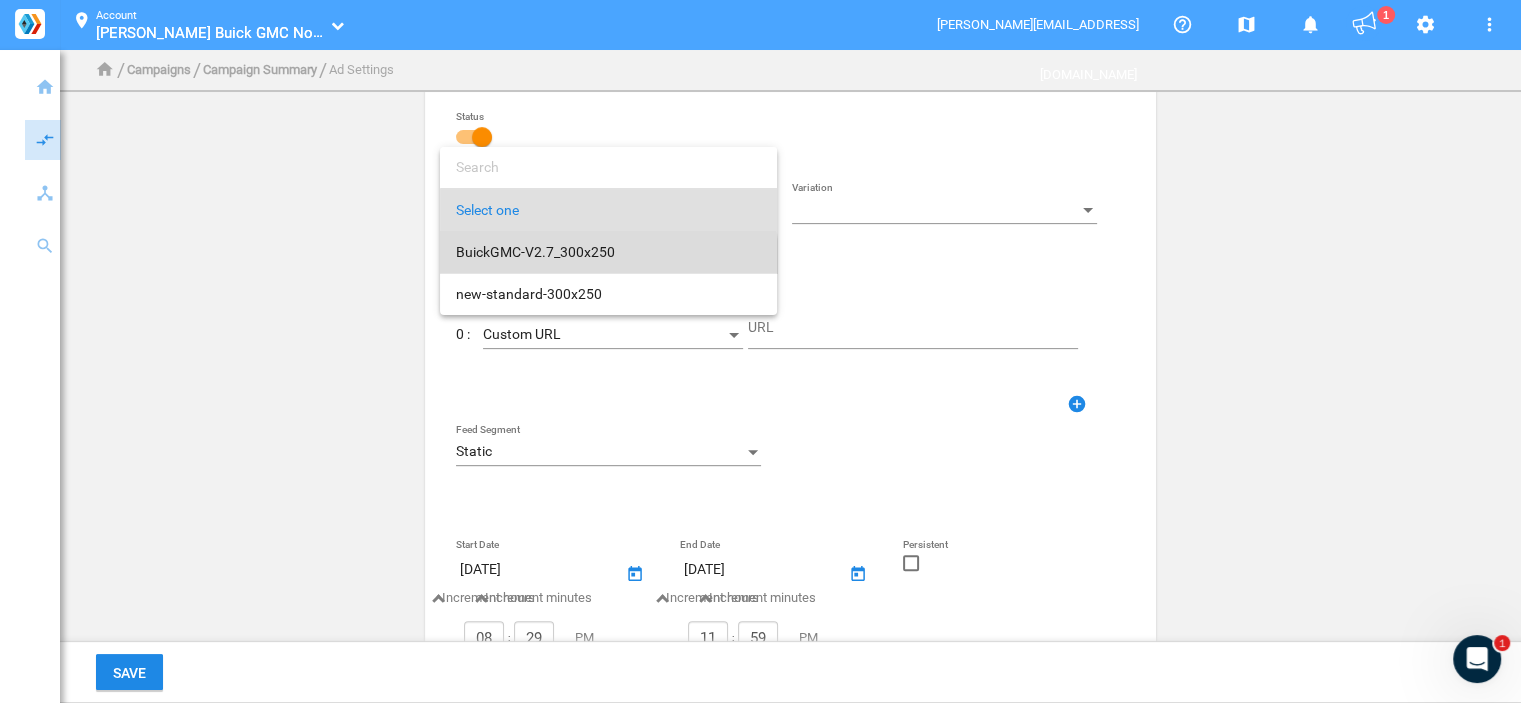 click on "BuickGMC-V2.7_300x250" at bounding box center [608, 252] 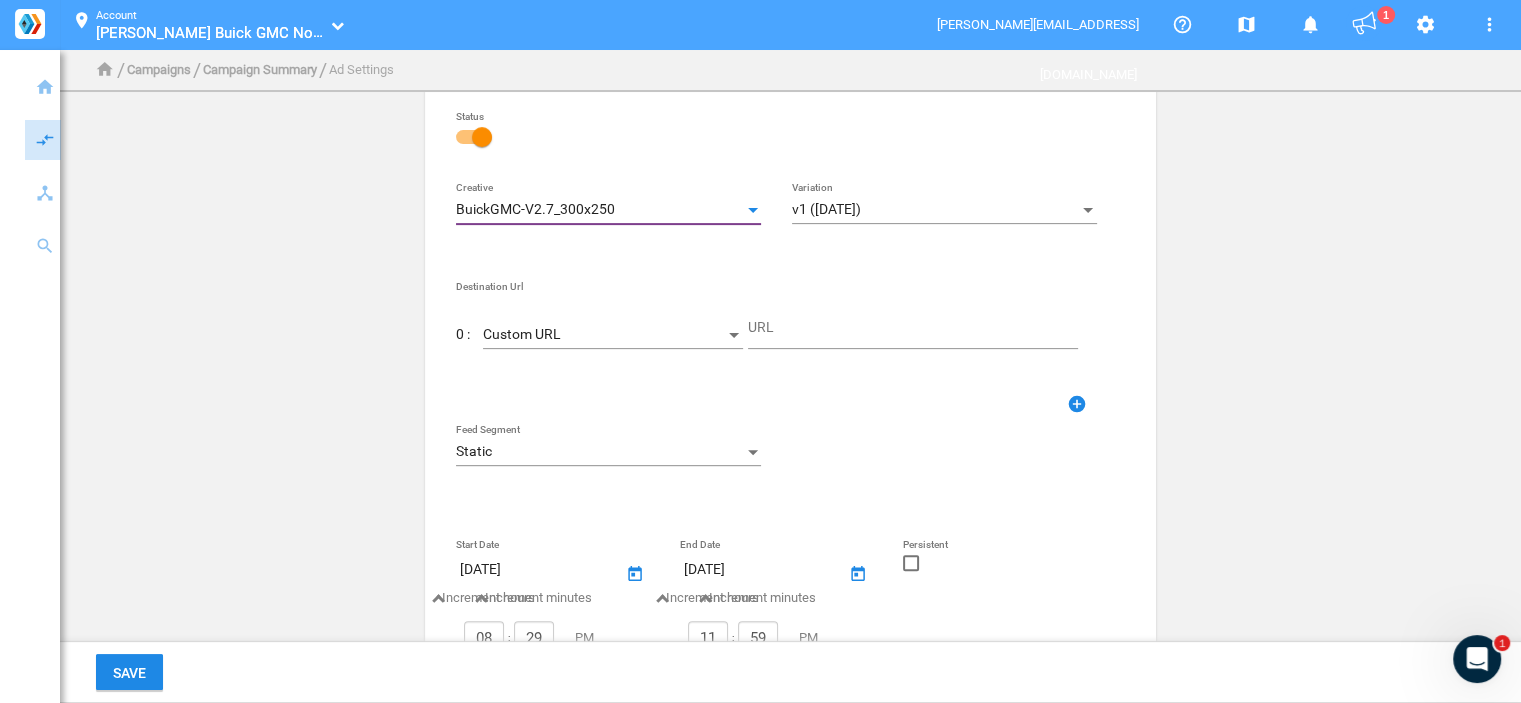 click on "Custom URL" at bounding box center [604, 335] 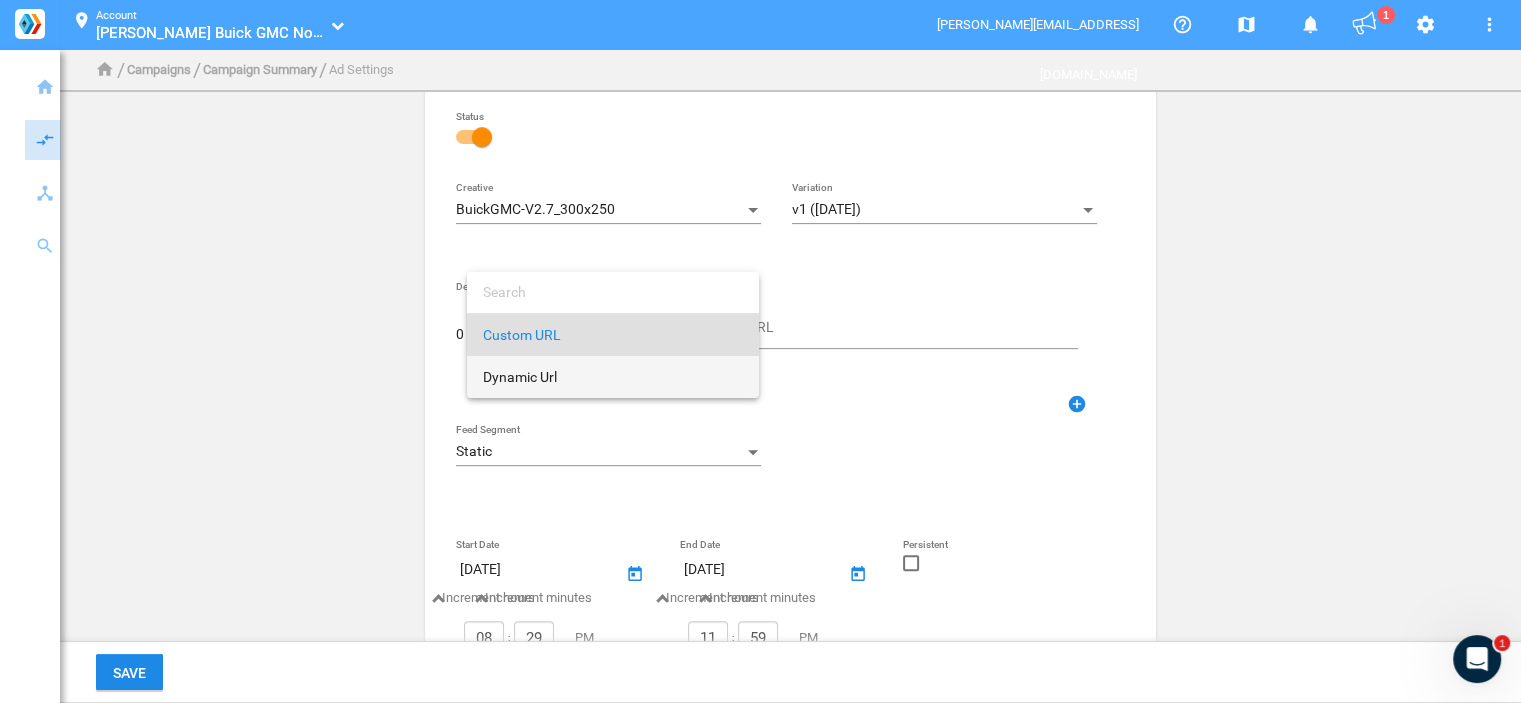 click on "Dynamic Url" at bounding box center [613, 377] 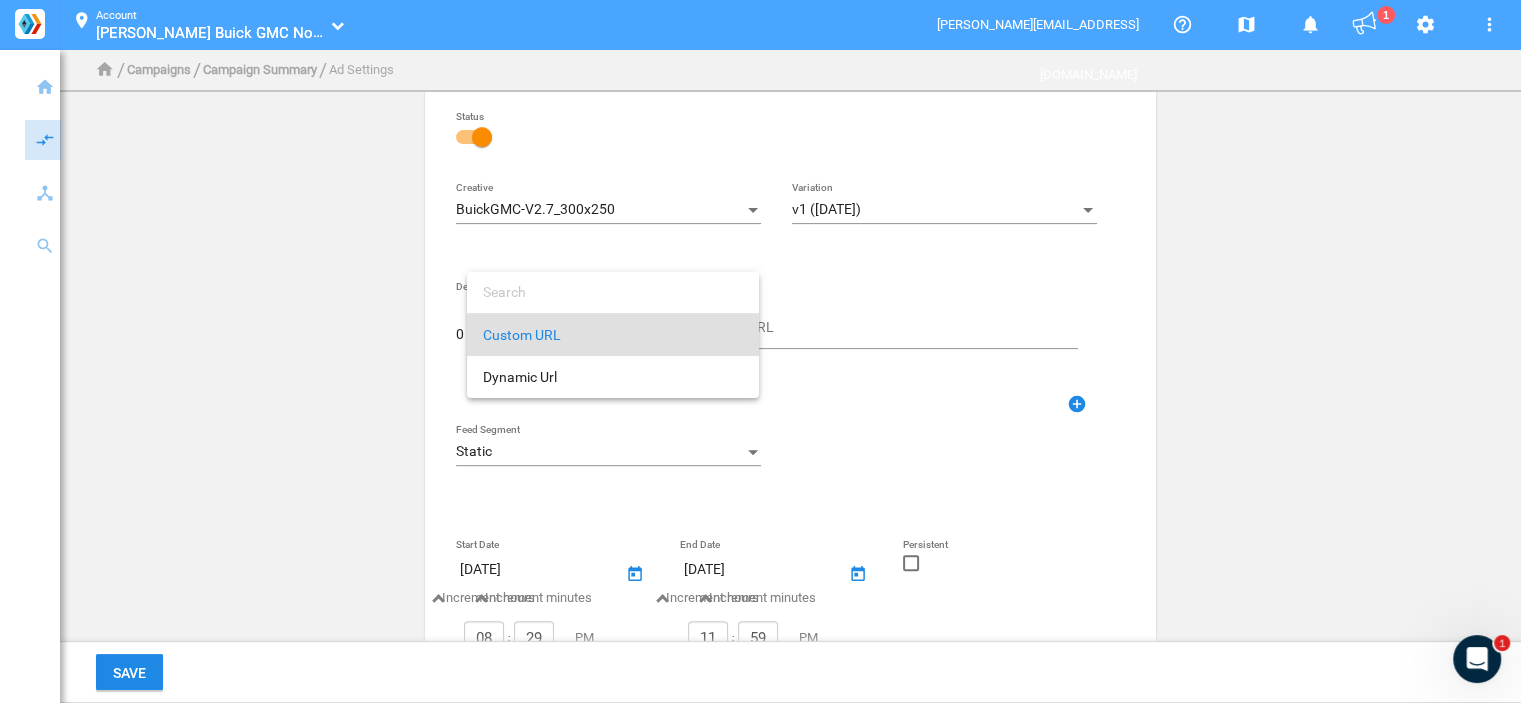 type on "DestinationUrl" 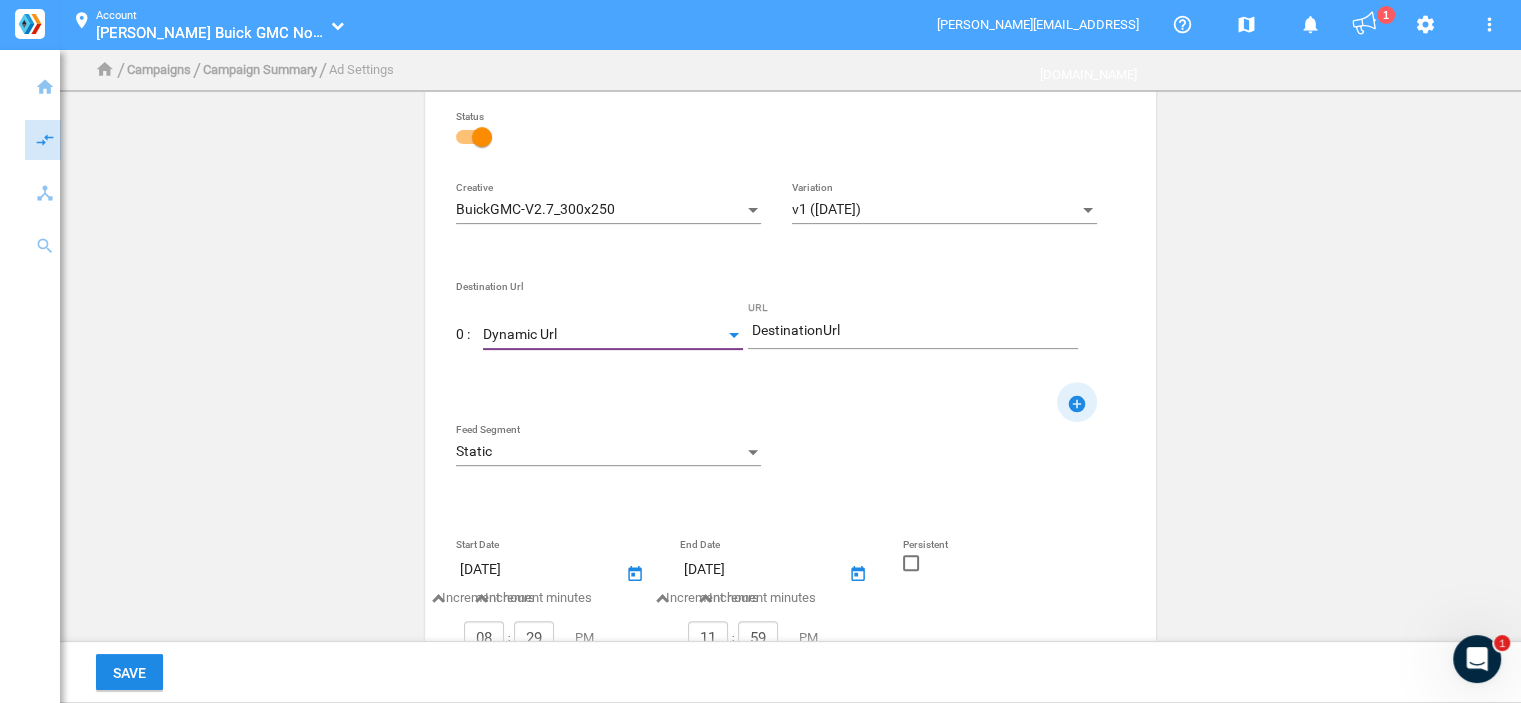 click on "add_circle" 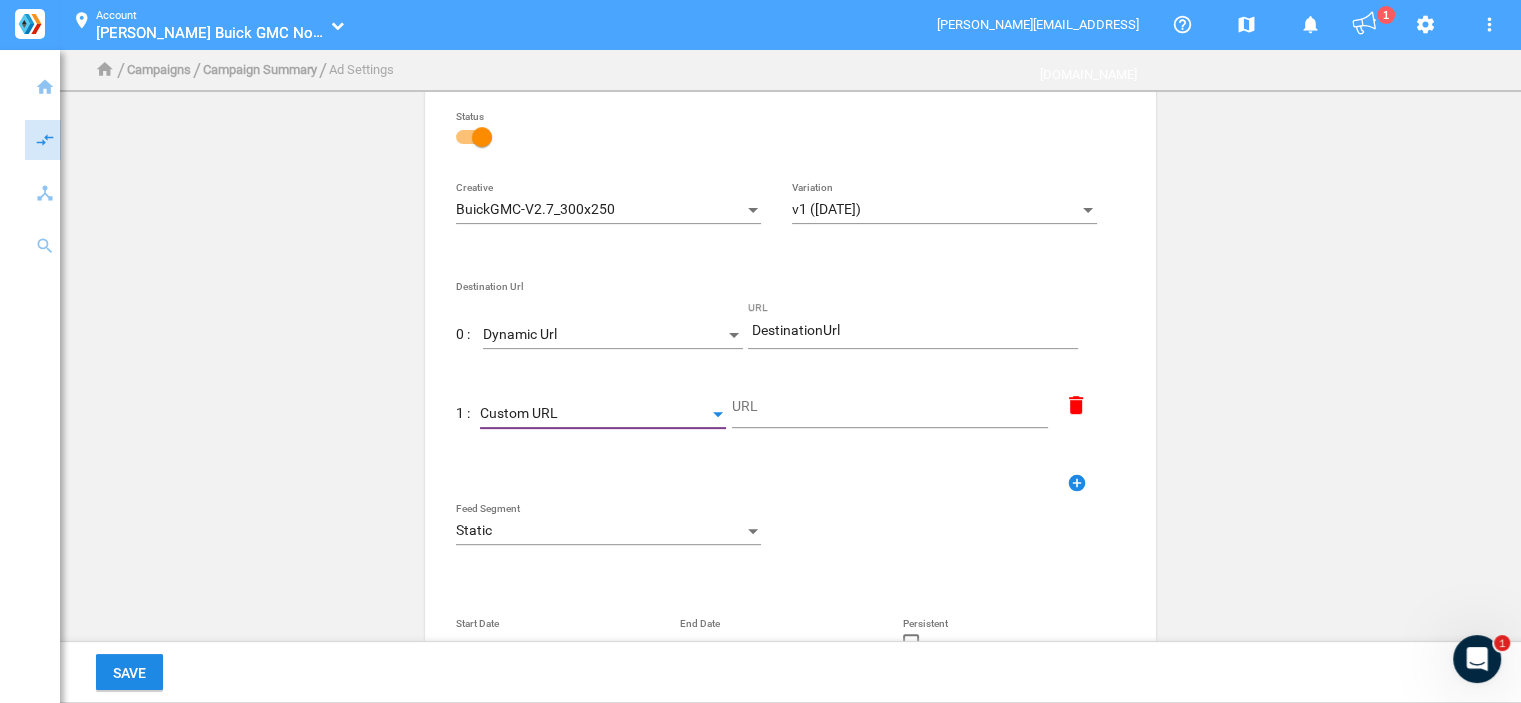 click on "Custom URL" at bounding box center (594, 414) 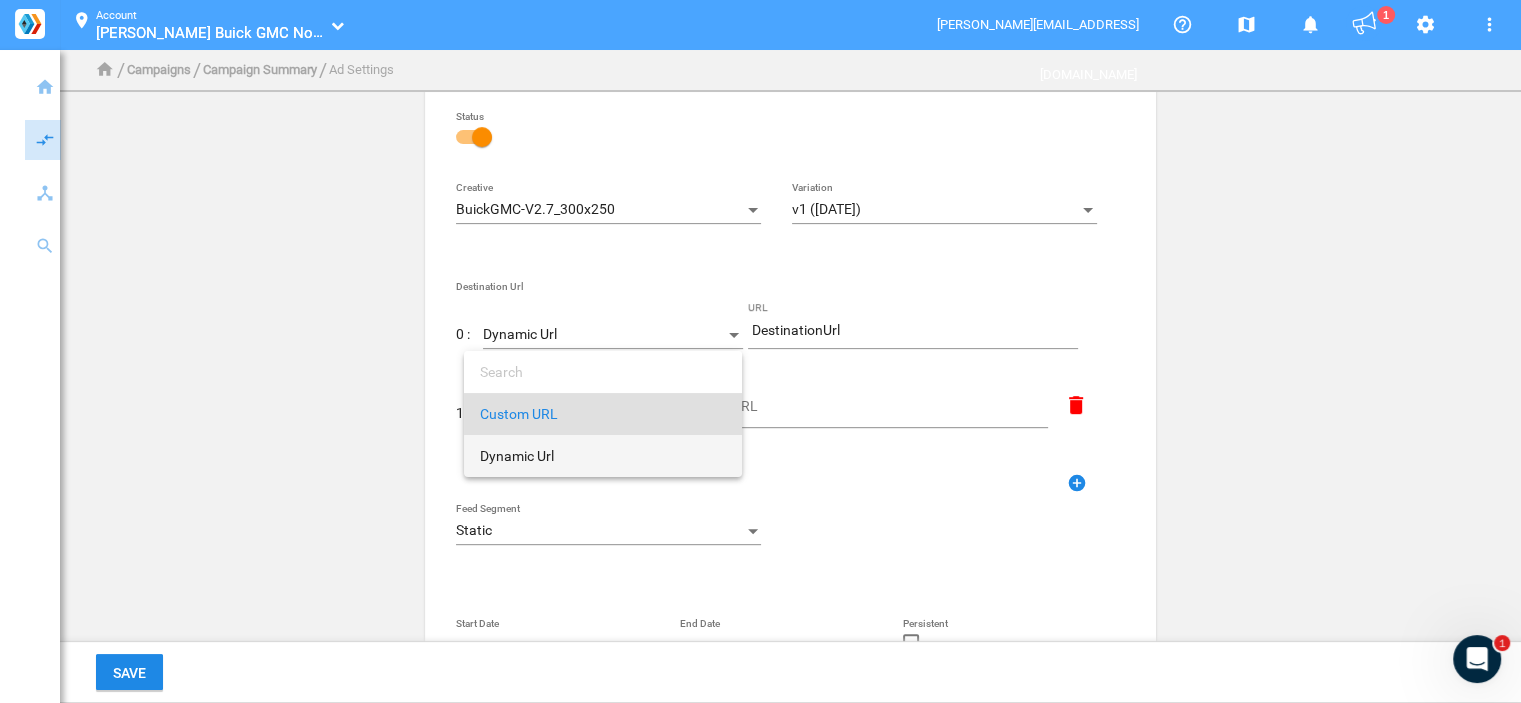 click on "Dynamic Url" at bounding box center [603, 456] 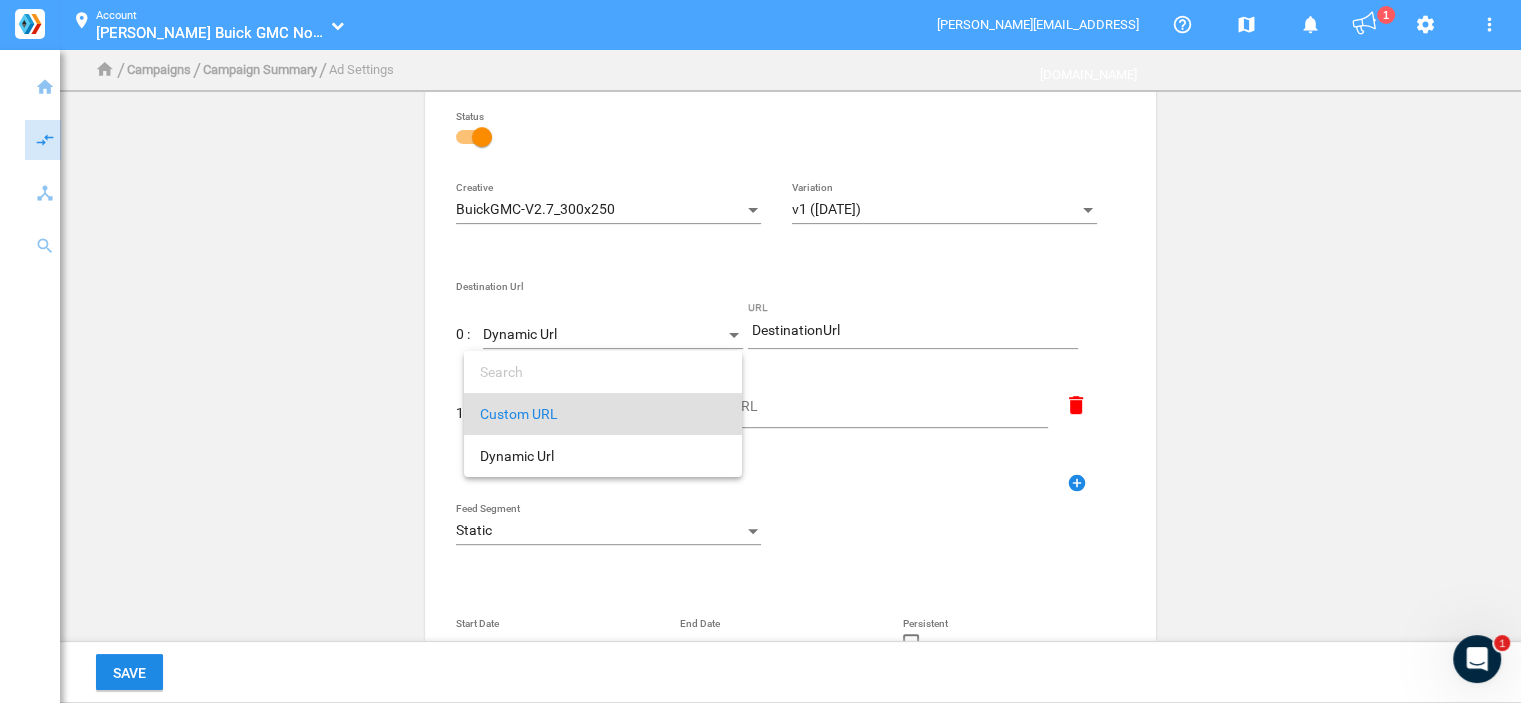 type on "DestinationUrl" 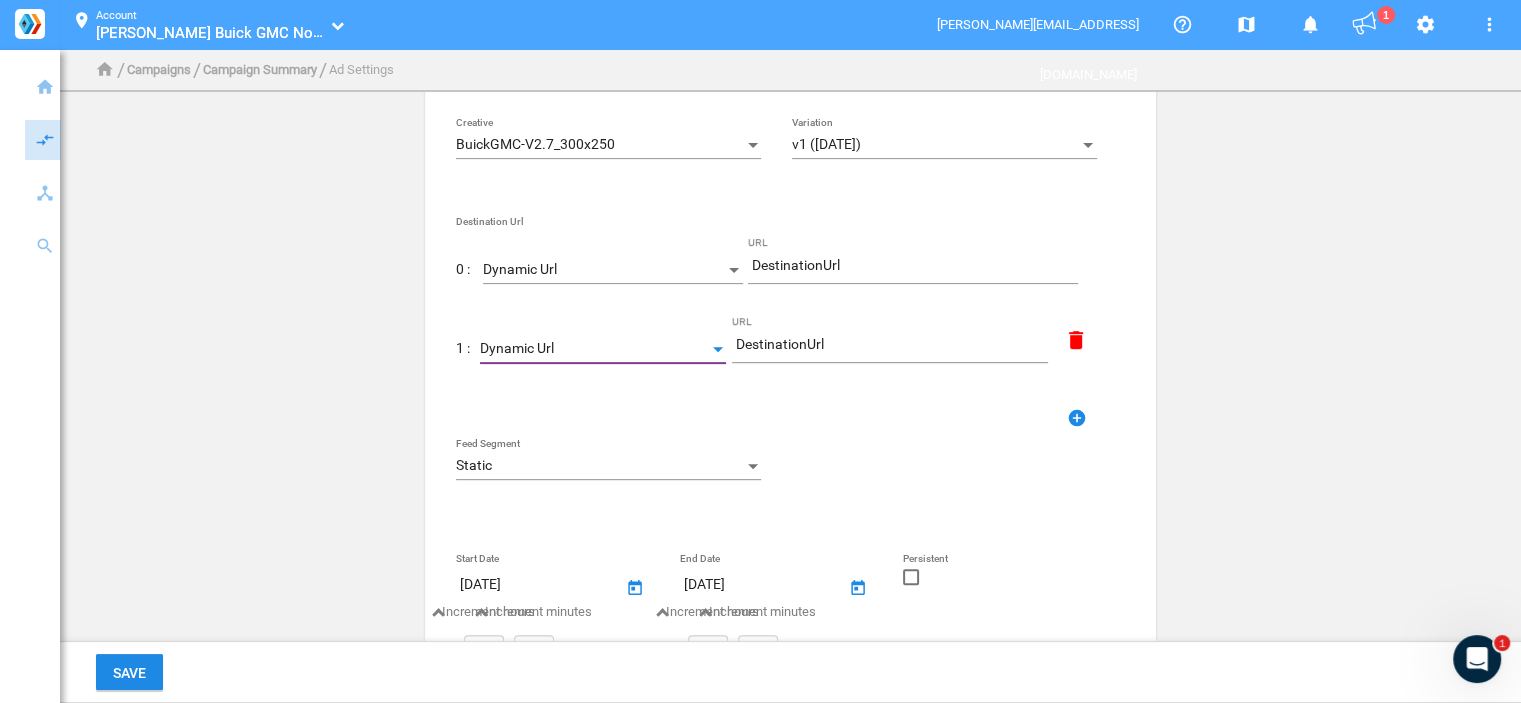 scroll, scrollTop: 692, scrollLeft: 0, axis: vertical 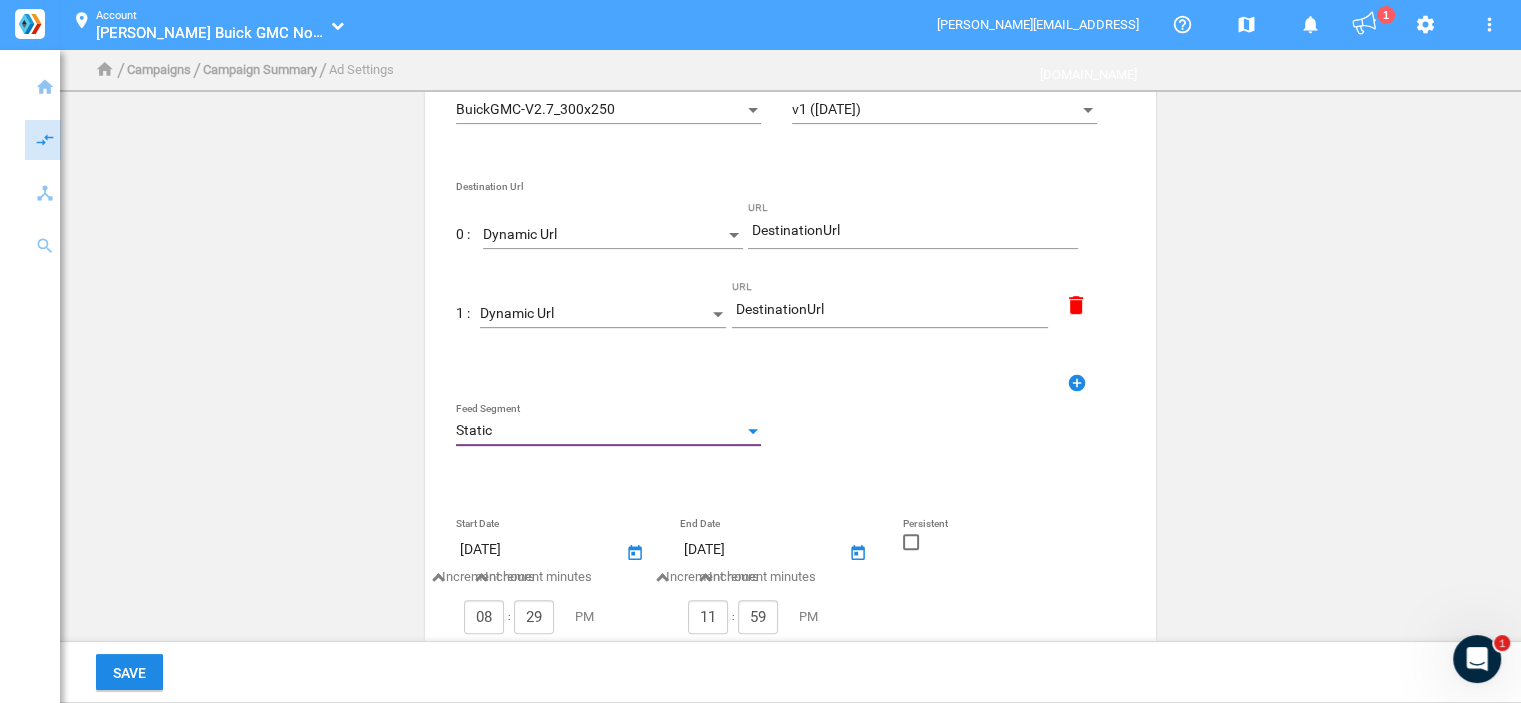 click on "Static" at bounding box center [599, 431] 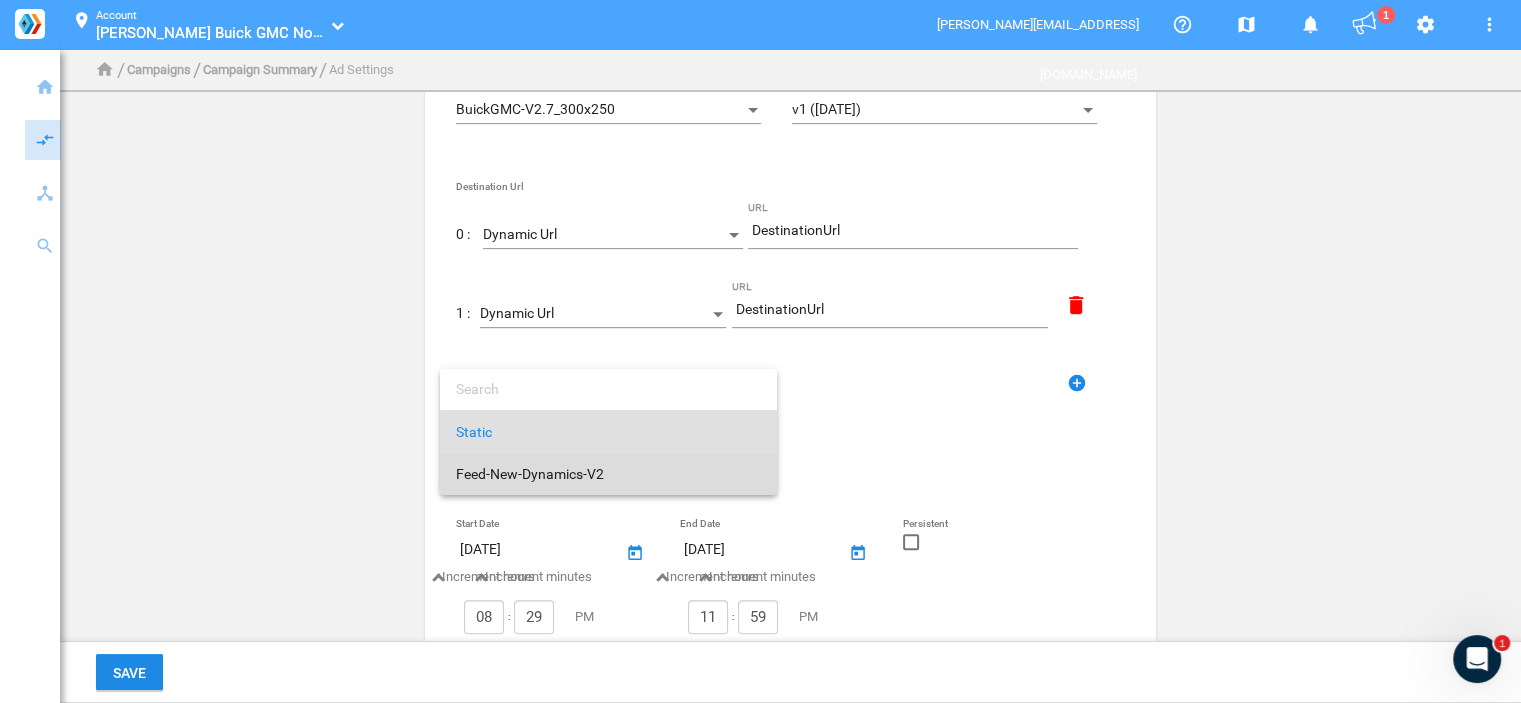 click on "Feed-New-Dynamics-V2" at bounding box center (608, 474) 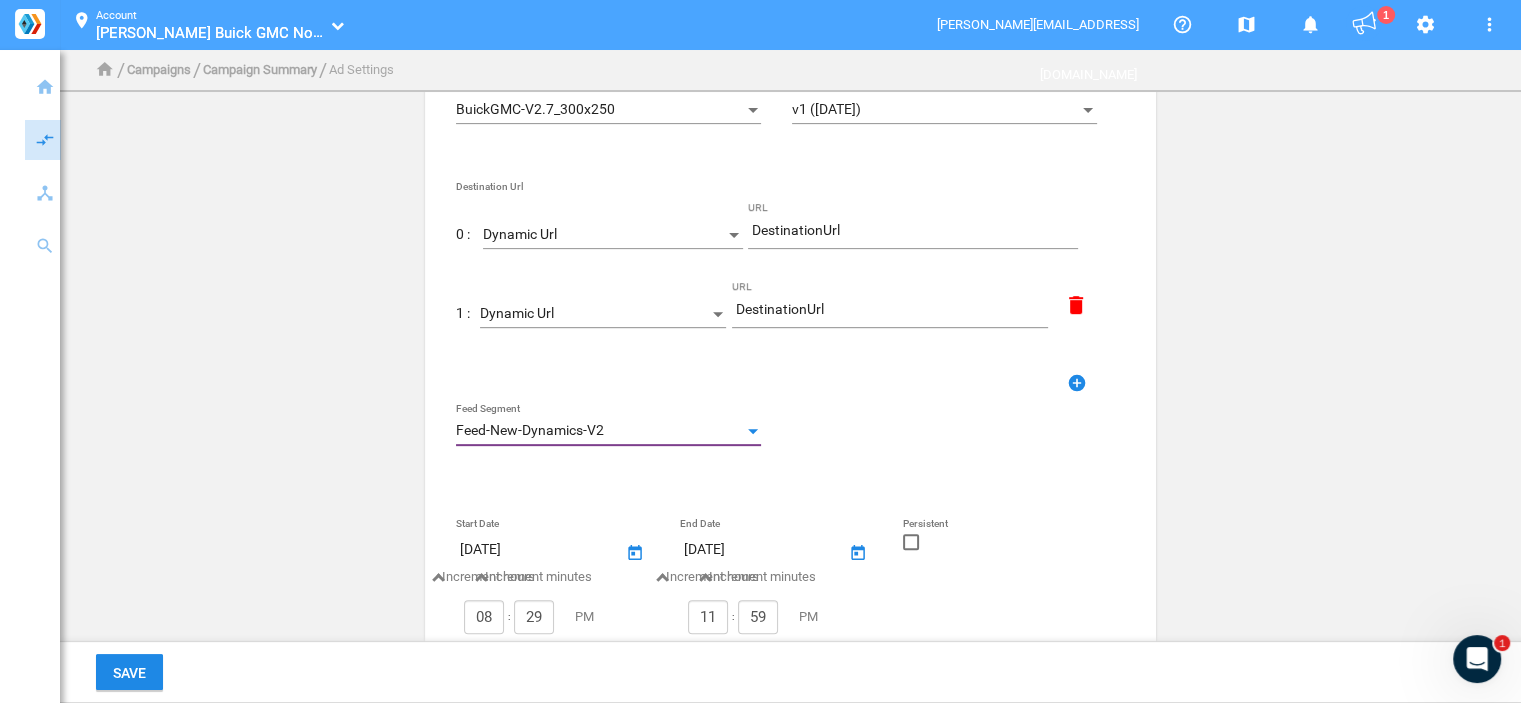 click 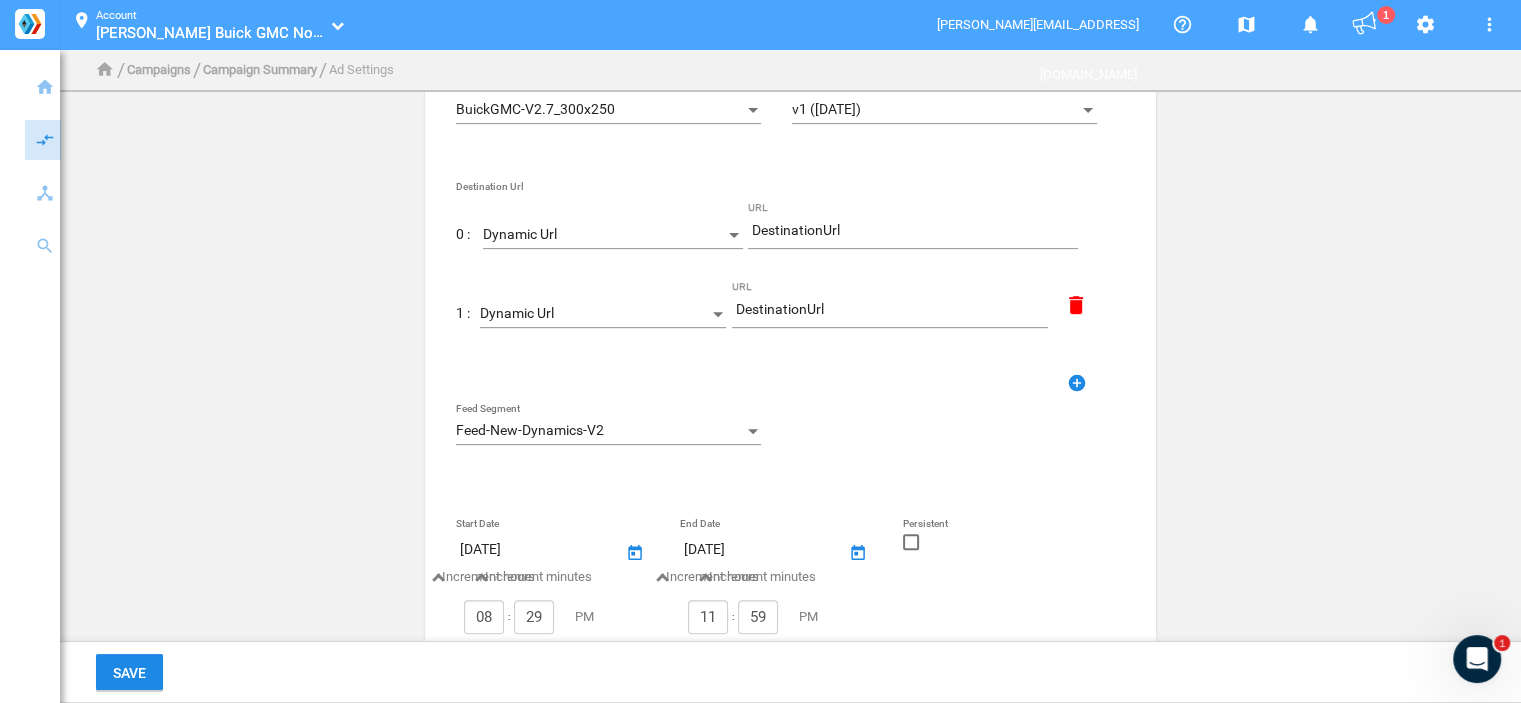 click 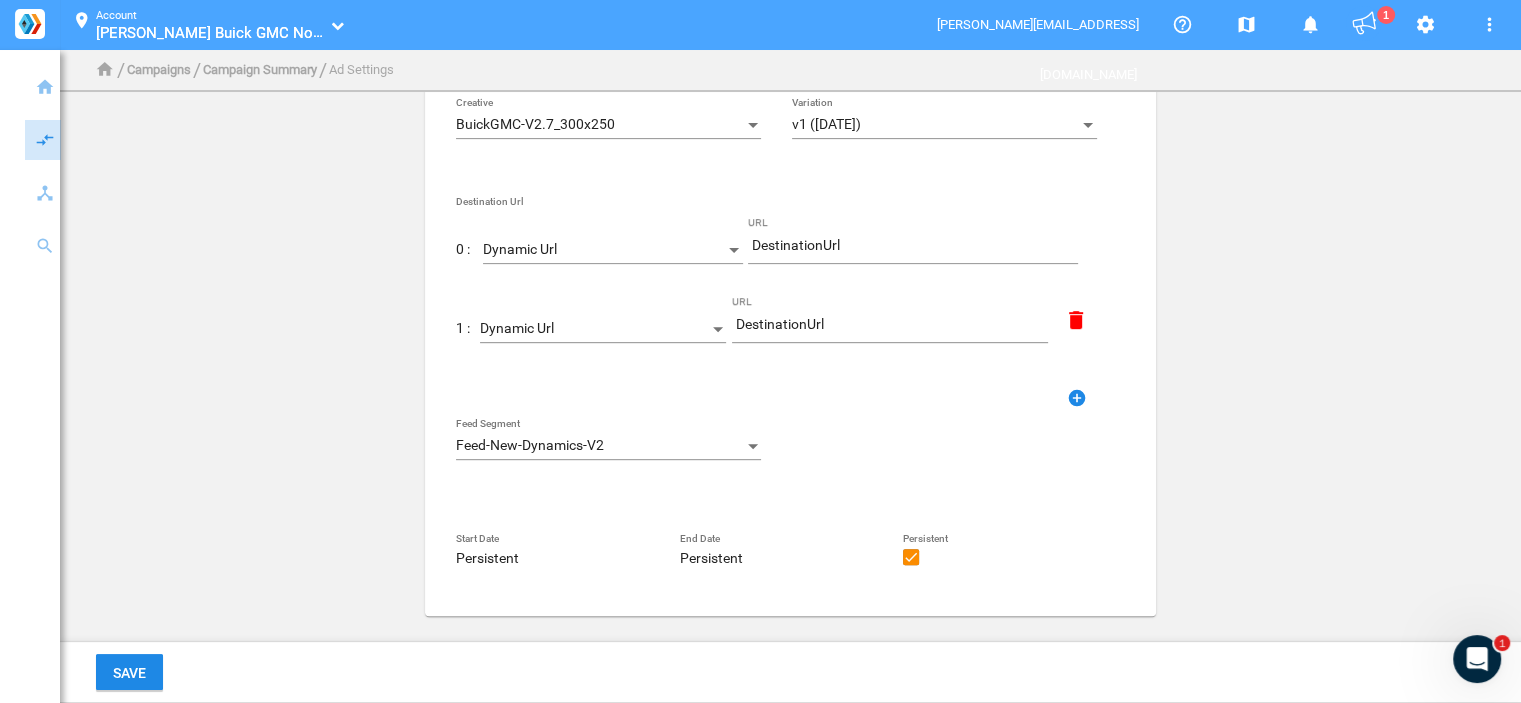 scroll, scrollTop: 676, scrollLeft: 0, axis: vertical 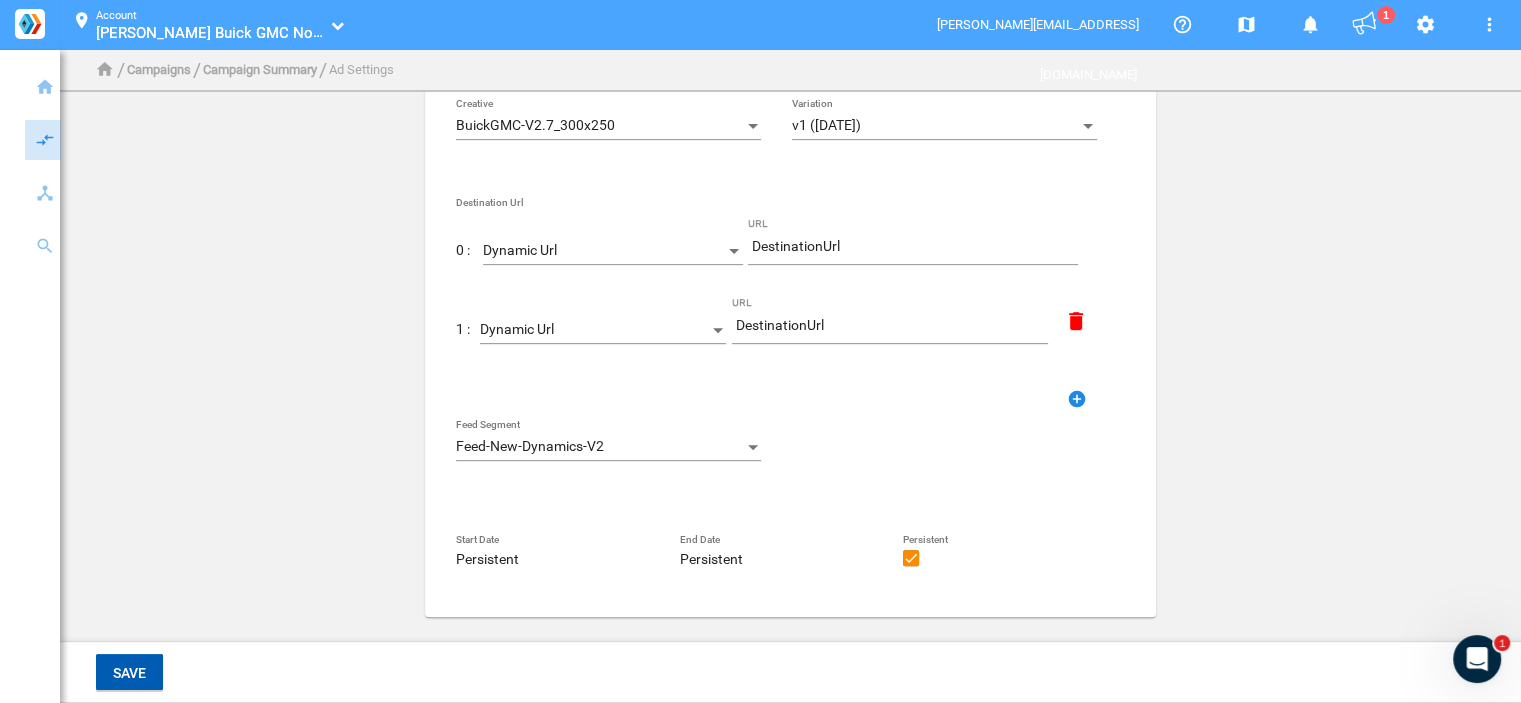 click on "Save" at bounding box center [129, 673] 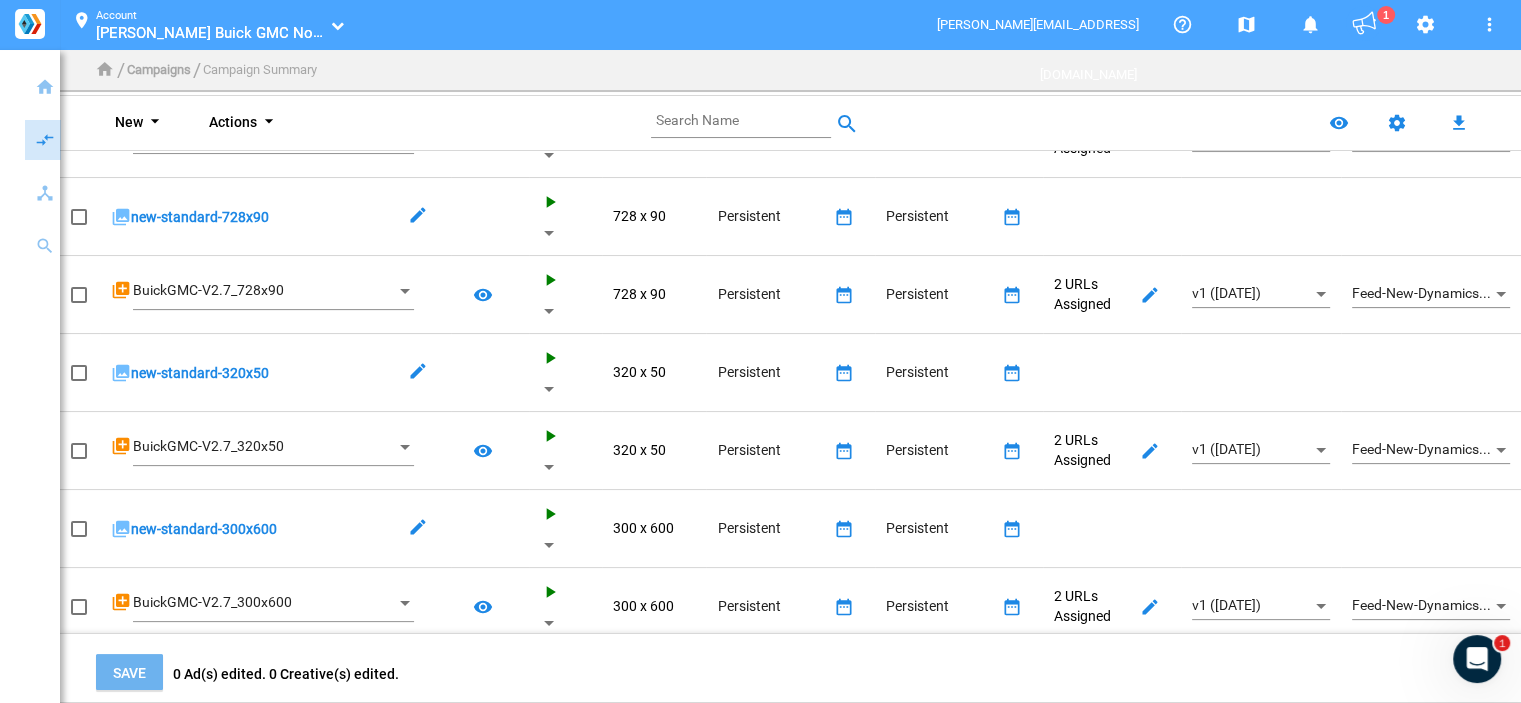 scroll, scrollTop: 0, scrollLeft: 0, axis: both 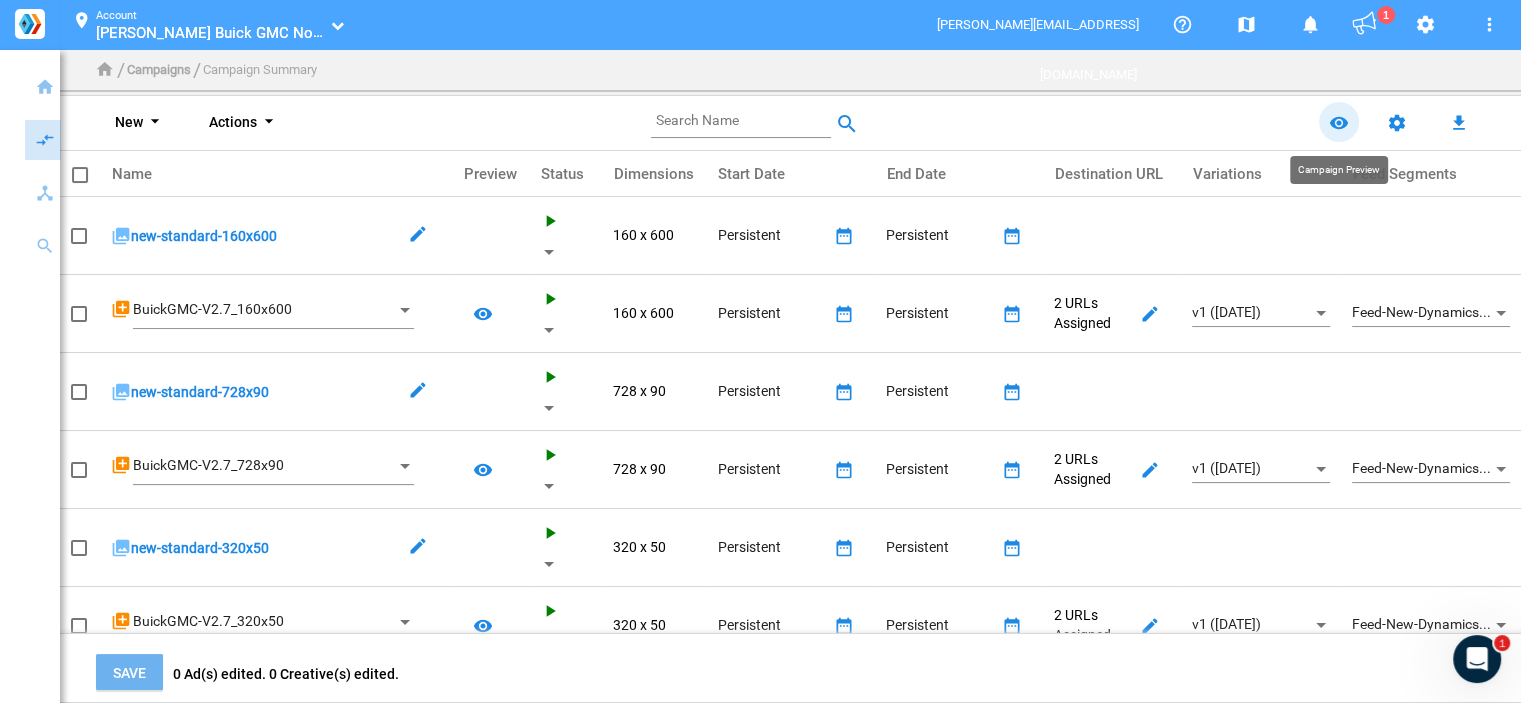 click on "remove_red_eye" 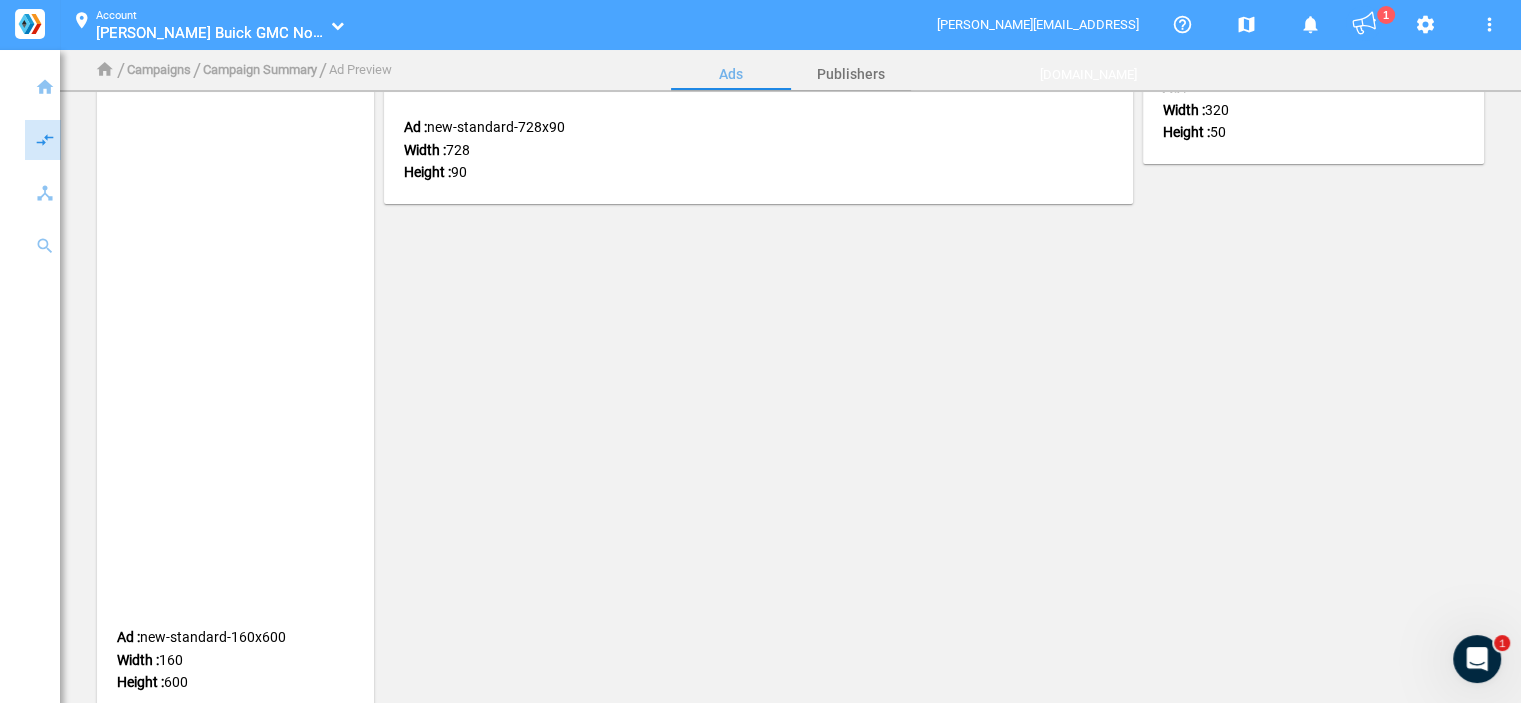 scroll, scrollTop: 0, scrollLeft: 0, axis: both 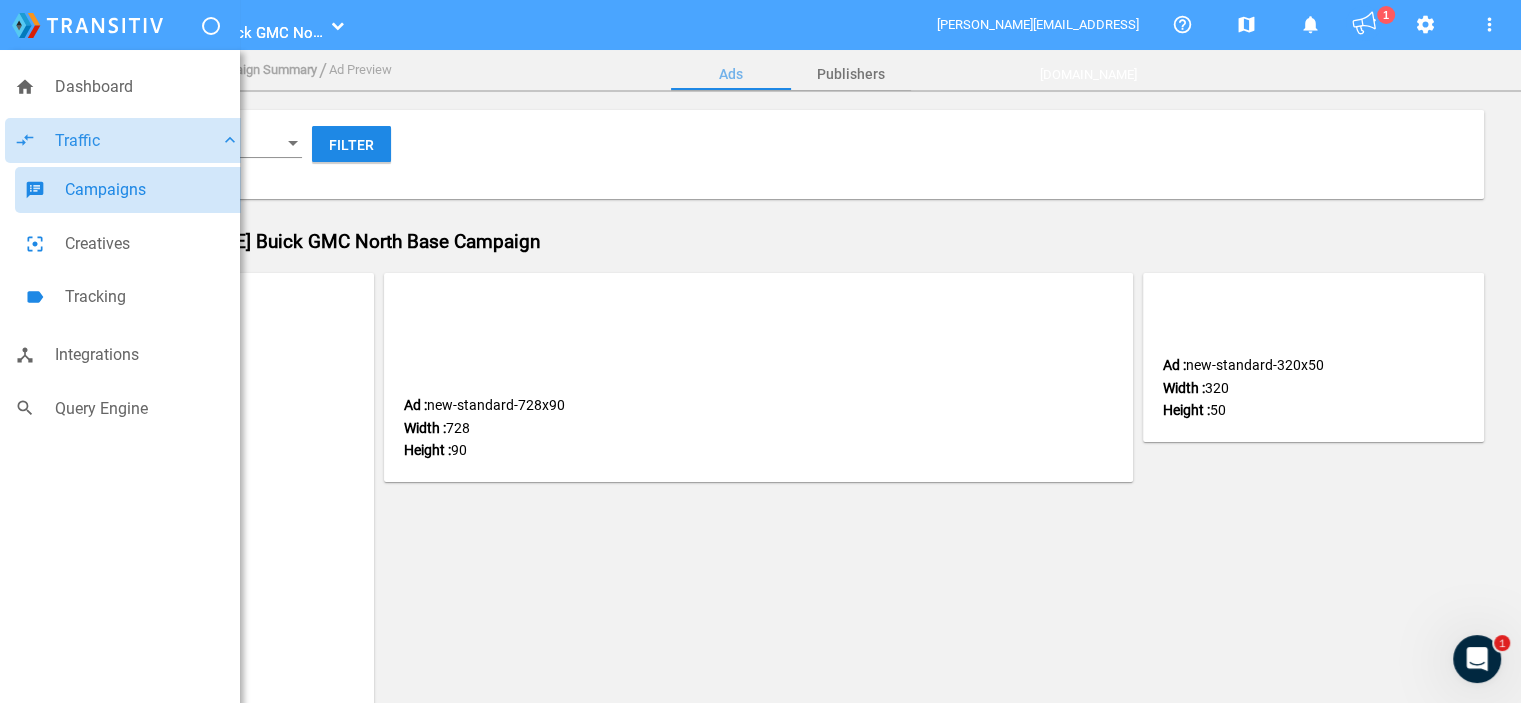 click on "Campaigns" at bounding box center (152, 190) 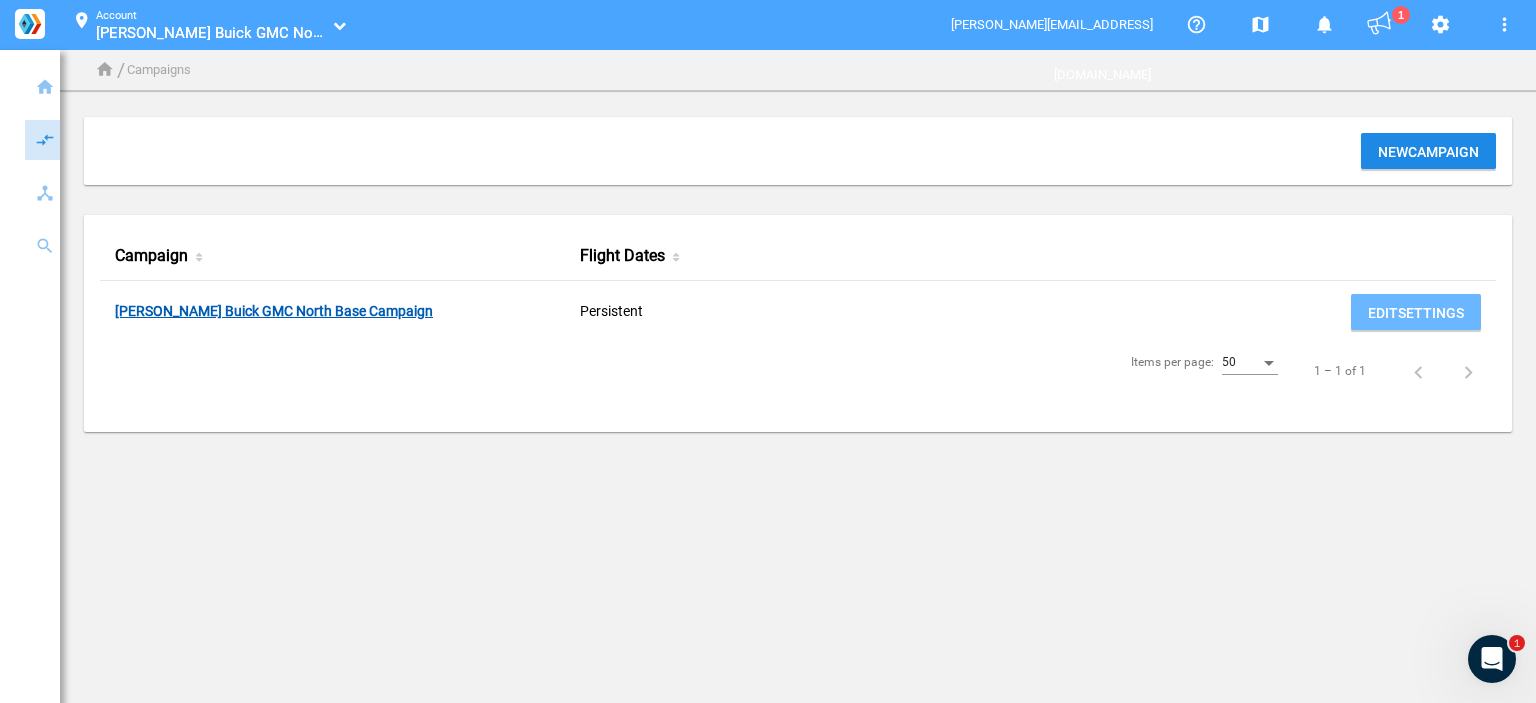 click on "[PERSON_NAME] Buick GMC North Base Campaign" 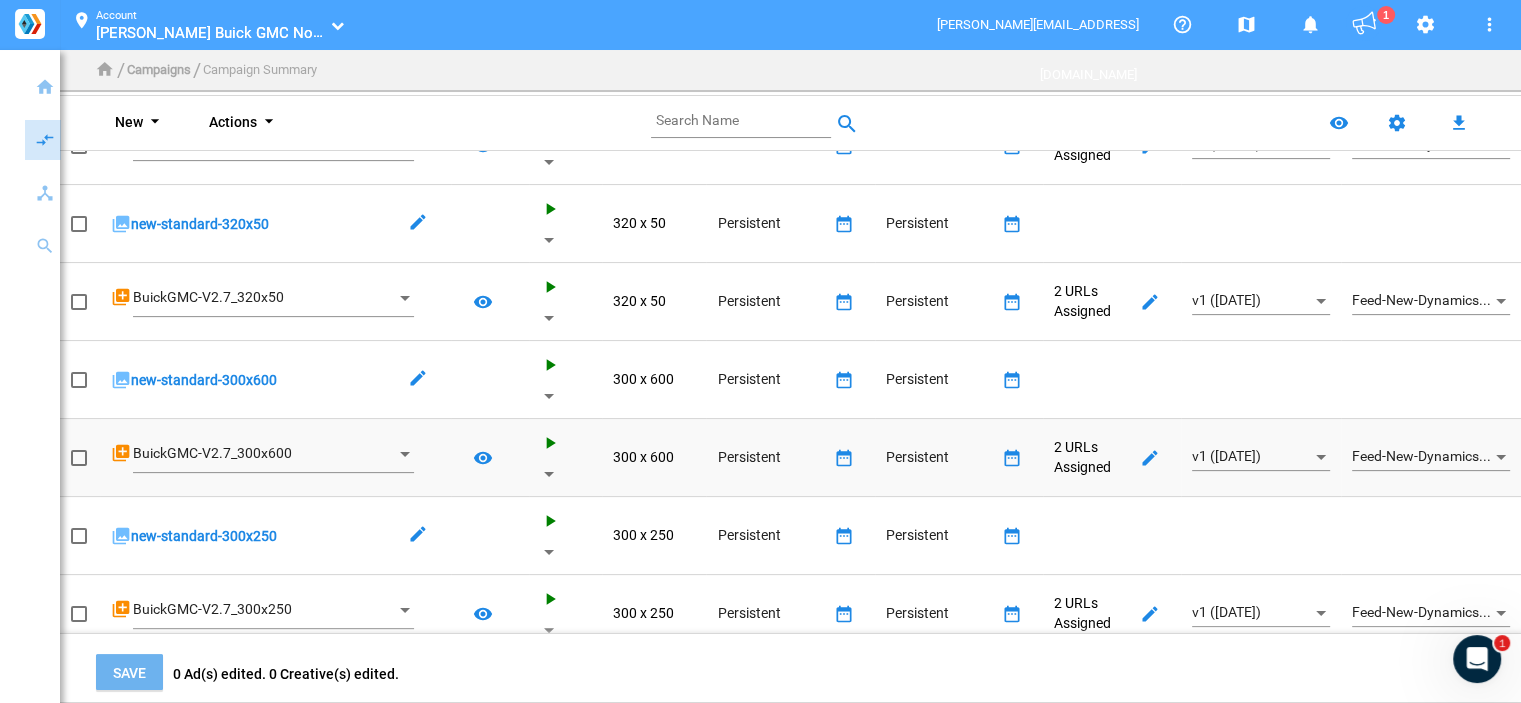 scroll, scrollTop: 0, scrollLeft: 0, axis: both 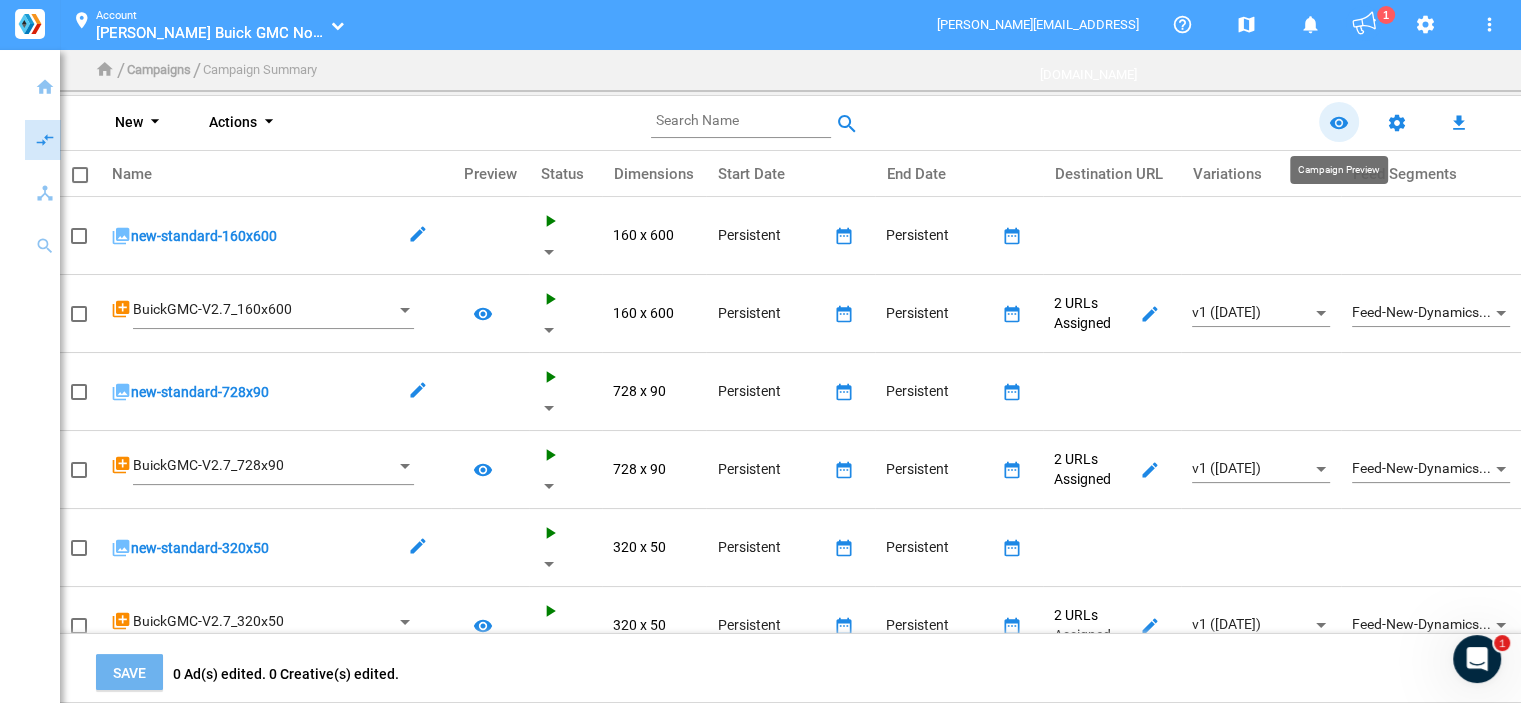click on "remove_red_eye" 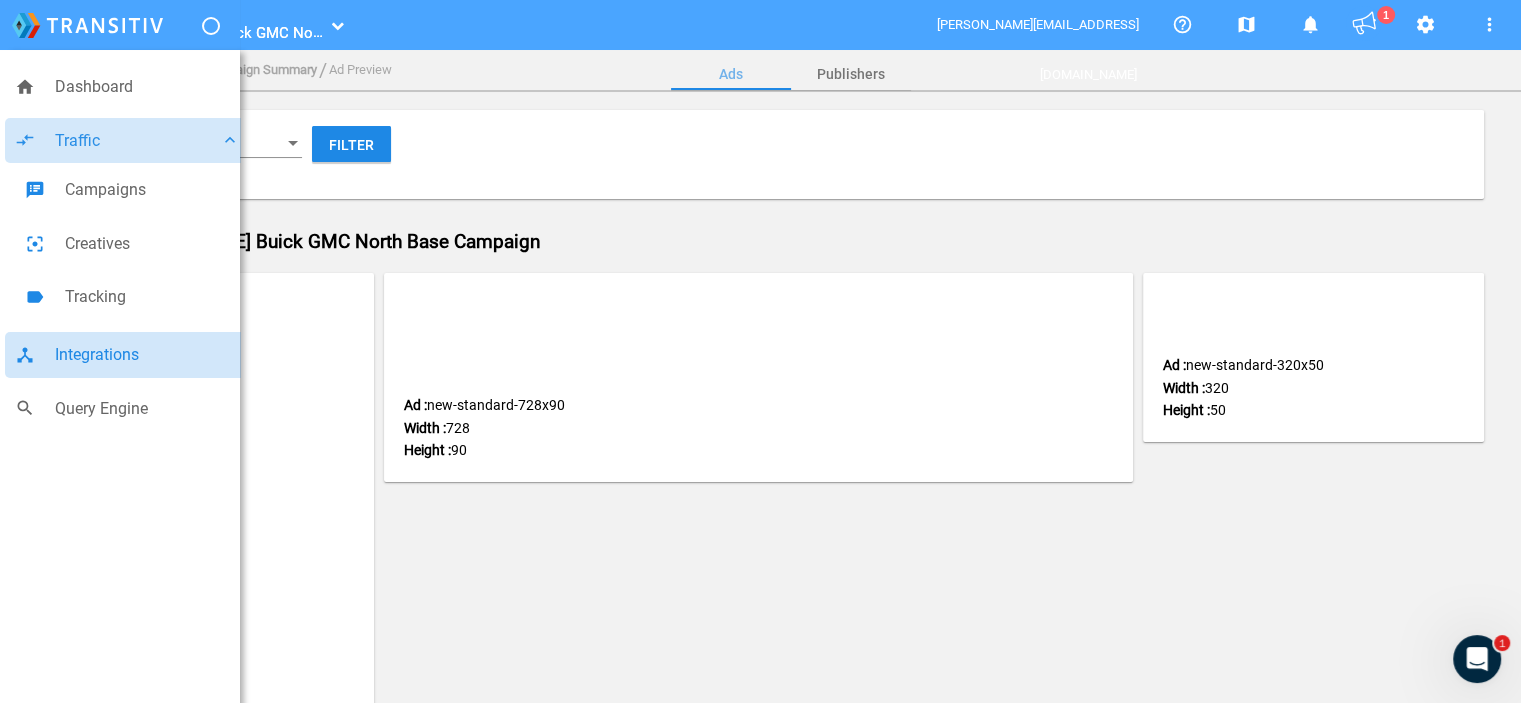 click on "Integrations" at bounding box center [147, 355] 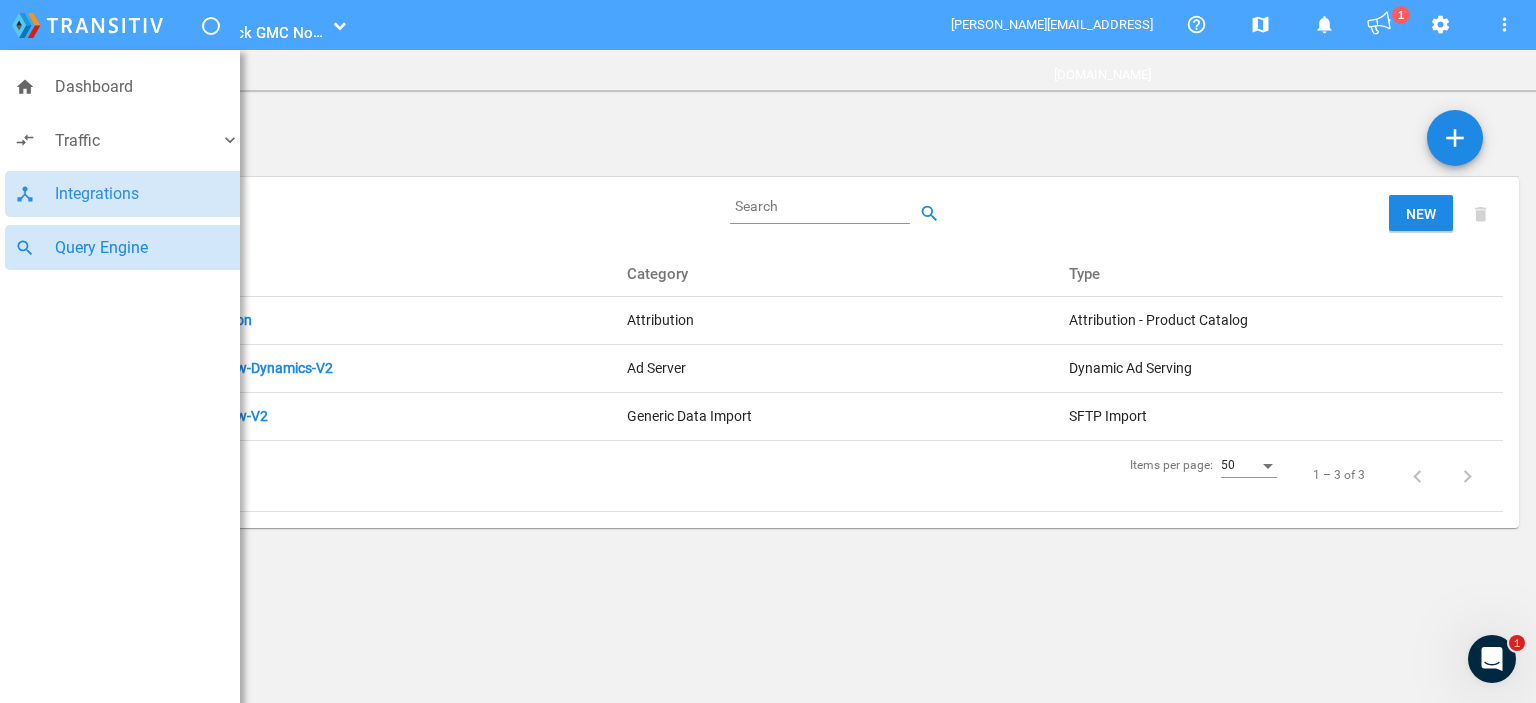 click on "Query Engine" at bounding box center (147, 248) 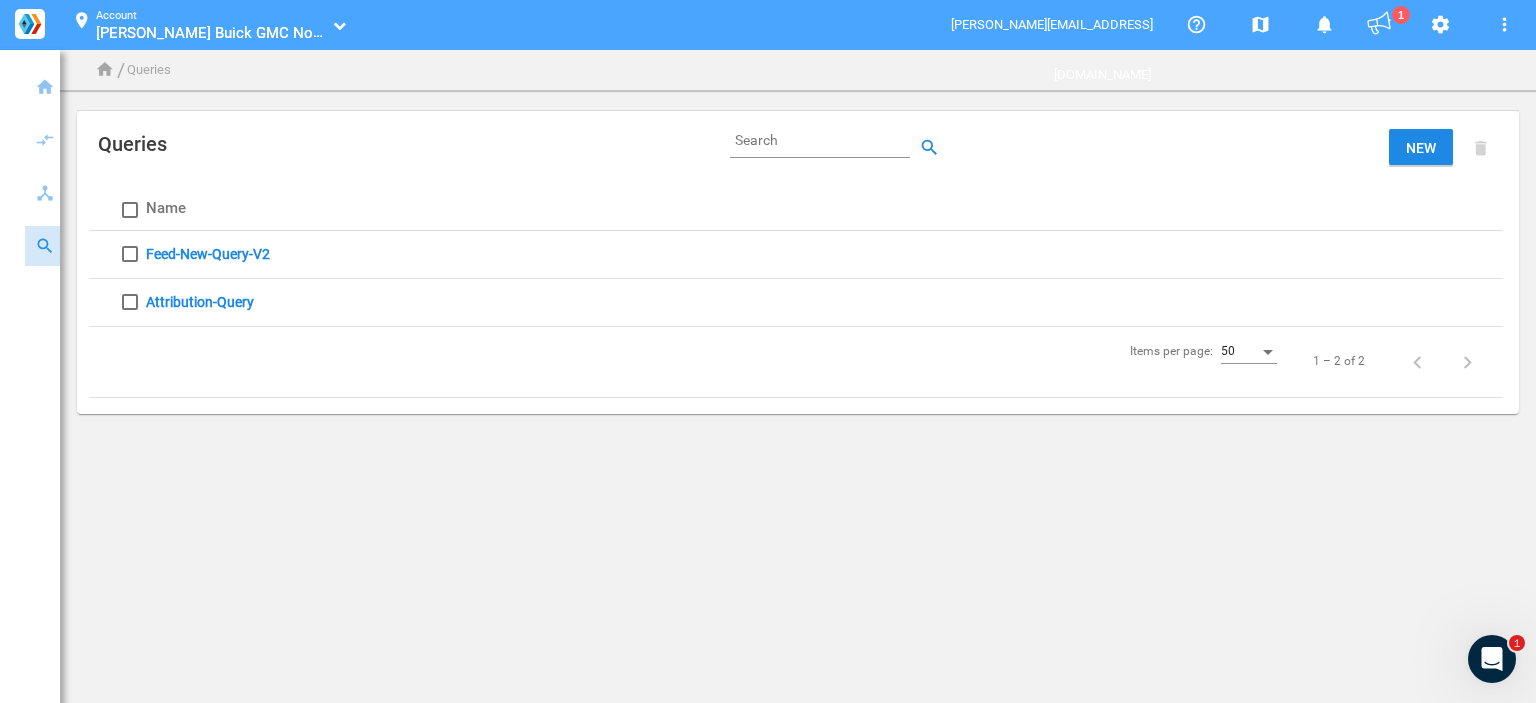 click on "Feed-New-Query-V2" 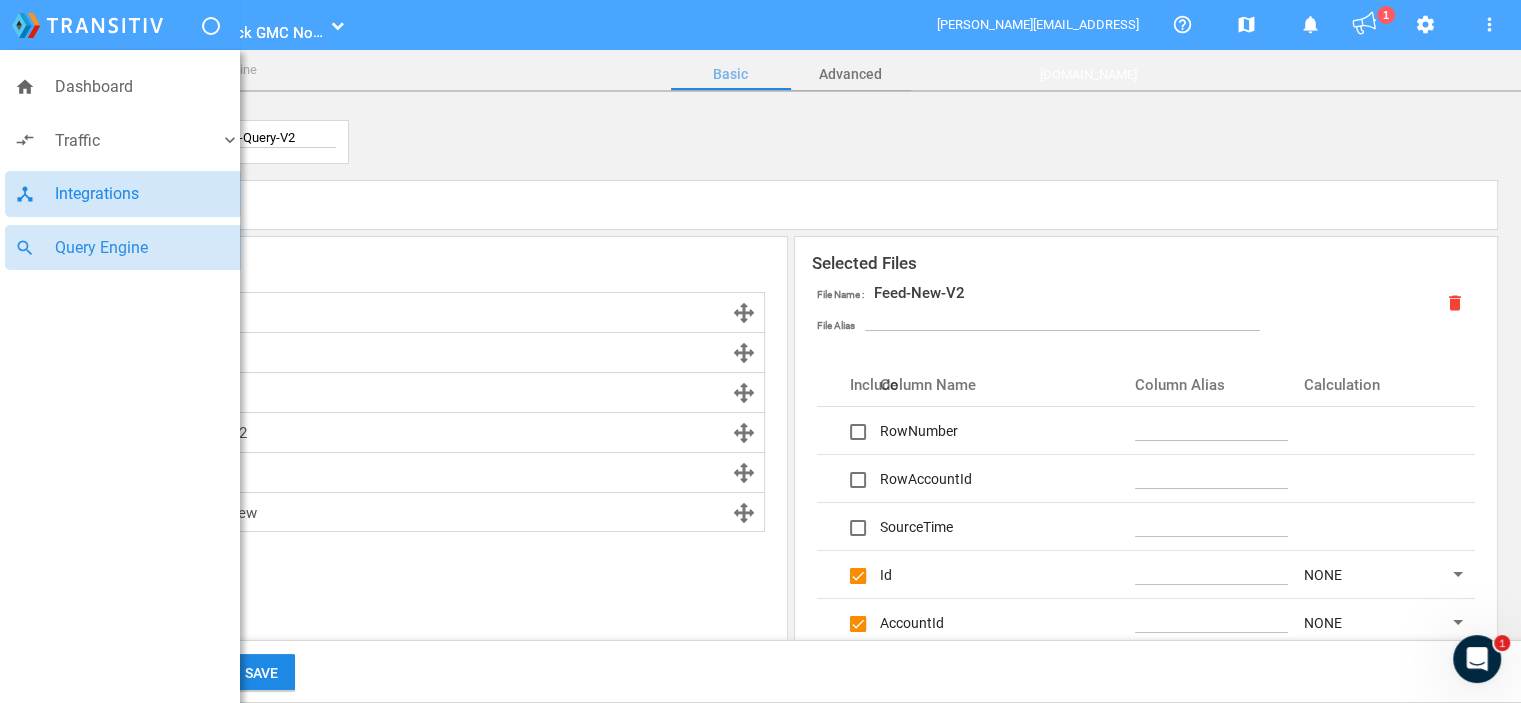 click on "Integrations" at bounding box center [147, 194] 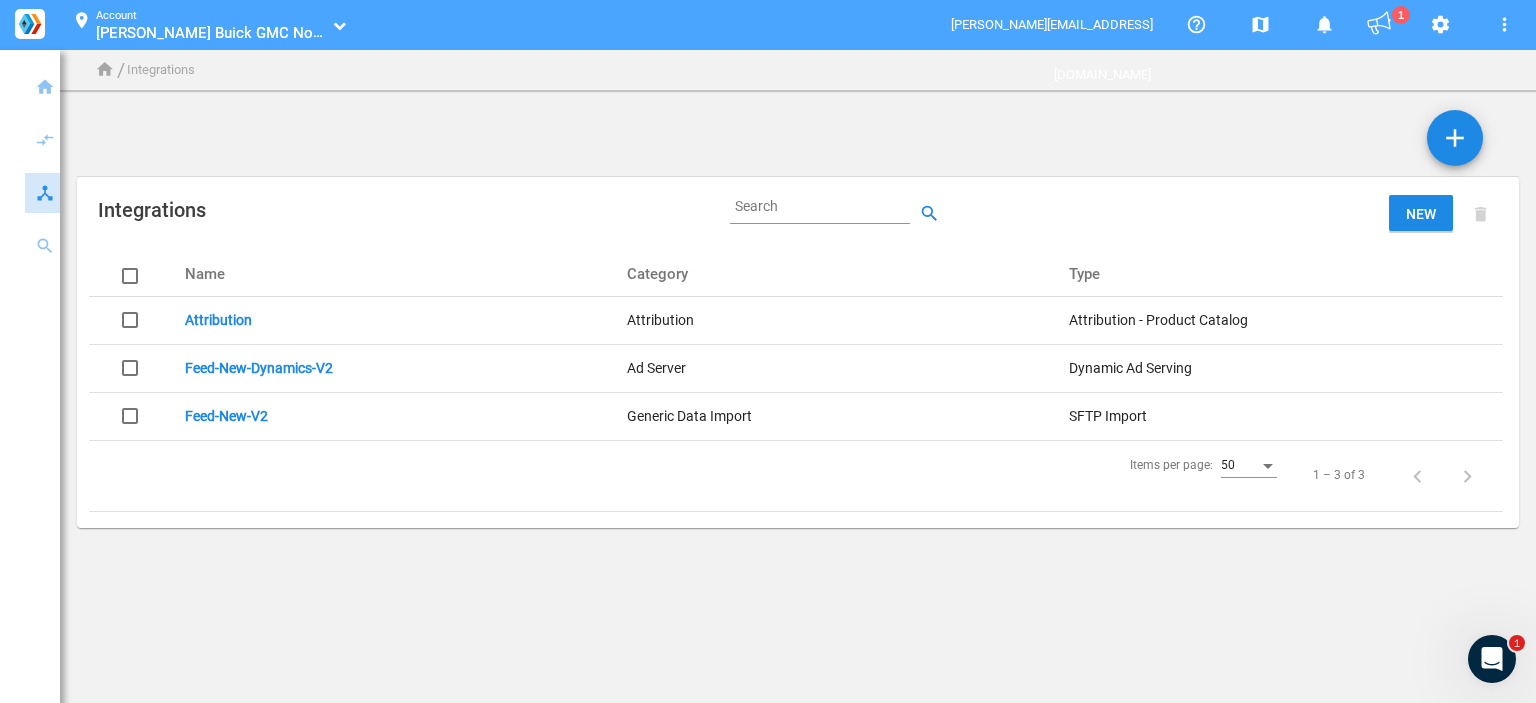 click on "Feed-New-Dynamics-V2" 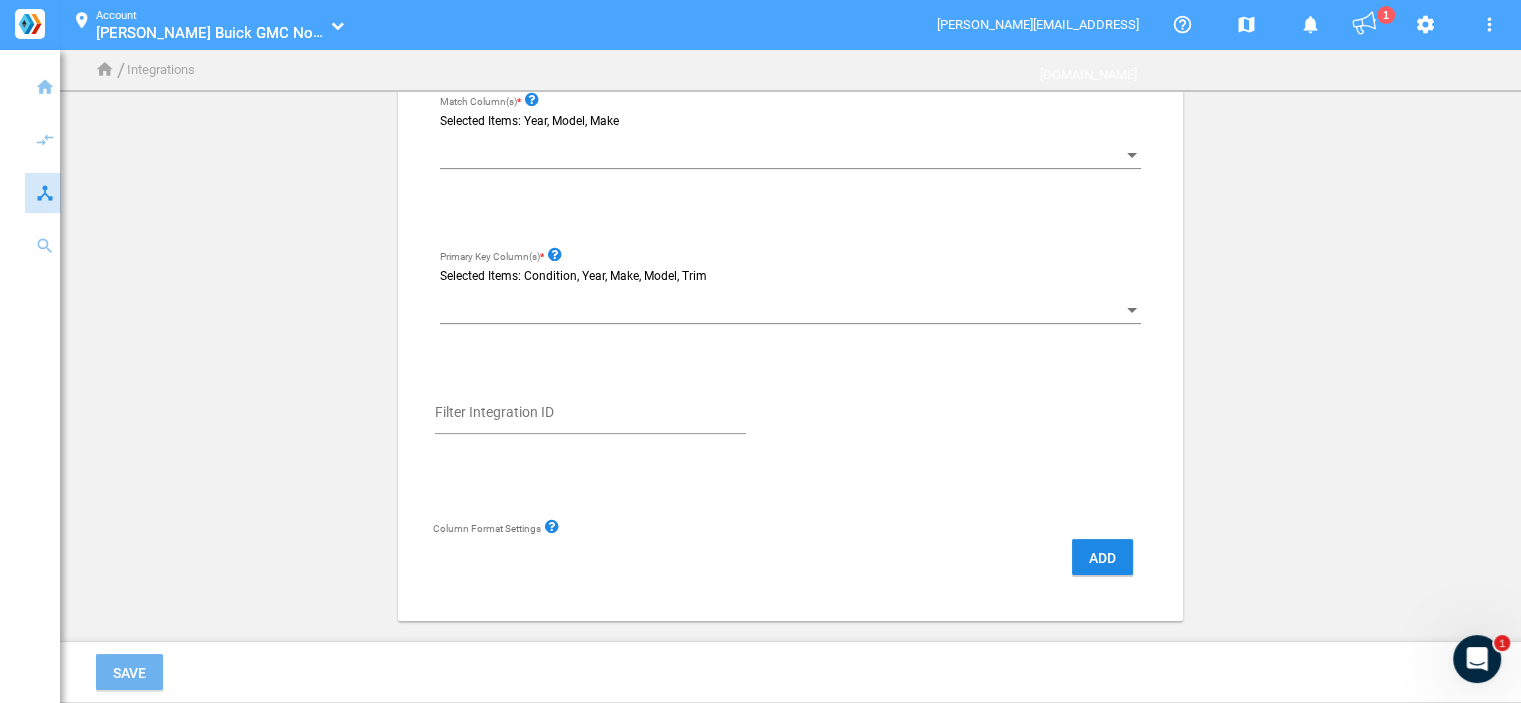 scroll, scrollTop: 0, scrollLeft: 0, axis: both 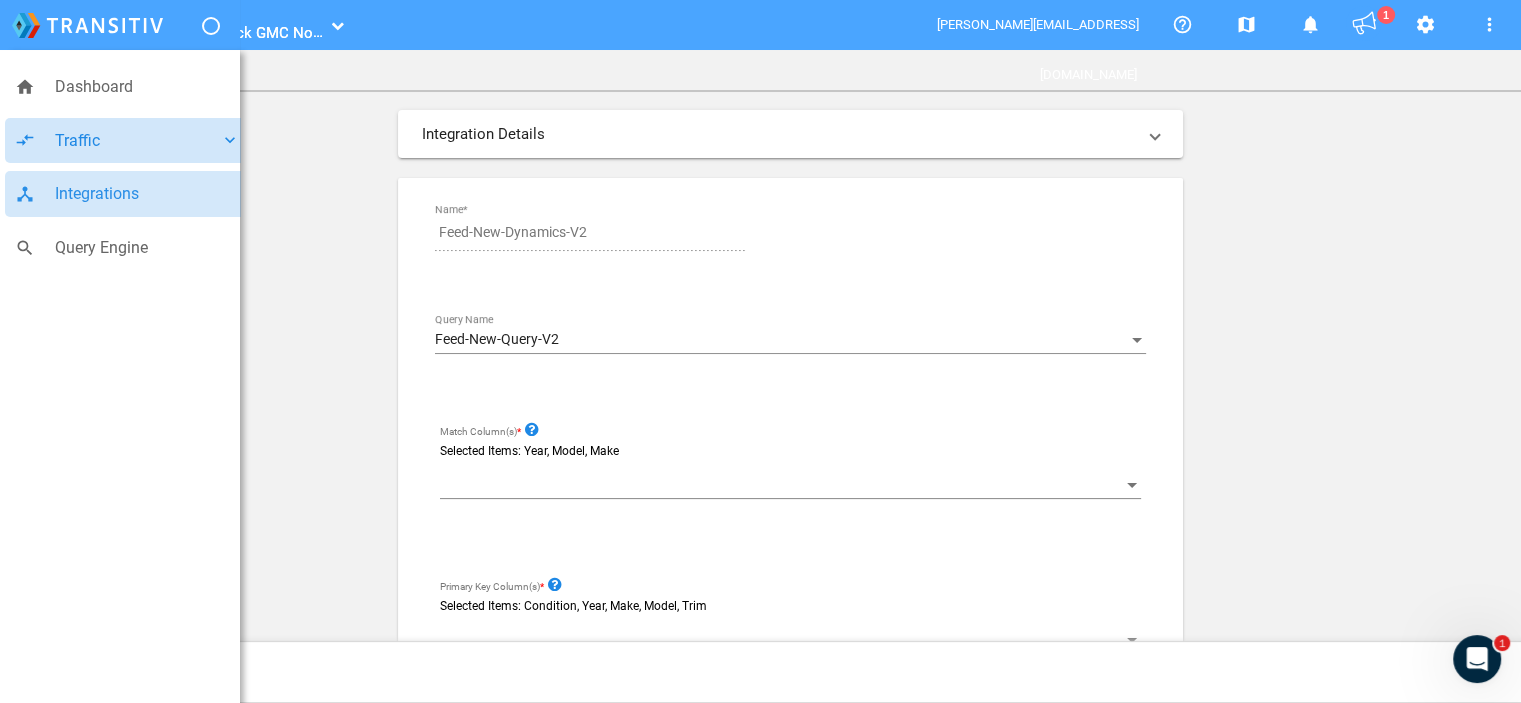 click on "Traffic" at bounding box center [137, 141] 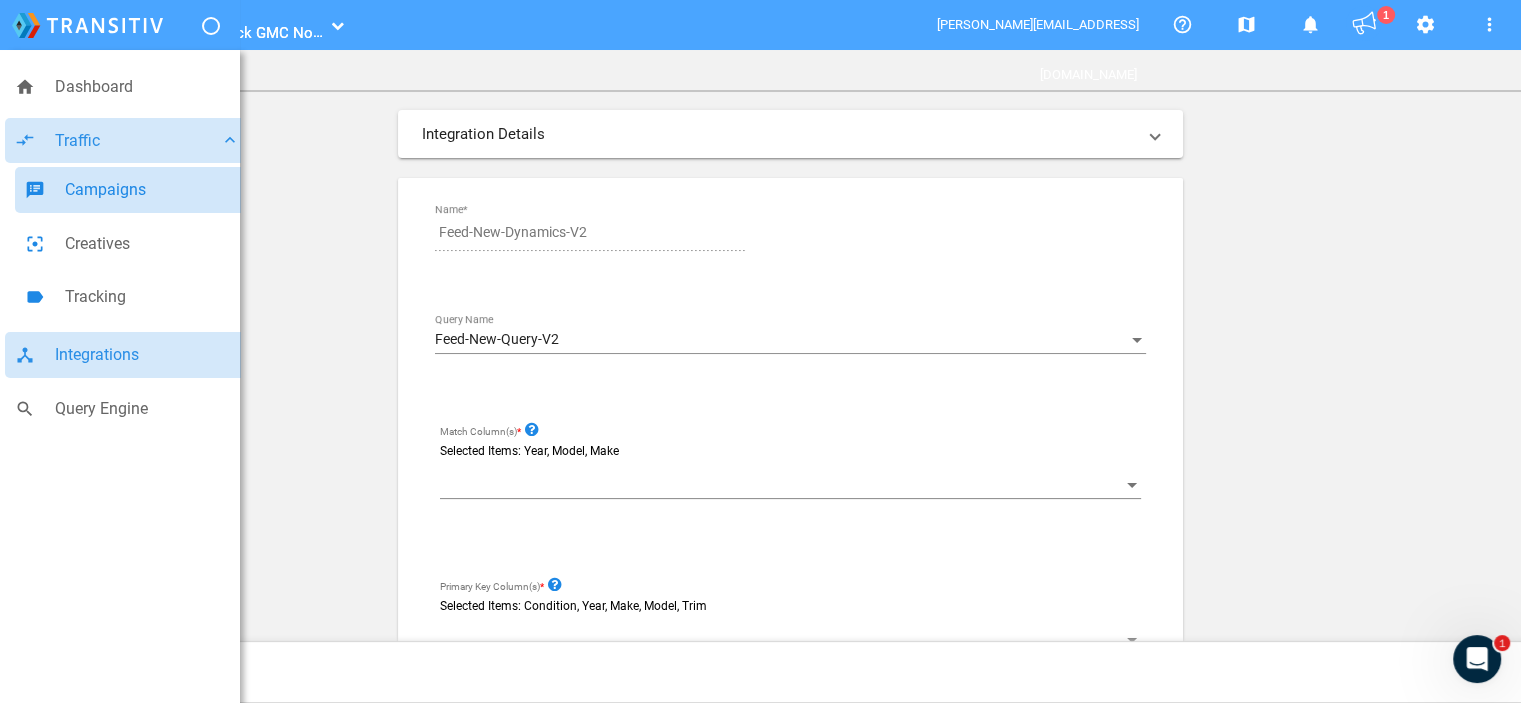 click on "Campaigns" at bounding box center [152, 190] 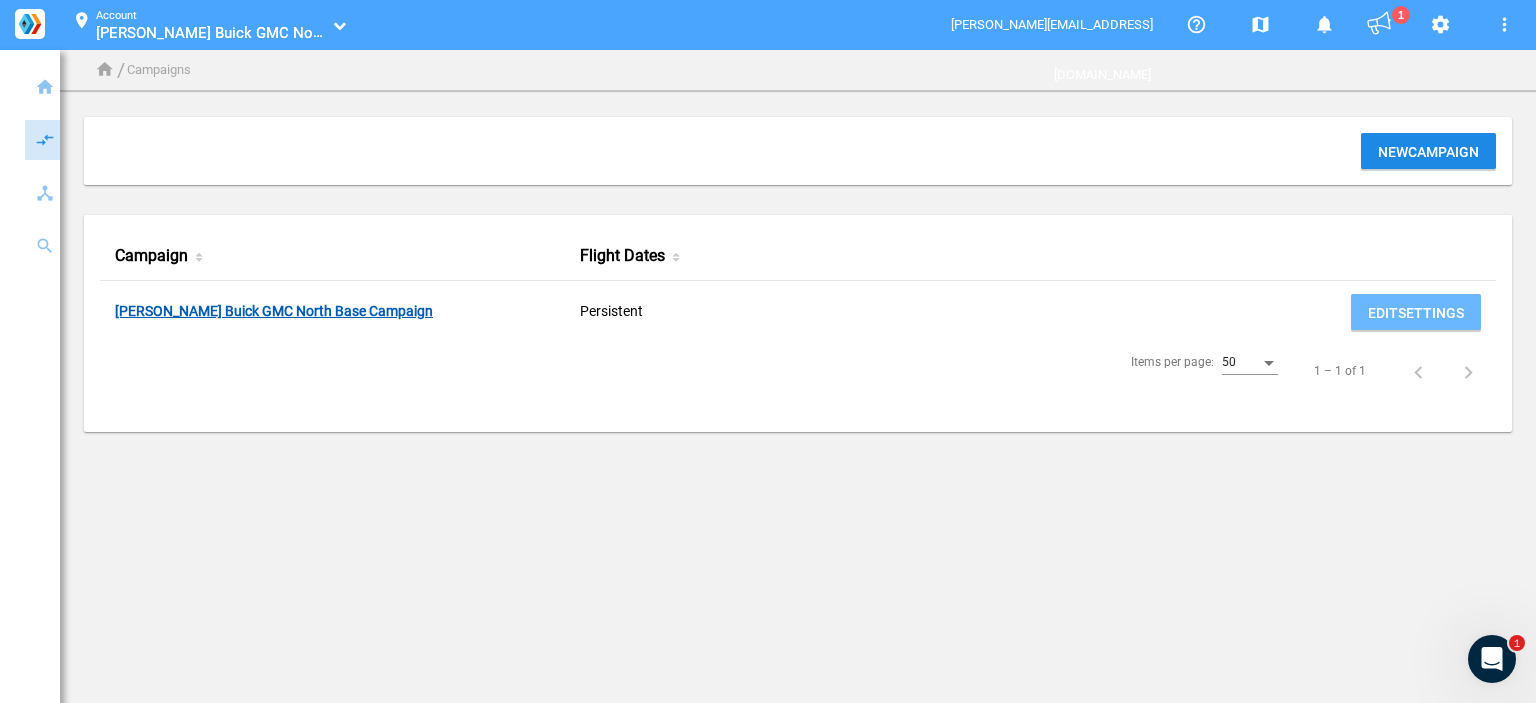 click on "[PERSON_NAME] Buick GMC North Base Campaign" 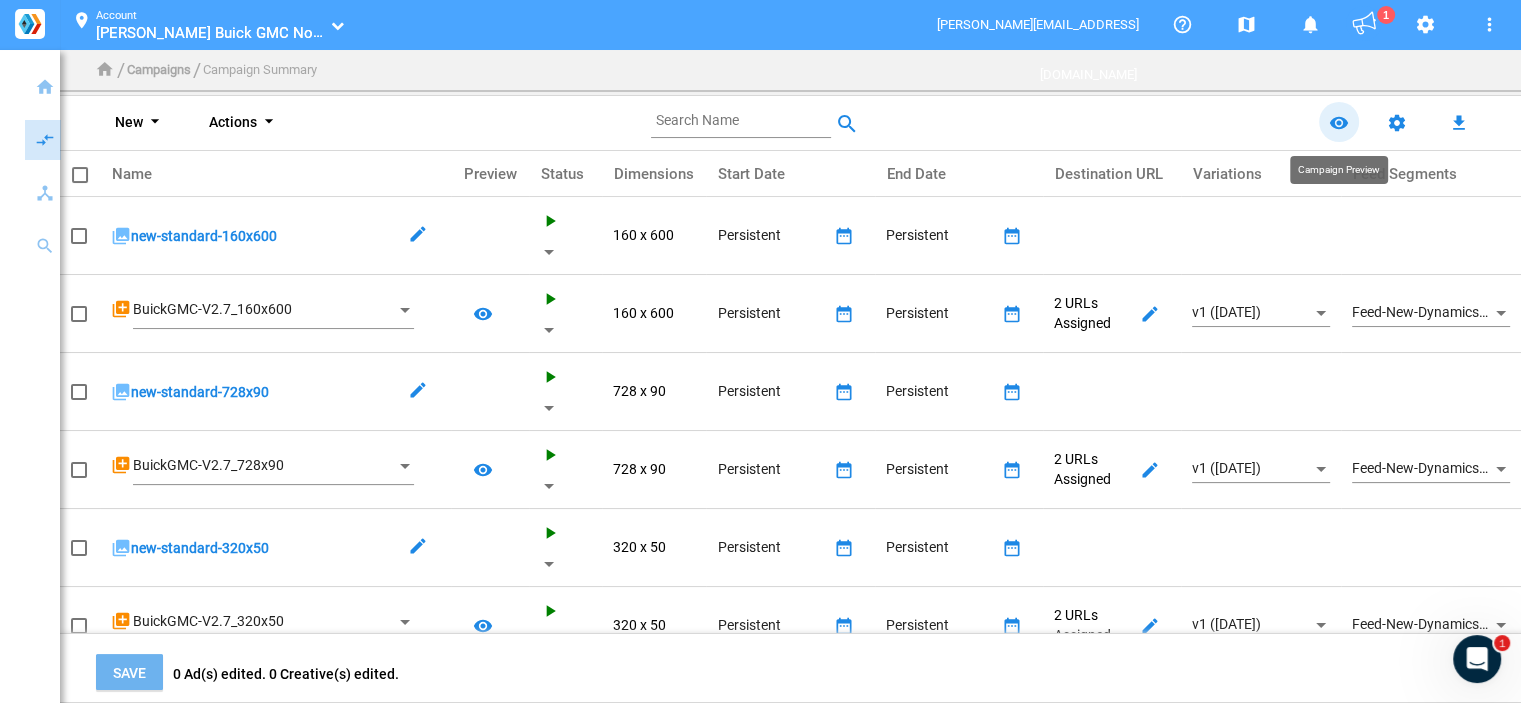 click on "remove_red_eye" 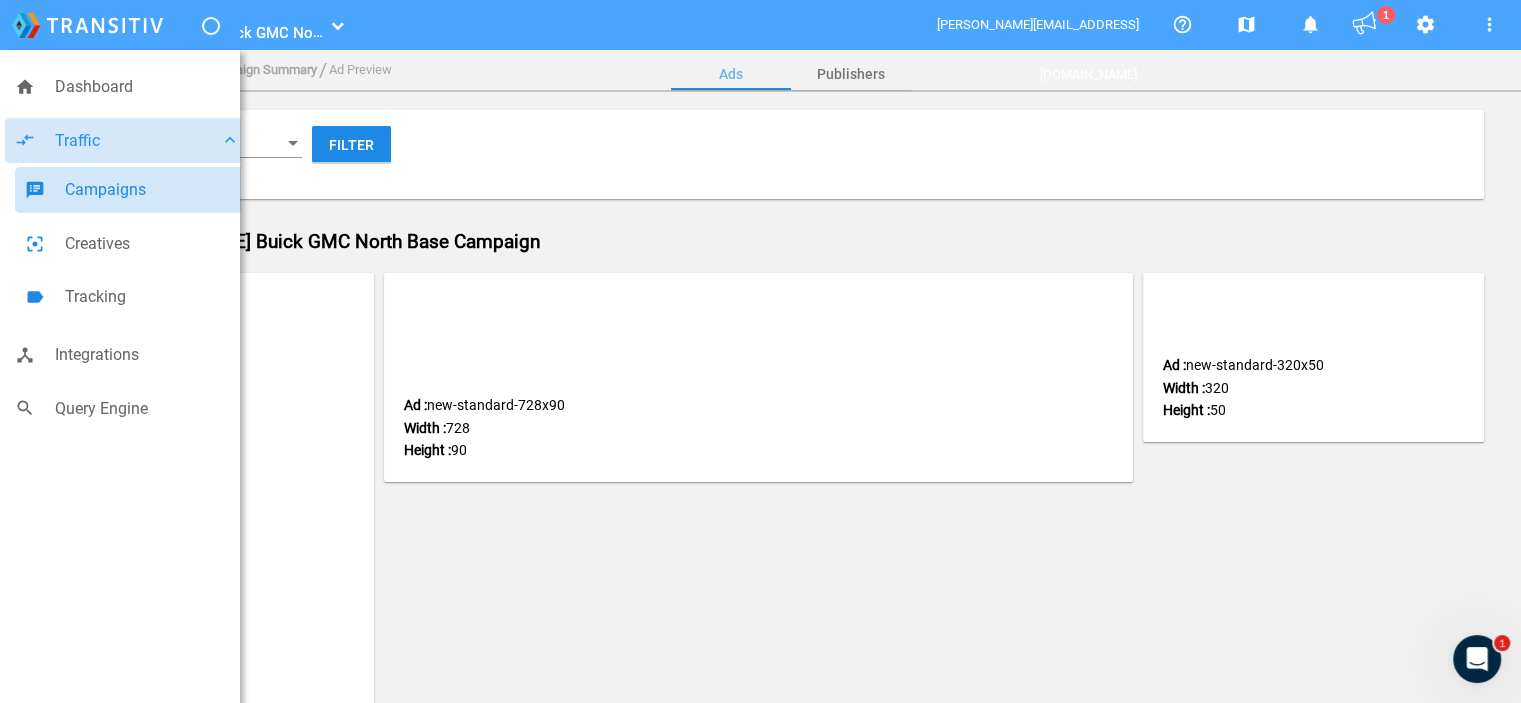 click on "Campaigns" at bounding box center [152, 190] 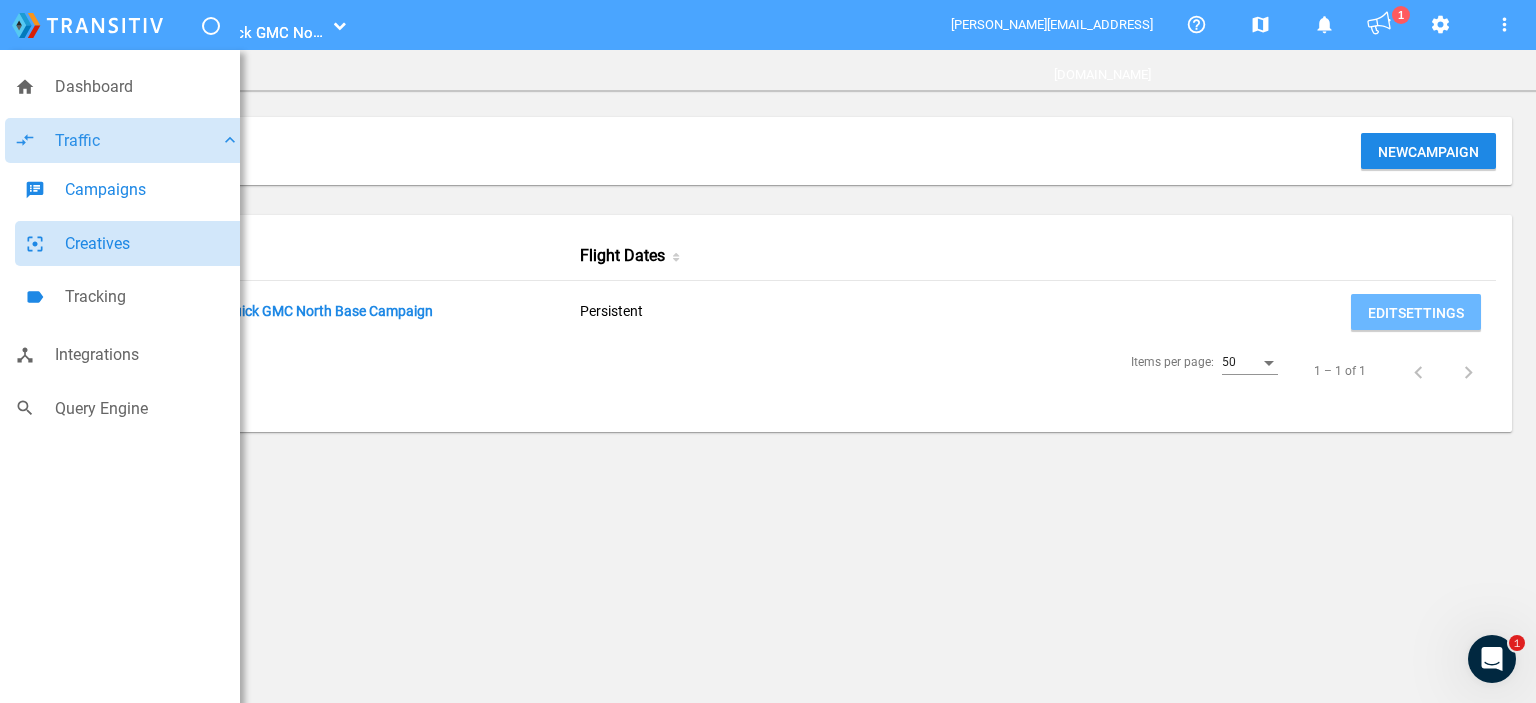 click on "Creatives" at bounding box center (152, 244) 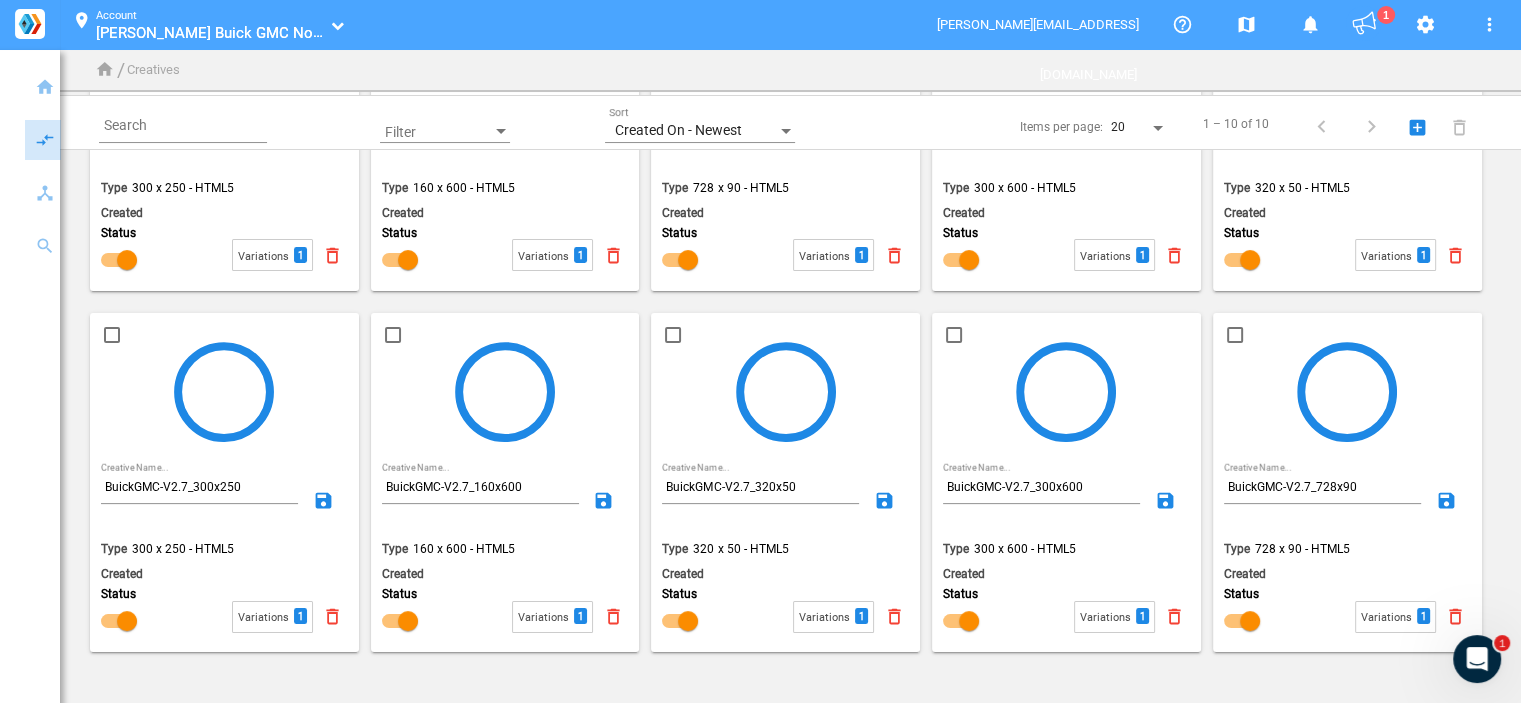 scroll, scrollTop: 0, scrollLeft: 0, axis: both 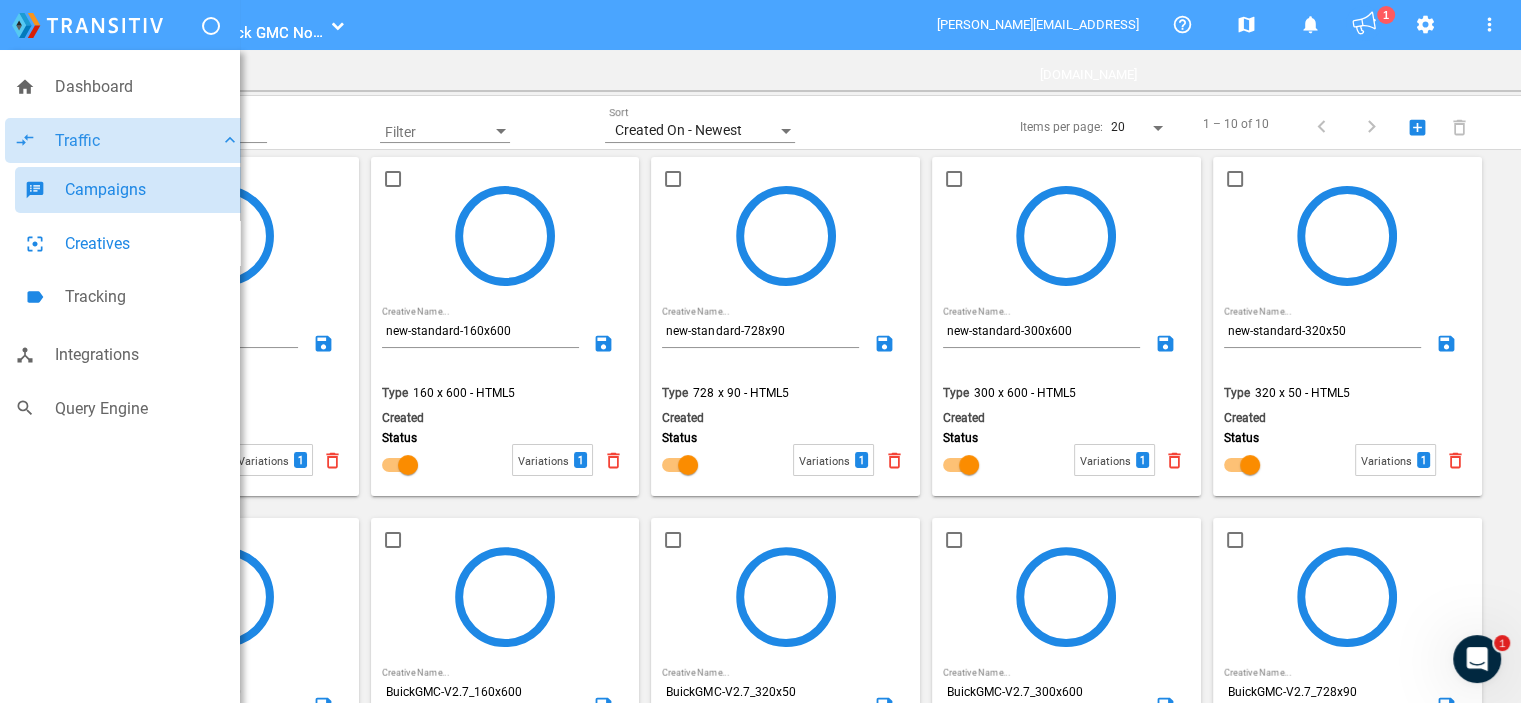 click on "Campaigns" at bounding box center (152, 190) 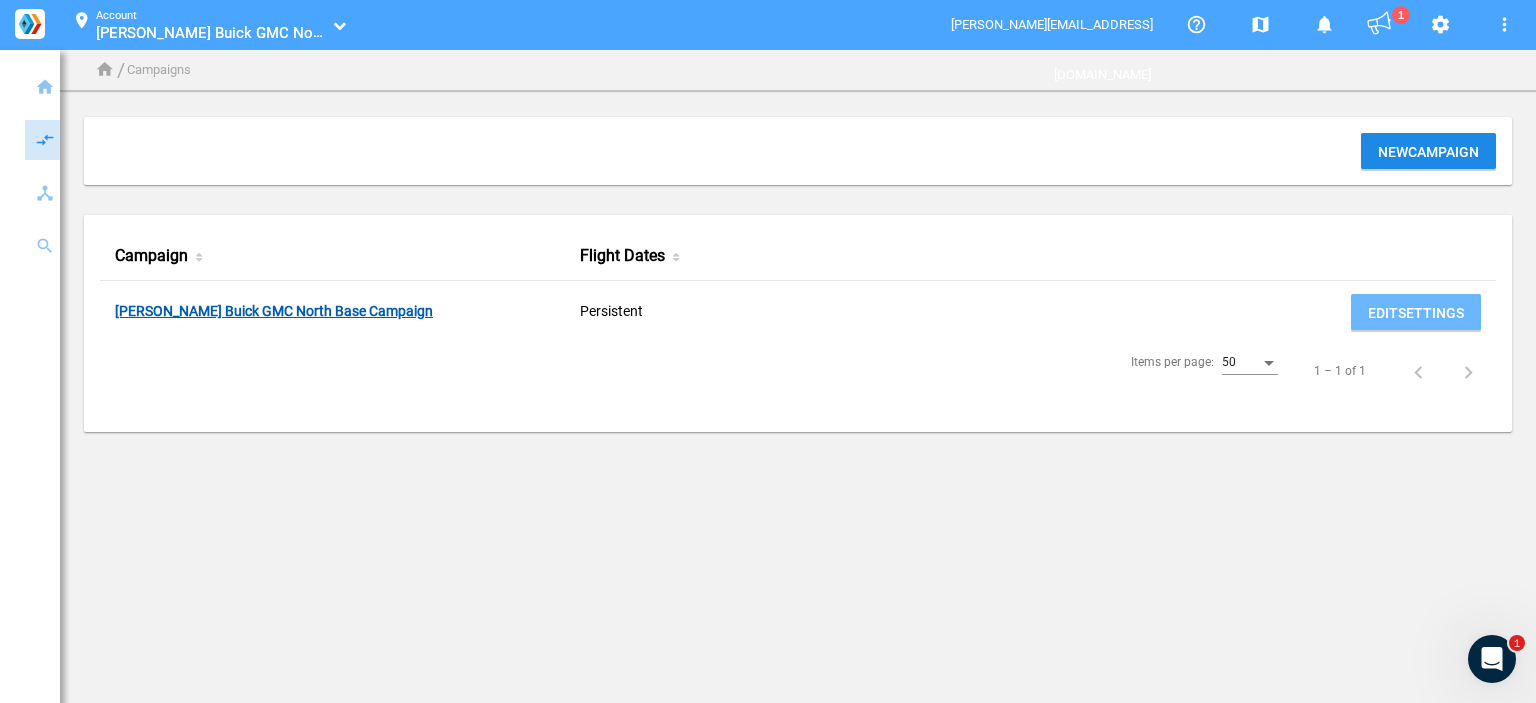 click on "[PERSON_NAME] Buick GMC North Base Campaign" 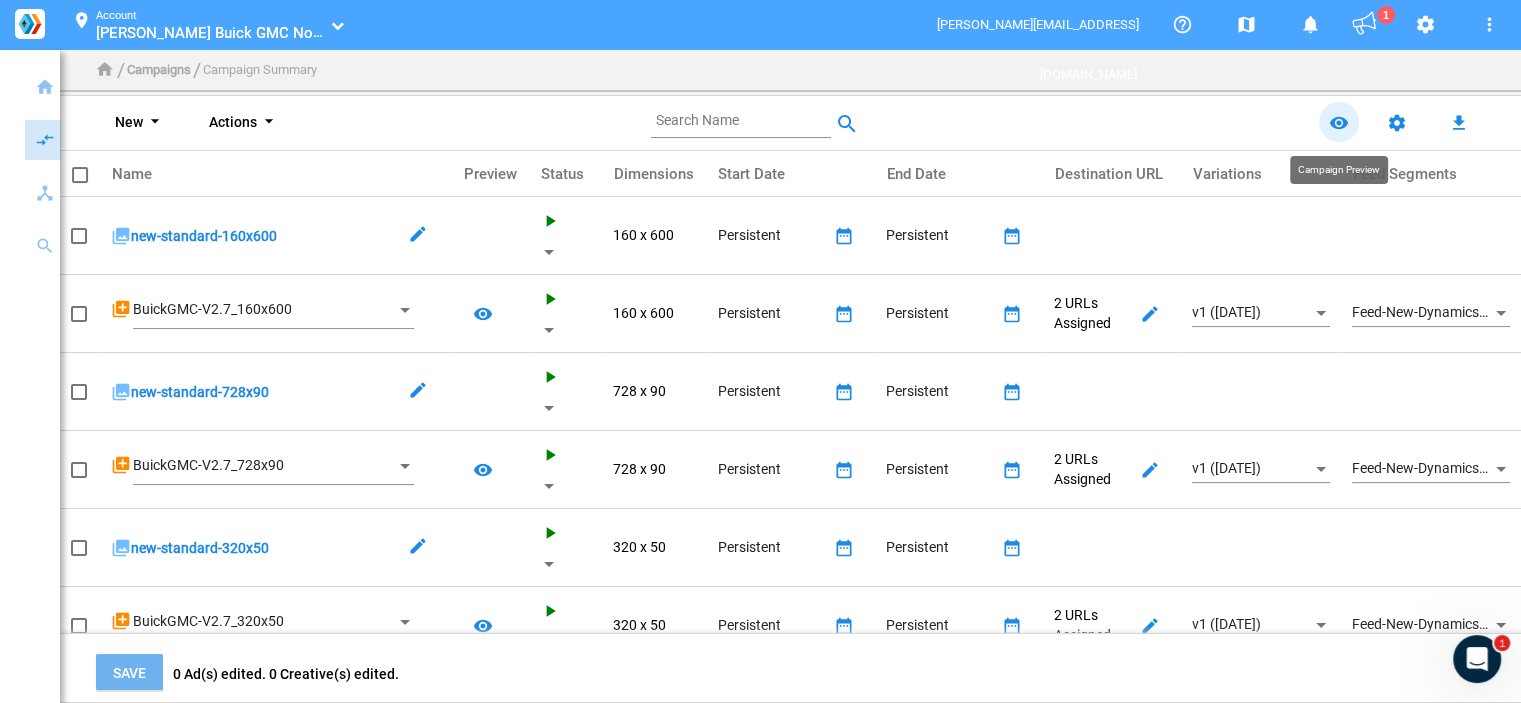 click on "remove_red_eye" 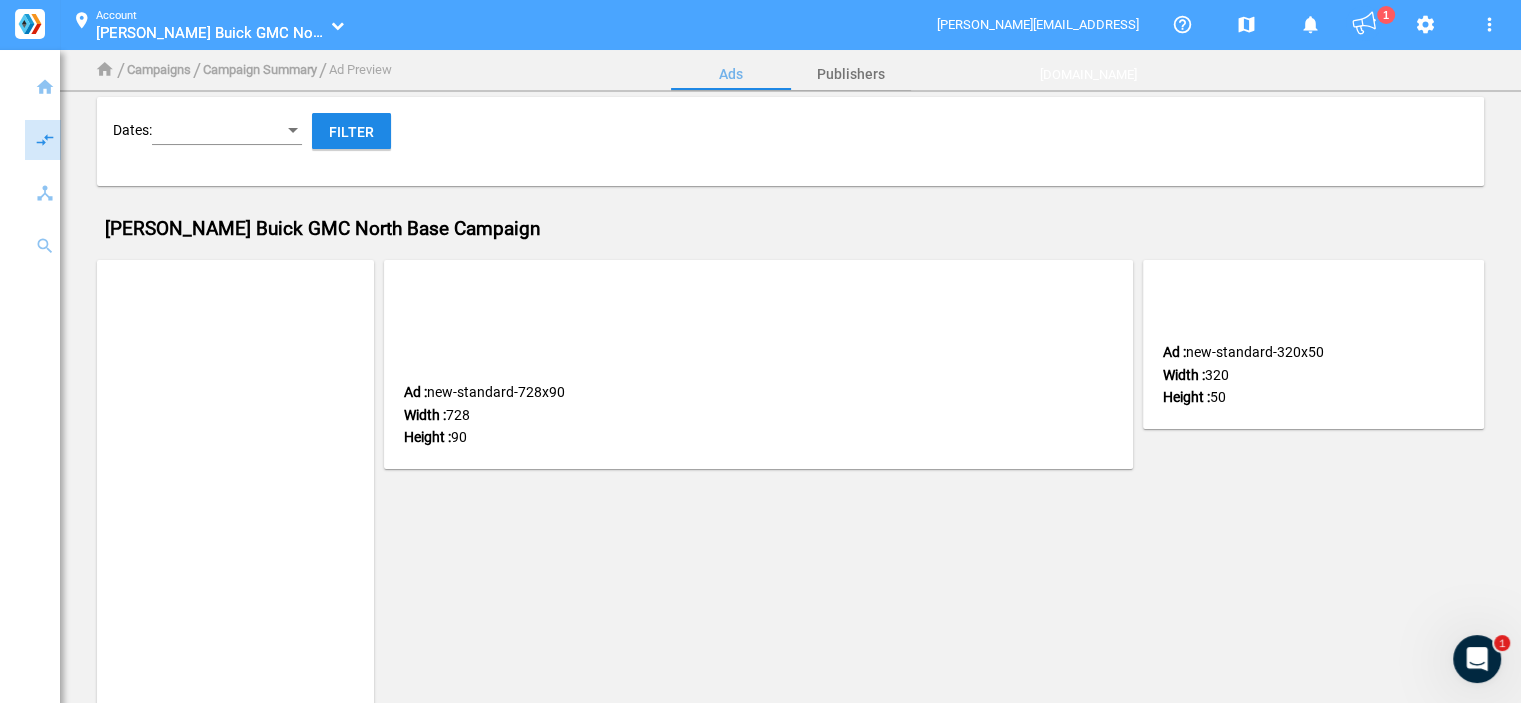 scroll, scrollTop: 0, scrollLeft: 0, axis: both 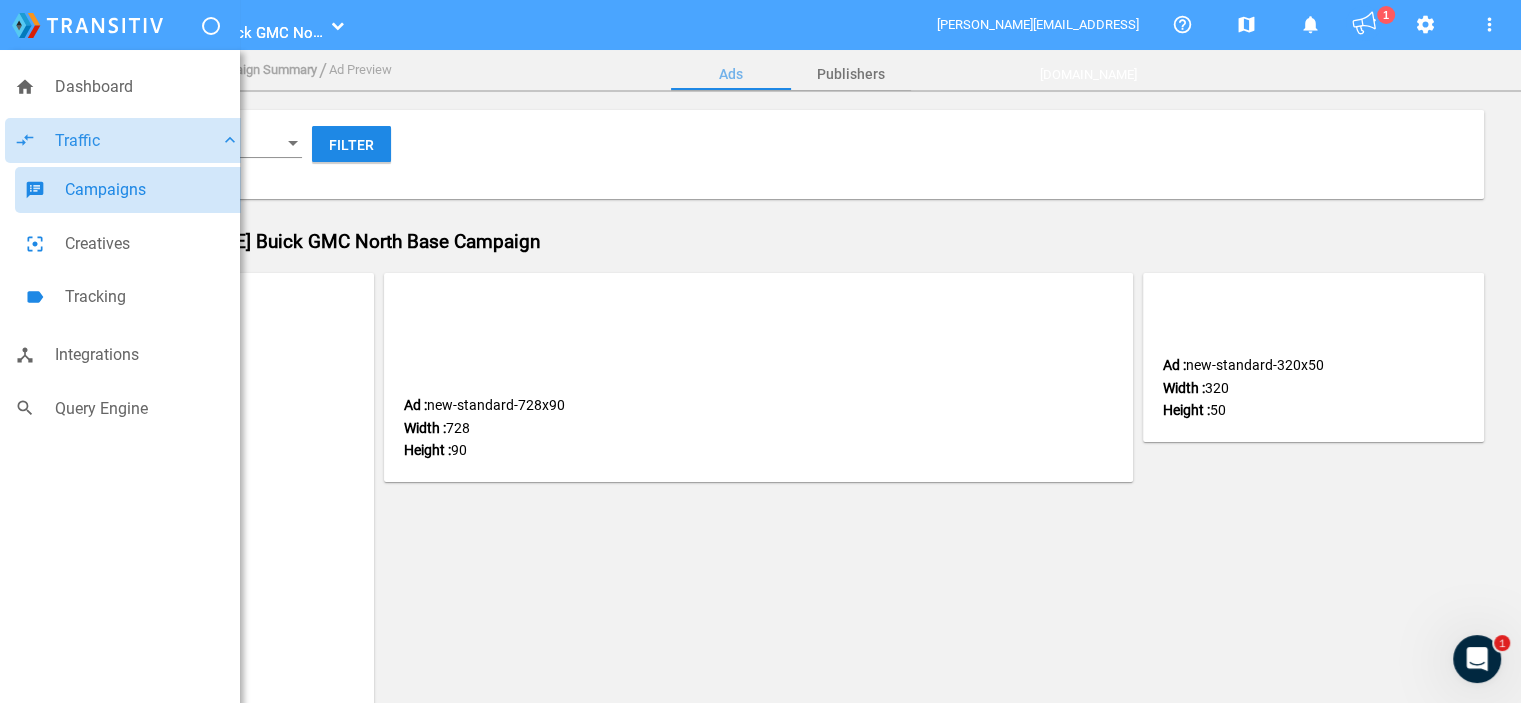 click on "Campaigns" at bounding box center (152, 190) 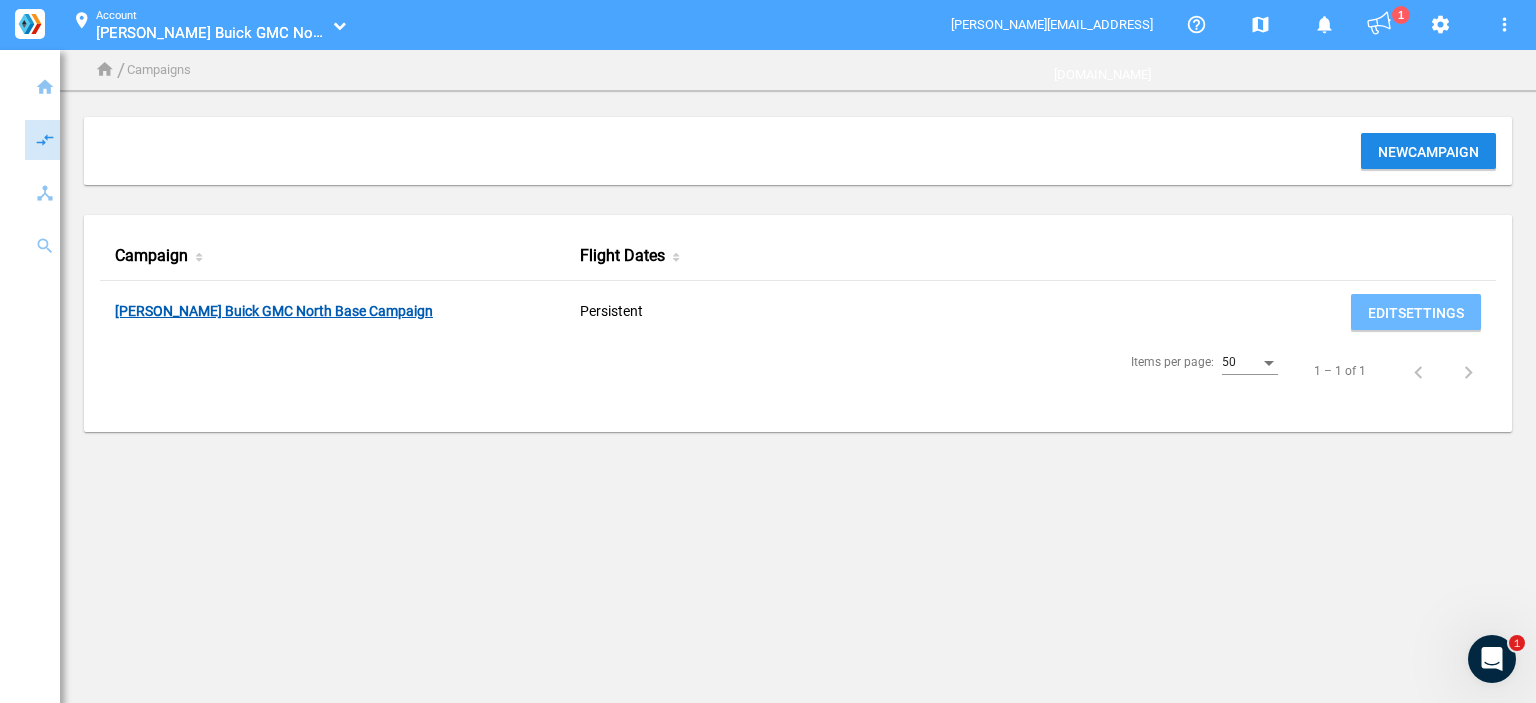 click on "[PERSON_NAME] Buick GMC North Base Campaign" 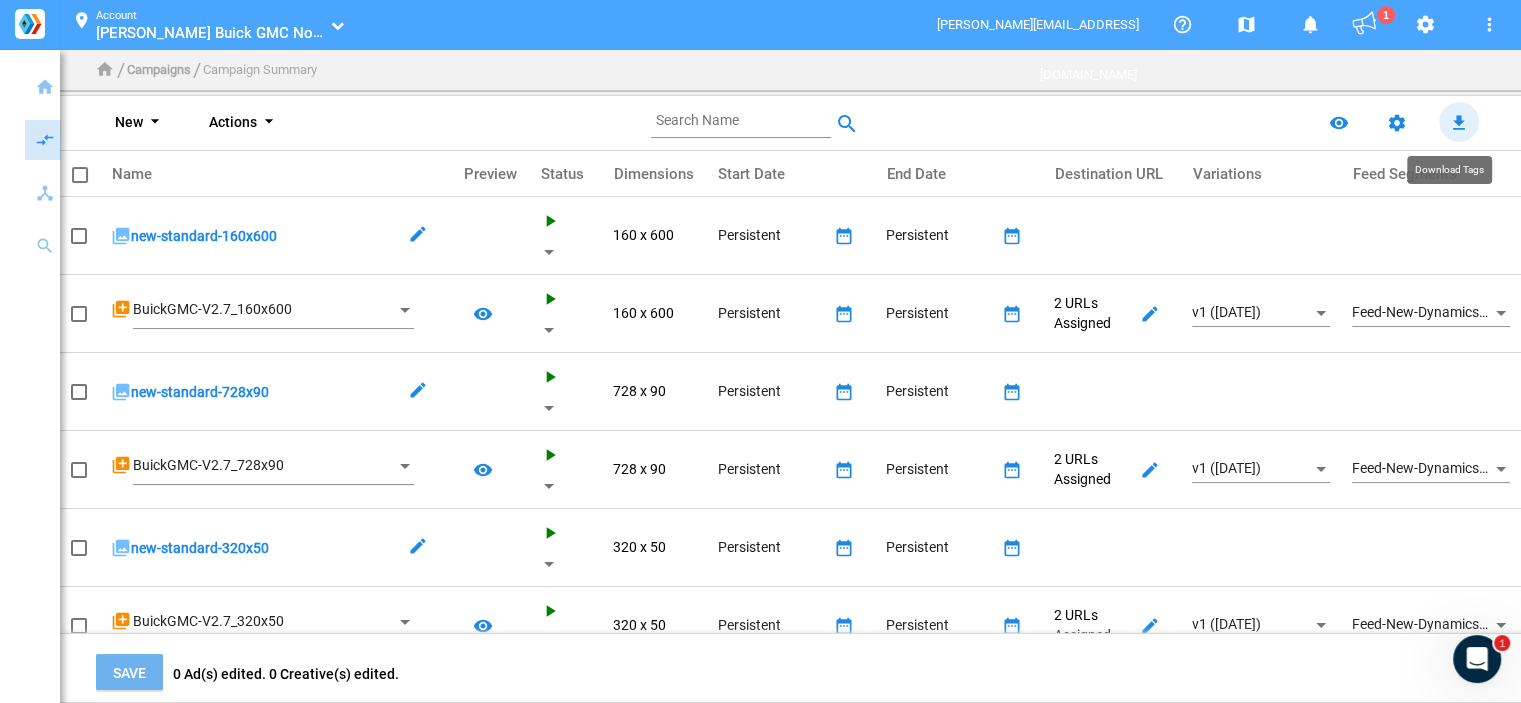 click on "file_download" 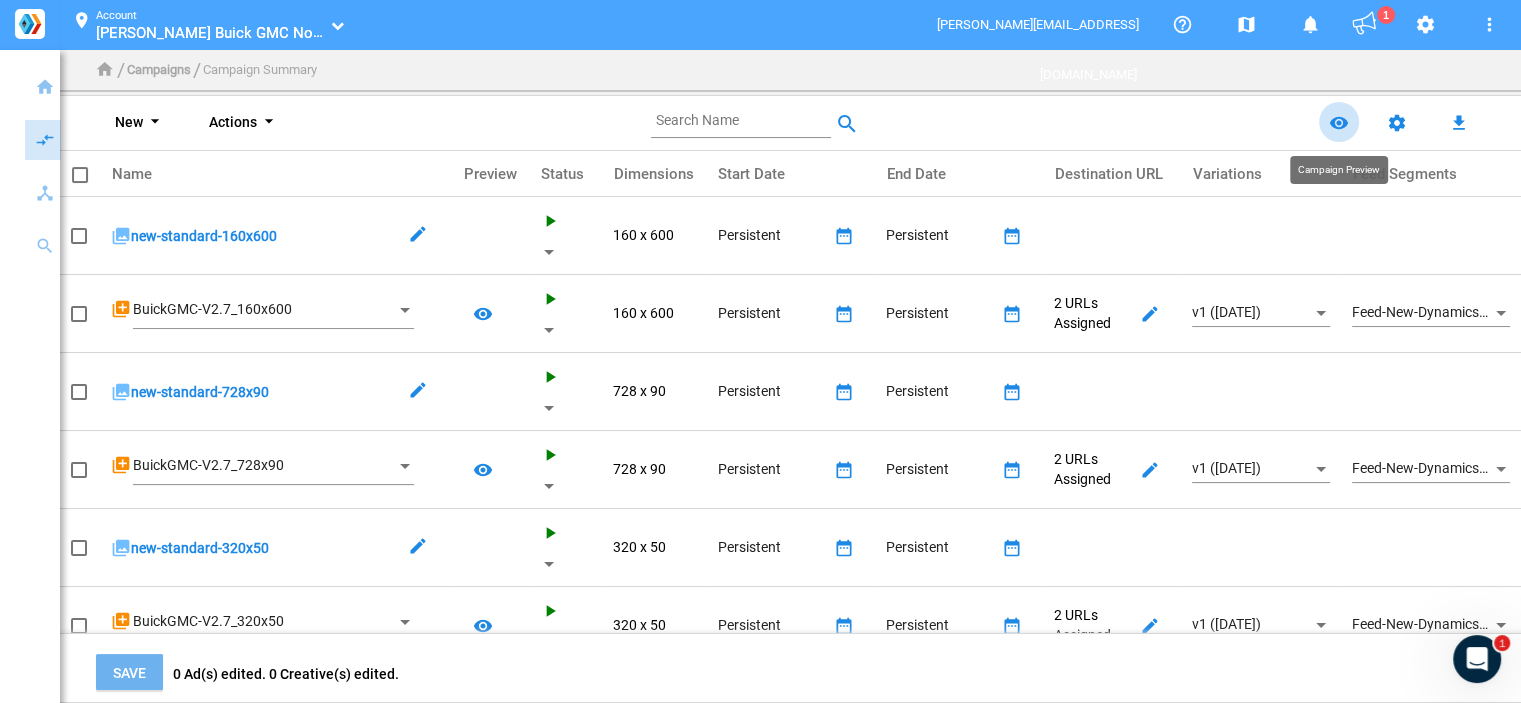click on "remove_red_eye" 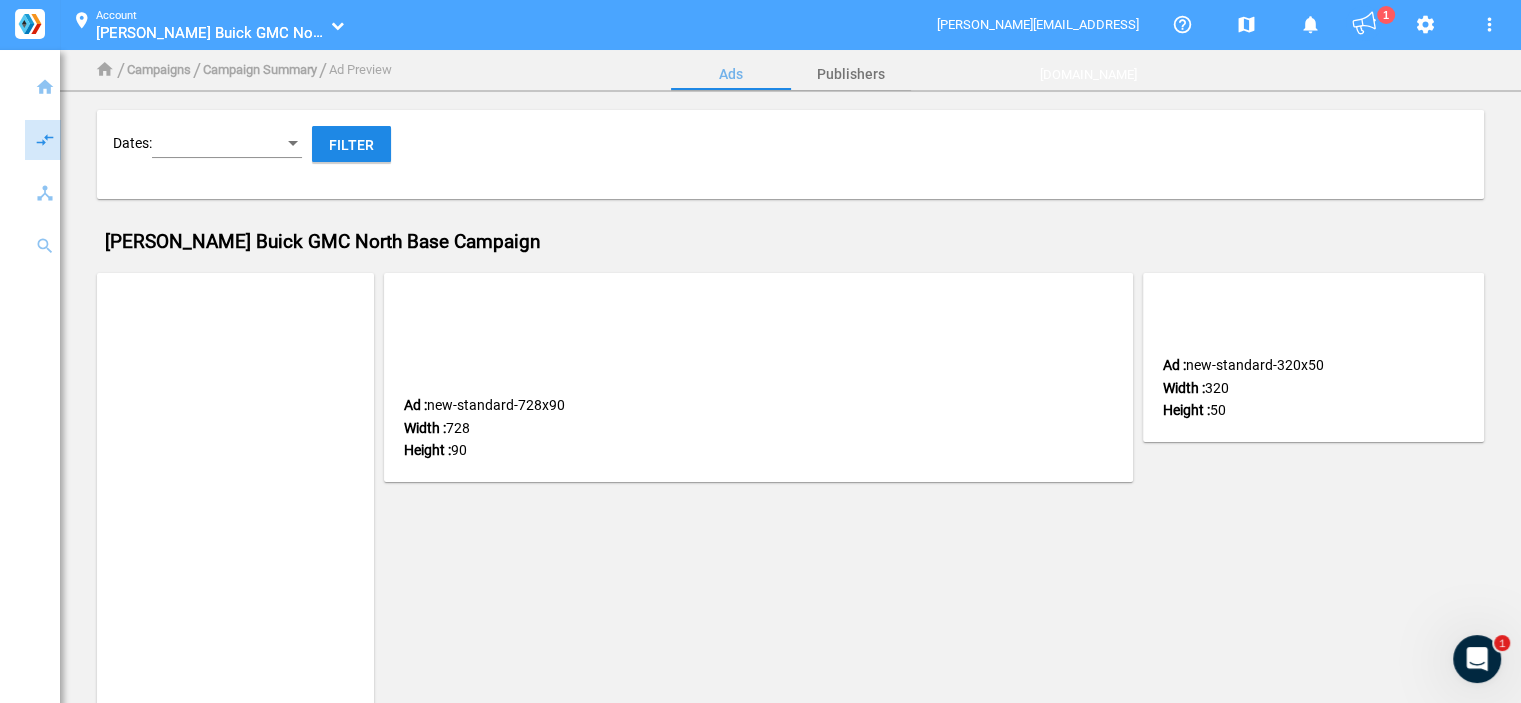 click on "Ad :  new-standard-728x90  Width :  728  Height :  90" 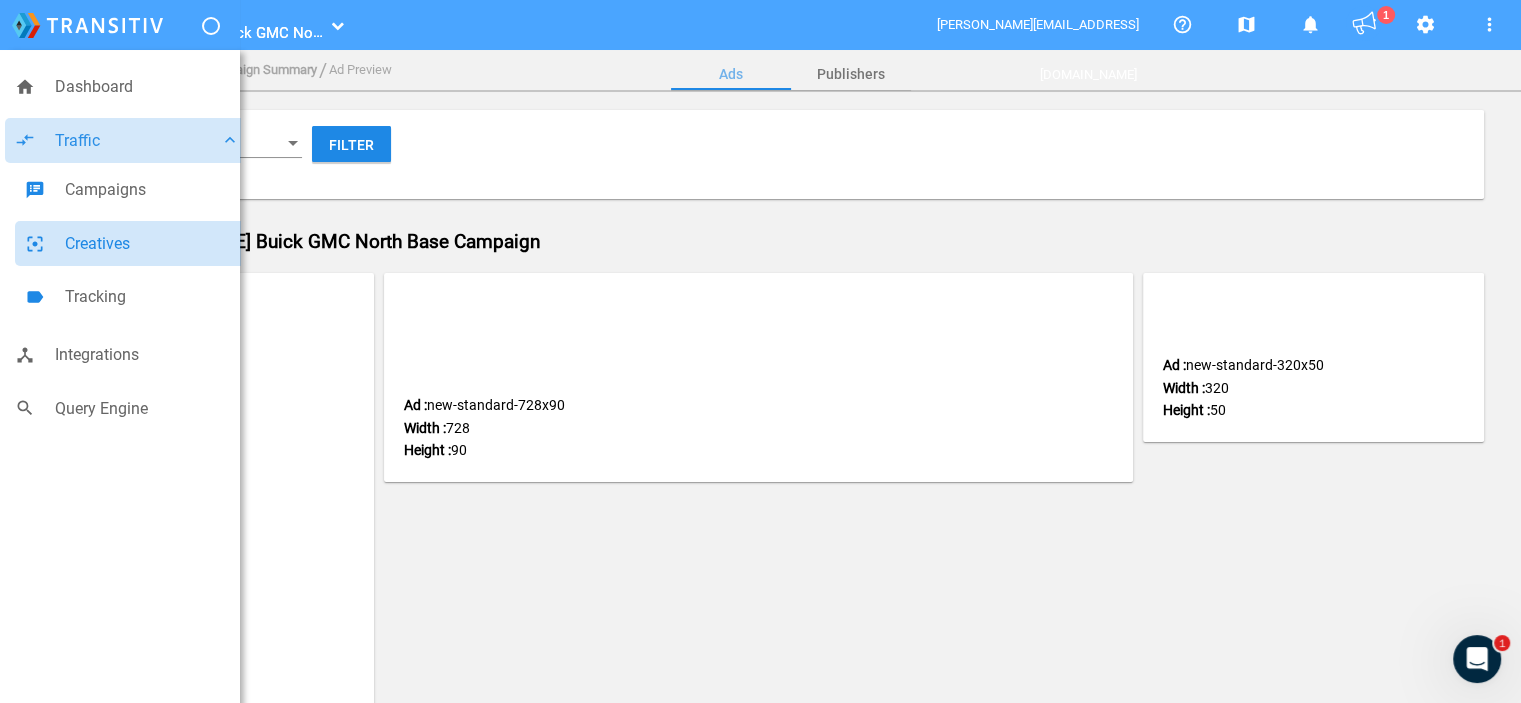 click on "Creatives" at bounding box center (152, 244) 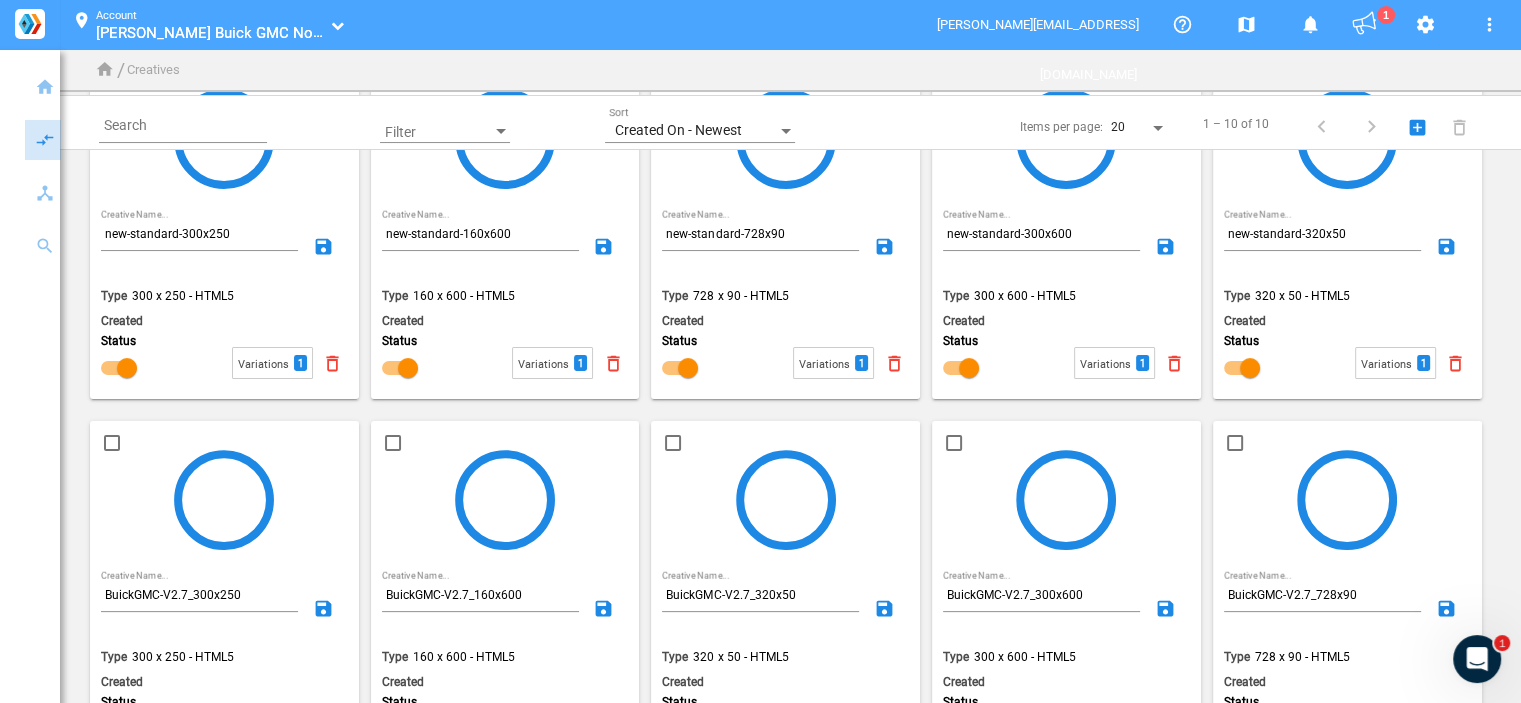 scroll, scrollTop: 205, scrollLeft: 0, axis: vertical 